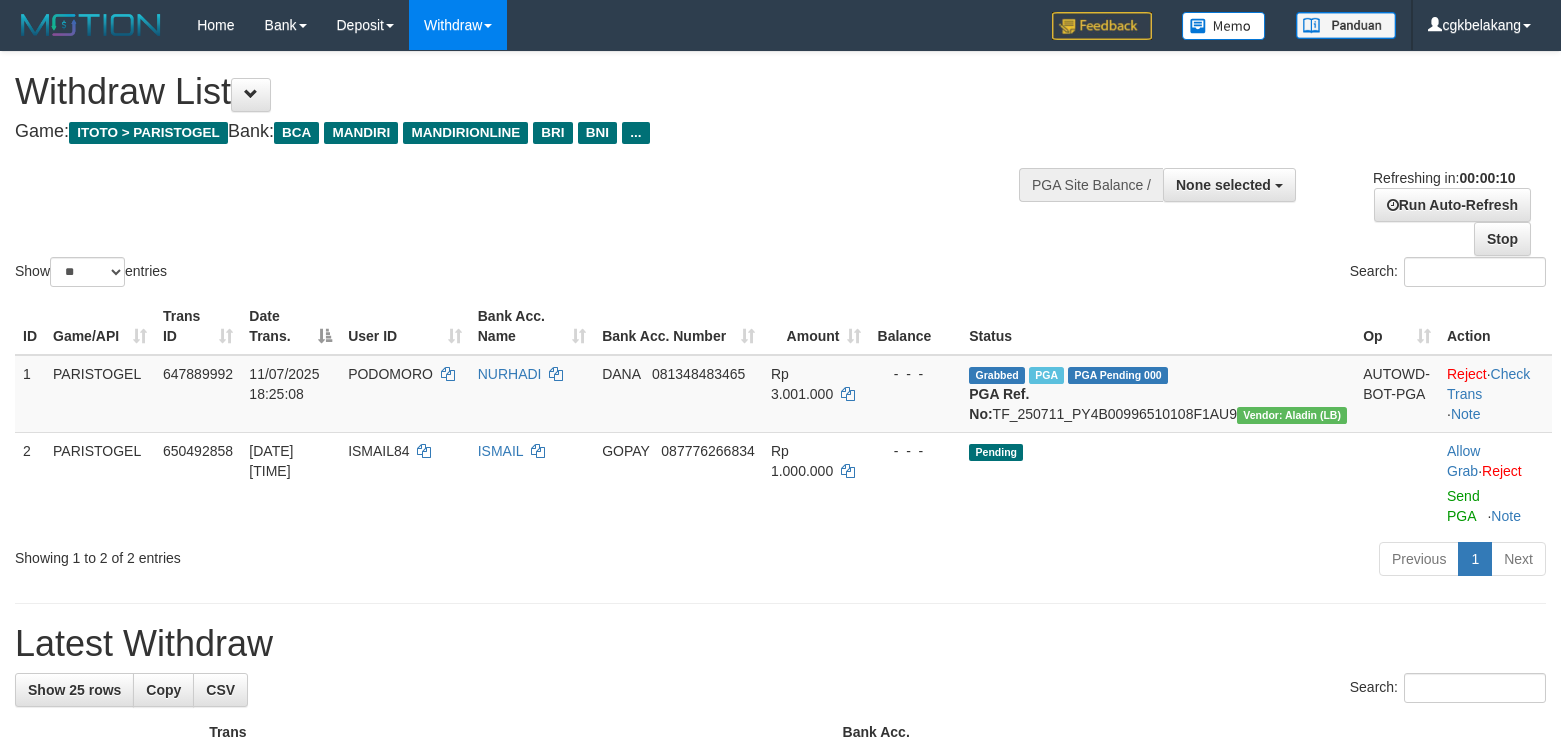 select 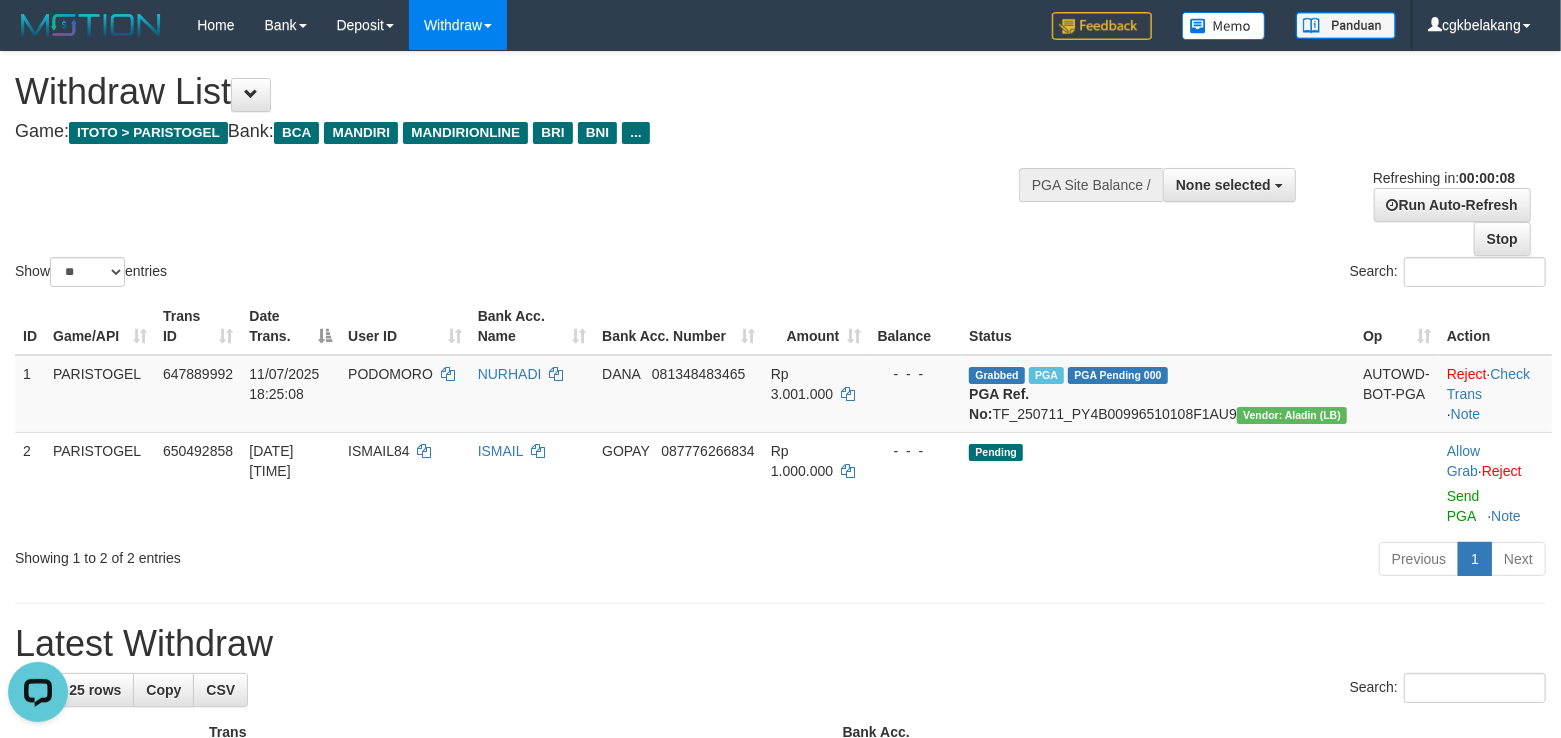 scroll, scrollTop: 0, scrollLeft: 0, axis: both 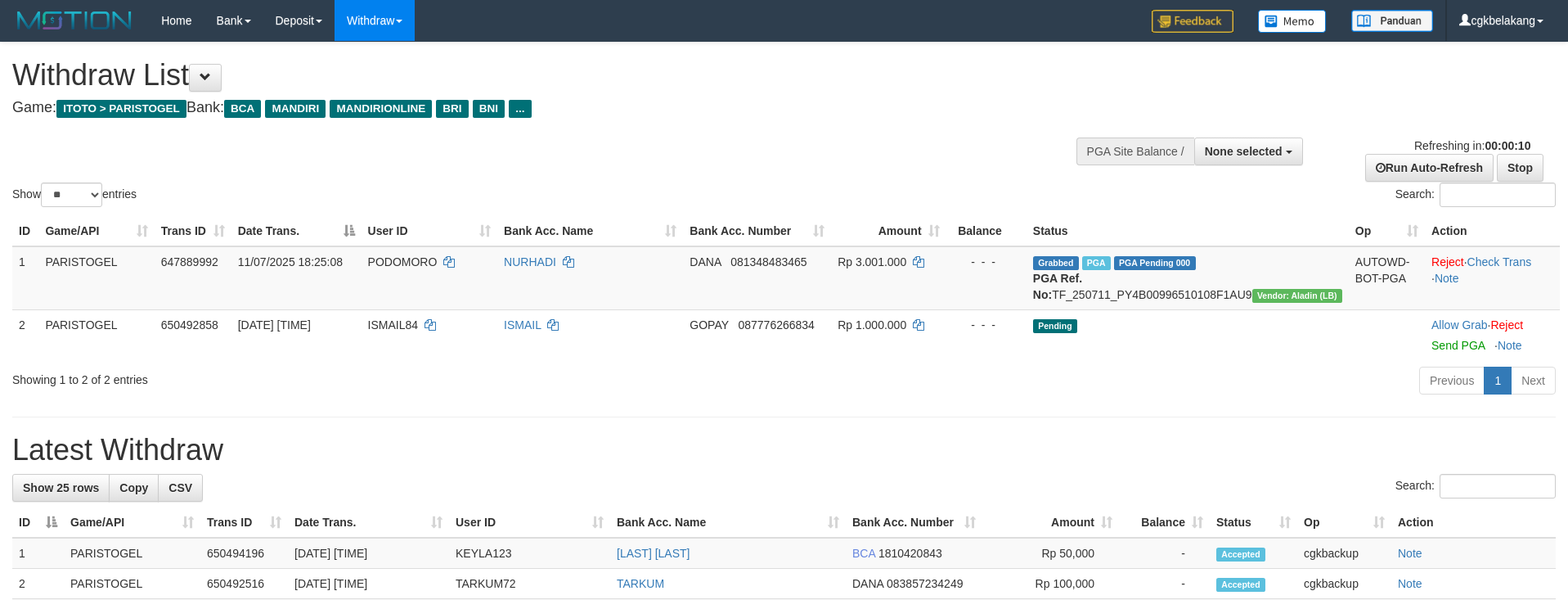 select 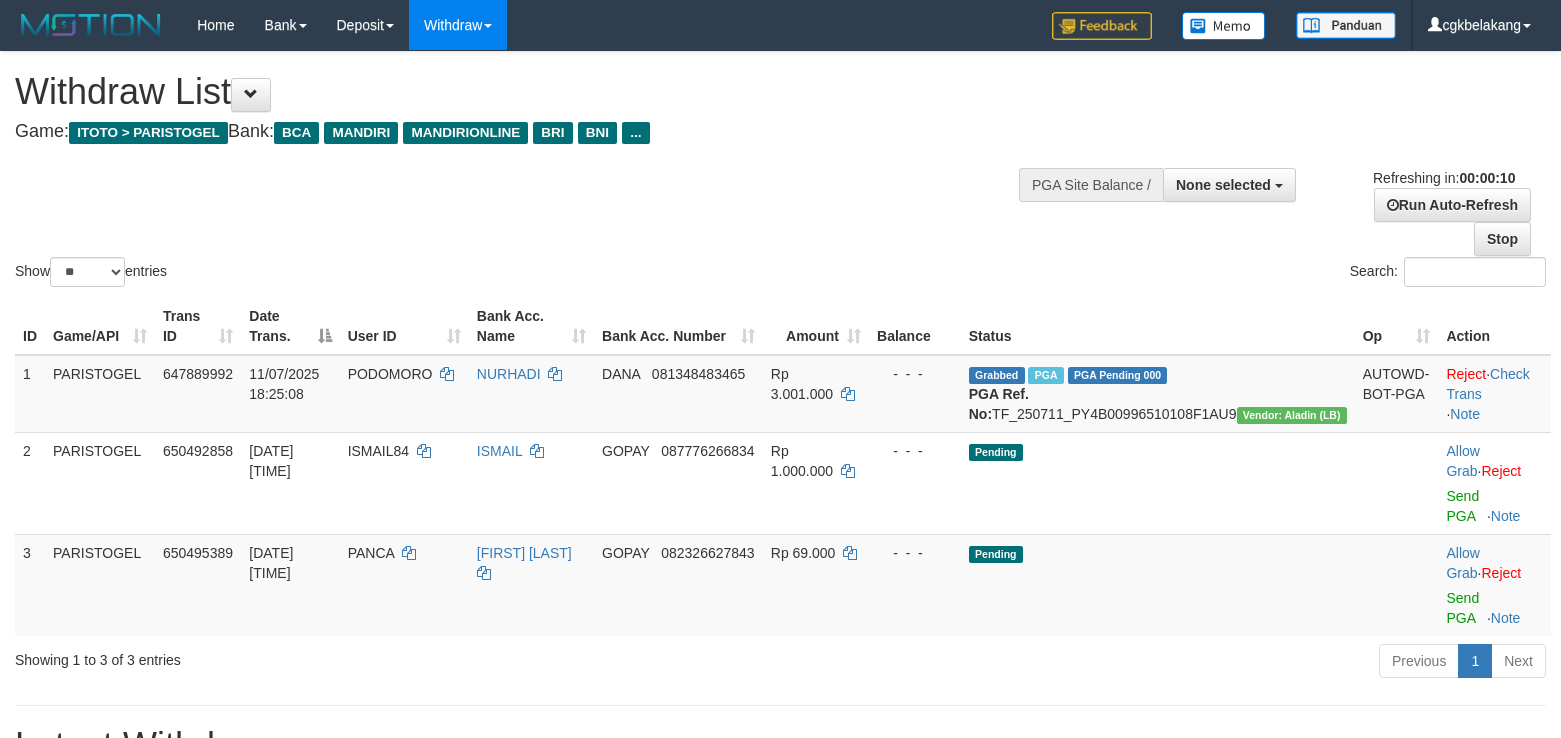 select 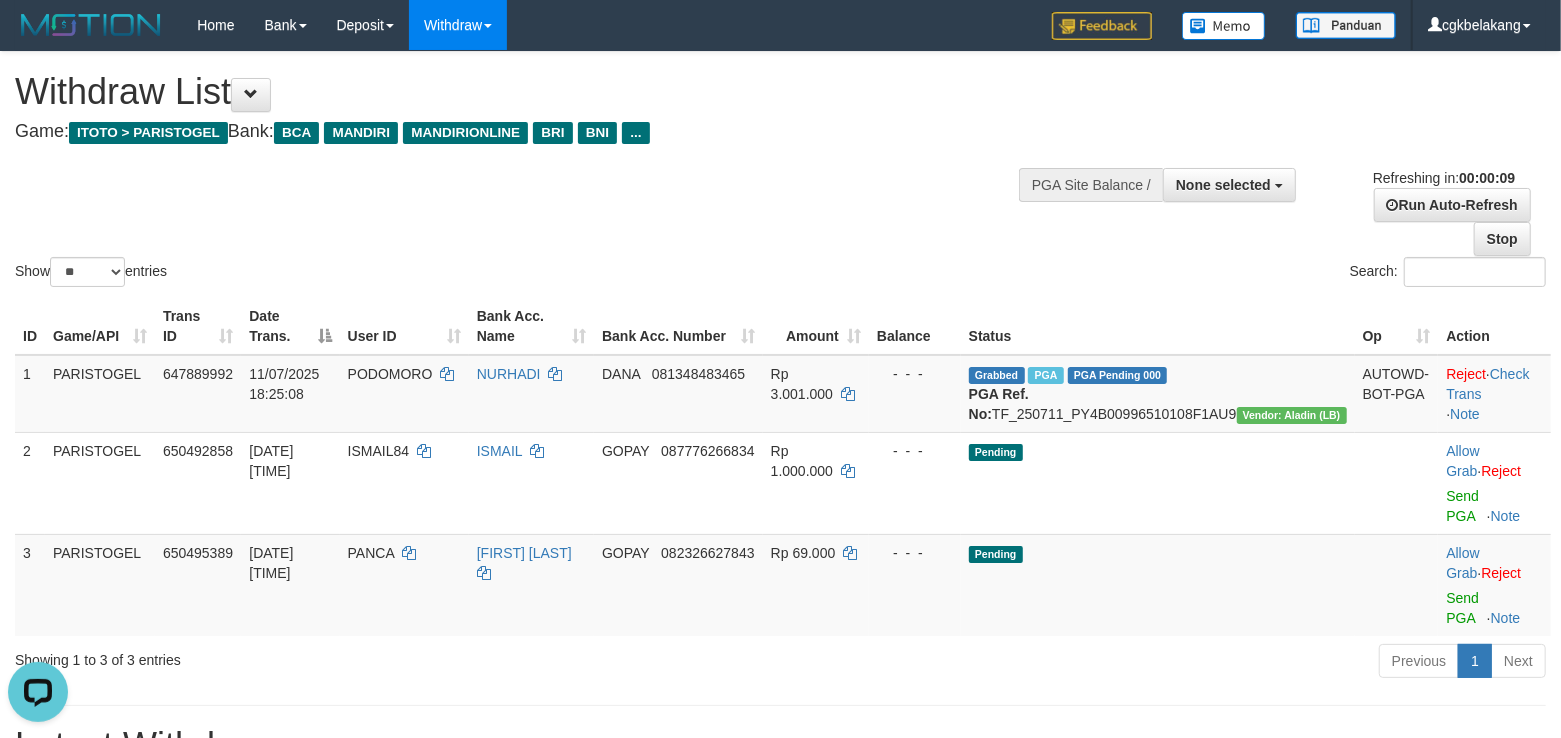 scroll, scrollTop: 0, scrollLeft: 0, axis: both 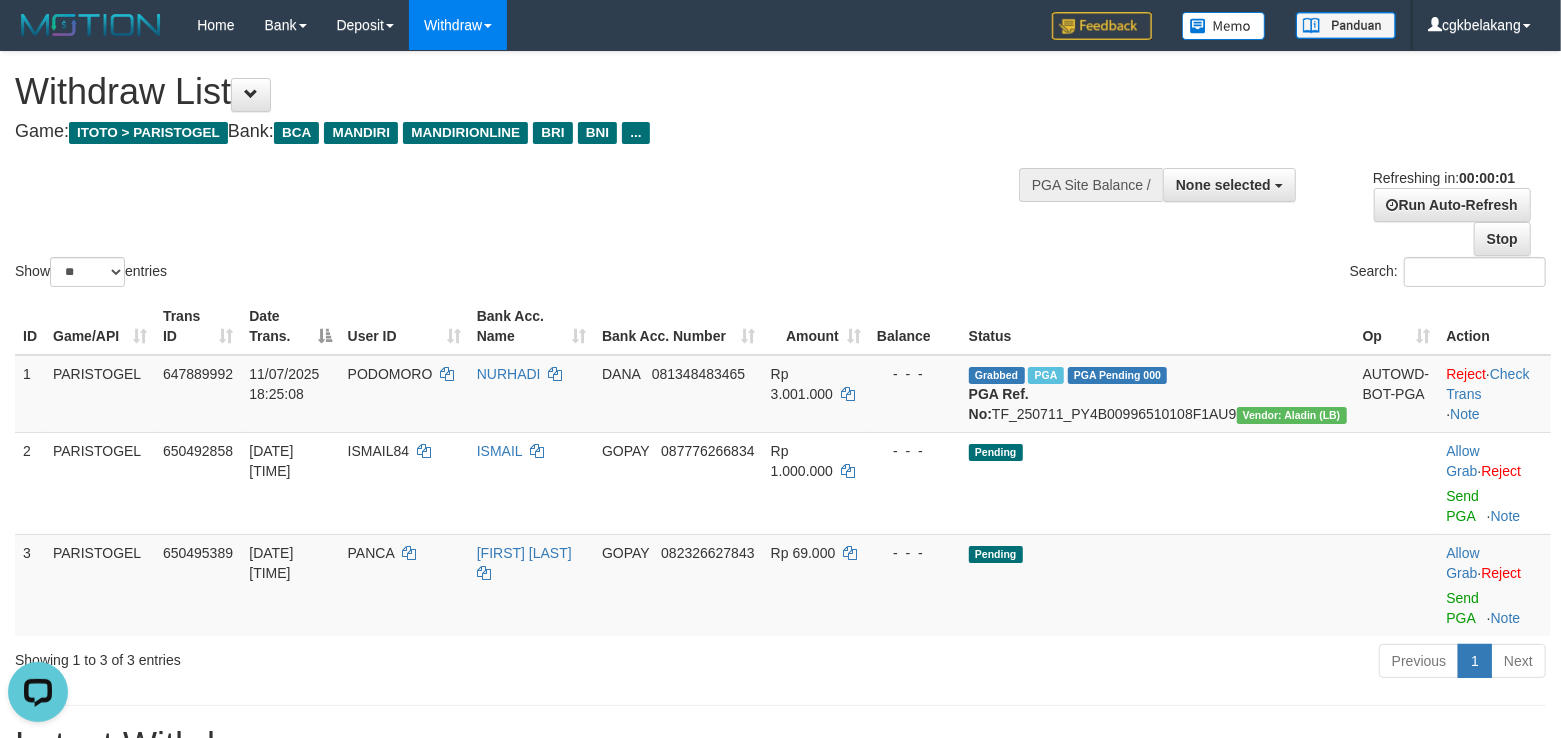 click on "Bank Acc. Number" at bounding box center (678, 326) 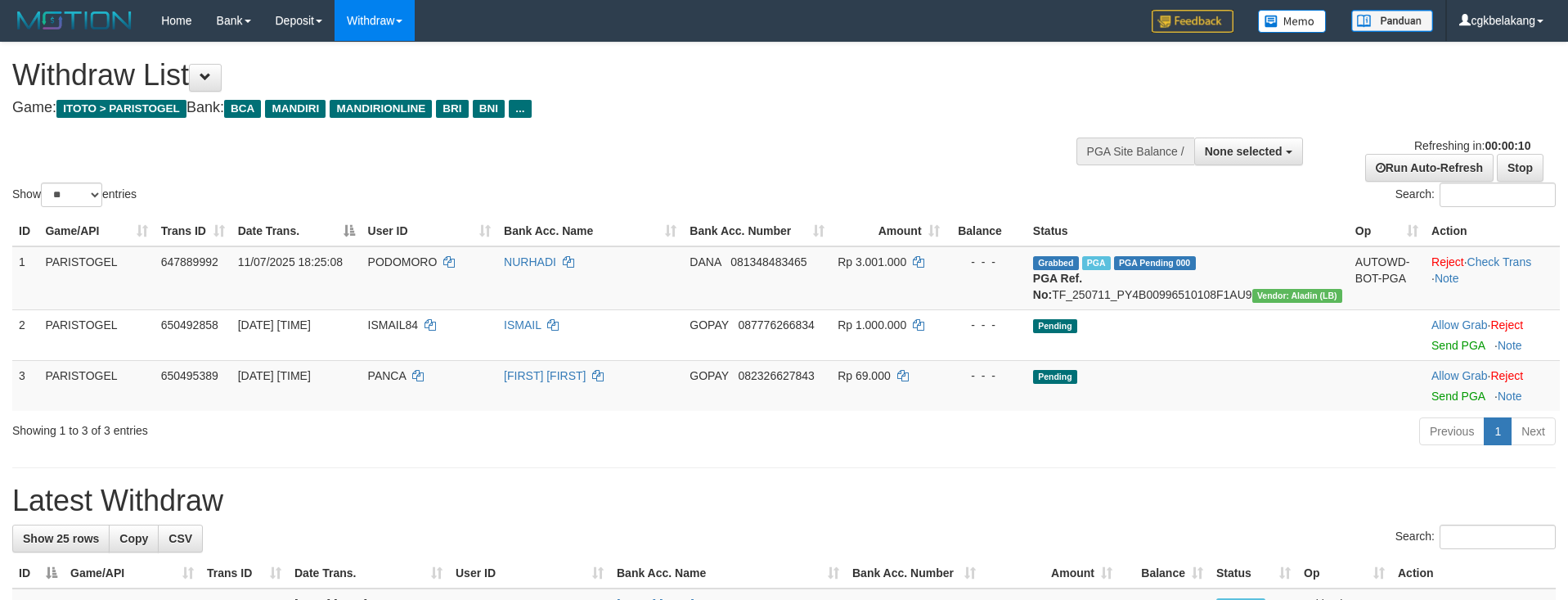 select 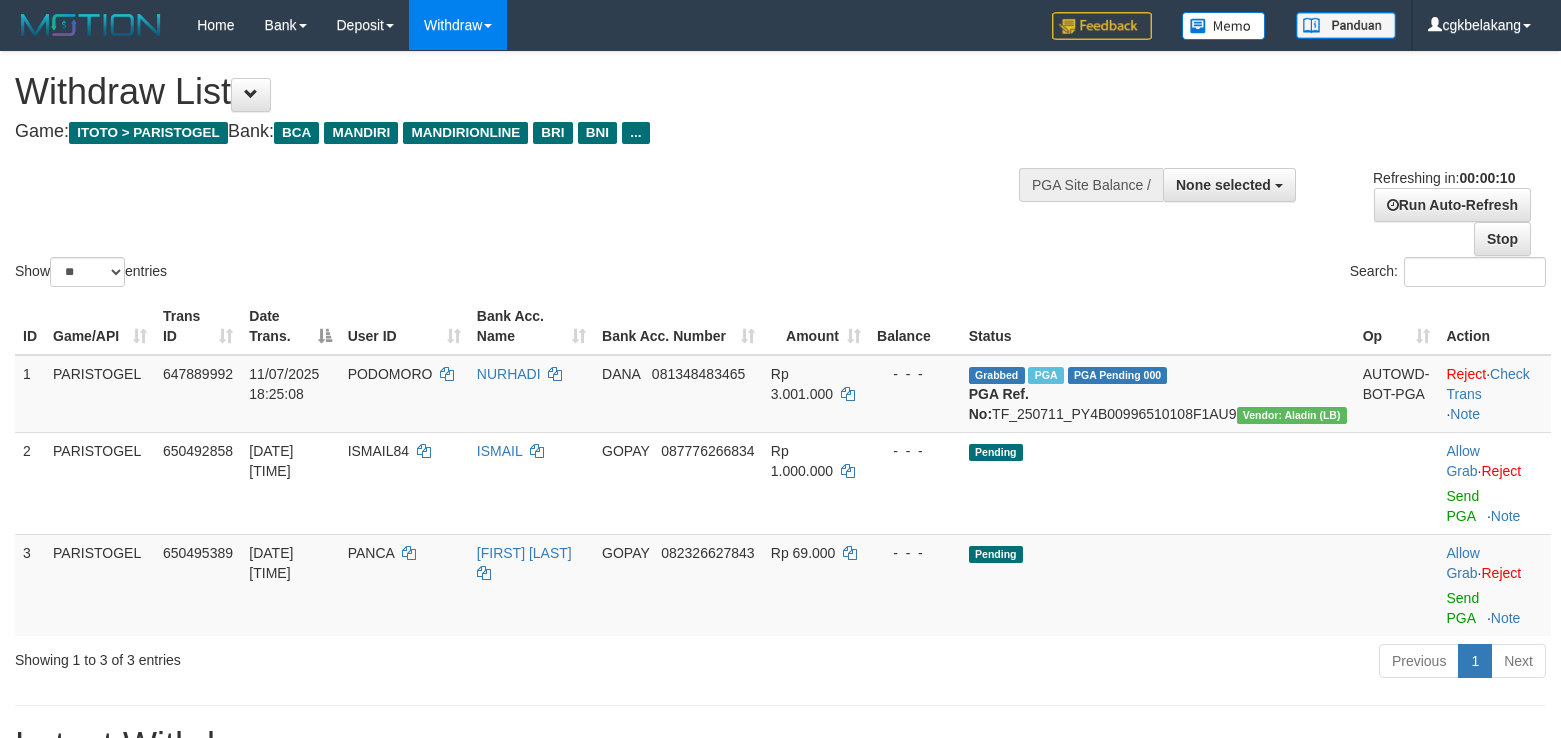 select 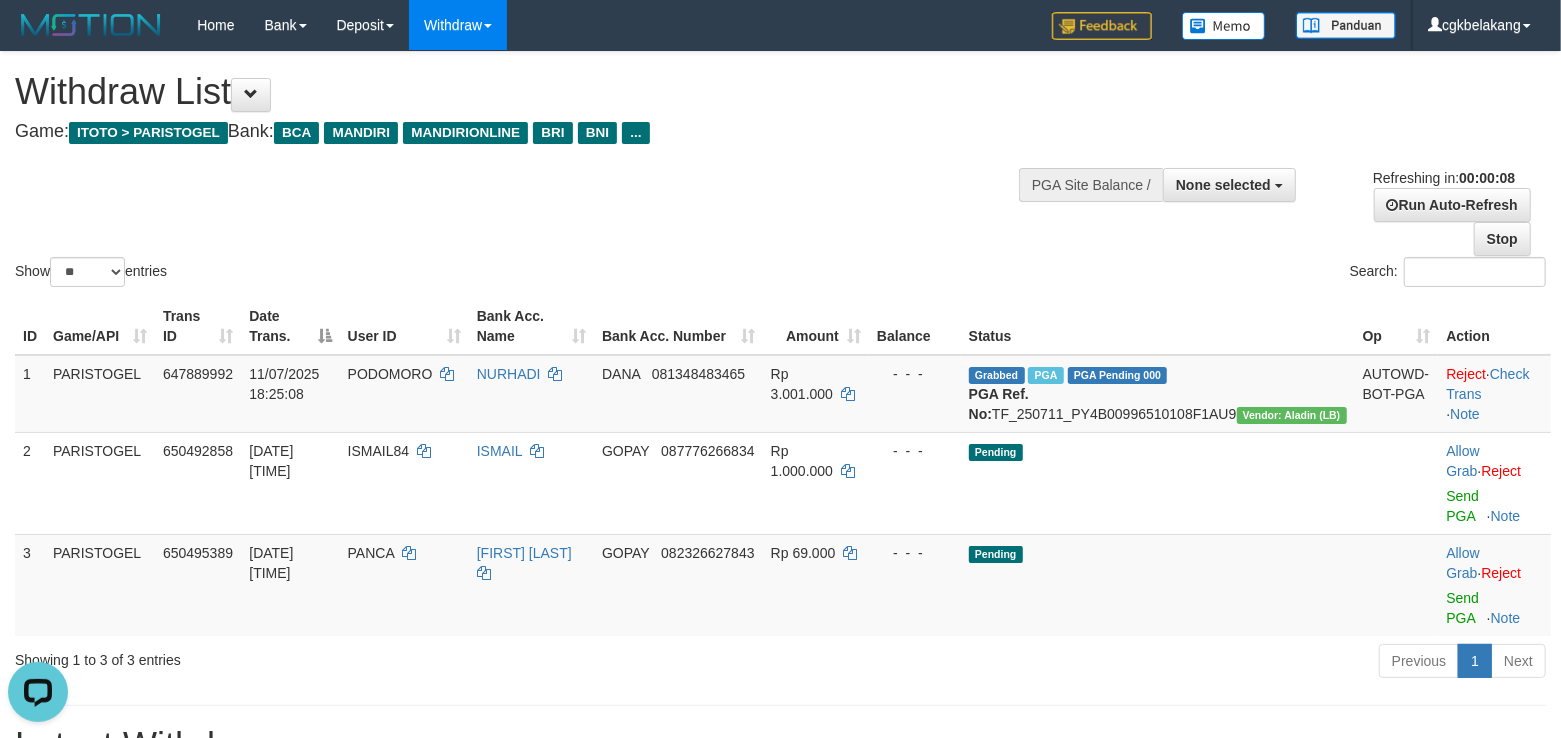 scroll, scrollTop: 0, scrollLeft: 0, axis: both 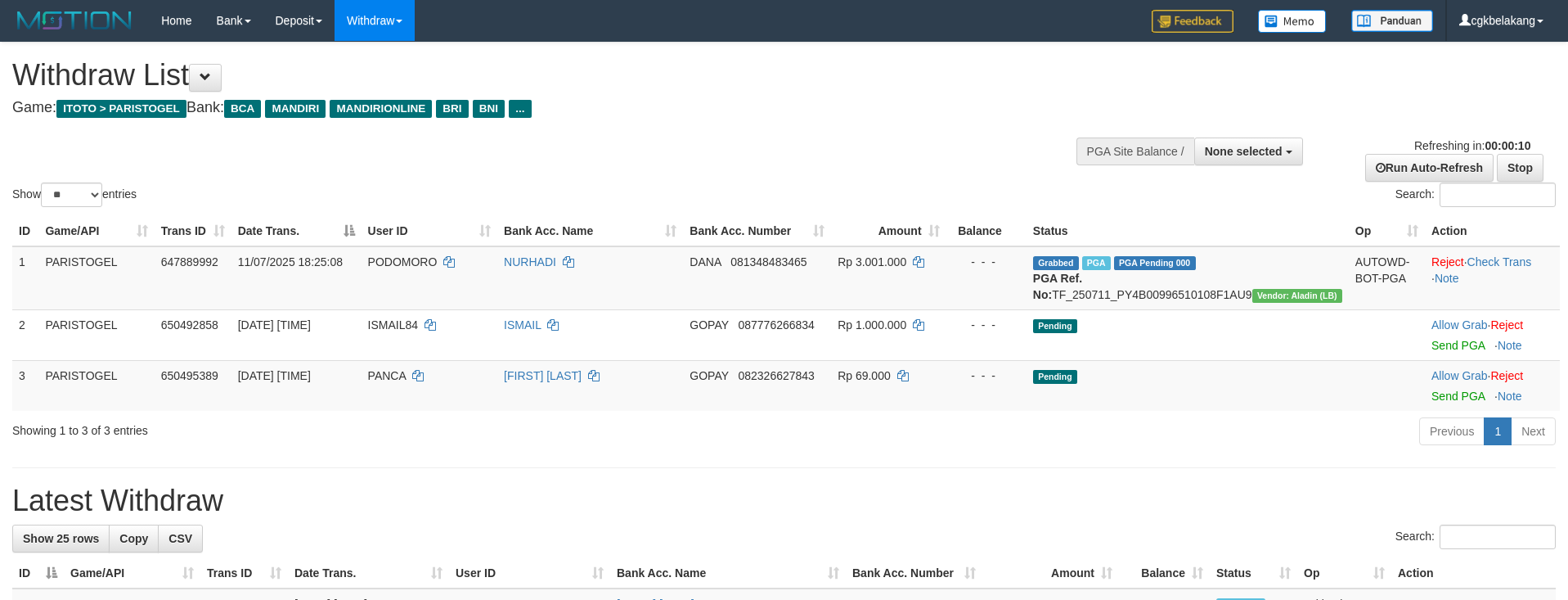 select 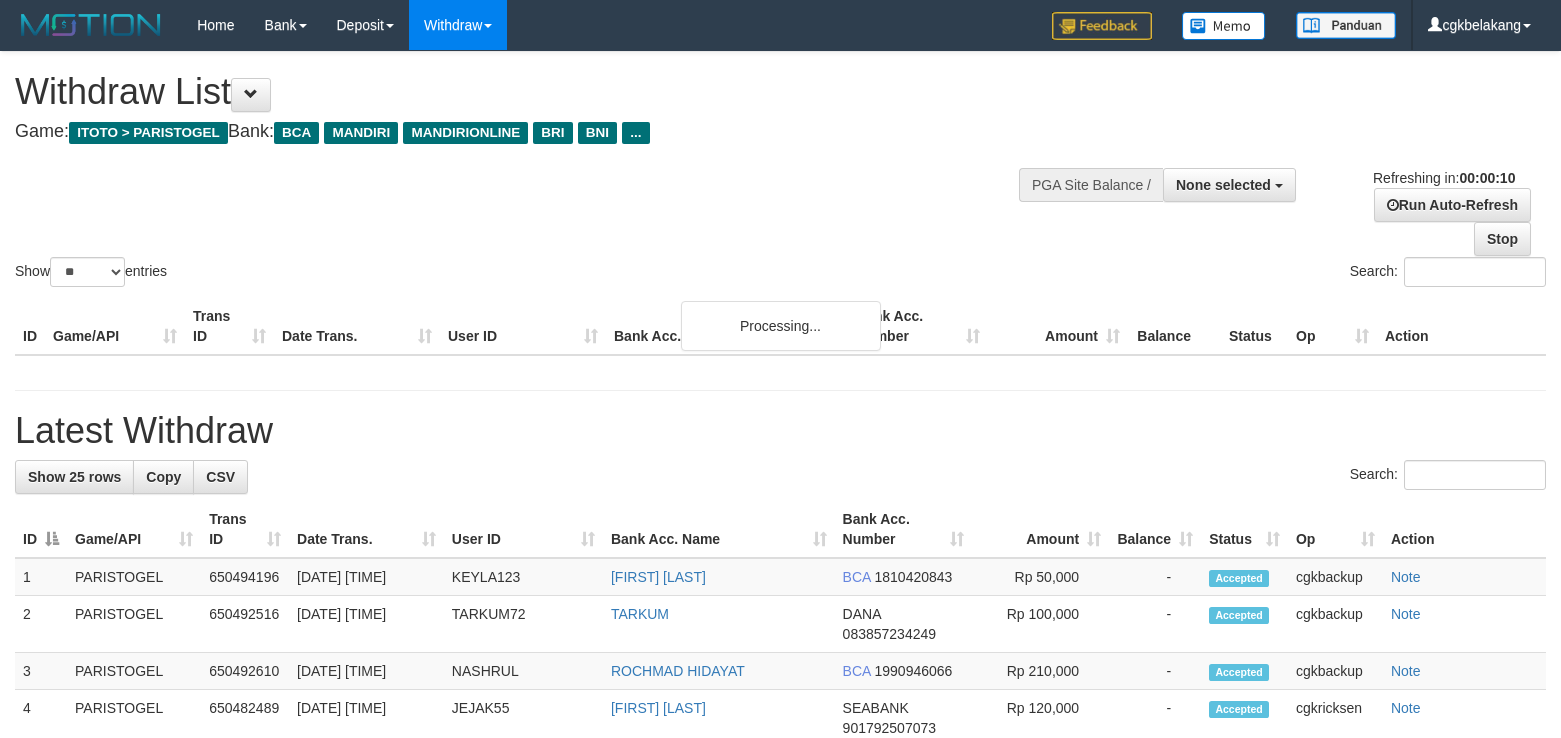 select 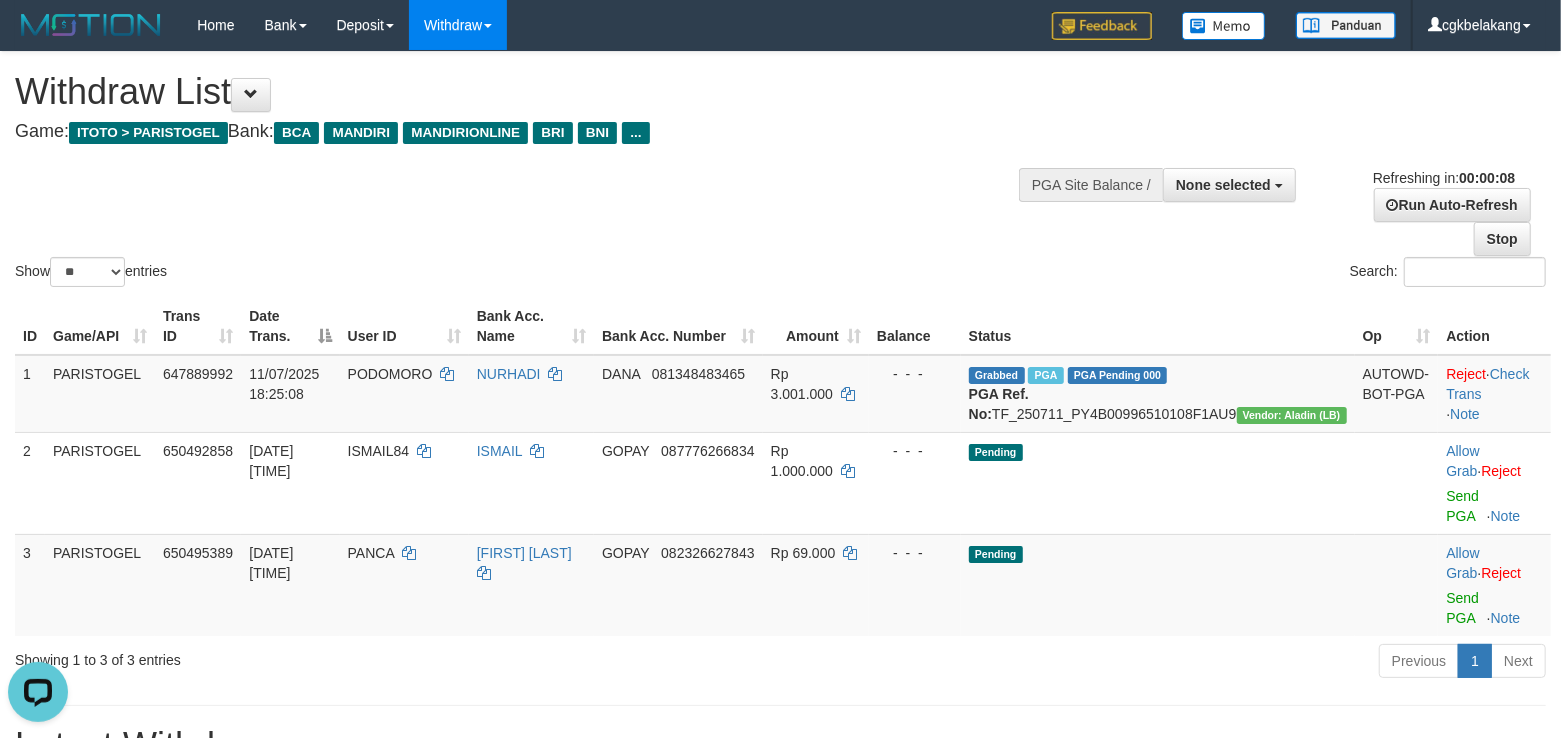 scroll, scrollTop: 0, scrollLeft: 0, axis: both 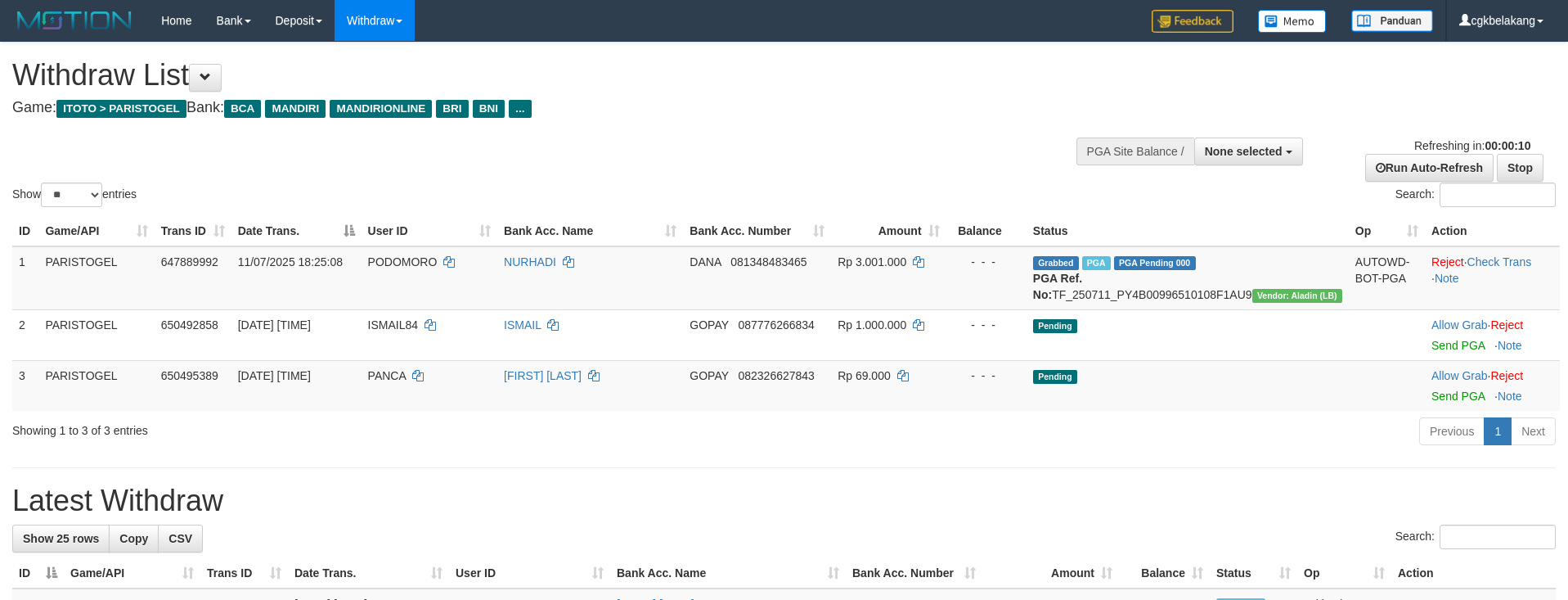 select 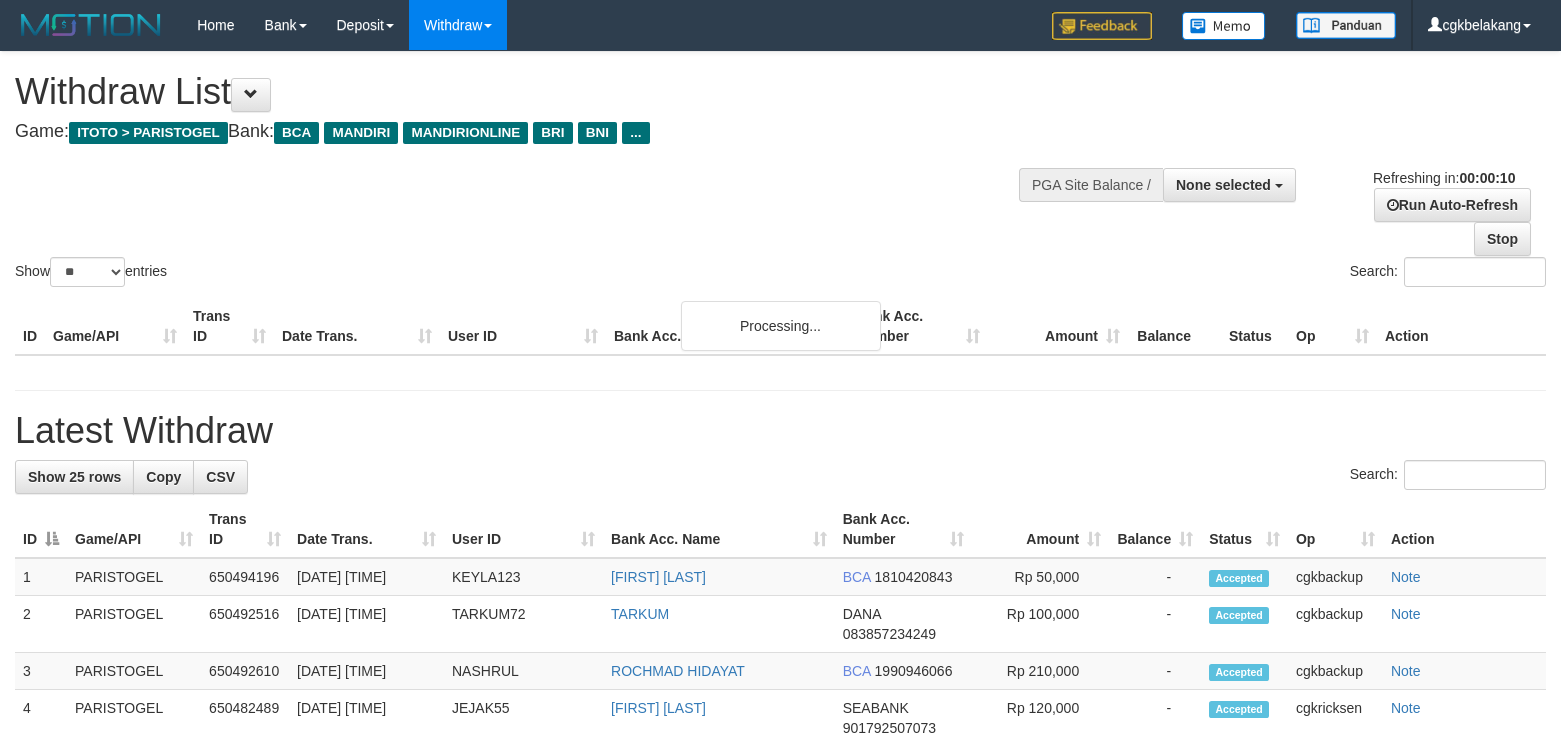 select 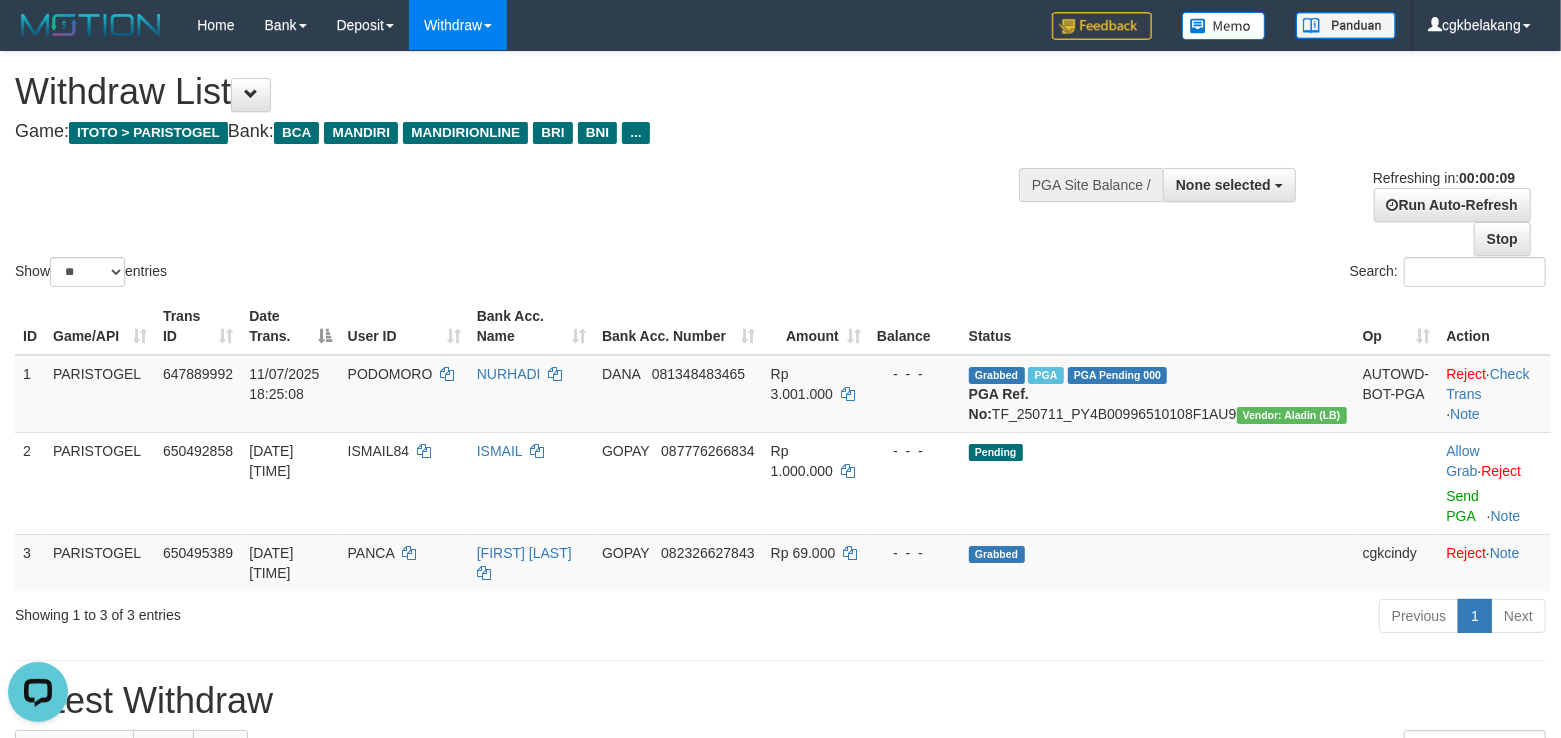 scroll, scrollTop: 0, scrollLeft: 0, axis: both 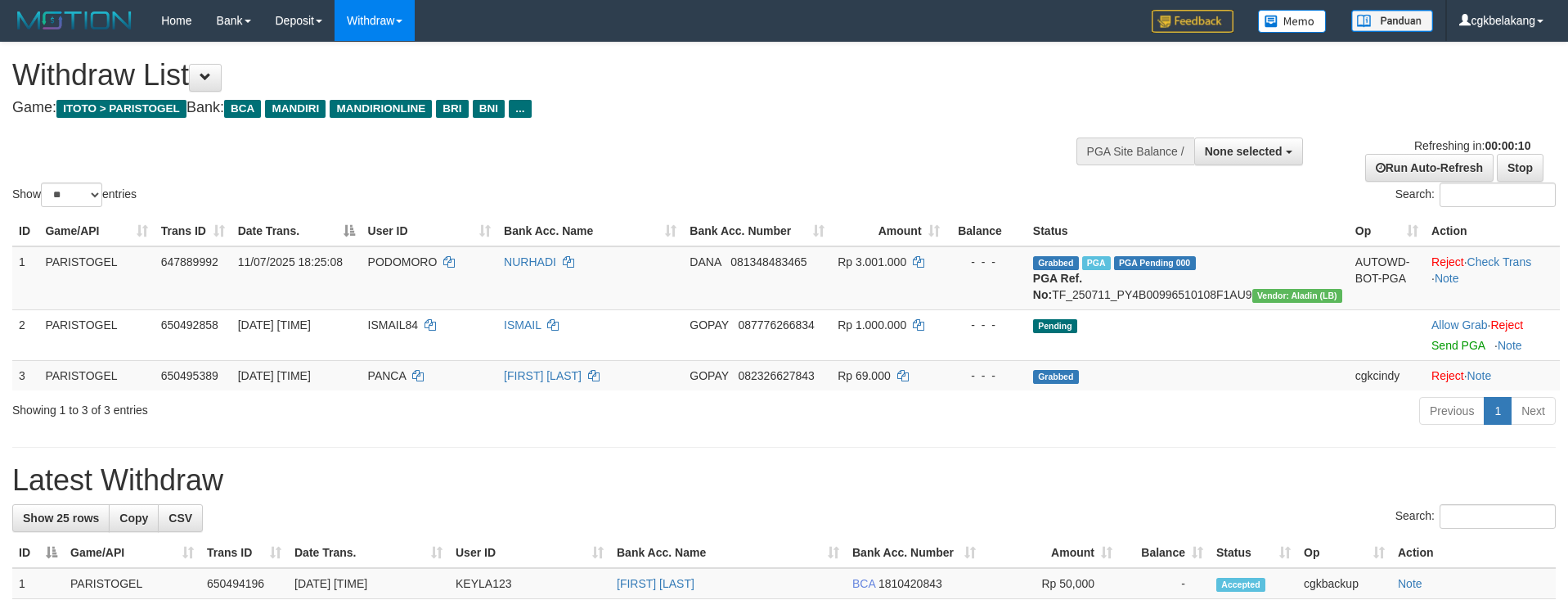 select 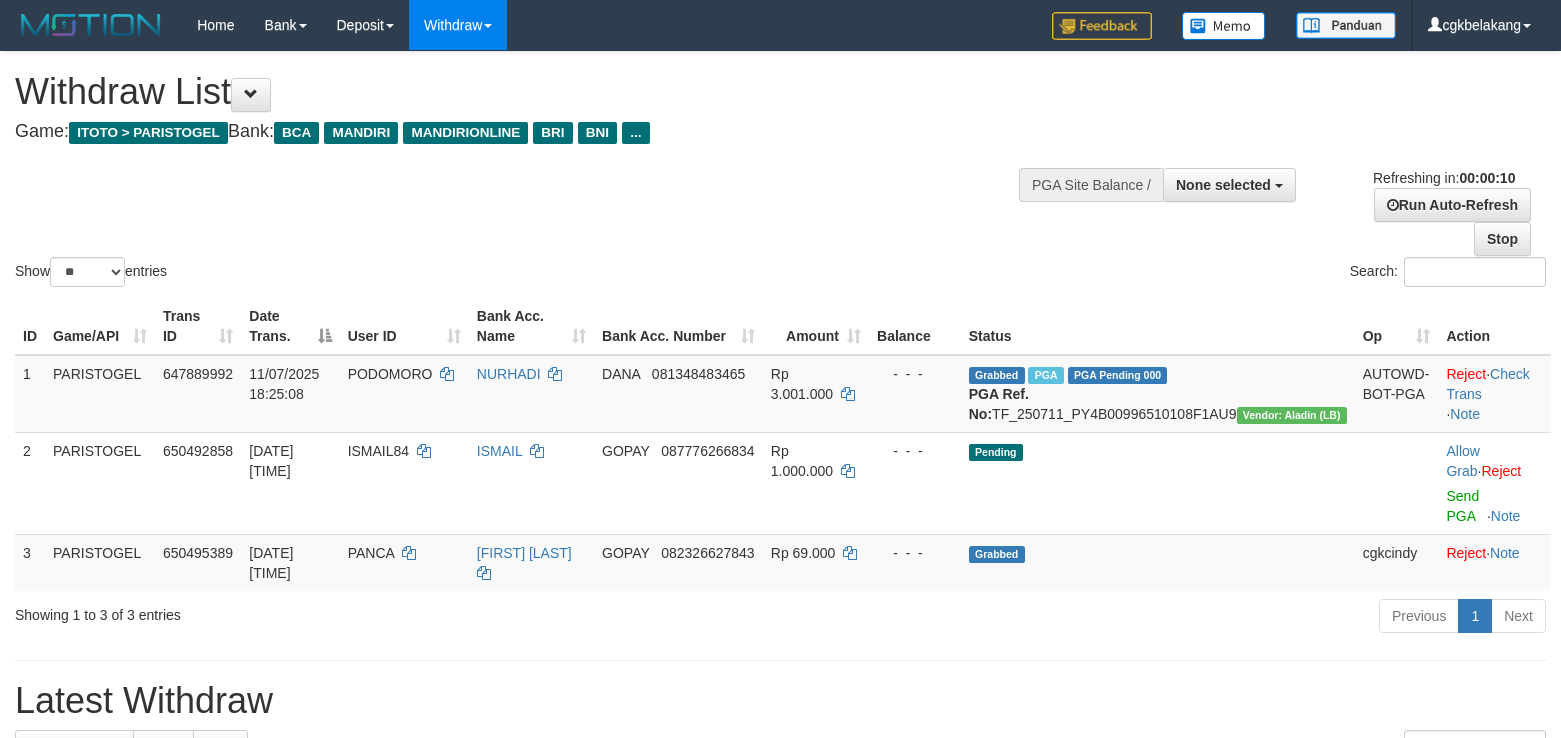 select 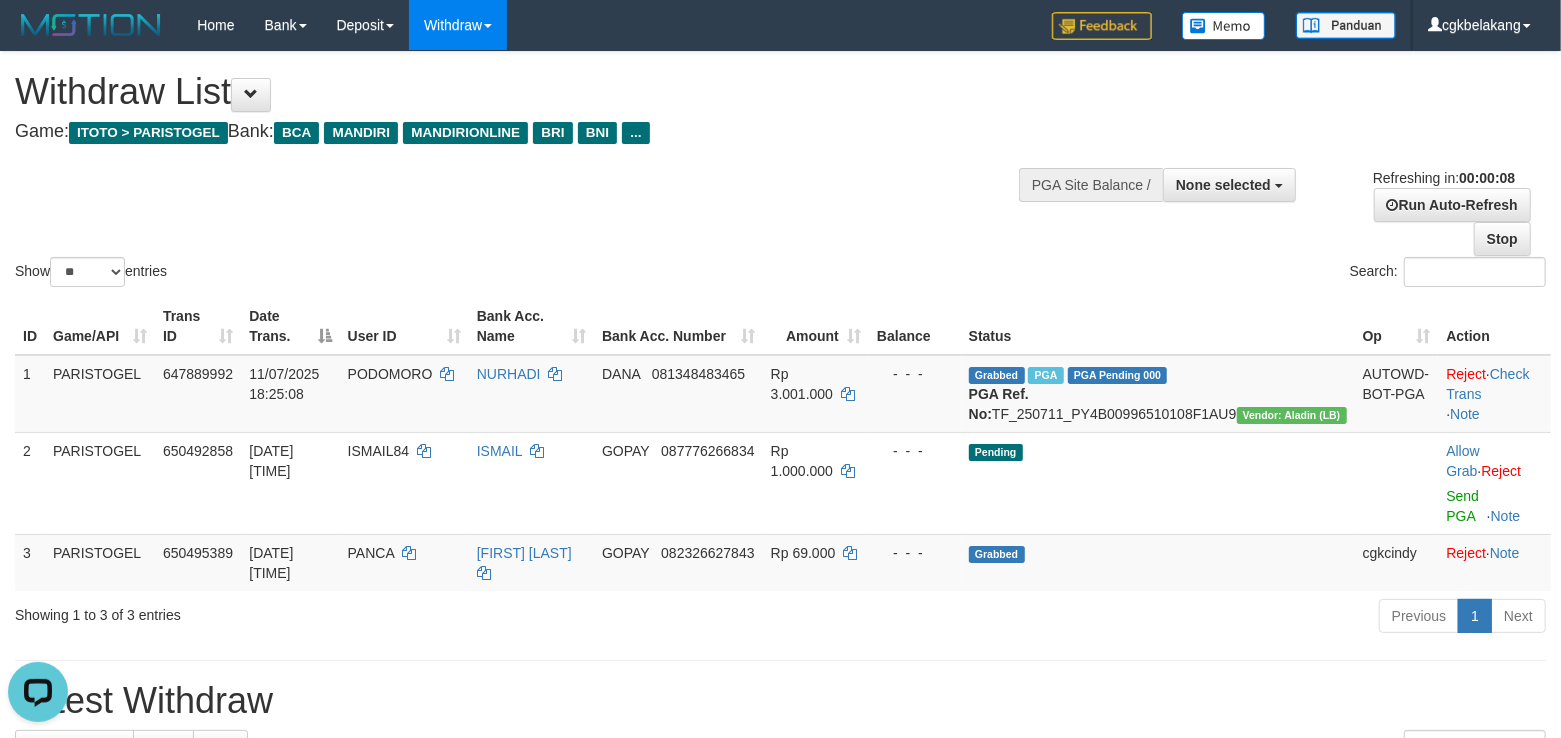 scroll, scrollTop: 0, scrollLeft: 0, axis: both 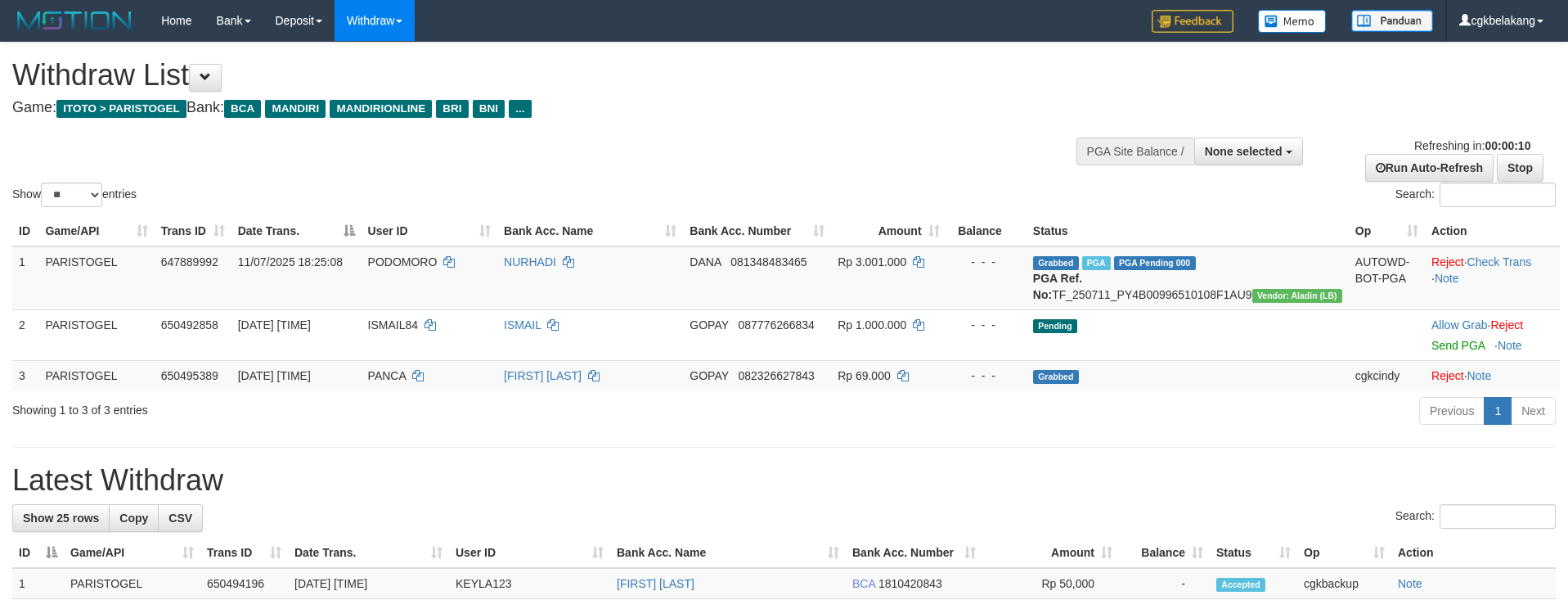 select 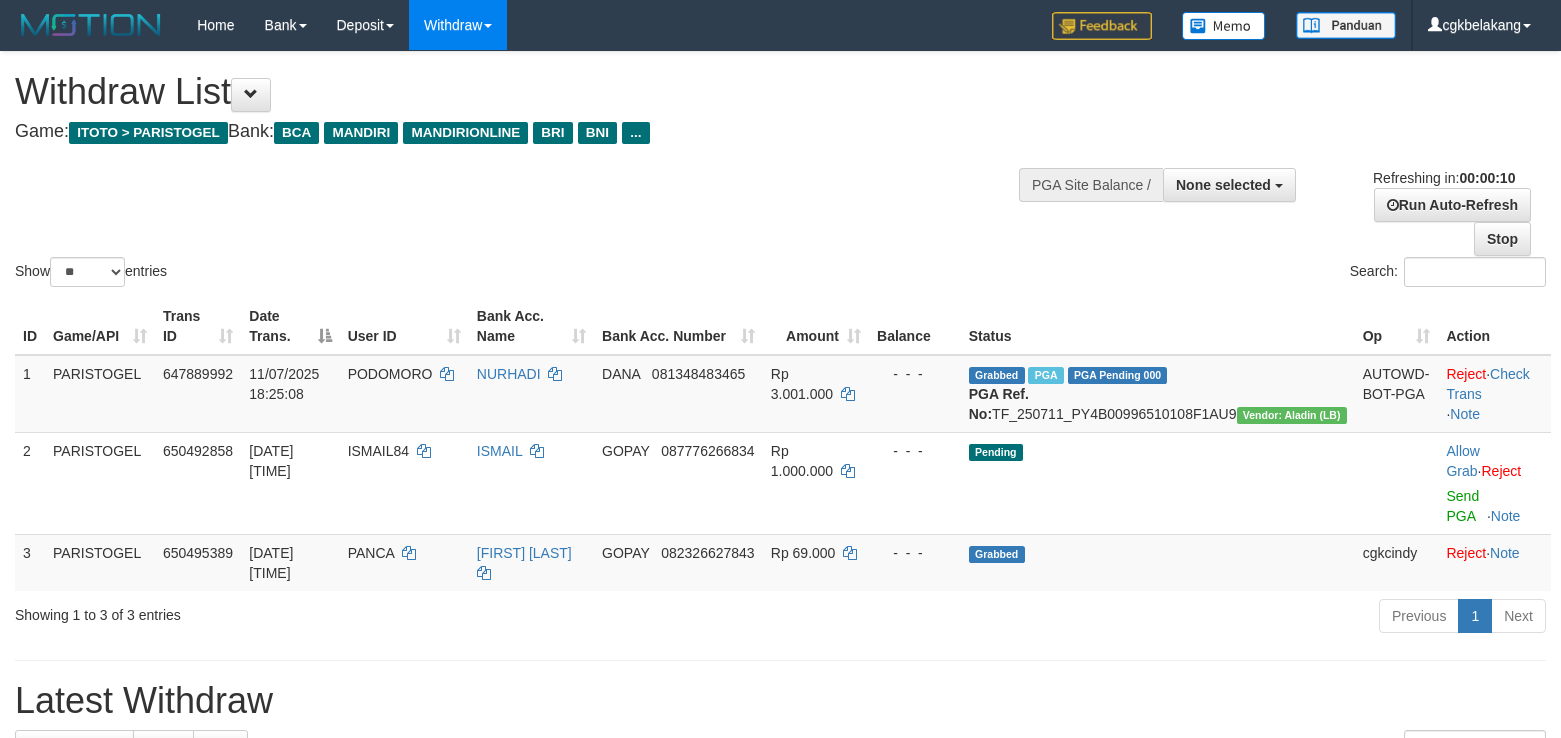 select 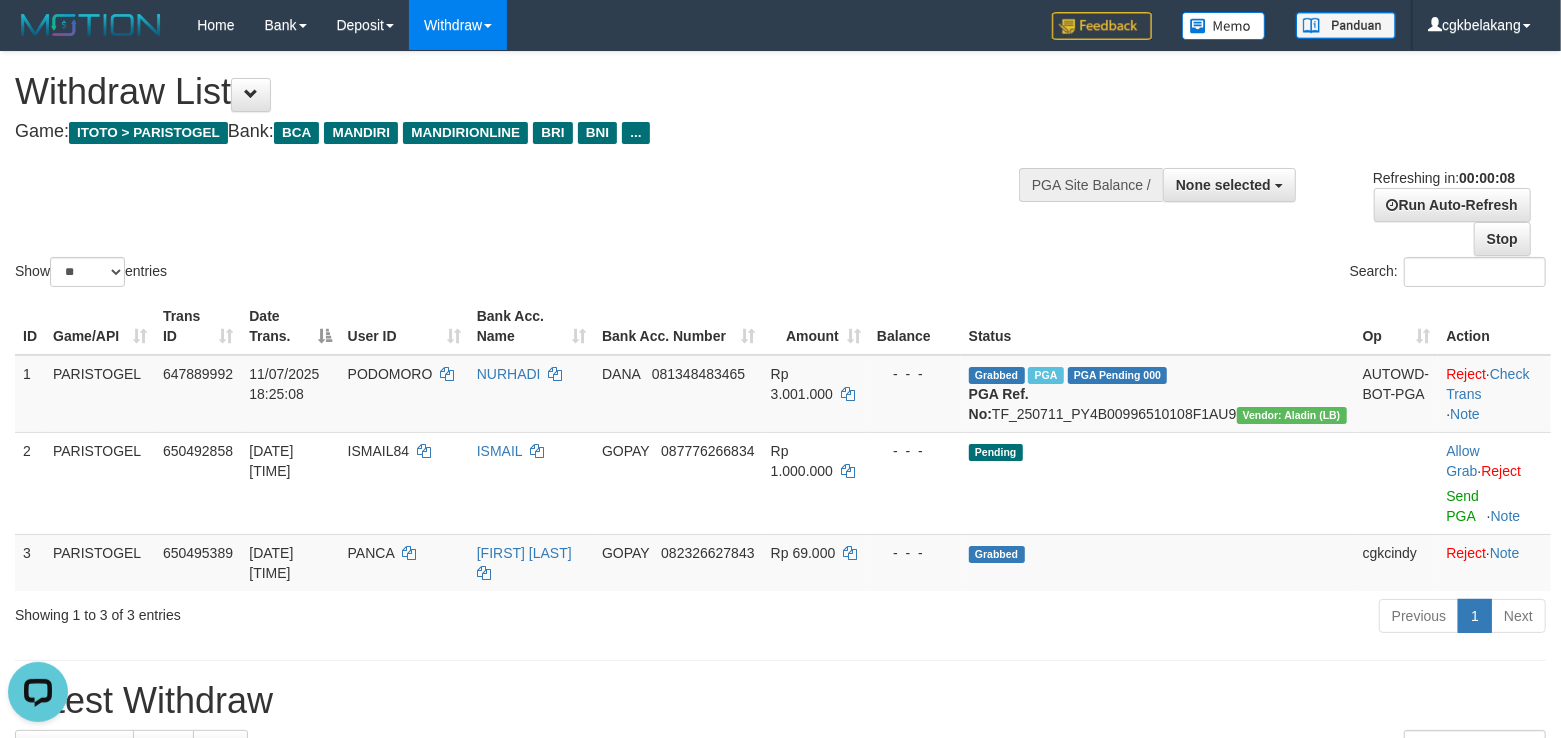 scroll, scrollTop: 0, scrollLeft: 0, axis: both 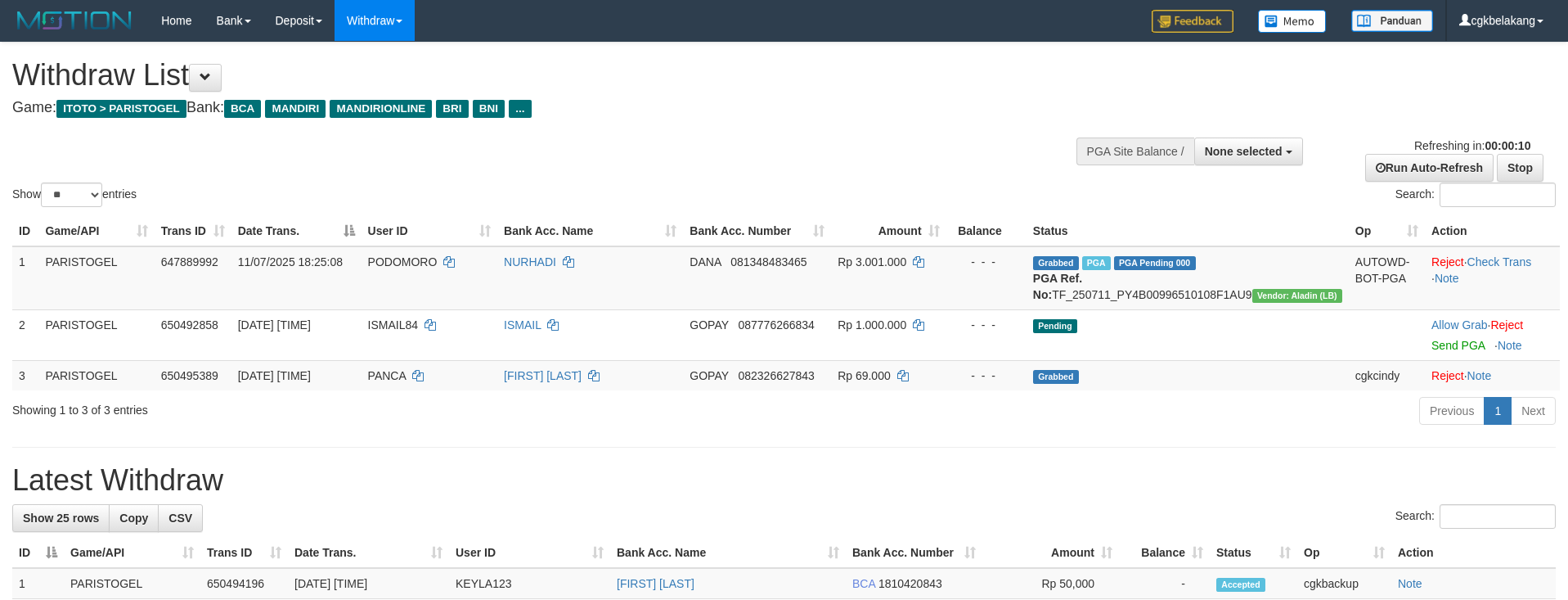 select 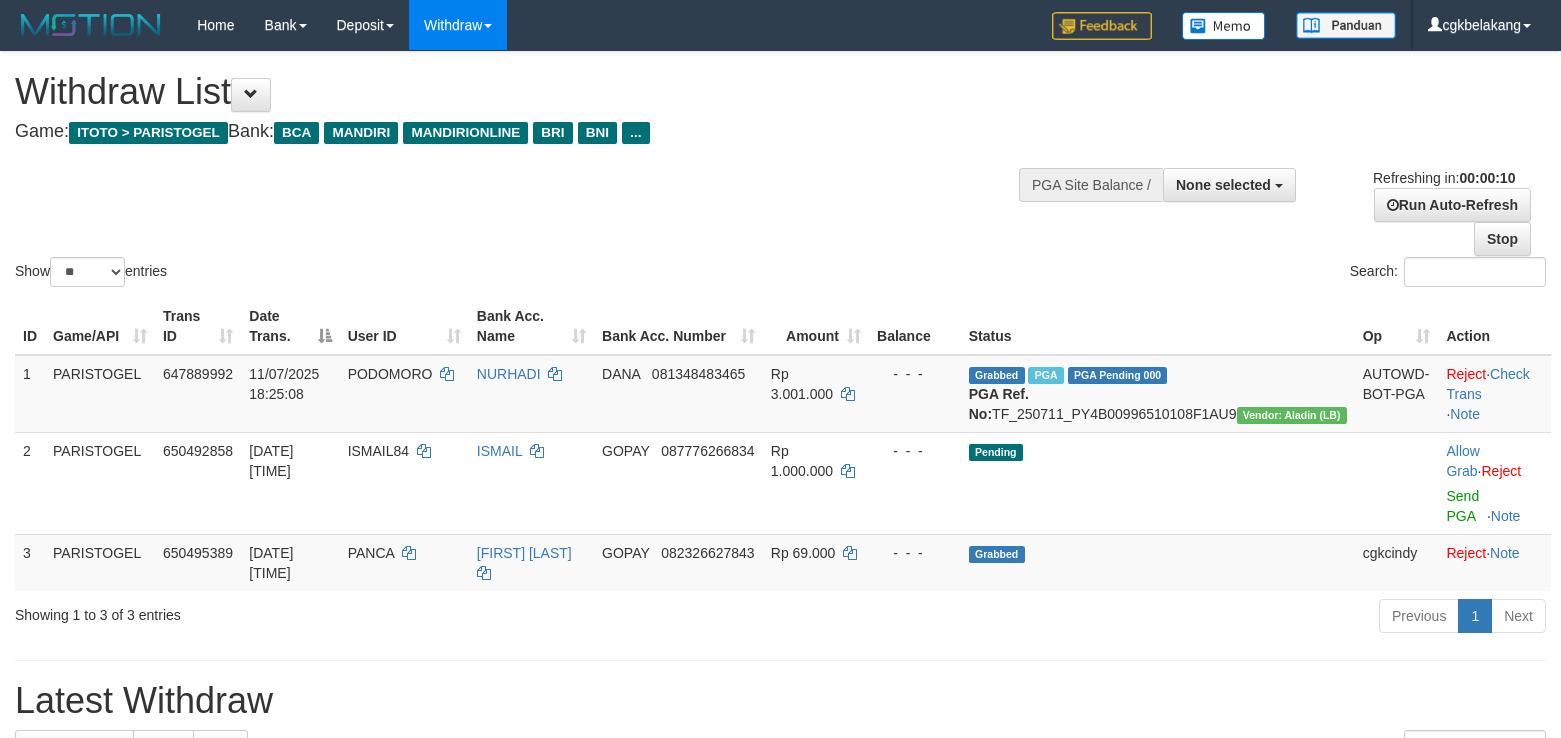 select 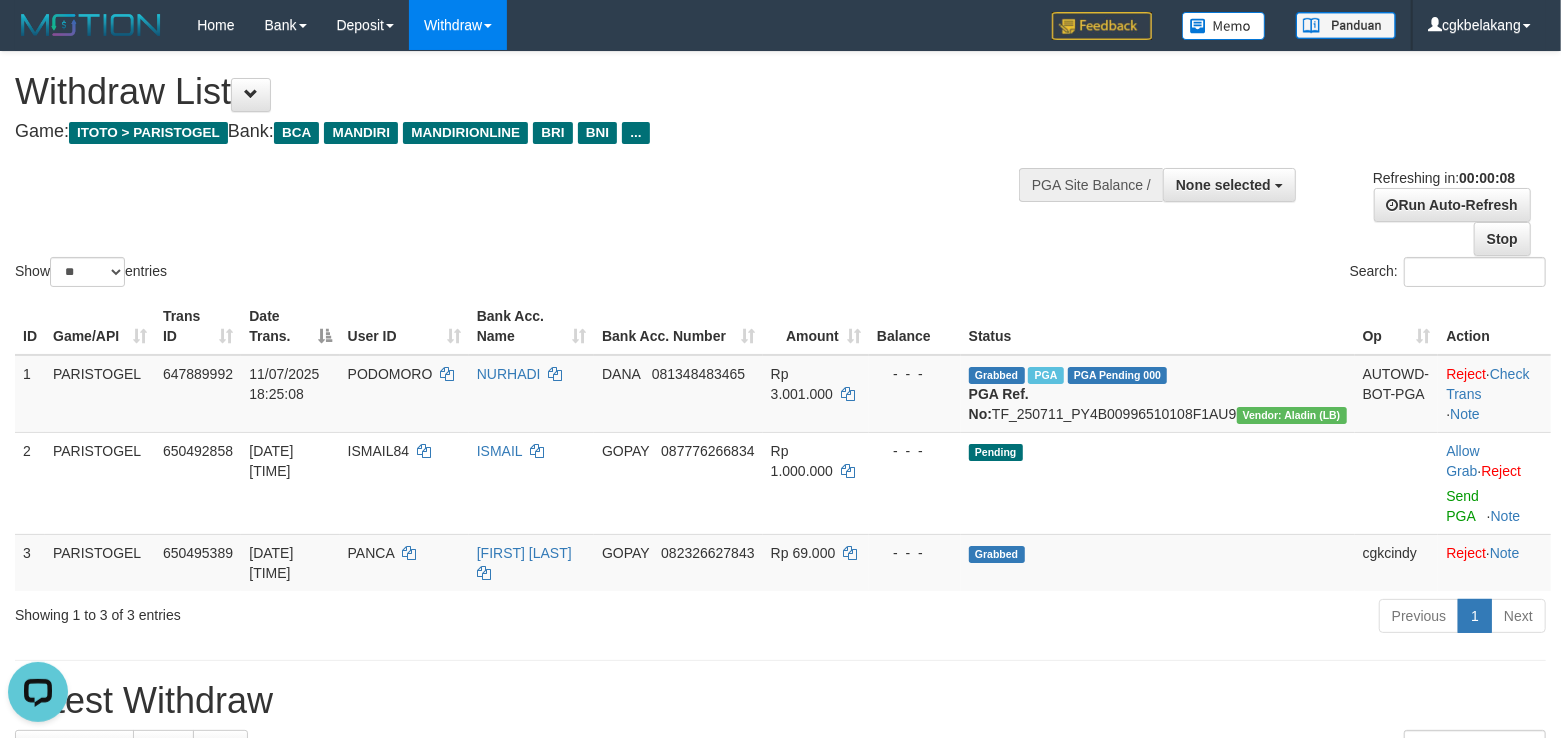 scroll, scrollTop: 0, scrollLeft: 0, axis: both 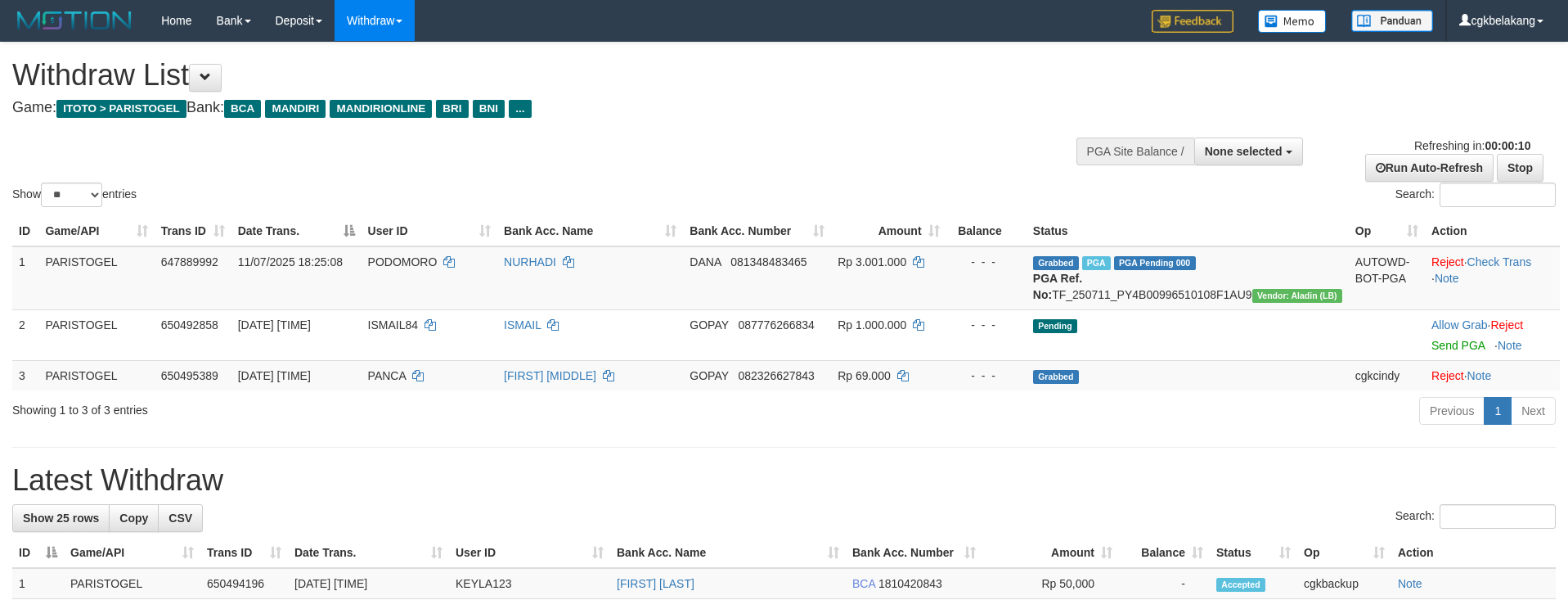 select 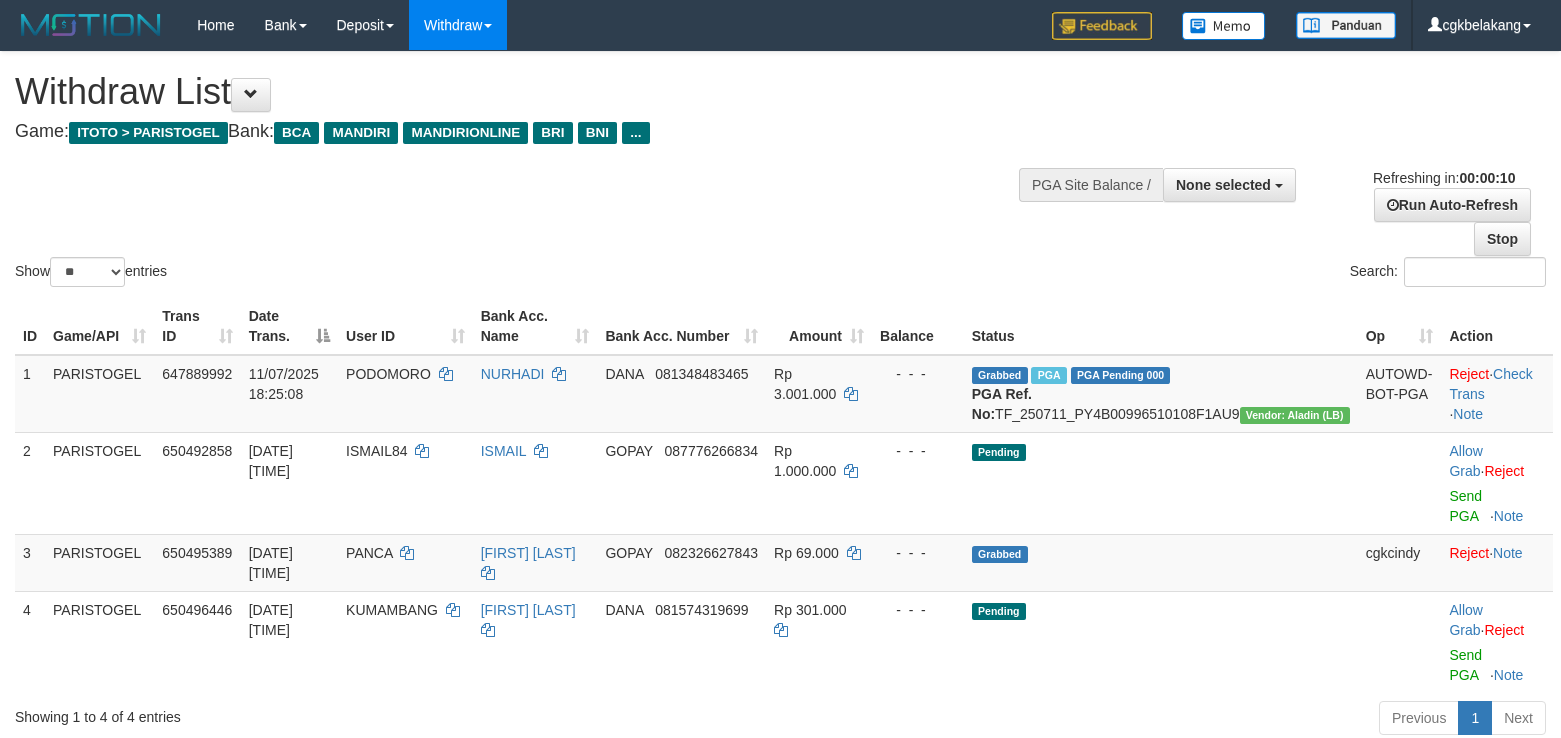 select 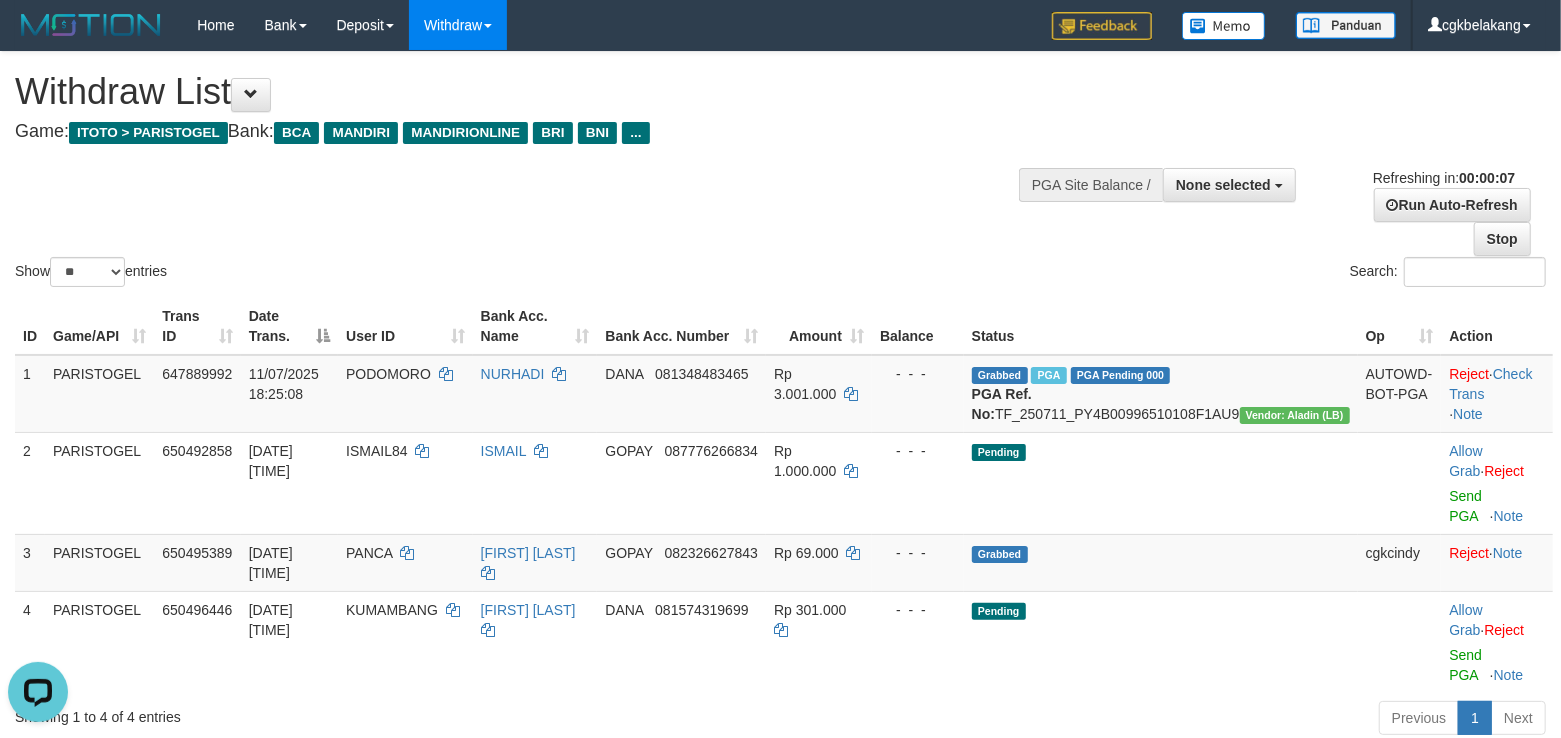 scroll, scrollTop: 0, scrollLeft: 0, axis: both 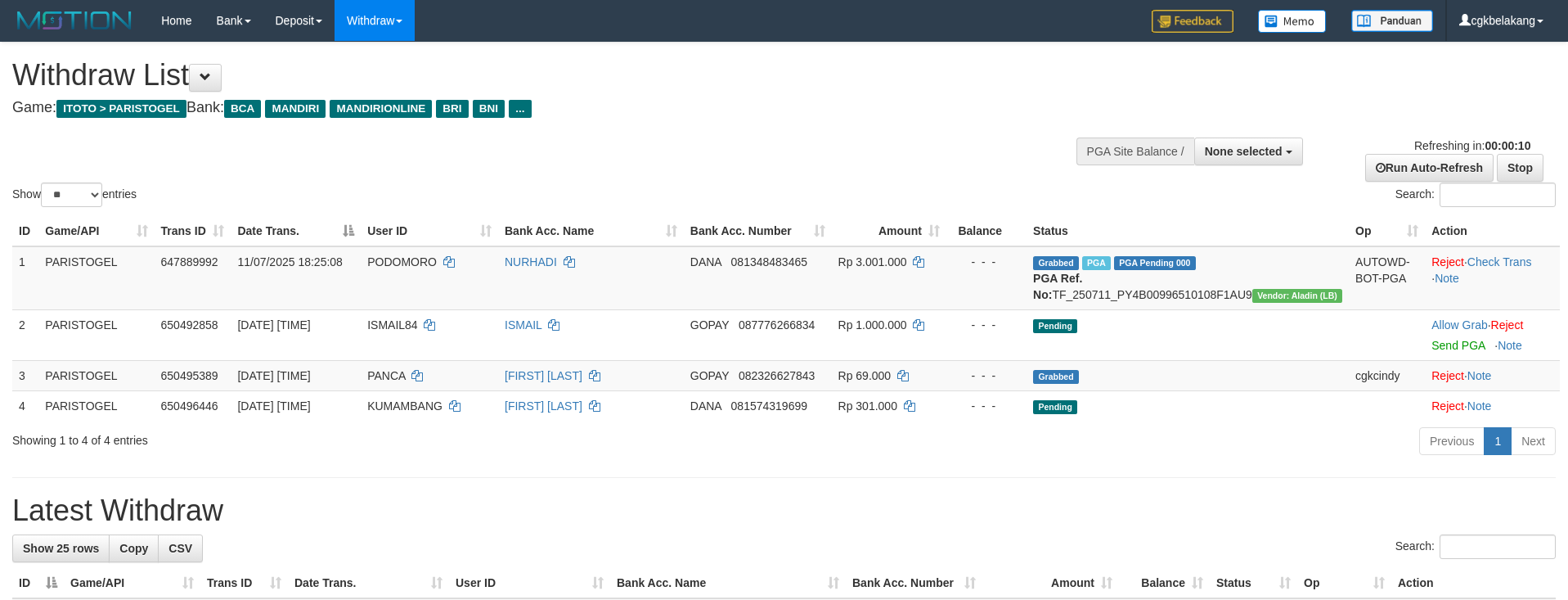select 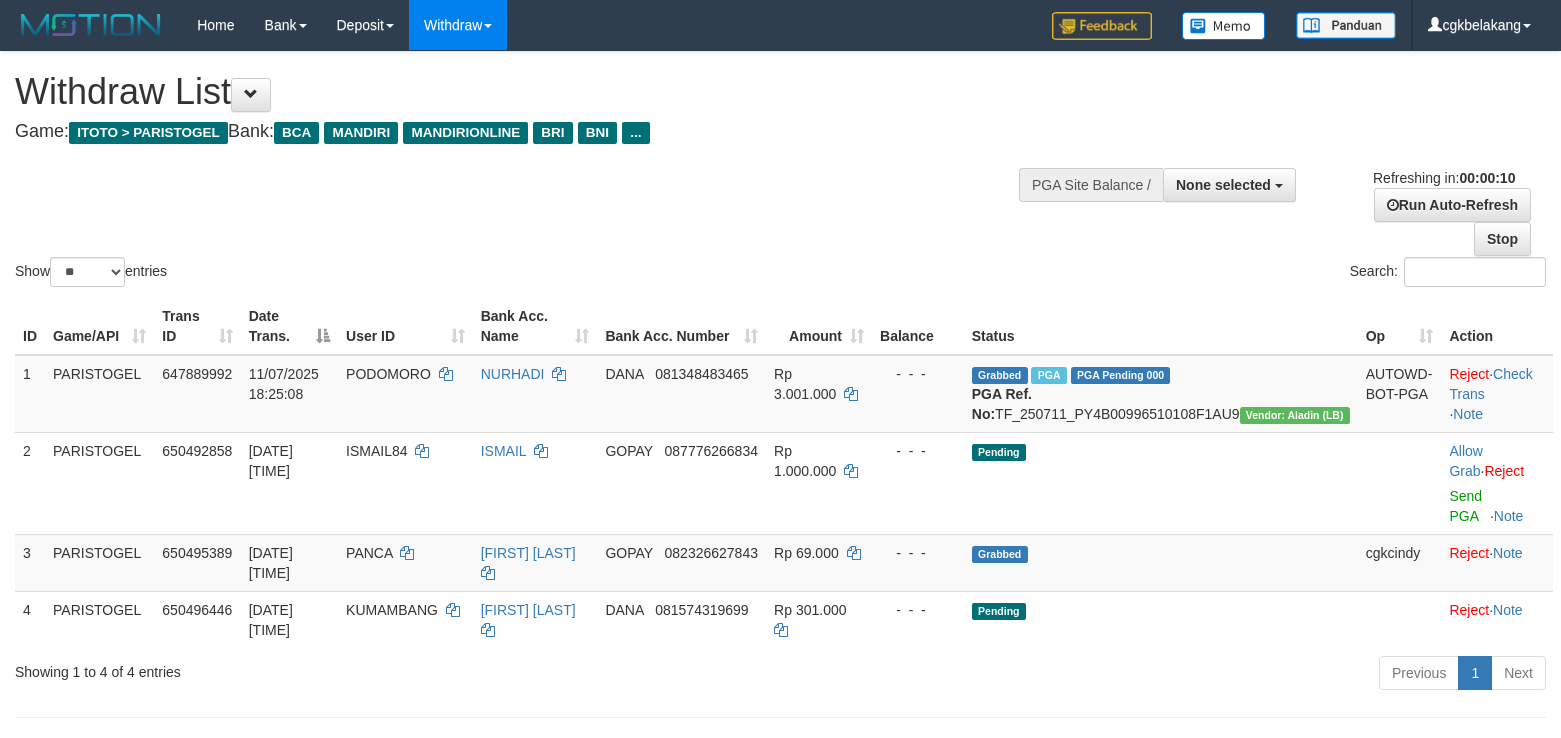 select 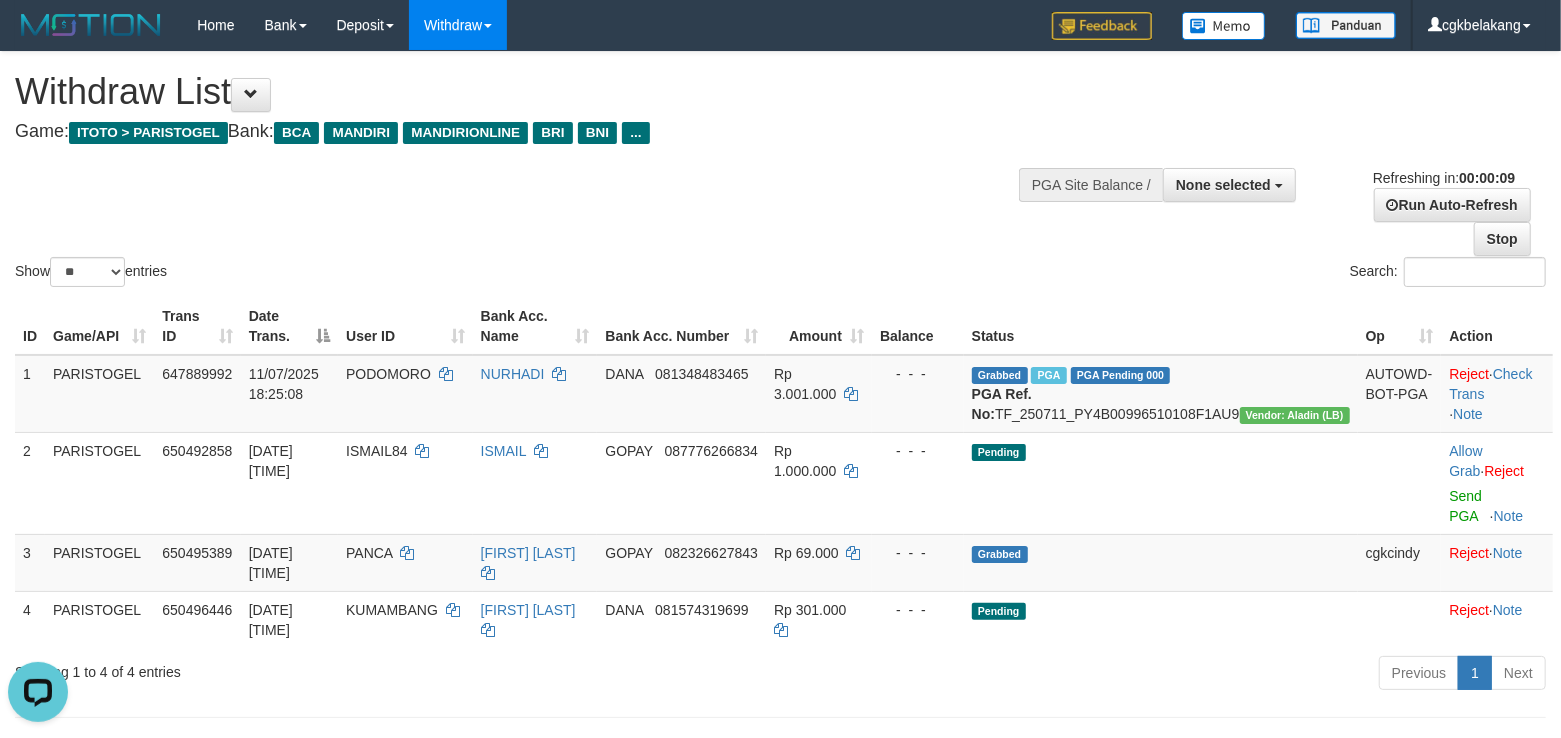 scroll, scrollTop: 0, scrollLeft: 0, axis: both 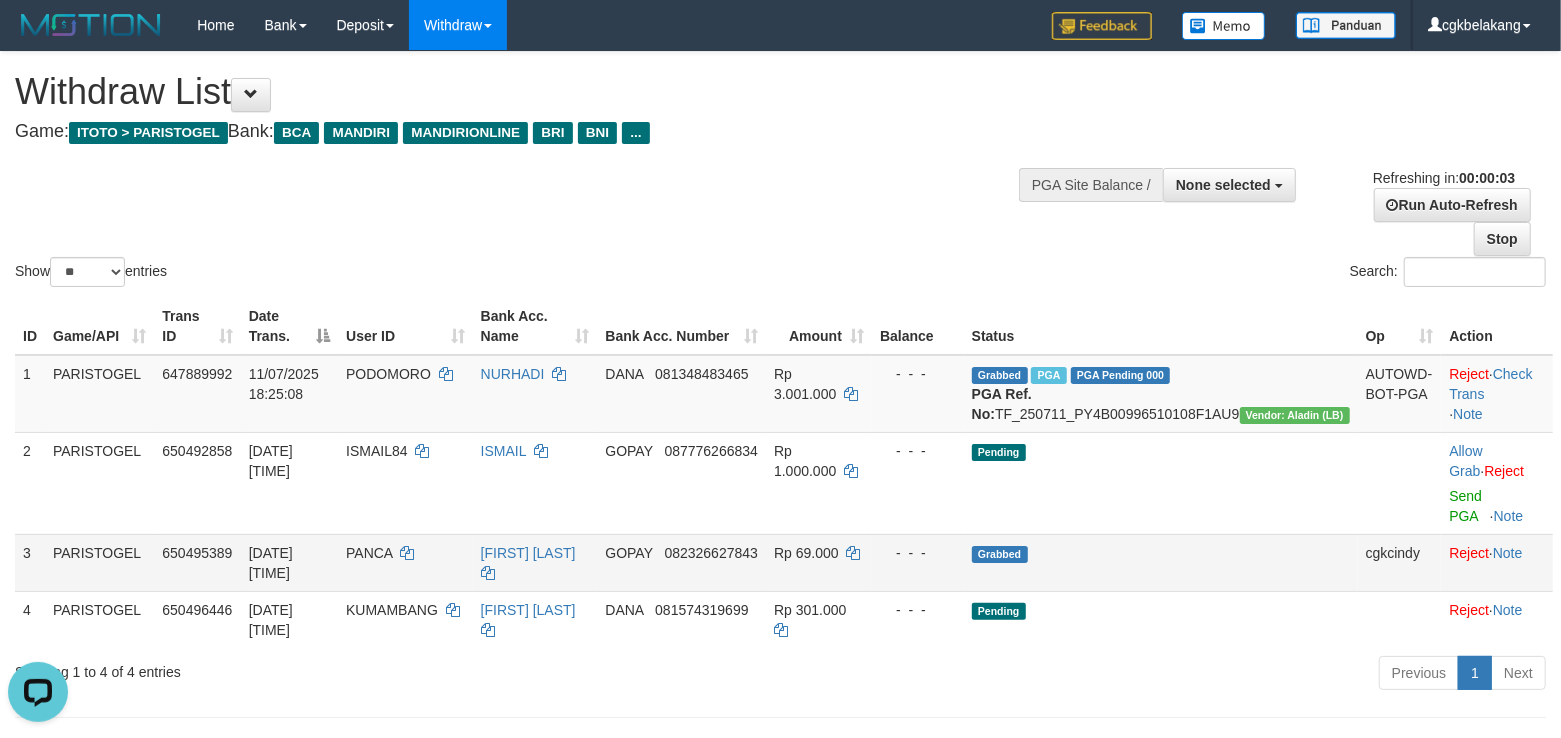 click on "Grabbed" at bounding box center [1161, 562] 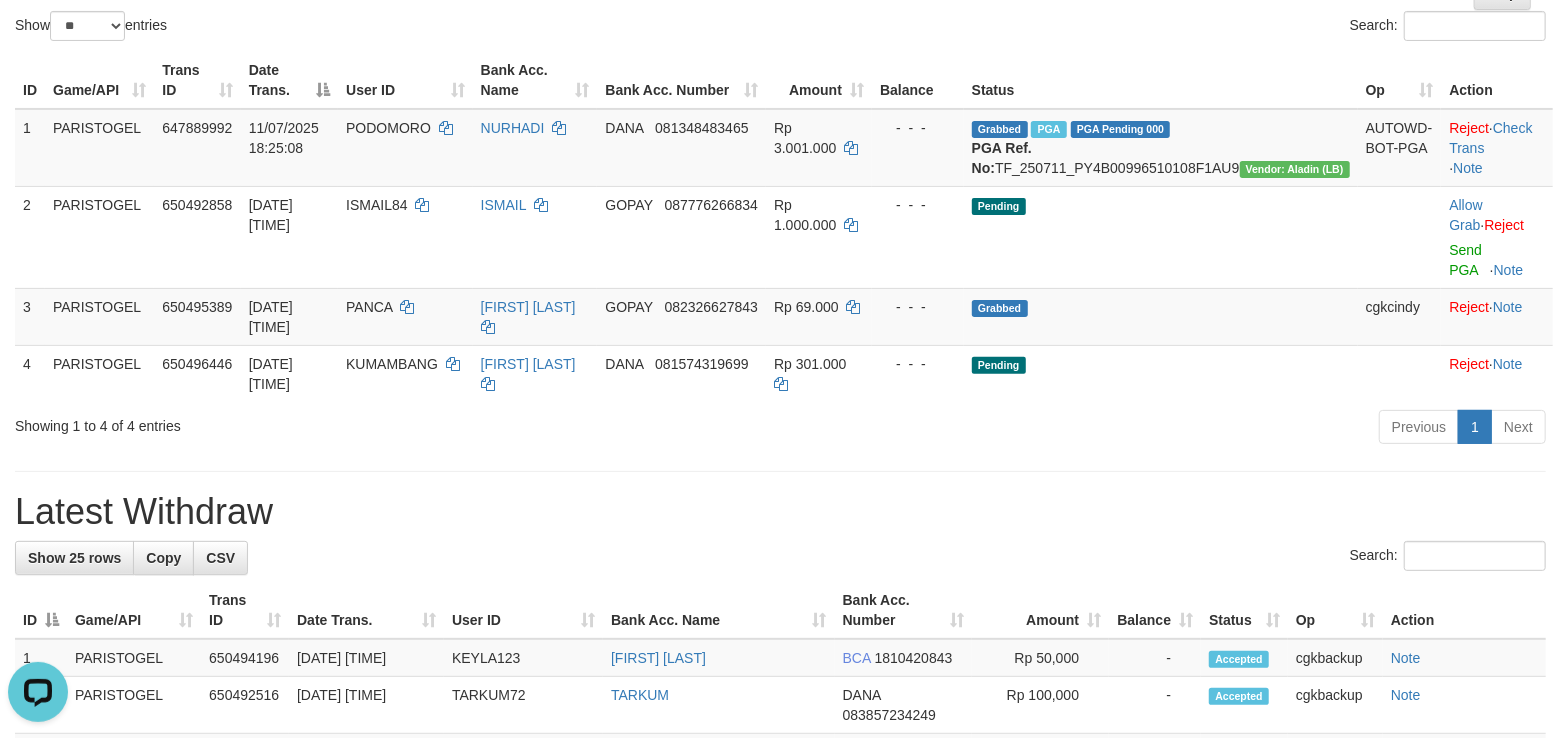 scroll, scrollTop: 266, scrollLeft: 0, axis: vertical 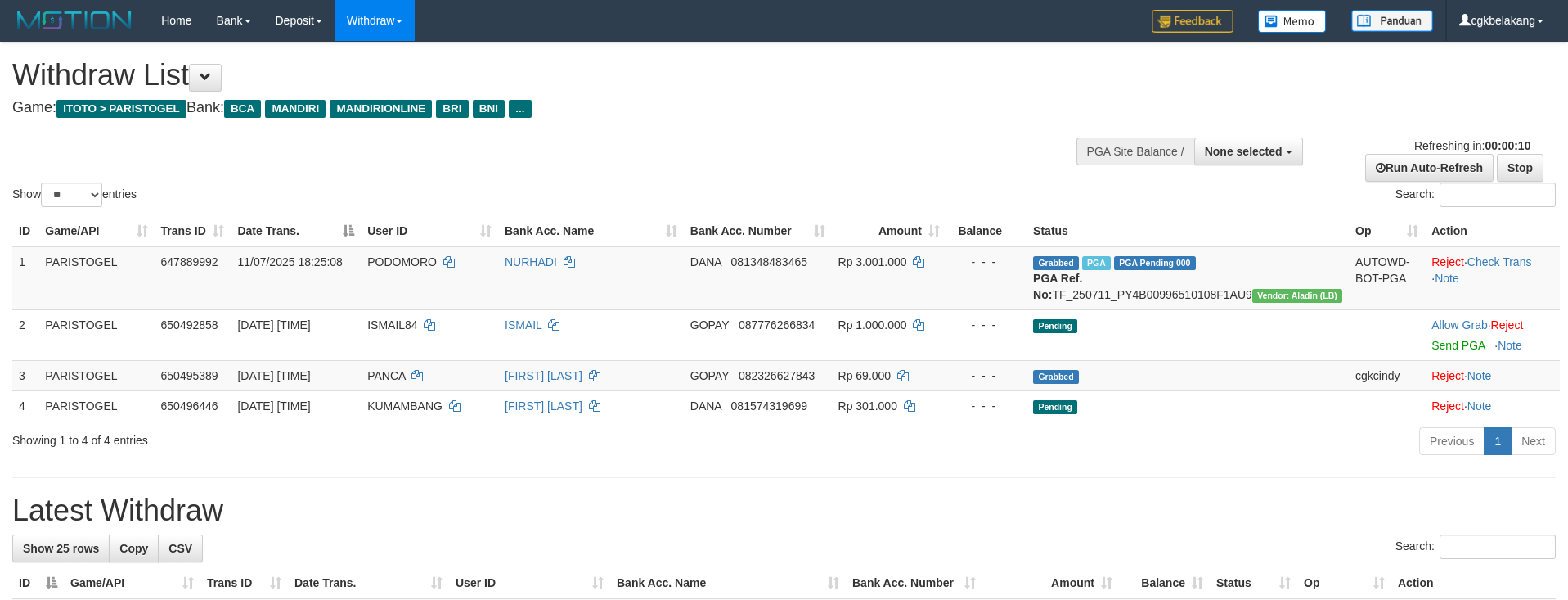 select 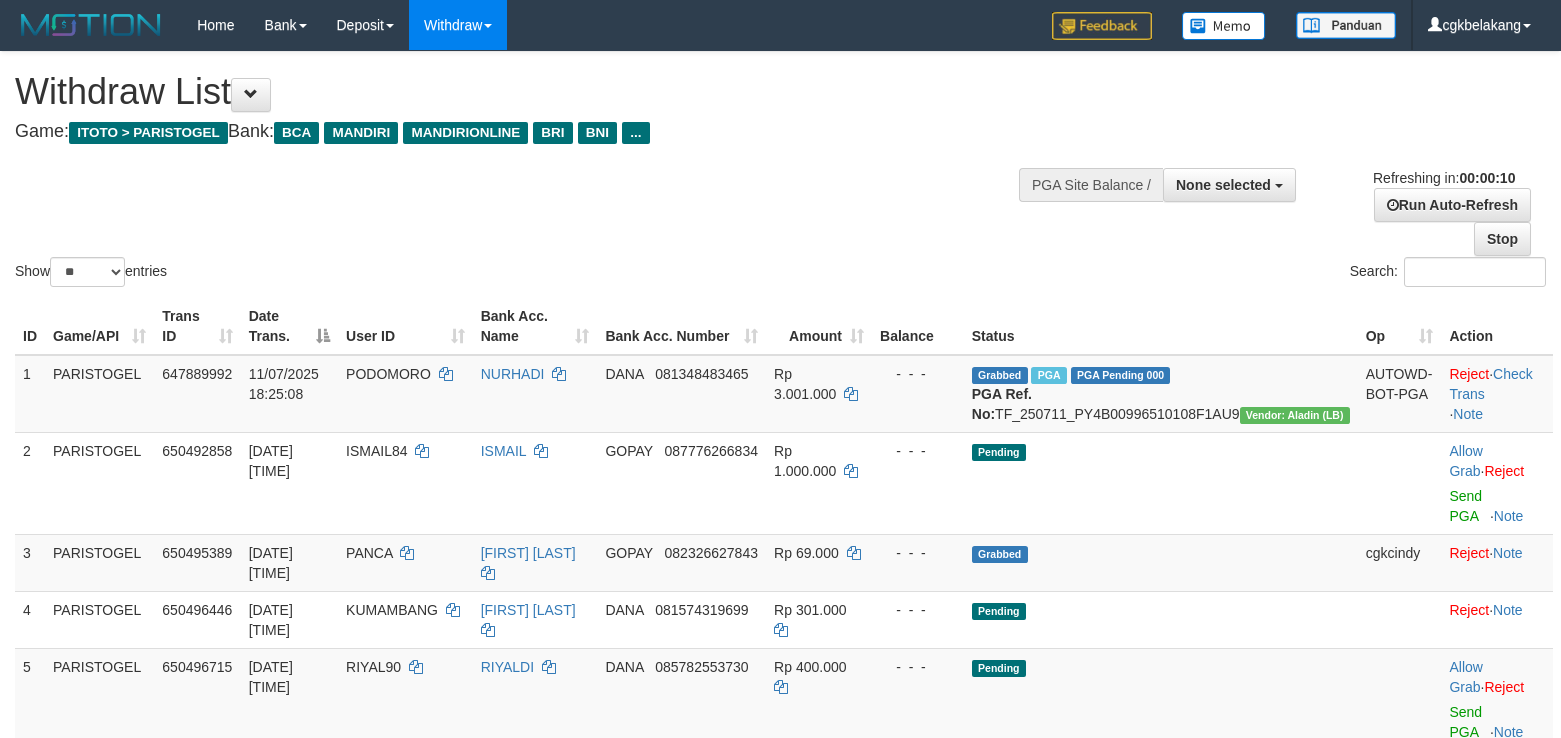 select 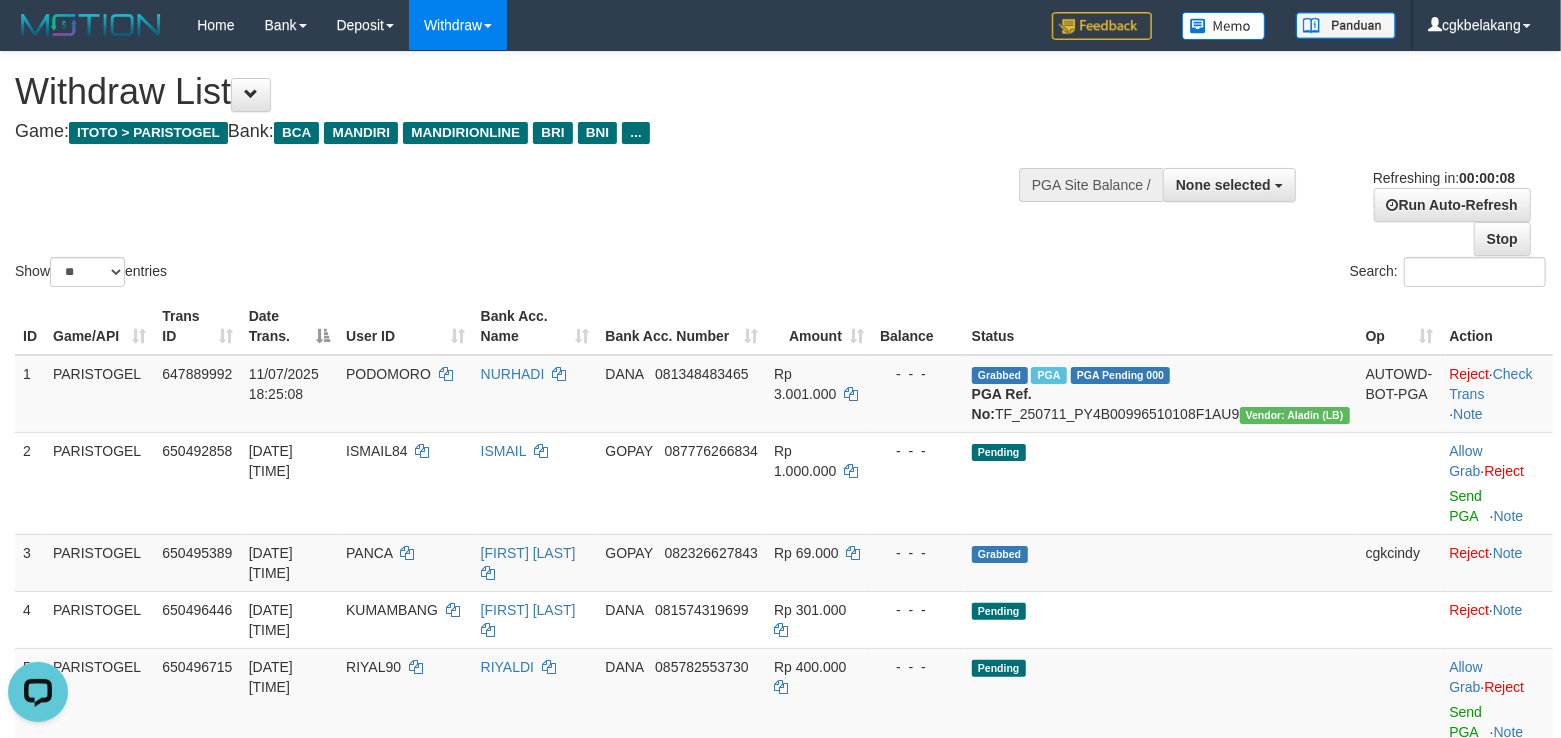 scroll, scrollTop: 0, scrollLeft: 0, axis: both 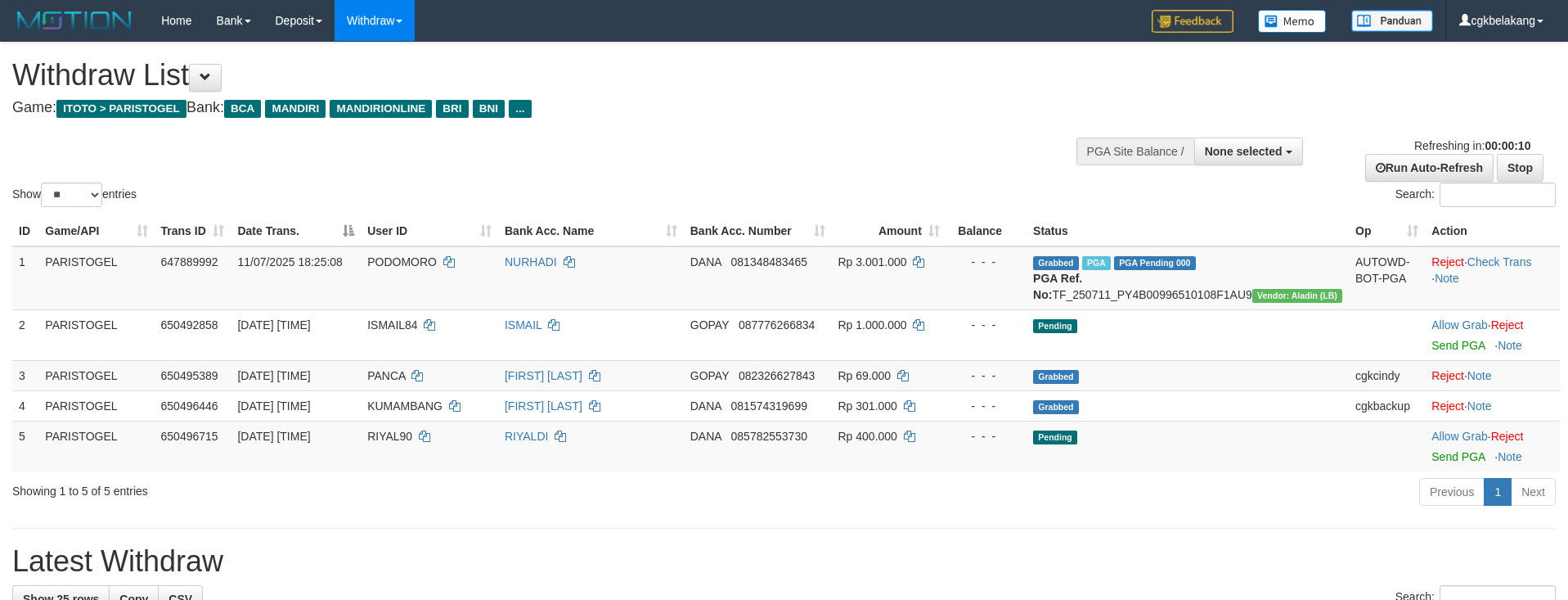 select 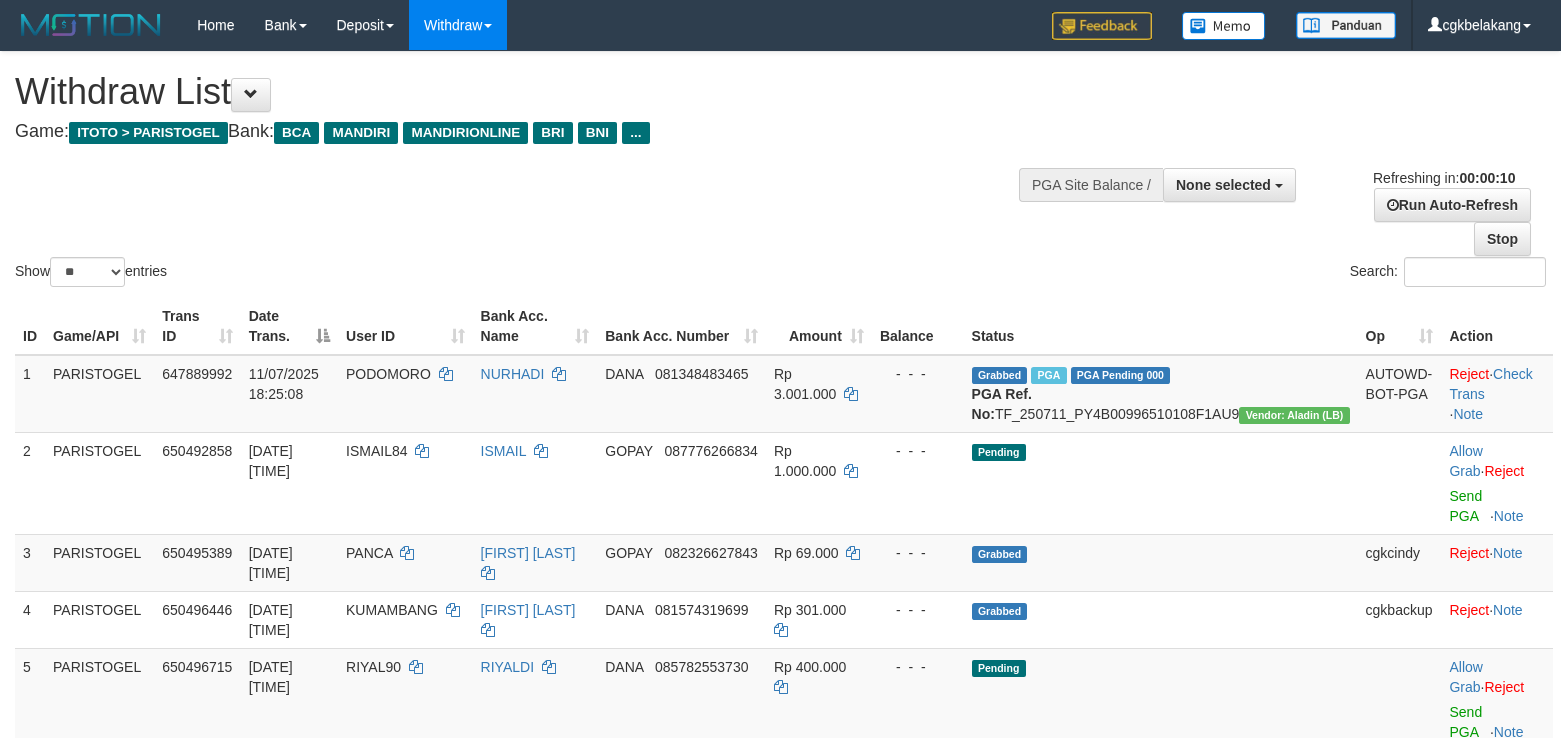select 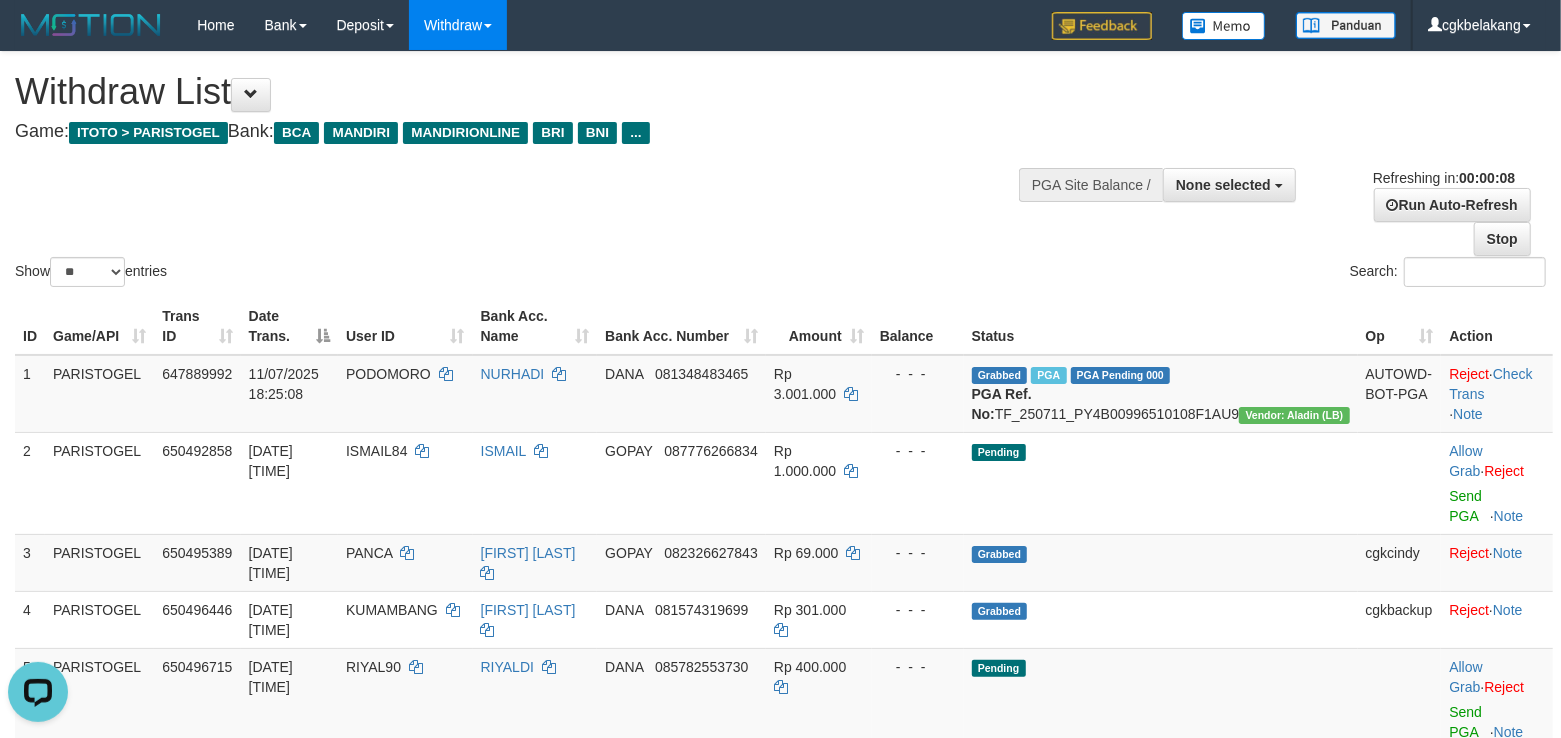 scroll, scrollTop: 0, scrollLeft: 0, axis: both 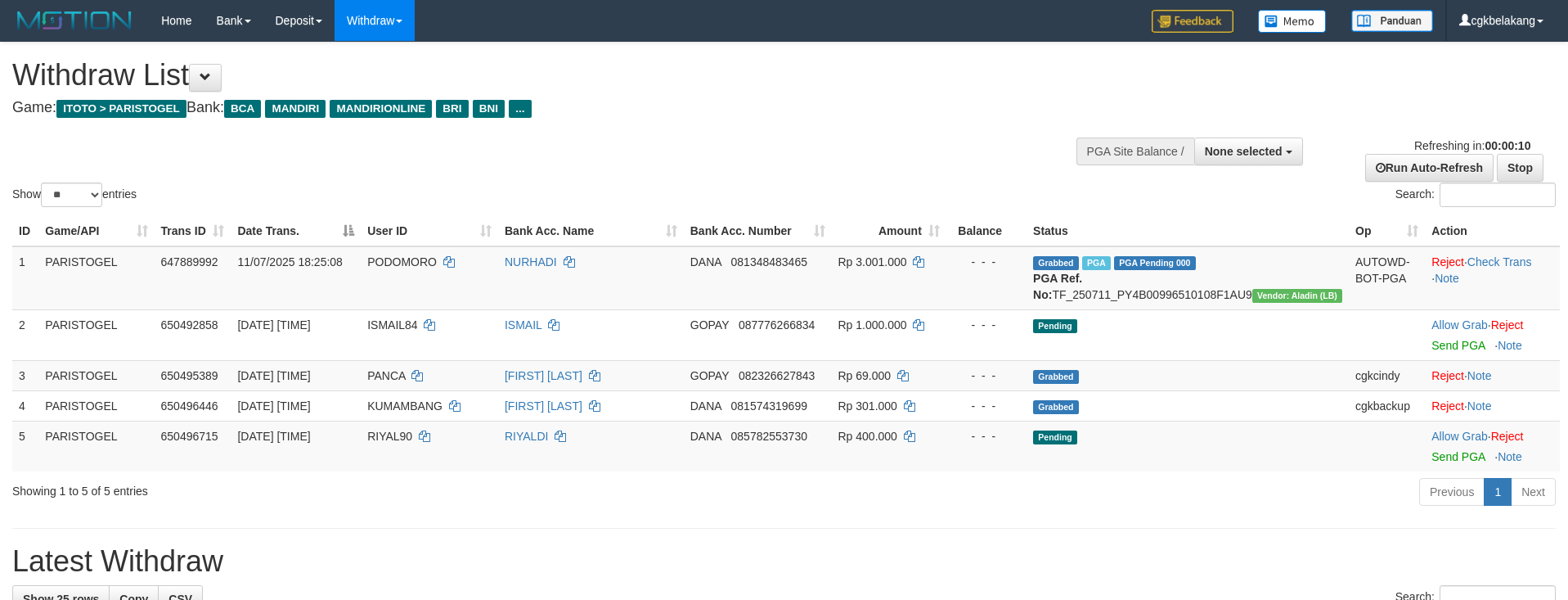 select 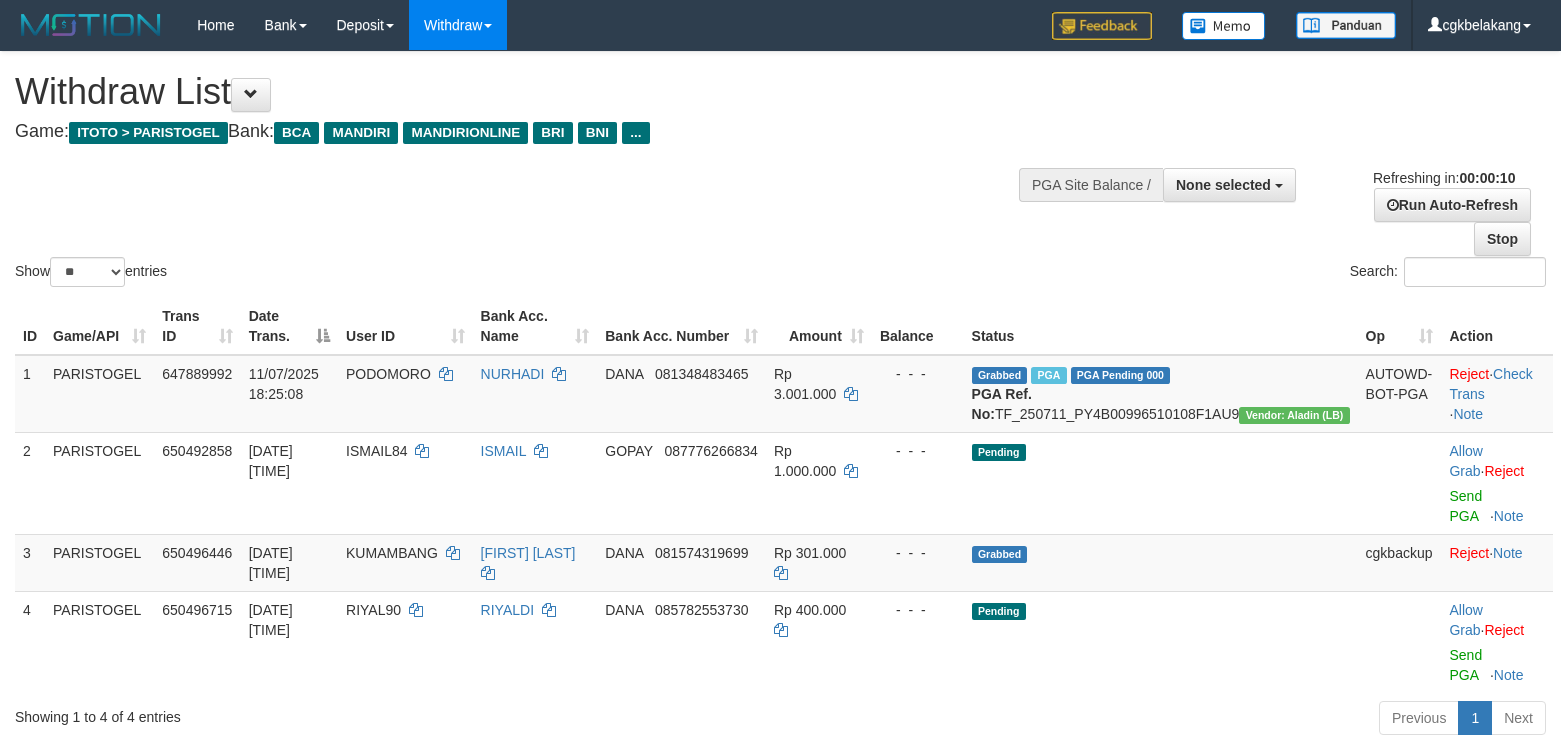 select 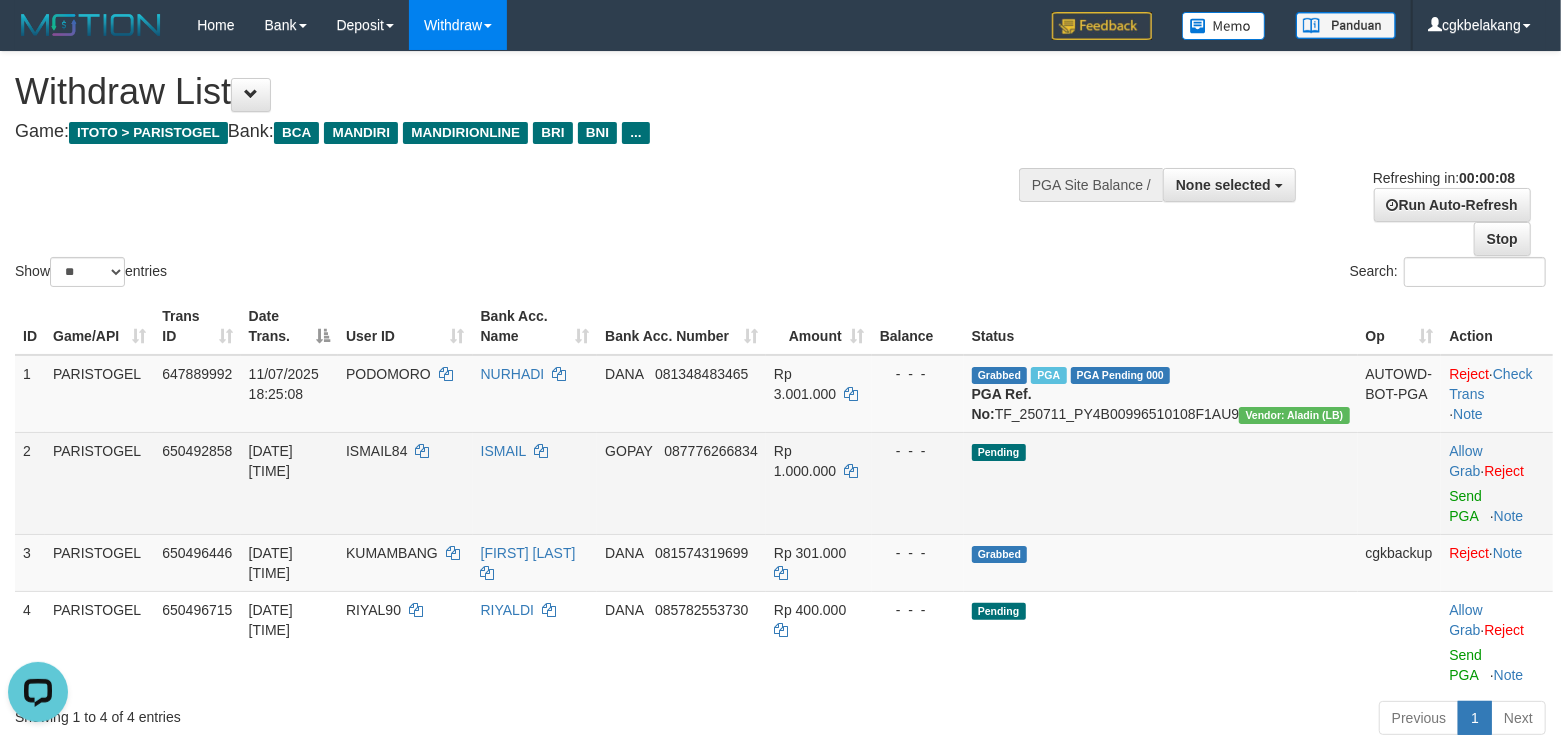 scroll, scrollTop: 0, scrollLeft: 0, axis: both 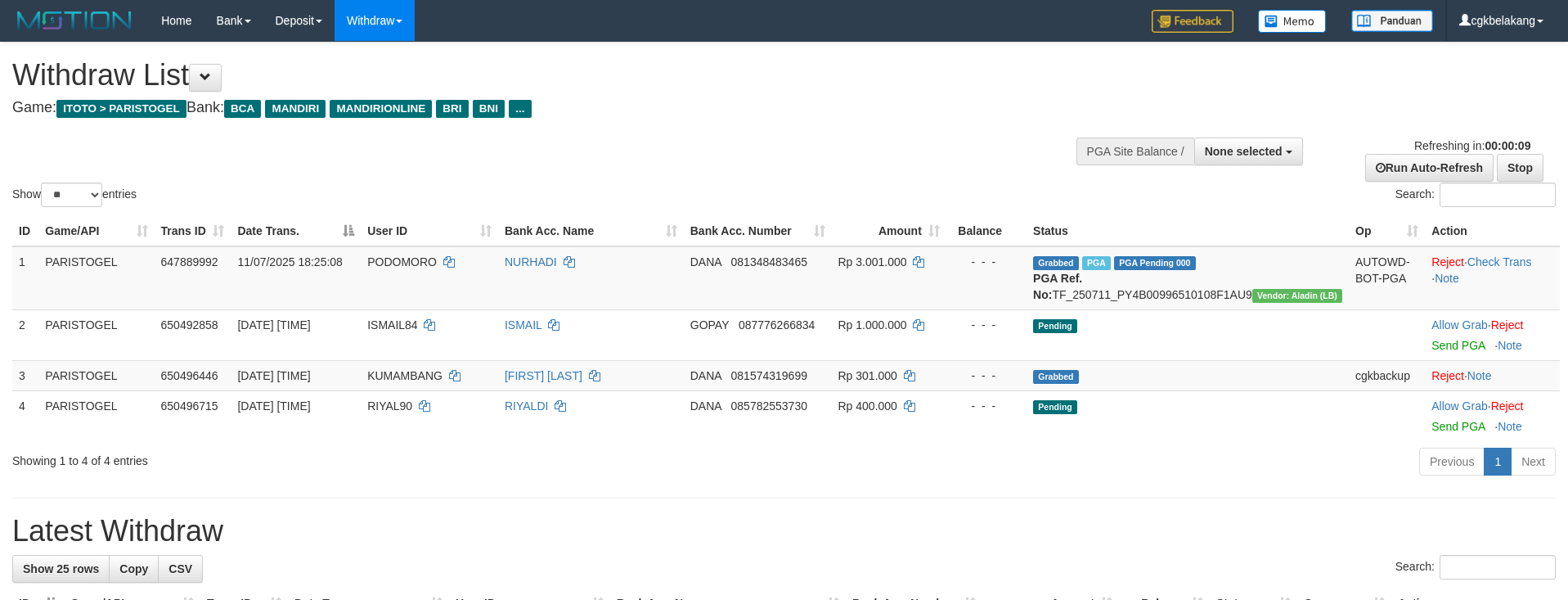 select 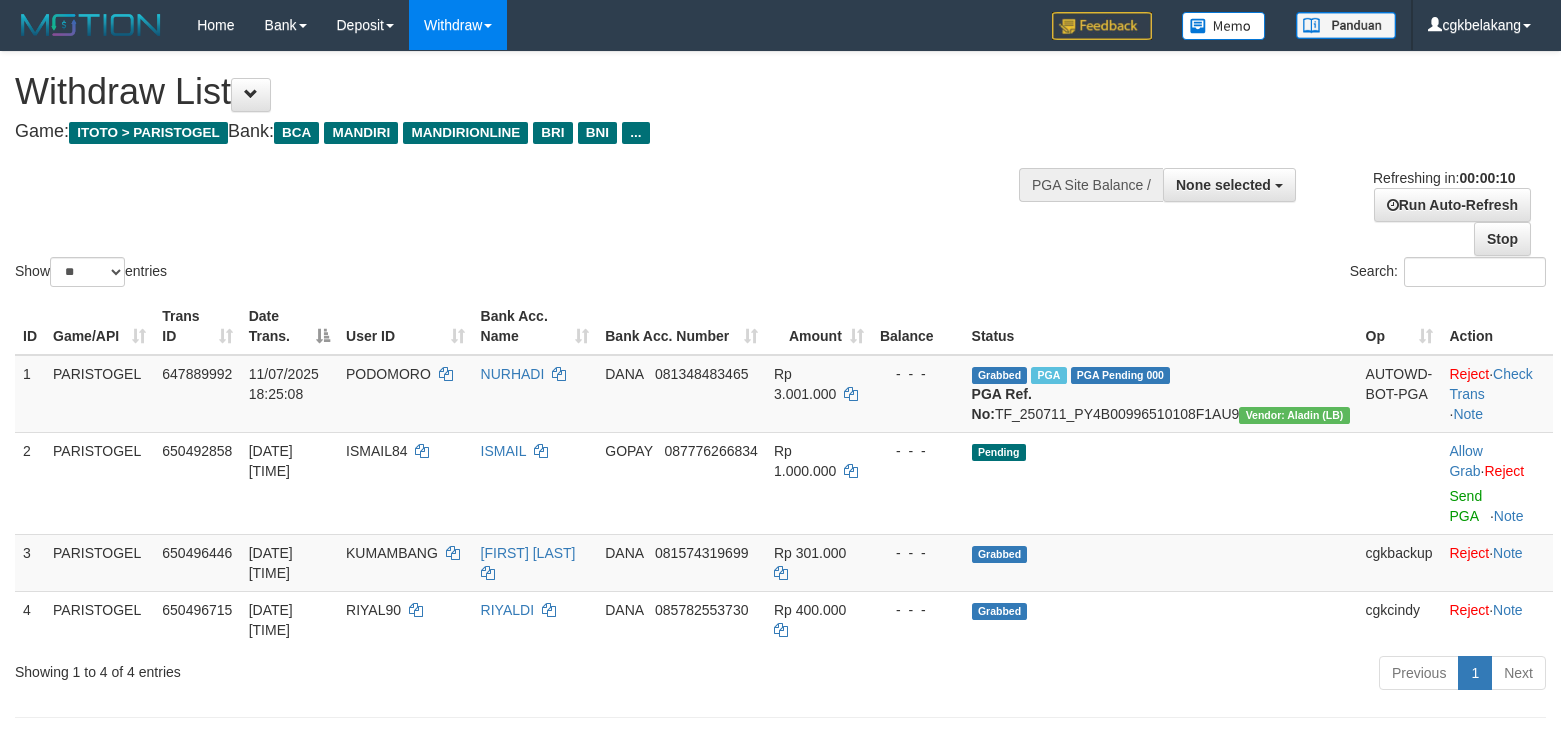 select 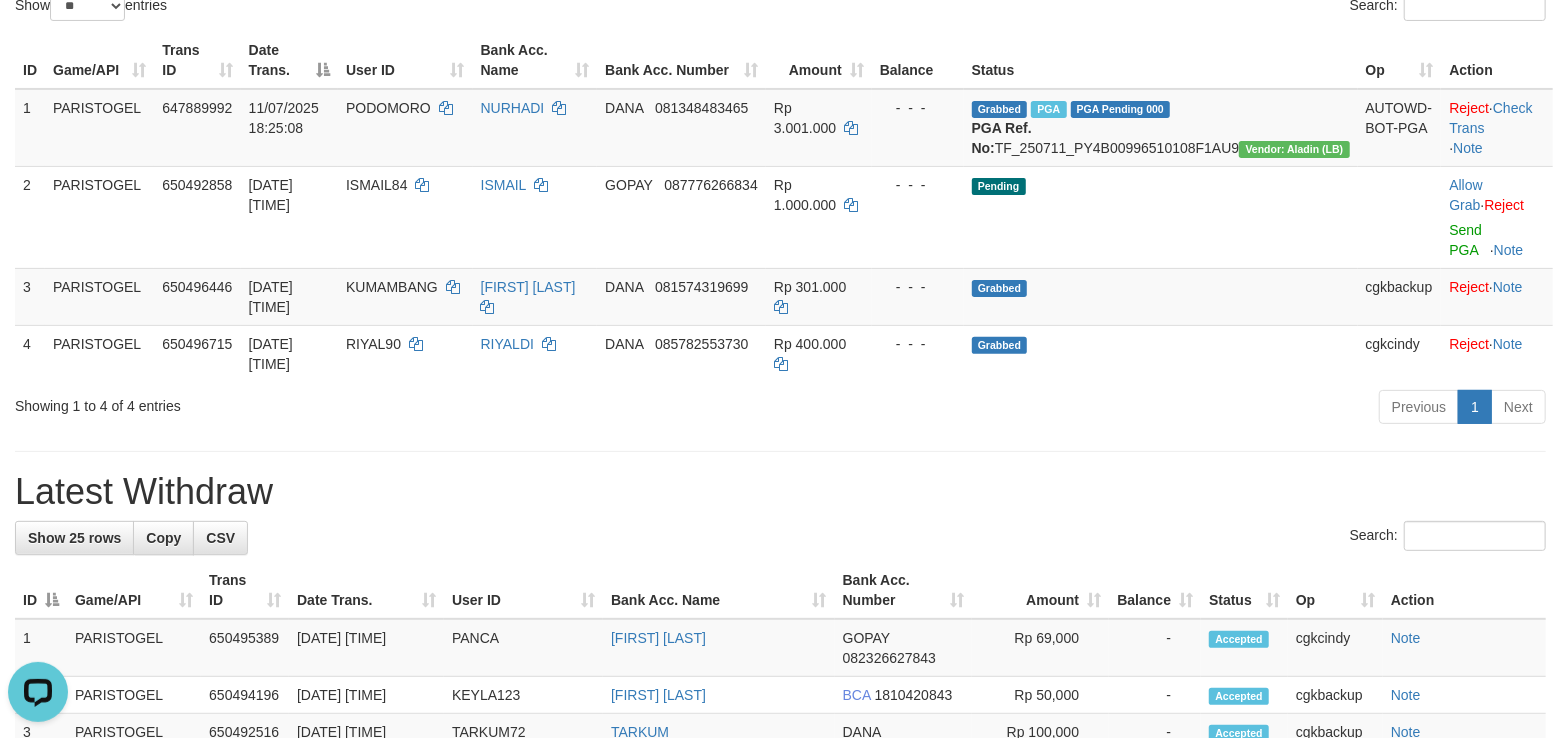 scroll, scrollTop: 0, scrollLeft: 0, axis: both 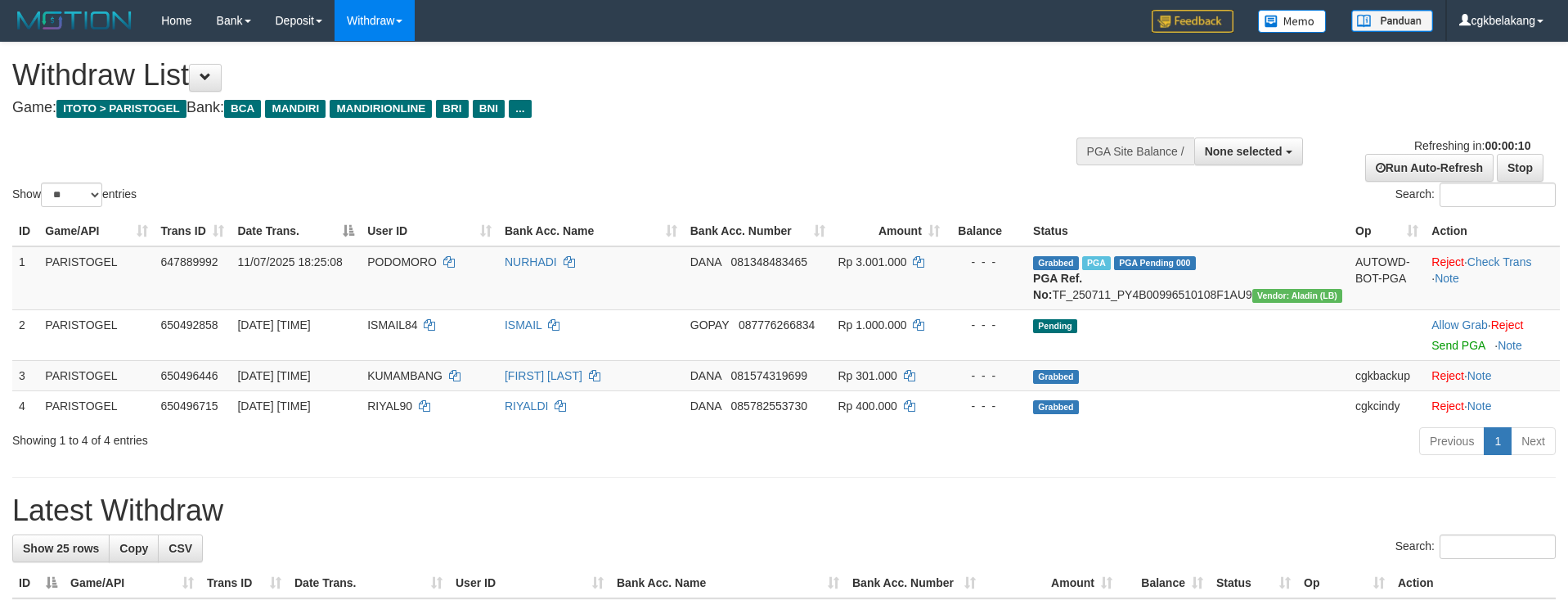 select 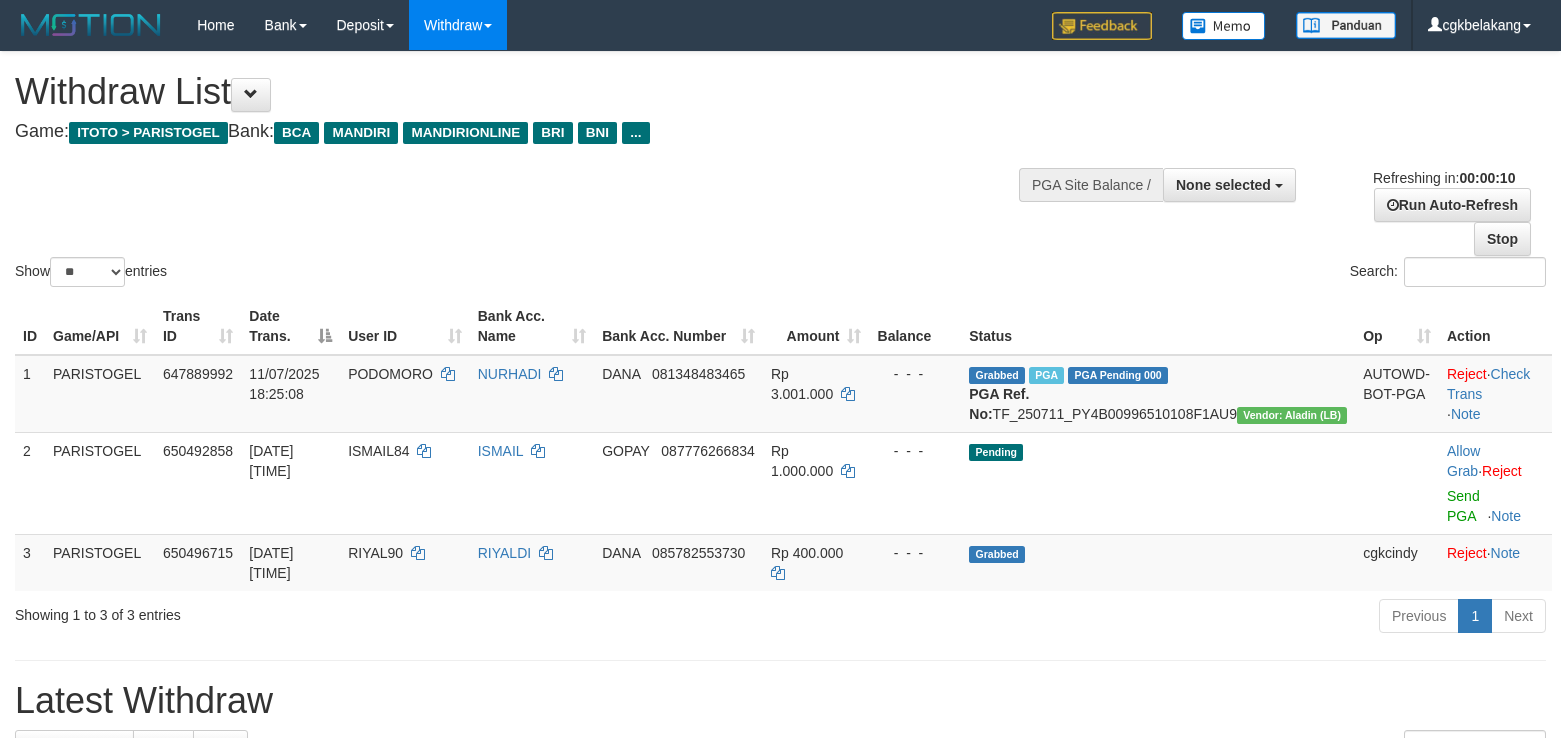 select 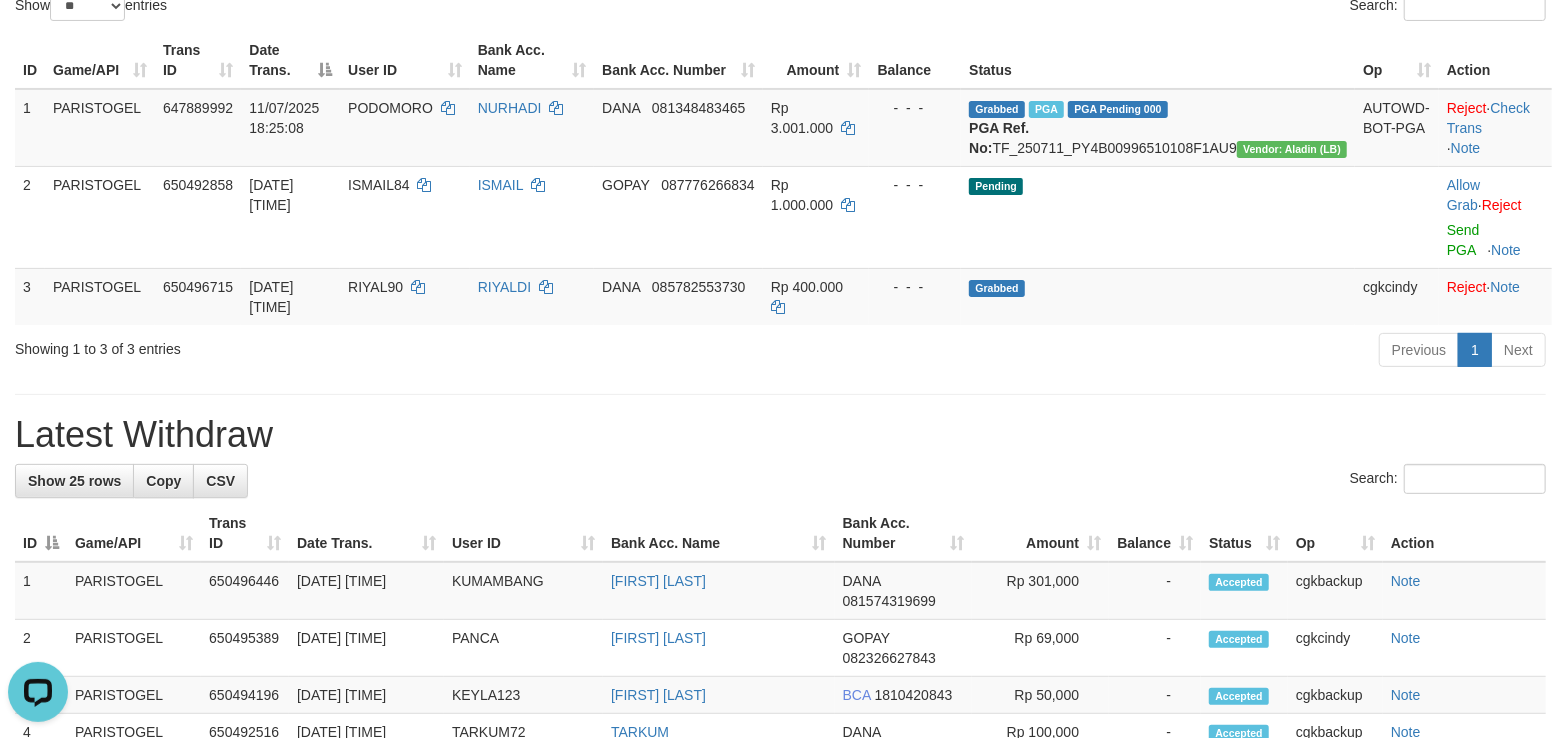 scroll, scrollTop: 0, scrollLeft: 0, axis: both 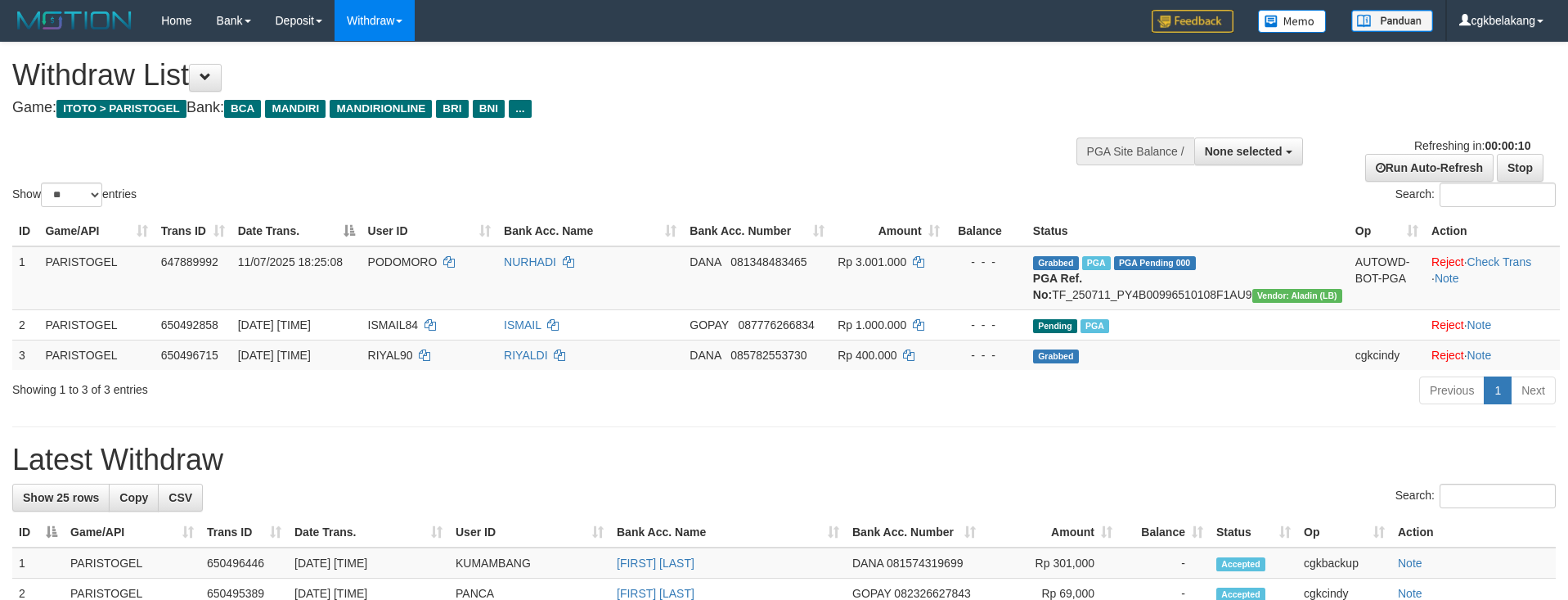 select 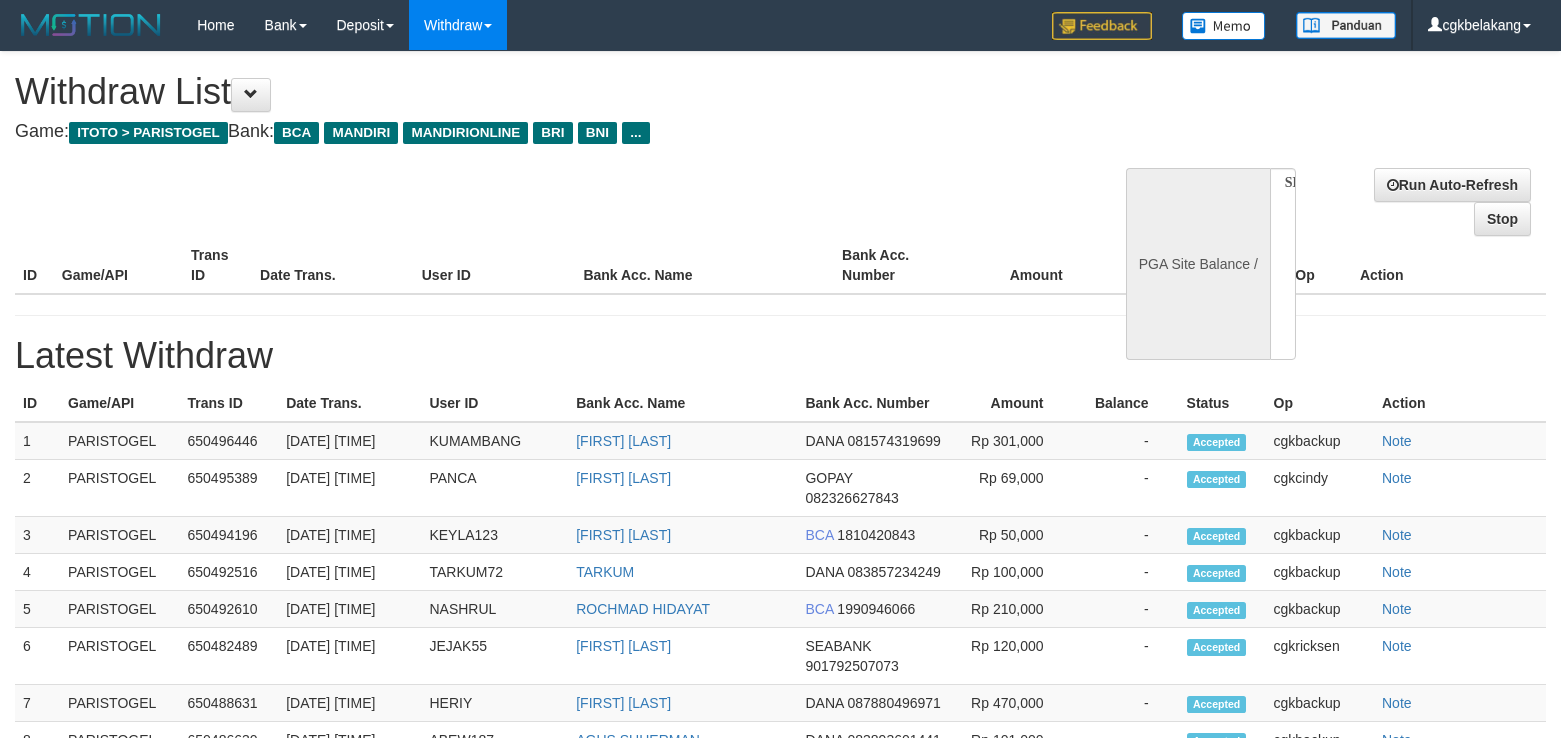 select 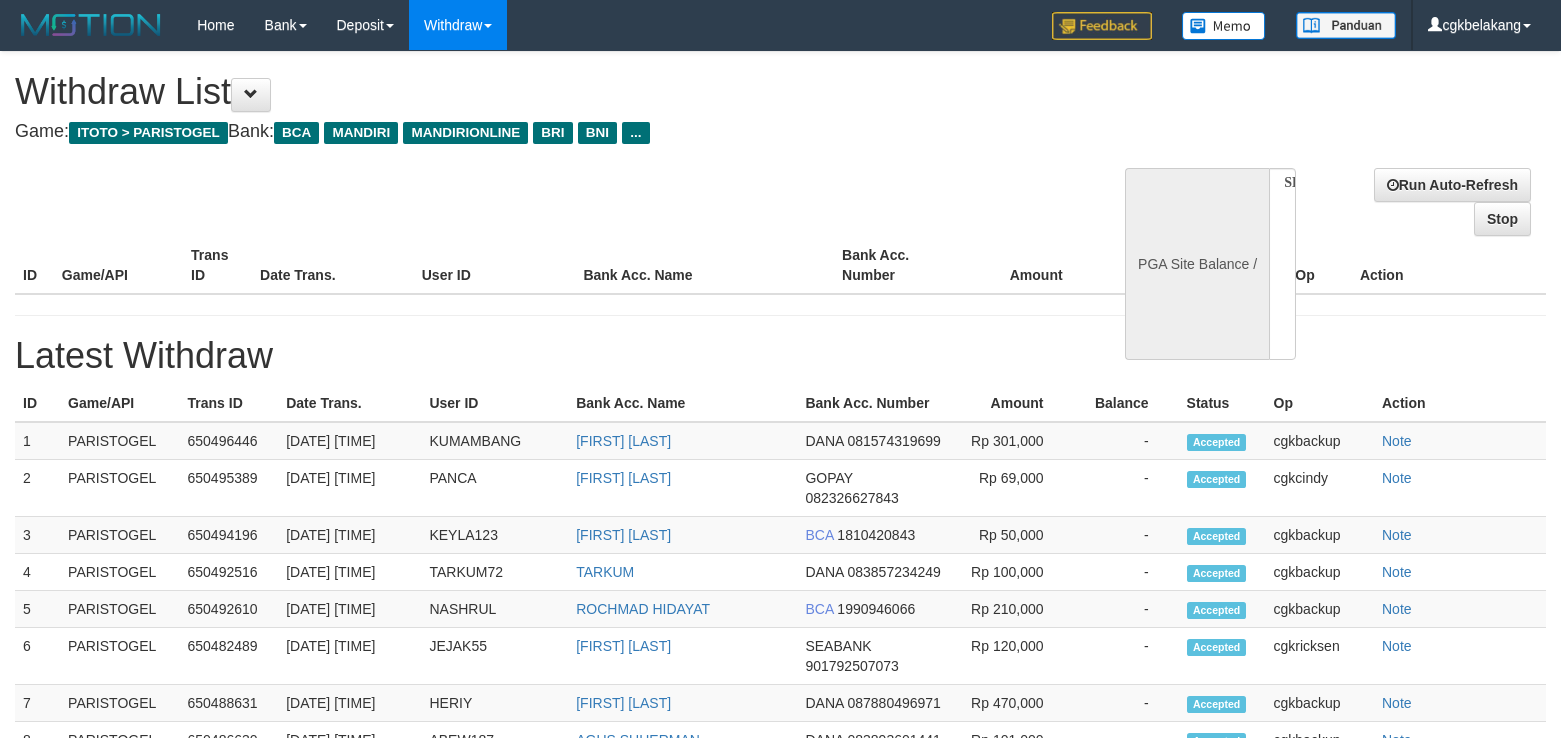 scroll, scrollTop: 266, scrollLeft: 0, axis: vertical 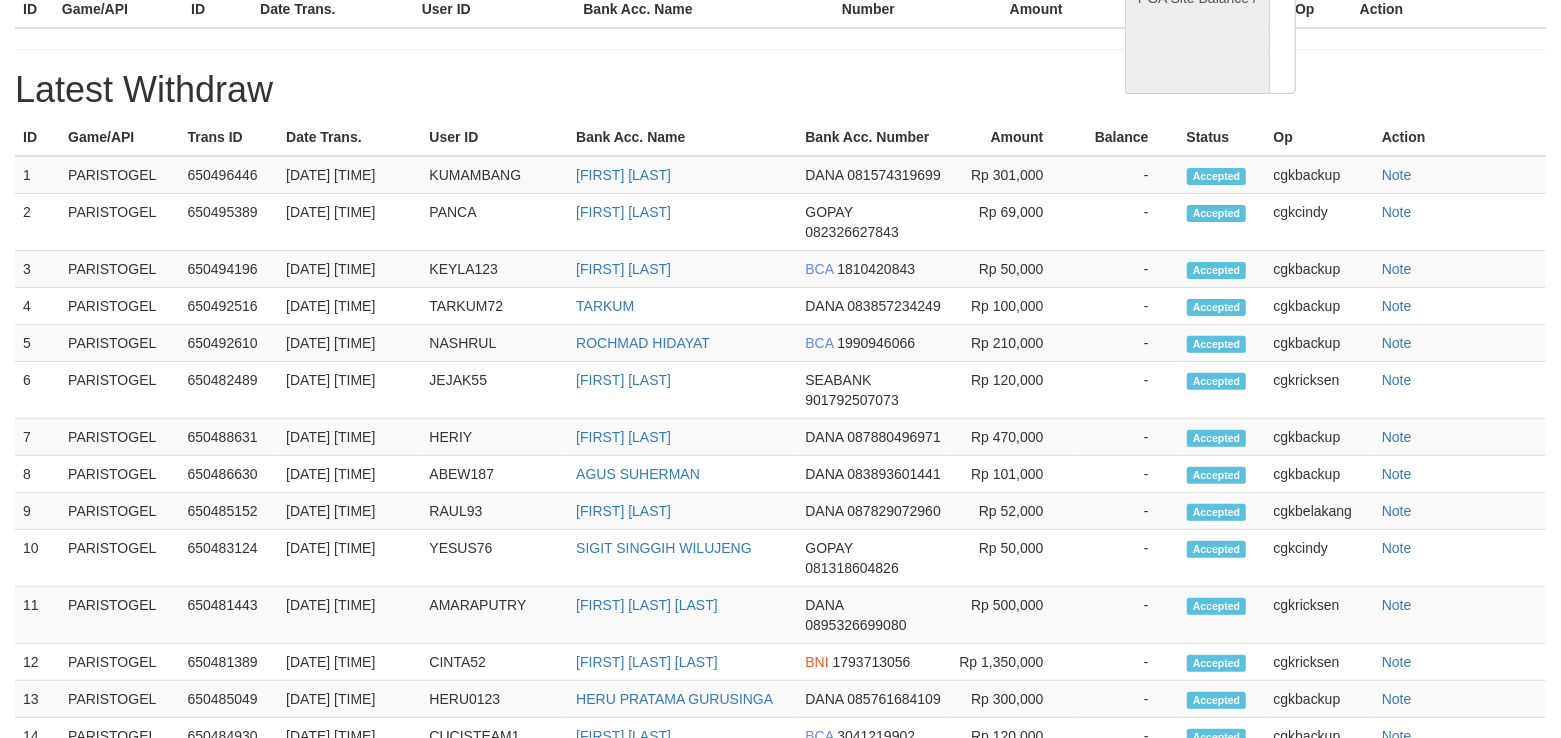 select on "**" 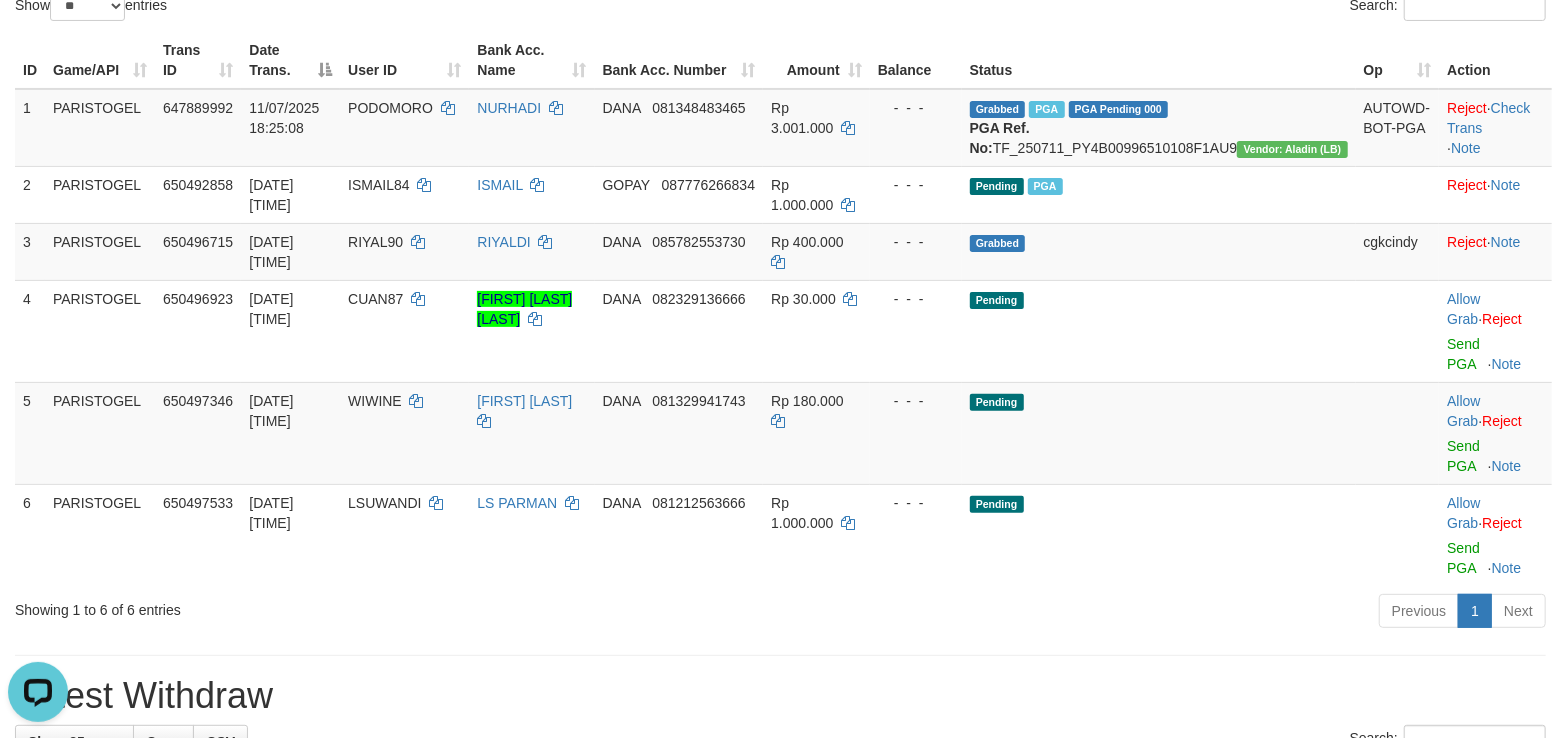 scroll, scrollTop: 0, scrollLeft: 0, axis: both 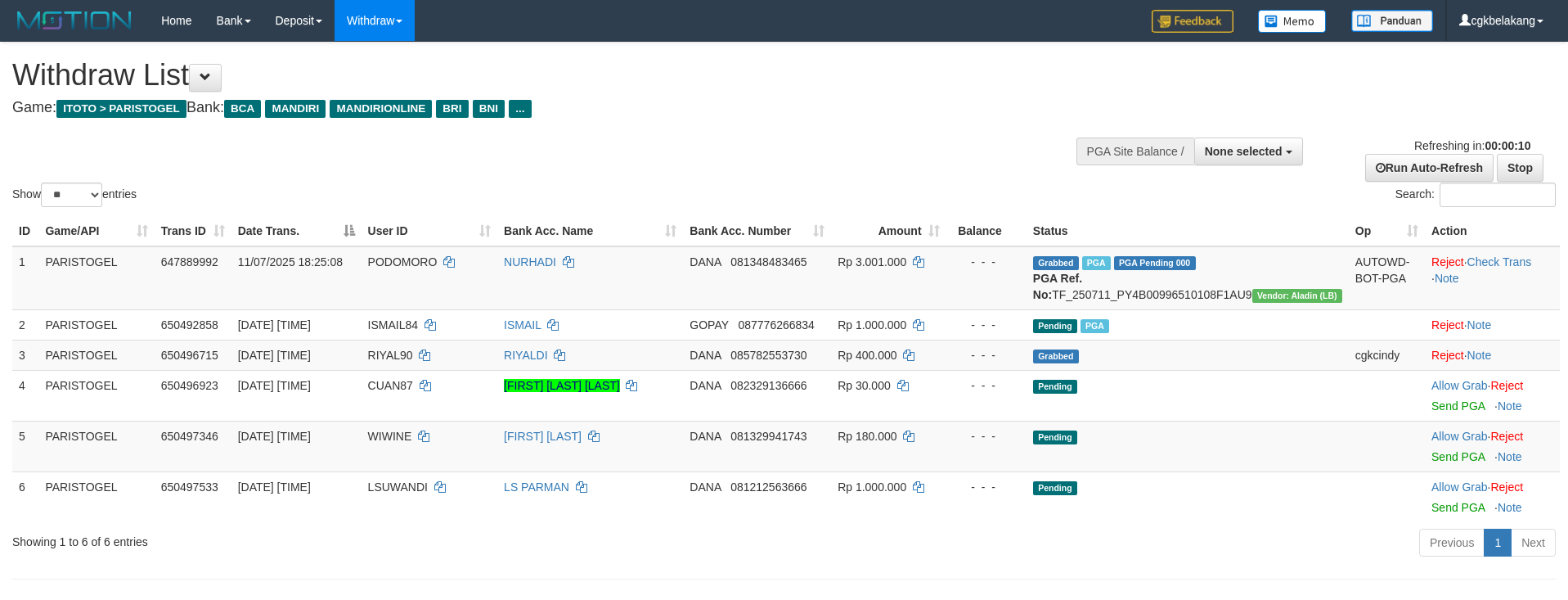 select 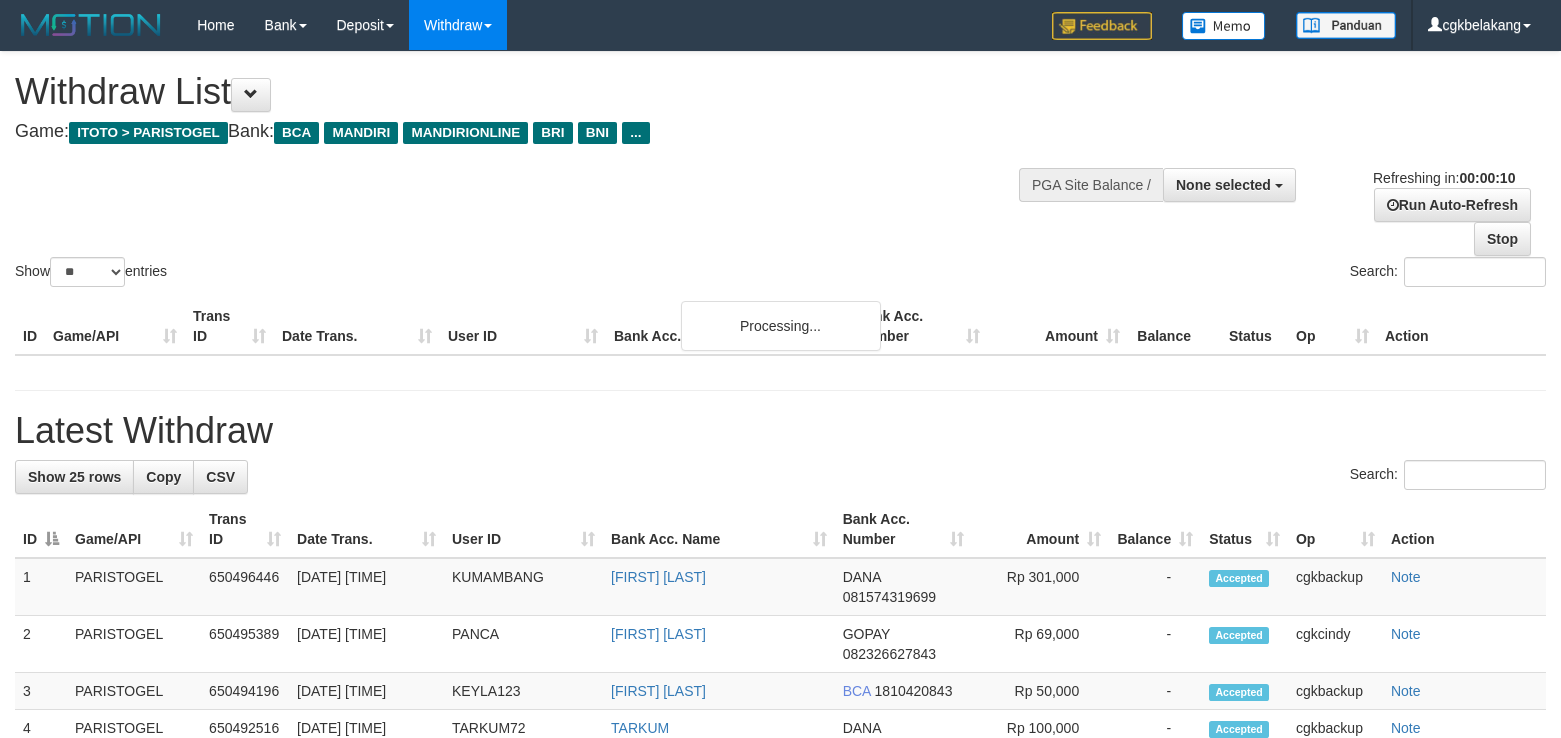 select 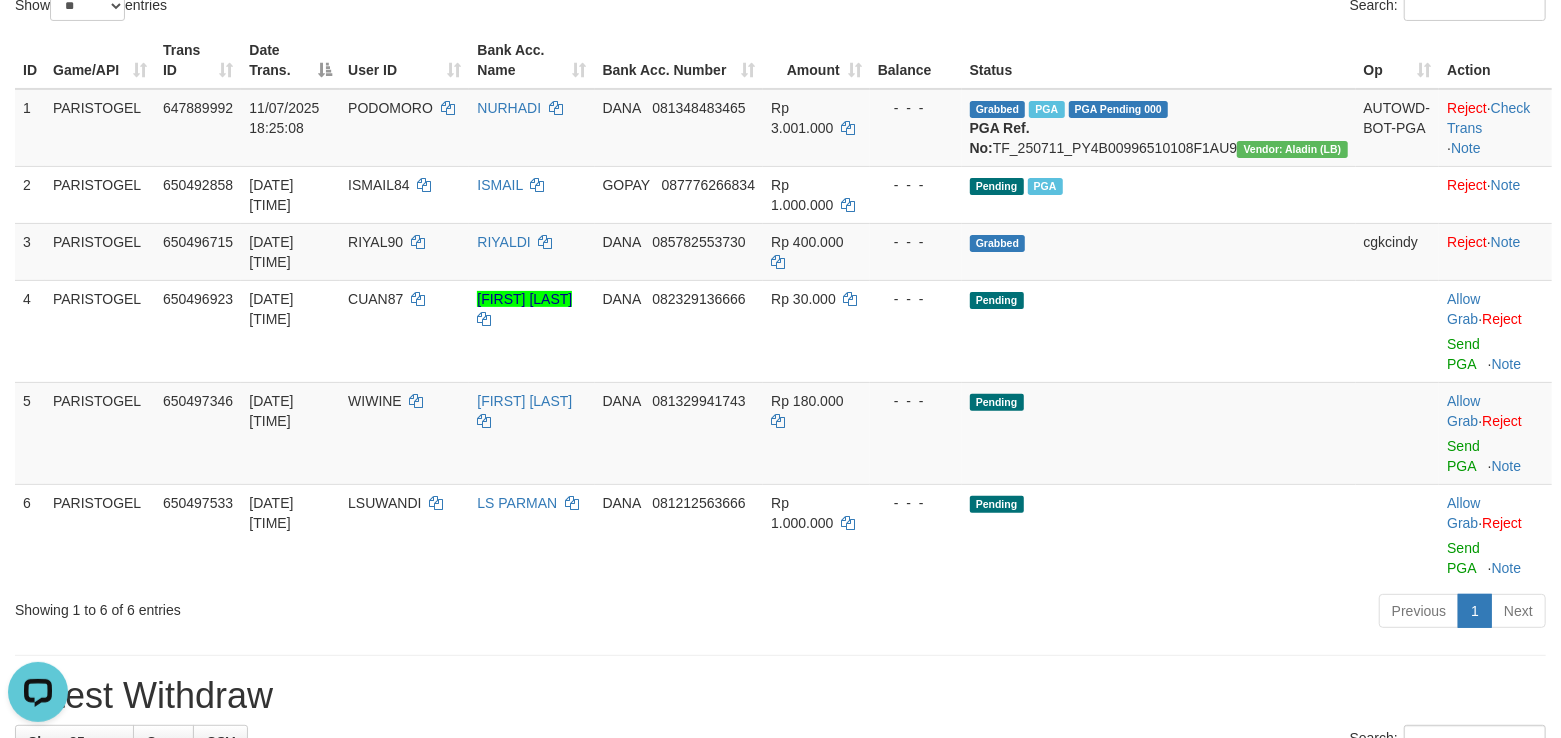 scroll, scrollTop: 0, scrollLeft: 0, axis: both 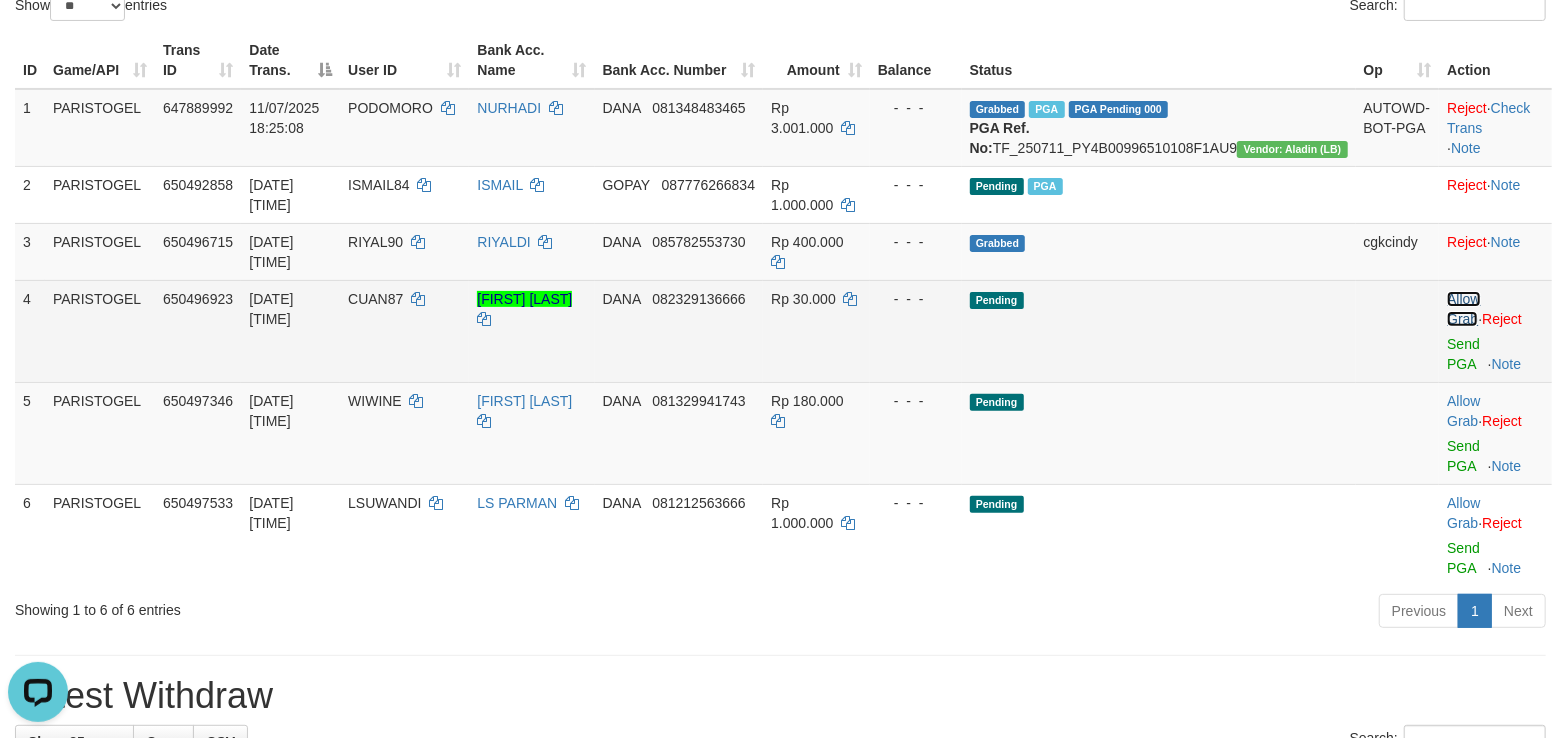 click on "Allow Grab" at bounding box center (1463, 309) 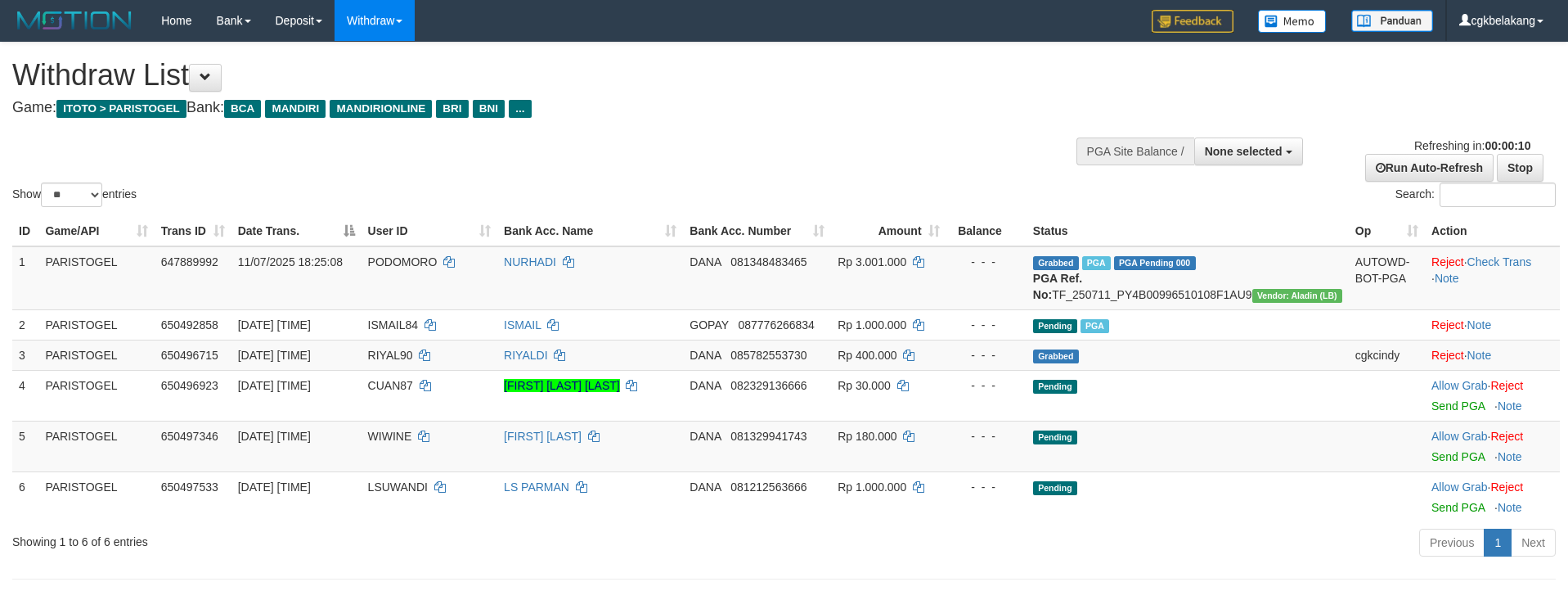 select 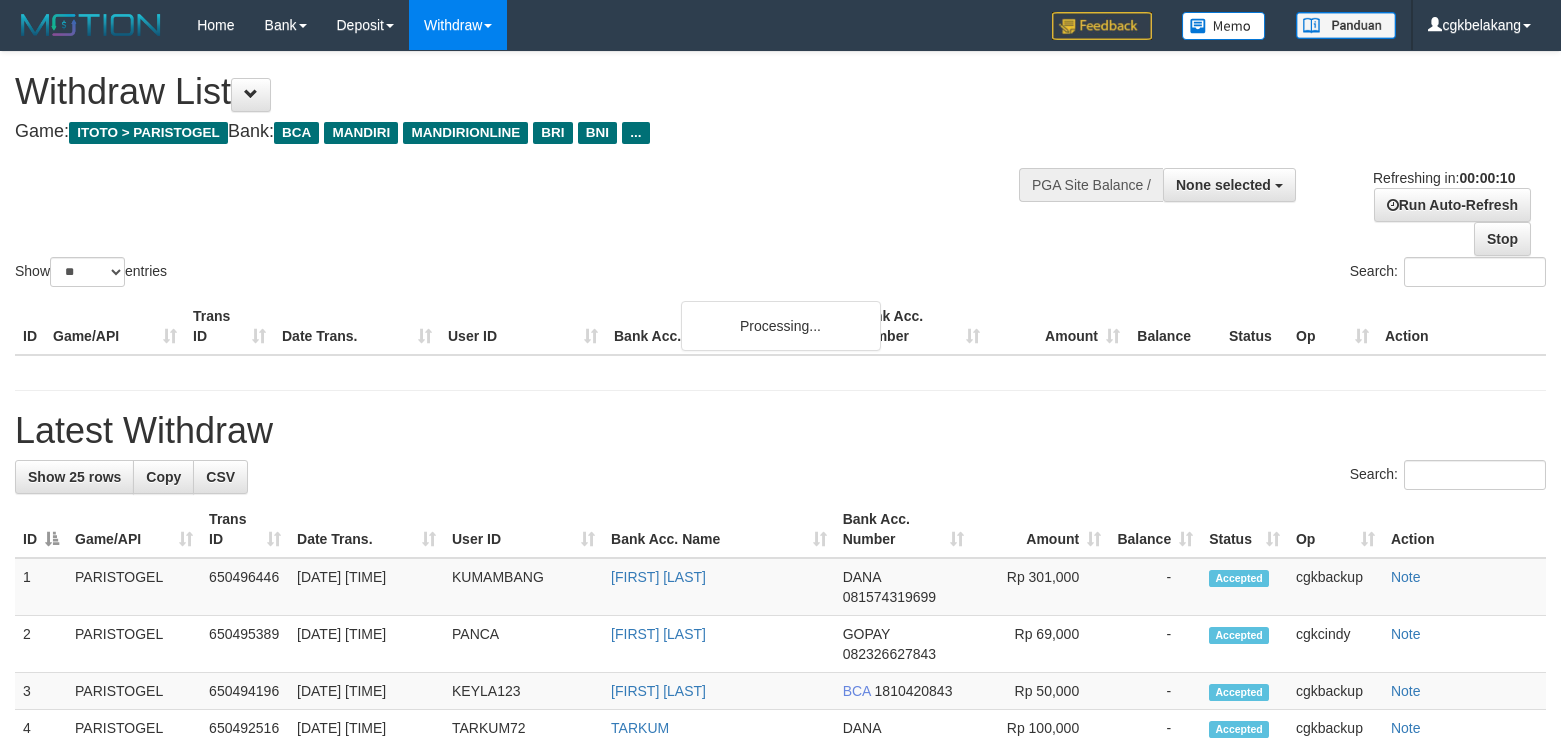select 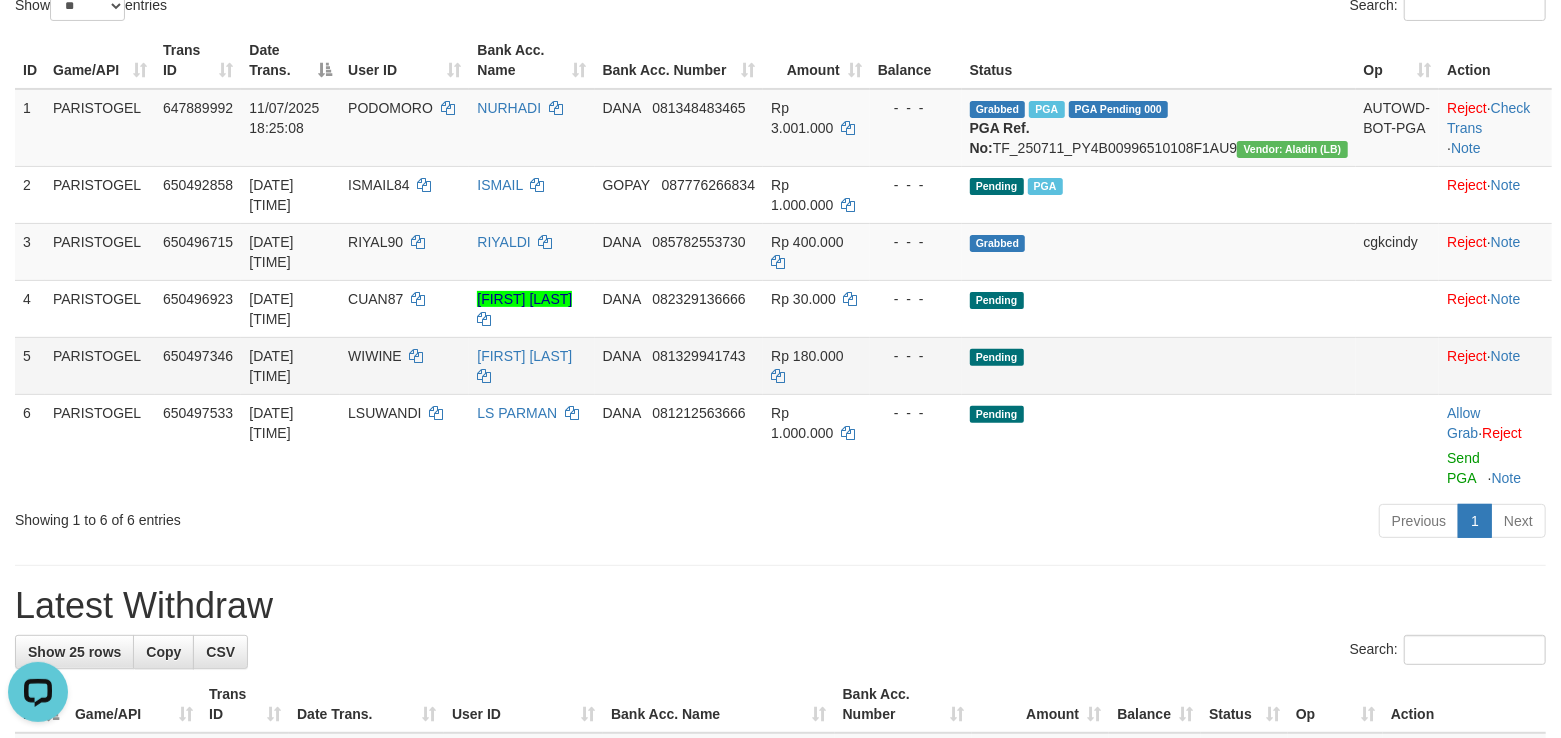 scroll, scrollTop: 0, scrollLeft: 0, axis: both 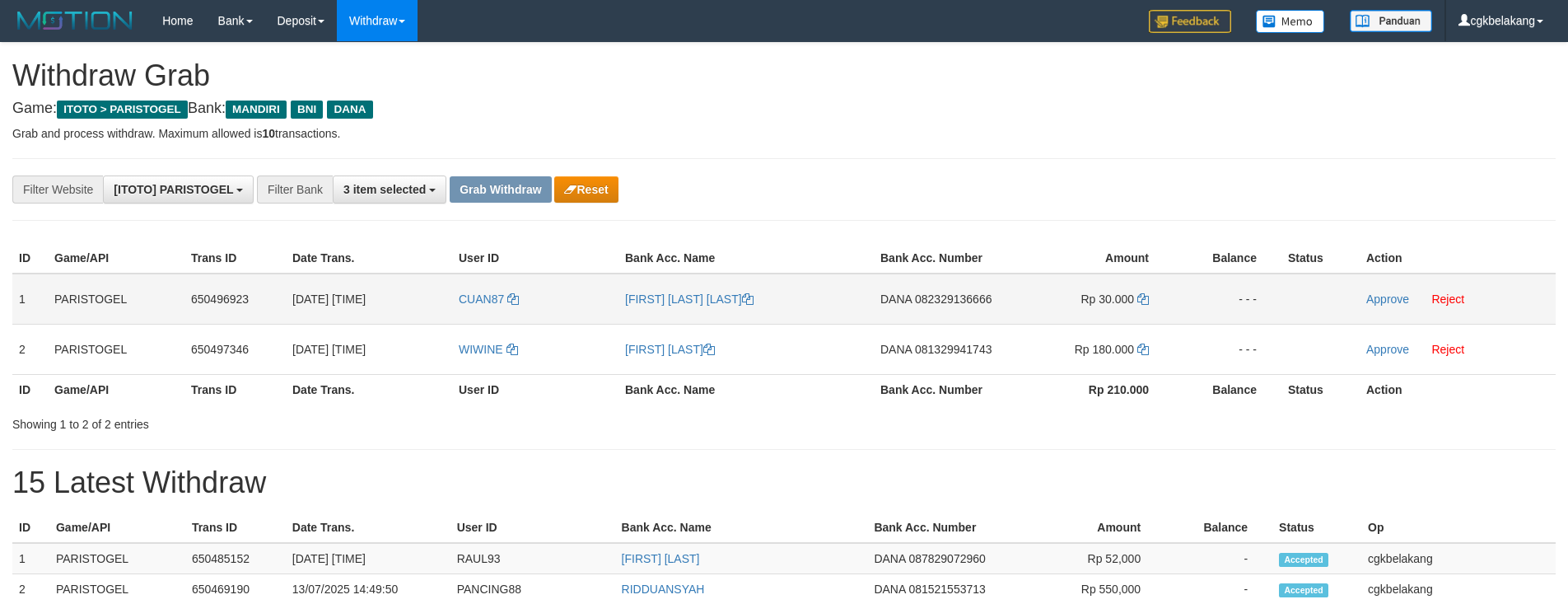 click on "CUAN87" at bounding box center (535, 299) 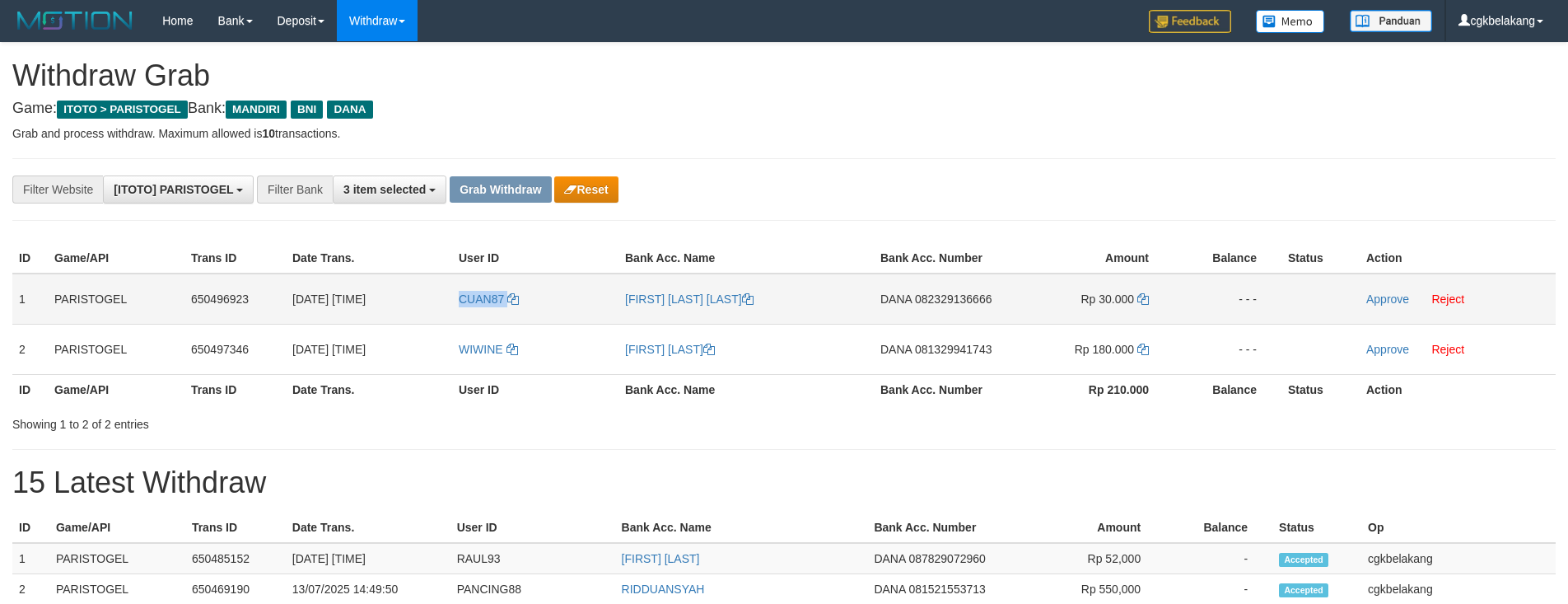 click on "CUAN87" at bounding box center [535, 299] 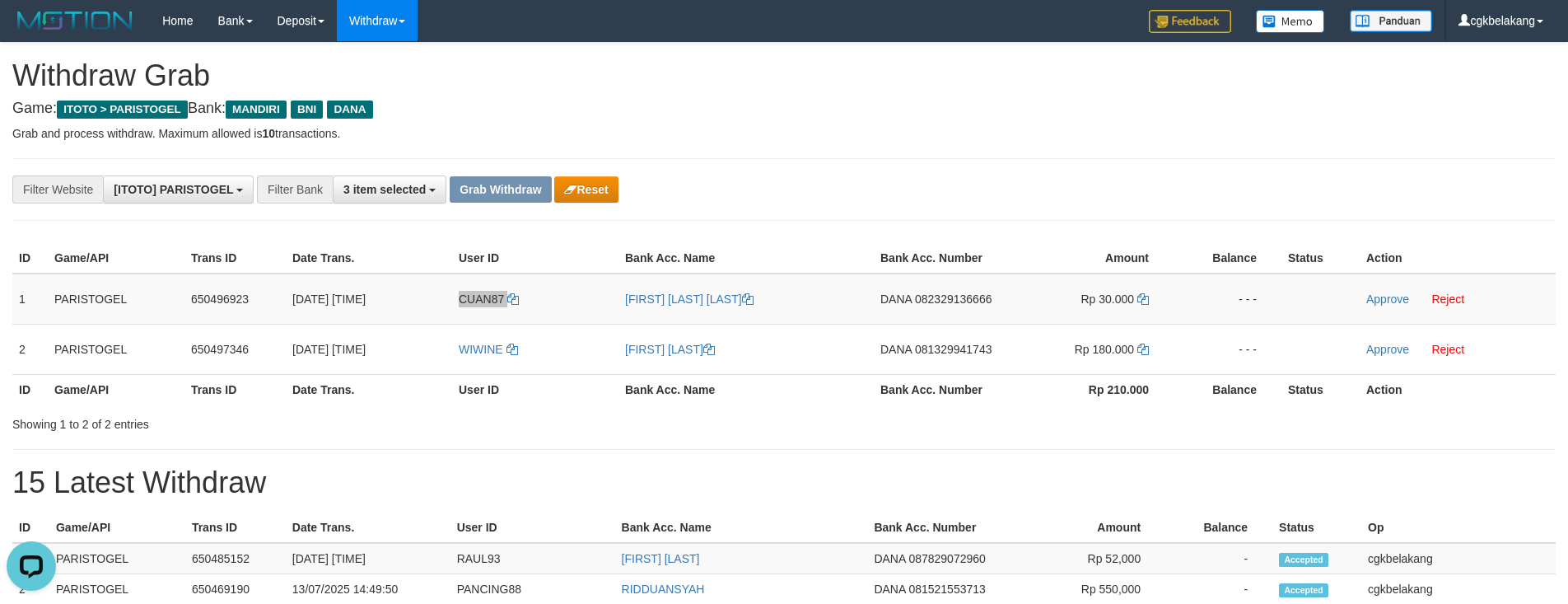 scroll, scrollTop: 0, scrollLeft: 0, axis: both 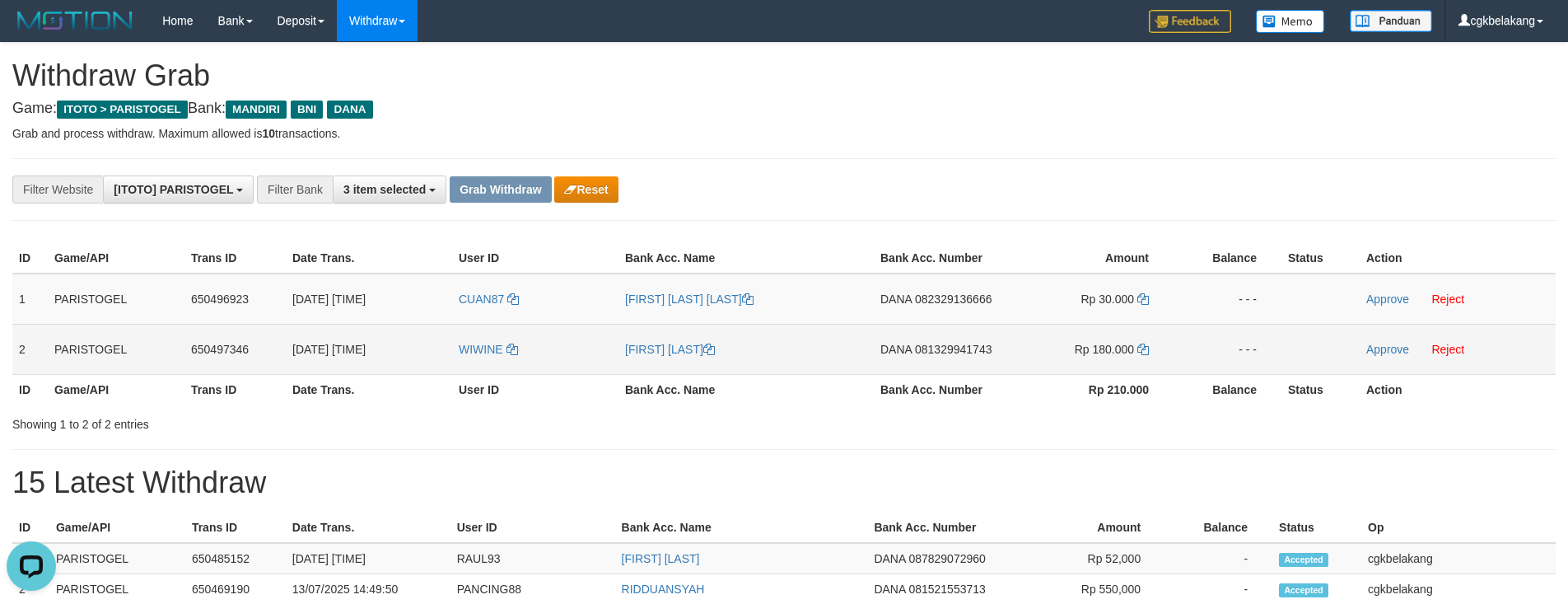 click on "[FIRST] [LAST]" at bounding box center (746, 349) 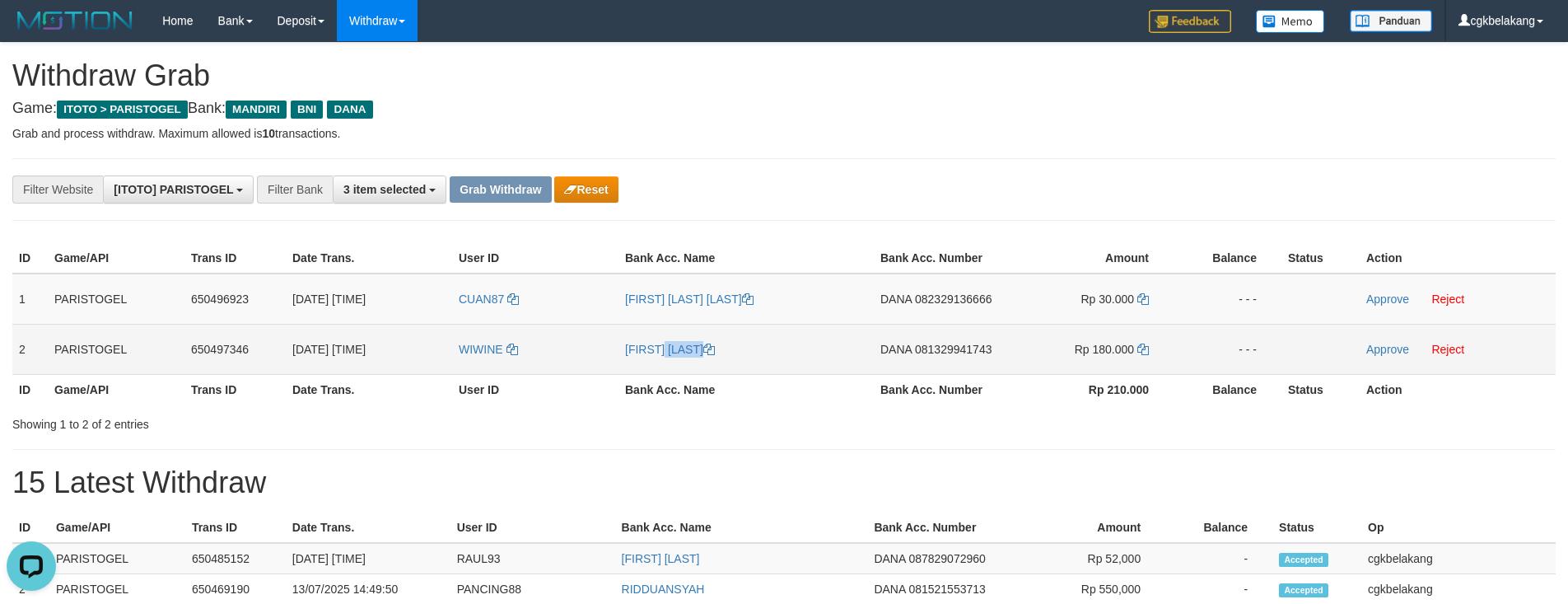 click on "[FIRST] [LAST]" at bounding box center [746, 349] 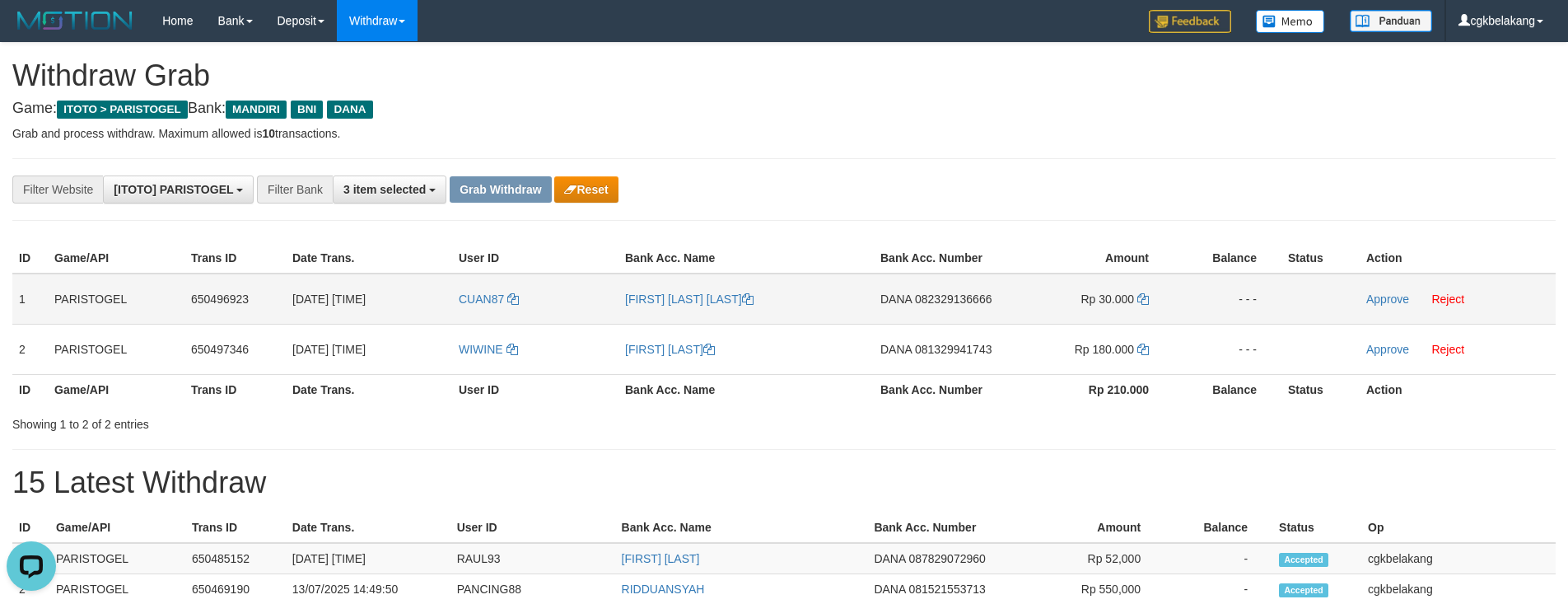 click on "[FIRST] [LAST] [LAST]" at bounding box center (746, 299) 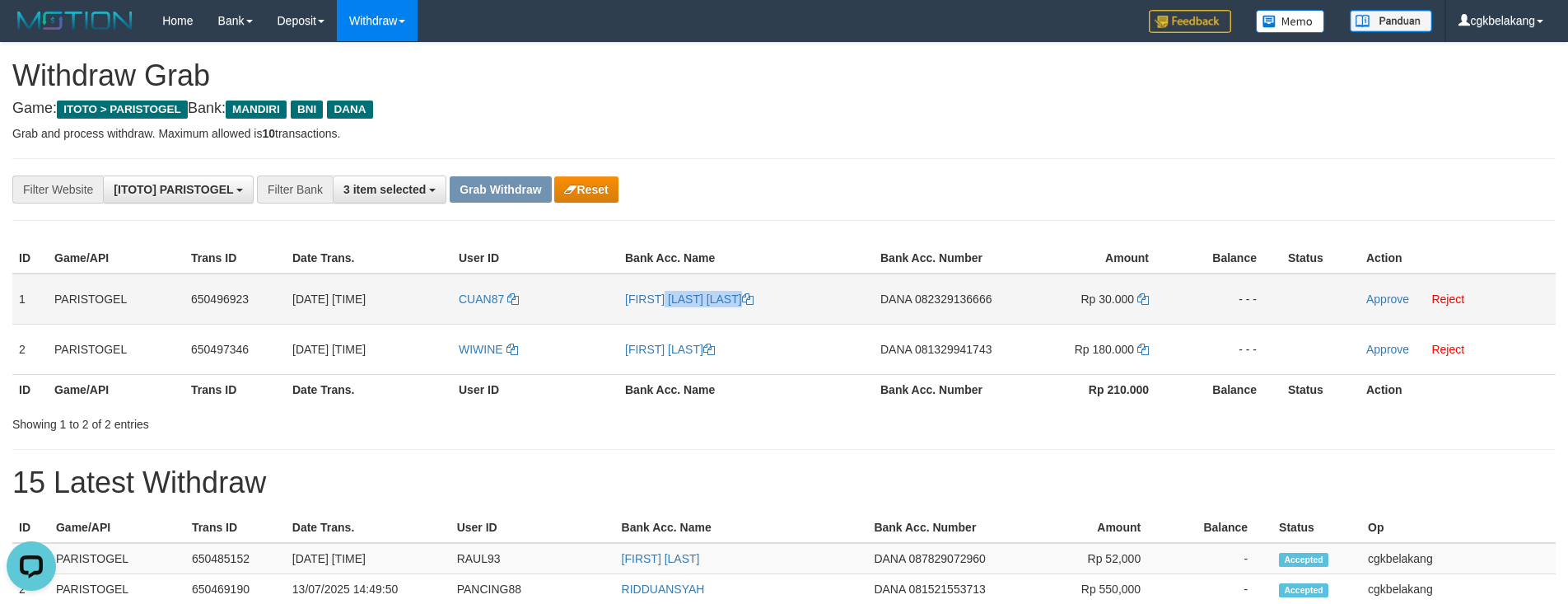click on "[FIRST] [LAST]" at bounding box center [746, 299] 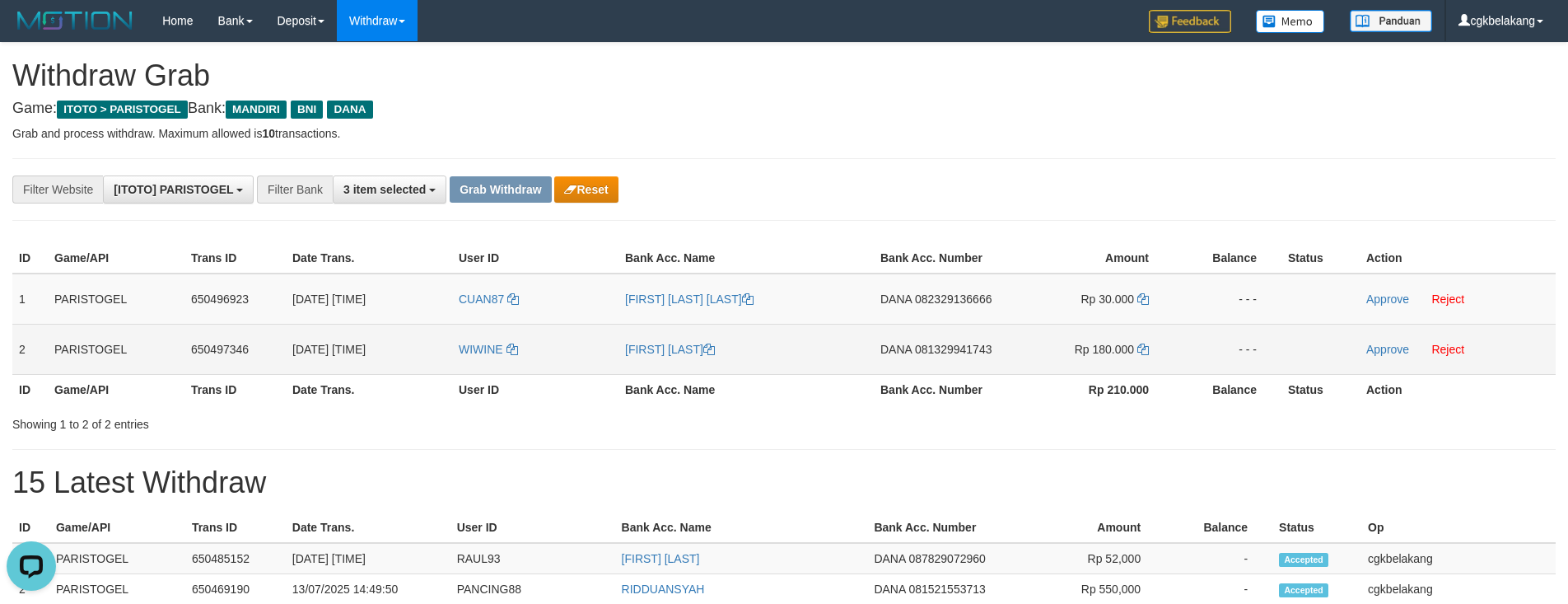 click on "WIWINE" at bounding box center (535, 349) 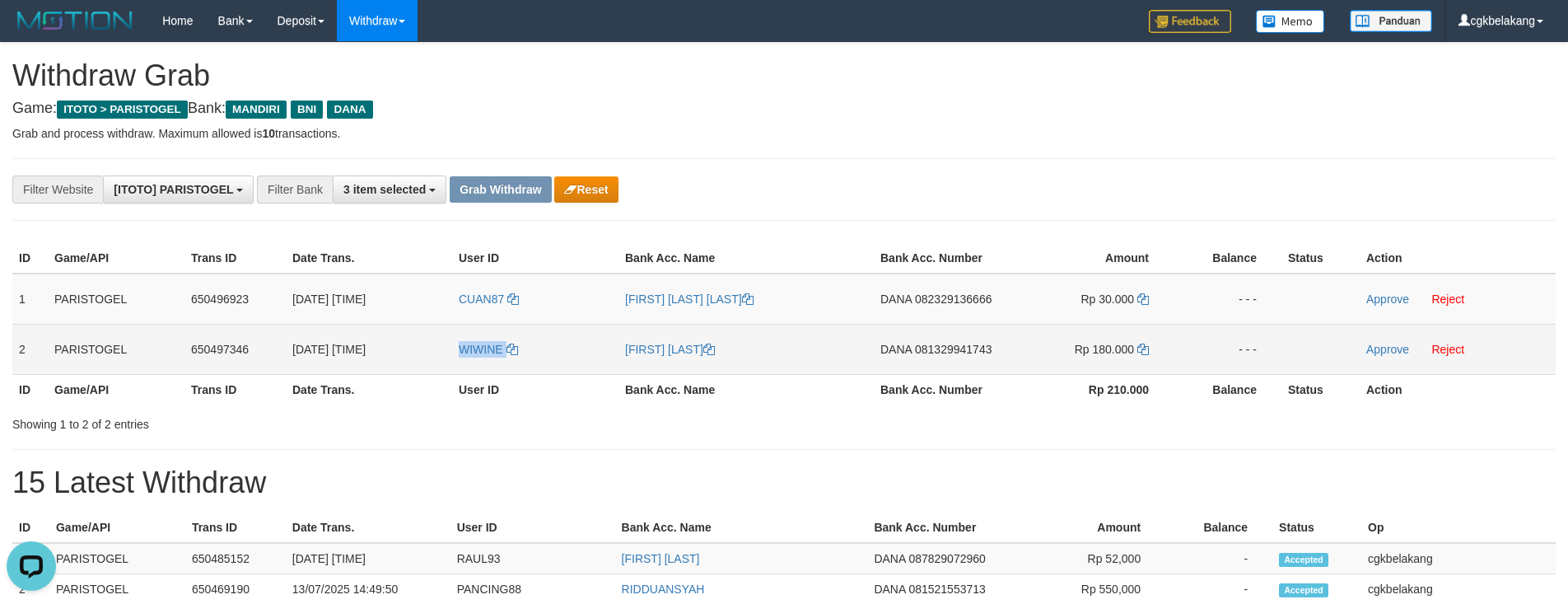 click on "WIWINE" at bounding box center [535, 349] 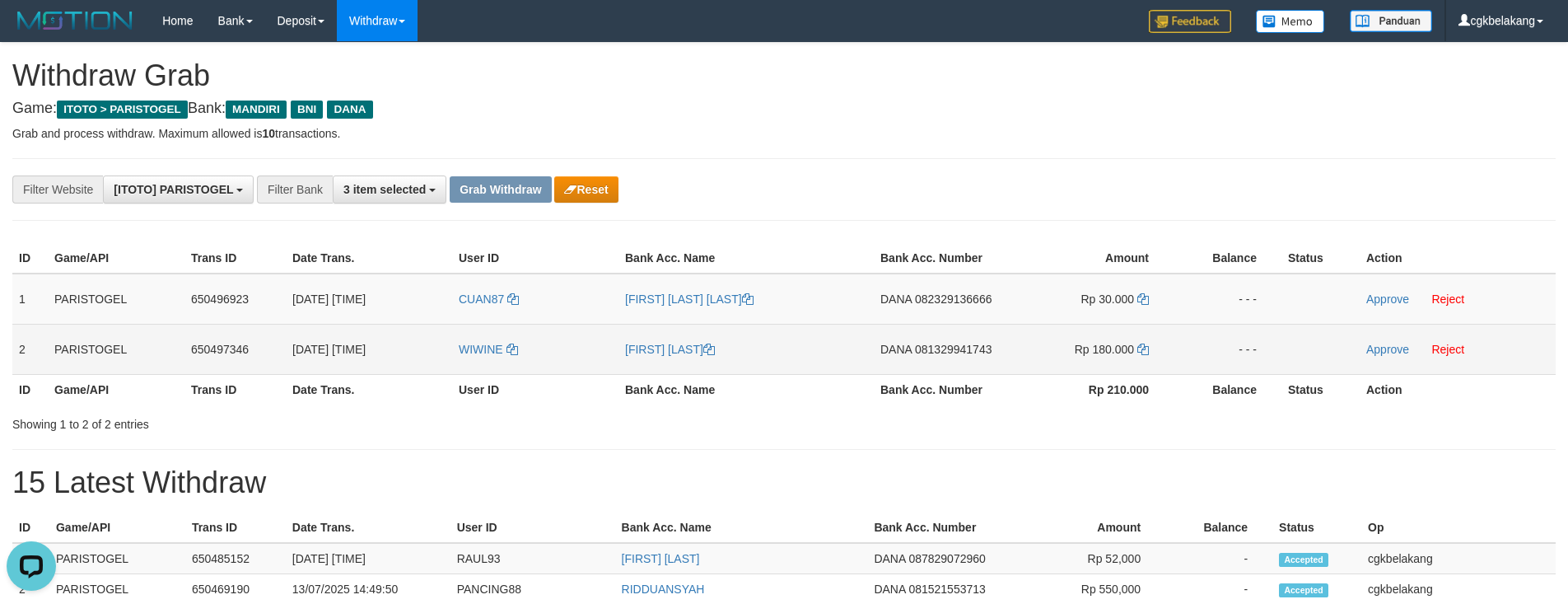 click on "[FIRST] [LAST]" at bounding box center (746, 349) 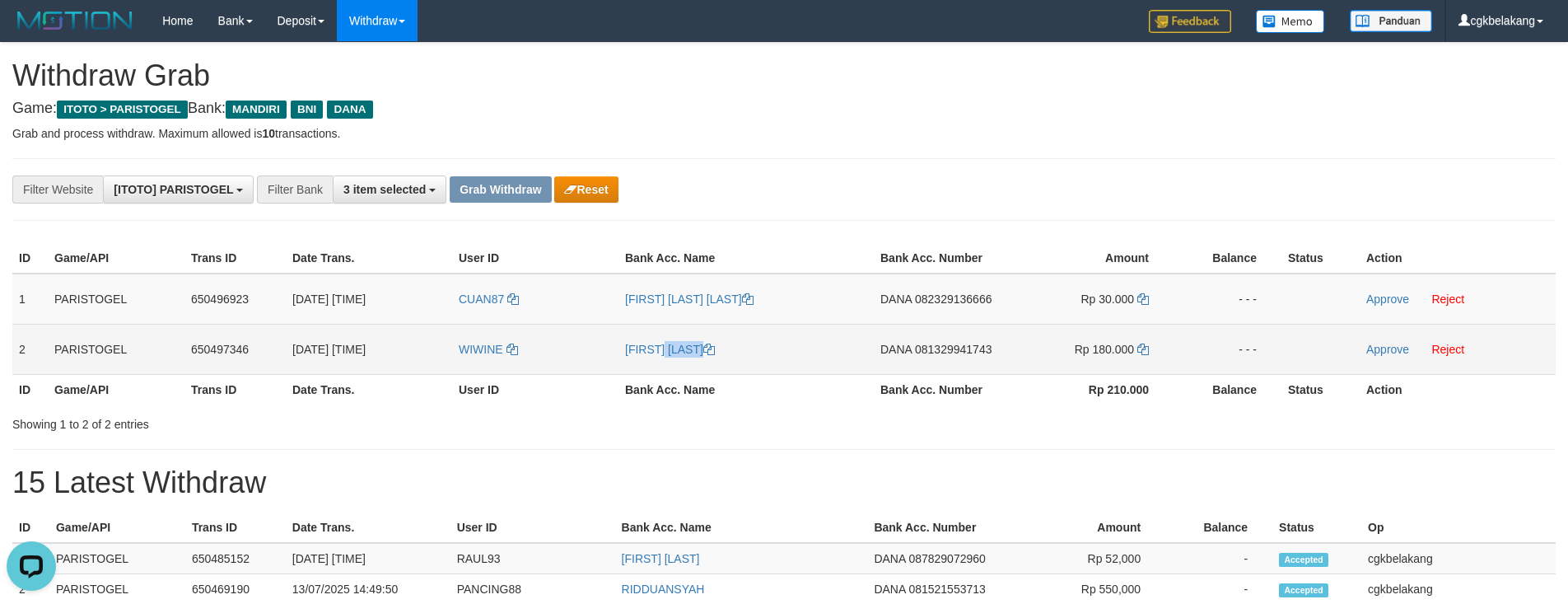 click on "[FIRST] [LAST]" at bounding box center (746, 349) 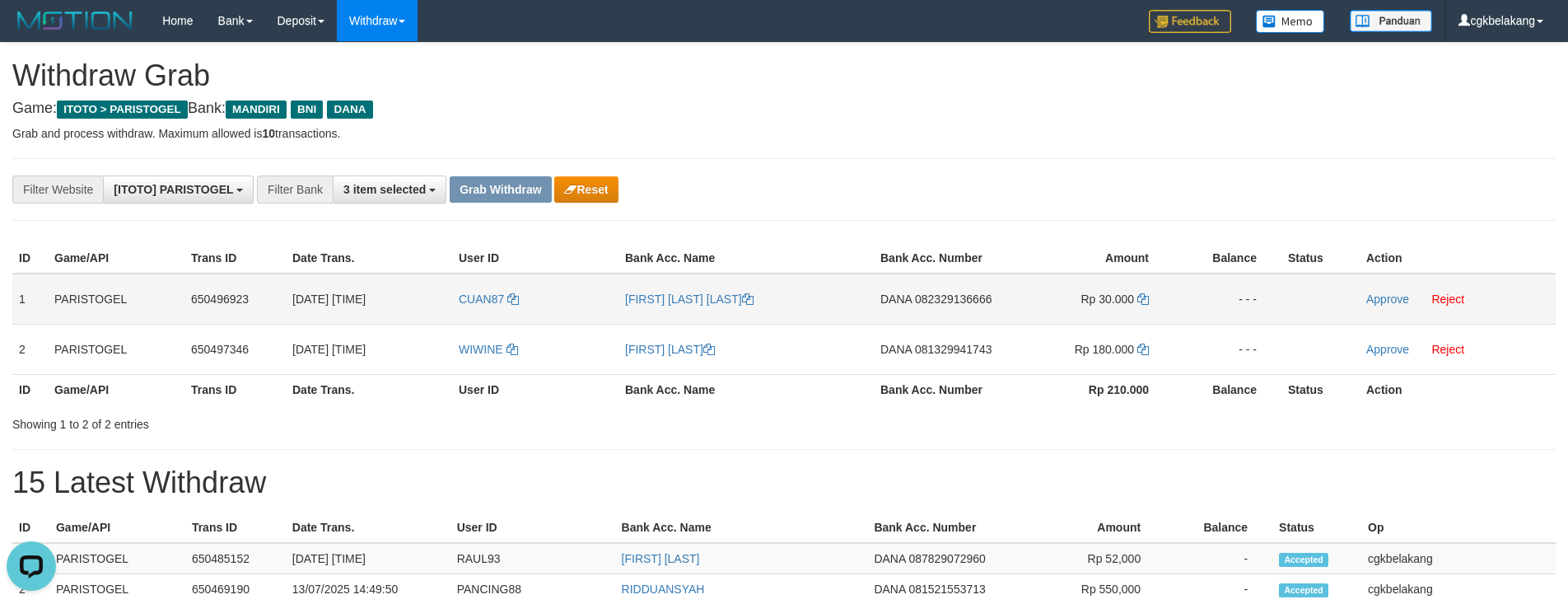 click on "DANA
082329136666" at bounding box center [942, 299] 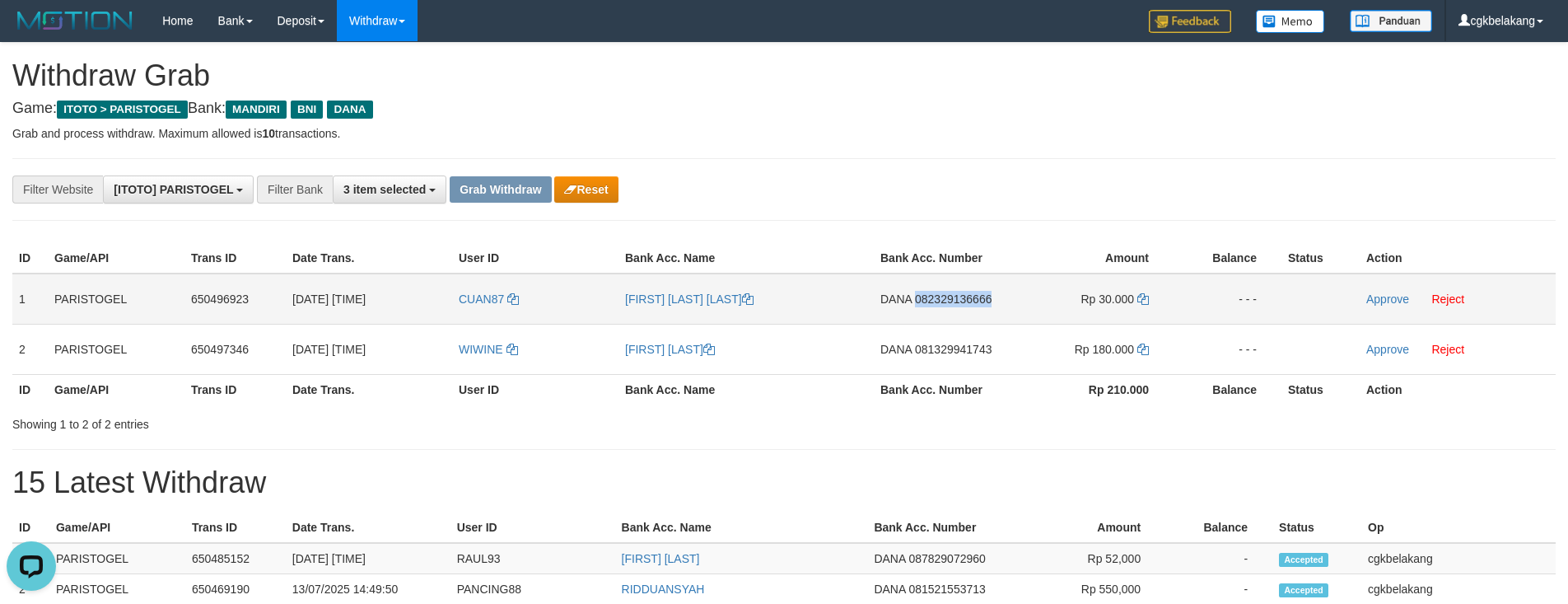 click on "DANA
082329136666" at bounding box center [942, 299] 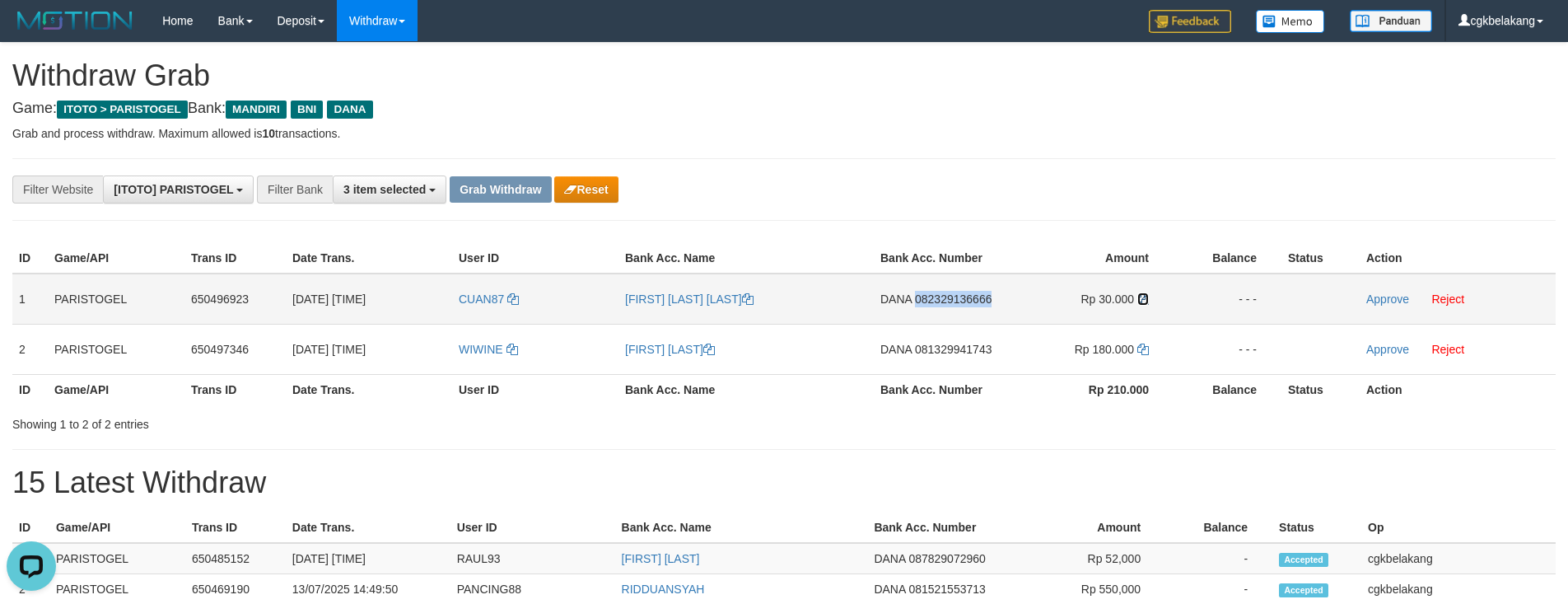 click at bounding box center [1143, 299] 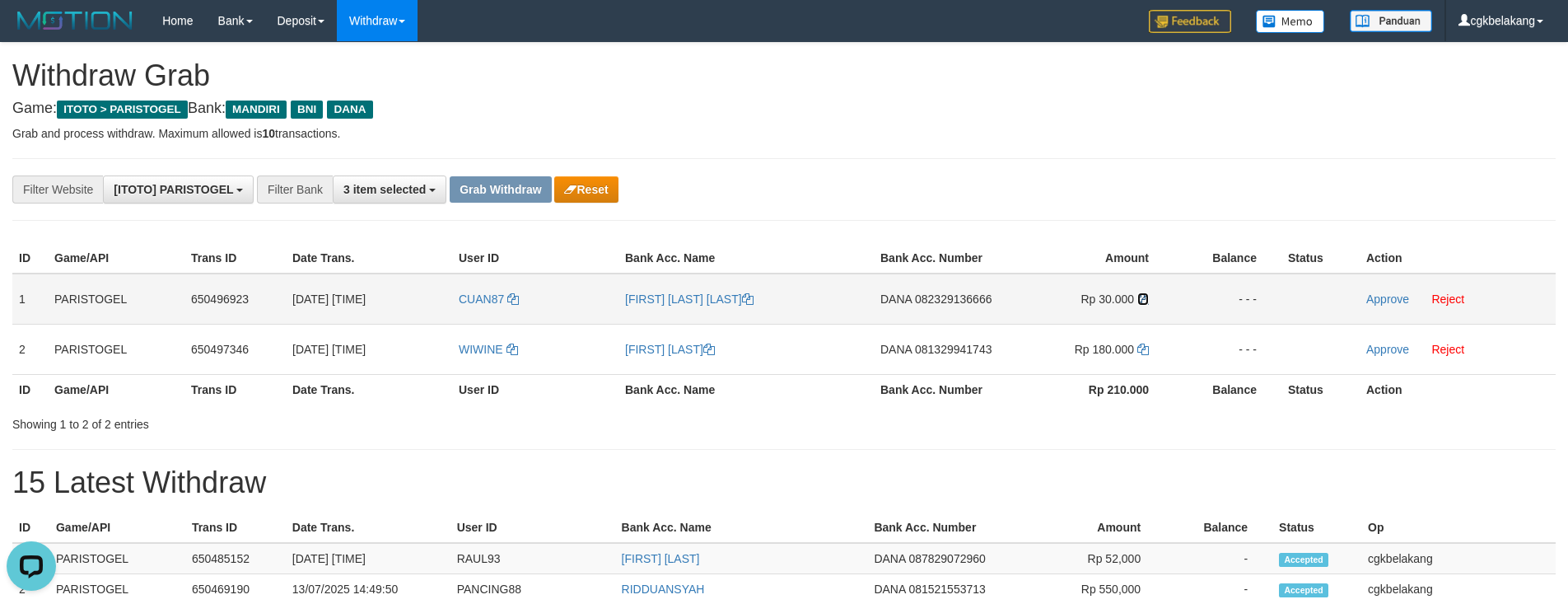 click at bounding box center [1143, 299] 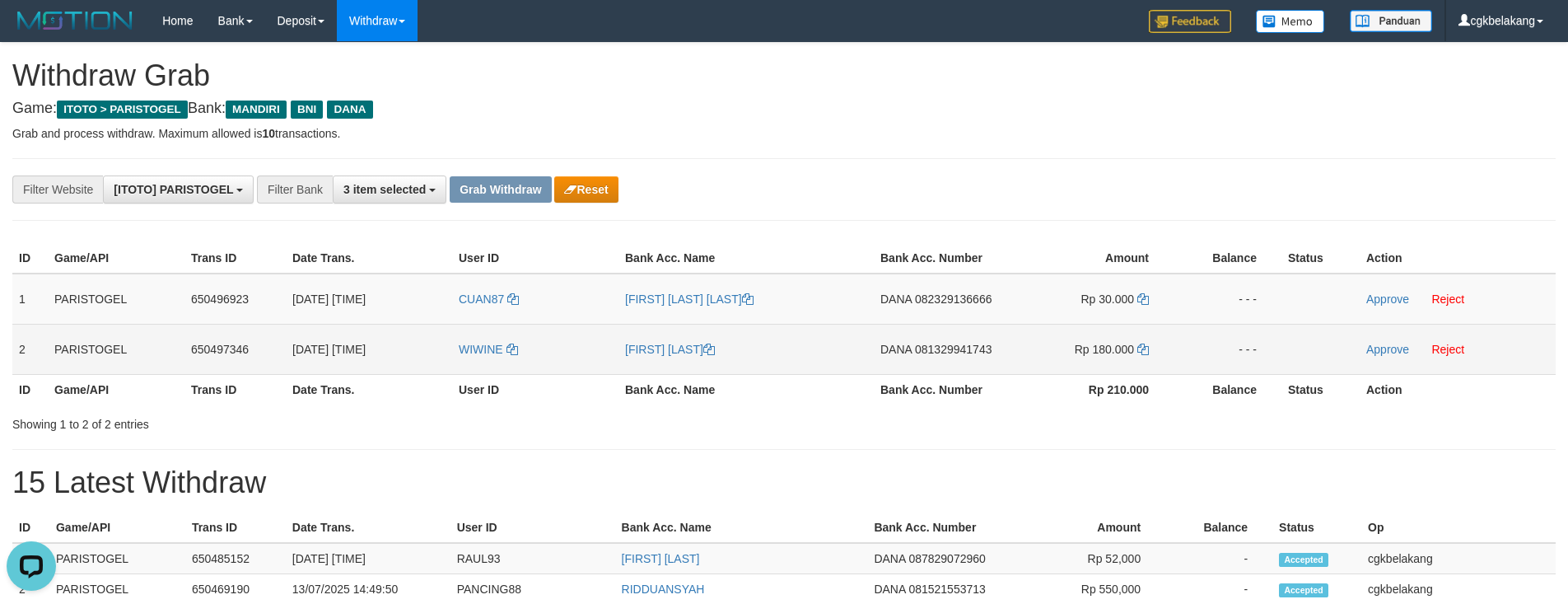 click on "DANA
081329941743" at bounding box center (942, 349) 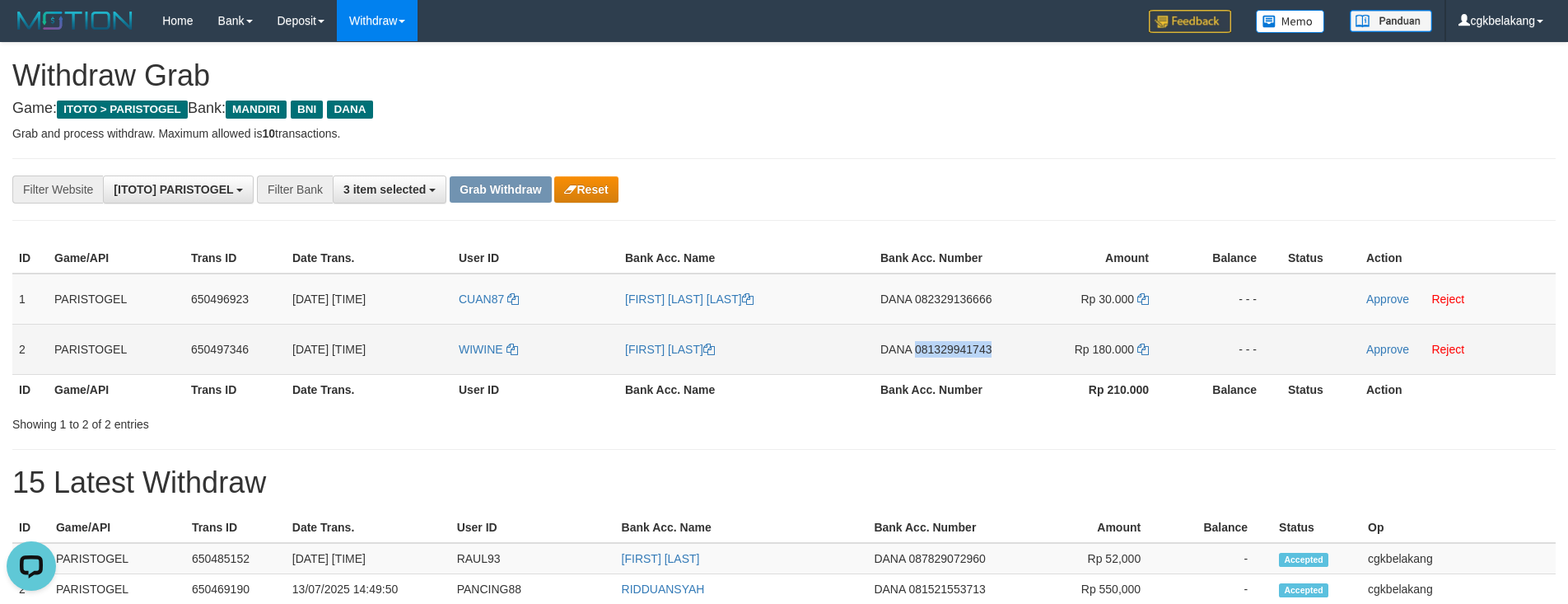 copy on "081329941743" 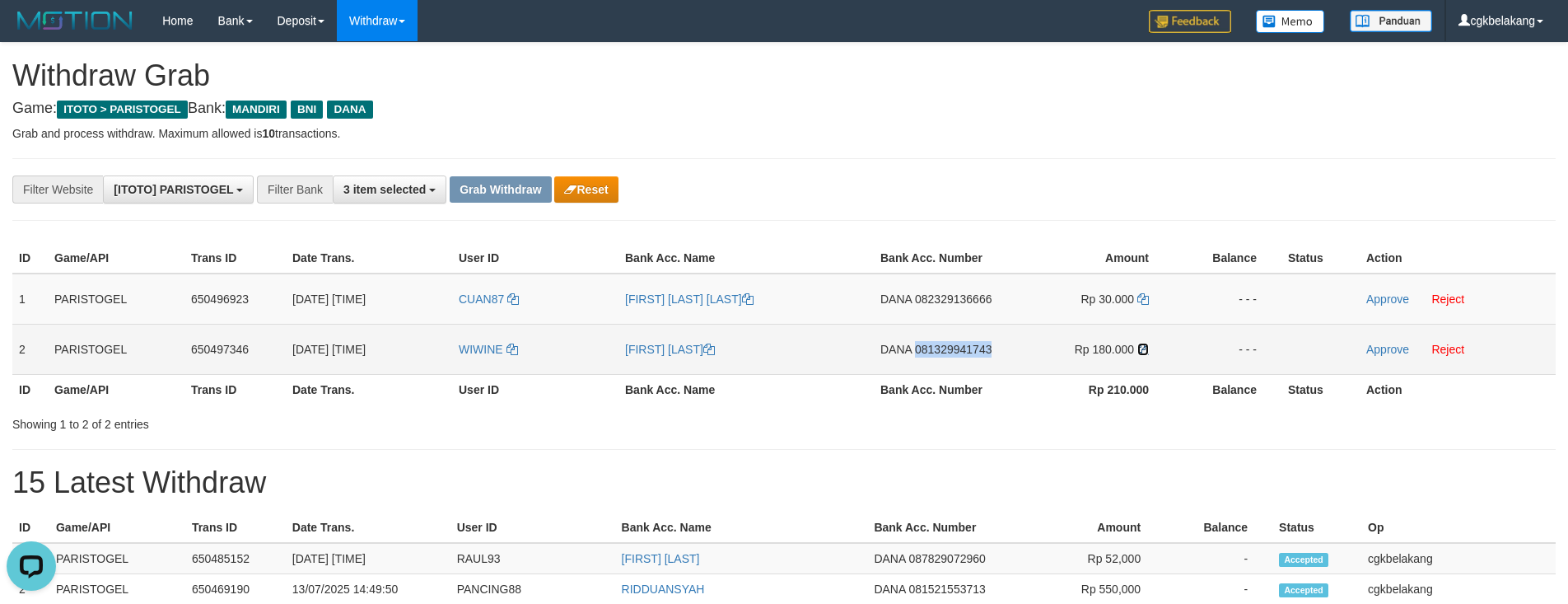click at bounding box center [1143, 349] 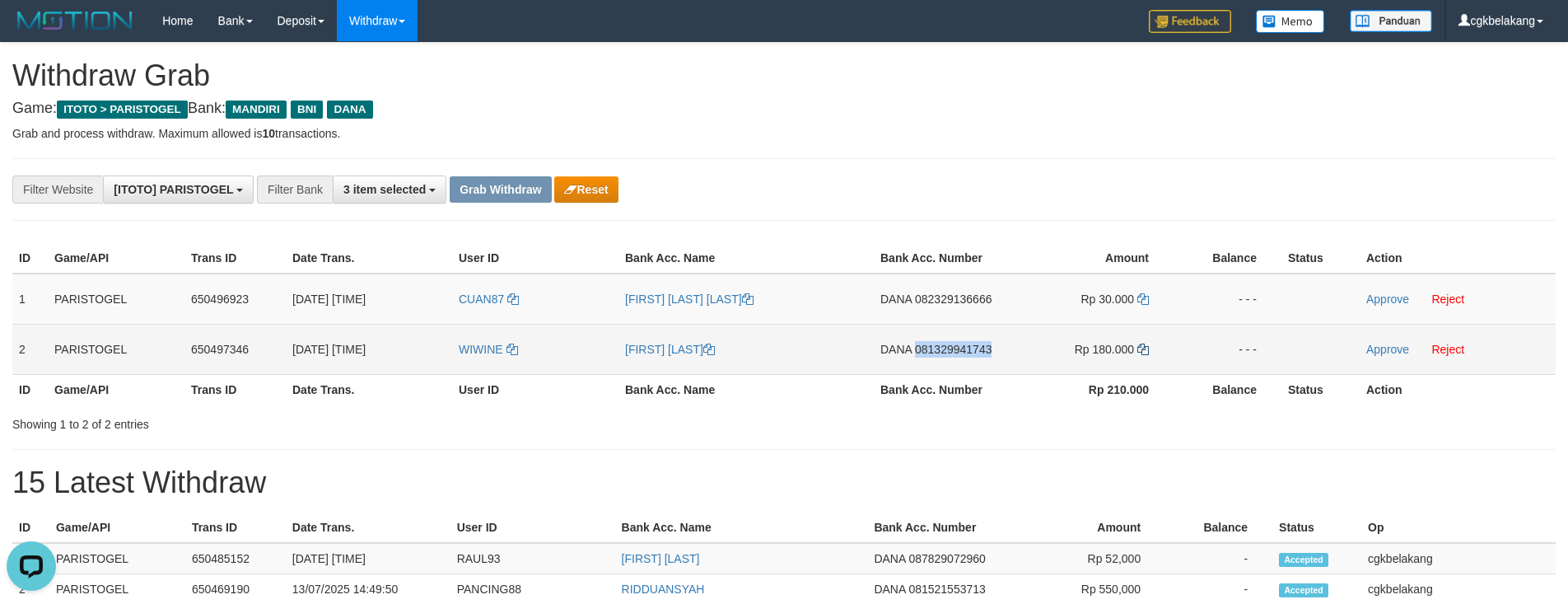 copy on "081329941743" 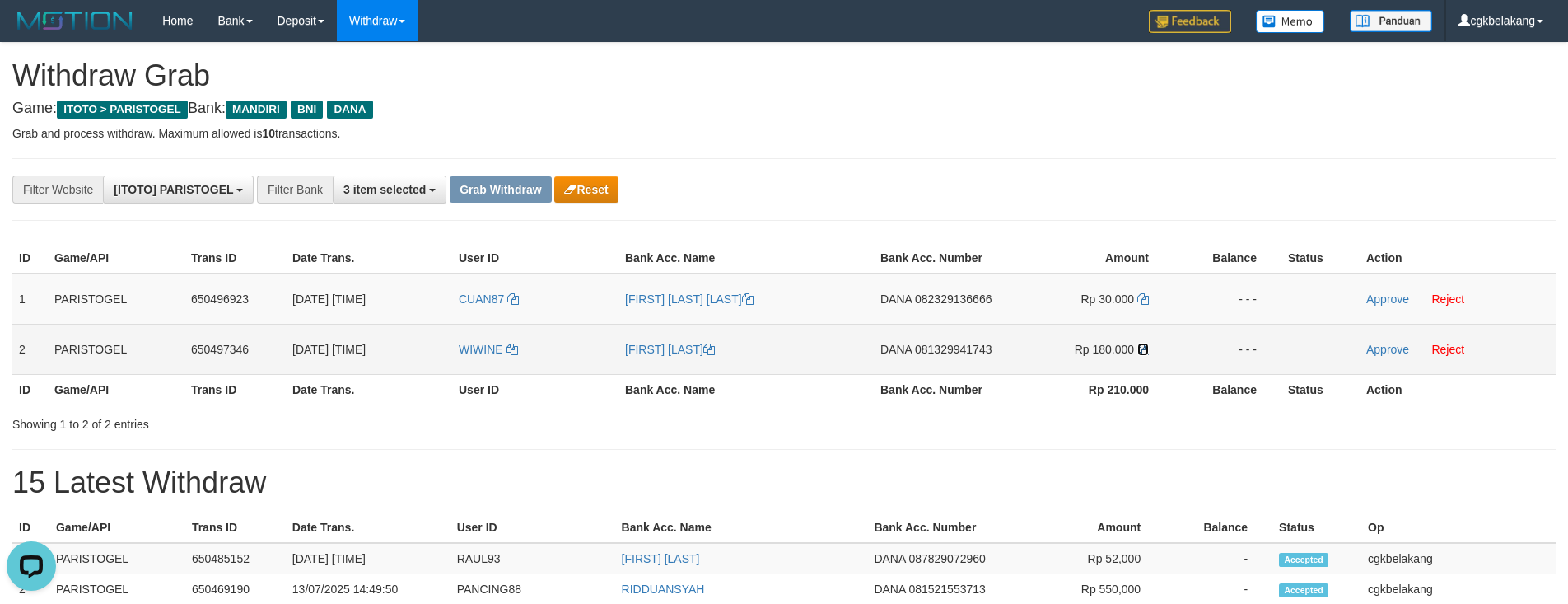 click at bounding box center [1143, 349] 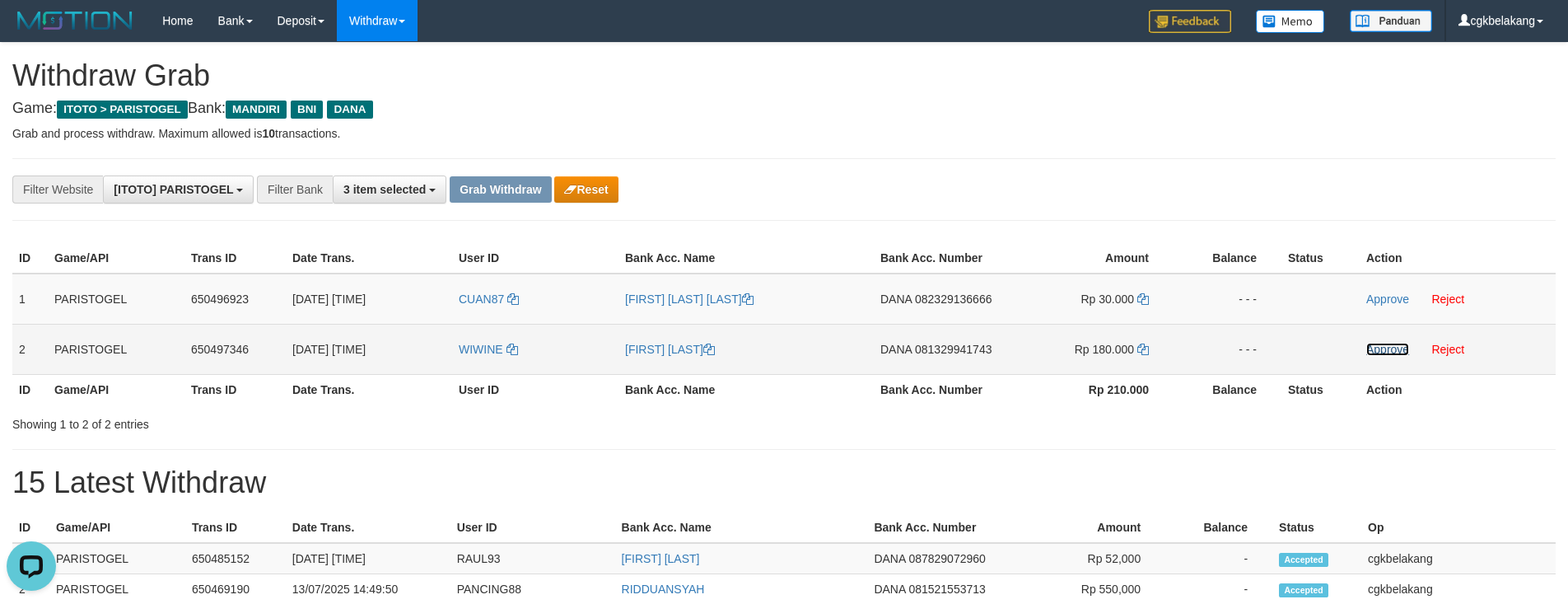 click on "Approve" at bounding box center [1388, 349] 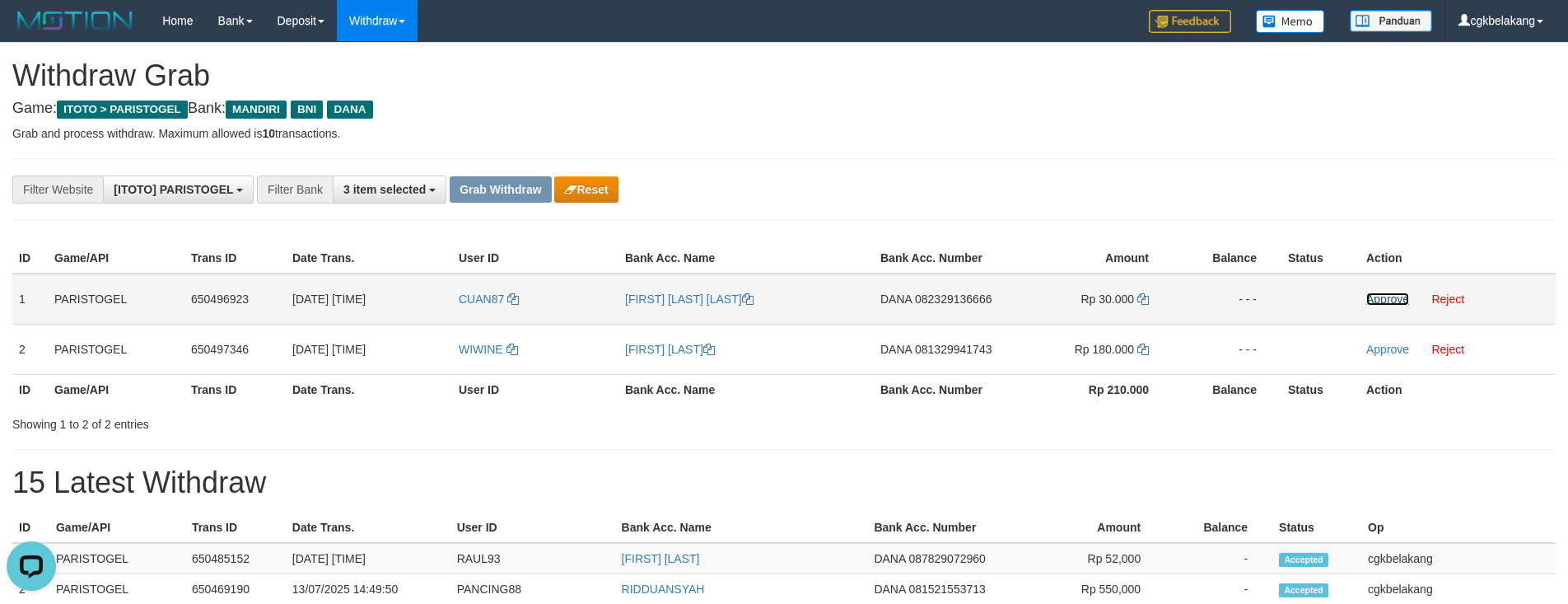 click on "Approve" at bounding box center [1388, 299] 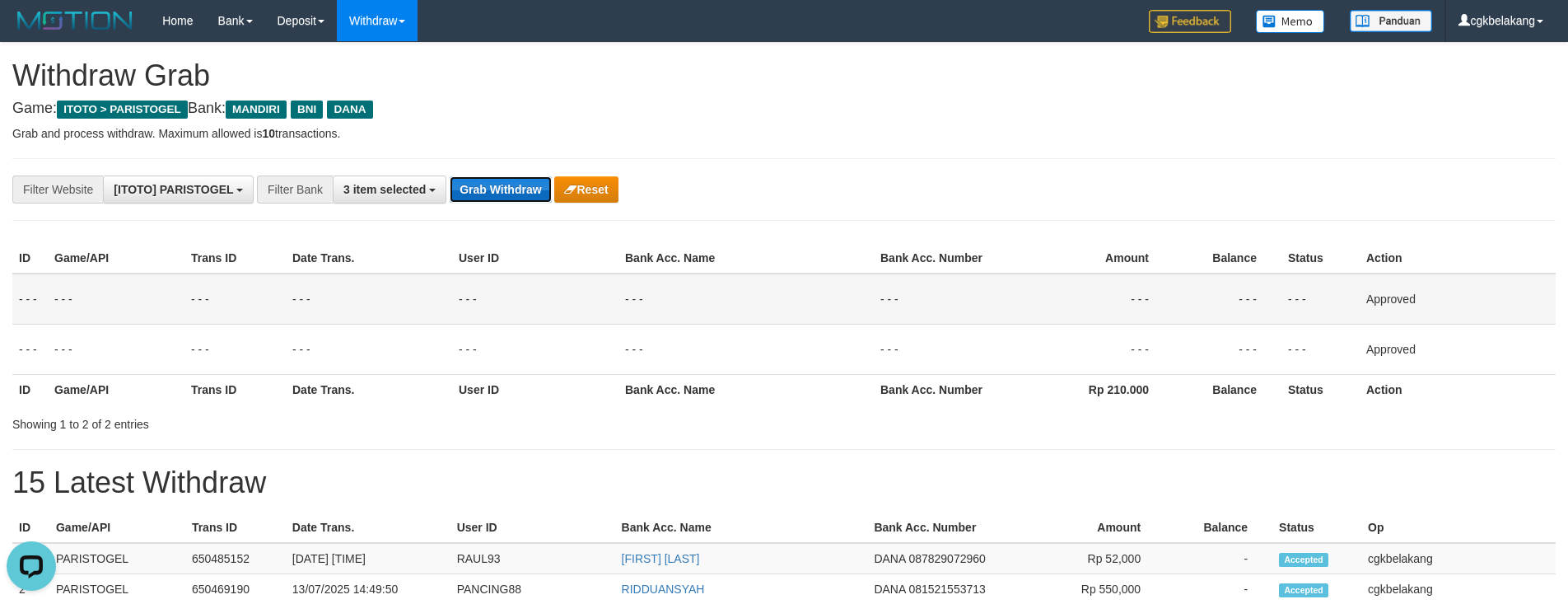 click on "Grab Withdraw" at bounding box center (500, 190) 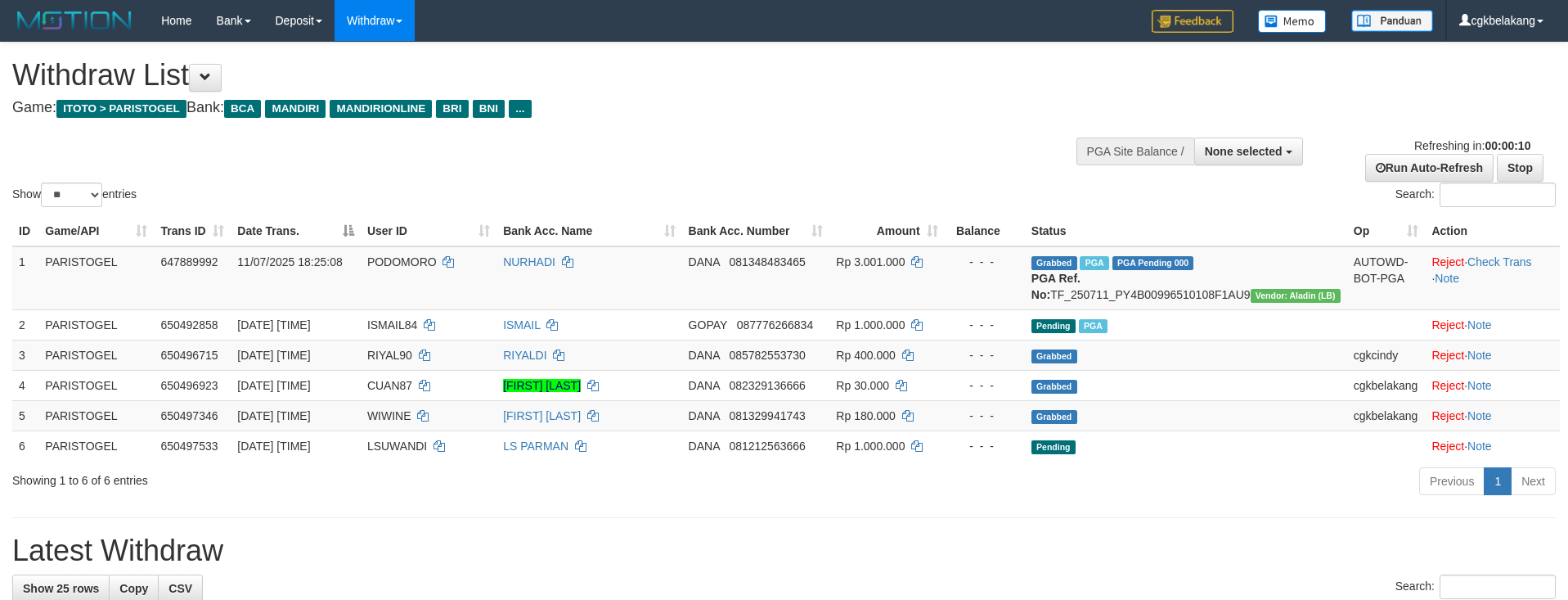 select 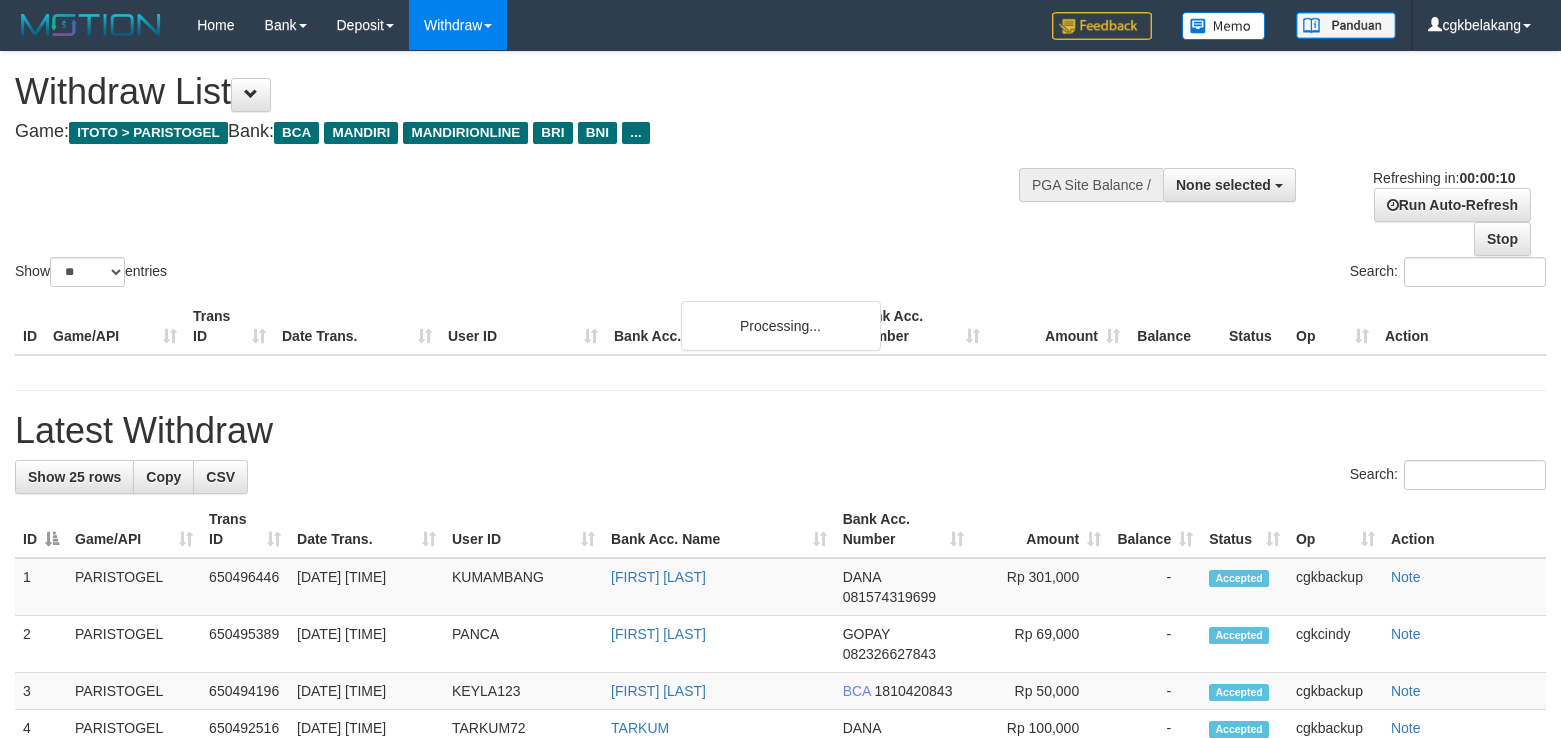 select 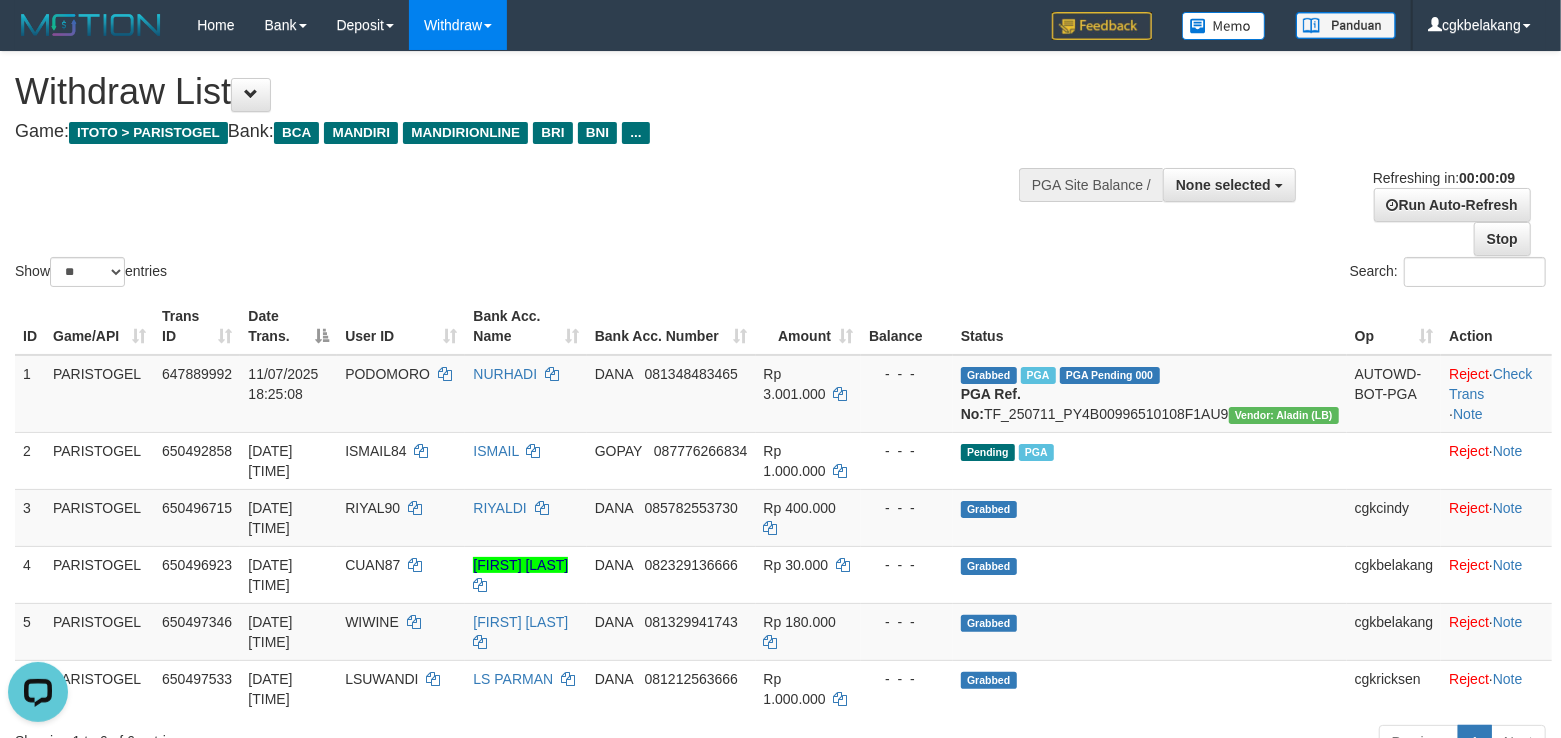 scroll, scrollTop: 0, scrollLeft: 0, axis: both 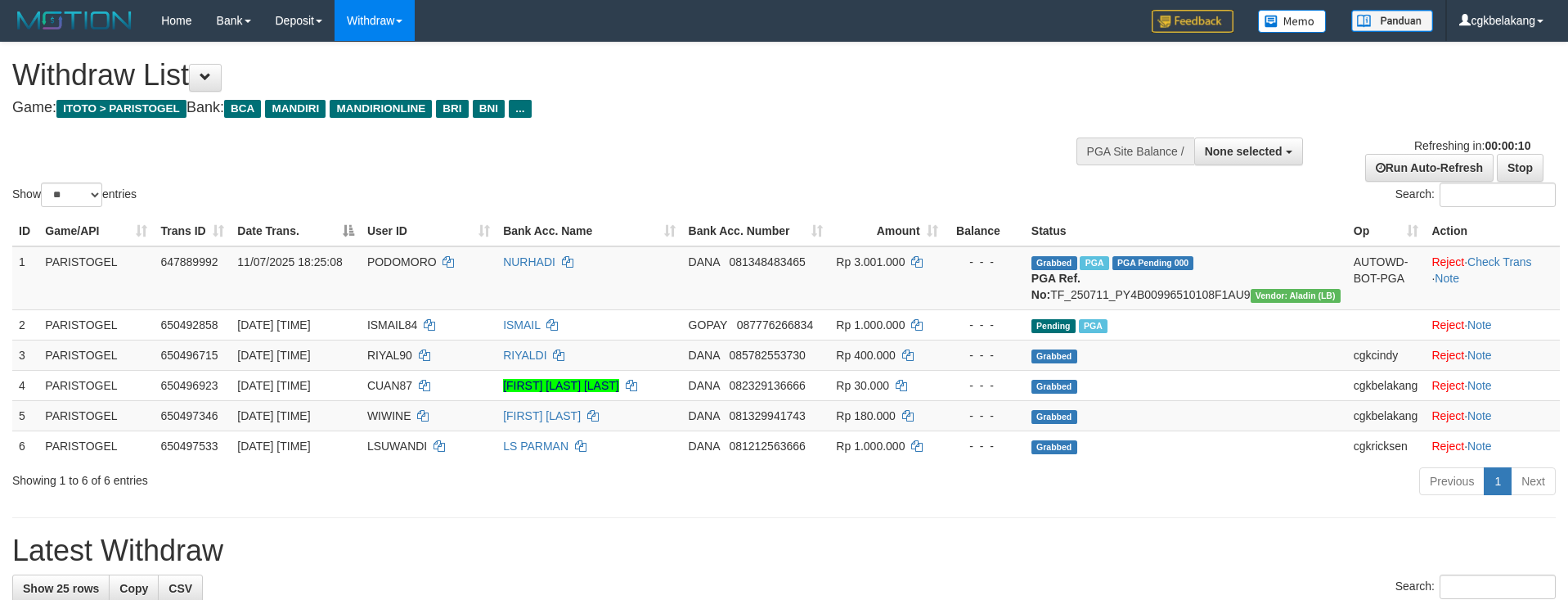 select 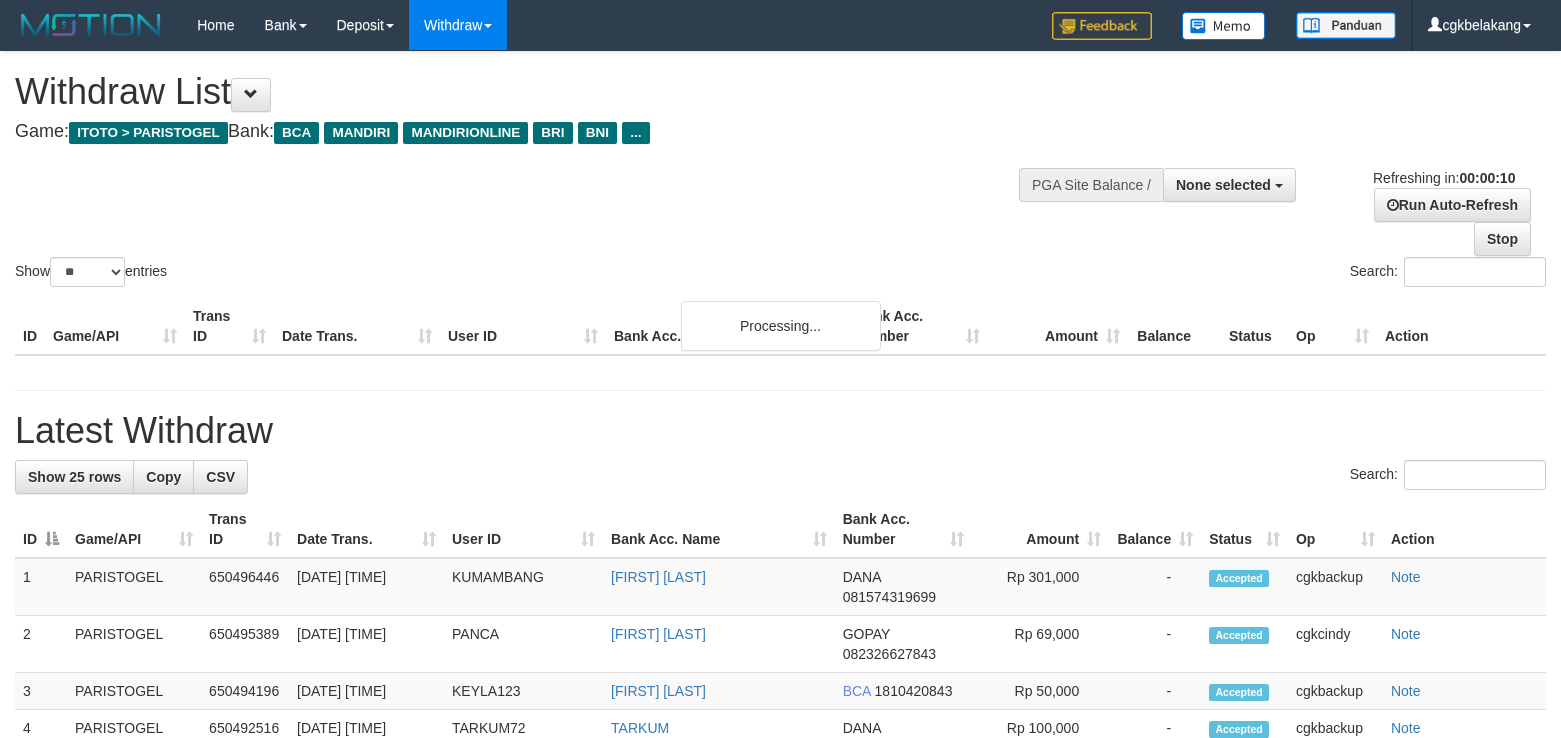select 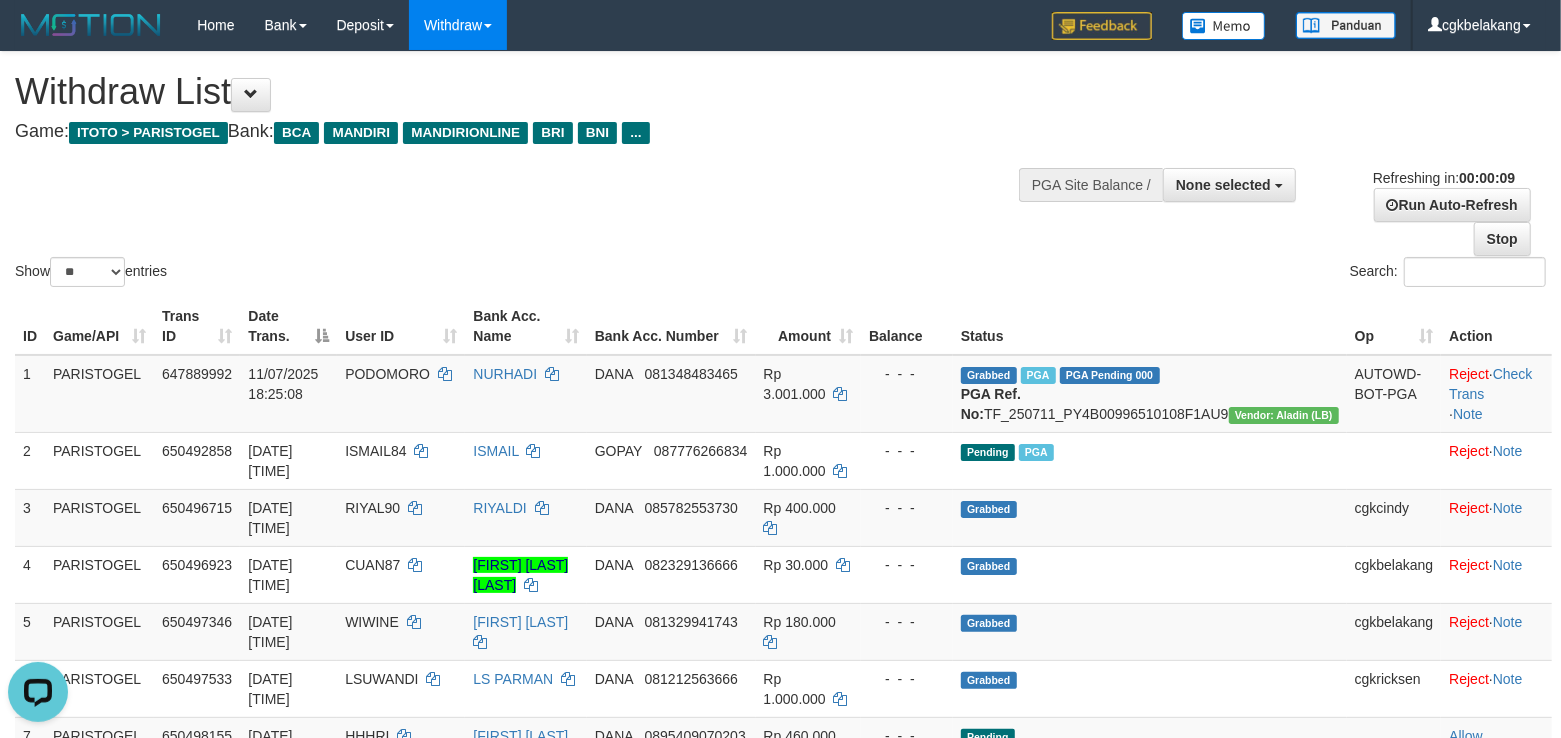 scroll, scrollTop: 0, scrollLeft: 0, axis: both 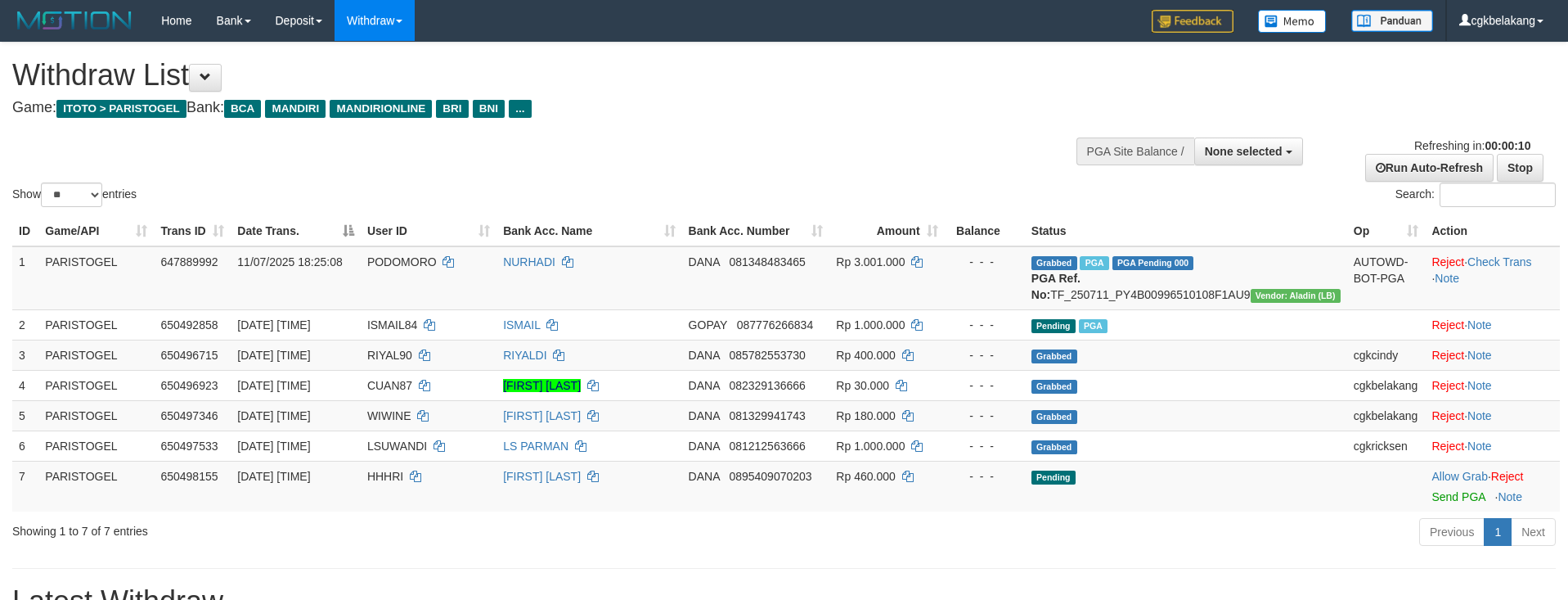 select 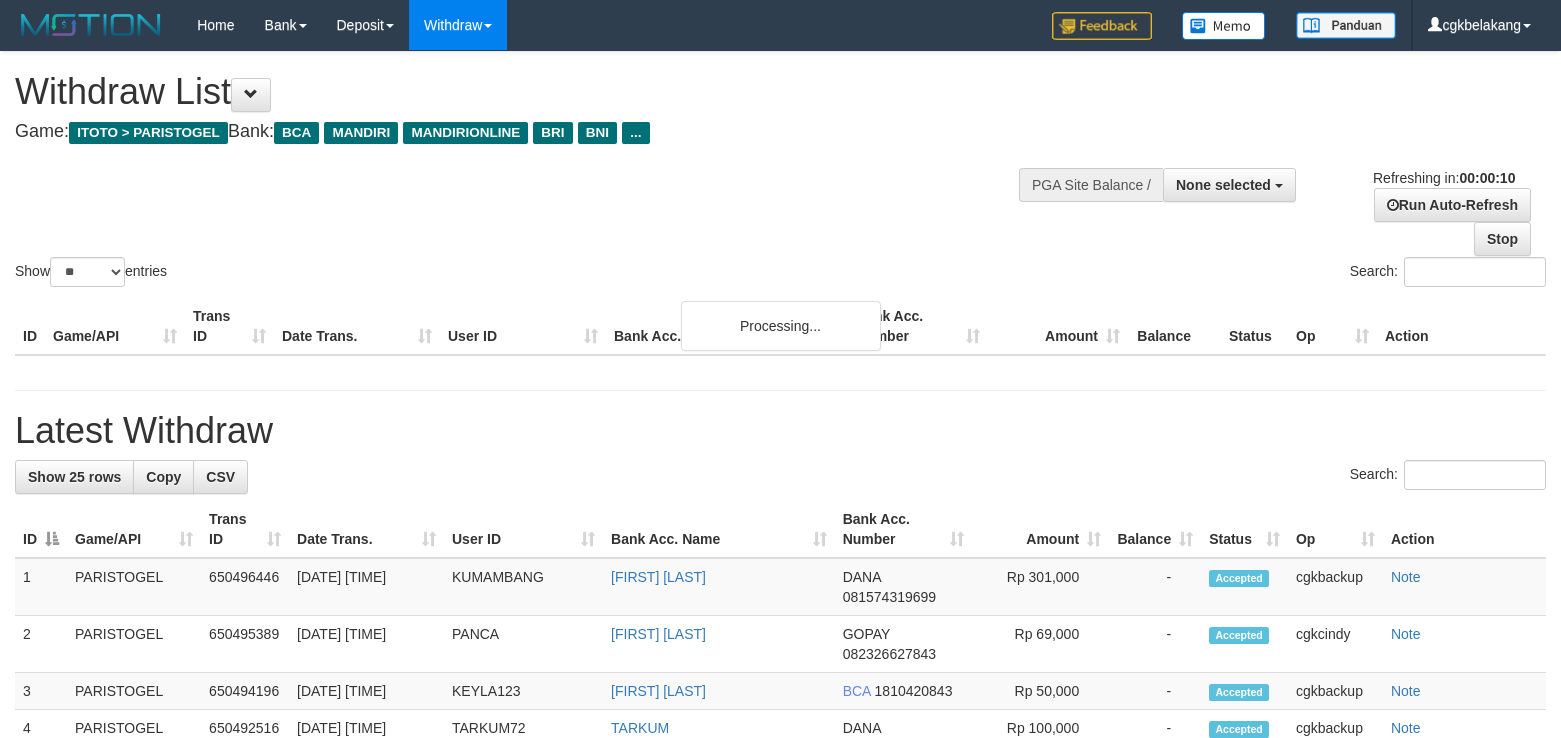 select 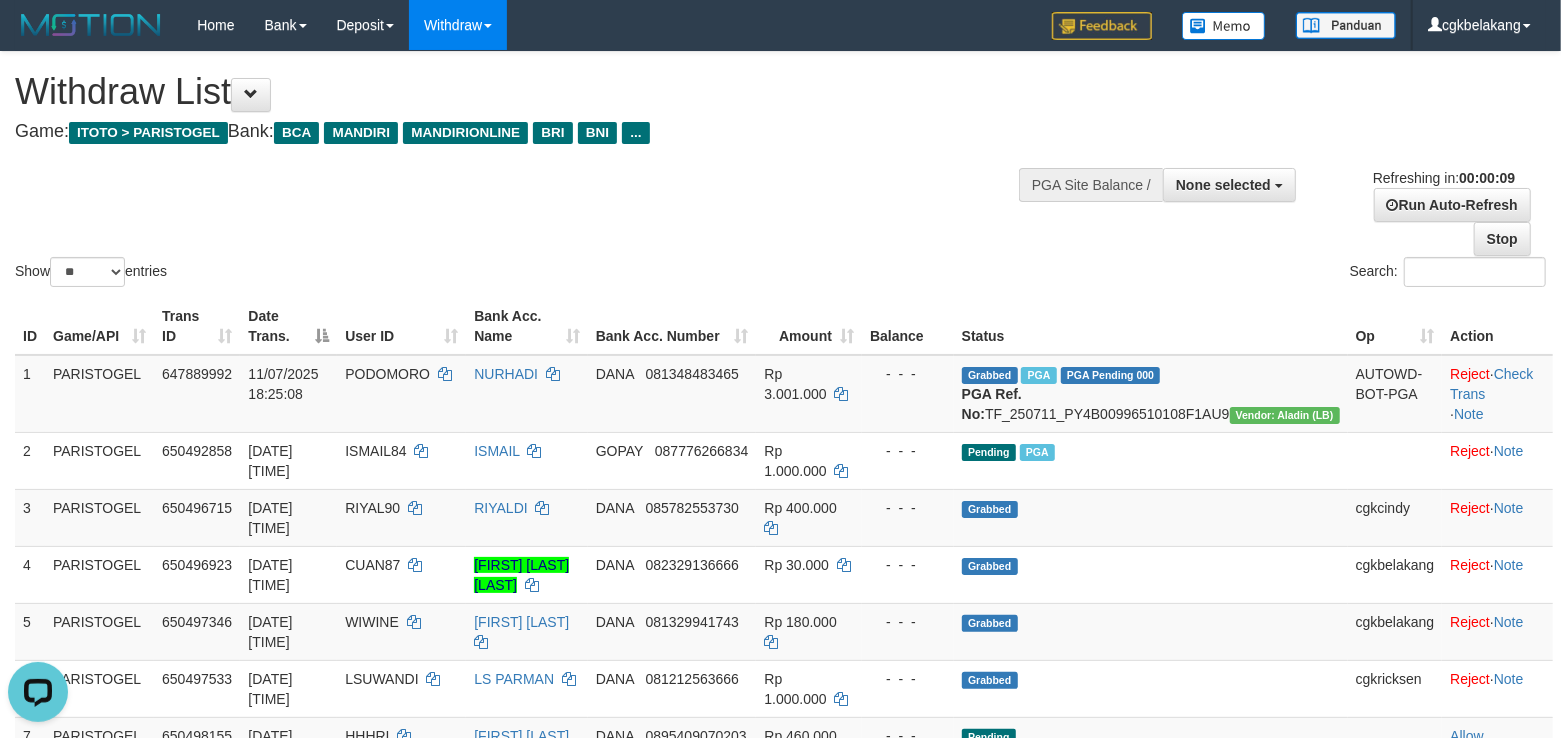 scroll, scrollTop: 0, scrollLeft: 0, axis: both 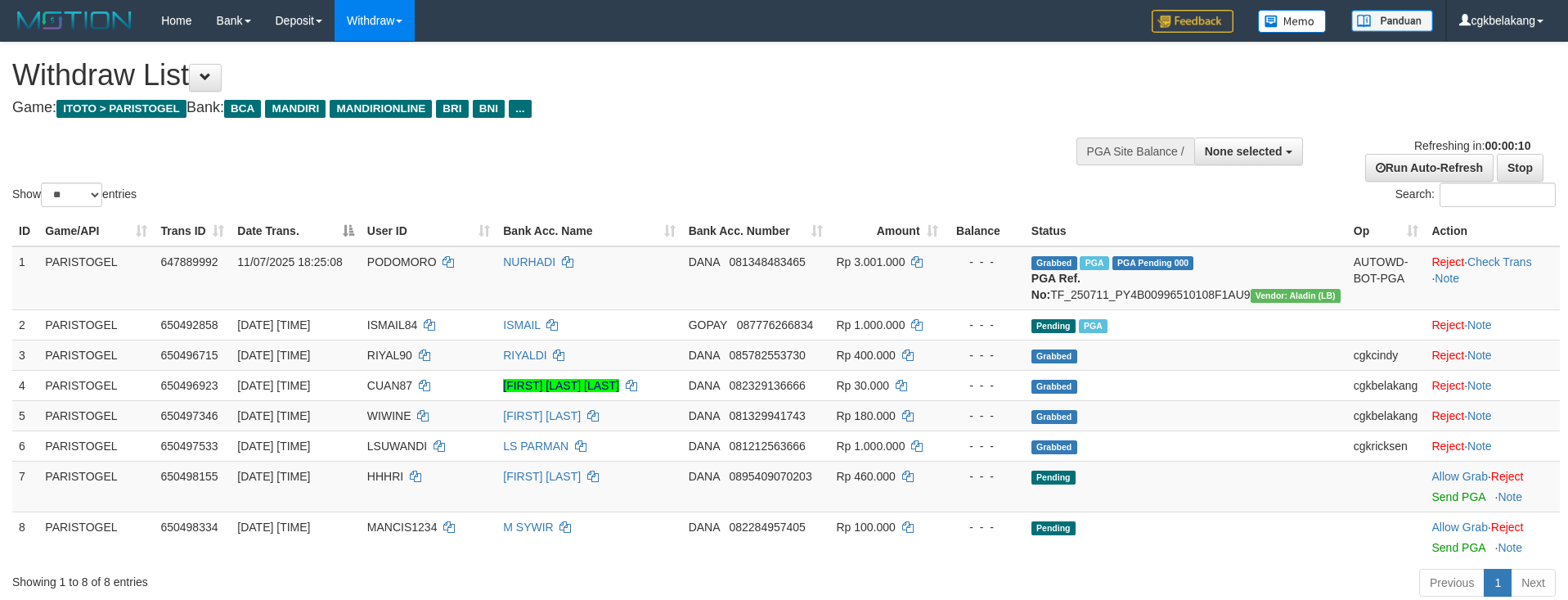select 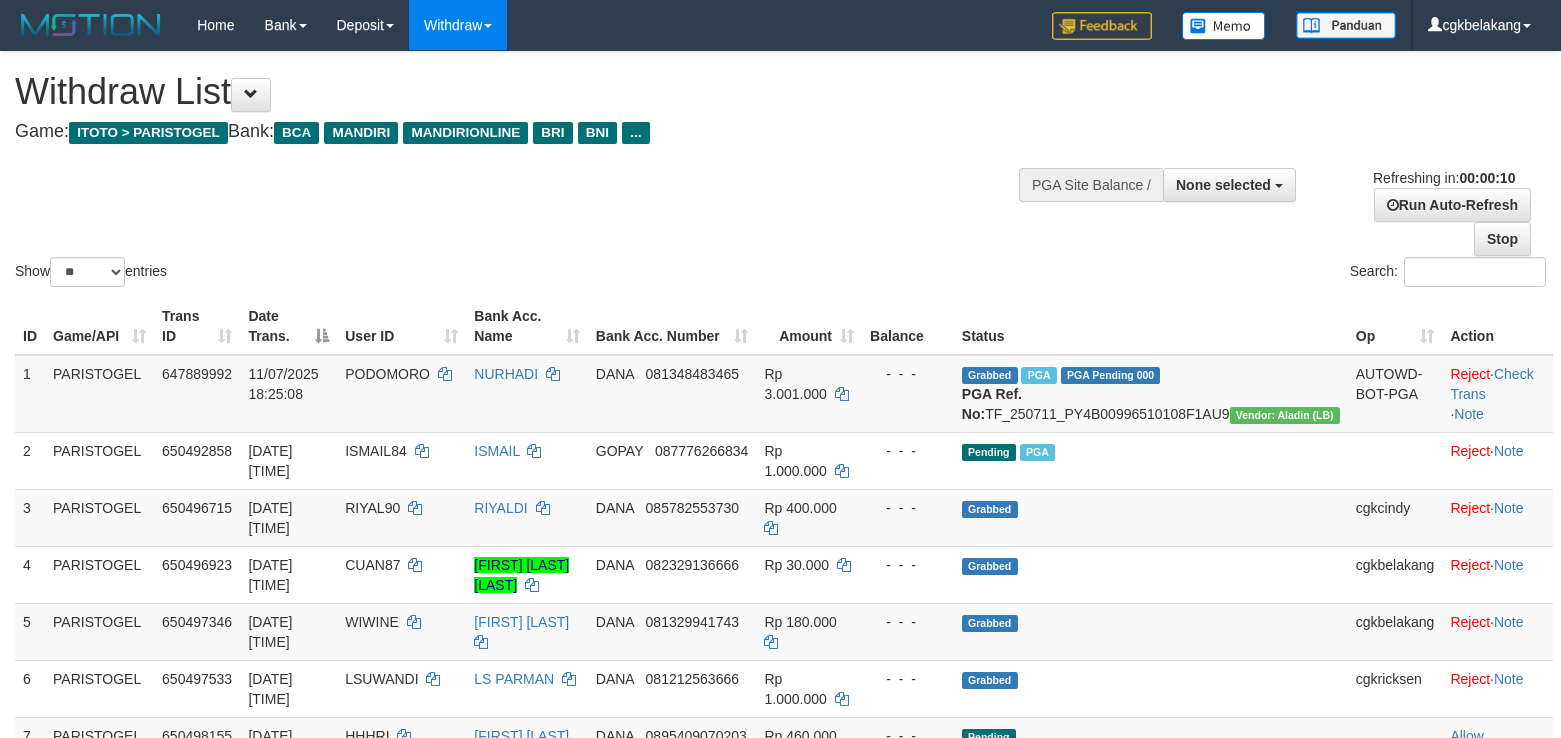 select 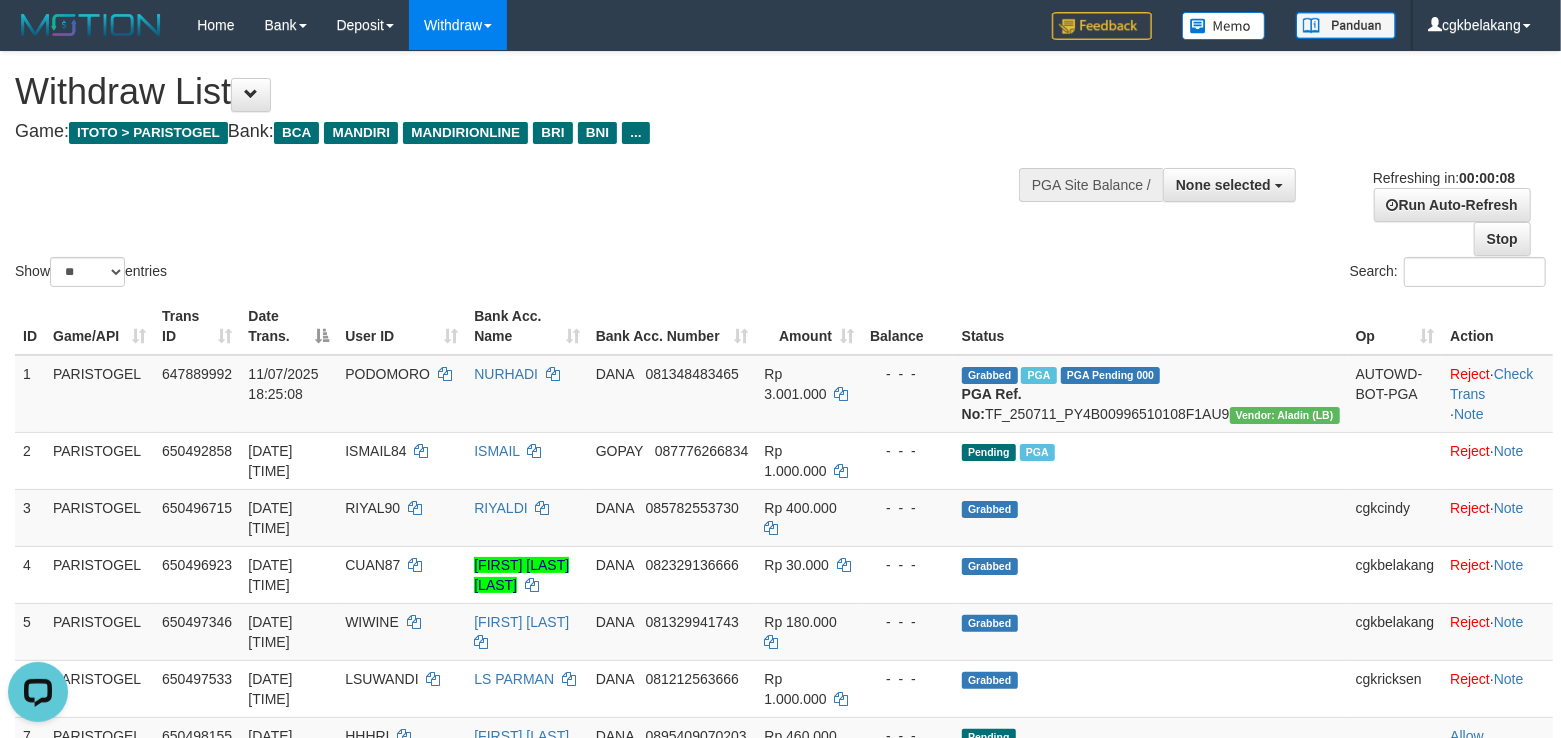 scroll, scrollTop: 0, scrollLeft: 0, axis: both 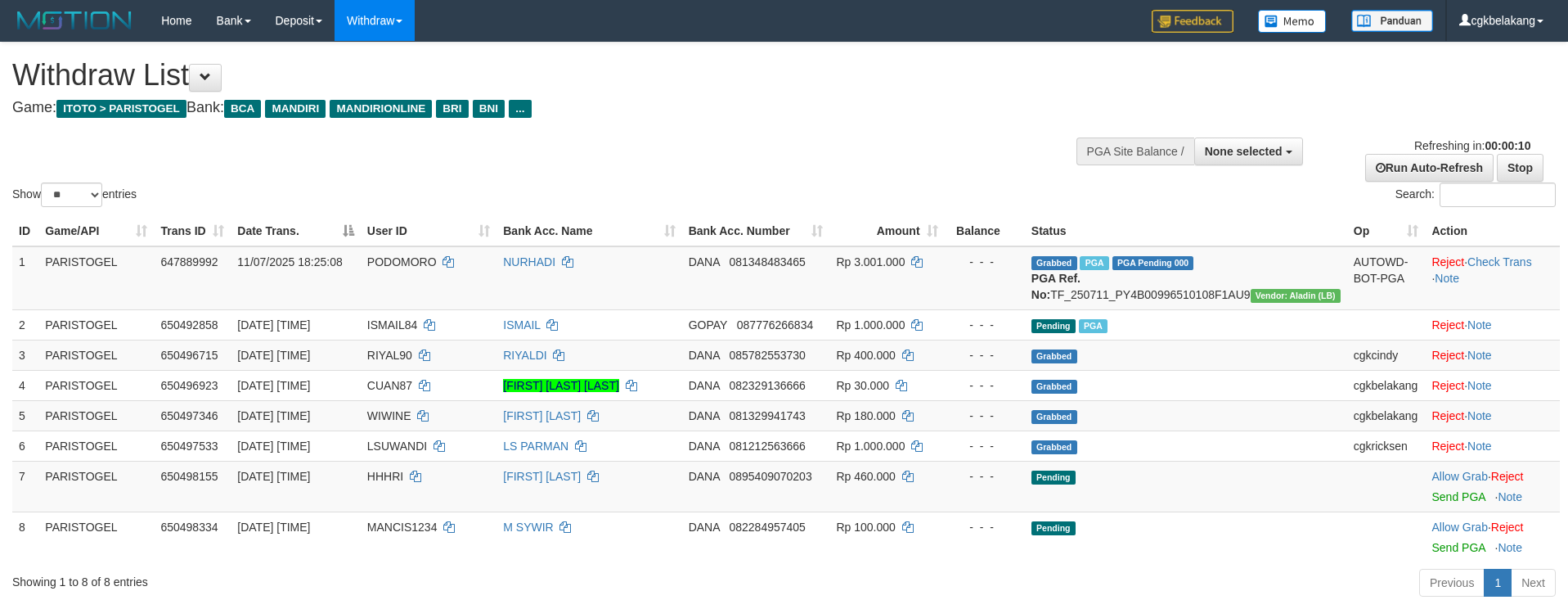 select 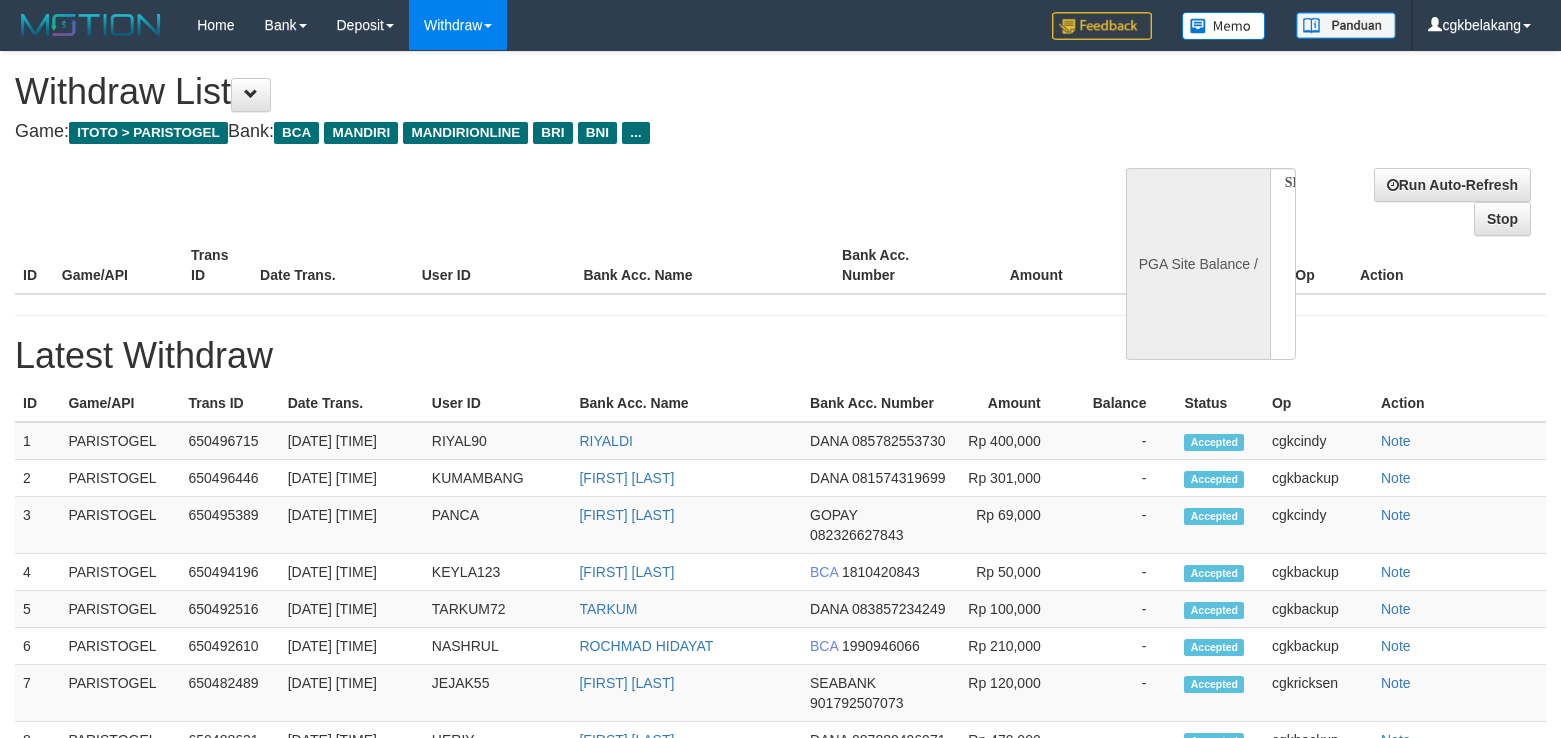 select 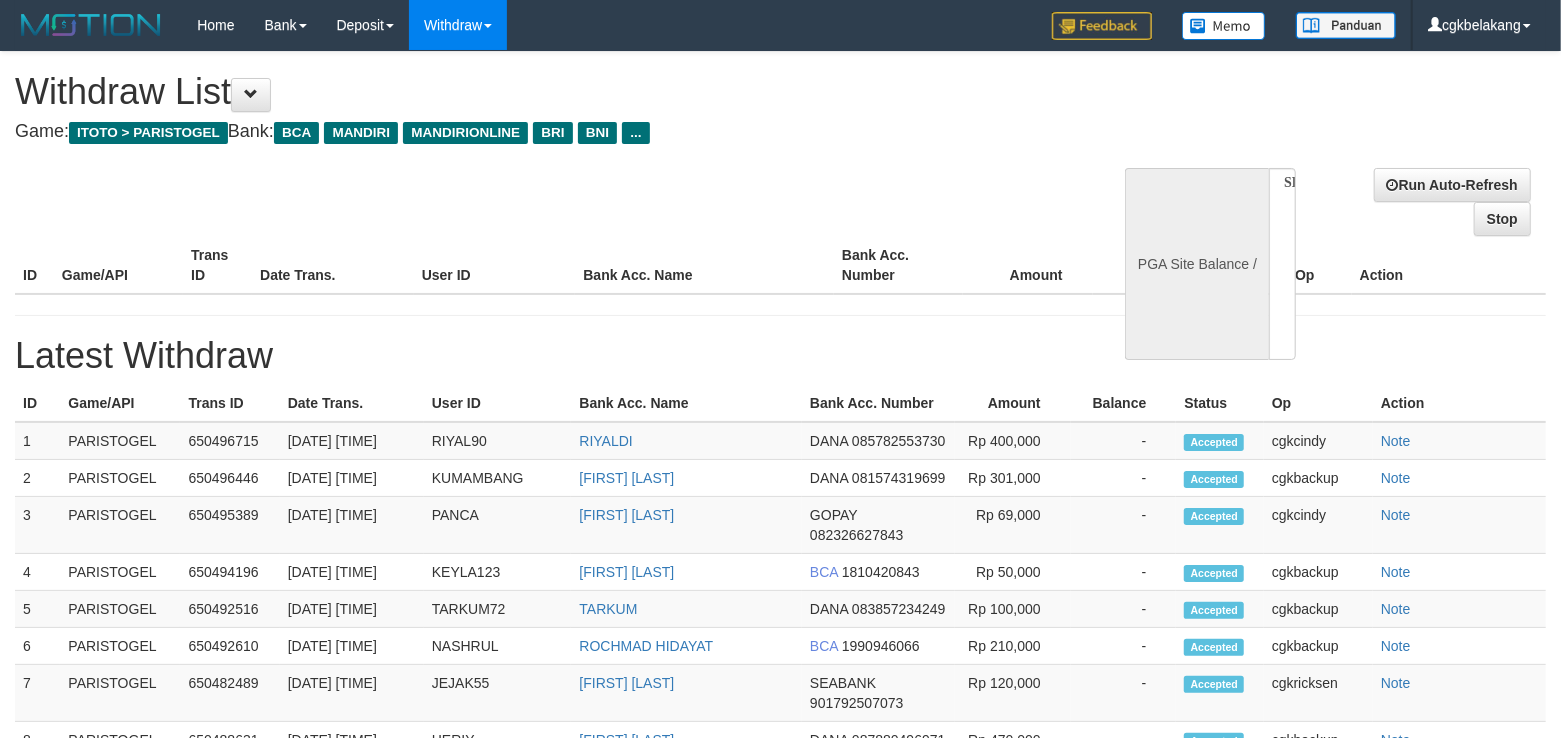 select on "**" 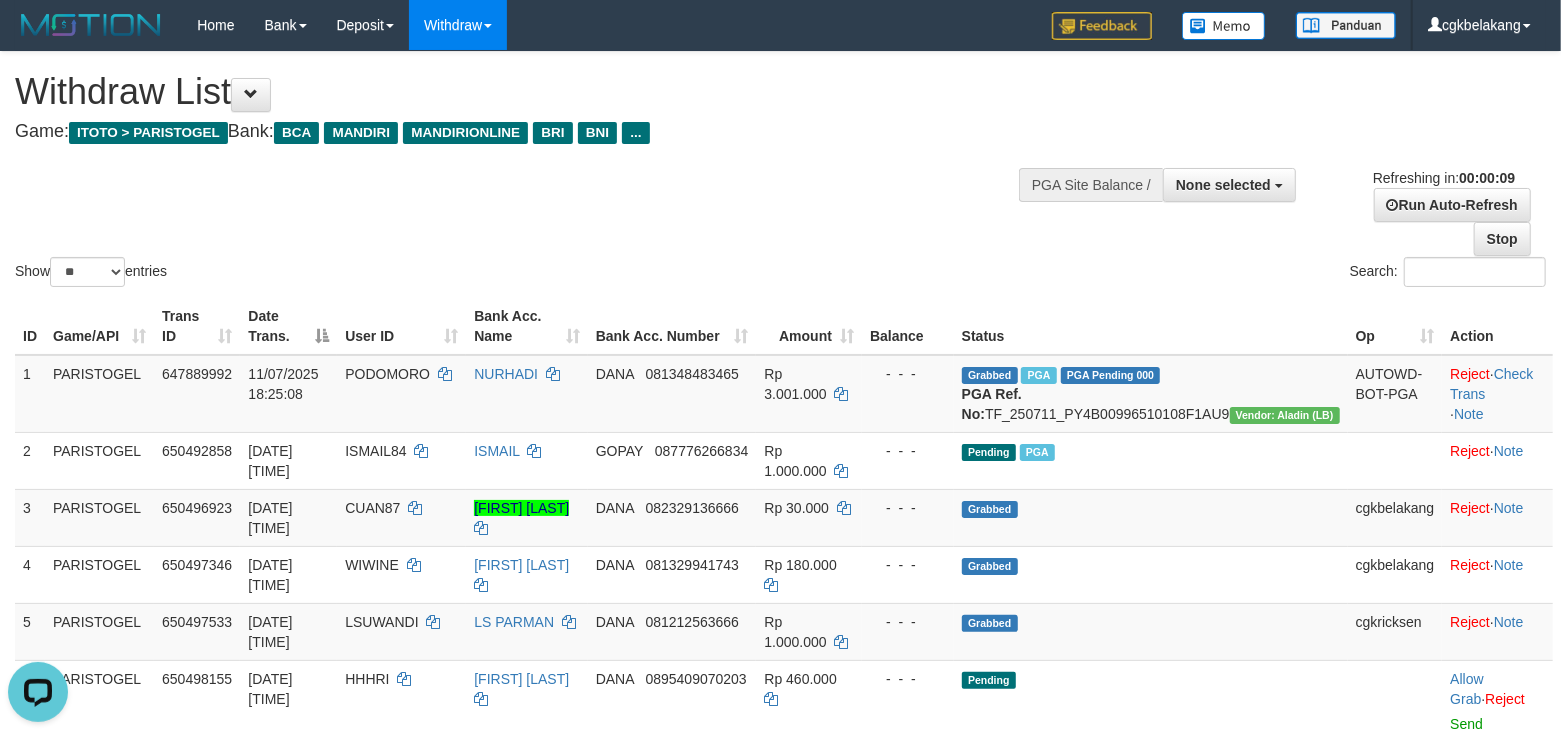 scroll, scrollTop: 0, scrollLeft: 0, axis: both 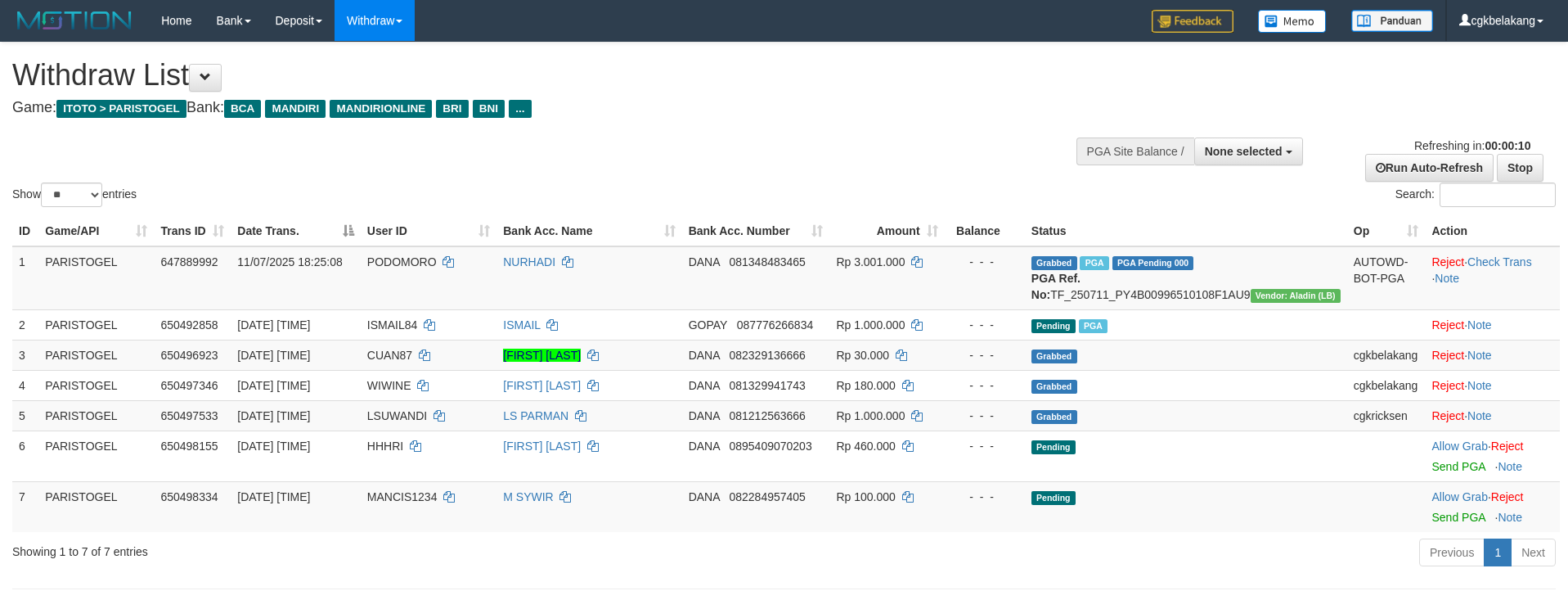 select 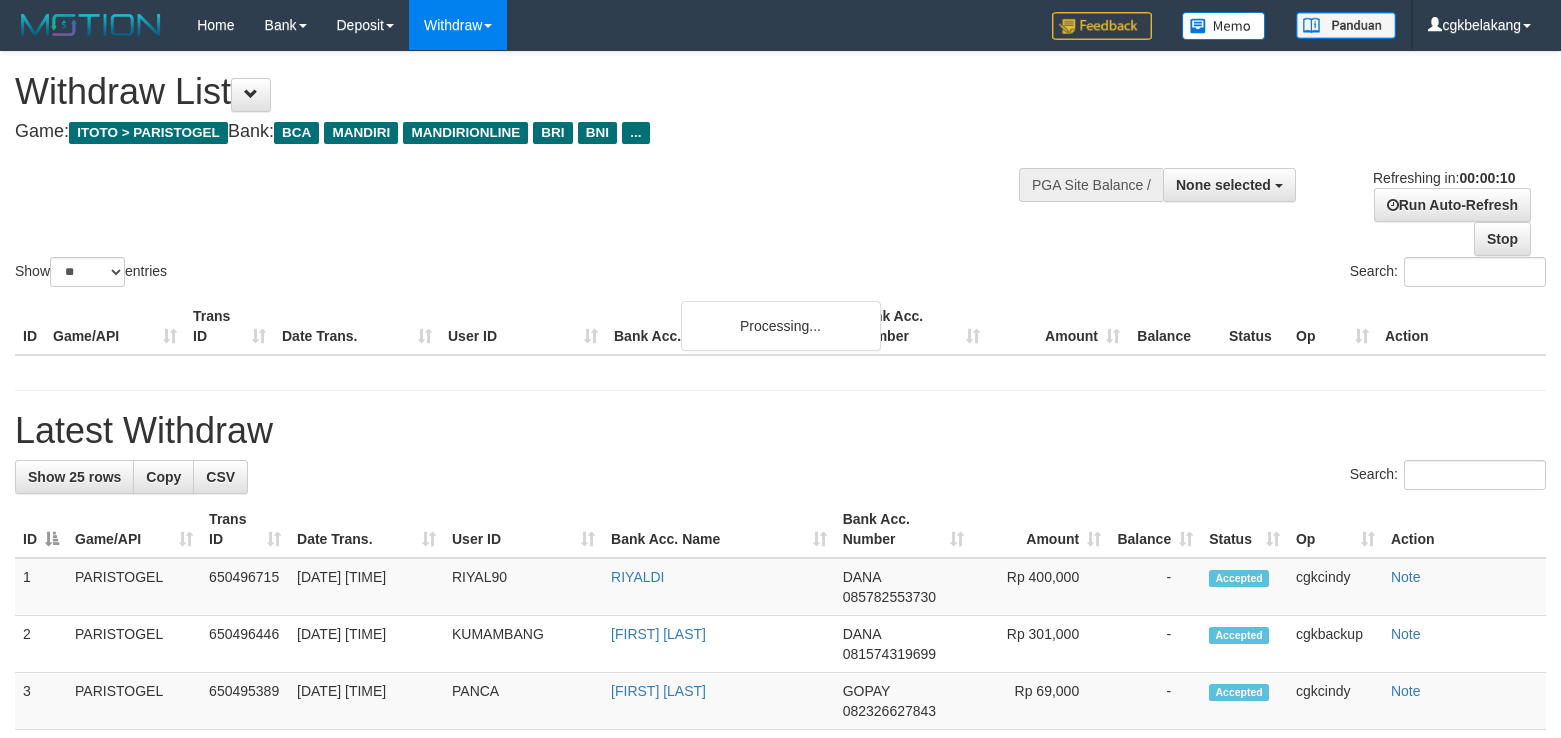 select 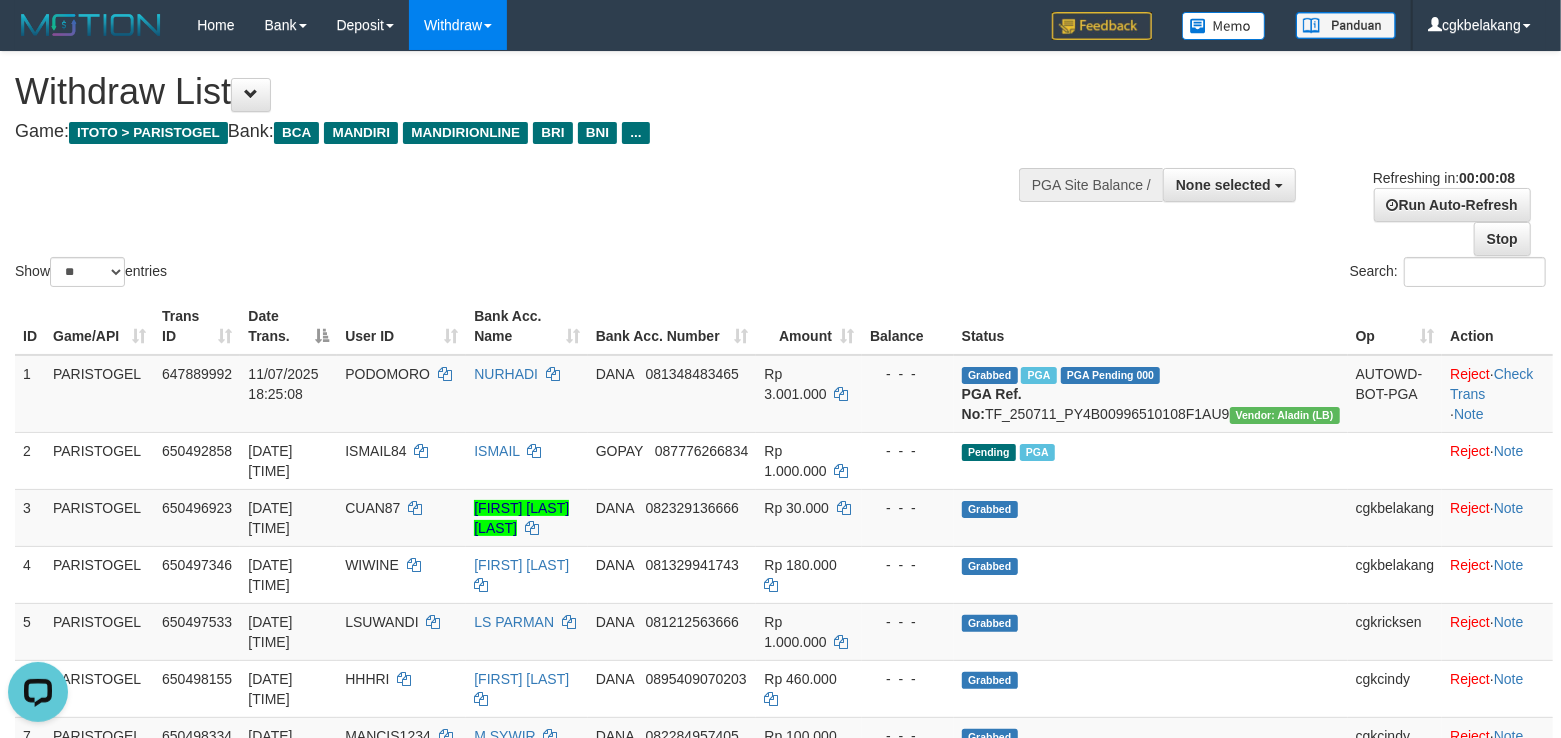 scroll, scrollTop: 0, scrollLeft: 0, axis: both 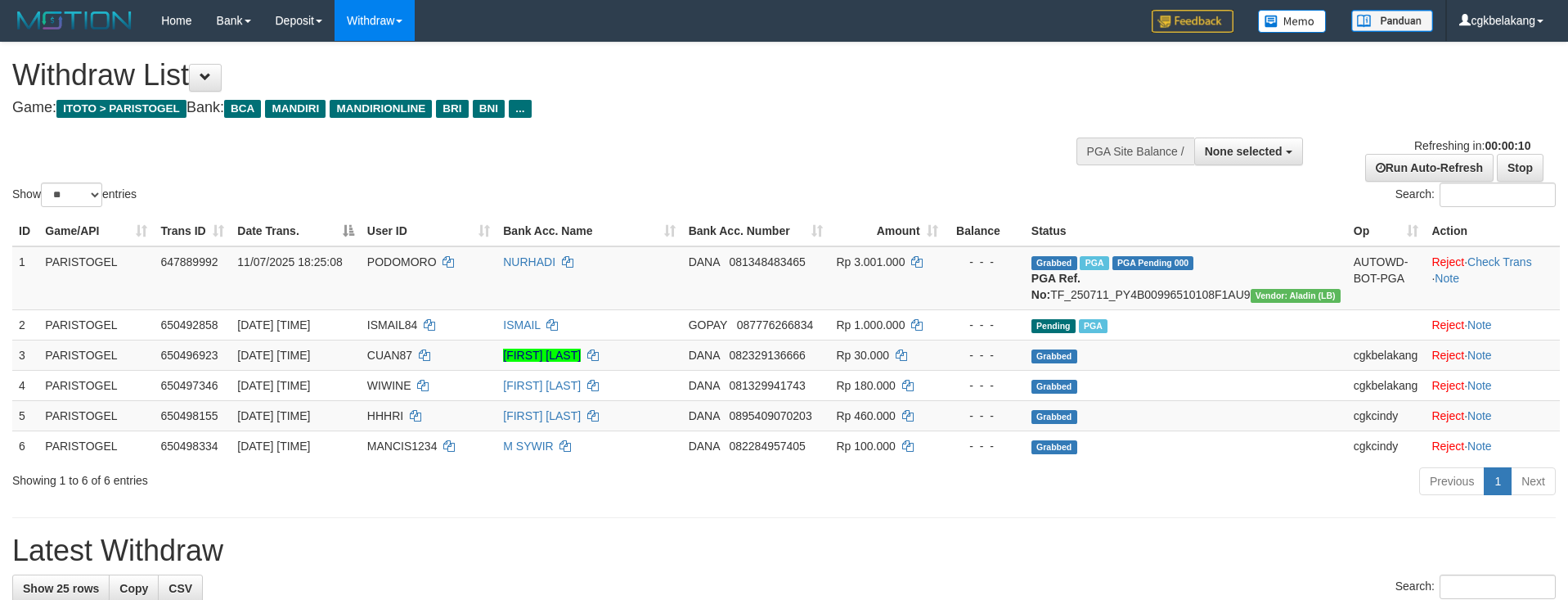 select 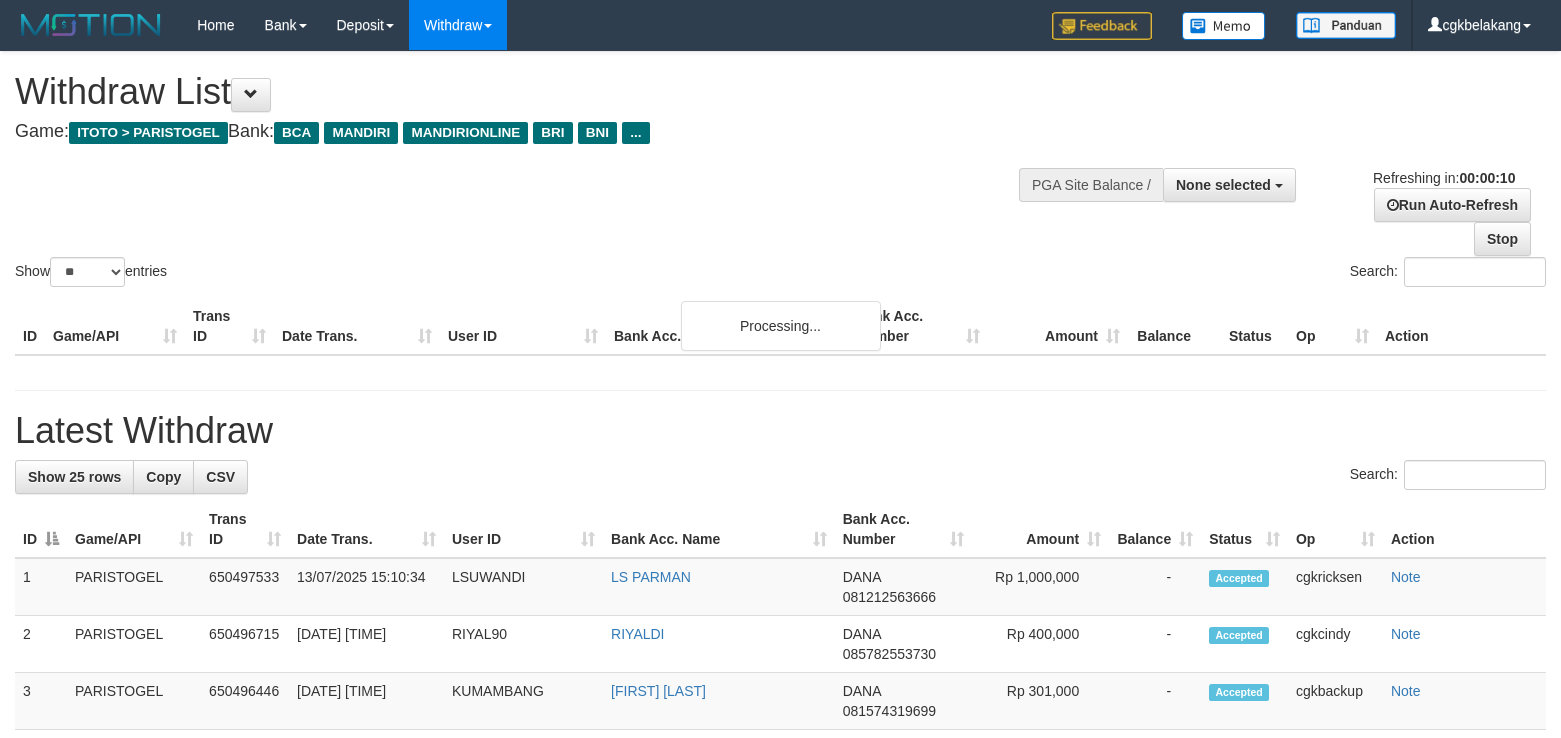select 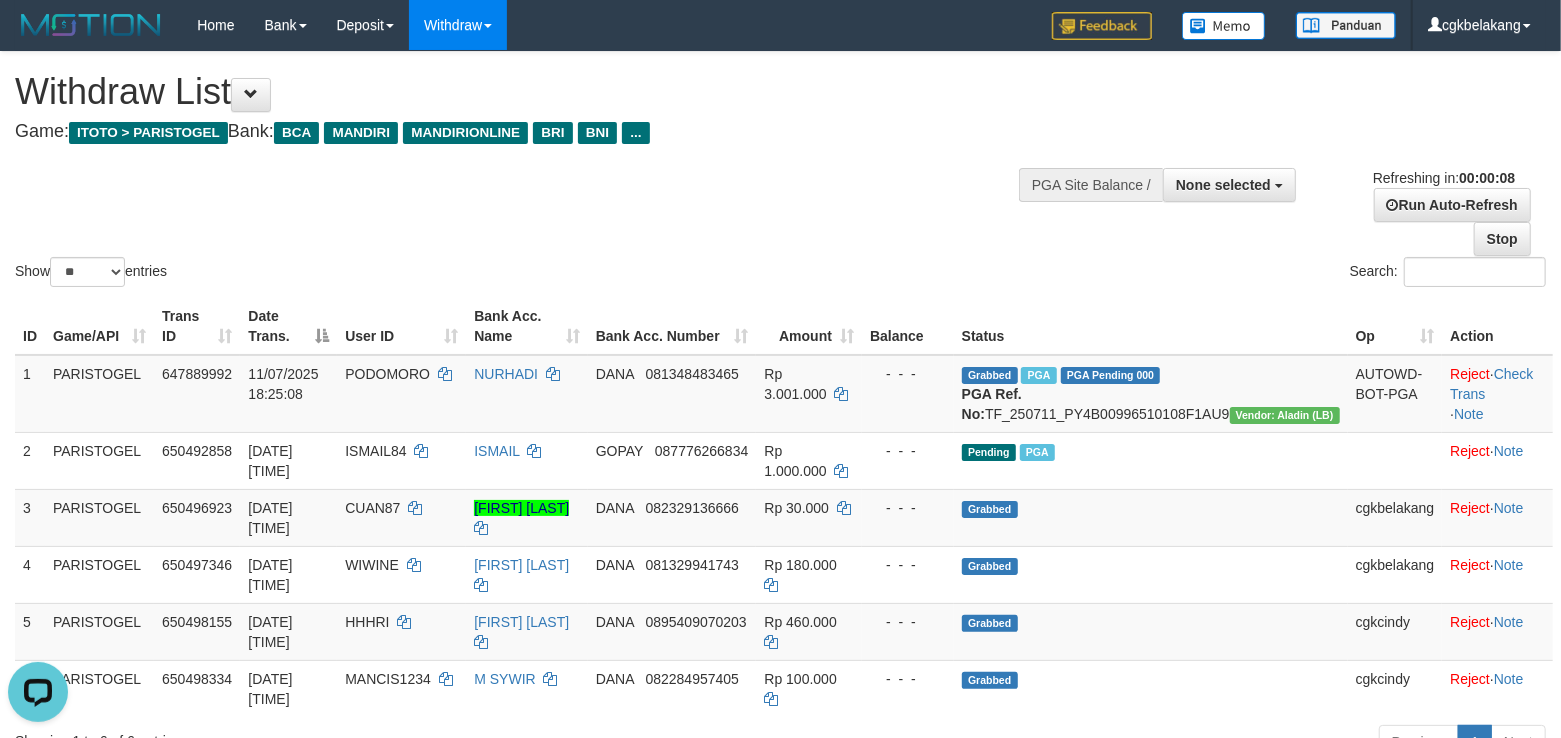 scroll, scrollTop: 0, scrollLeft: 0, axis: both 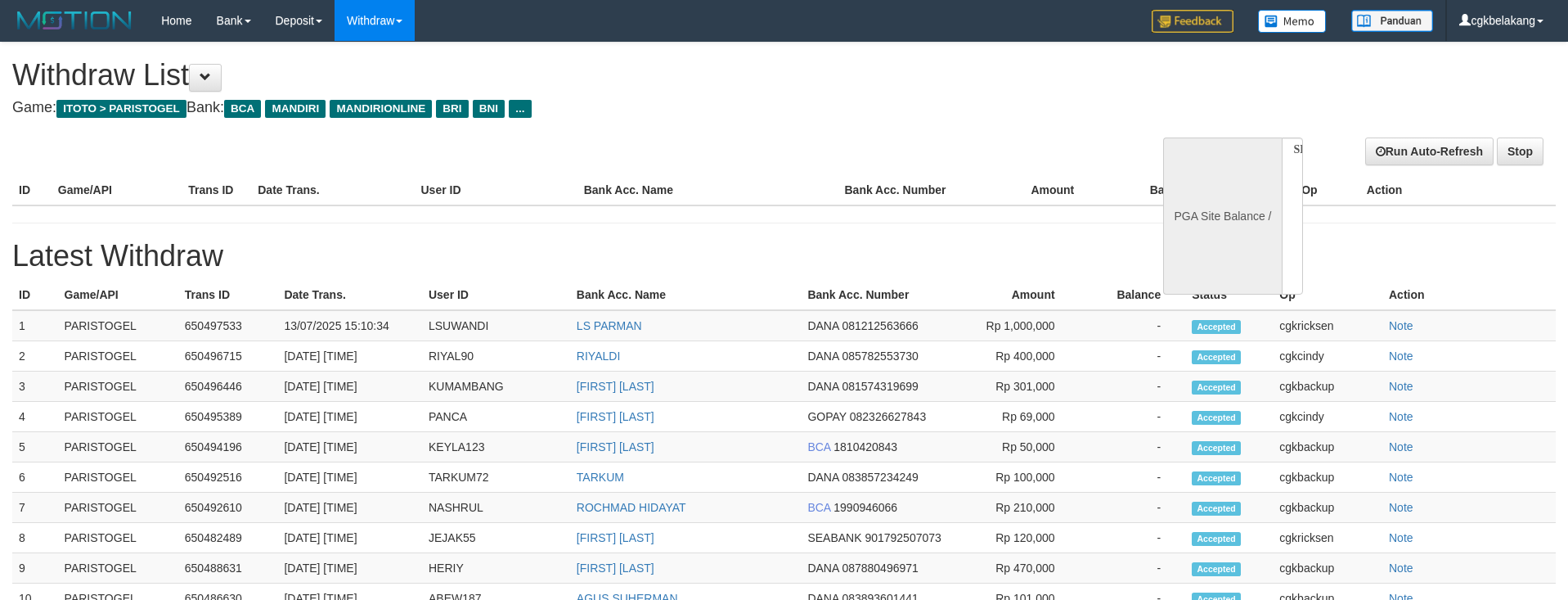 select 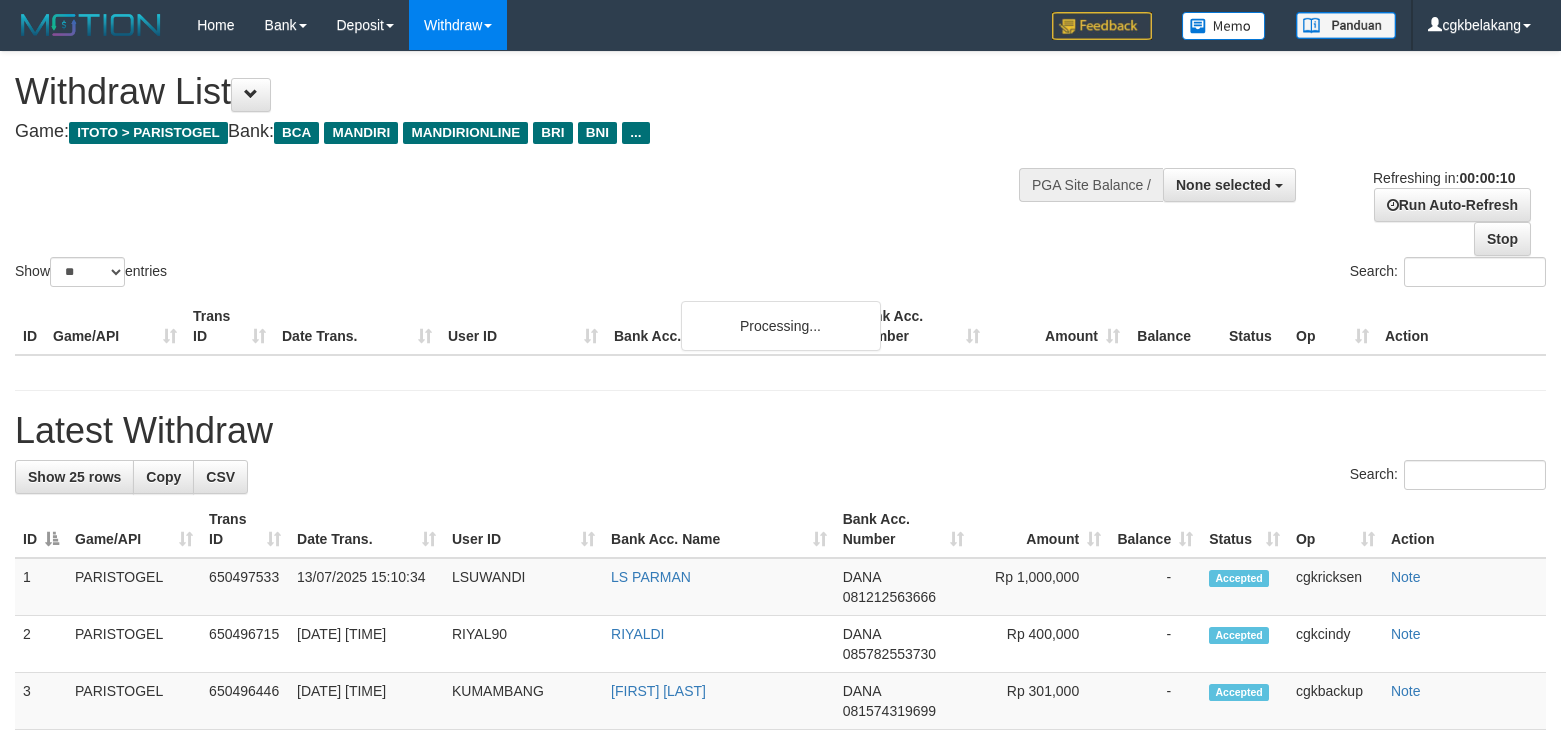 select 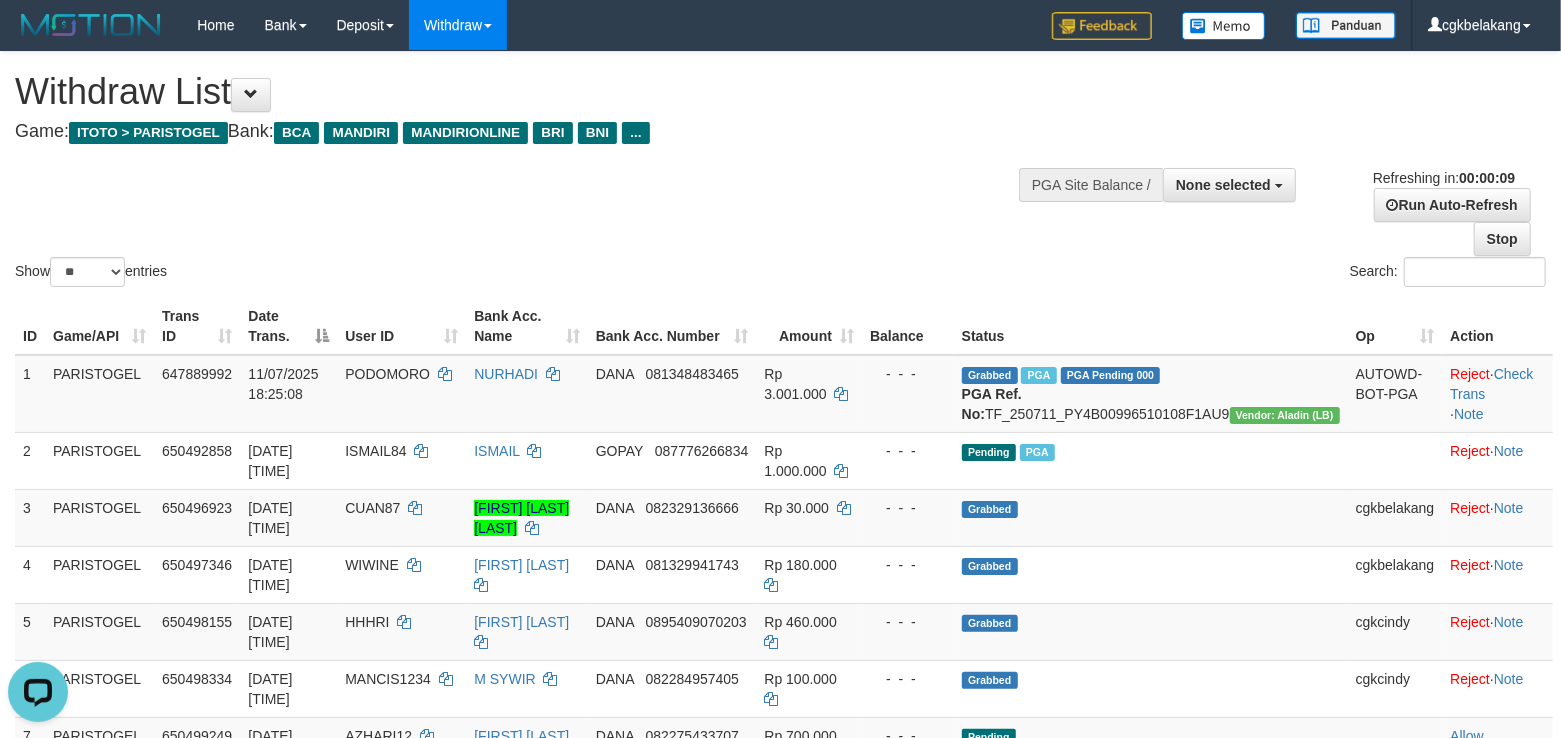 scroll, scrollTop: 0, scrollLeft: 0, axis: both 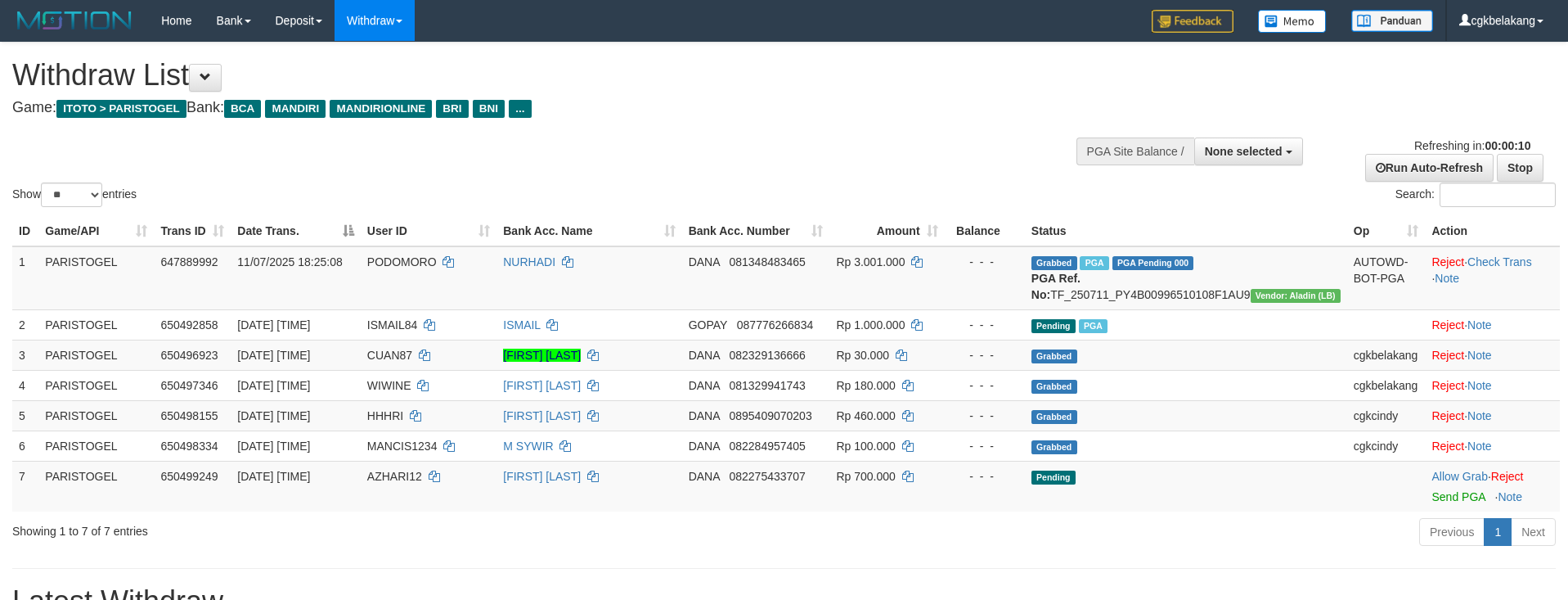 select 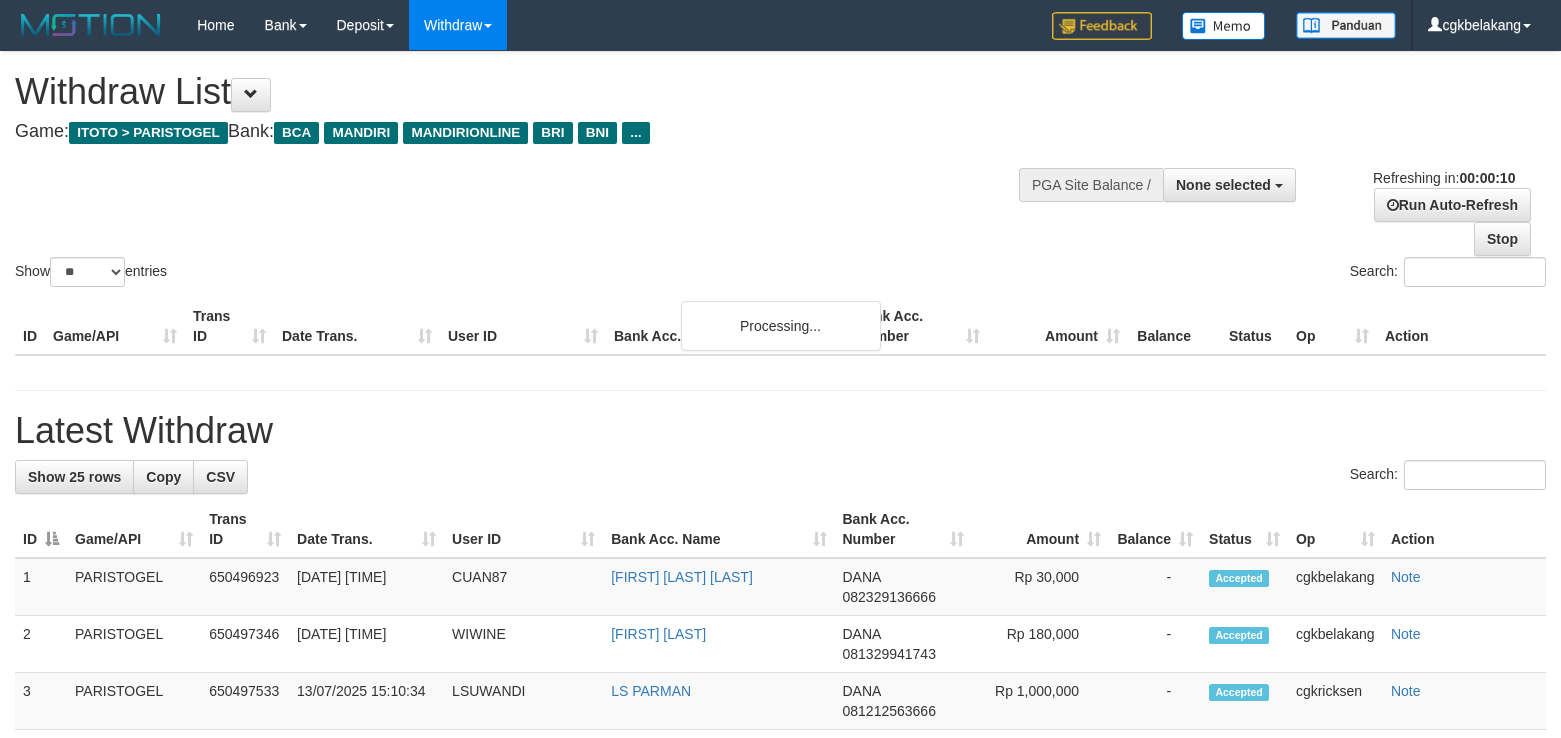 select 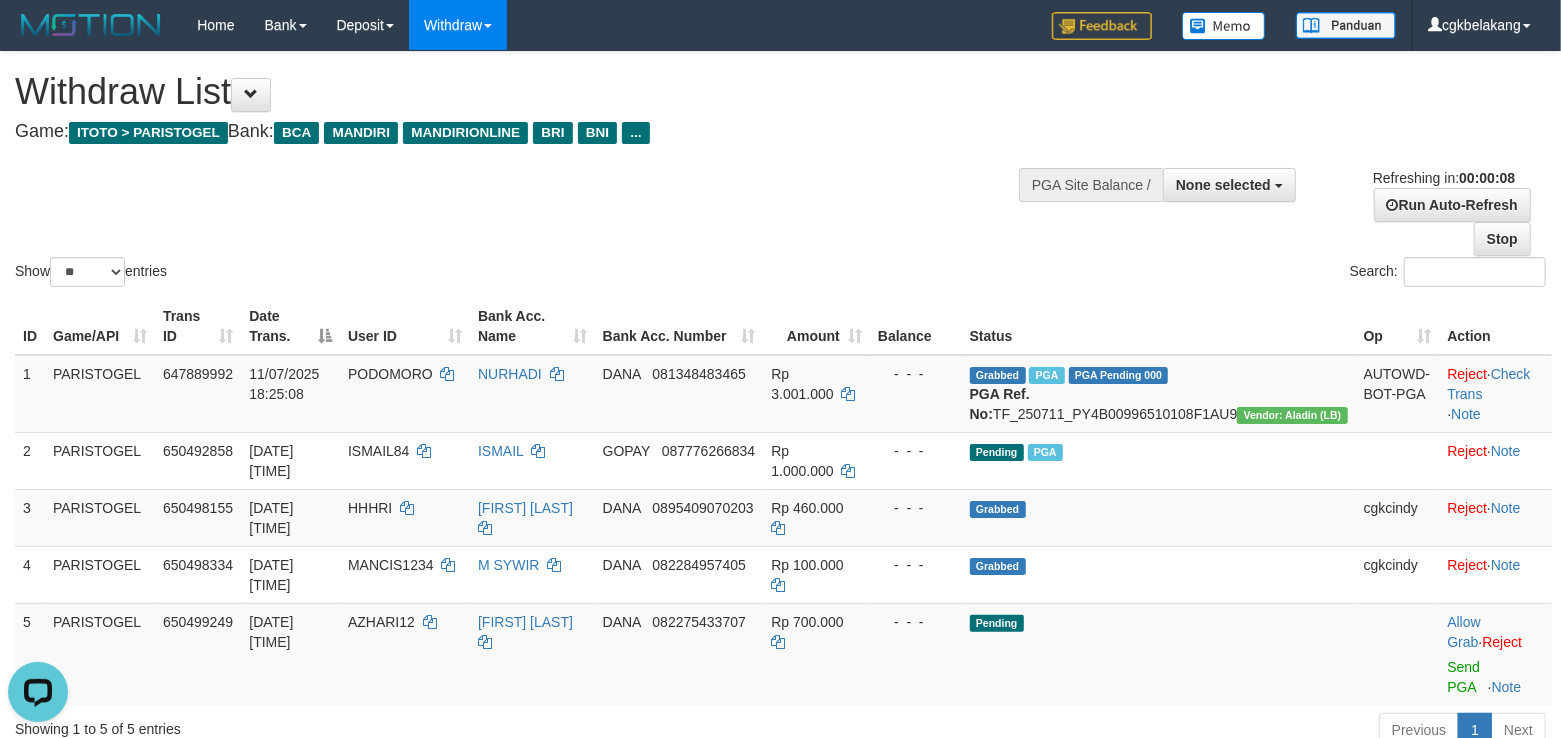 scroll, scrollTop: 0, scrollLeft: 0, axis: both 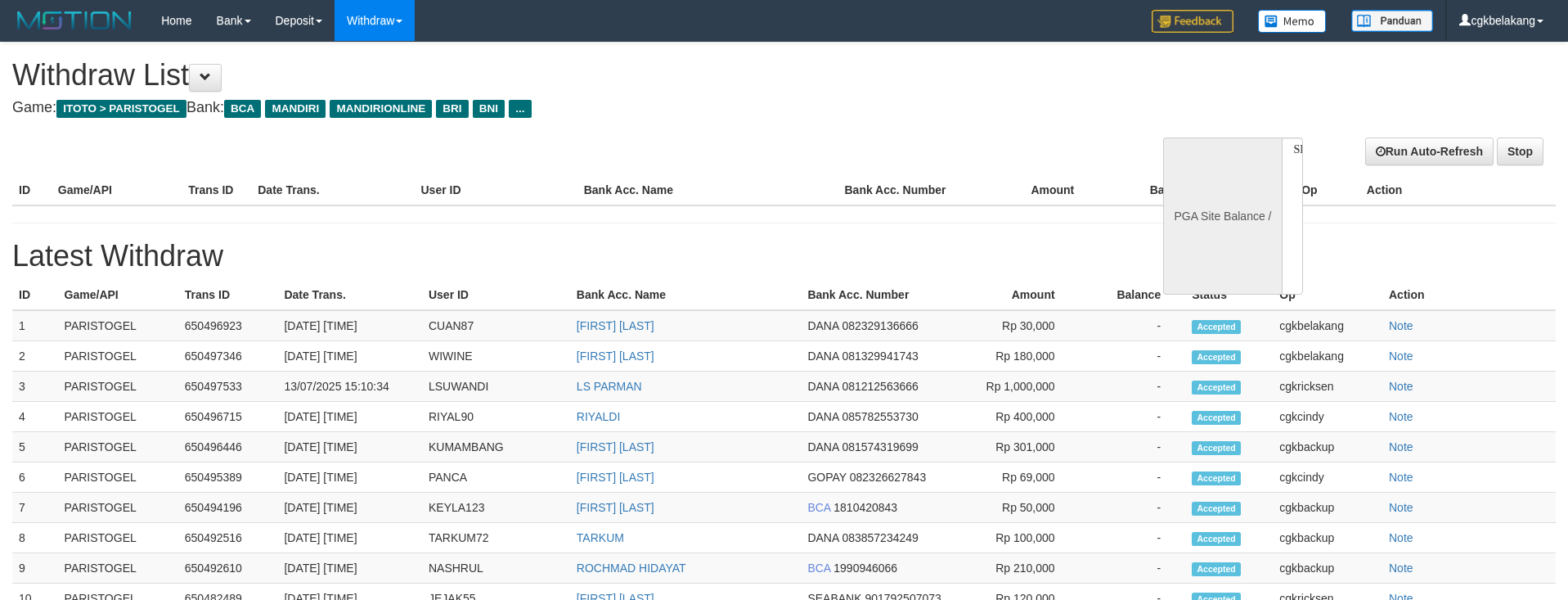 select 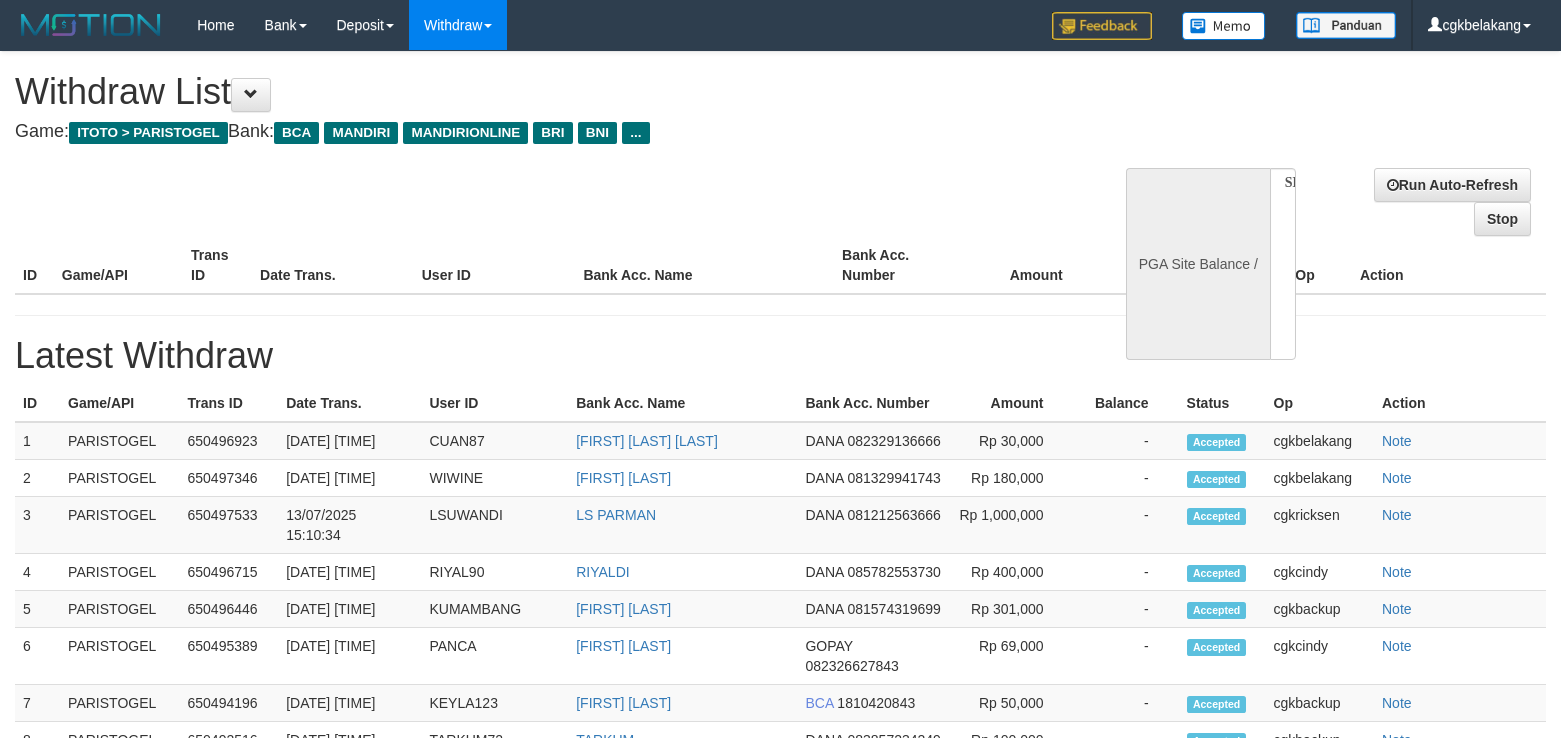 select 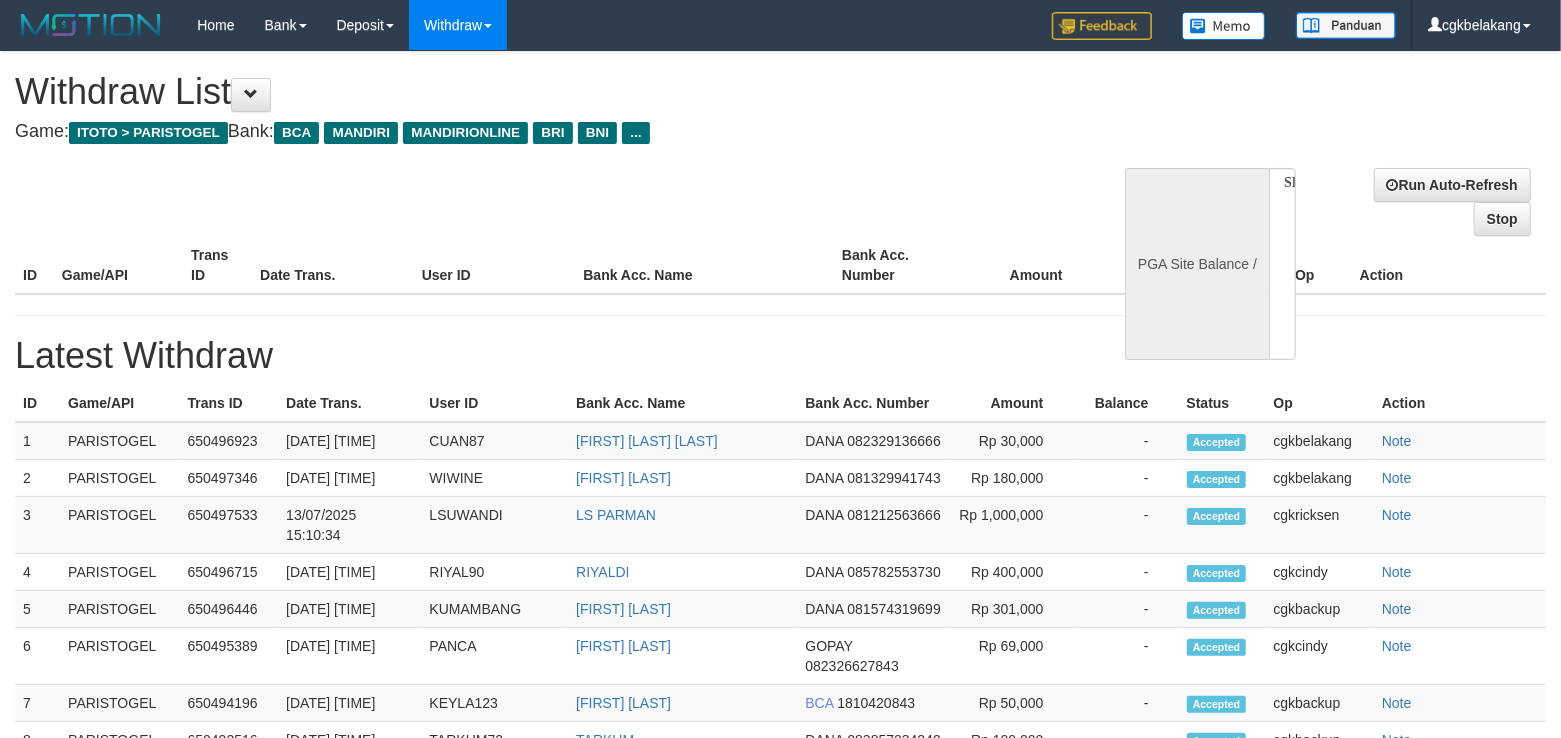select on "**" 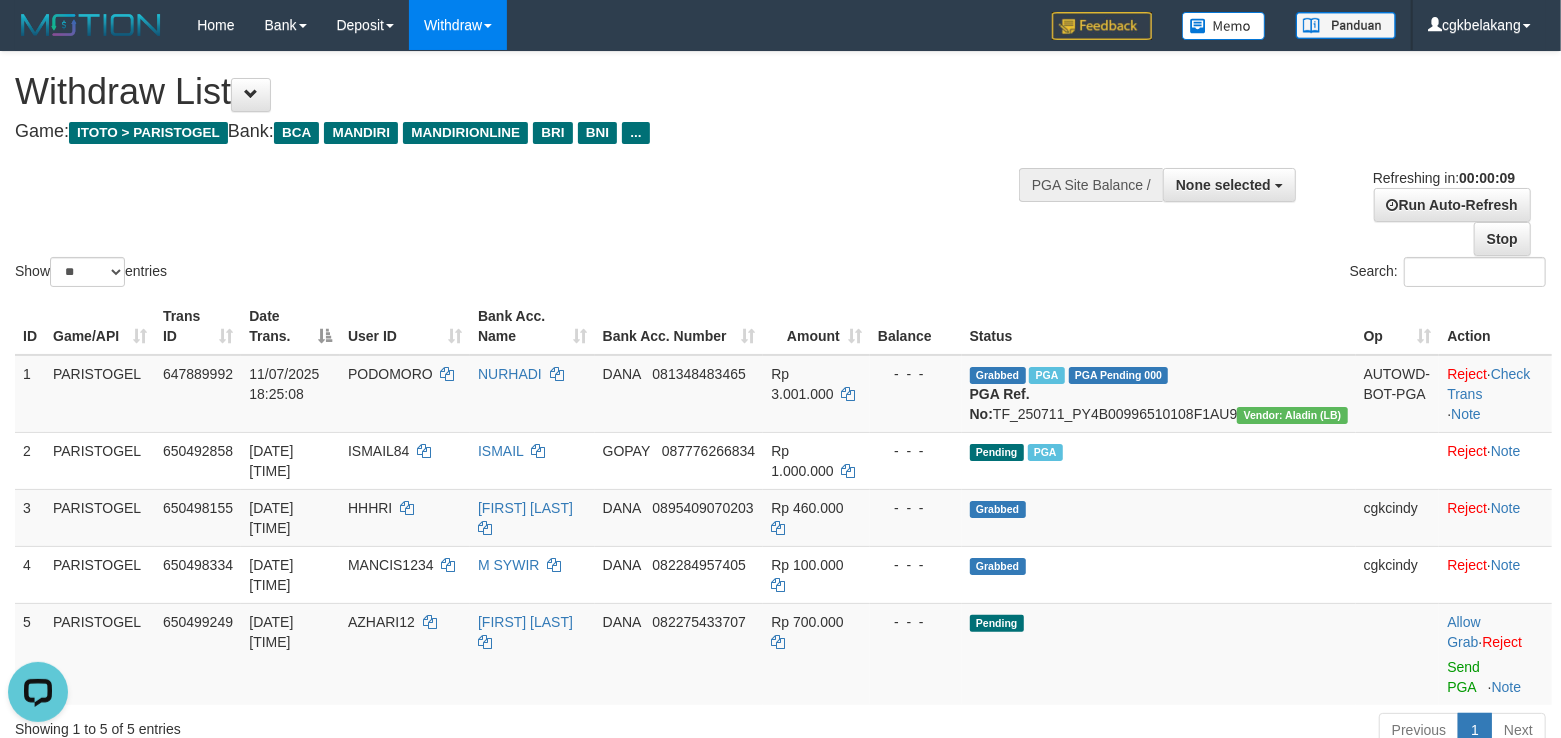 scroll, scrollTop: 0, scrollLeft: 0, axis: both 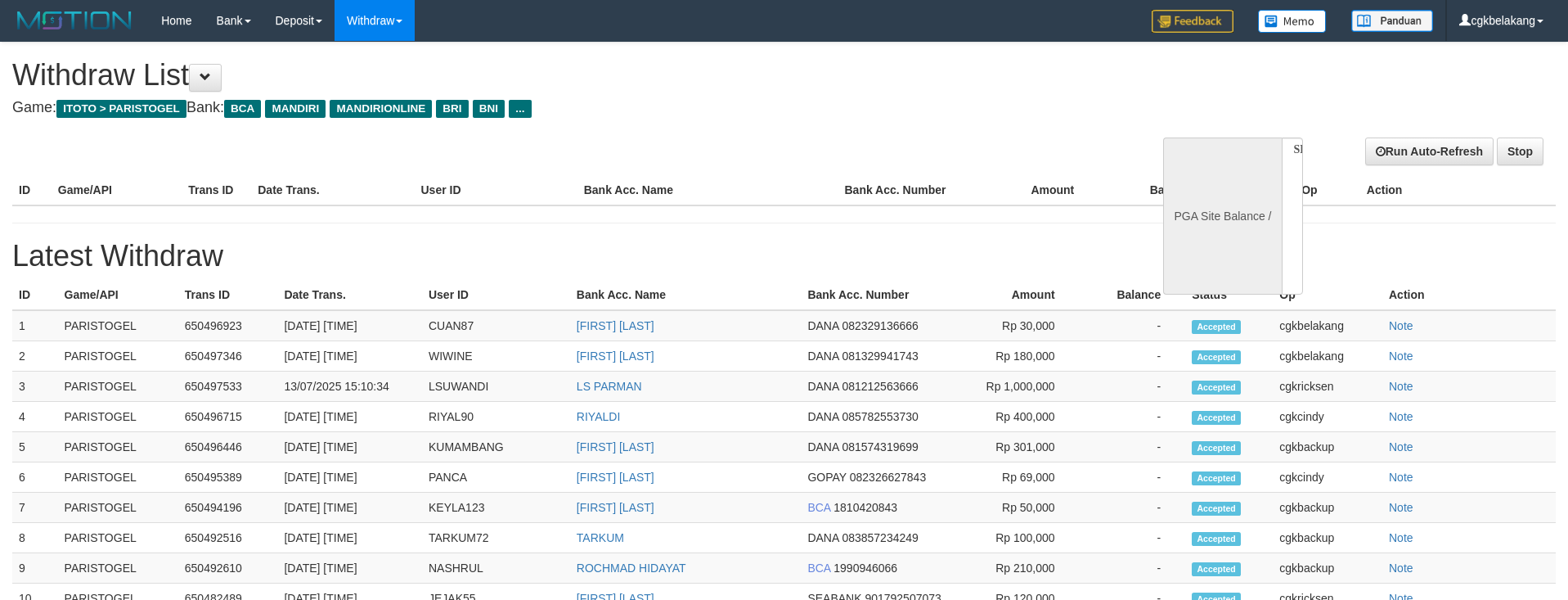 select 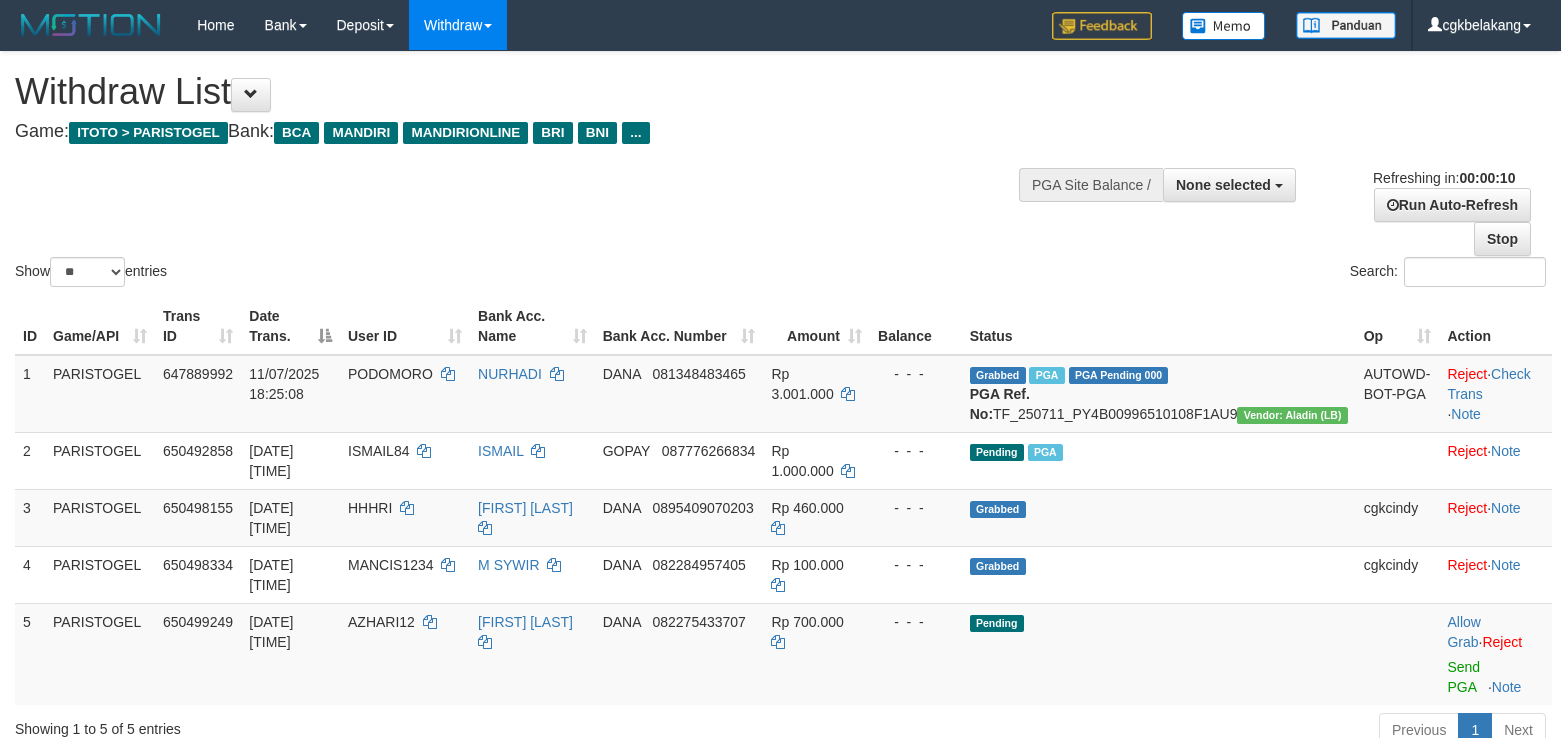 select 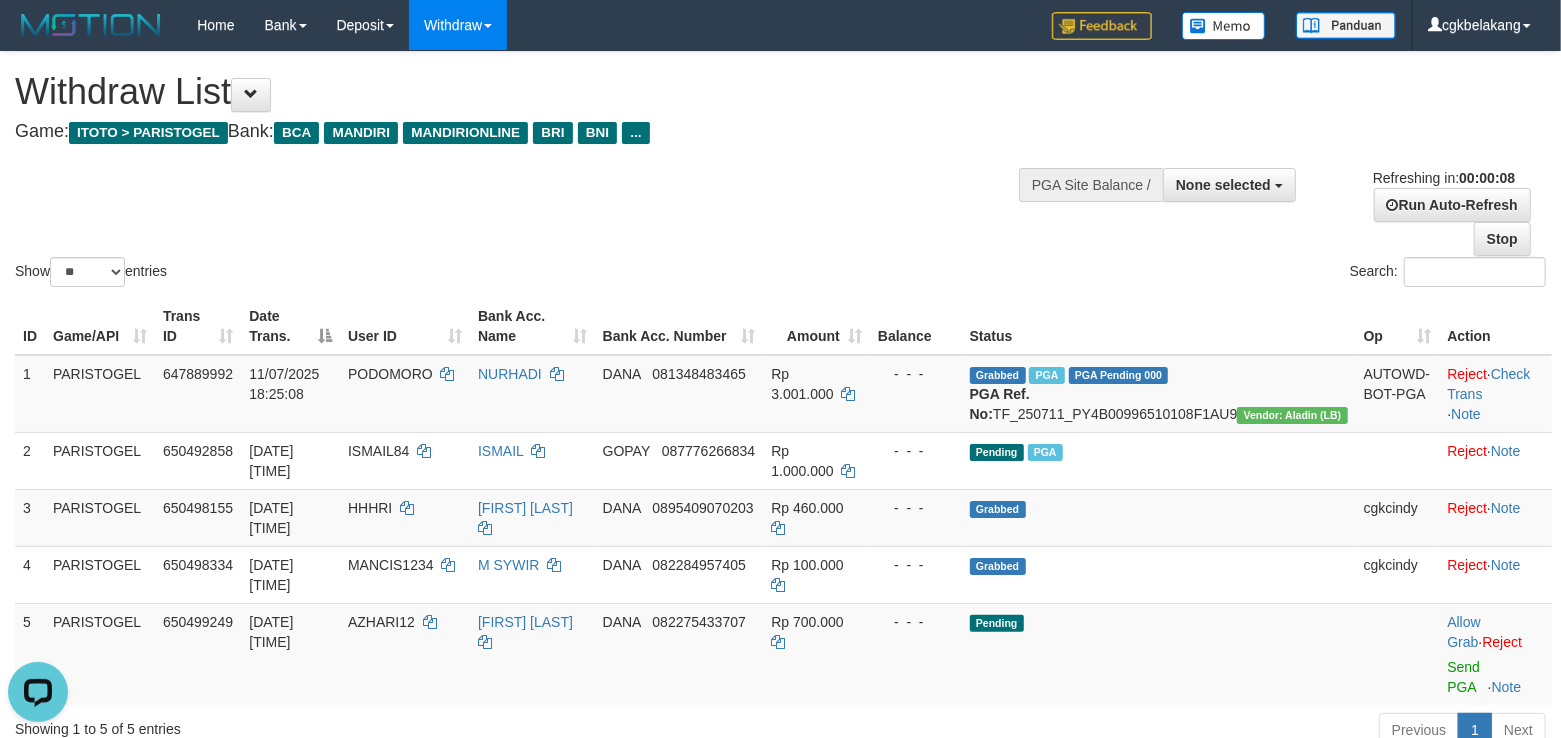 scroll, scrollTop: 0, scrollLeft: 0, axis: both 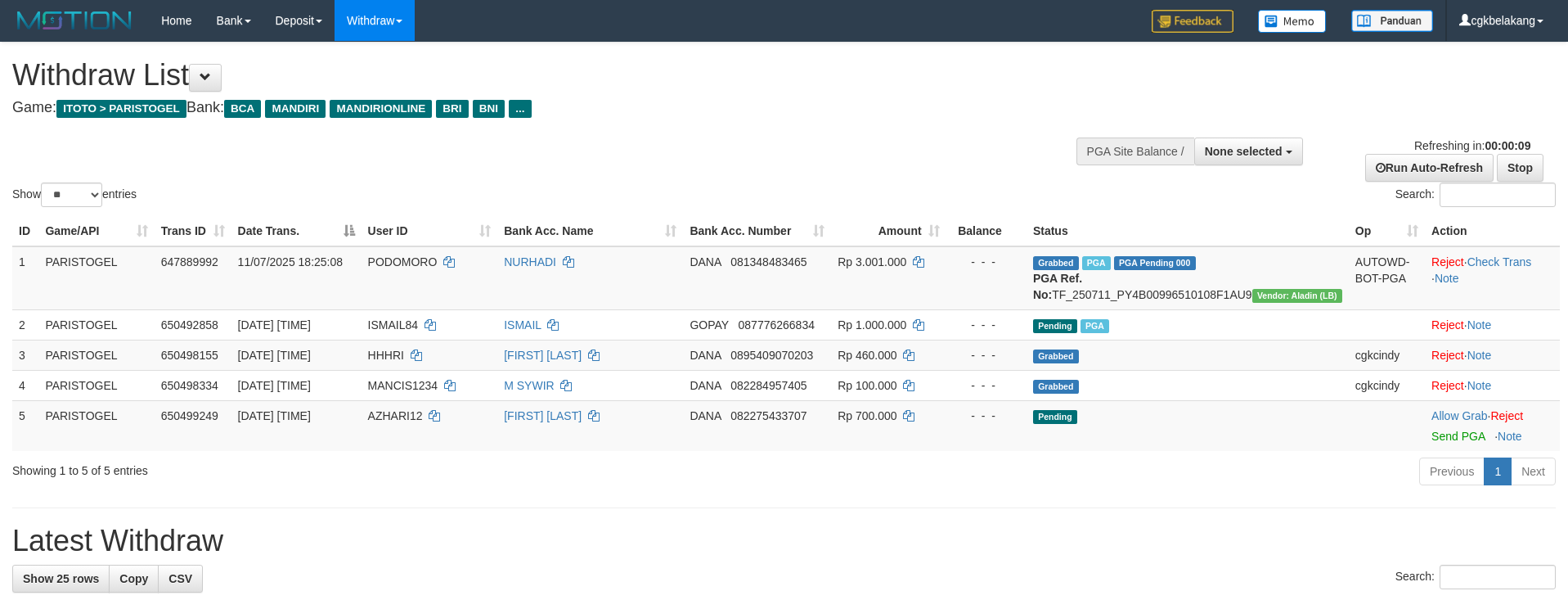 select 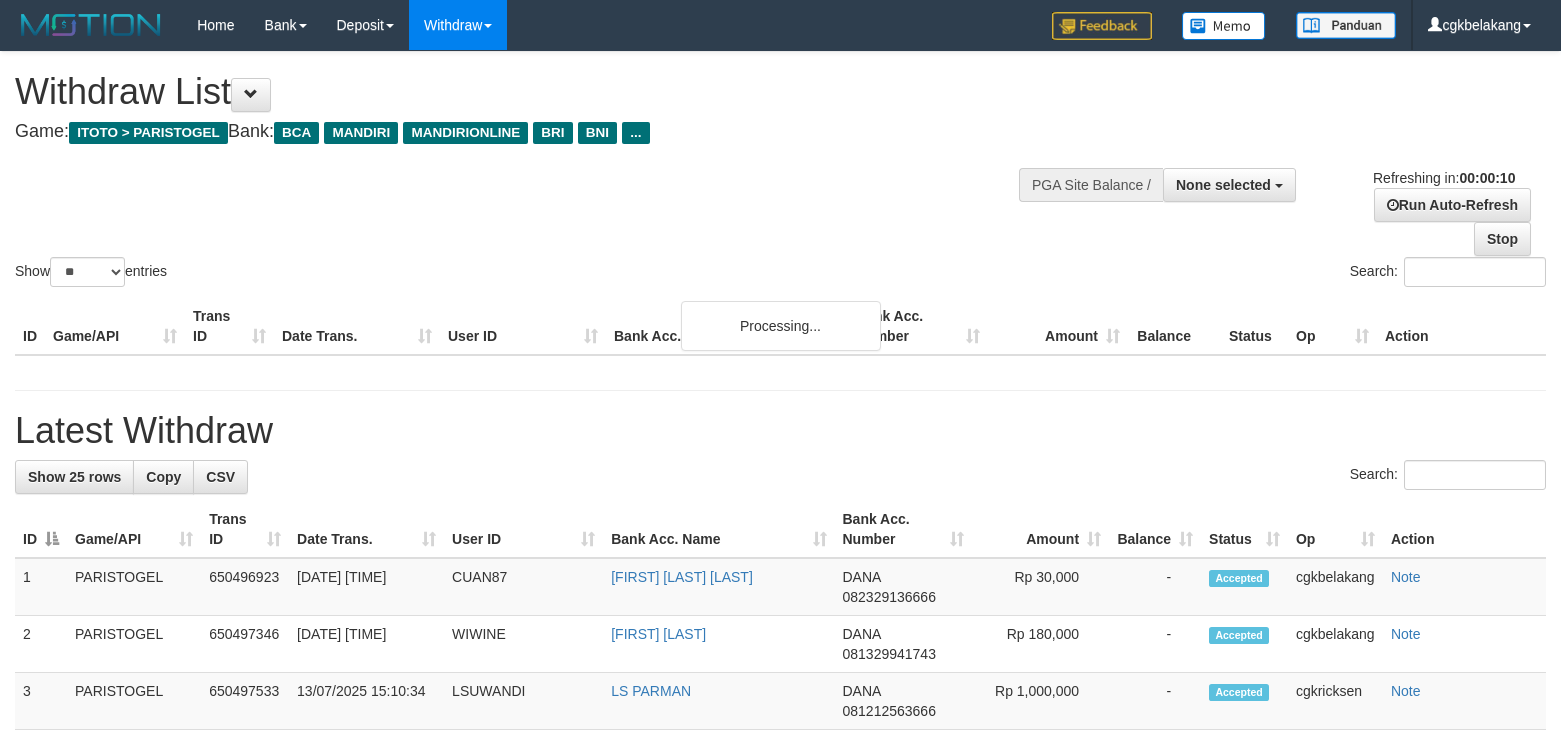 select 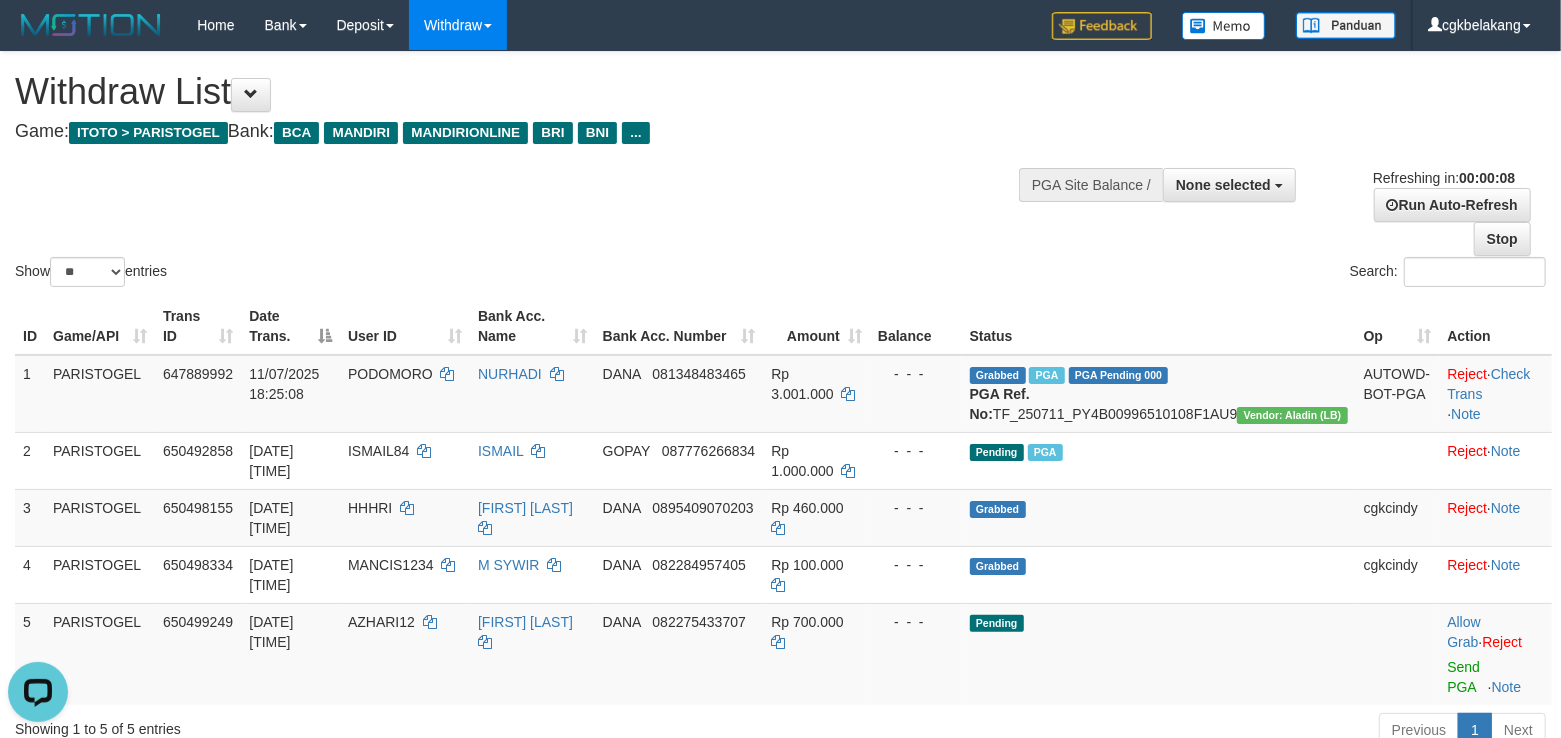 scroll, scrollTop: 0, scrollLeft: 0, axis: both 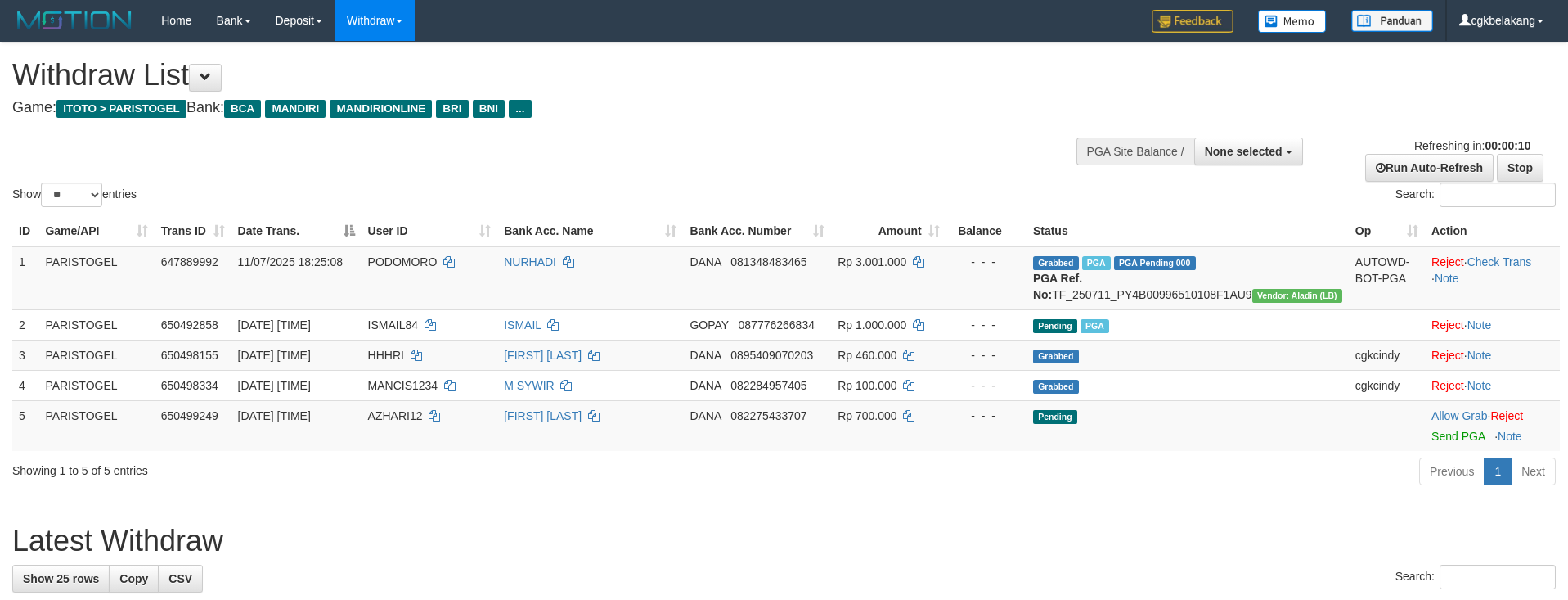select 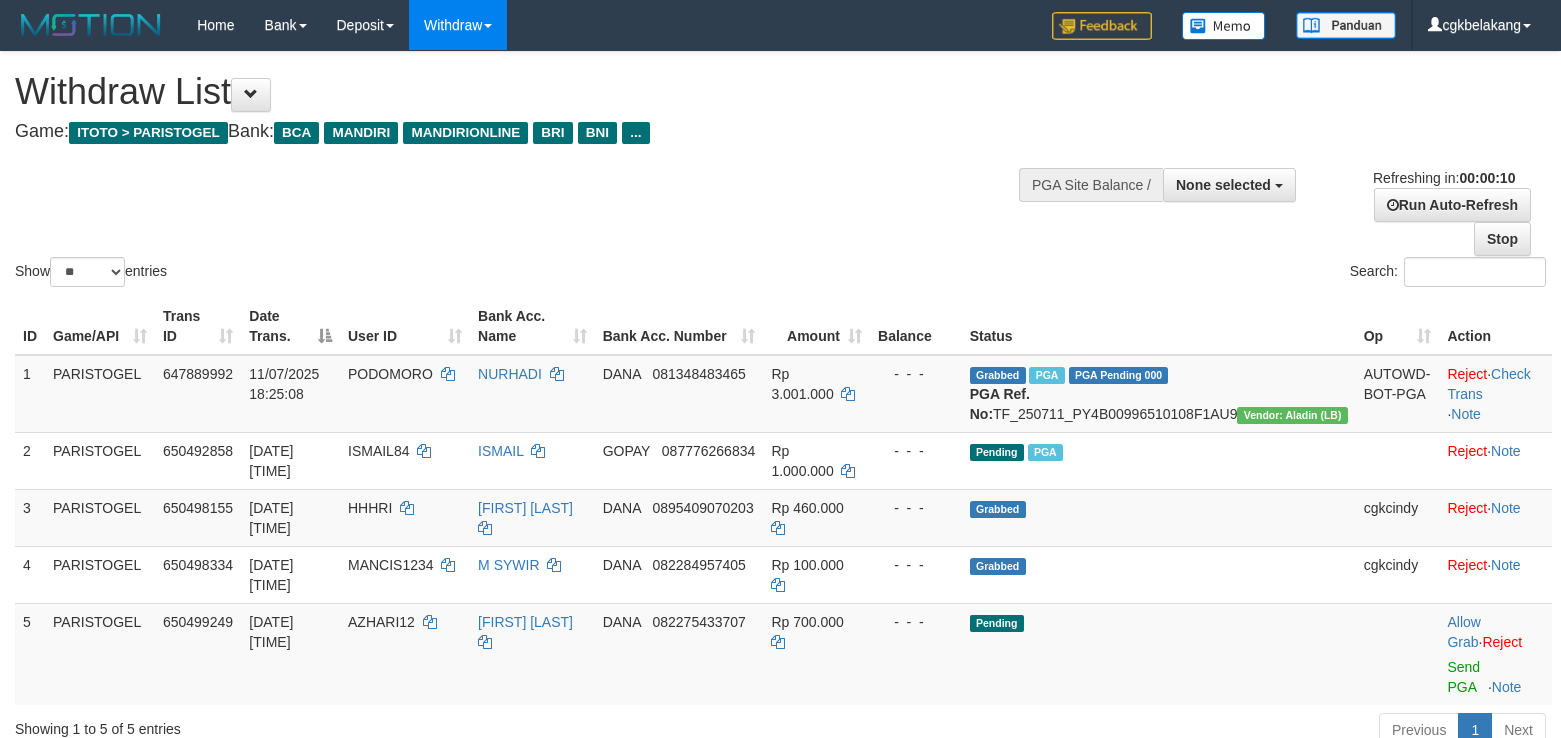 select 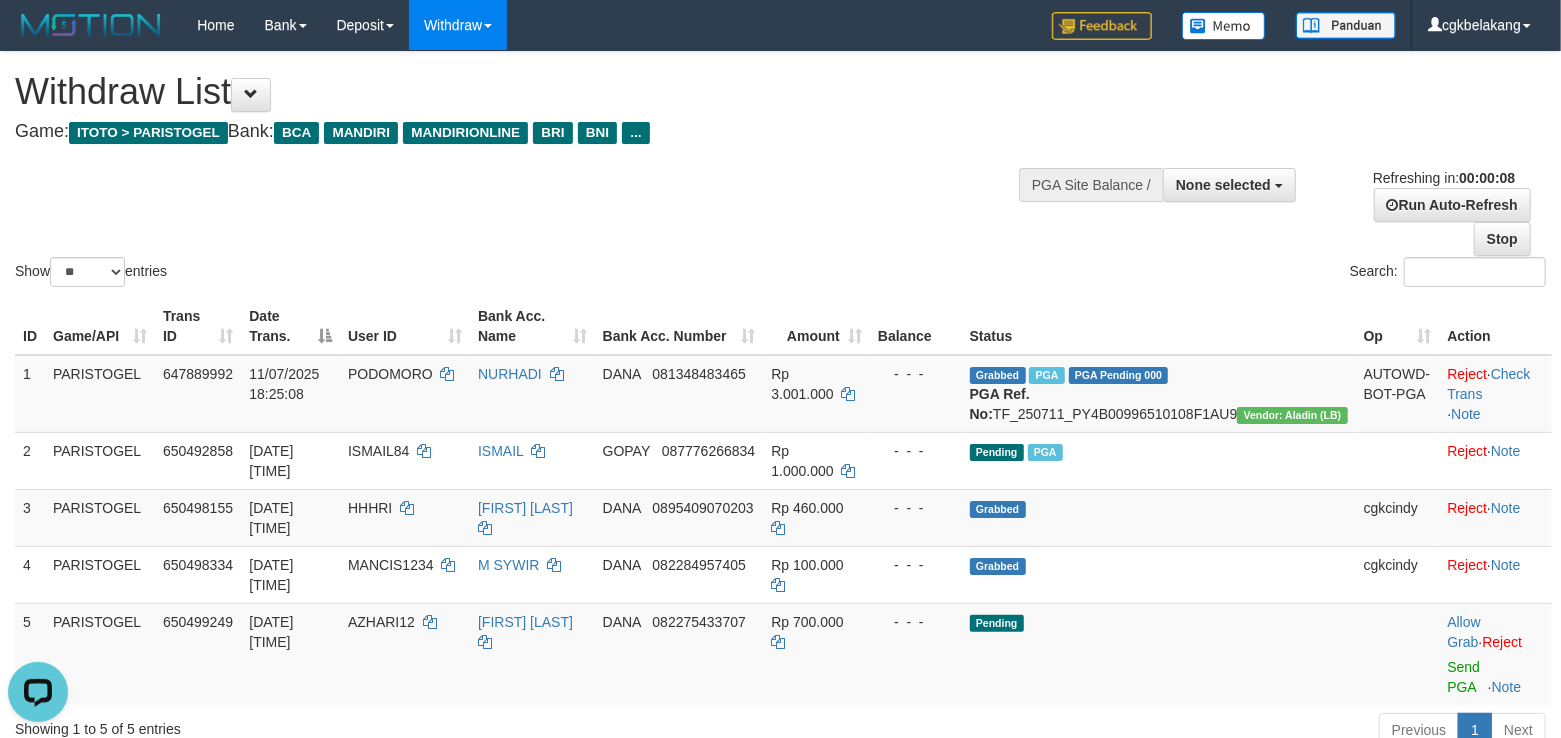 scroll, scrollTop: 0, scrollLeft: 0, axis: both 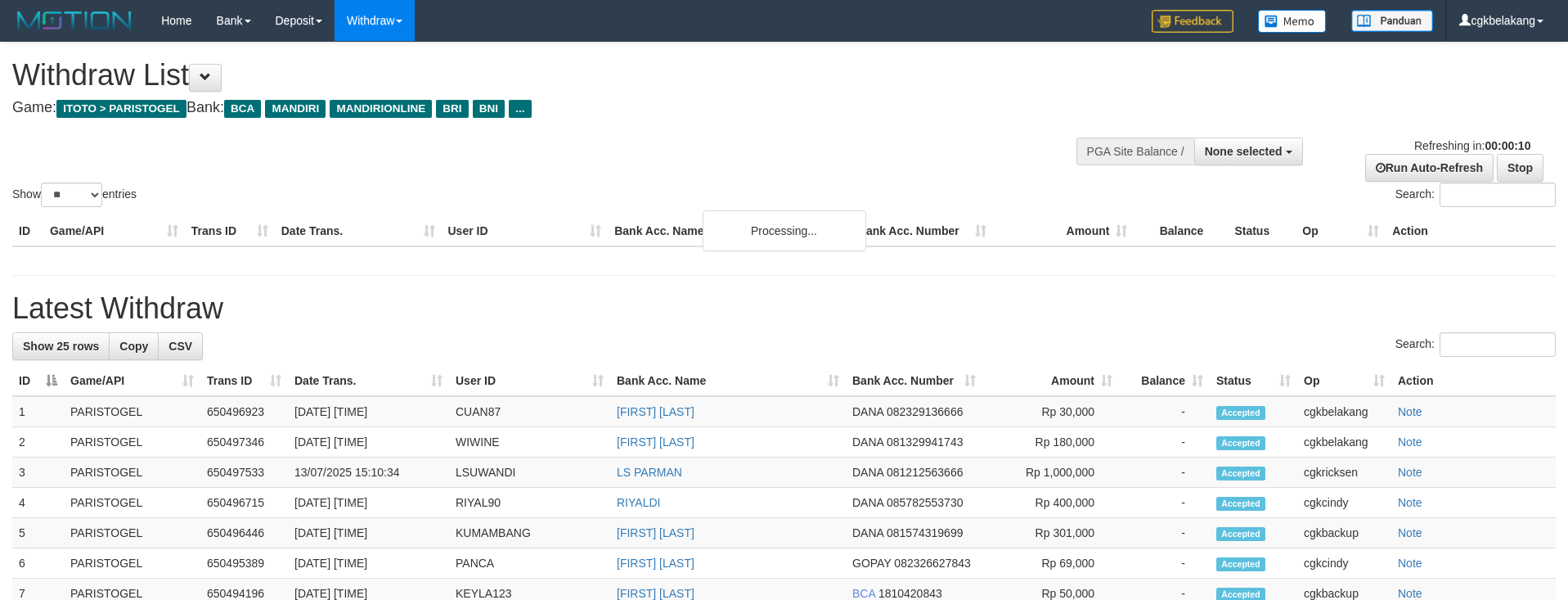 select 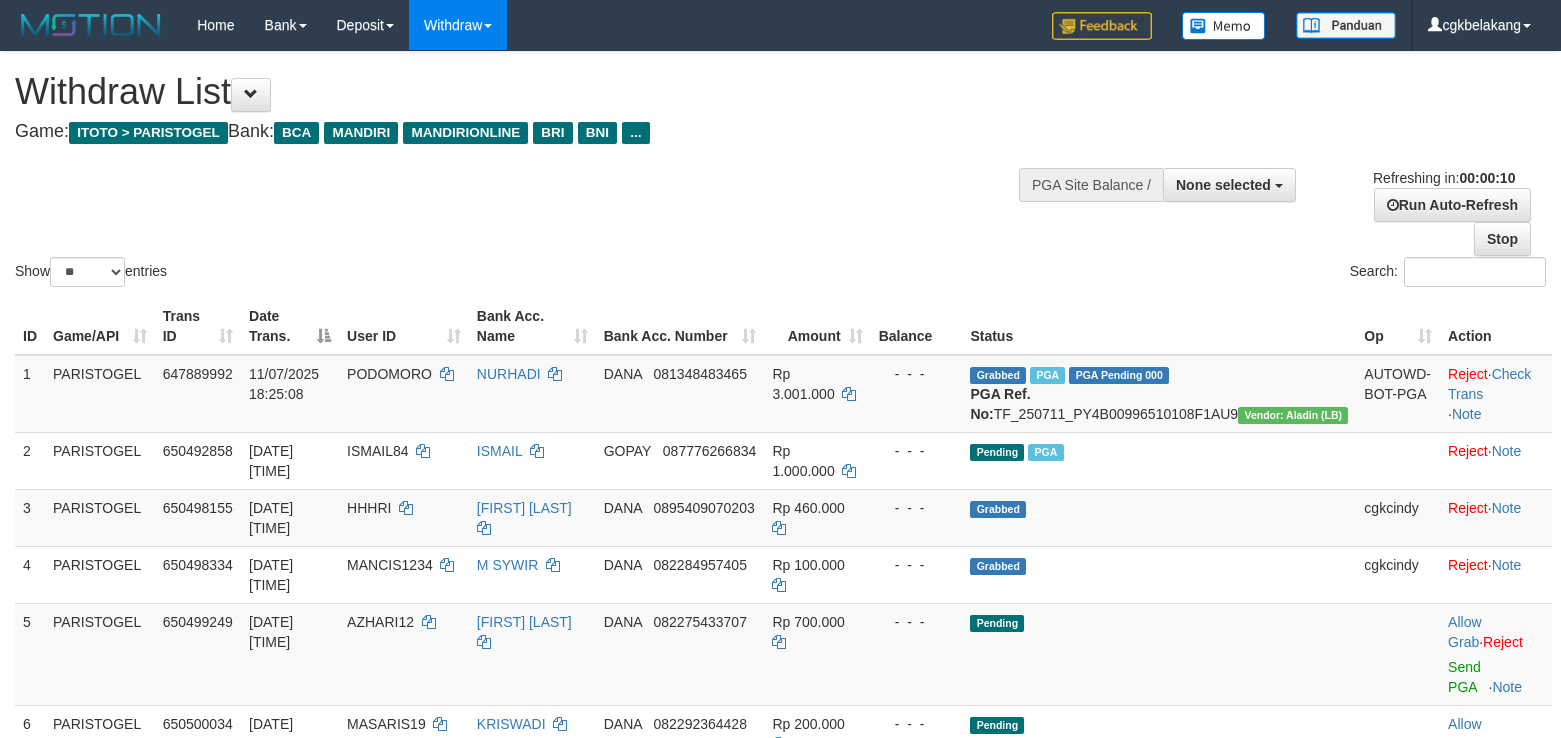 select 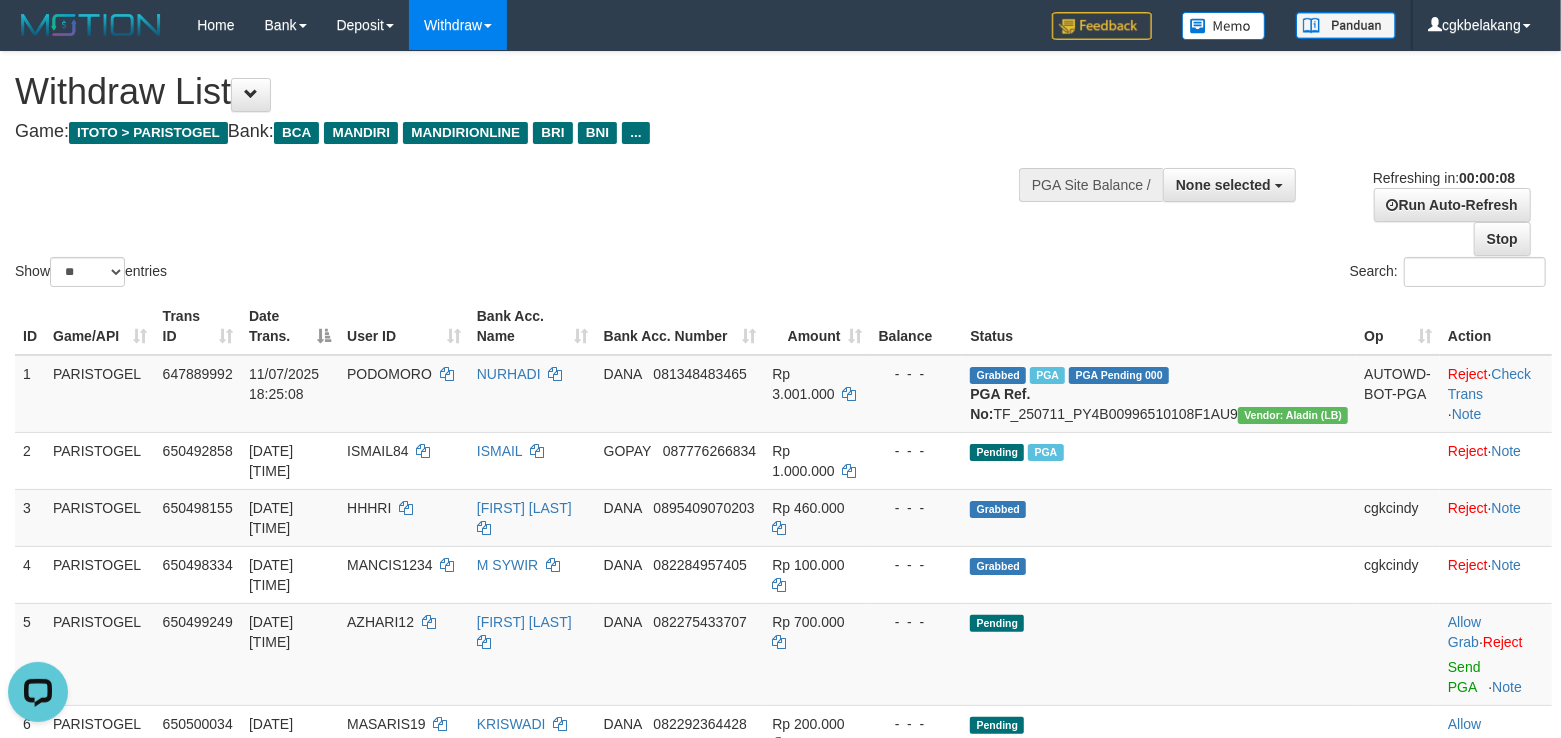 scroll, scrollTop: 0, scrollLeft: 0, axis: both 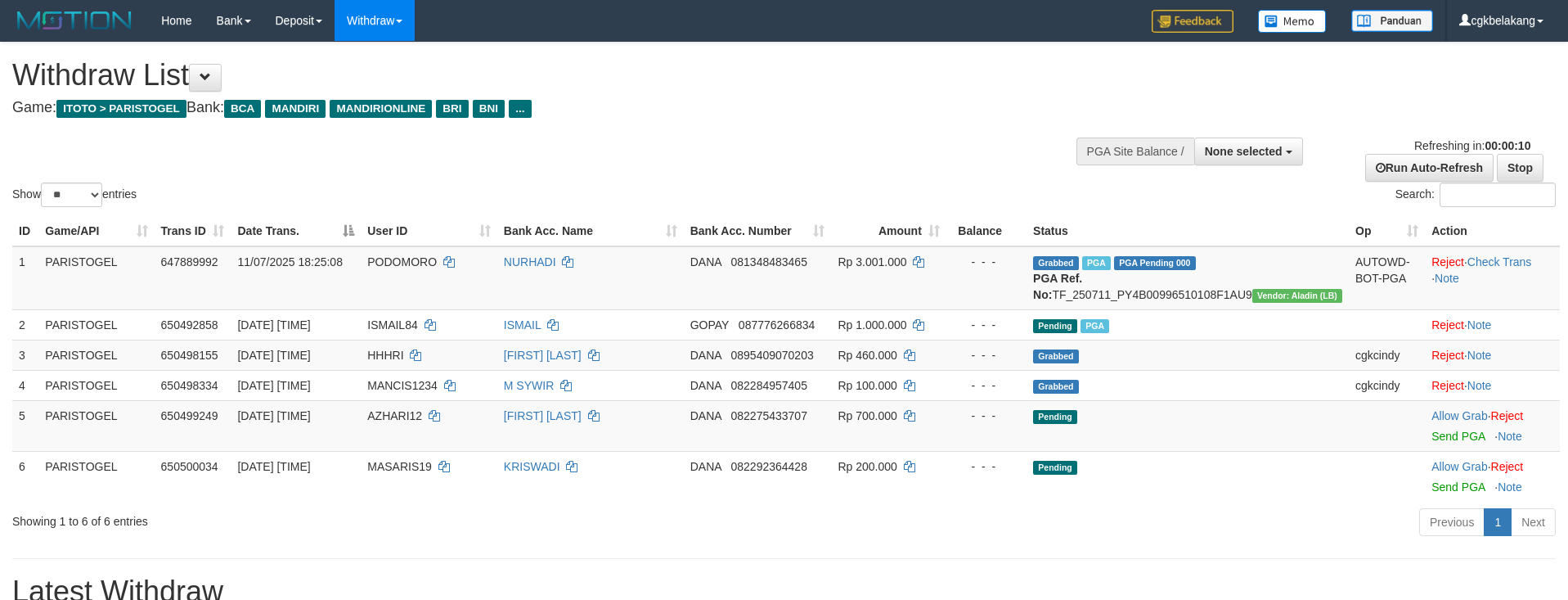 select 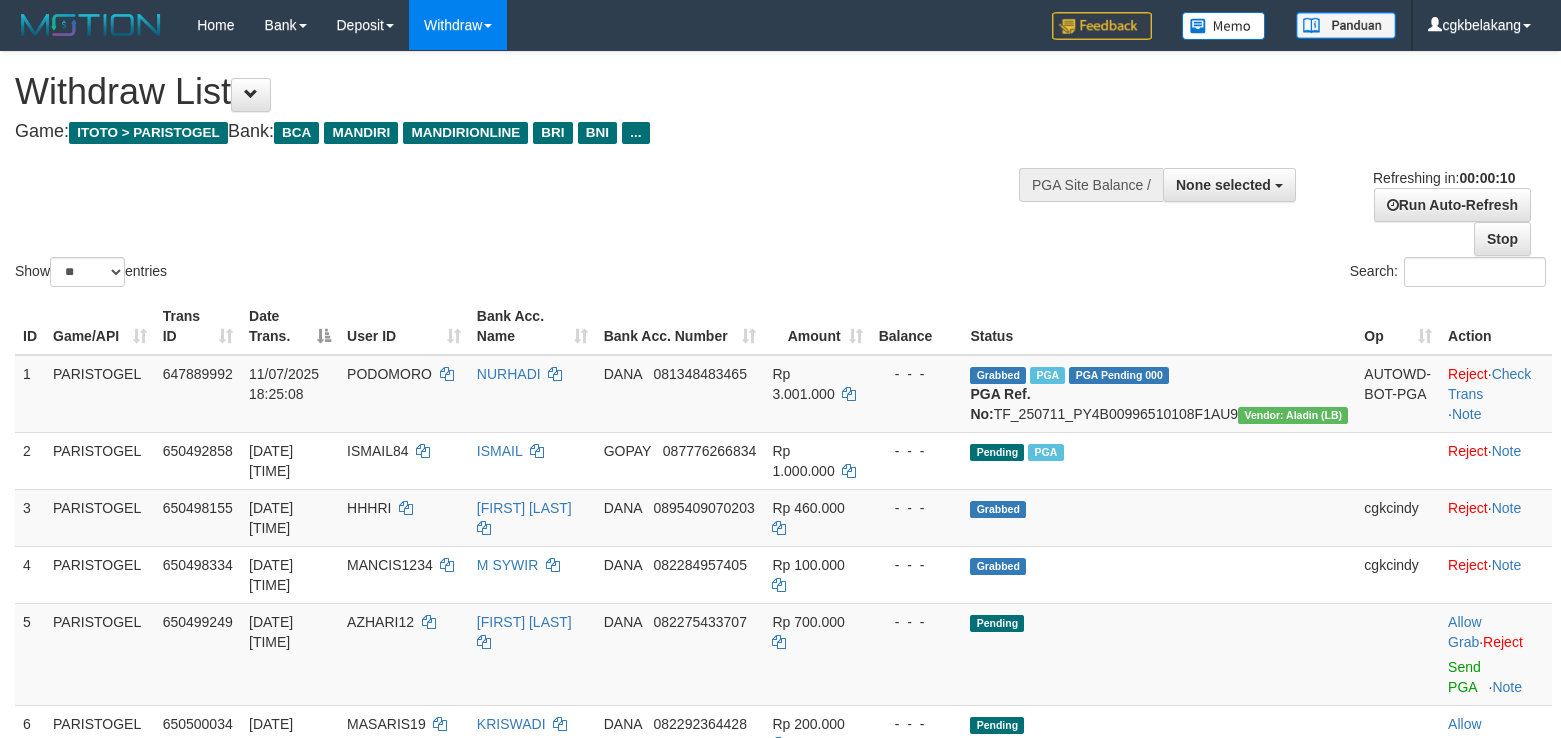 select 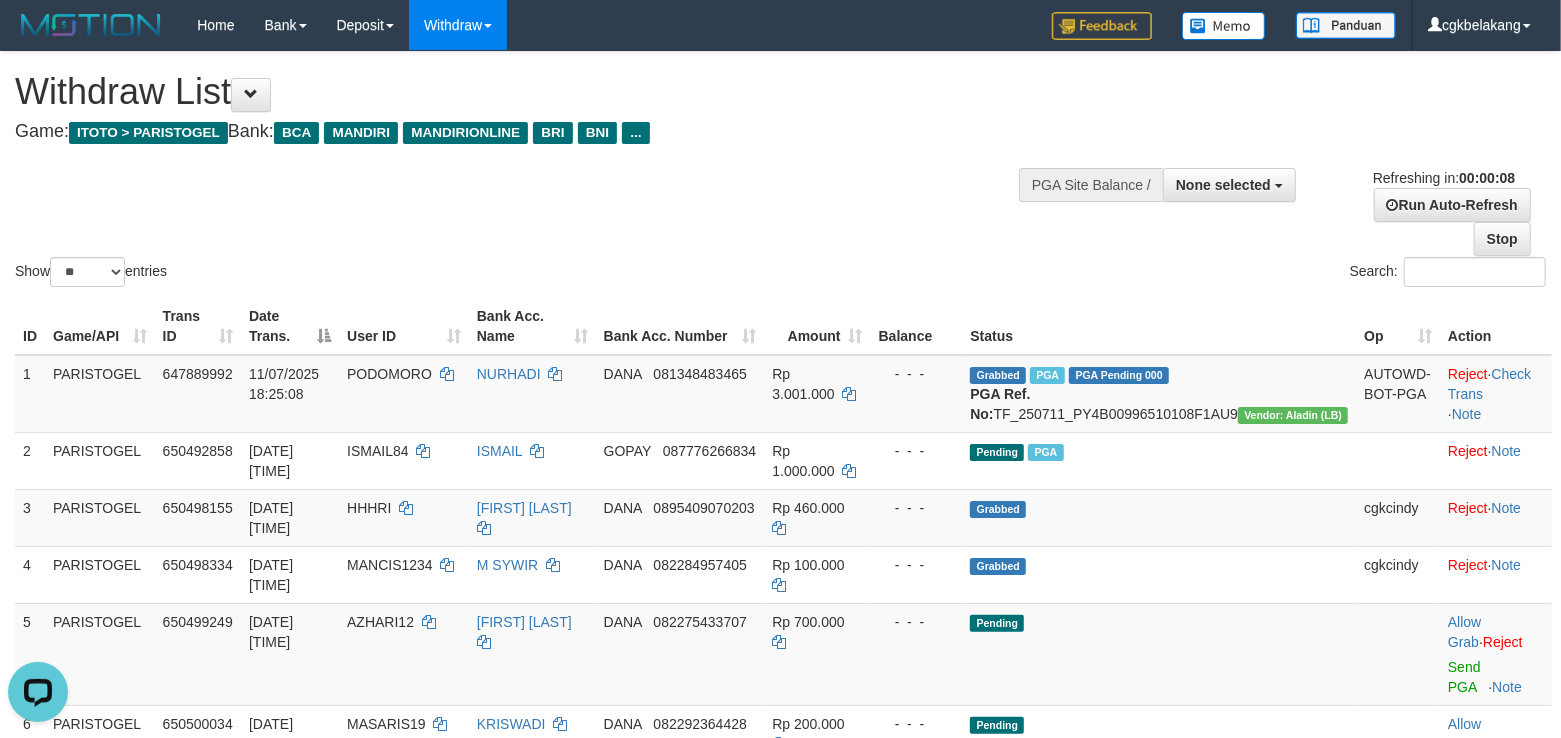 scroll, scrollTop: 0, scrollLeft: 0, axis: both 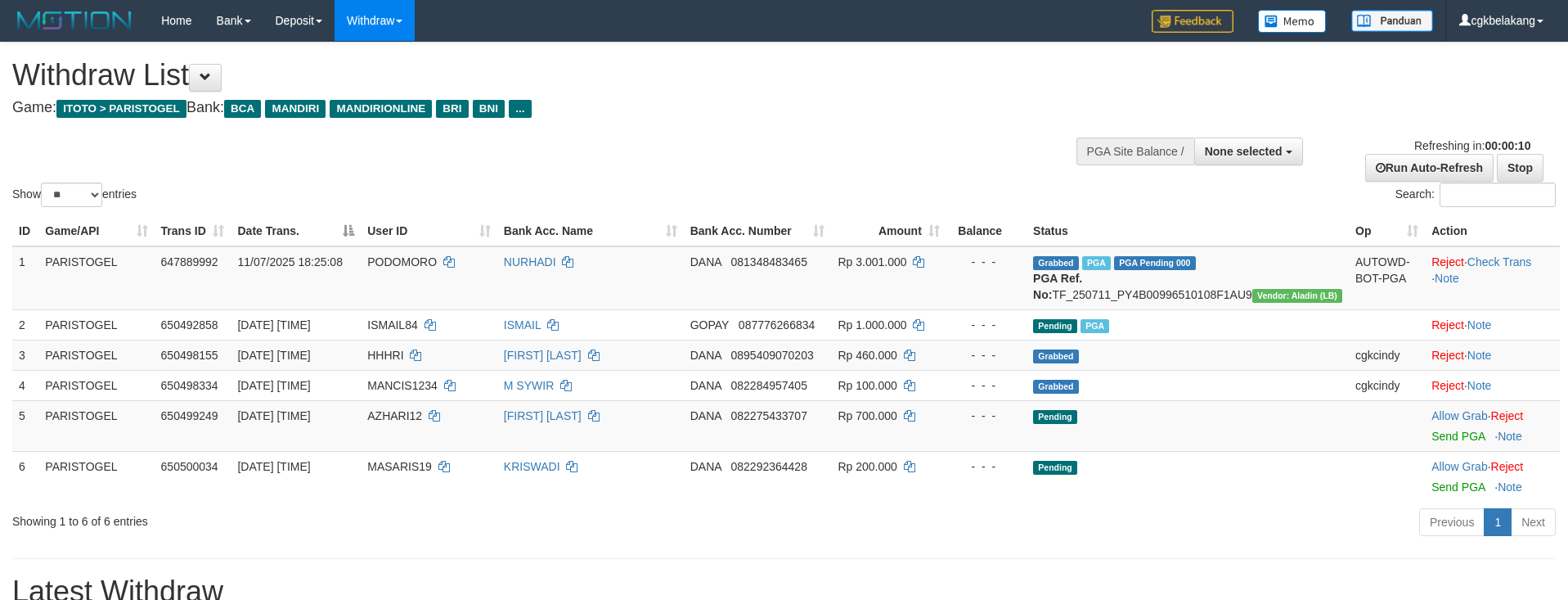 select 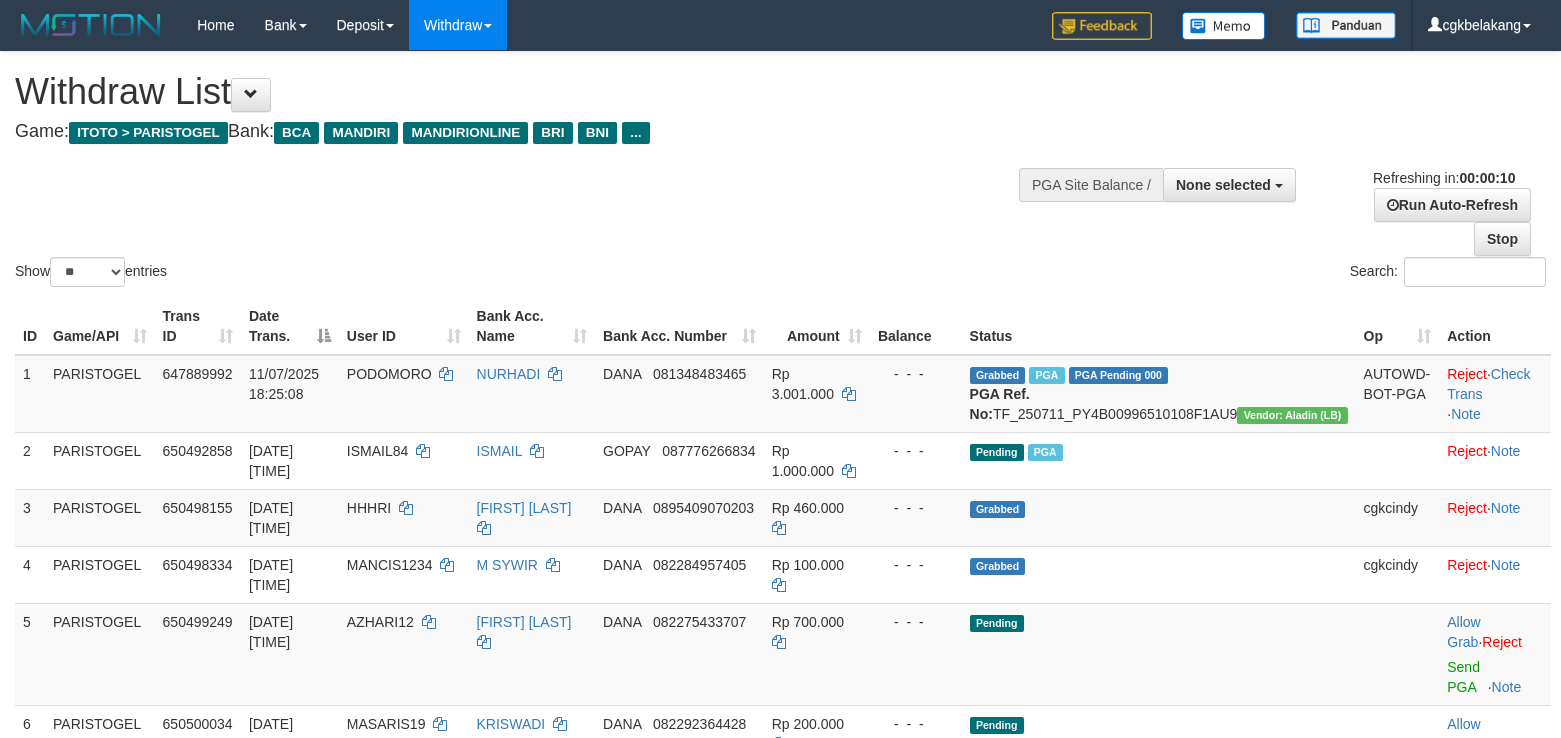 select 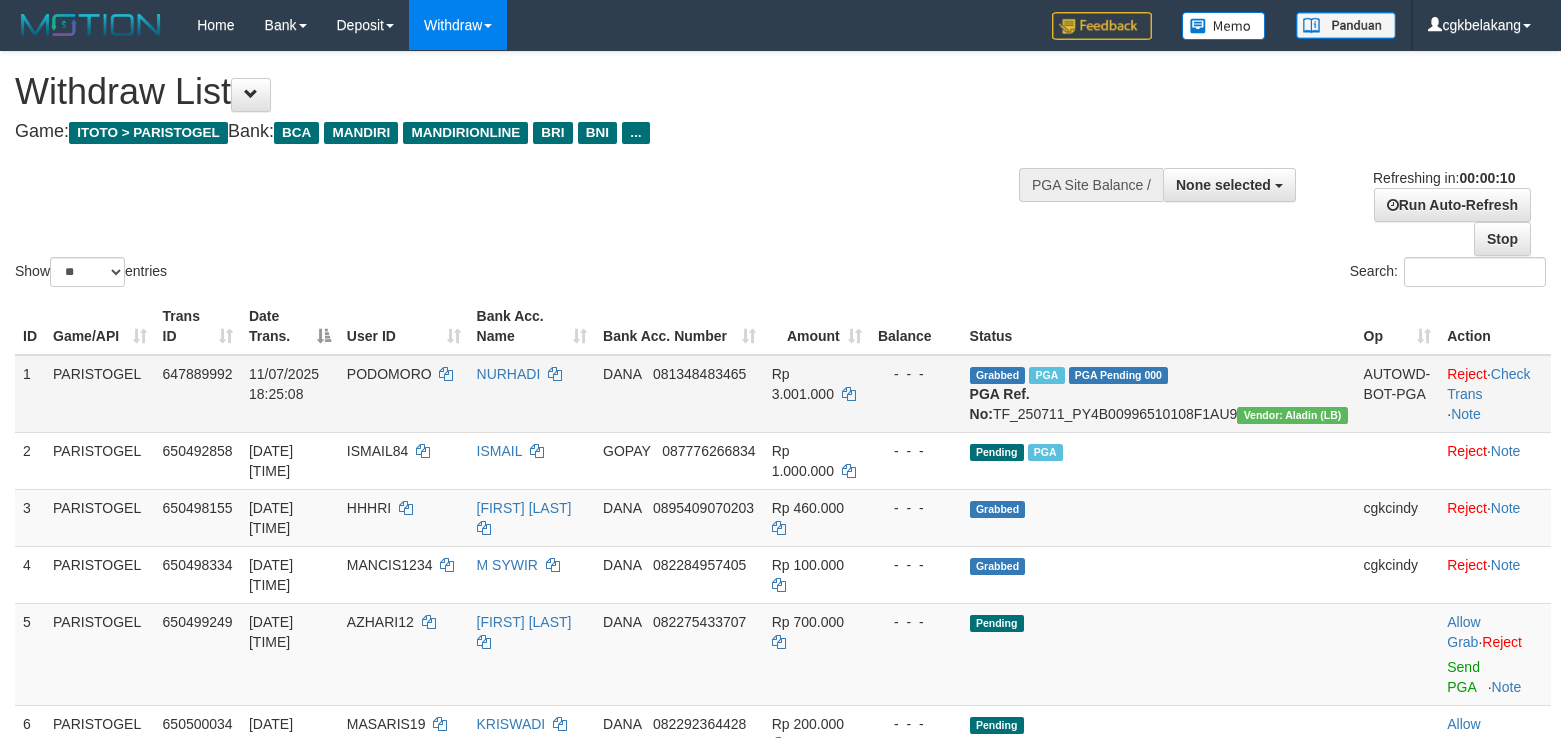 scroll, scrollTop: 0, scrollLeft: 0, axis: both 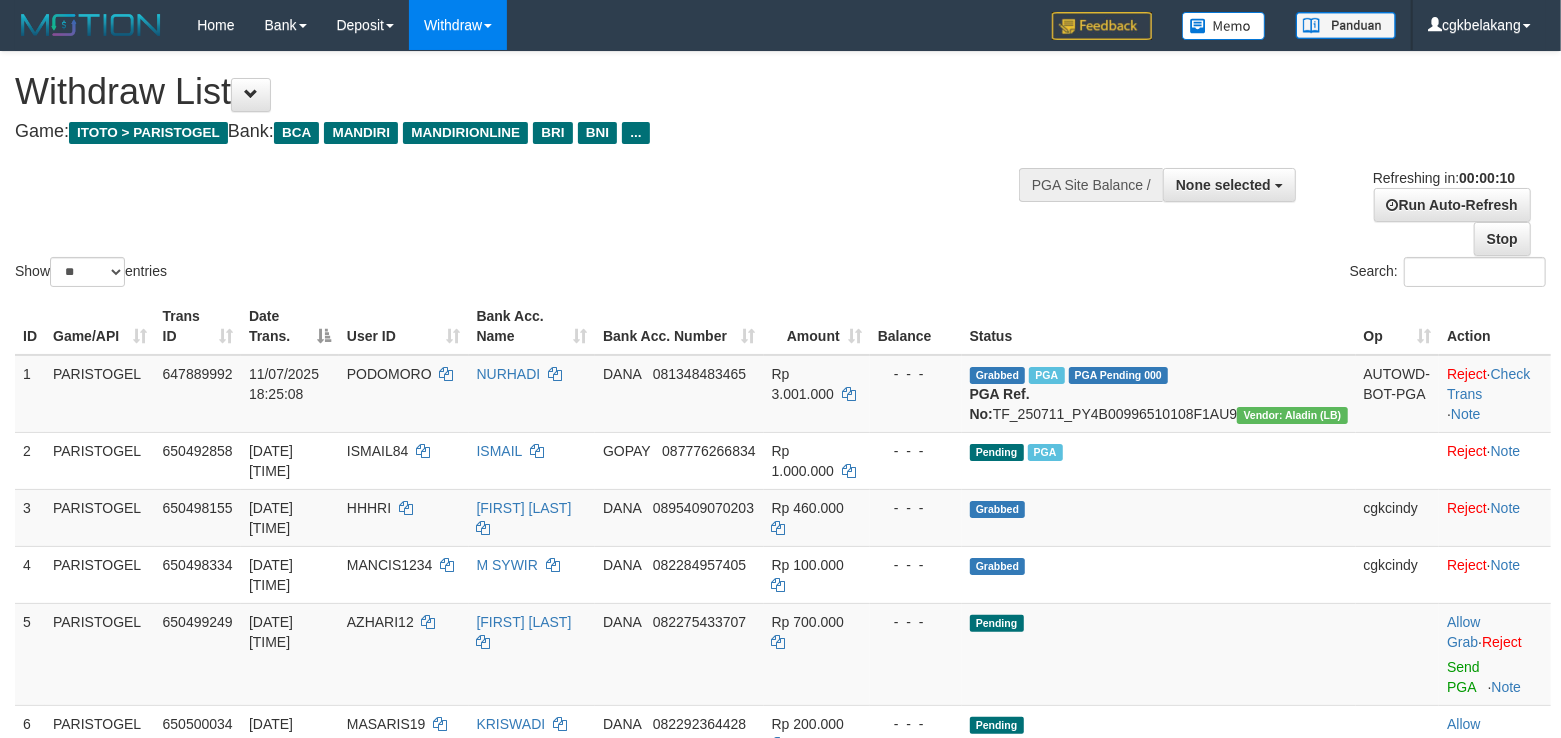 click on "Search:" at bounding box center [1171, 274] 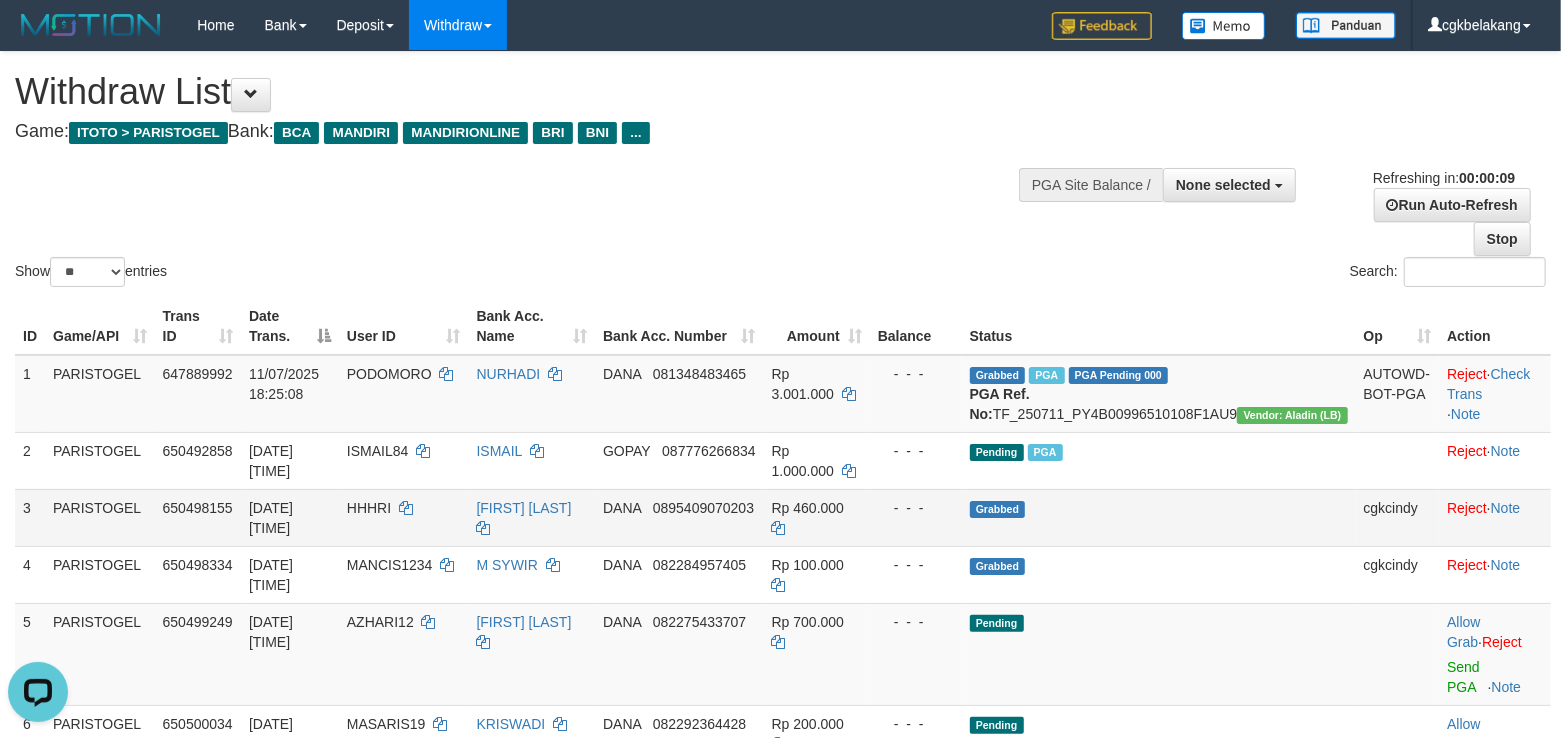 scroll, scrollTop: 0, scrollLeft: 0, axis: both 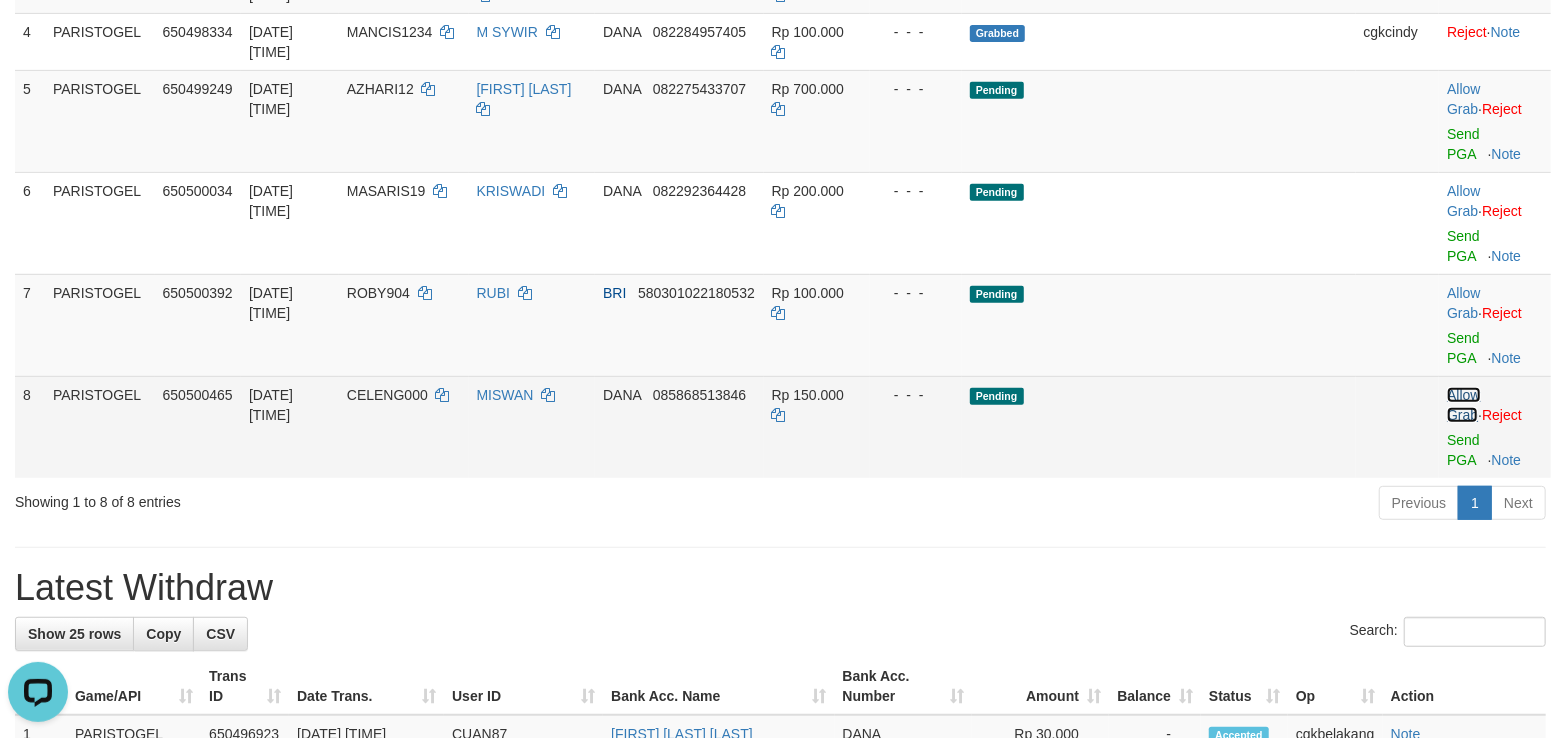 click on "Allow Grab" at bounding box center (1463, 405) 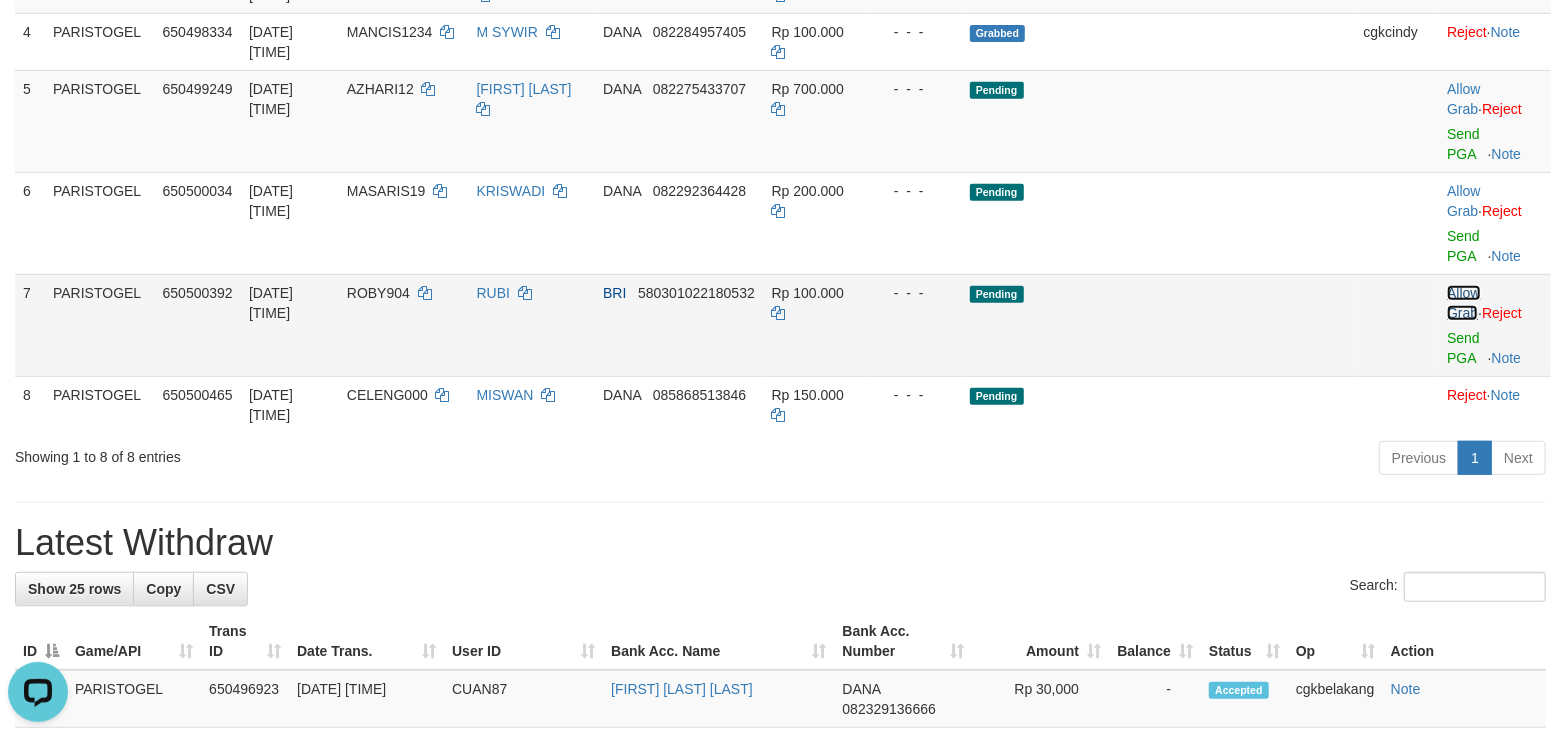 click on "Allow Grab" at bounding box center [1463, 303] 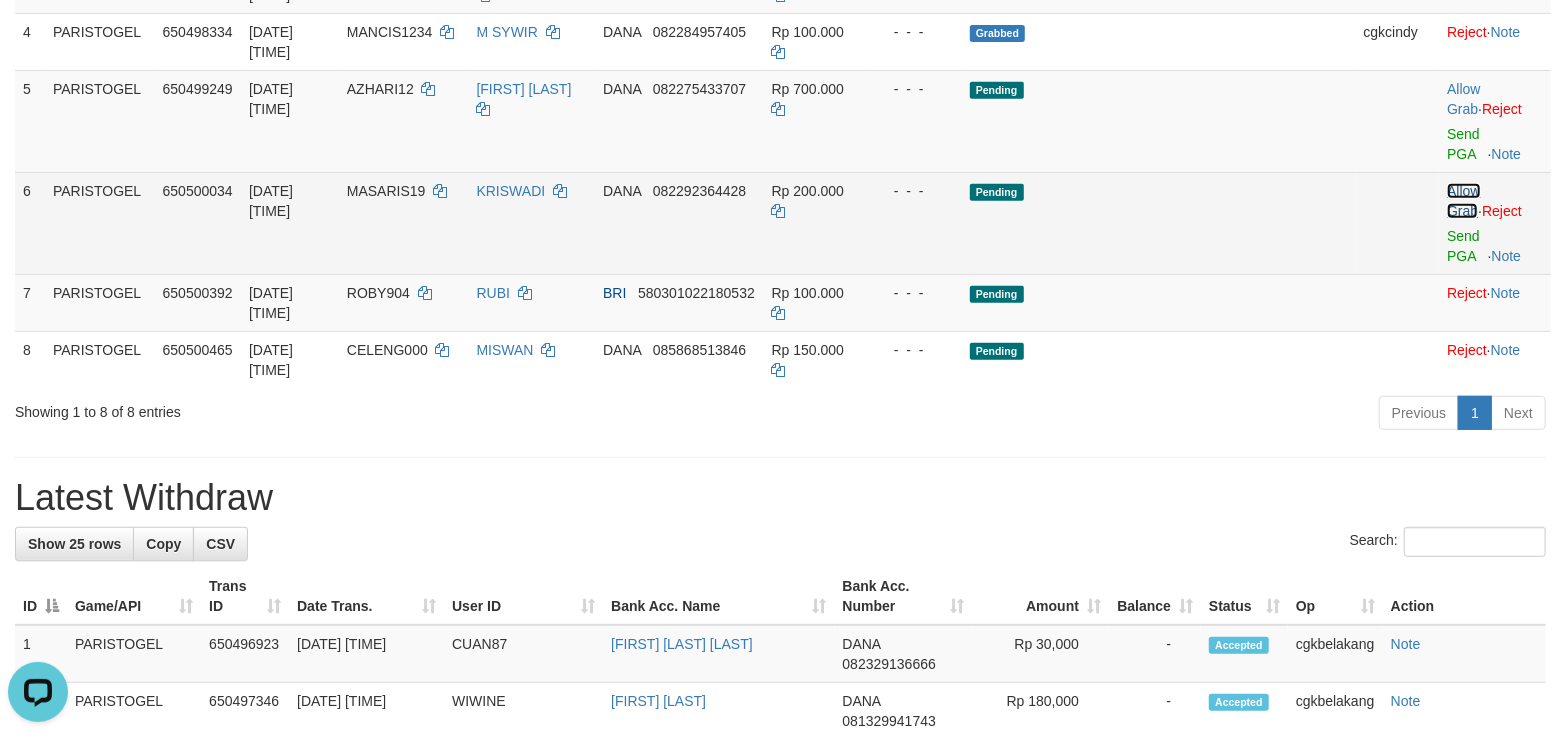 click on "Allow Grab" at bounding box center (1463, 201) 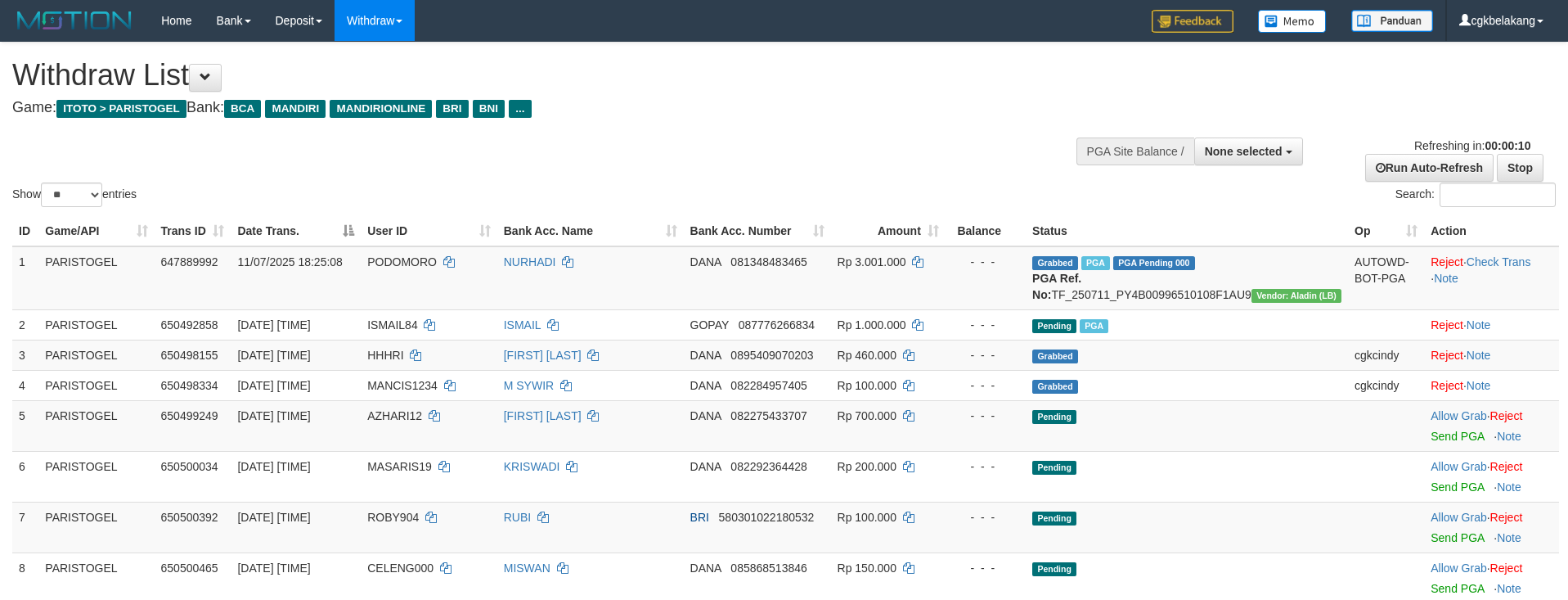 select 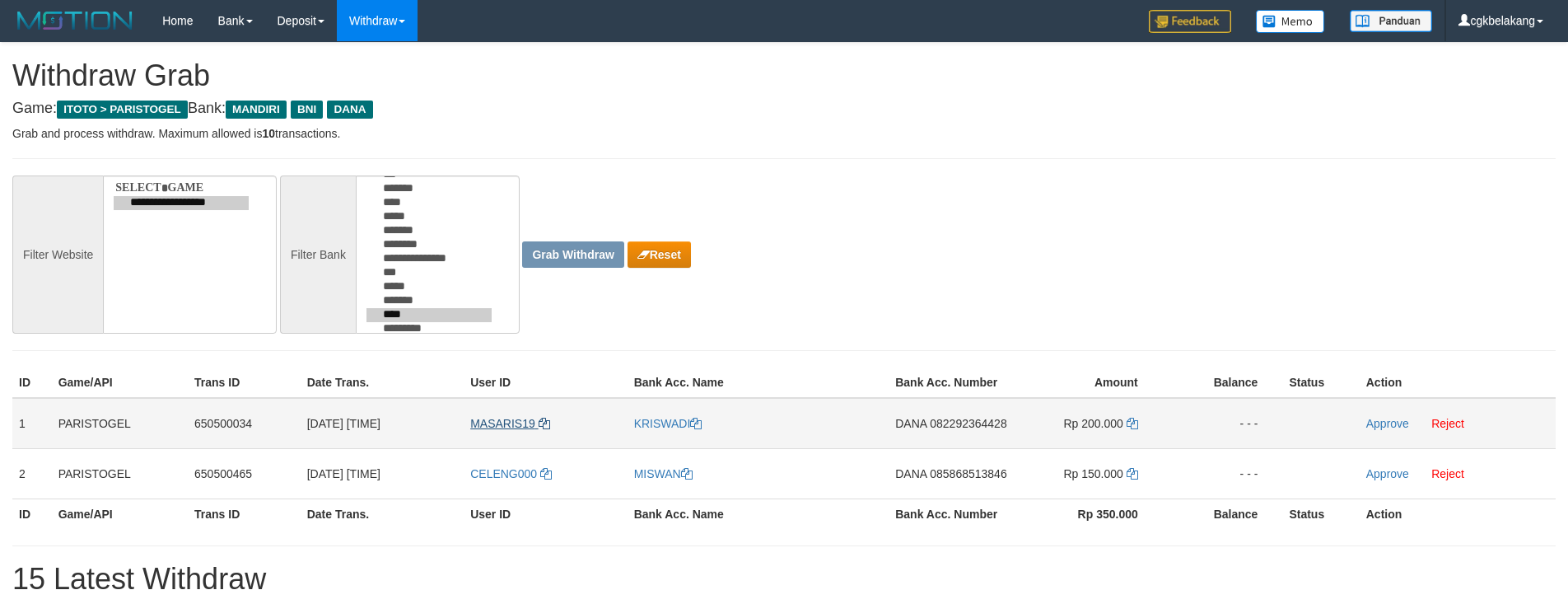 scroll, scrollTop: 0, scrollLeft: 0, axis: both 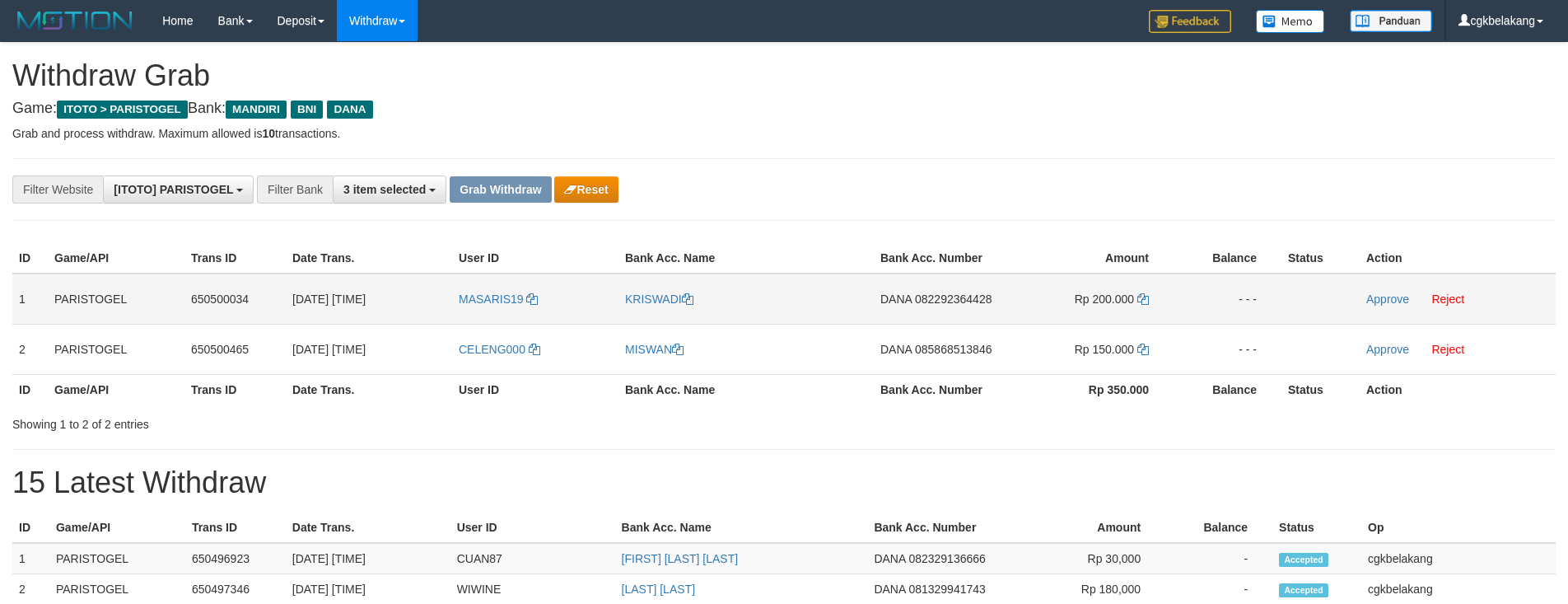 click on "MASARIS19" at bounding box center (535, 299) 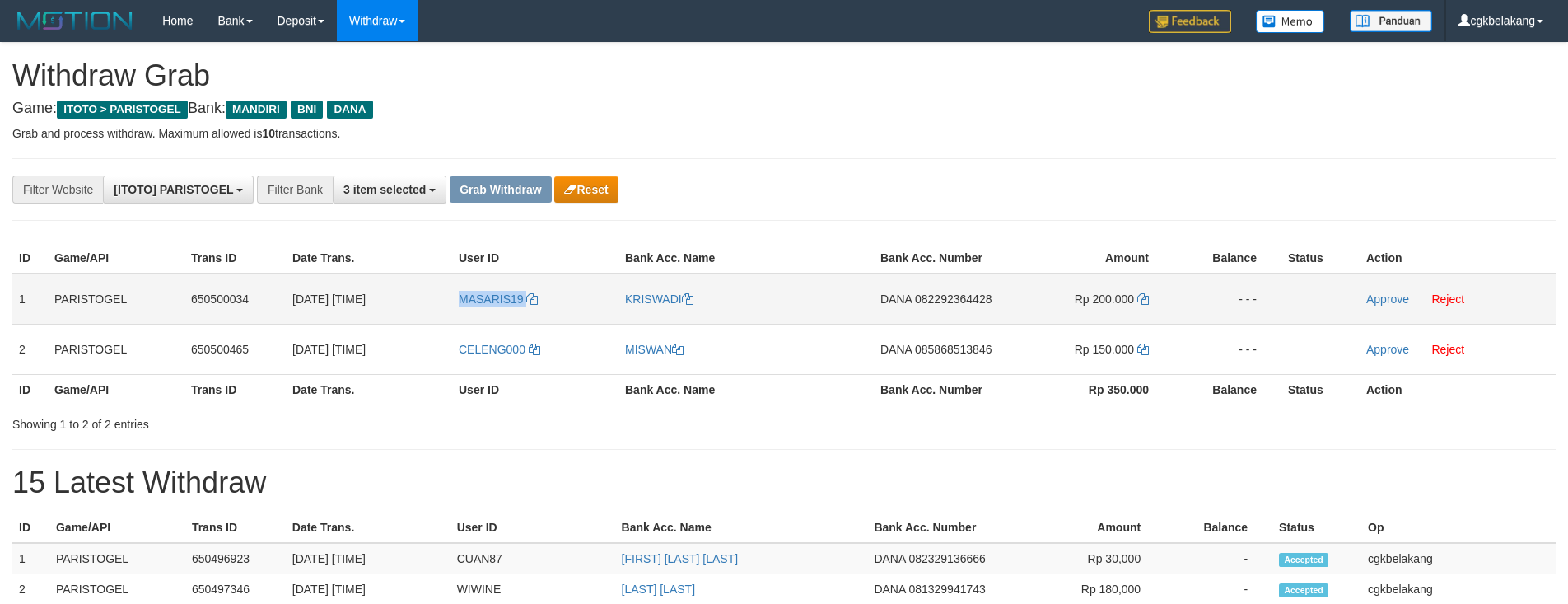 click on "MASARIS19" at bounding box center [535, 299] 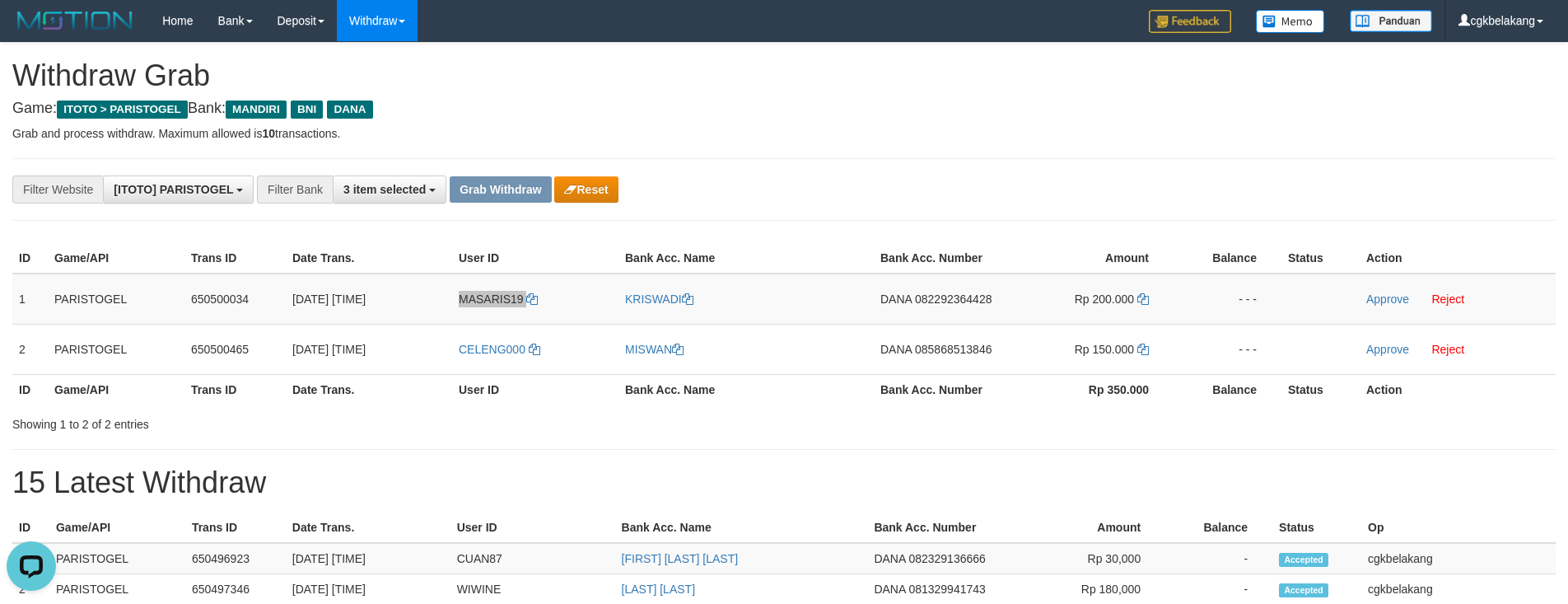 scroll, scrollTop: 0, scrollLeft: 0, axis: both 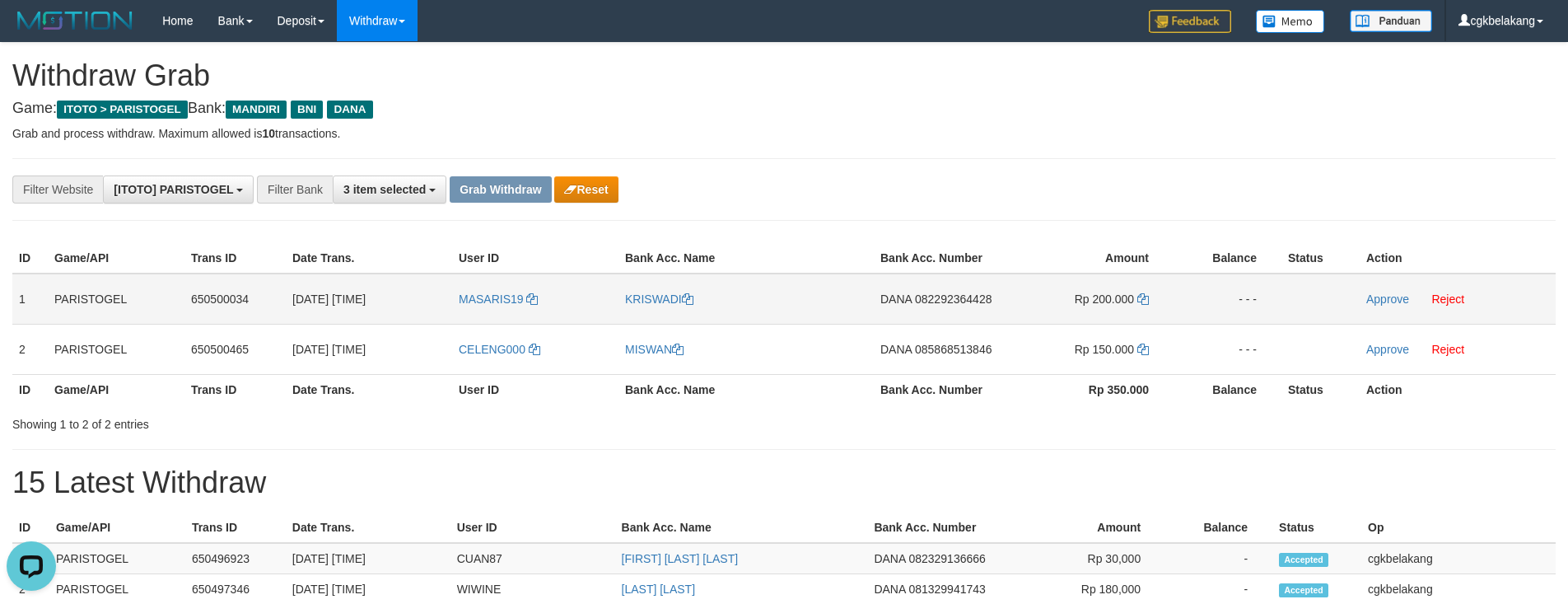click on "KRISWADI" at bounding box center (746, 299) 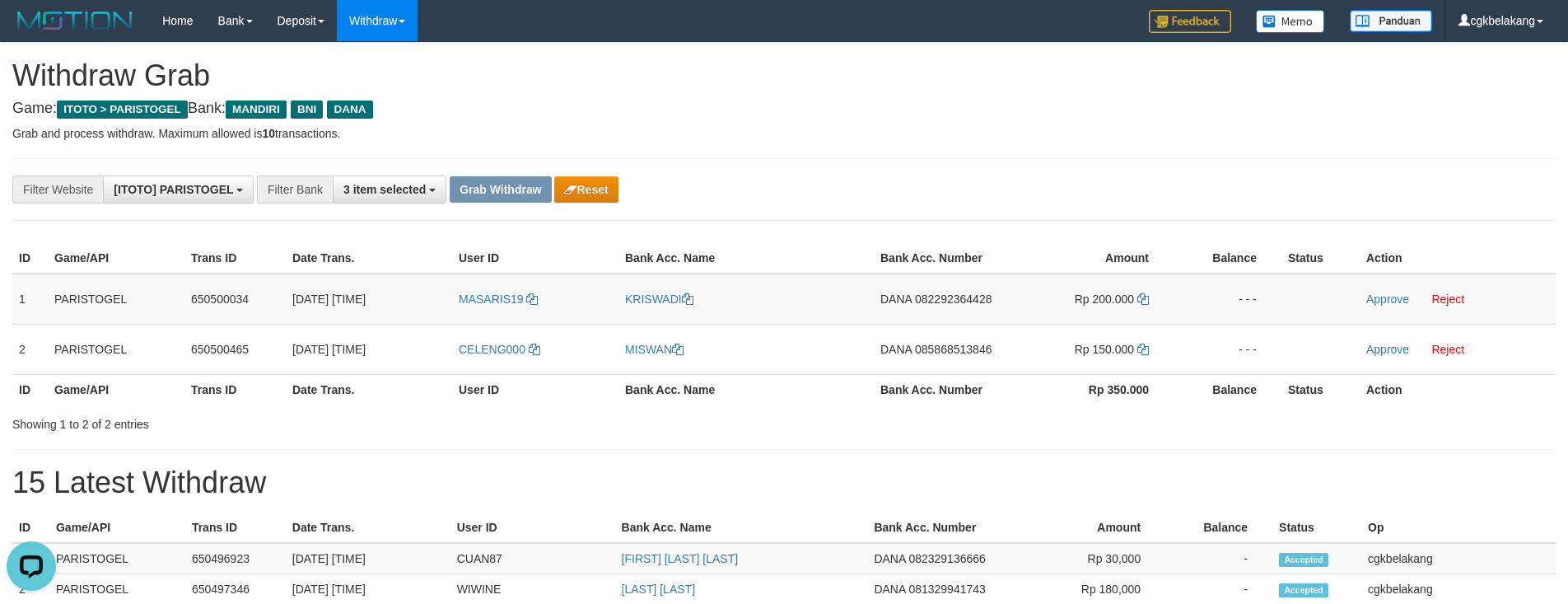 copy on "KRISWADI" 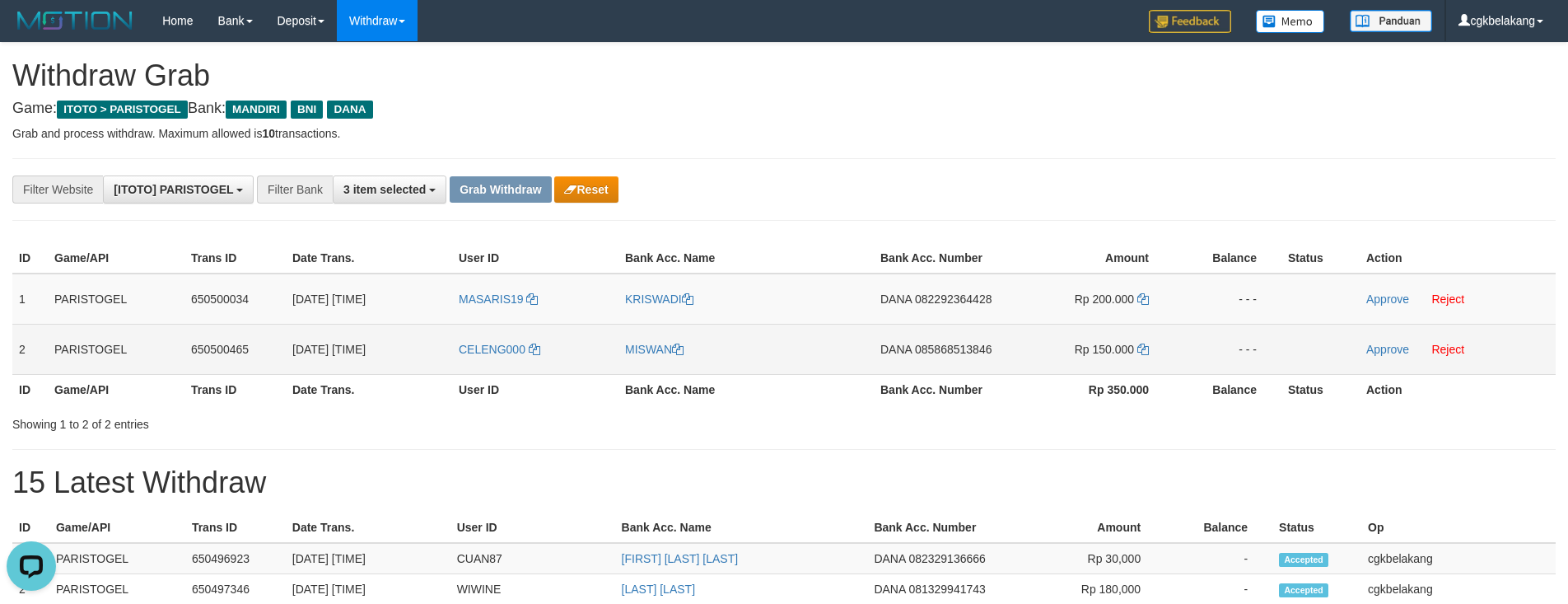 click on "CELENG000" at bounding box center (535, 349) 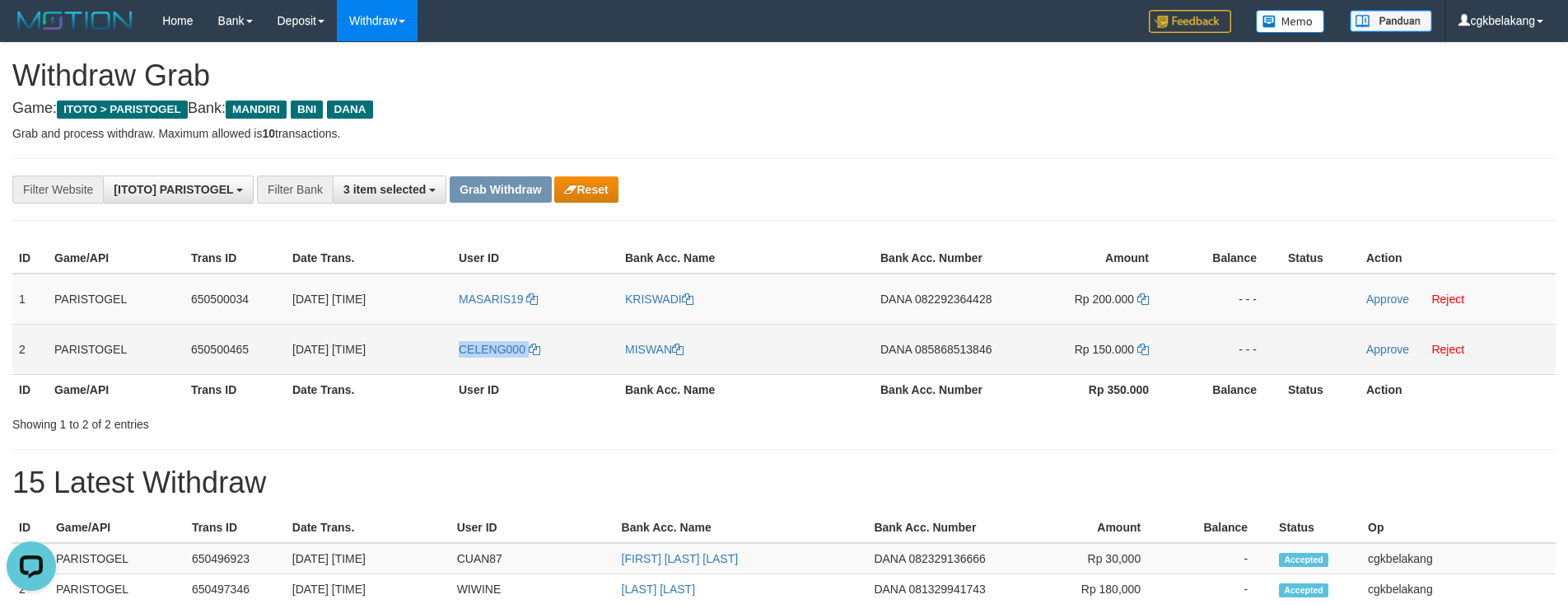 click on "CELENG000" at bounding box center [535, 349] 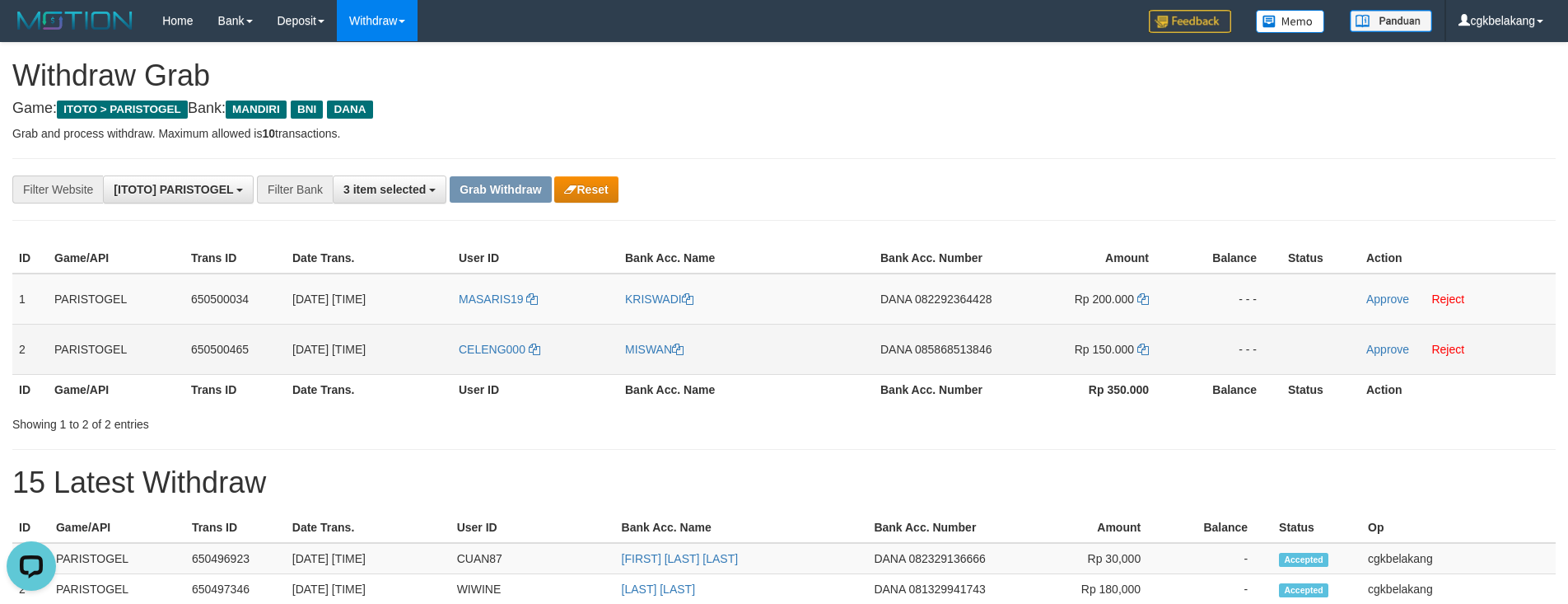 click on "MISWAN" at bounding box center (746, 349) 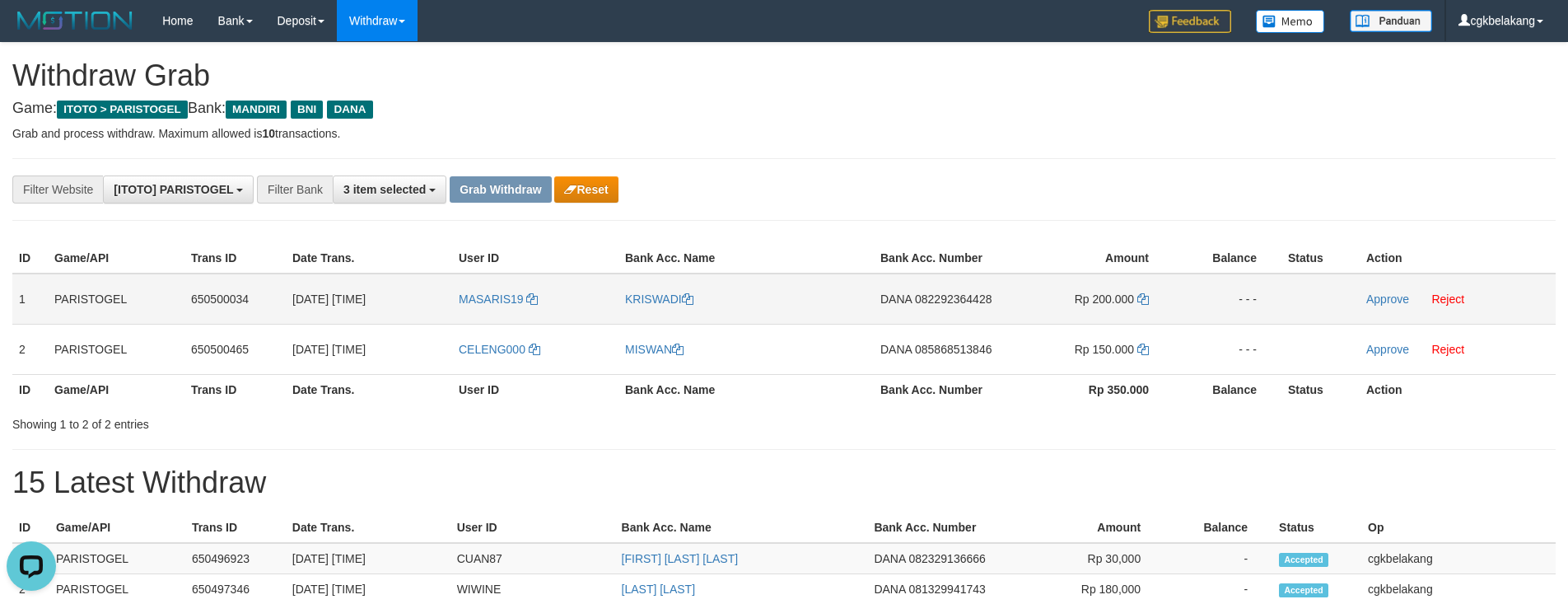 click on "DANA
082292364428" at bounding box center [942, 299] 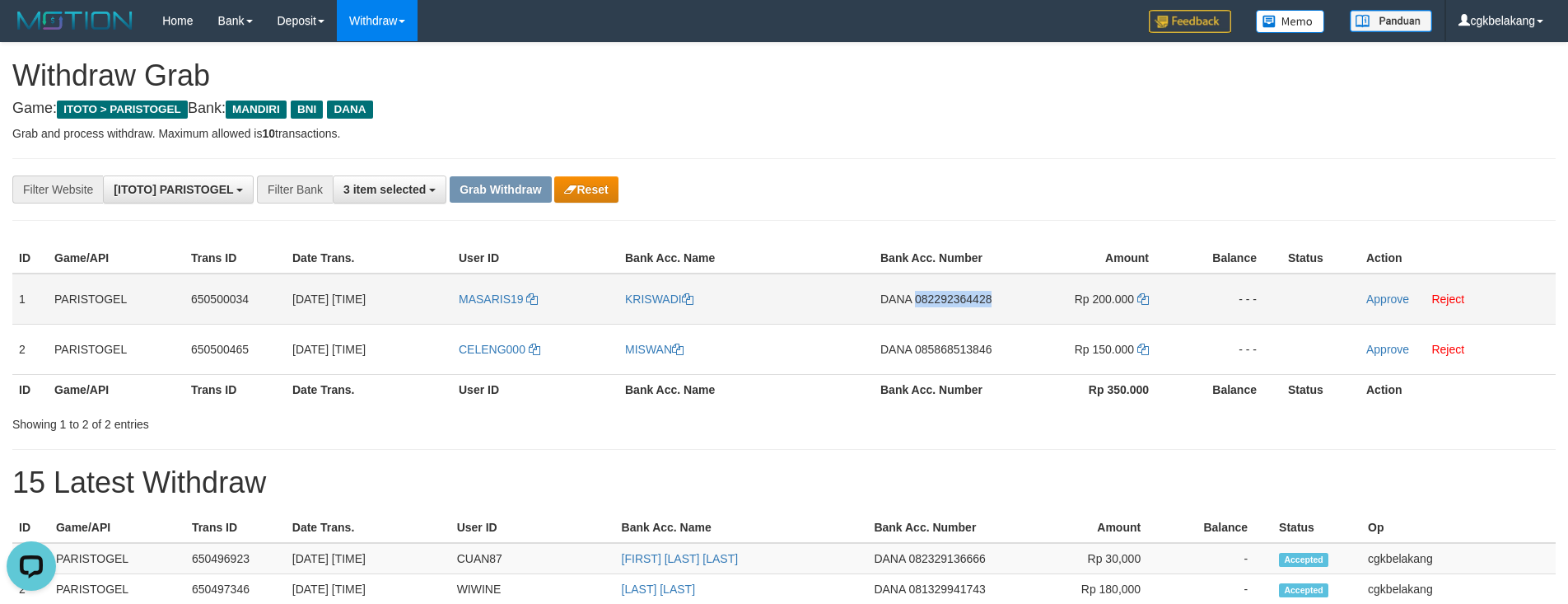 click on "DANA
082292364428" at bounding box center (942, 299) 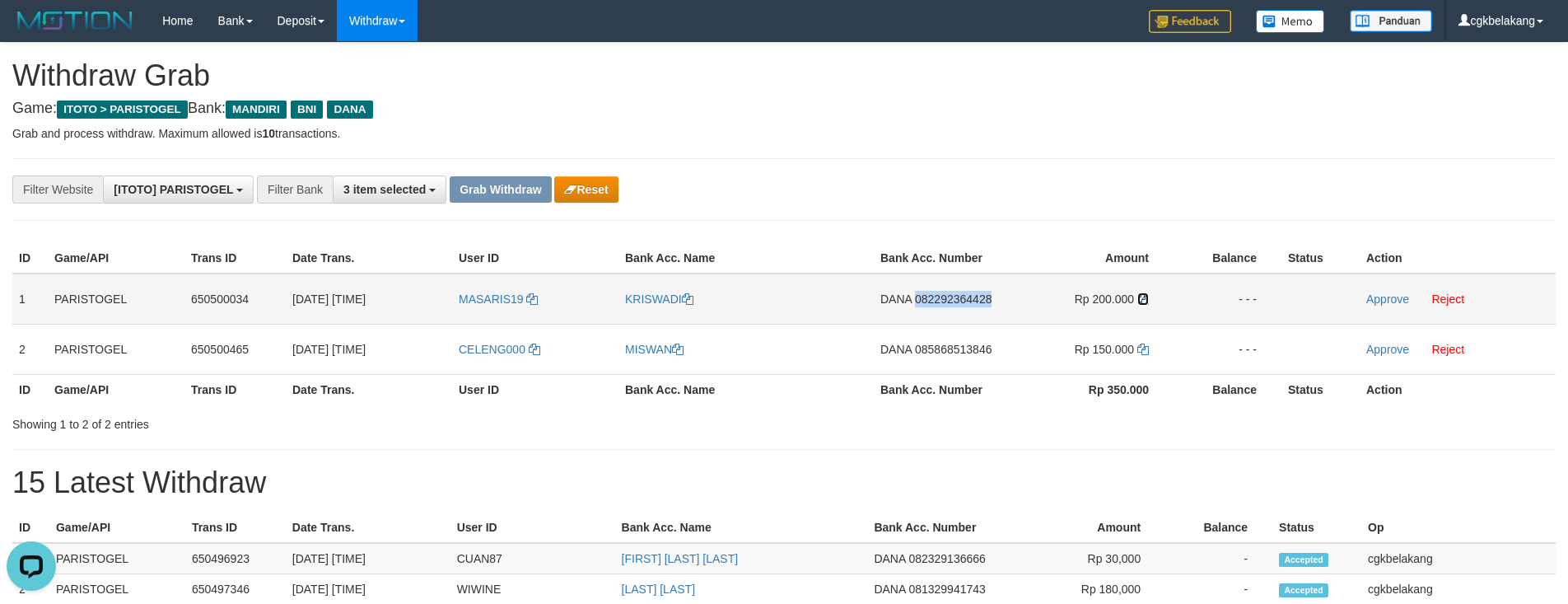 click at bounding box center (1143, 299) 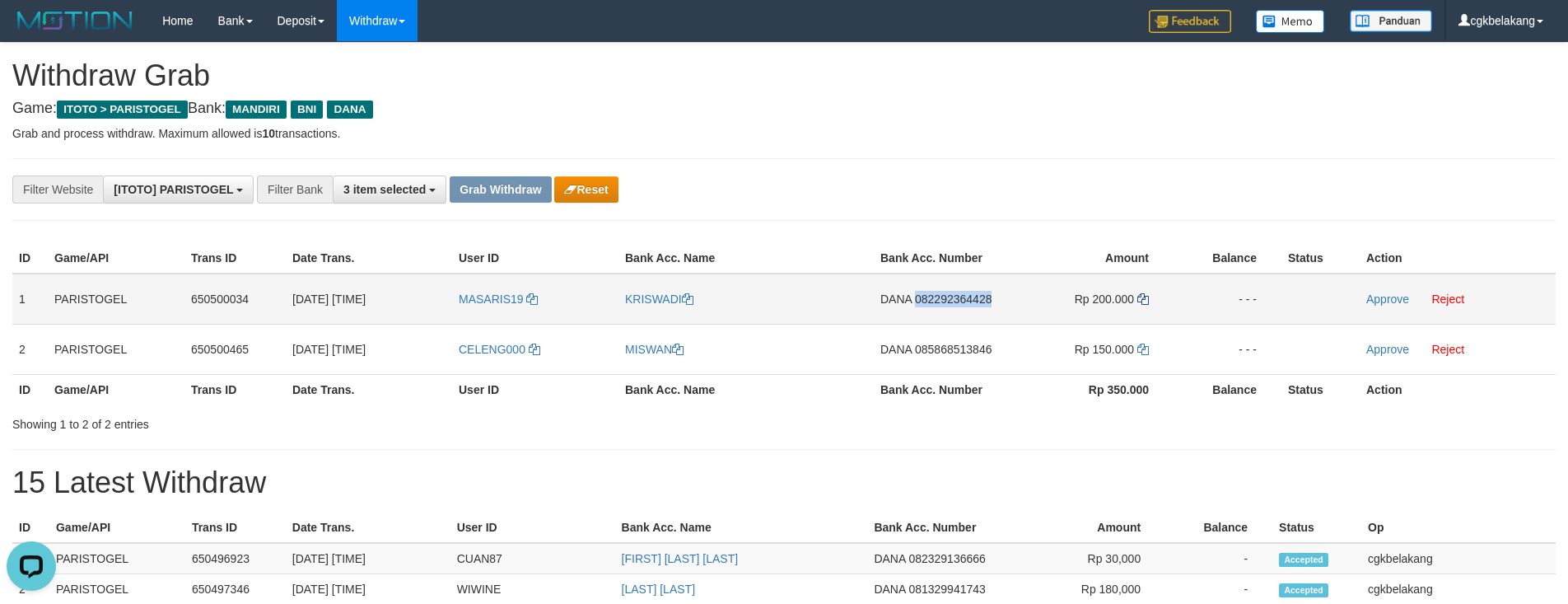 copy on "082292364428" 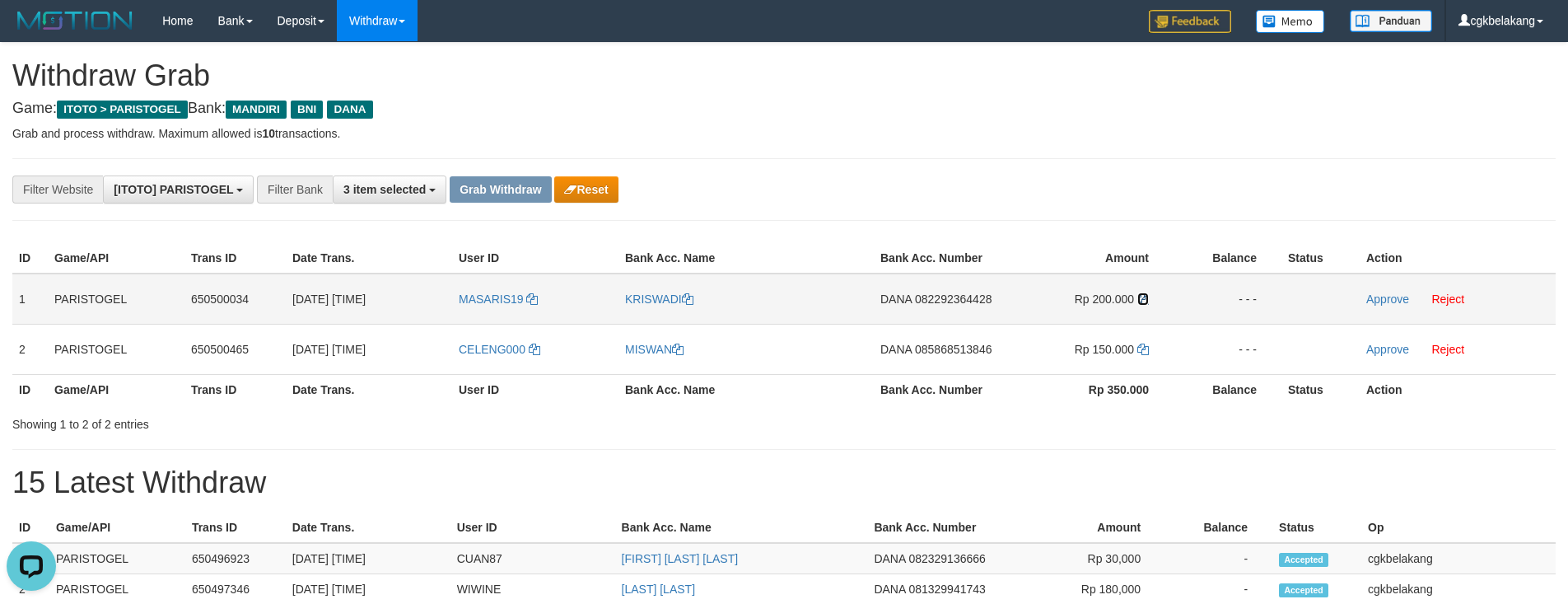 click at bounding box center [1143, 299] 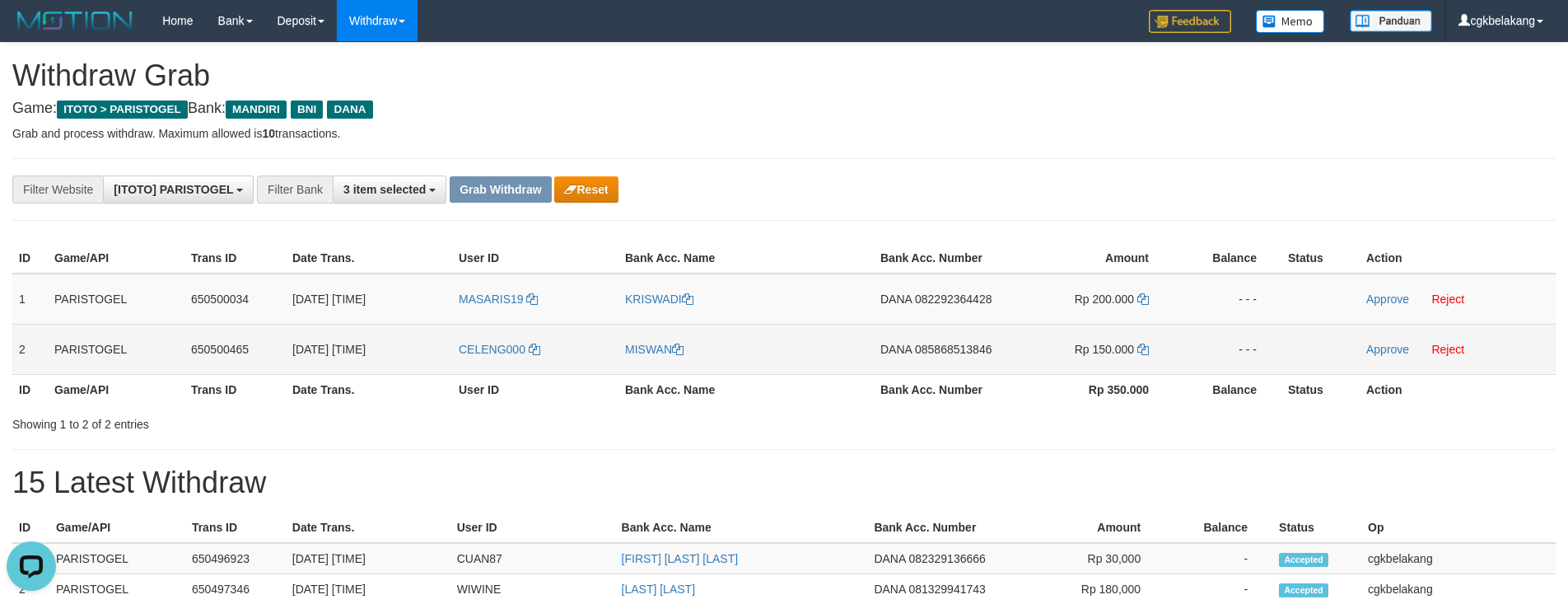 click on "DANA
085868513846" at bounding box center [942, 349] 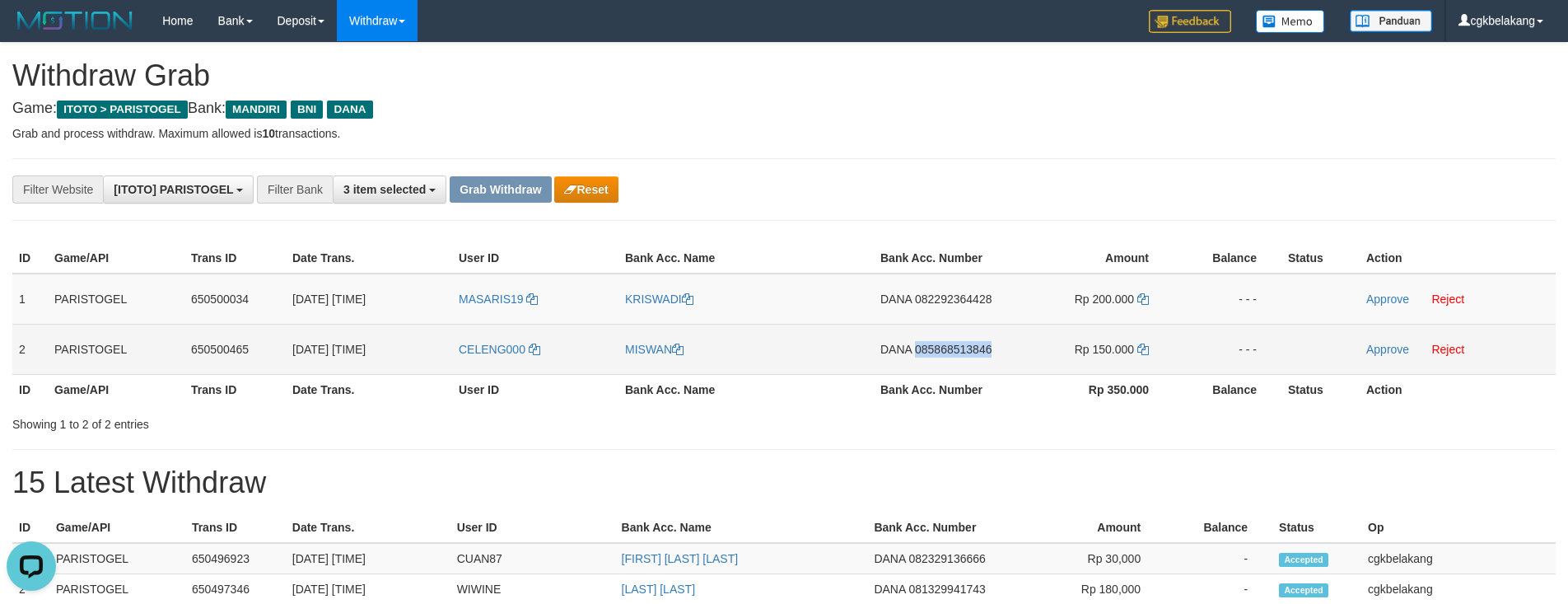 copy on "085868513846" 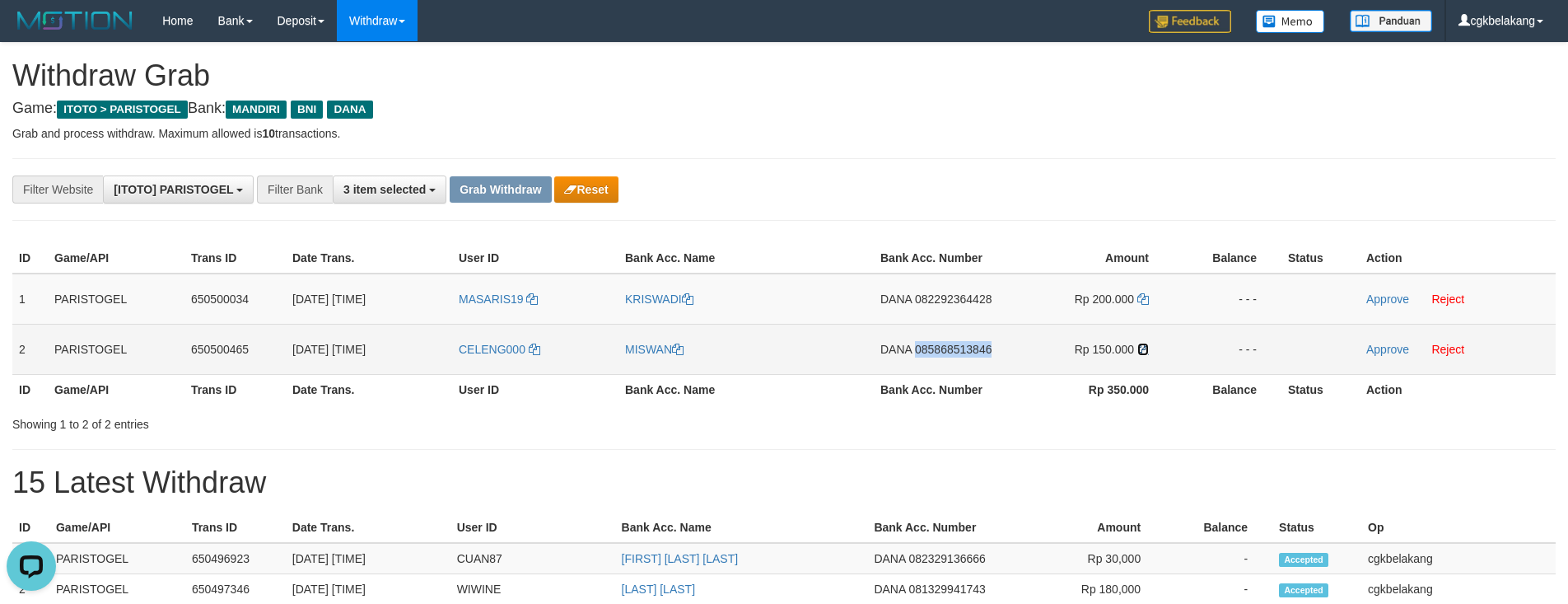 click at bounding box center (1143, 349) 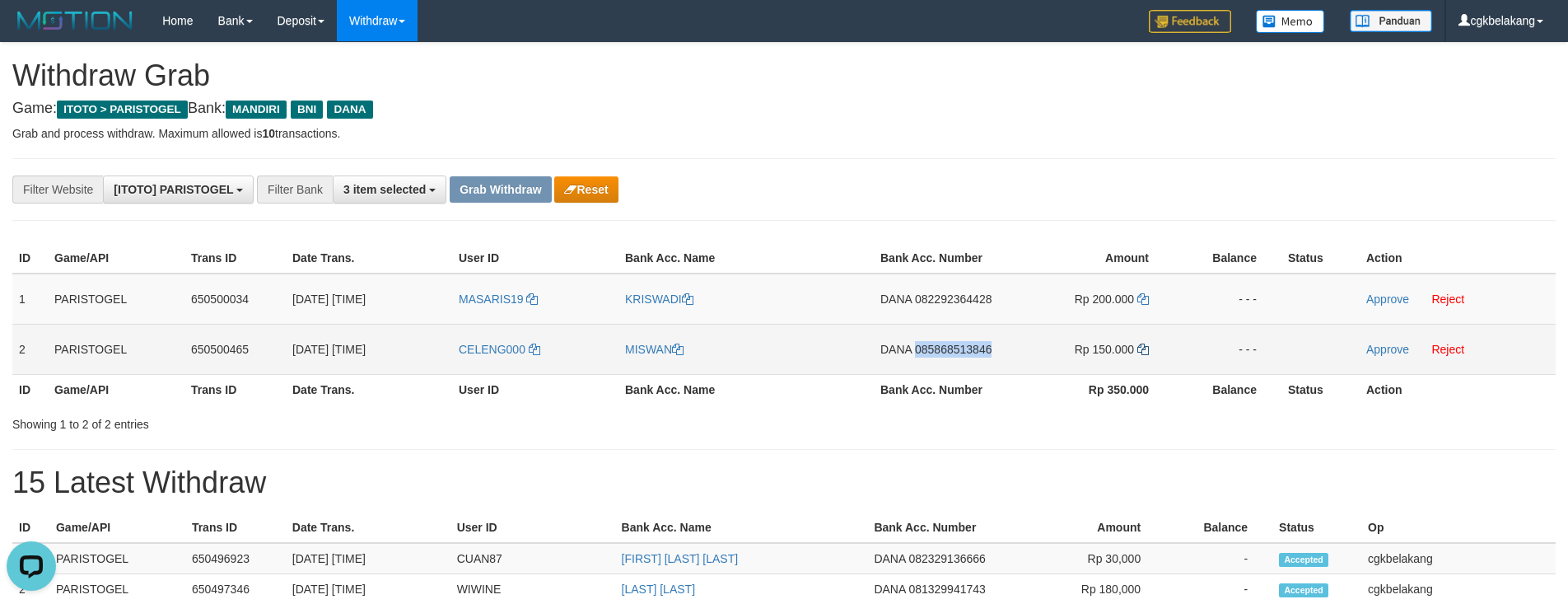 copy on "085868513846" 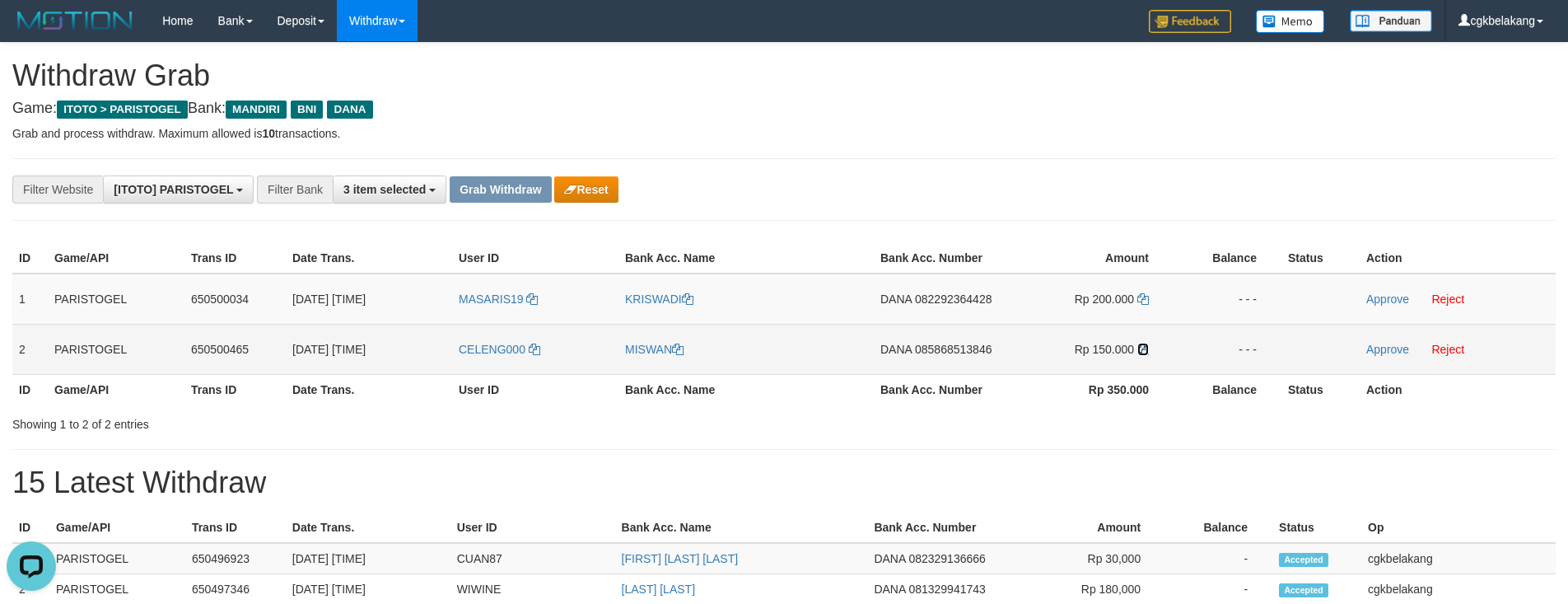 click at bounding box center (1143, 349) 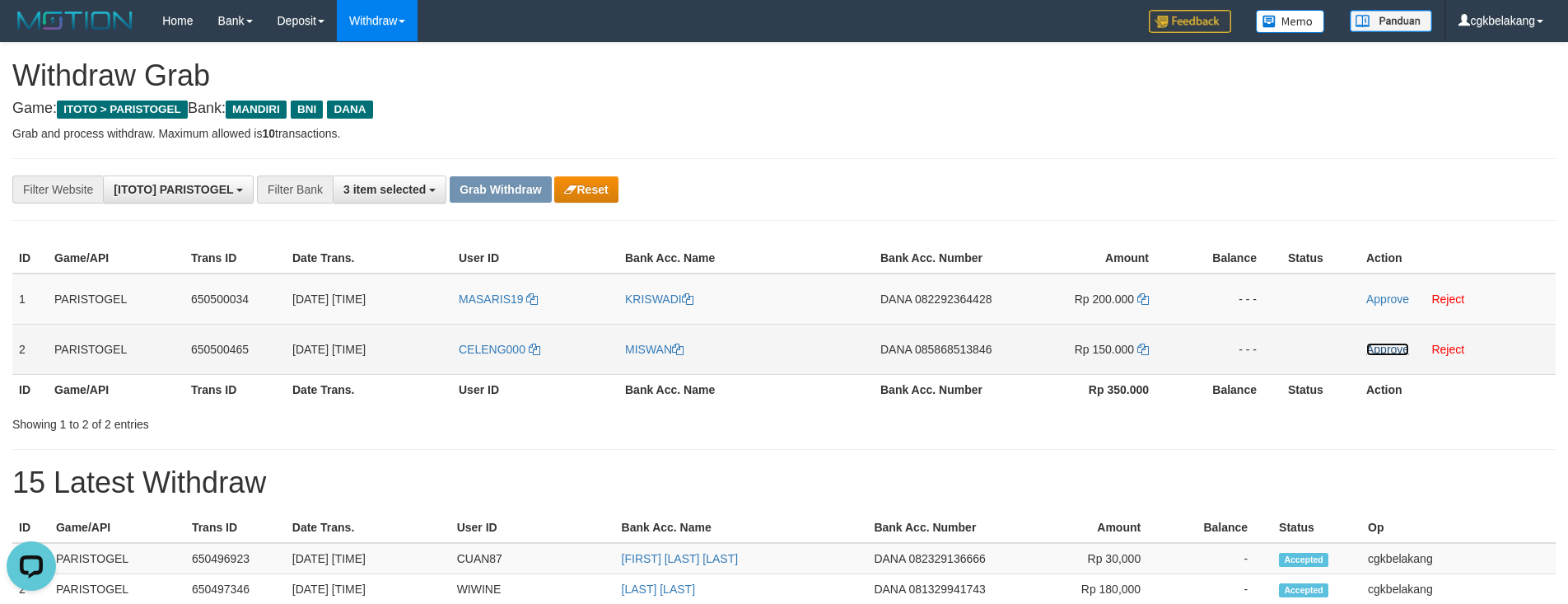 click on "Approve" at bounding box center [1388, 349] 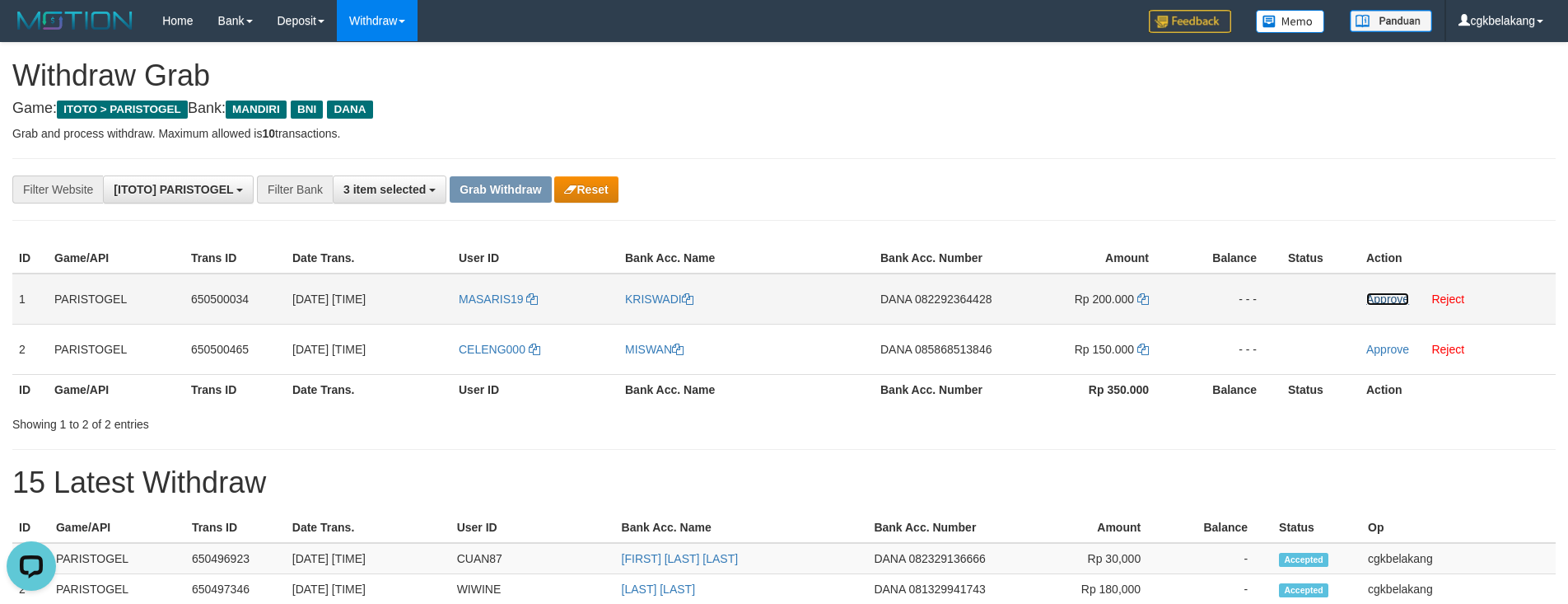 click on "Approve" at bounding box center (1388, 299) 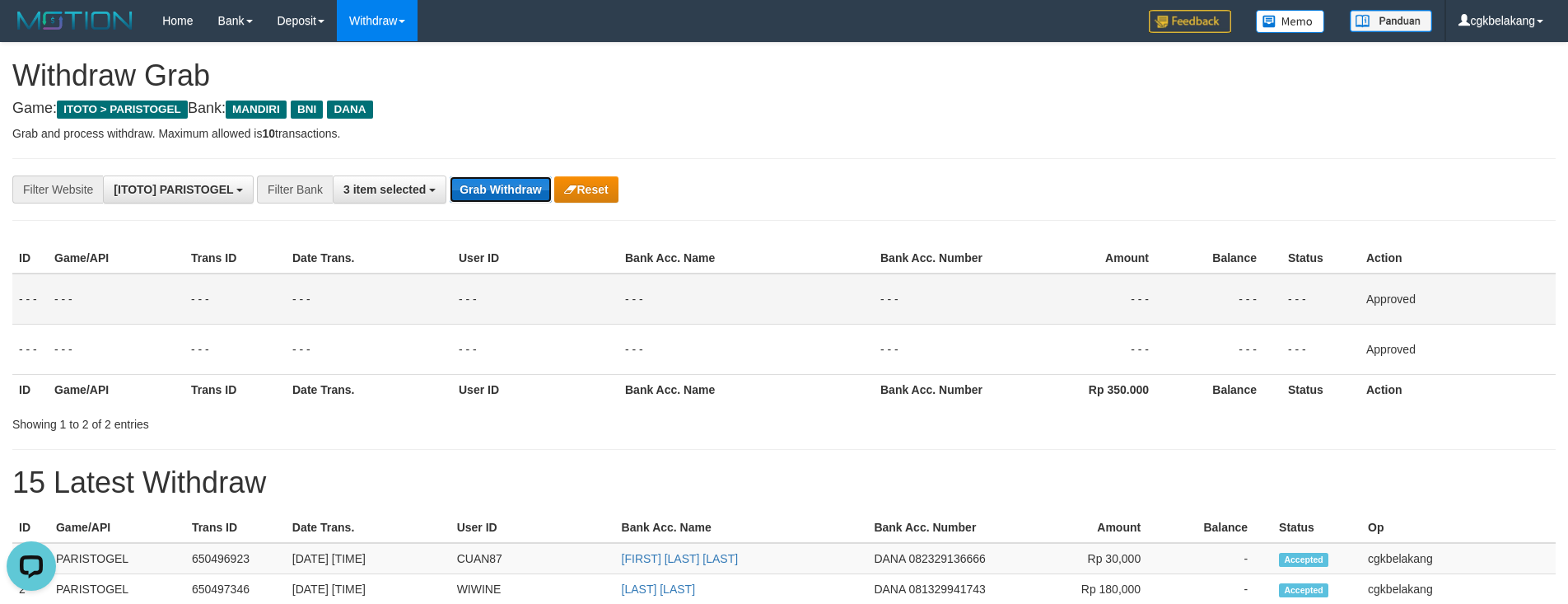 click on "Grab Withdraw" at bounding box center (500, 190) 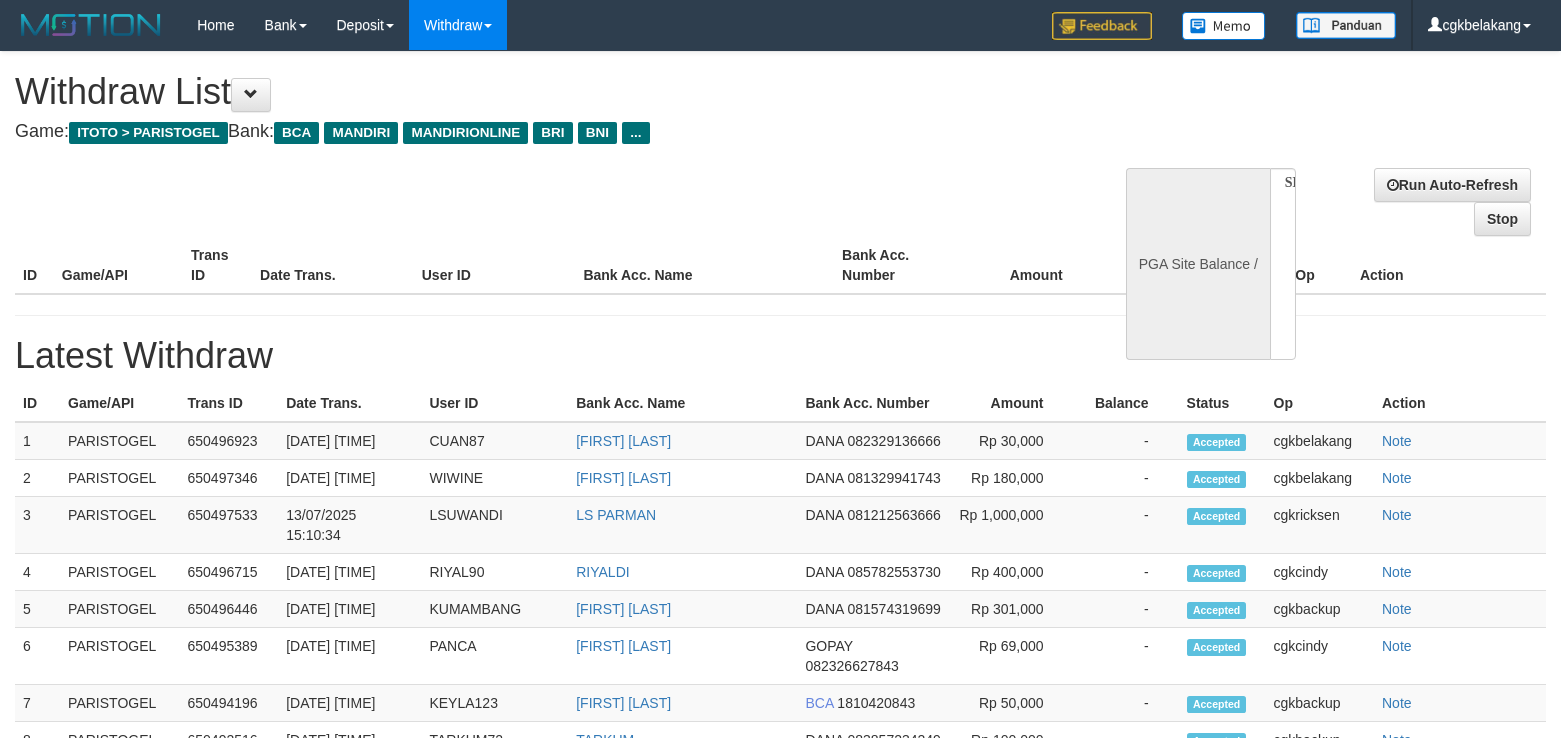 select 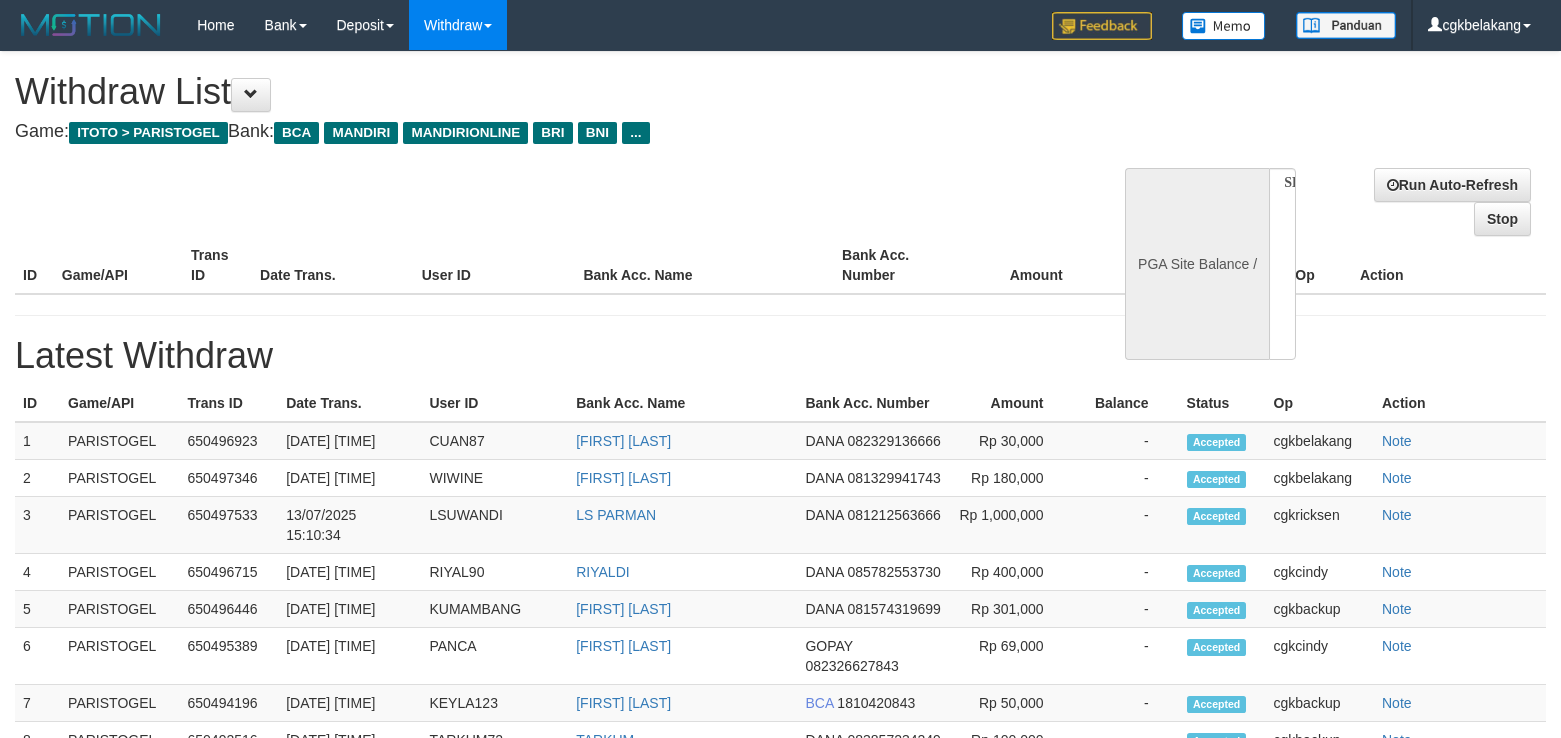 scroll, scrollTop: 0, scrollLeft: 0, axis: both 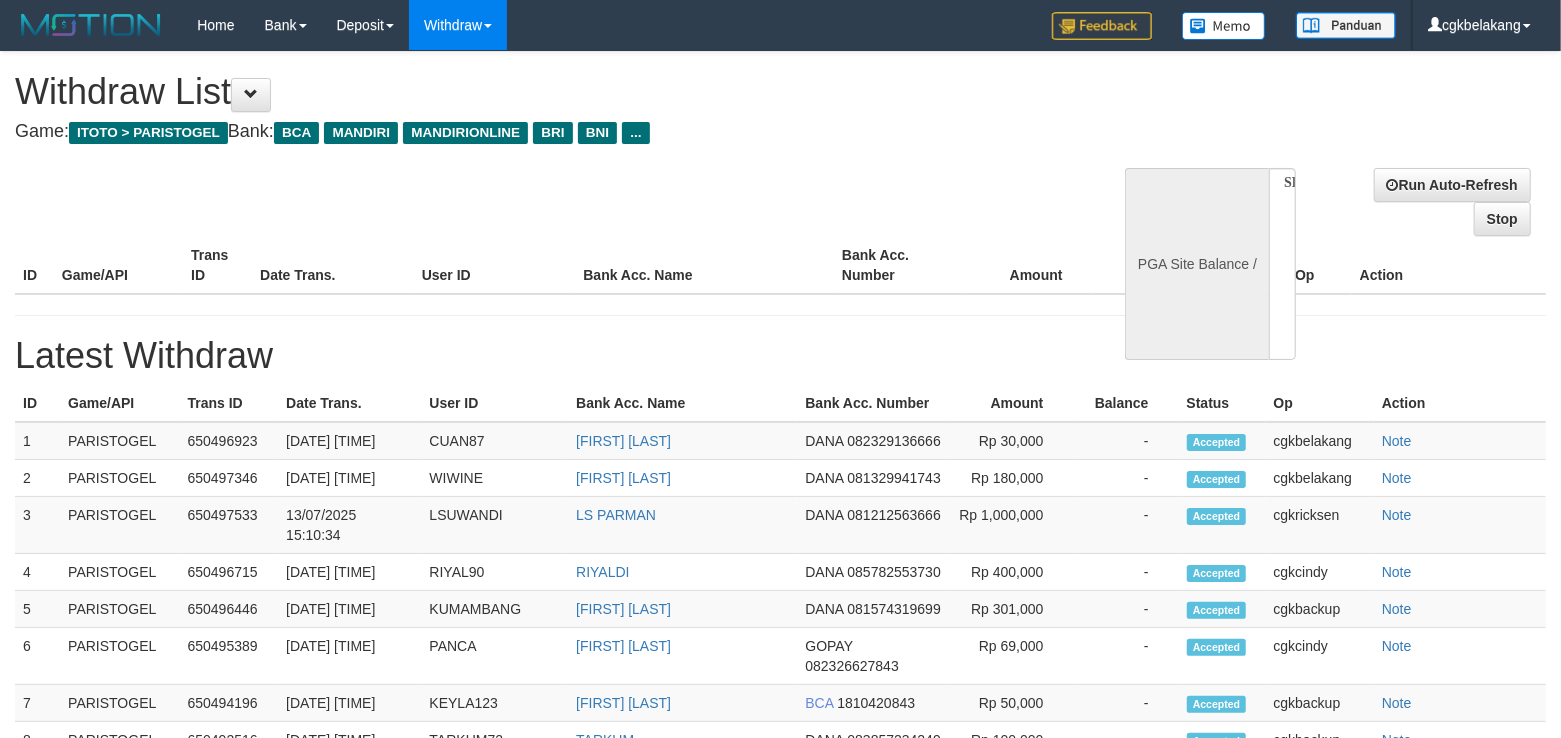 select on "**" 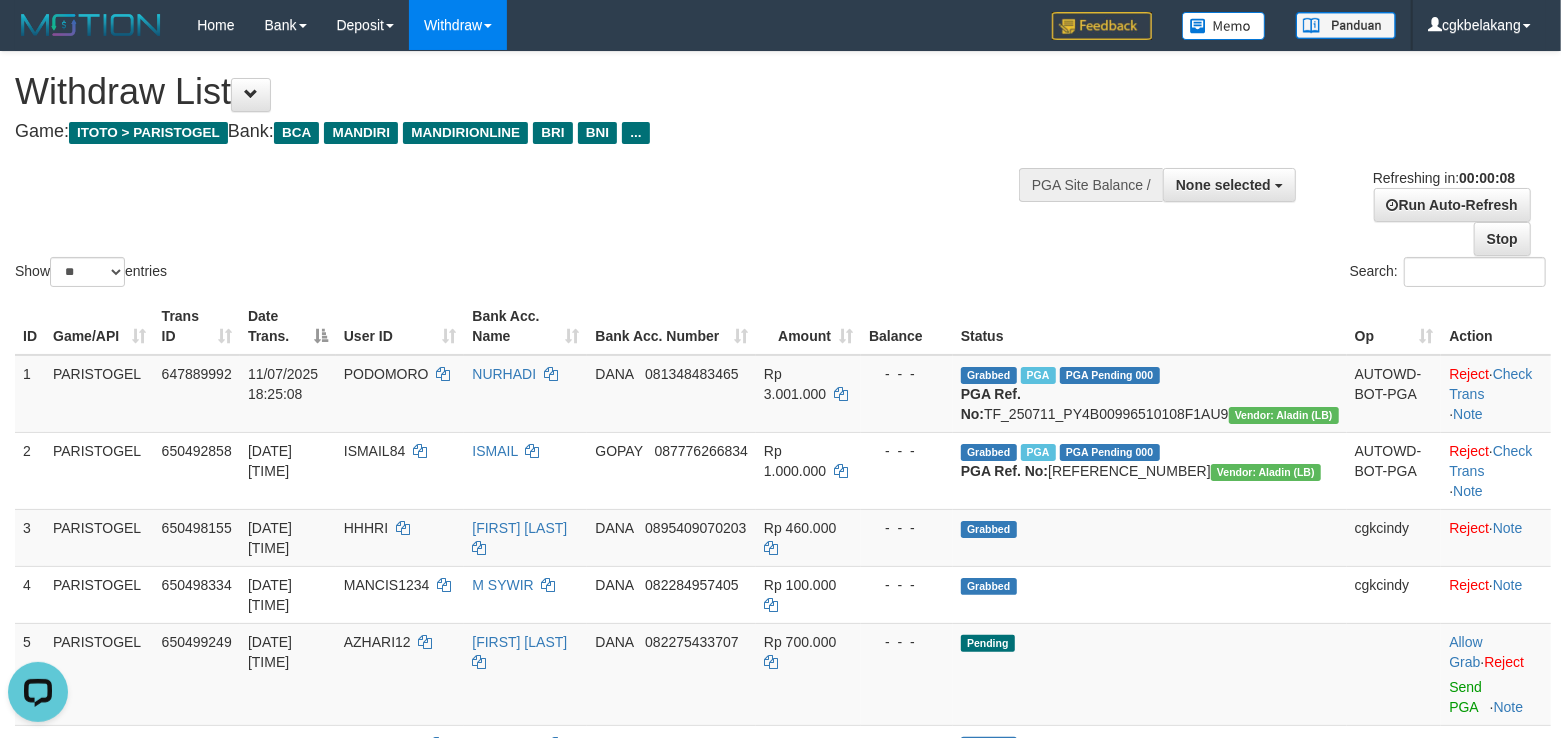 scroll, scrollTop: 0, scrollLeft: 0, axis: both 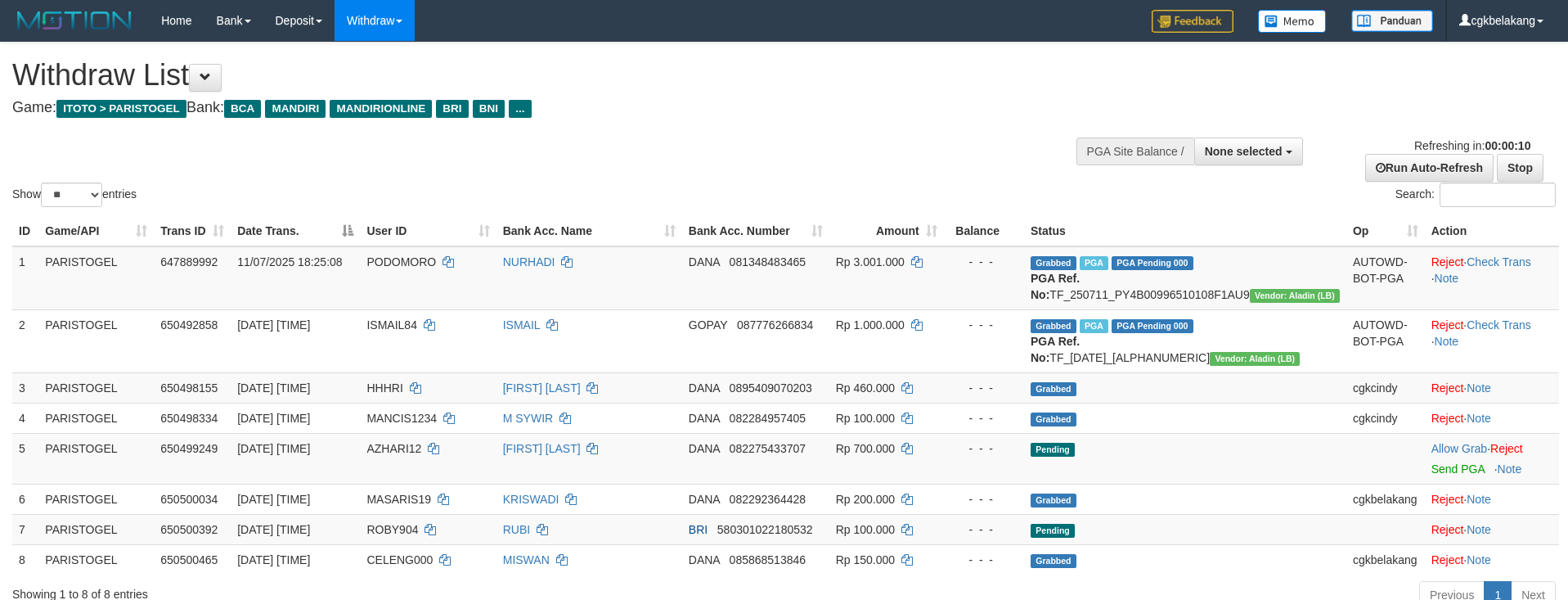 select 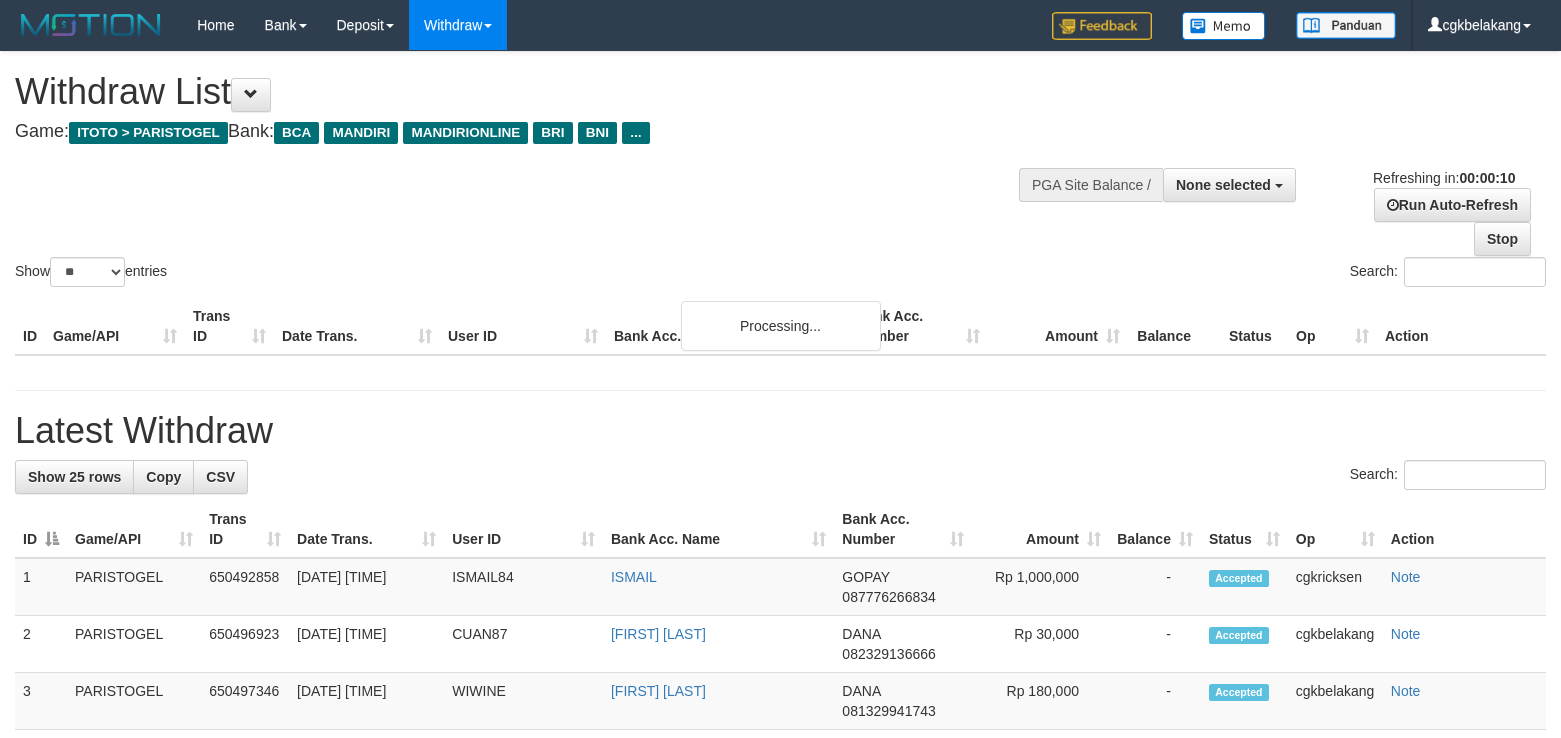 select 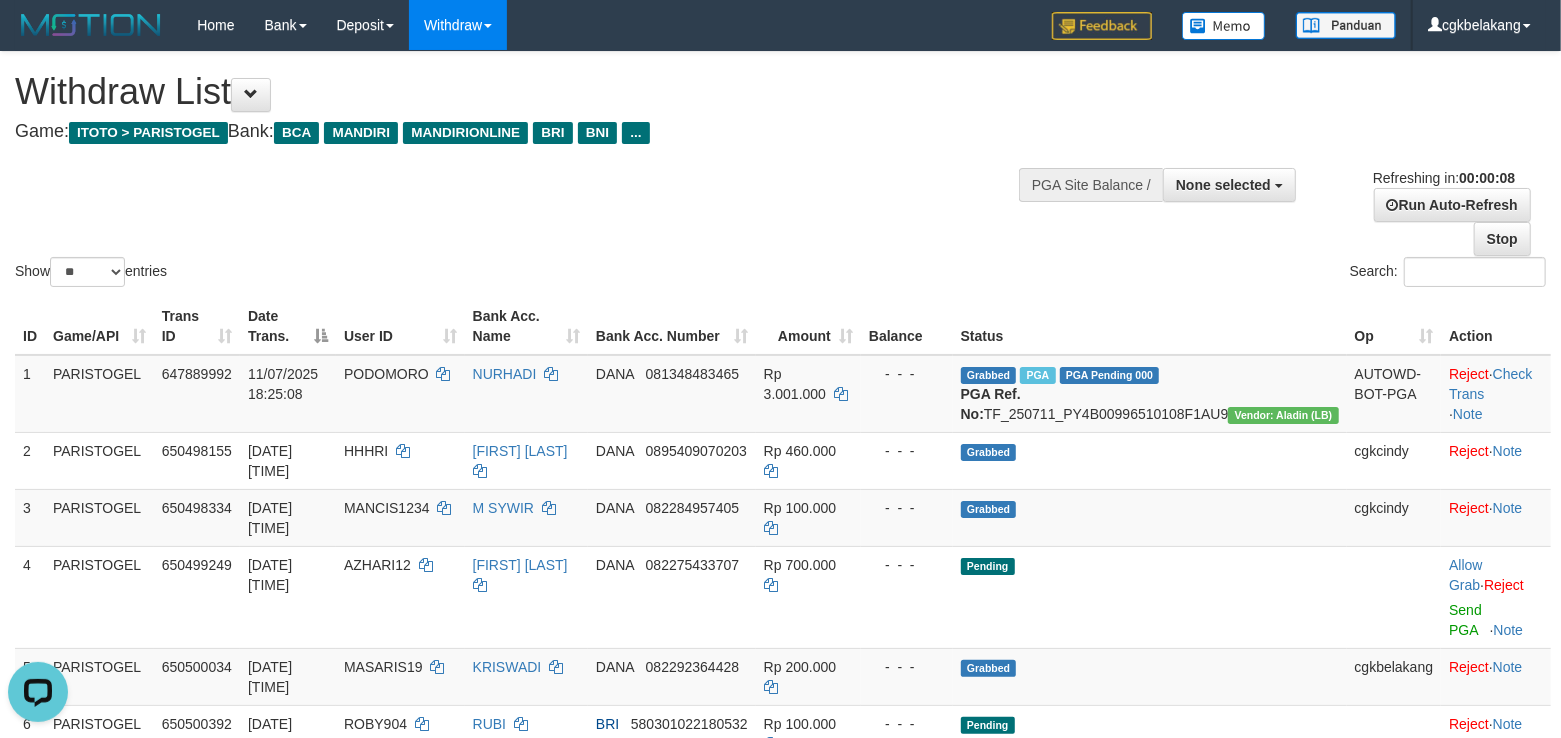scroll, scrollTop: 0, scrollLeft: 0, axis: both 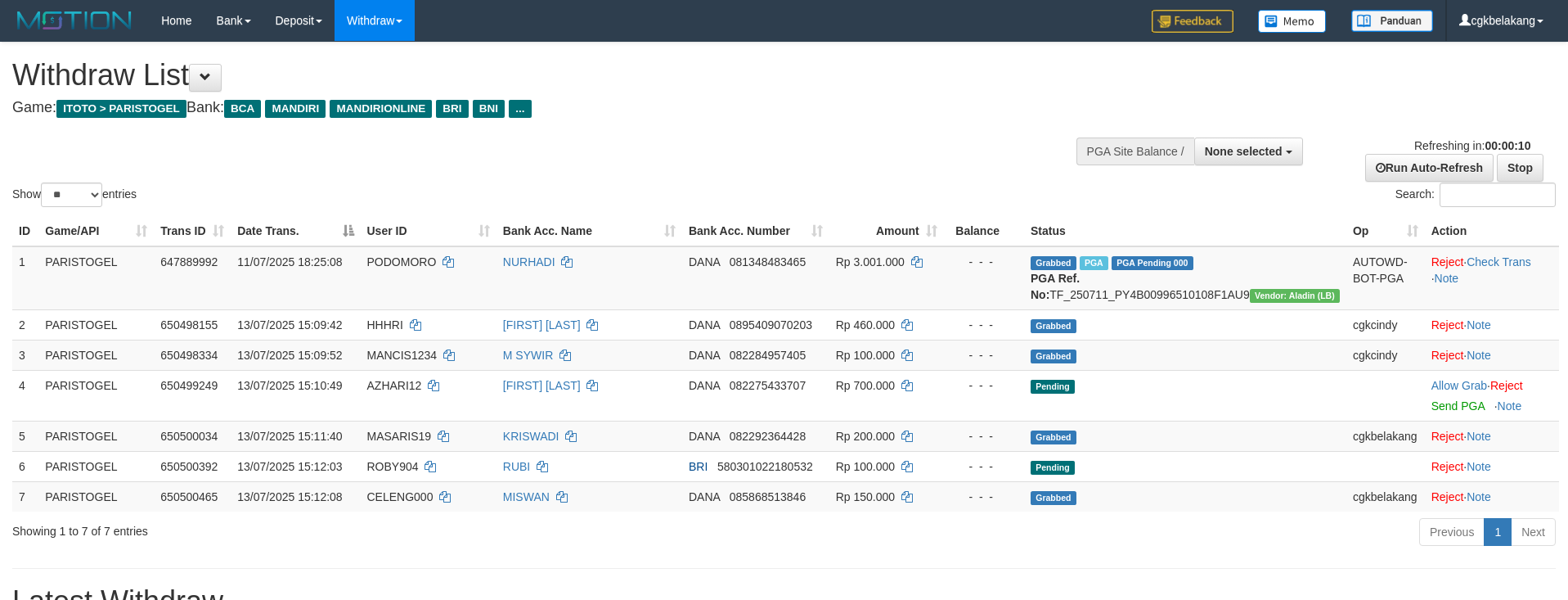 select 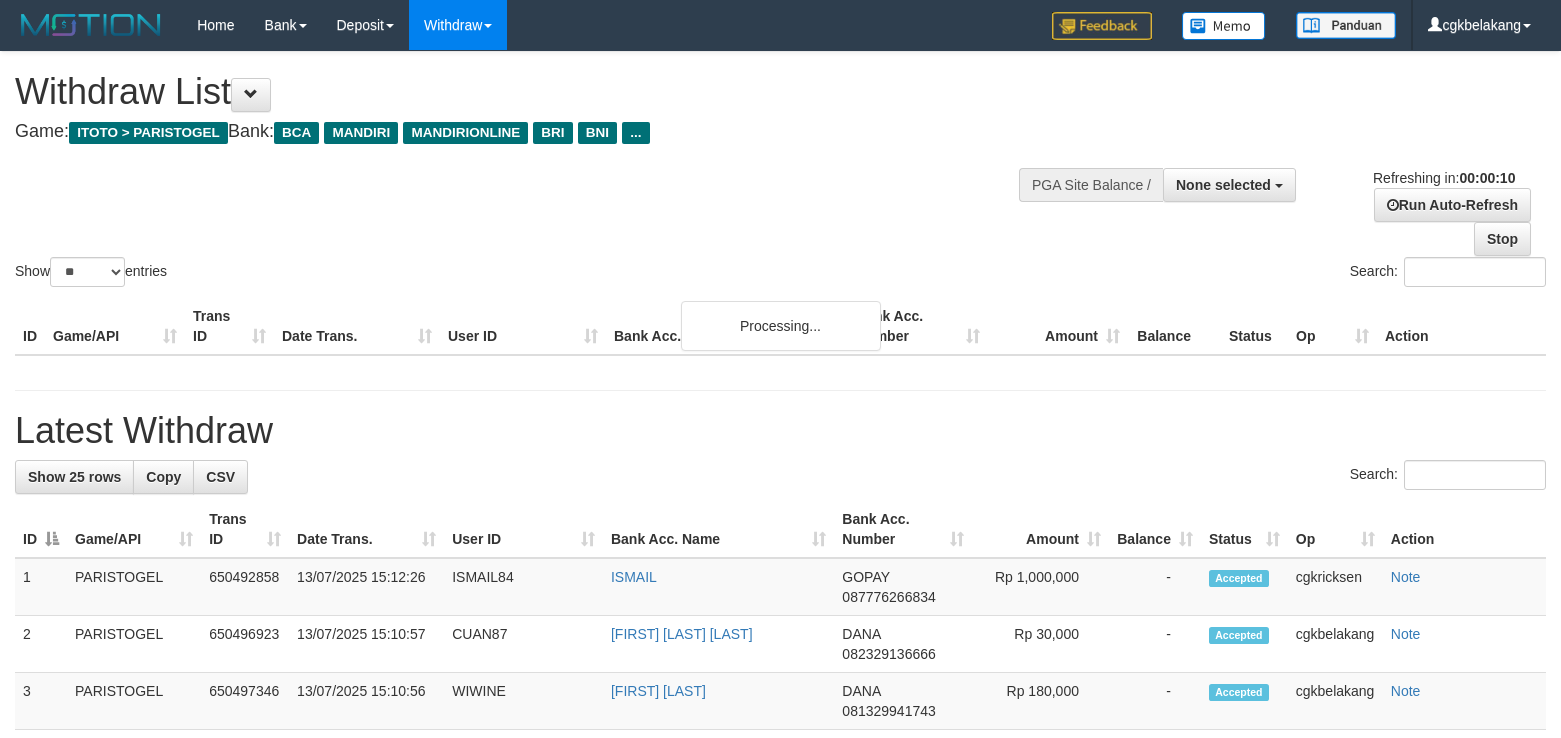 select 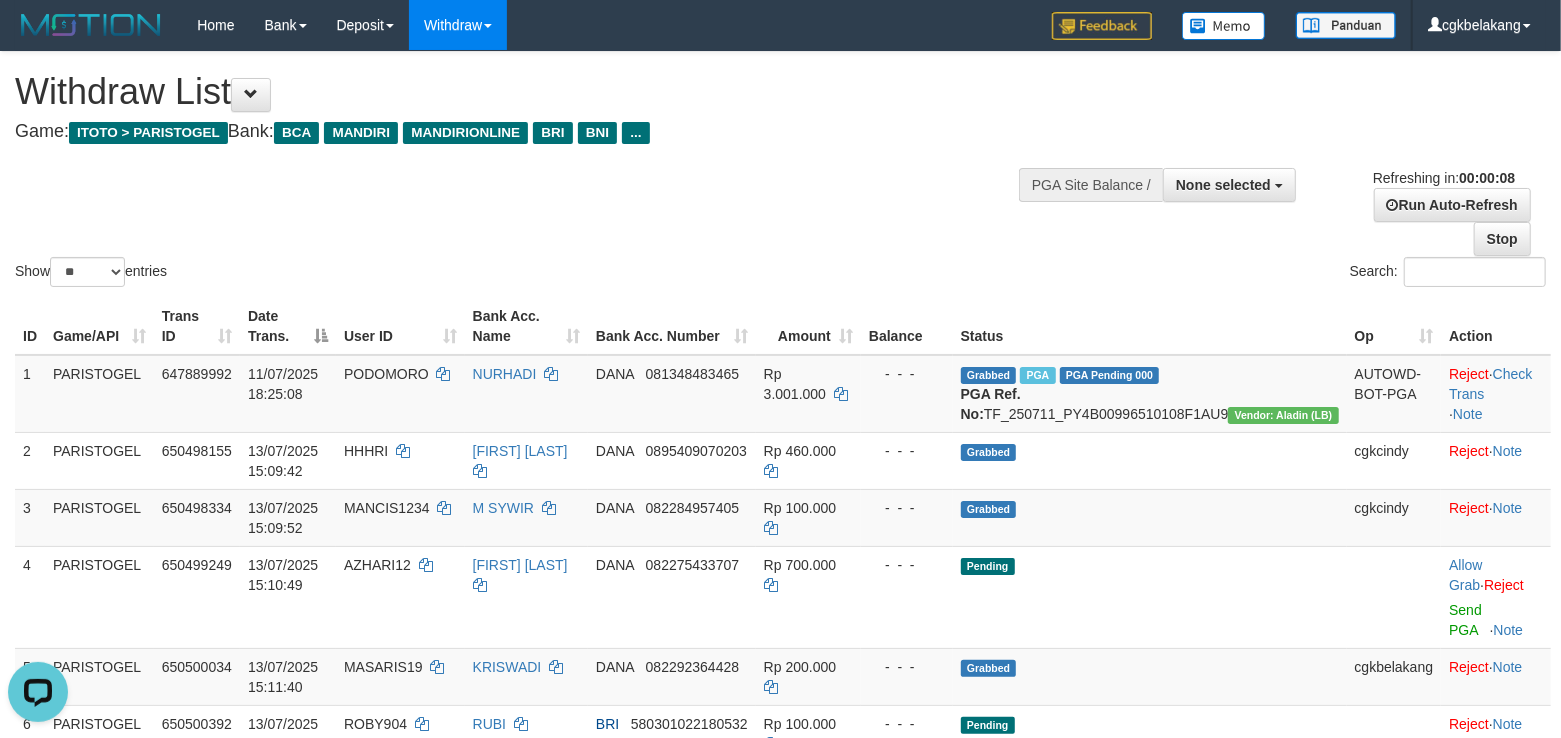 scroll, scrollTop: 0, scrollLeft: 0, axis: both 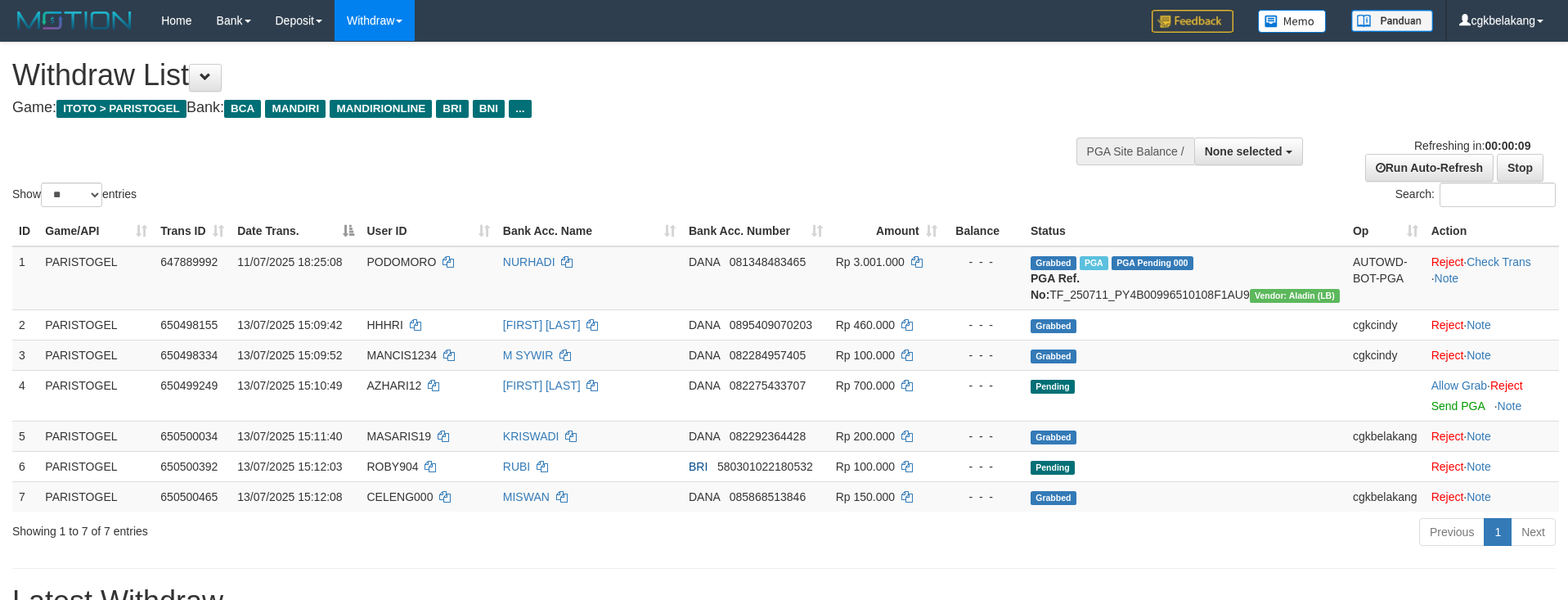 select 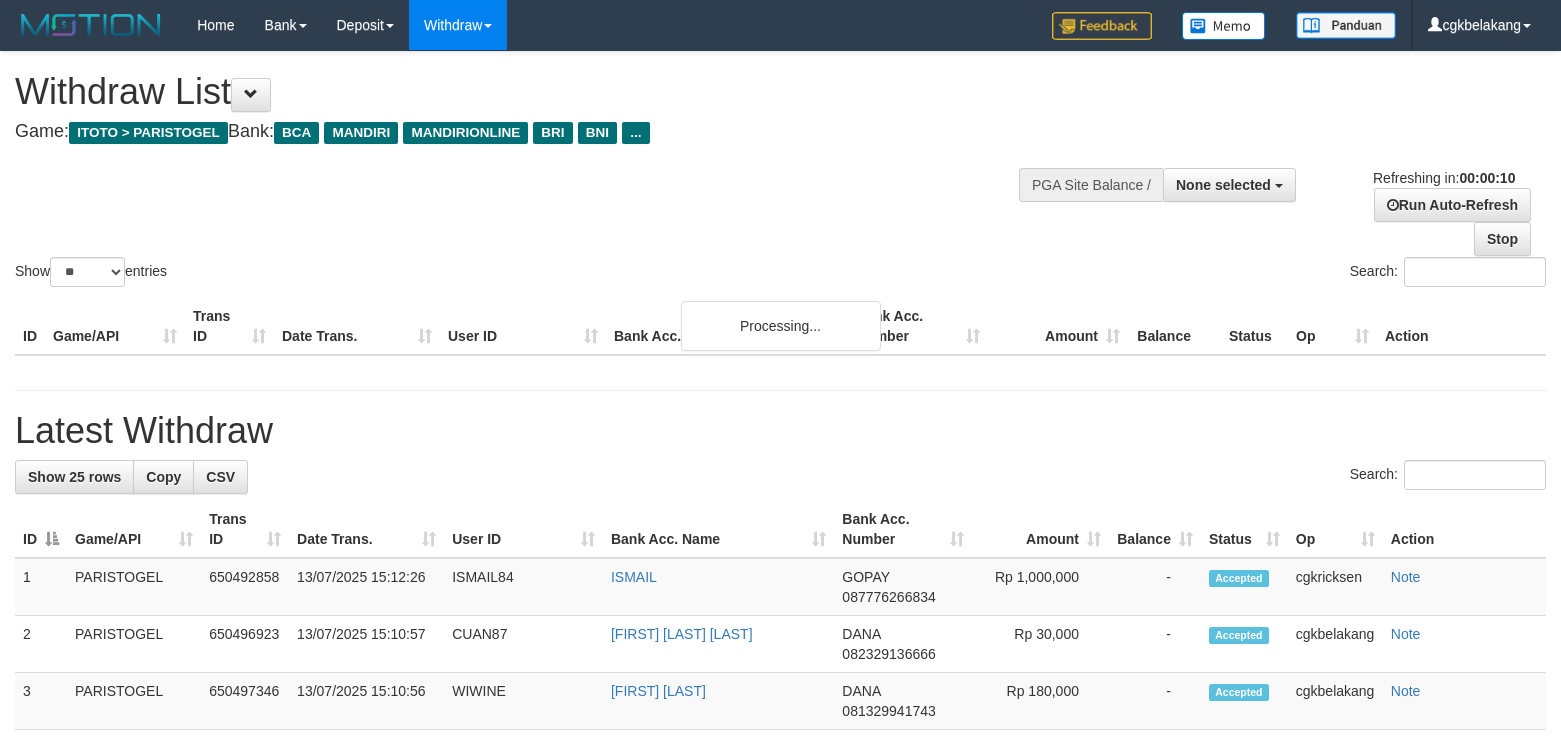 select 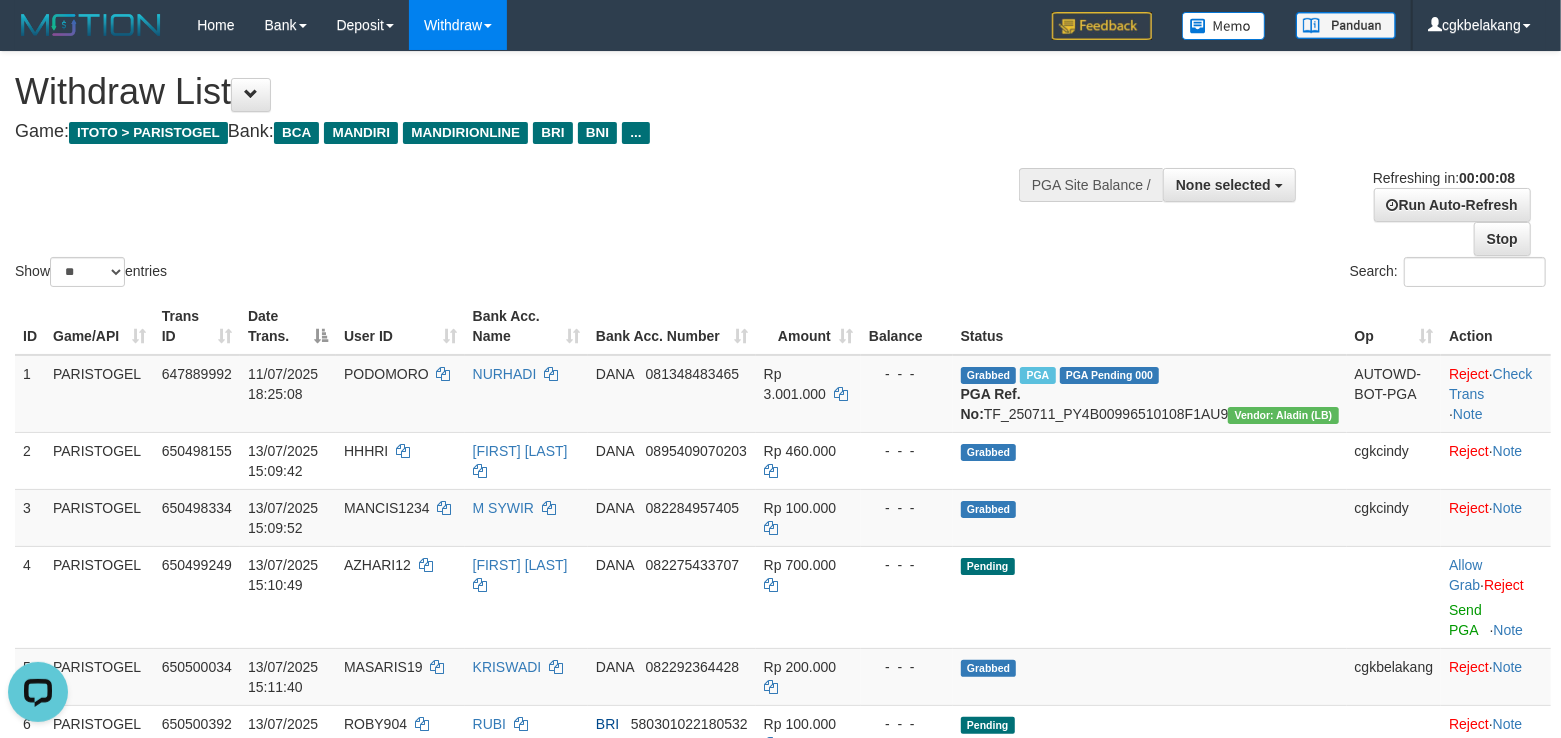 scroll, scrollTop: 0, scrollLeft: 0, axis: both 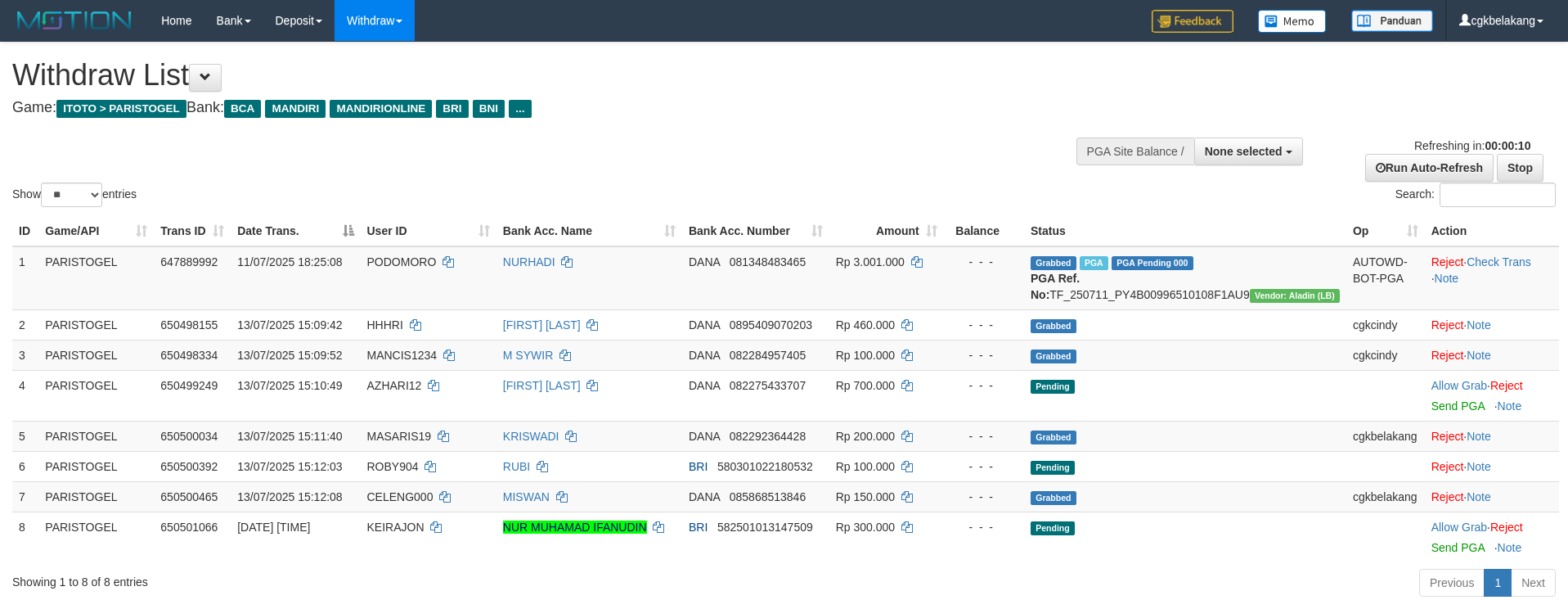 select 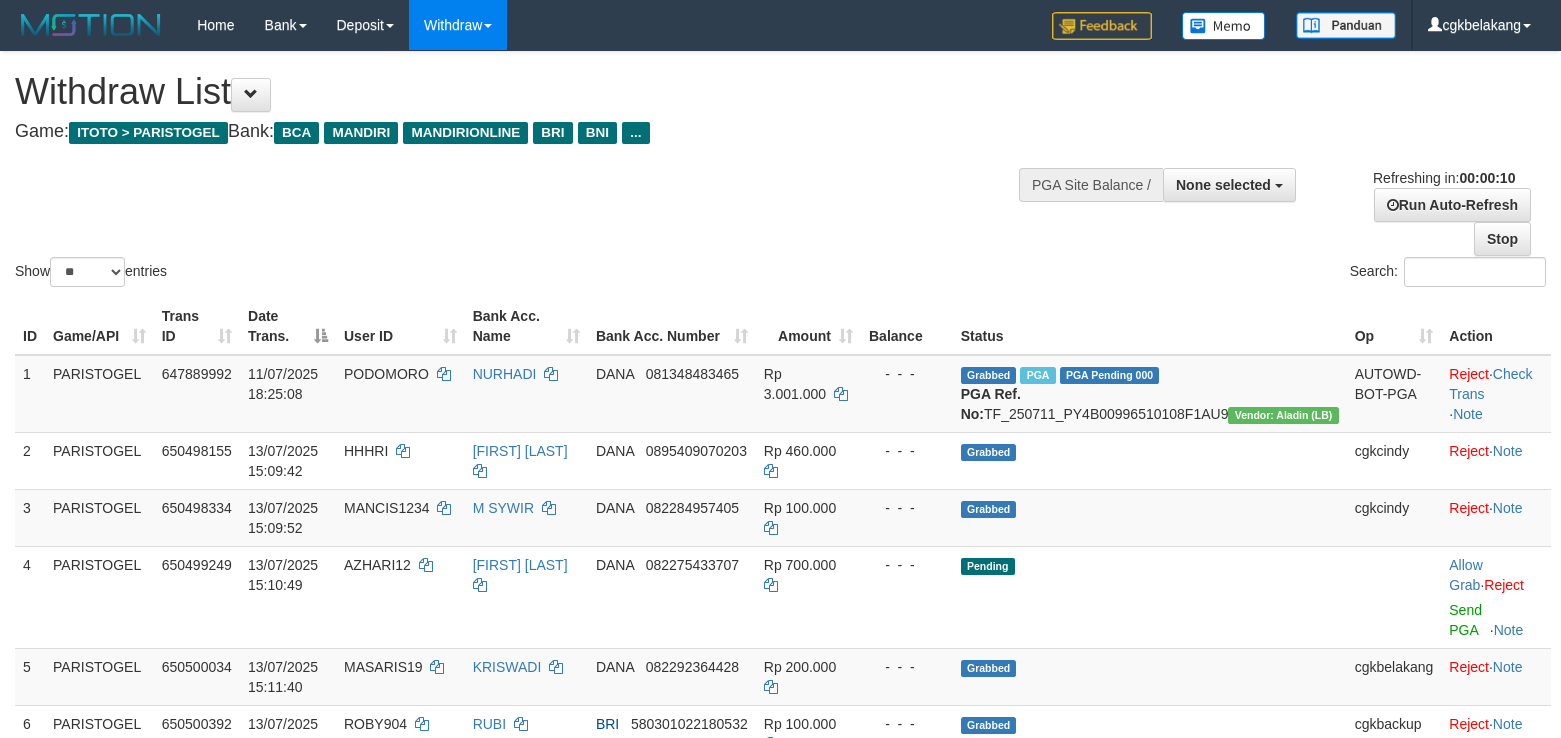 select 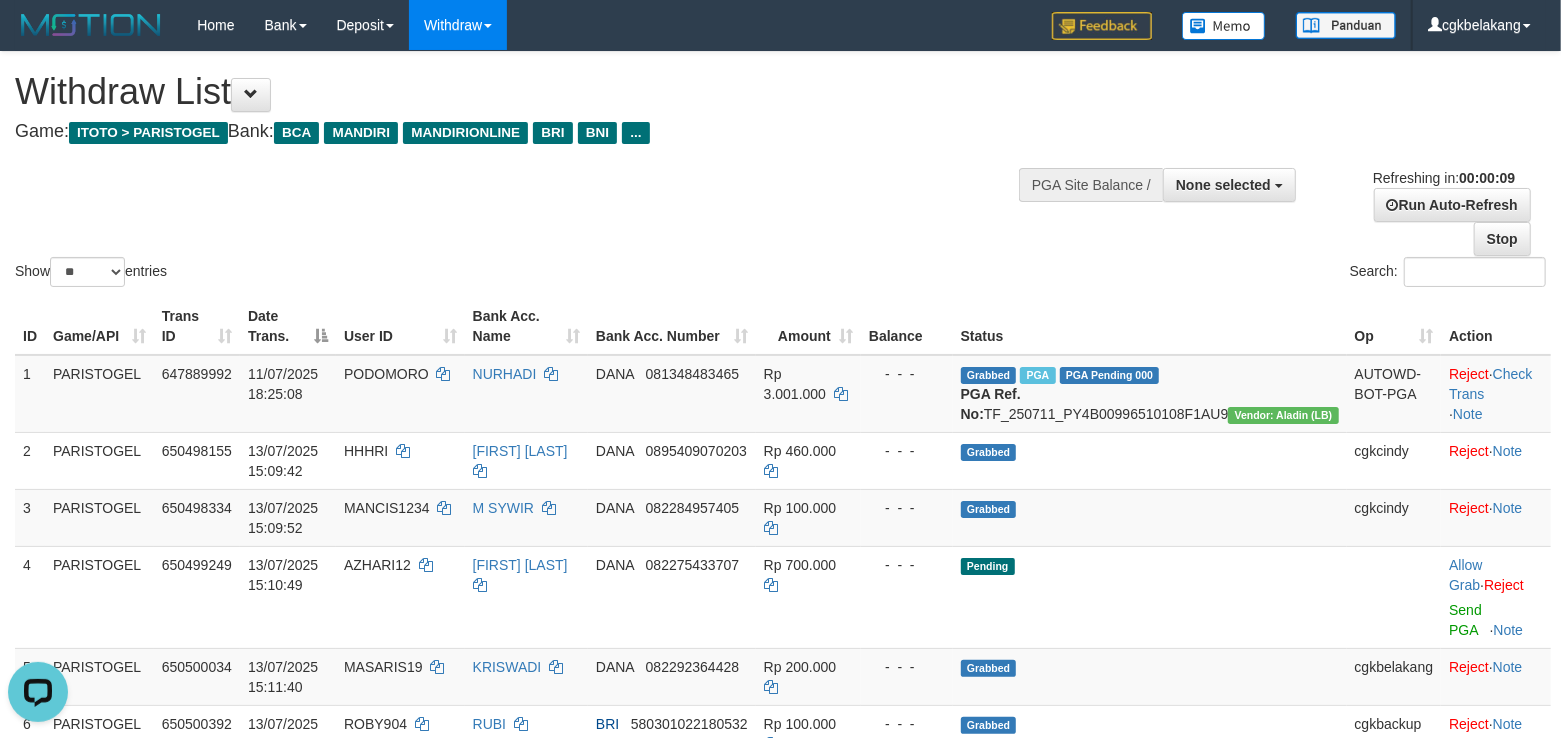 scroll, scrollTop: 0, scrollLeft: 0, axis: both 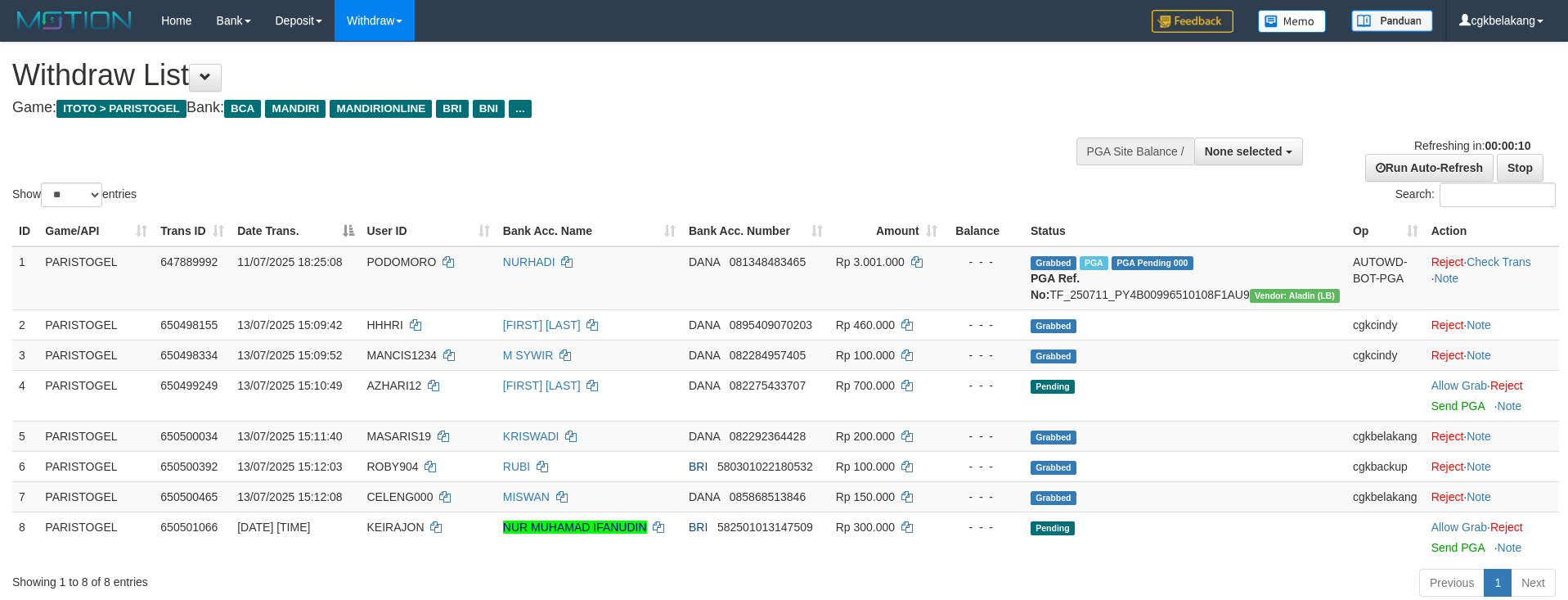 select 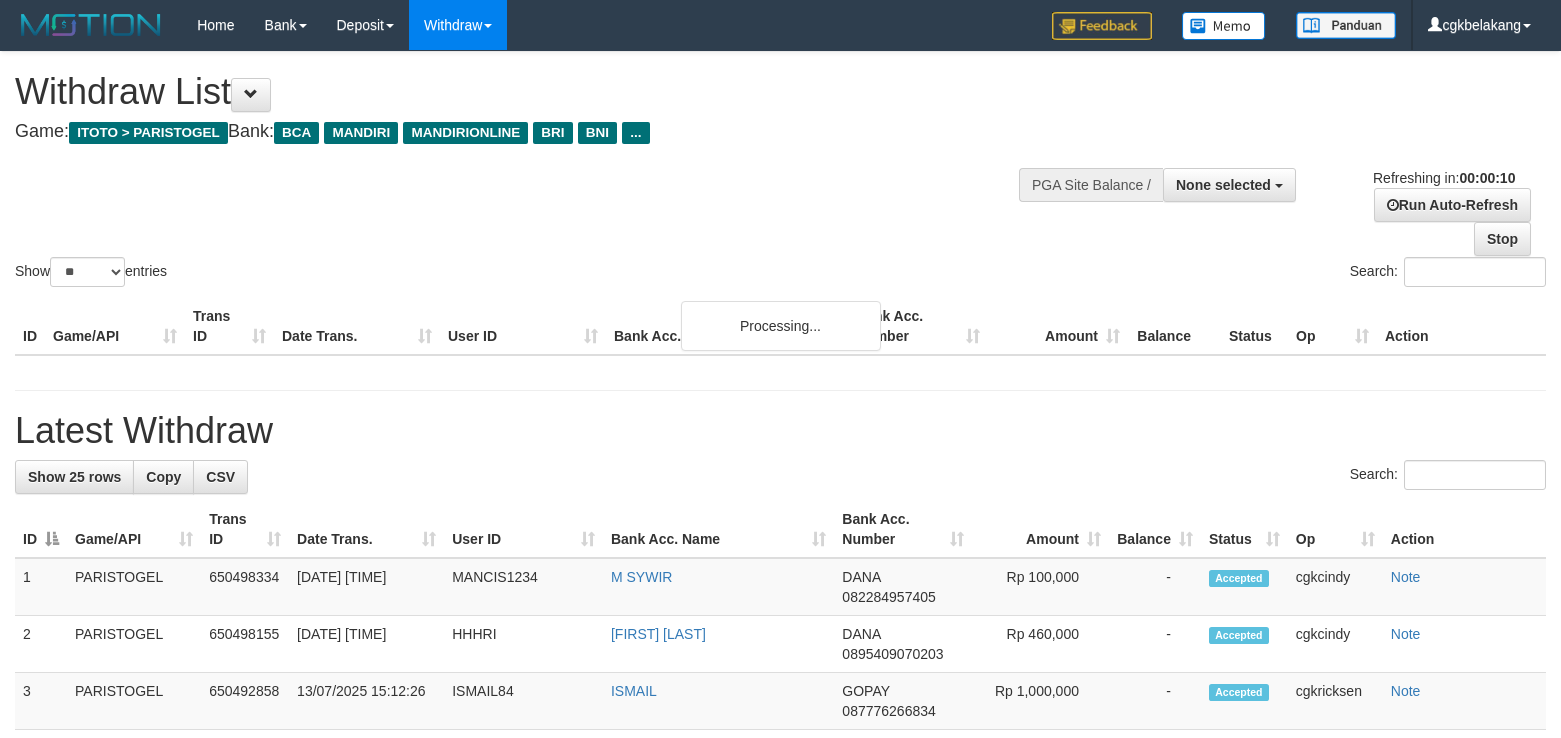 select 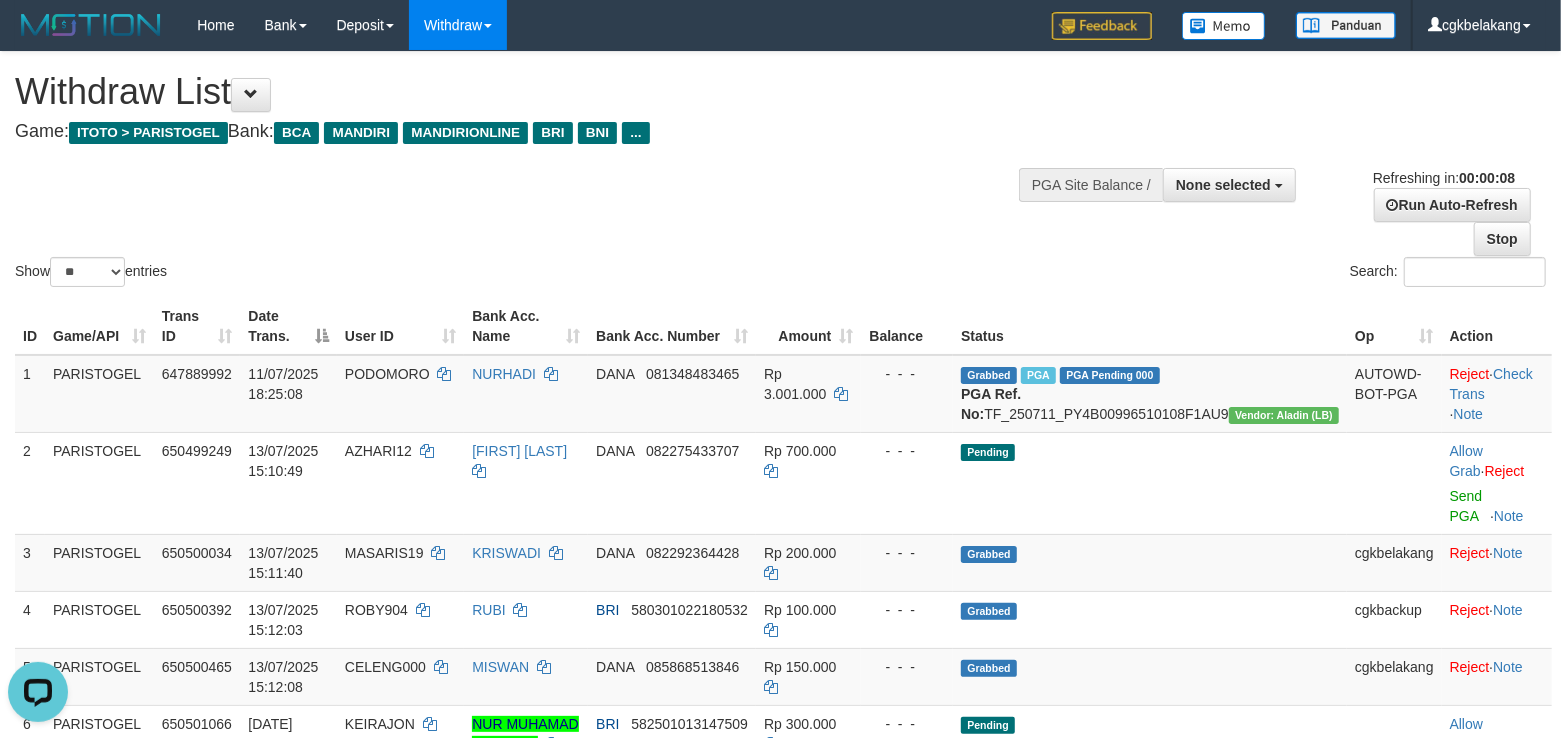 scroll, scrollTop: 0, scrollLeft: 0, axis: both 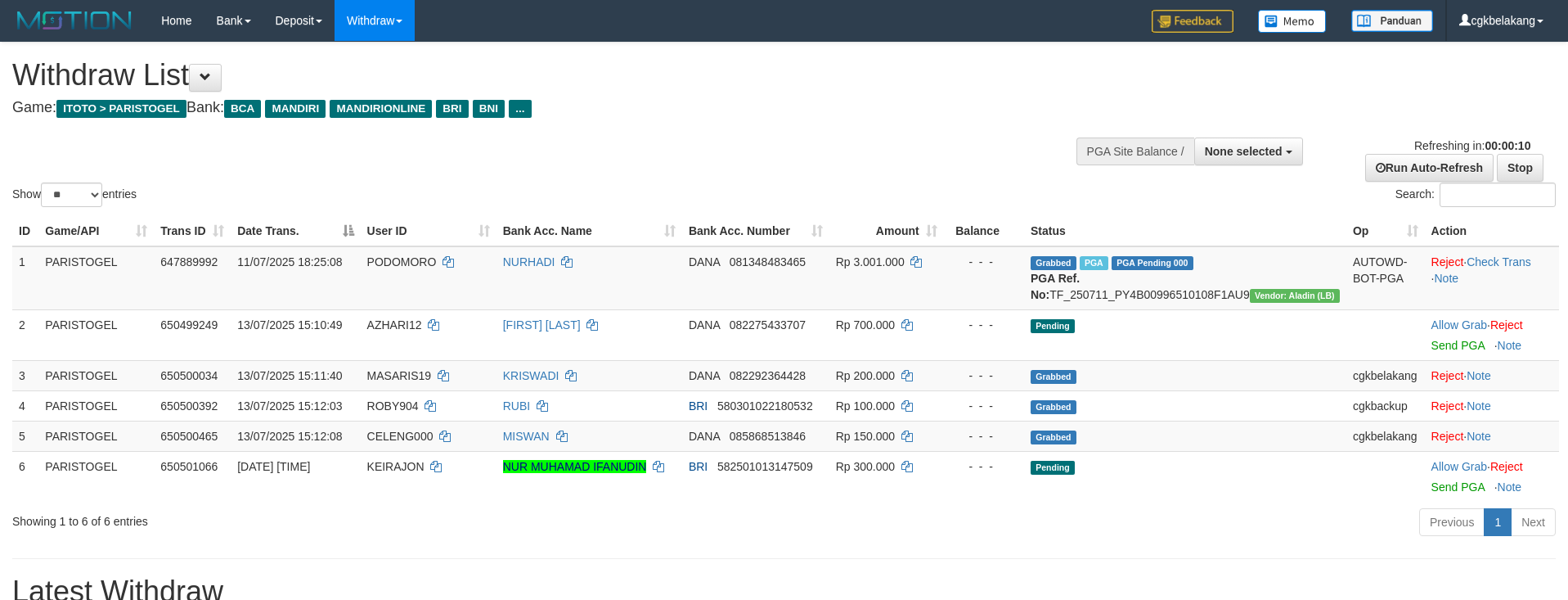 select 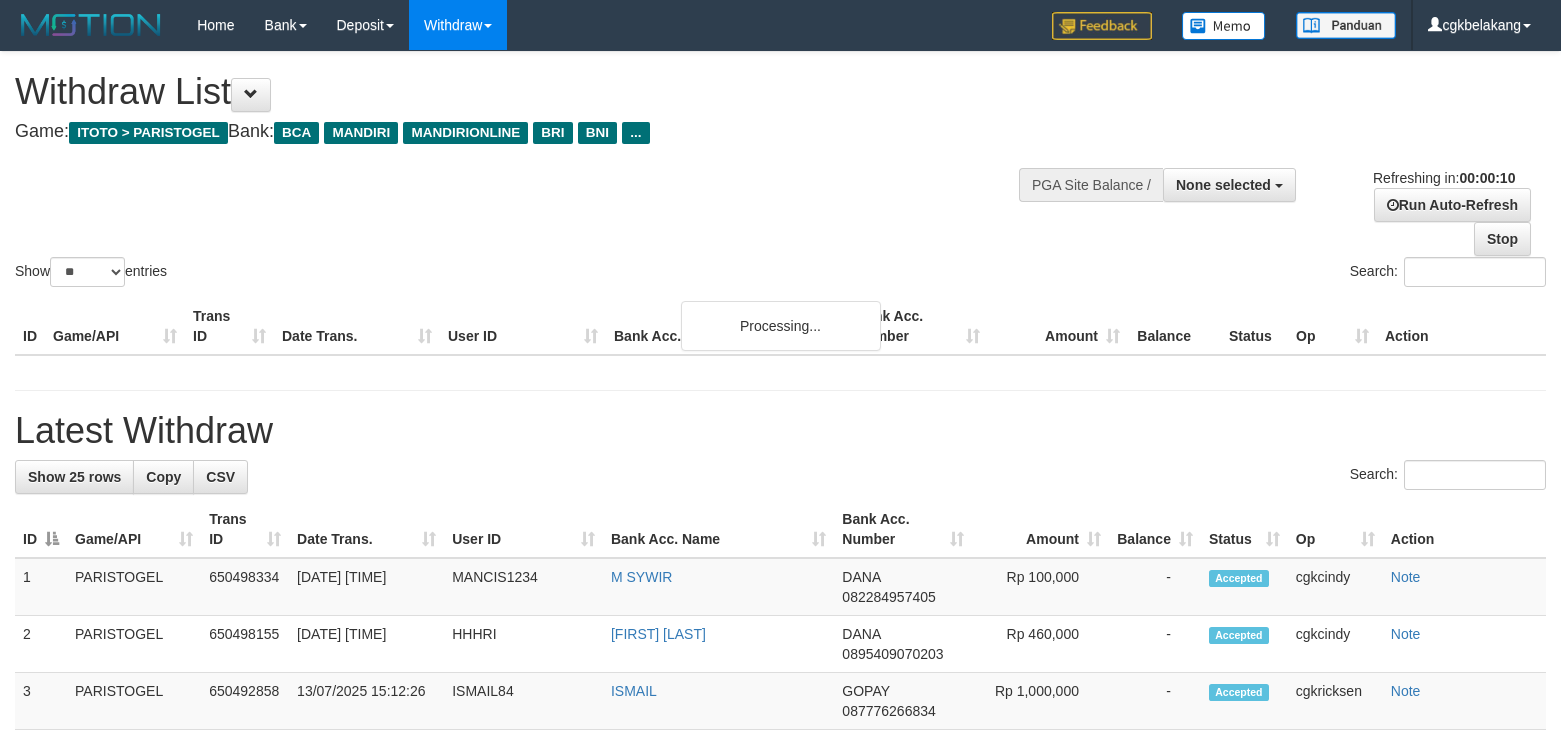 select 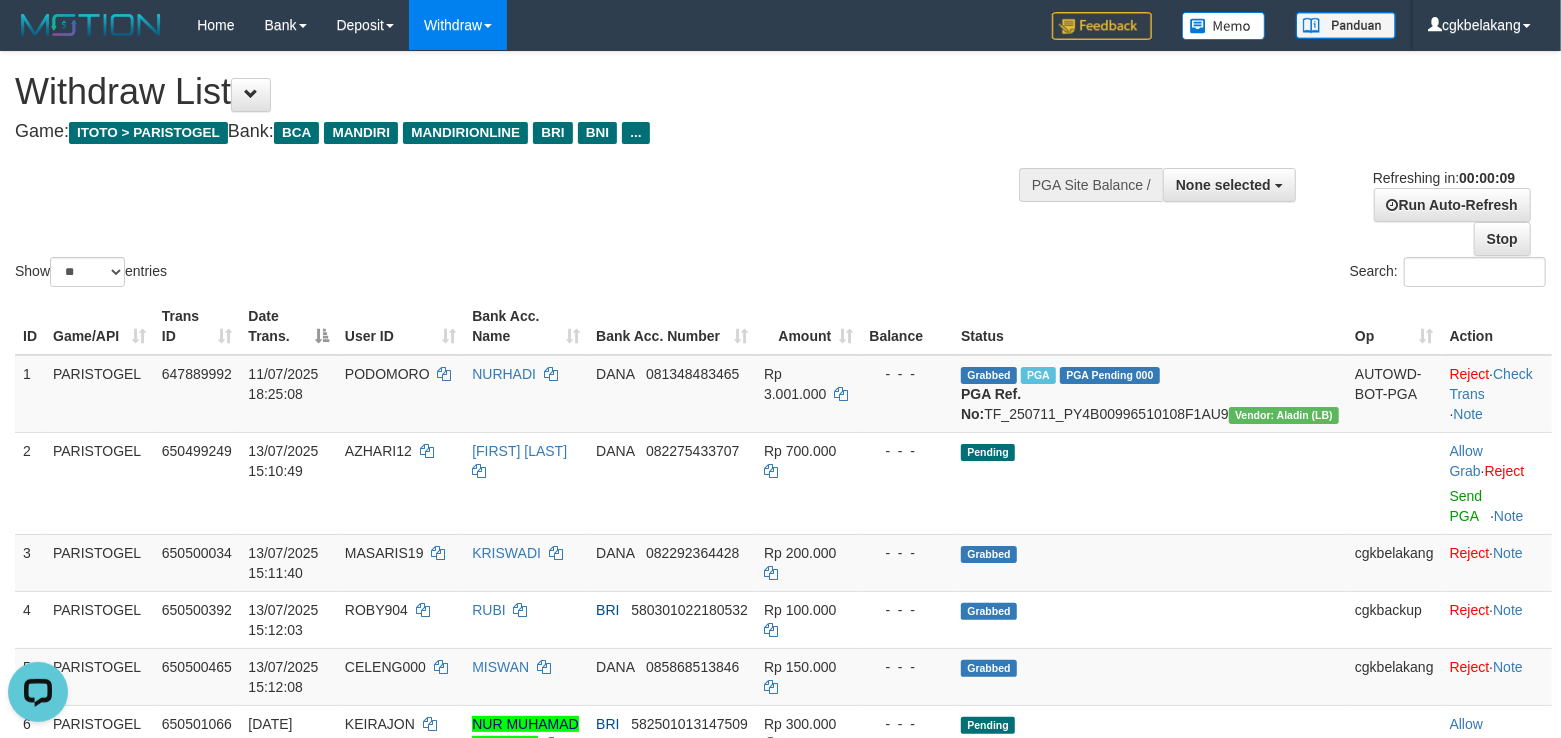 scroll, scrollTop: 0, scrollLeft: 0, axis: both 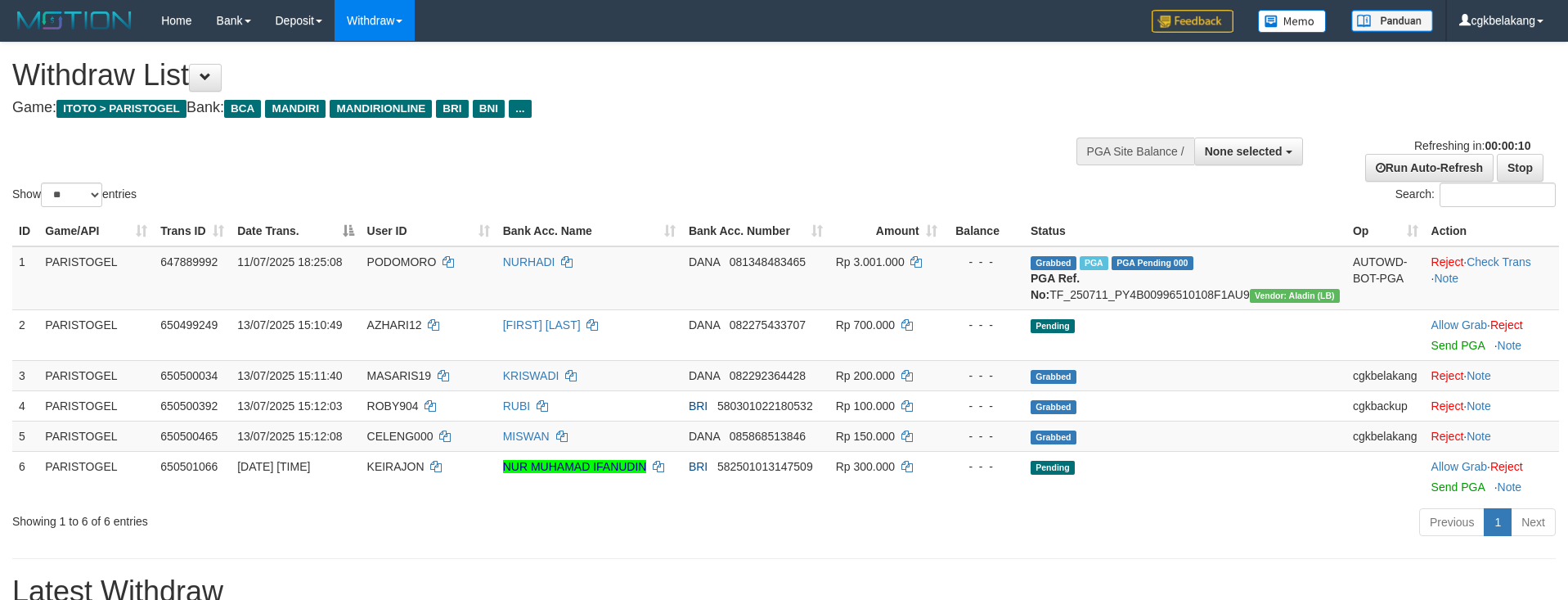 select 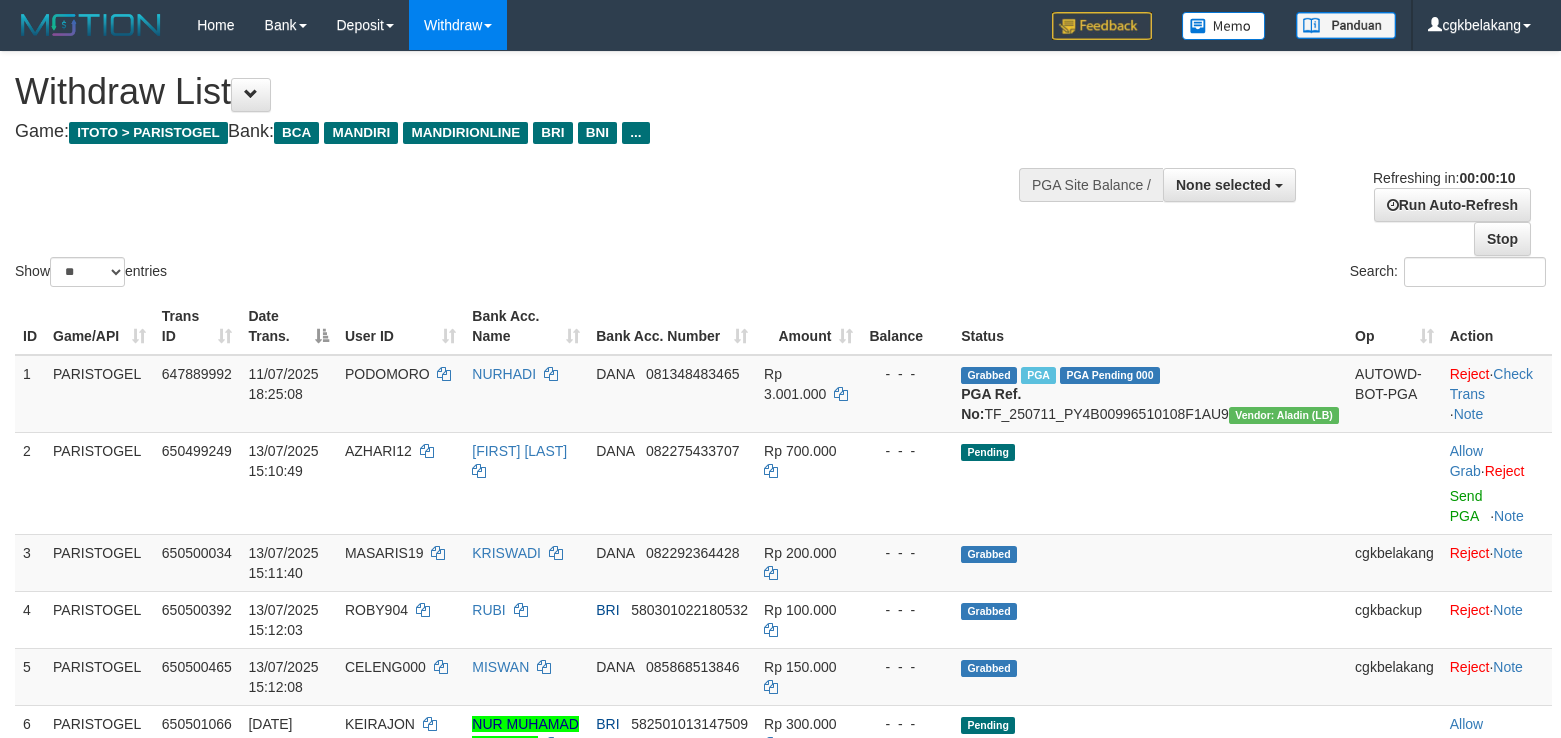 select 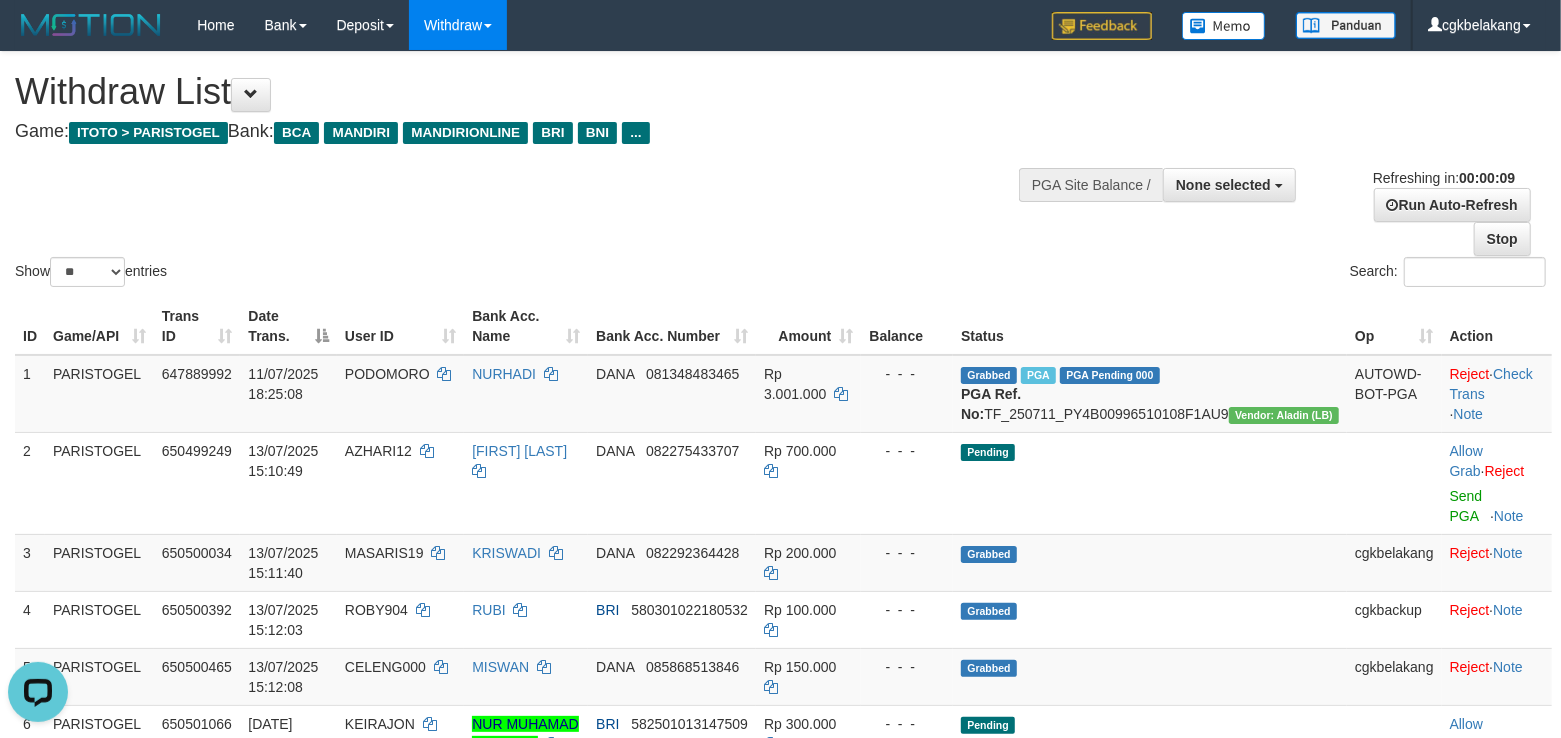 scroll, scrollTop: 0, scrollLeft: 0, axis: both 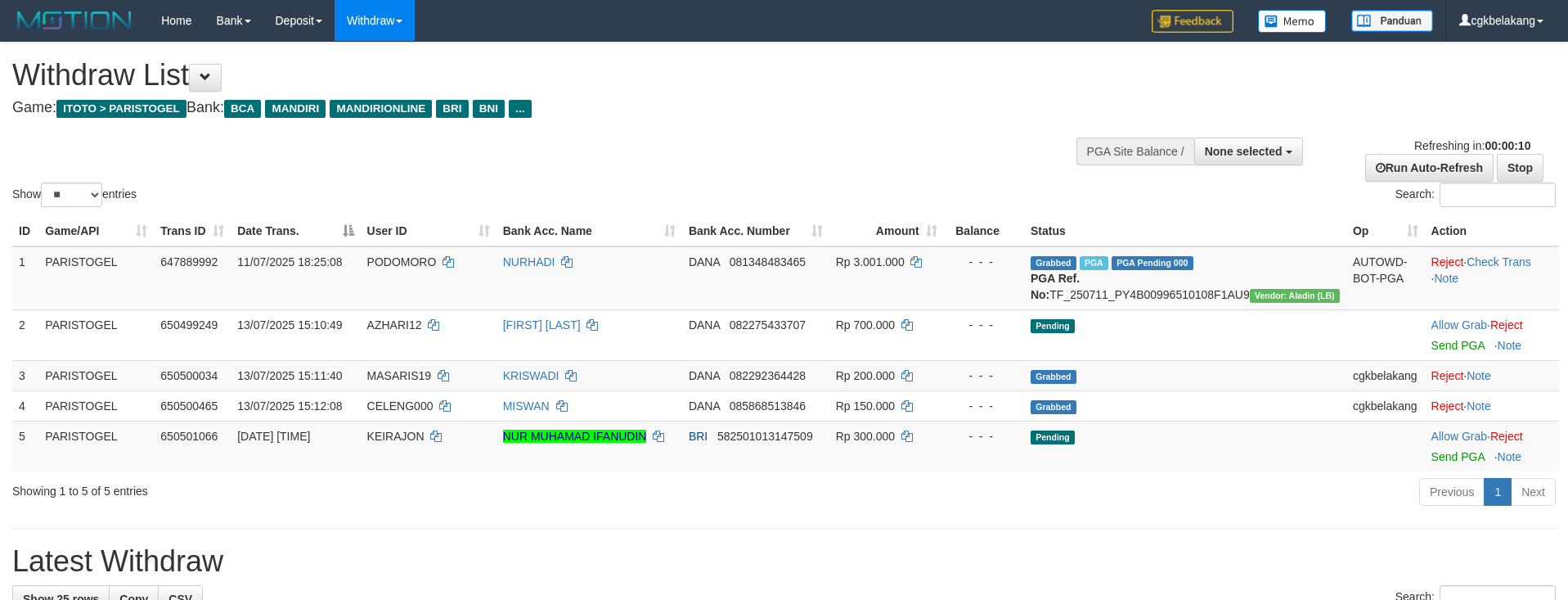 select 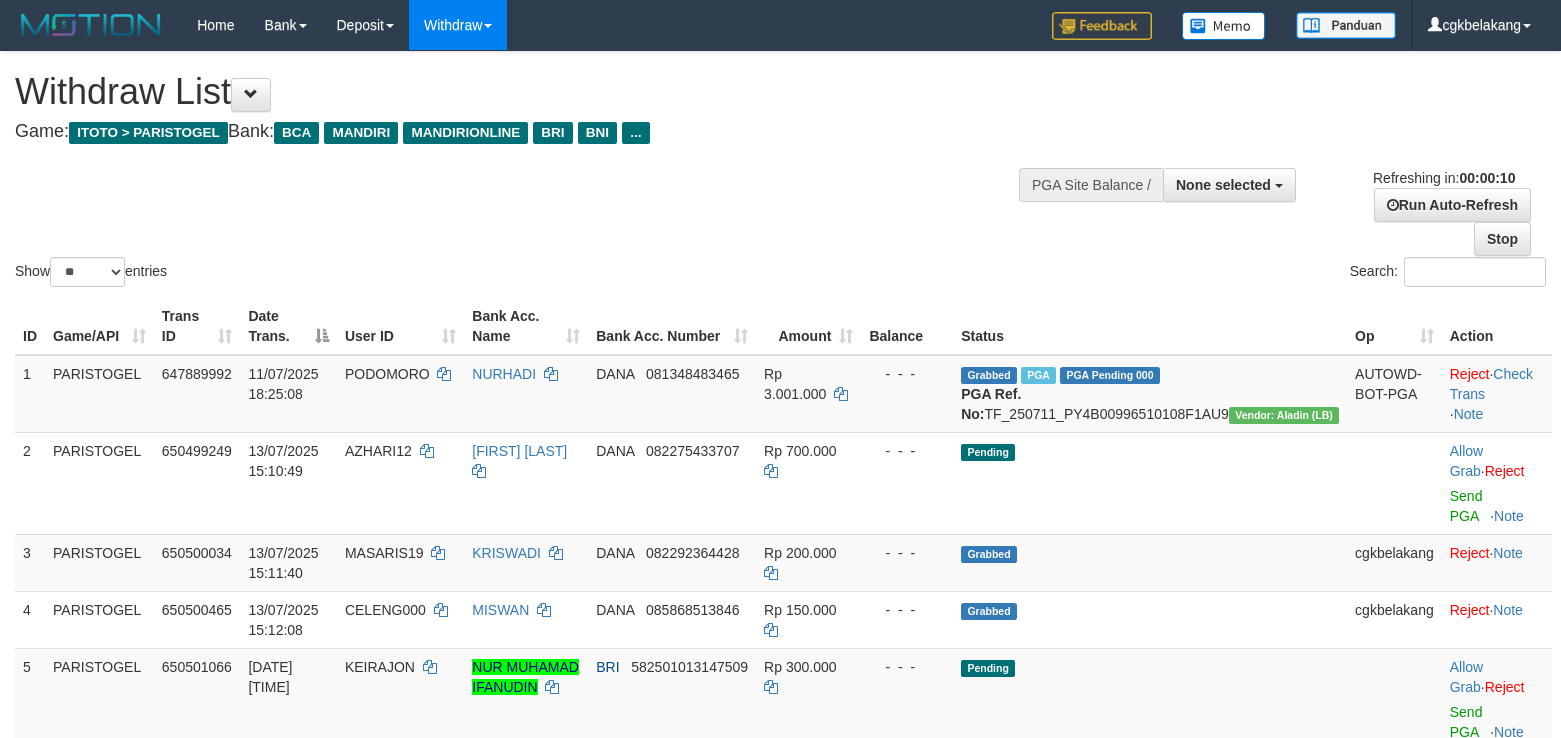 select 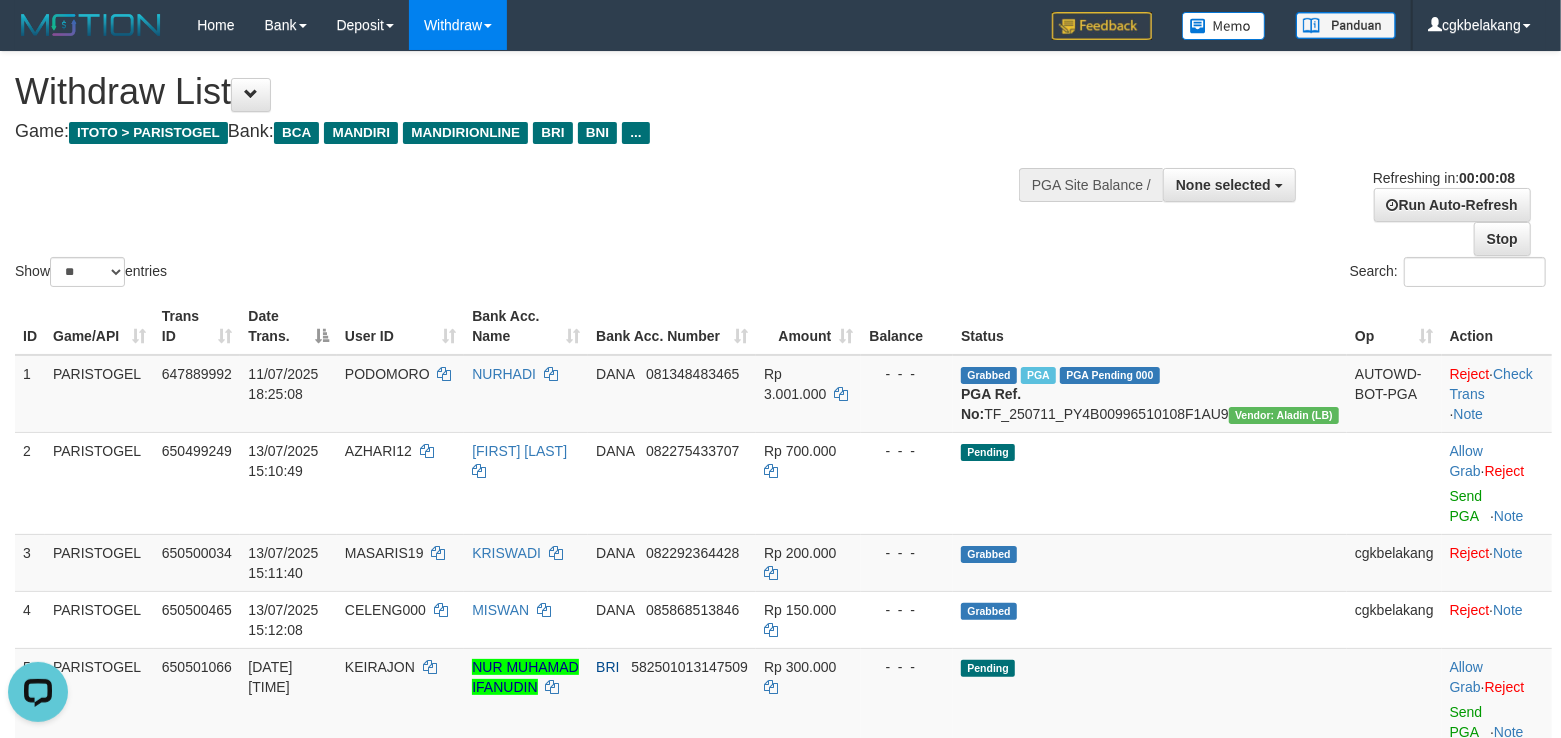 scroll, scrollTop: 0, scrollLeft: 0, axis: both 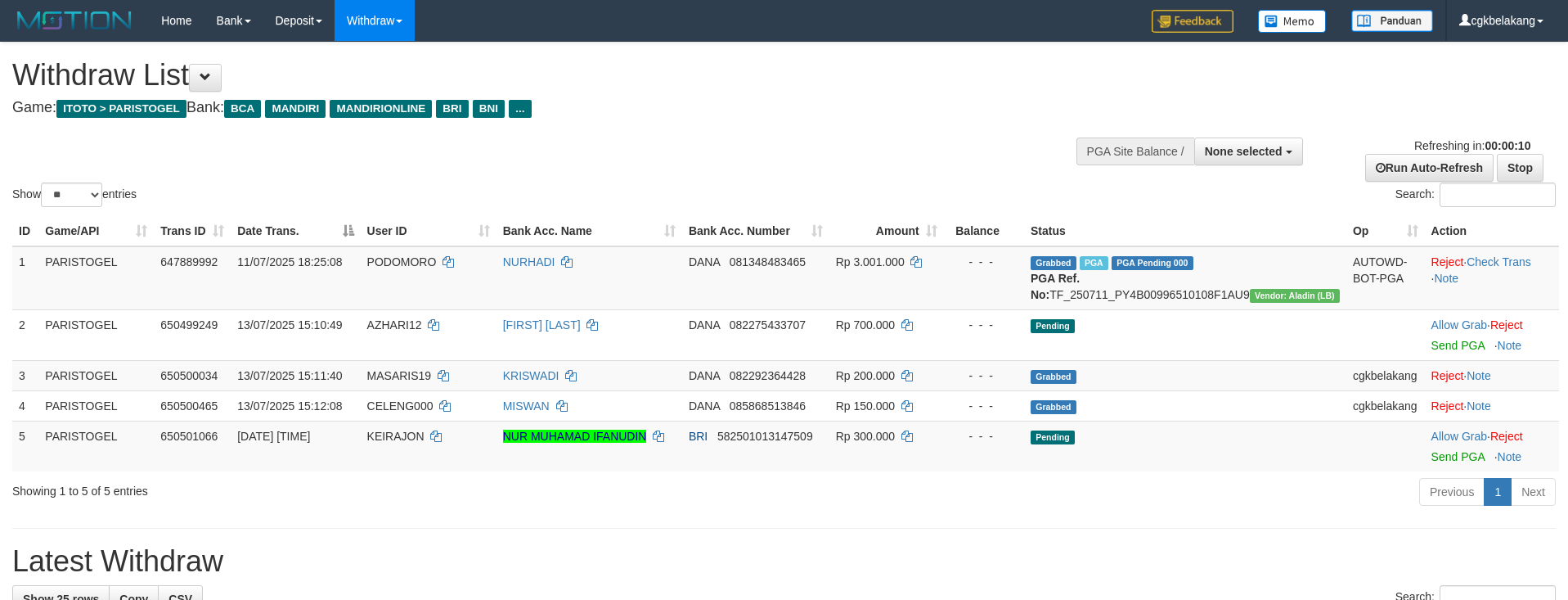 select 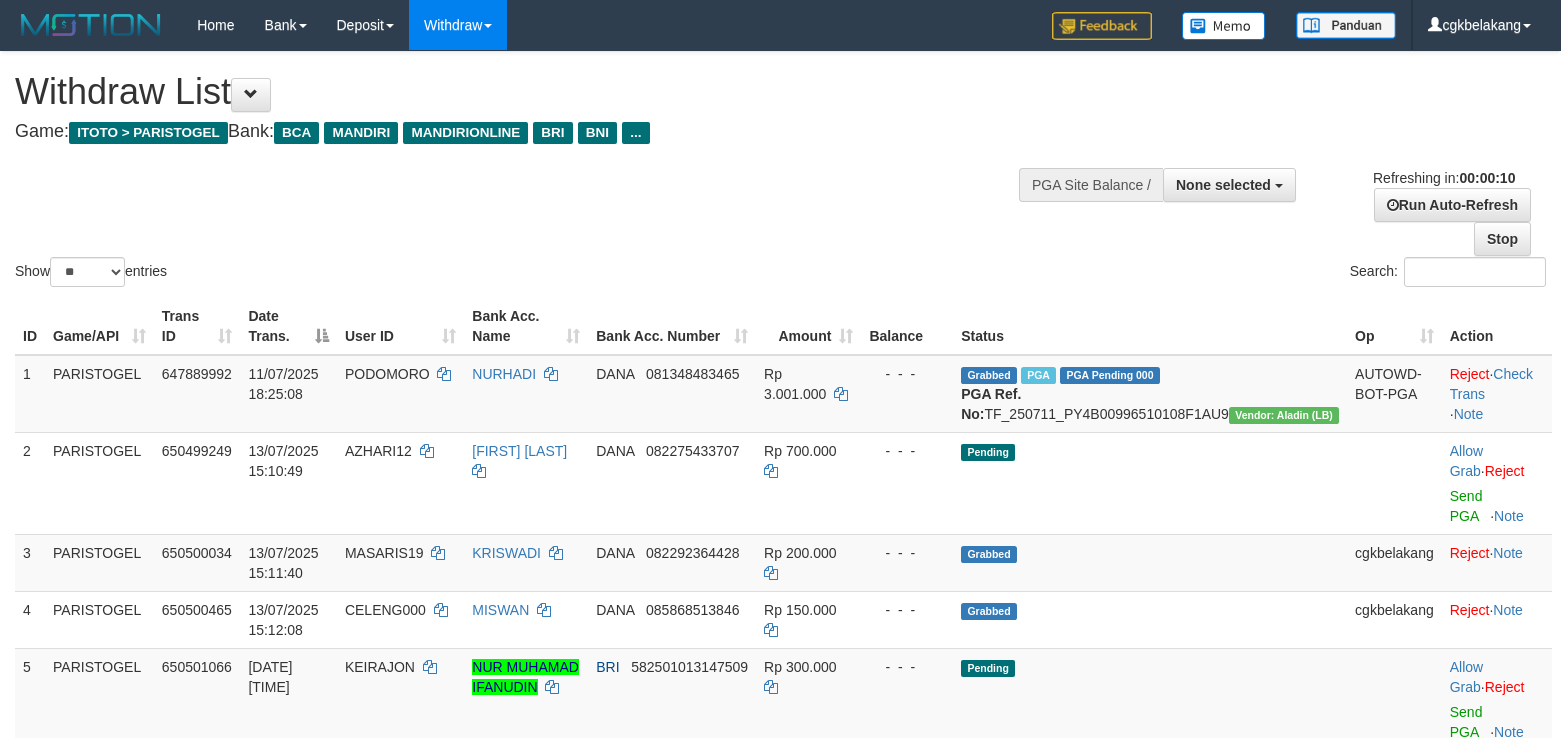 select 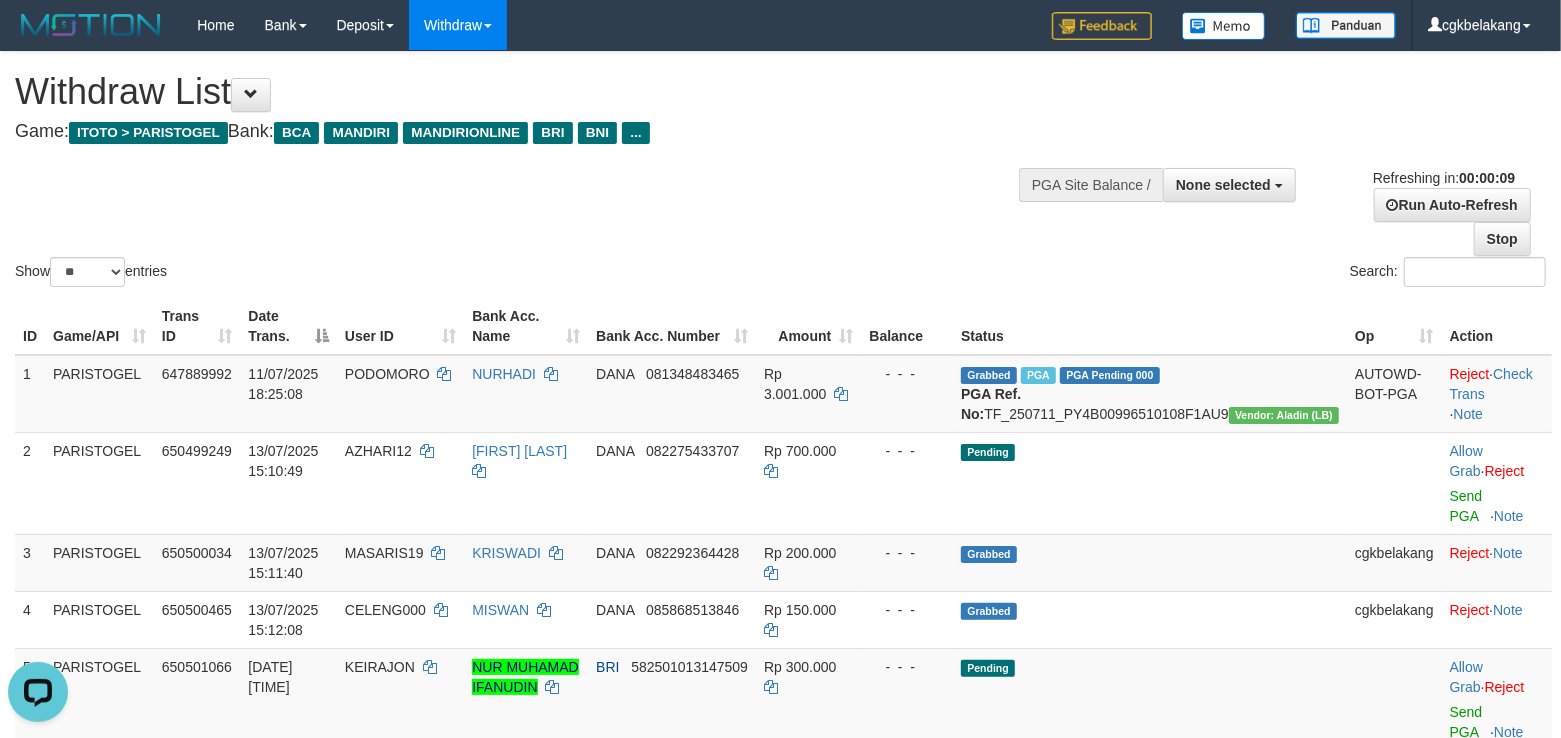 scroll, scrollTop: 0, scrollLeft: 0, axis: both 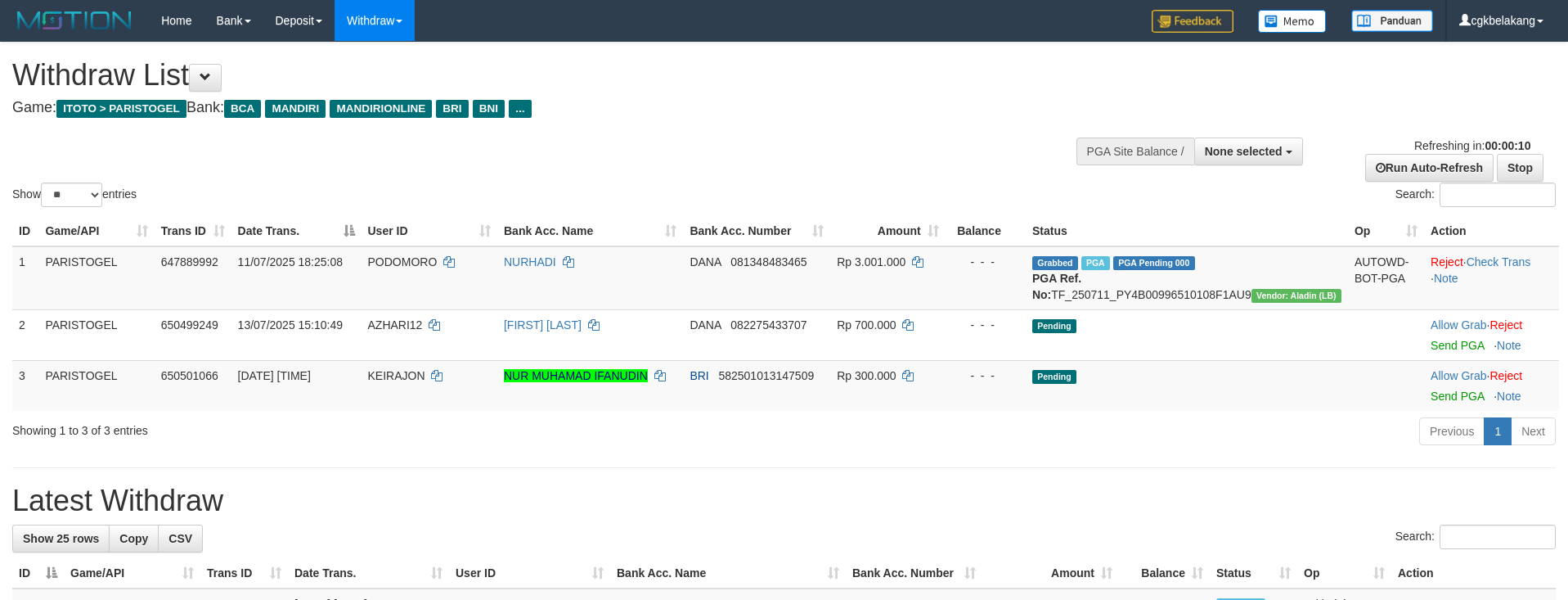 select 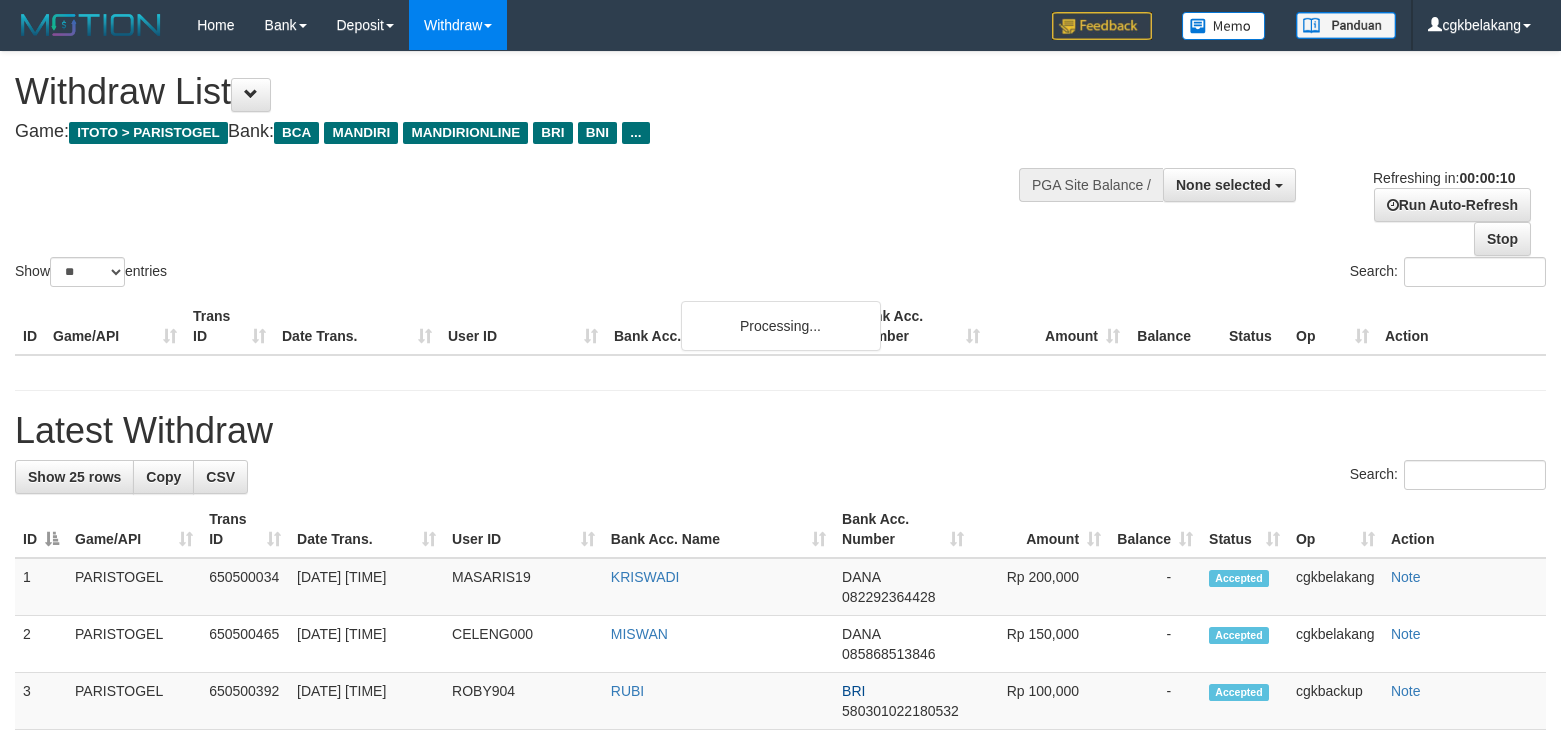 select 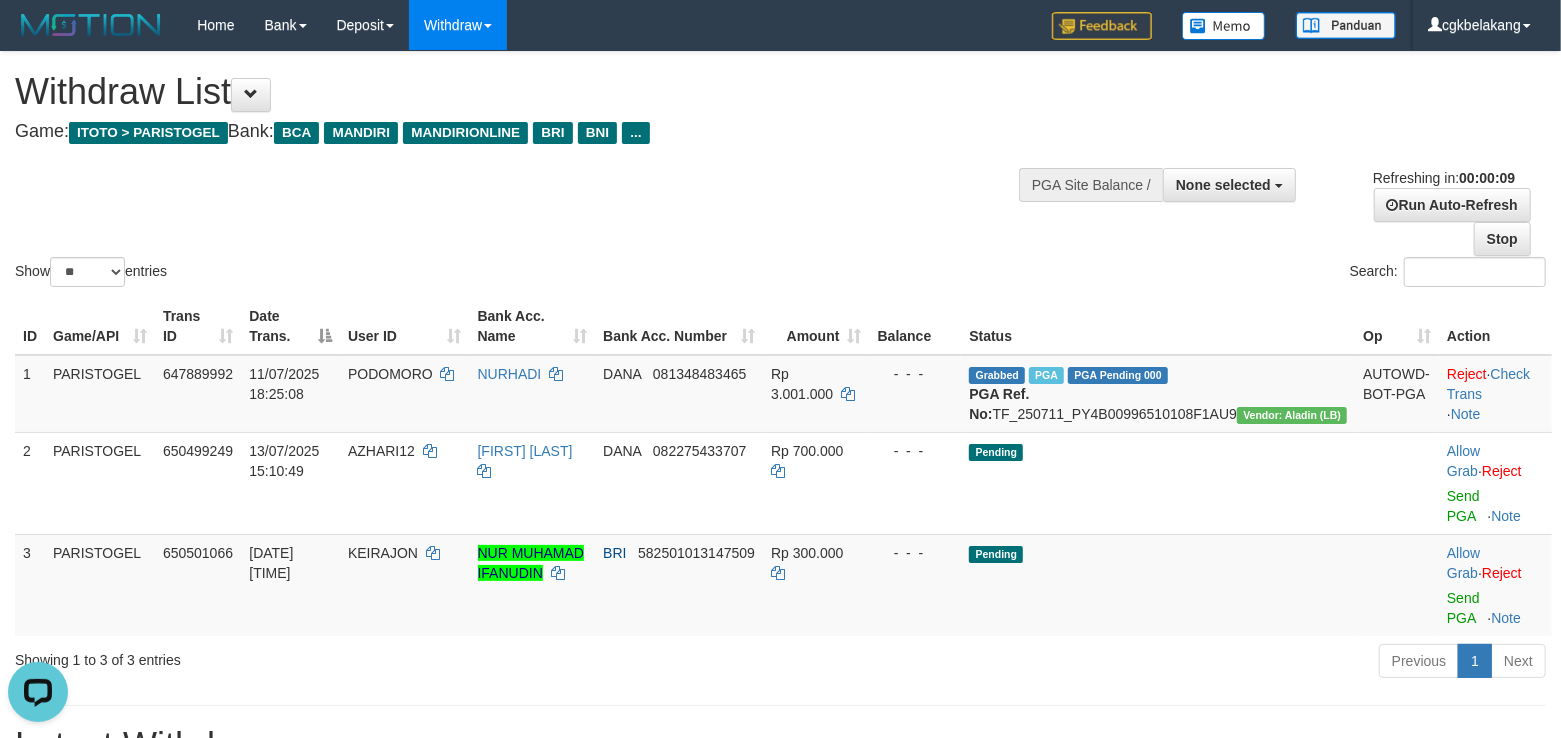scroll, scrollTop: 0, scrollLeft: 0, axis: both 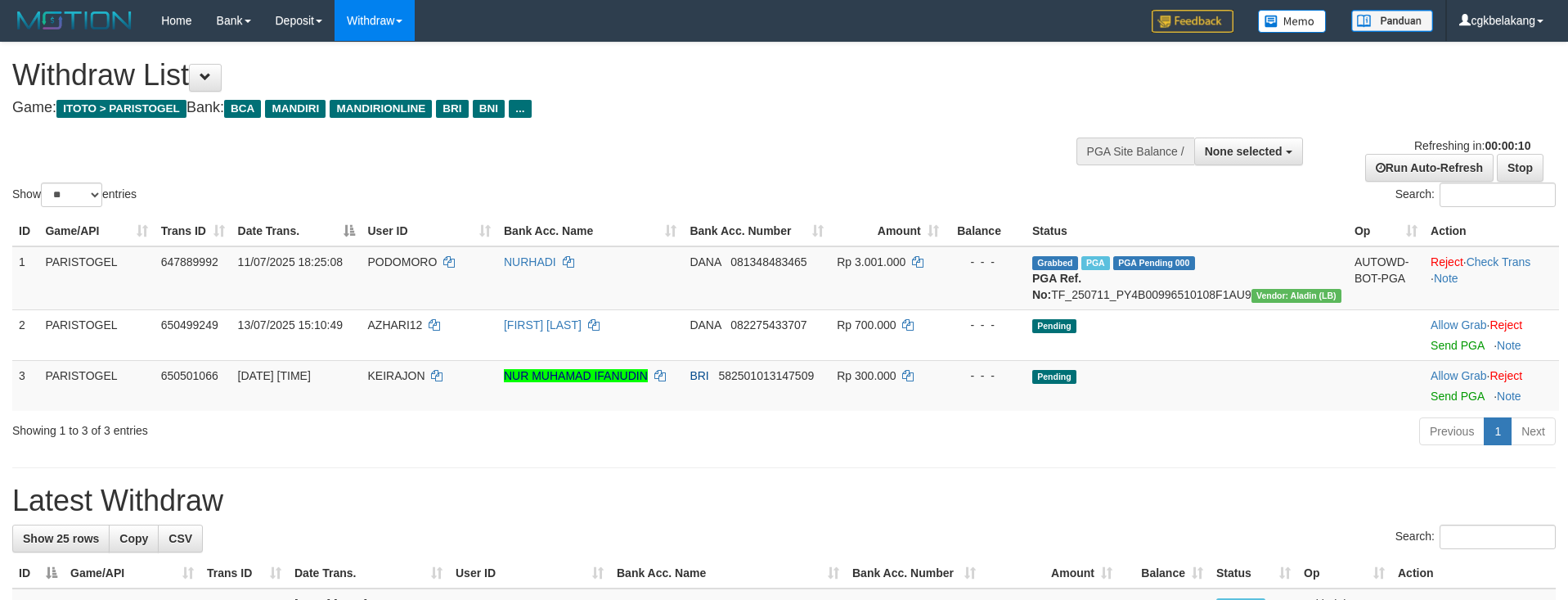 select 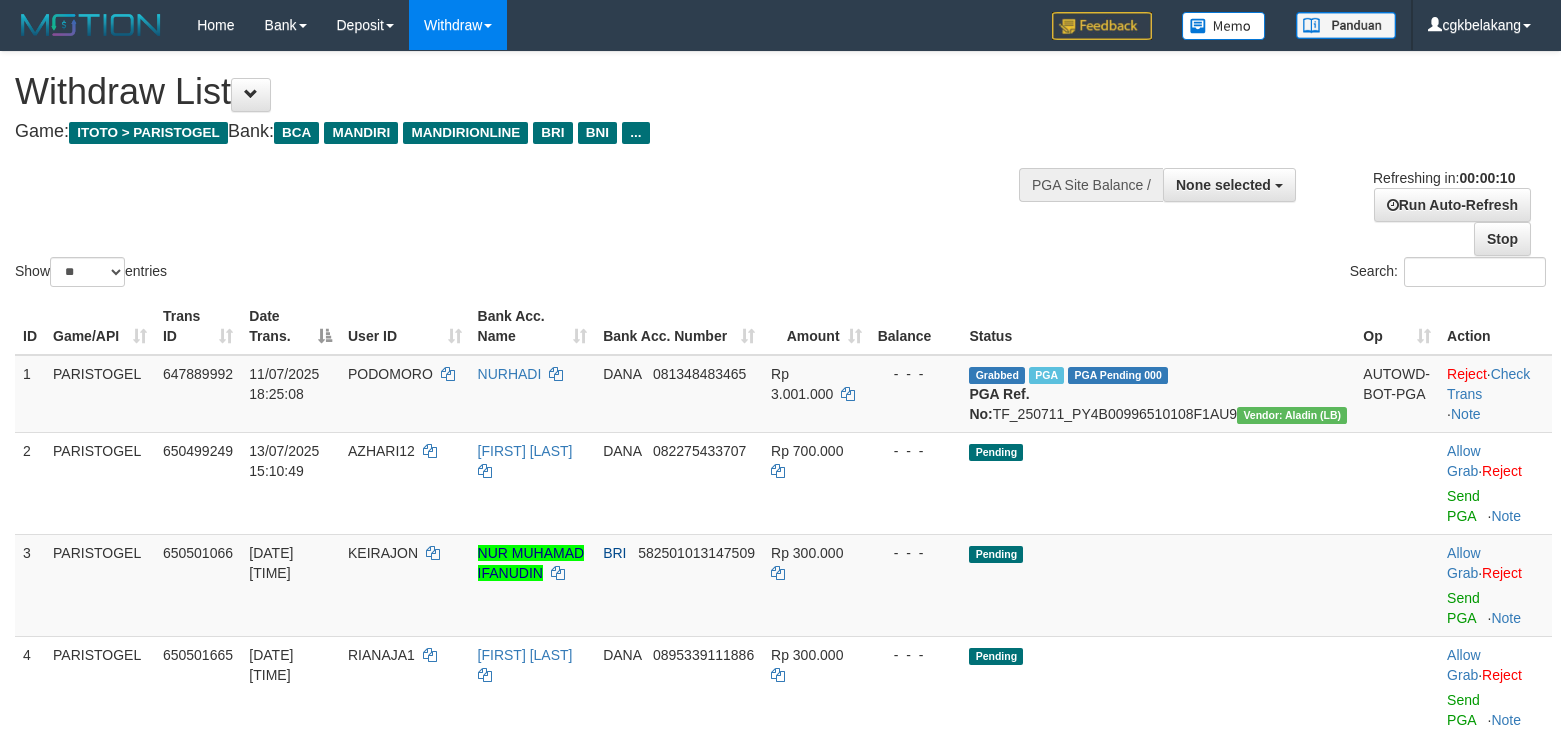 select 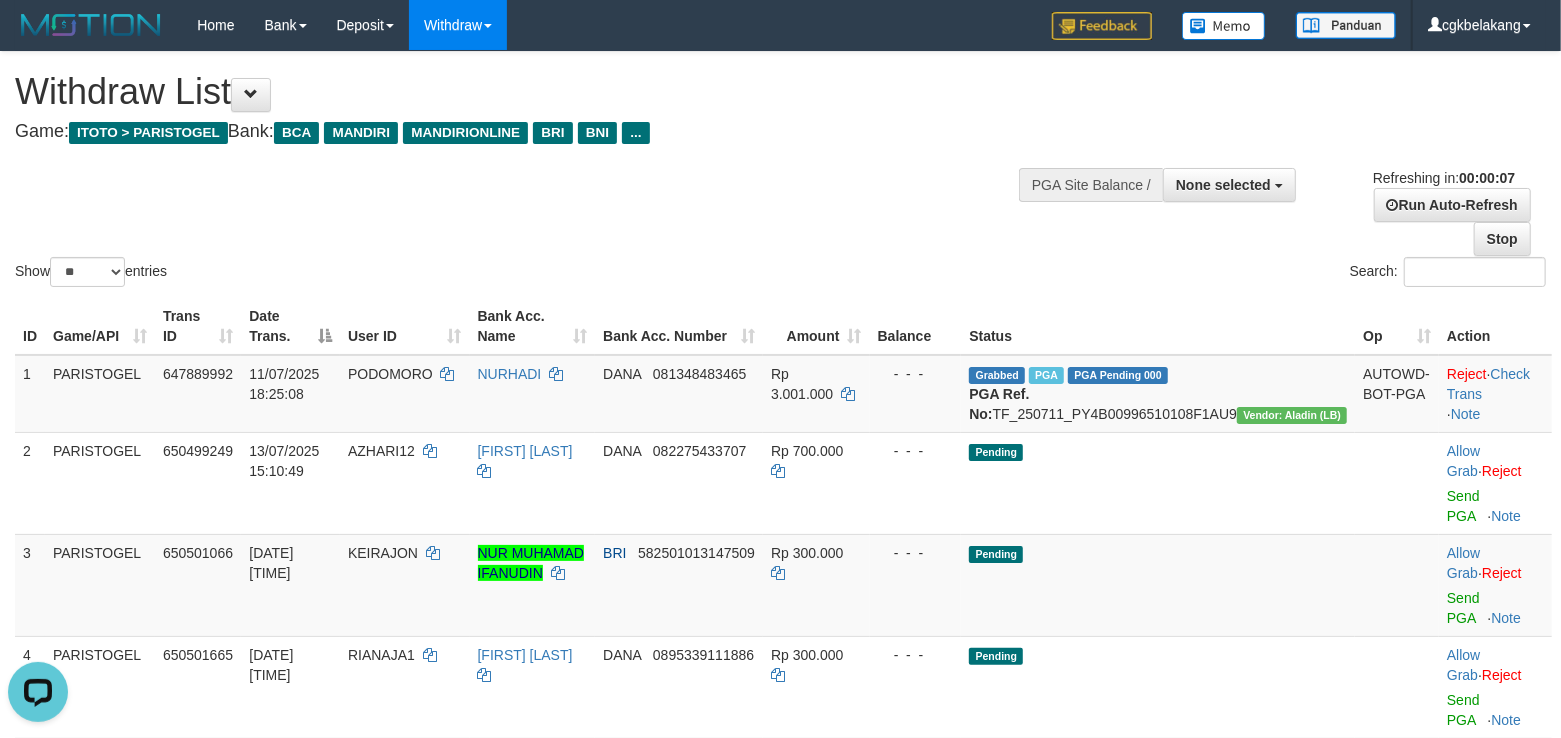 scroll, scrollTop: 0, scrollLeft: 0, axis: both 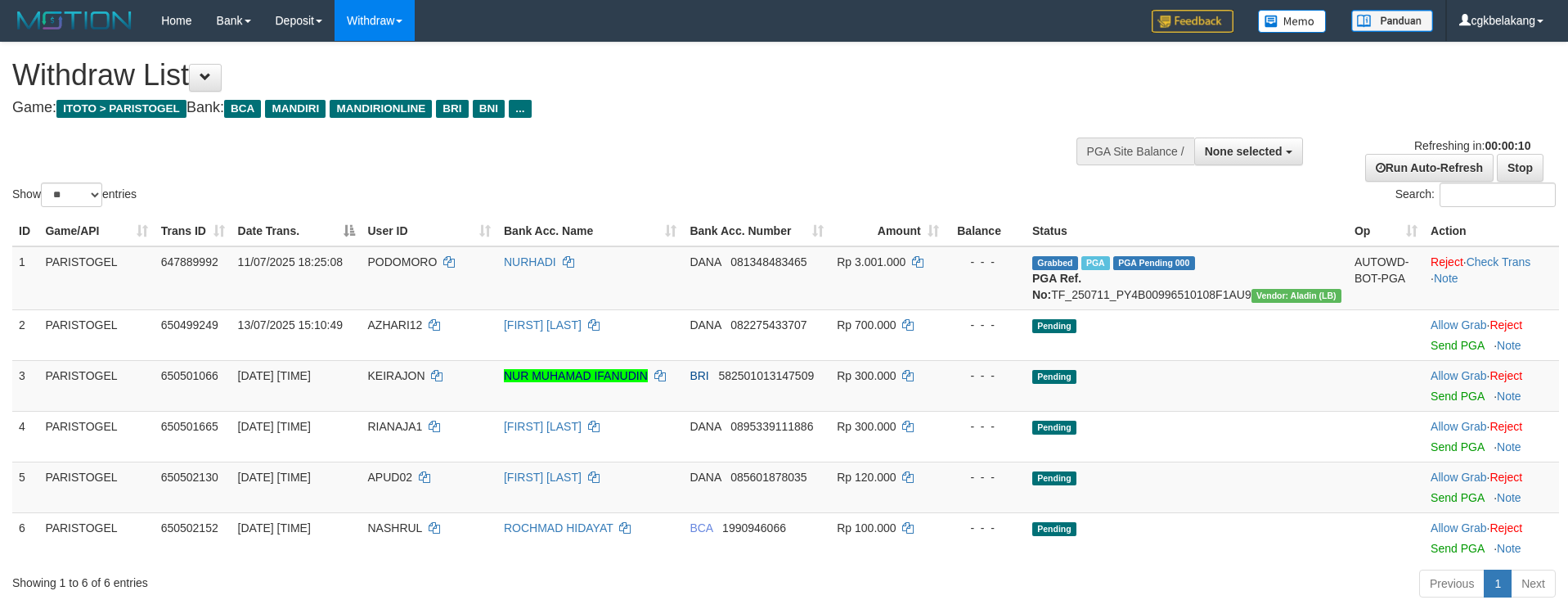 select 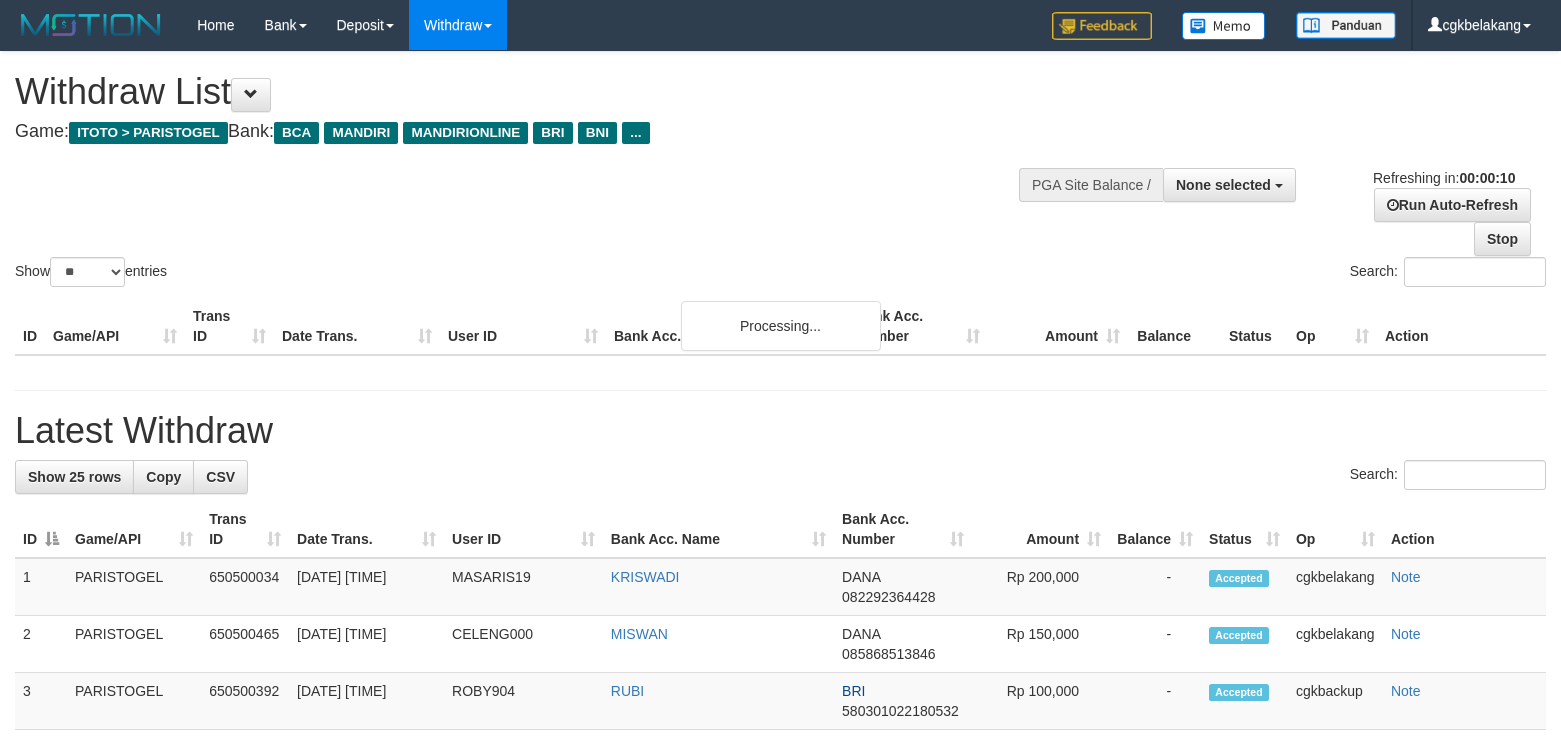 select 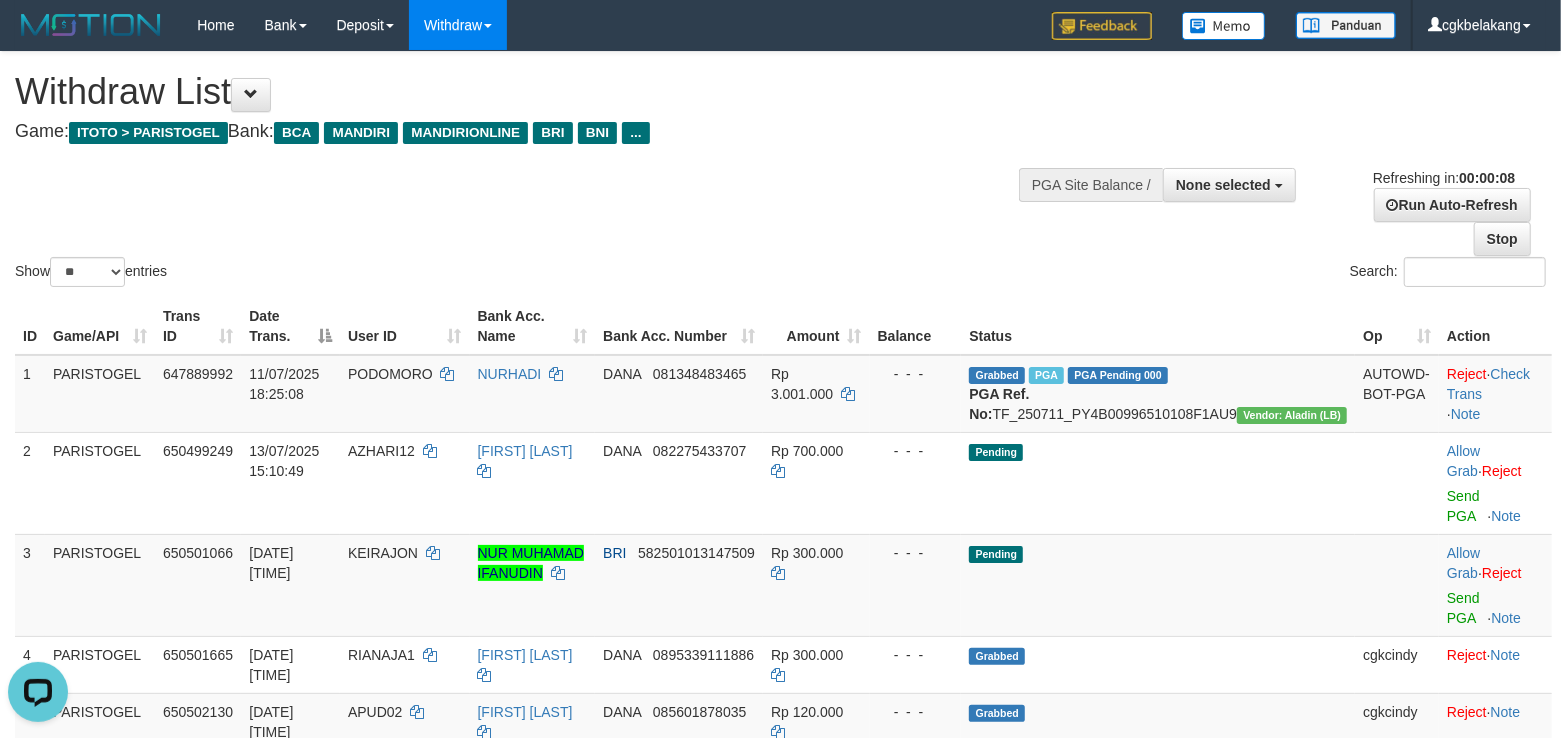 scroll, scrollTop: 0, scrollLeft: 0, axis: both 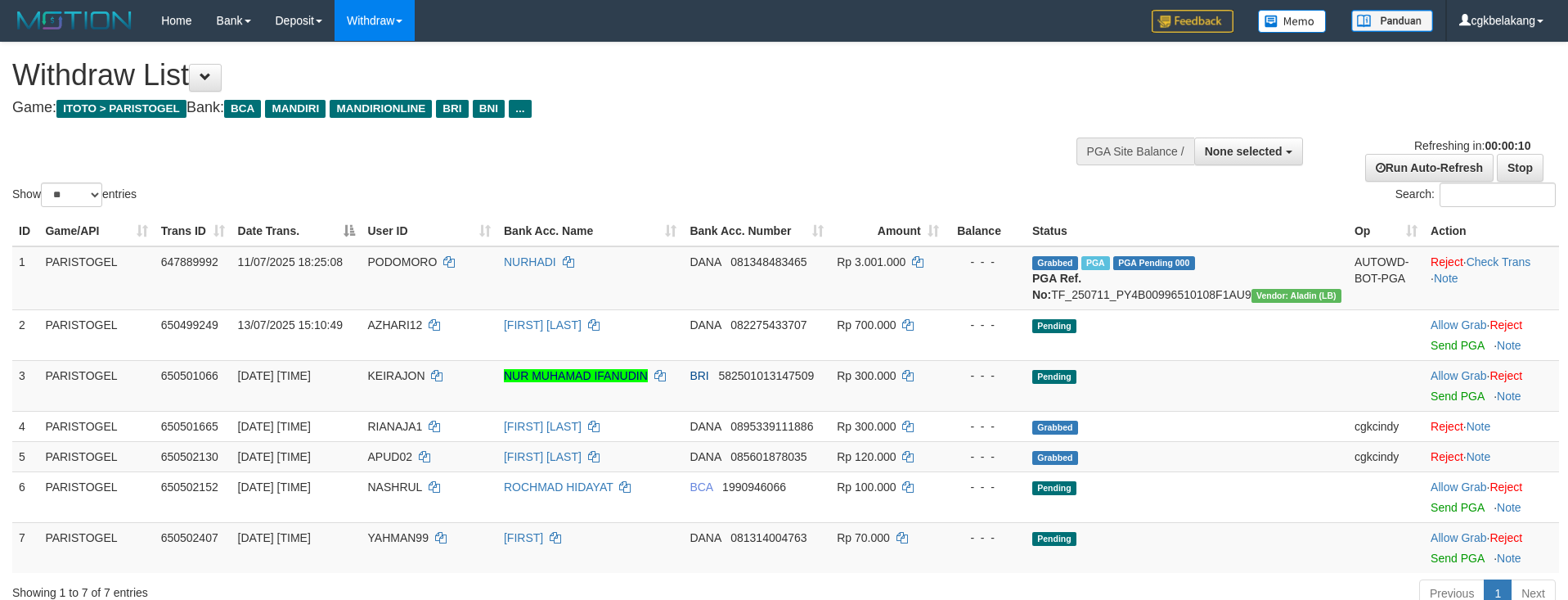 select 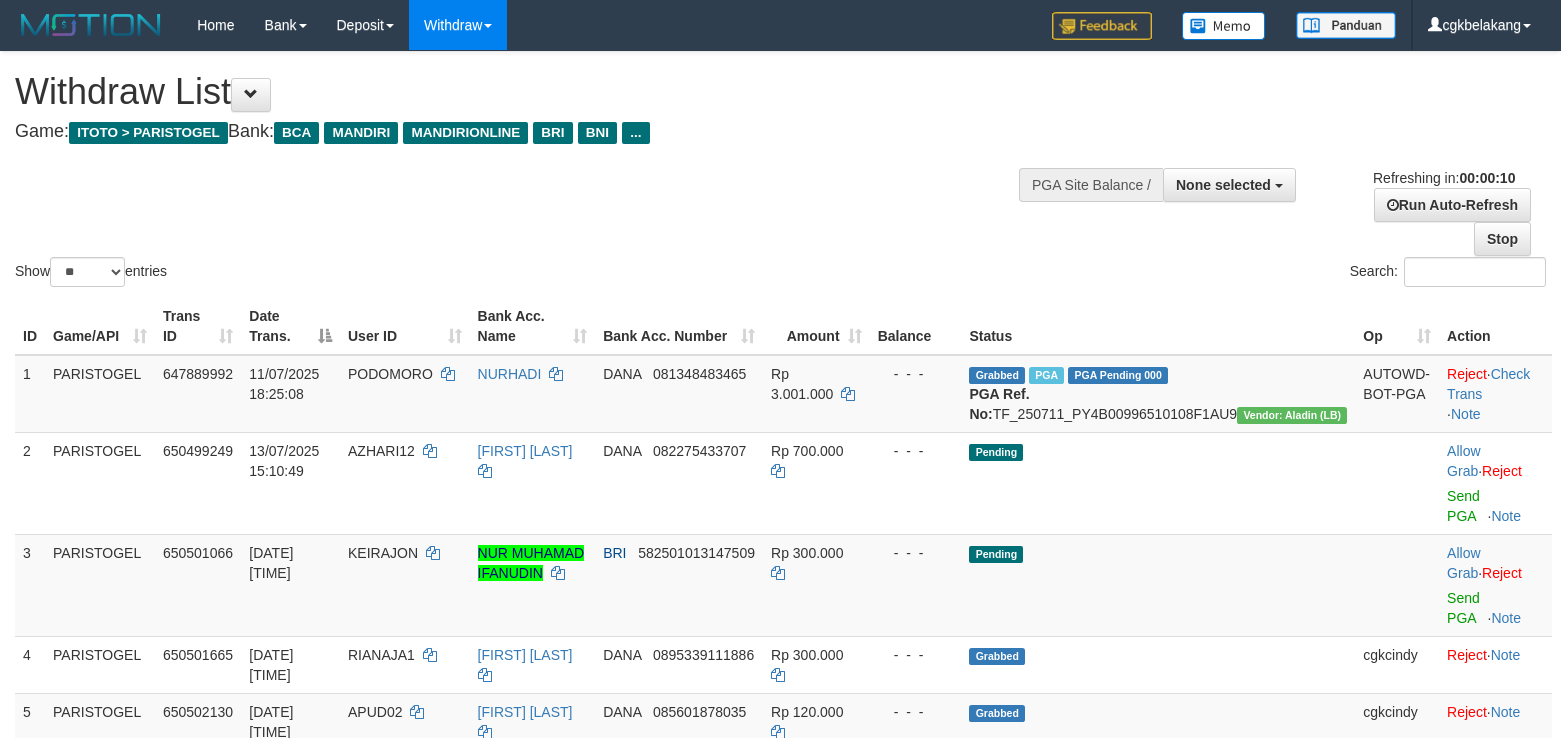 select 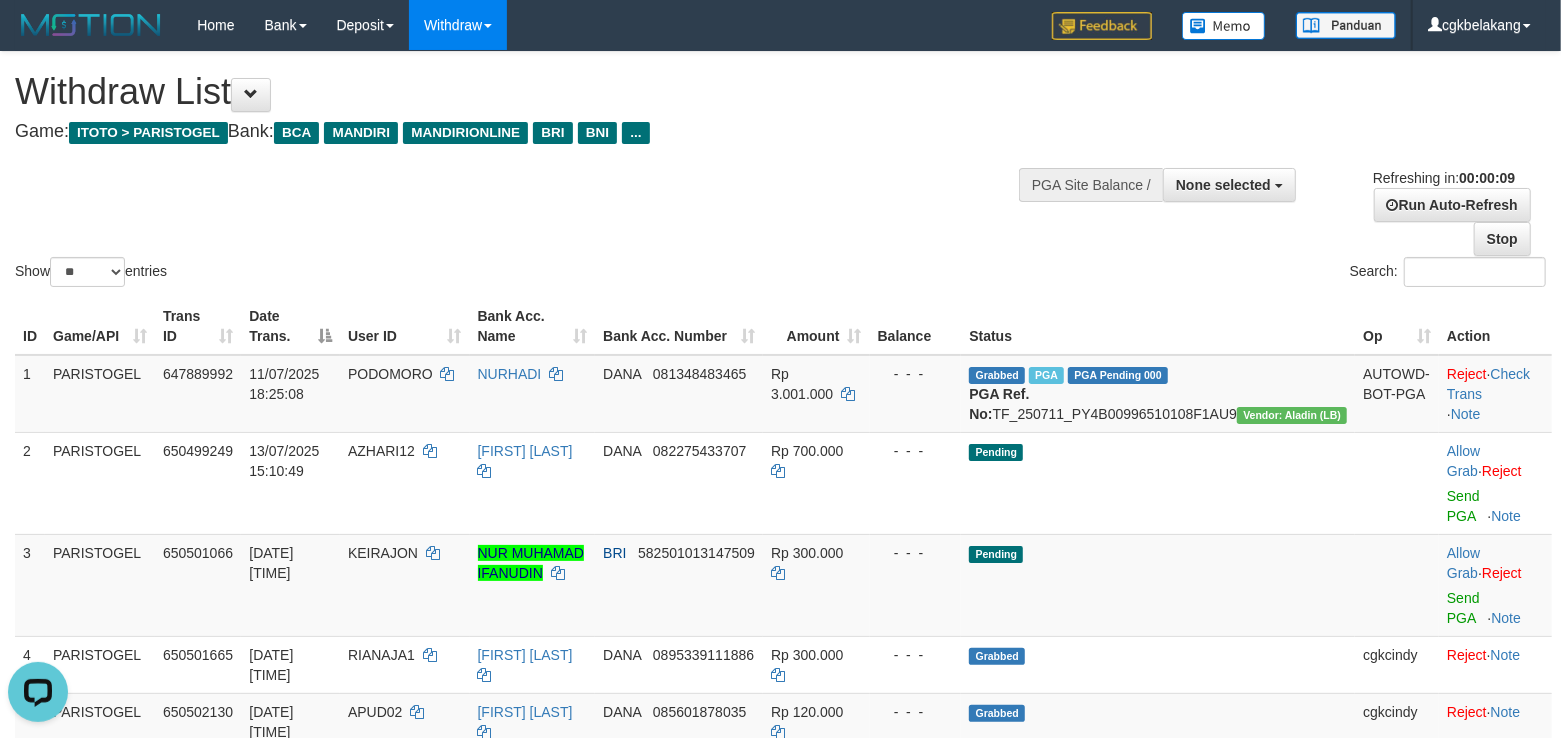 scroll, scrollTop: 0, scrollLeft: 0, axis: both 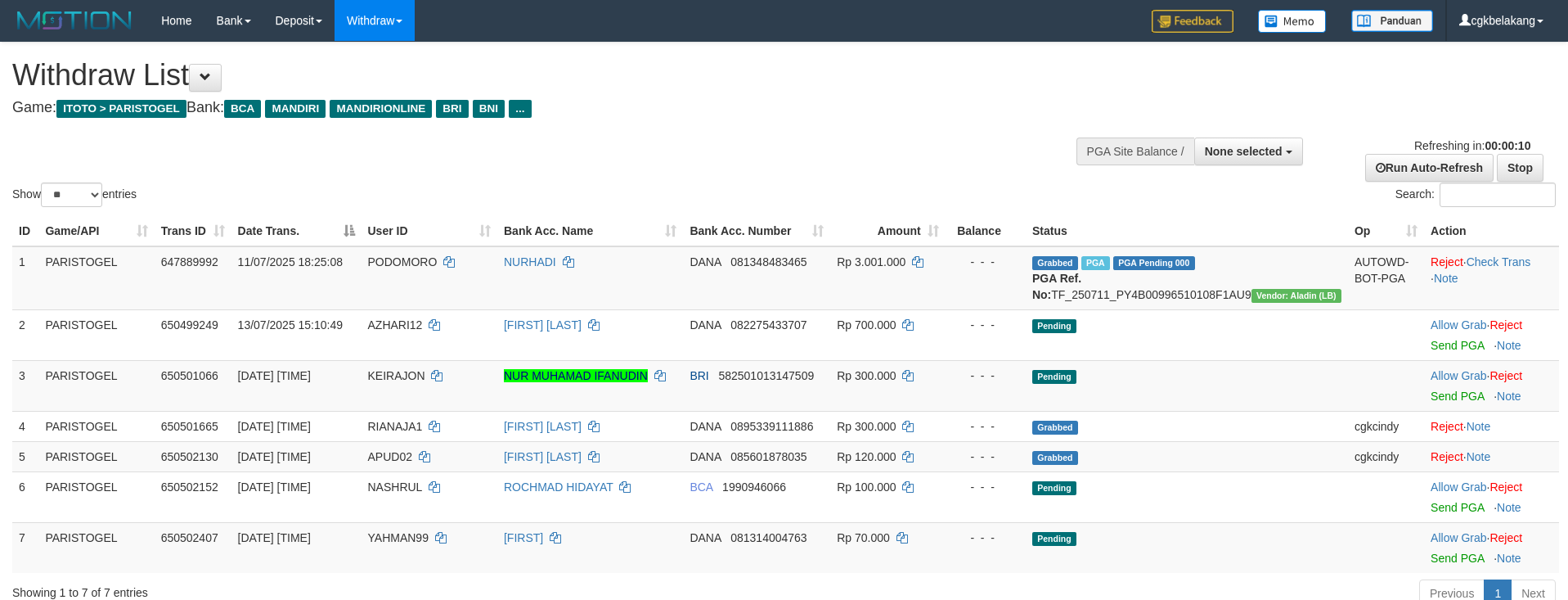select 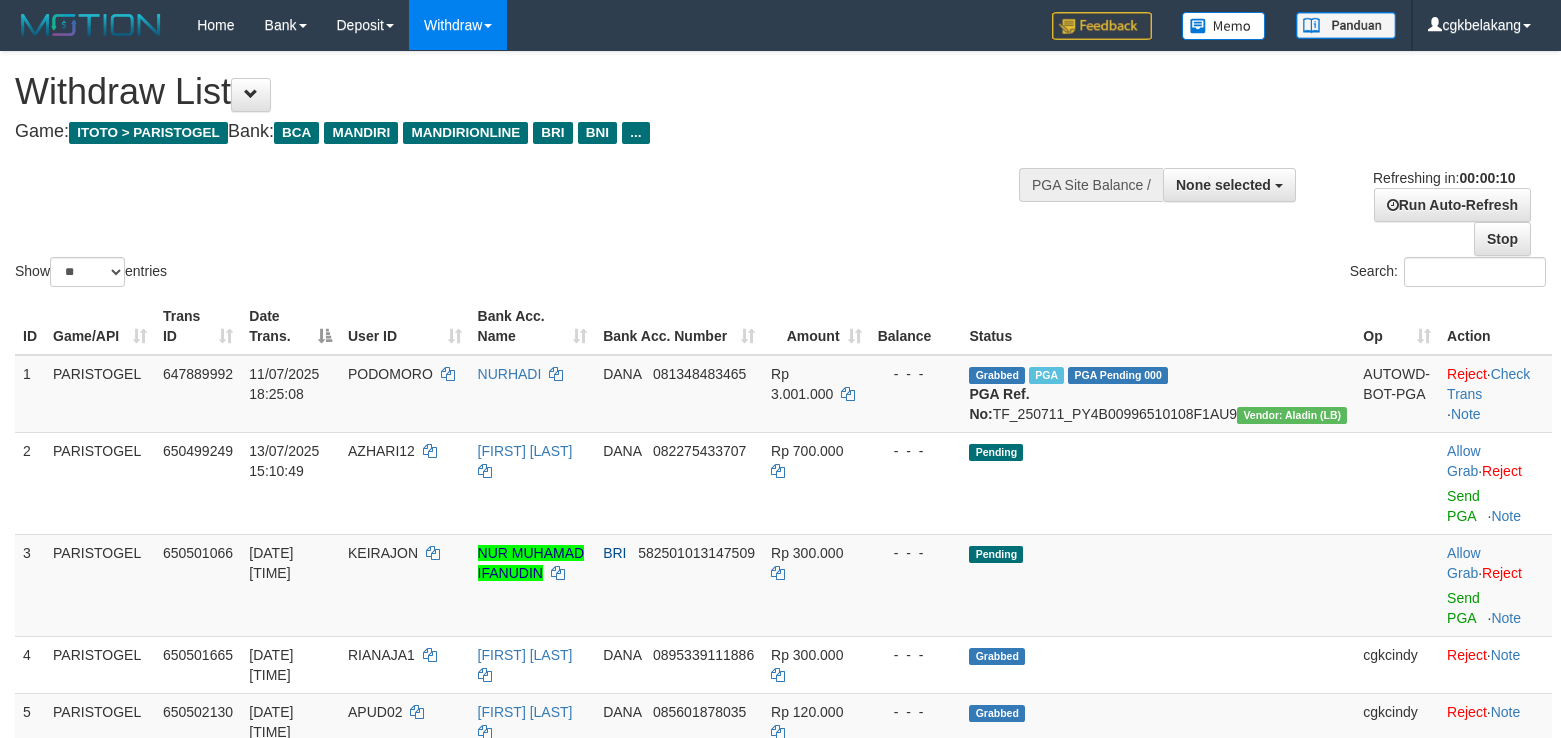 select 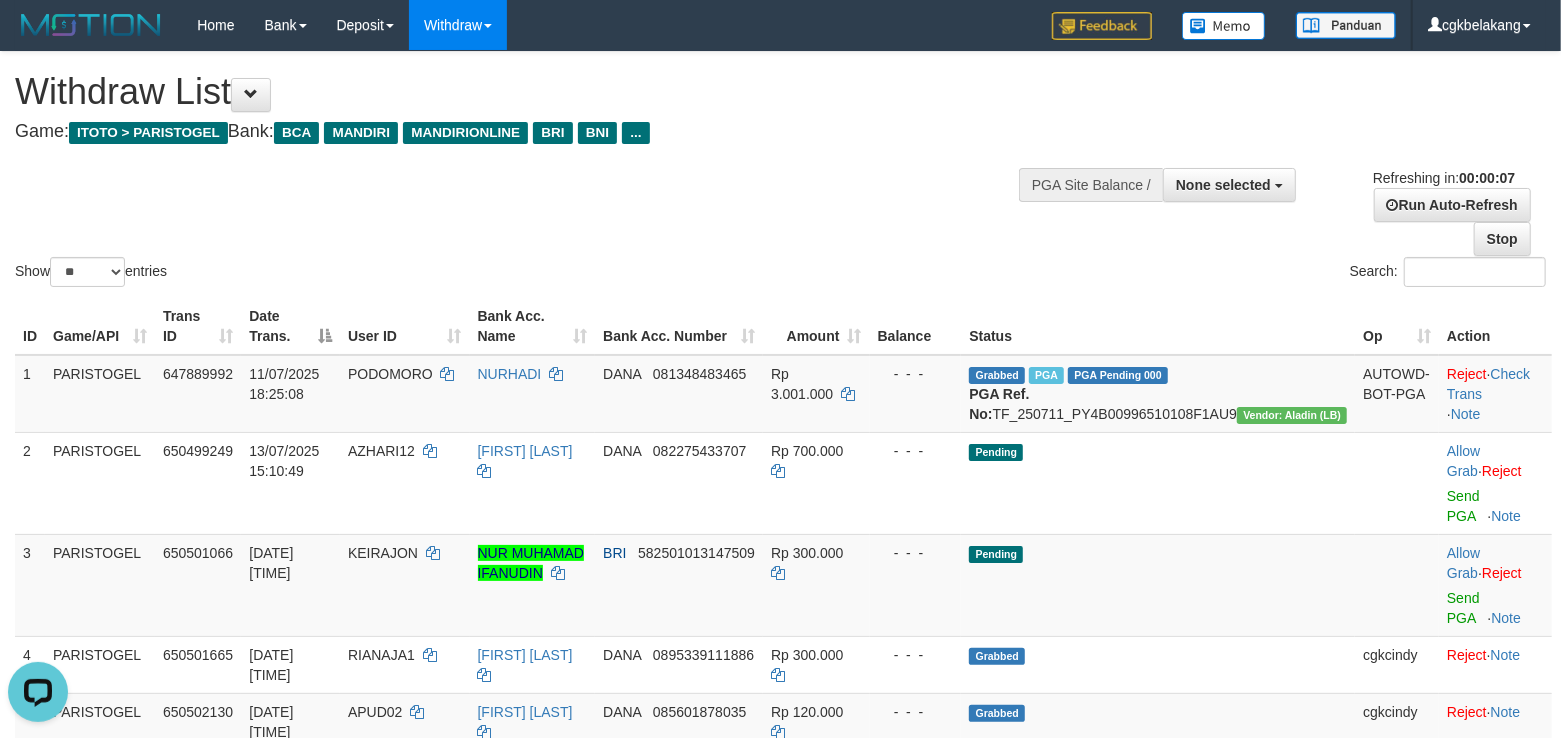 scroll, scrollTop: 0, scrollLeft: 0, axis: both 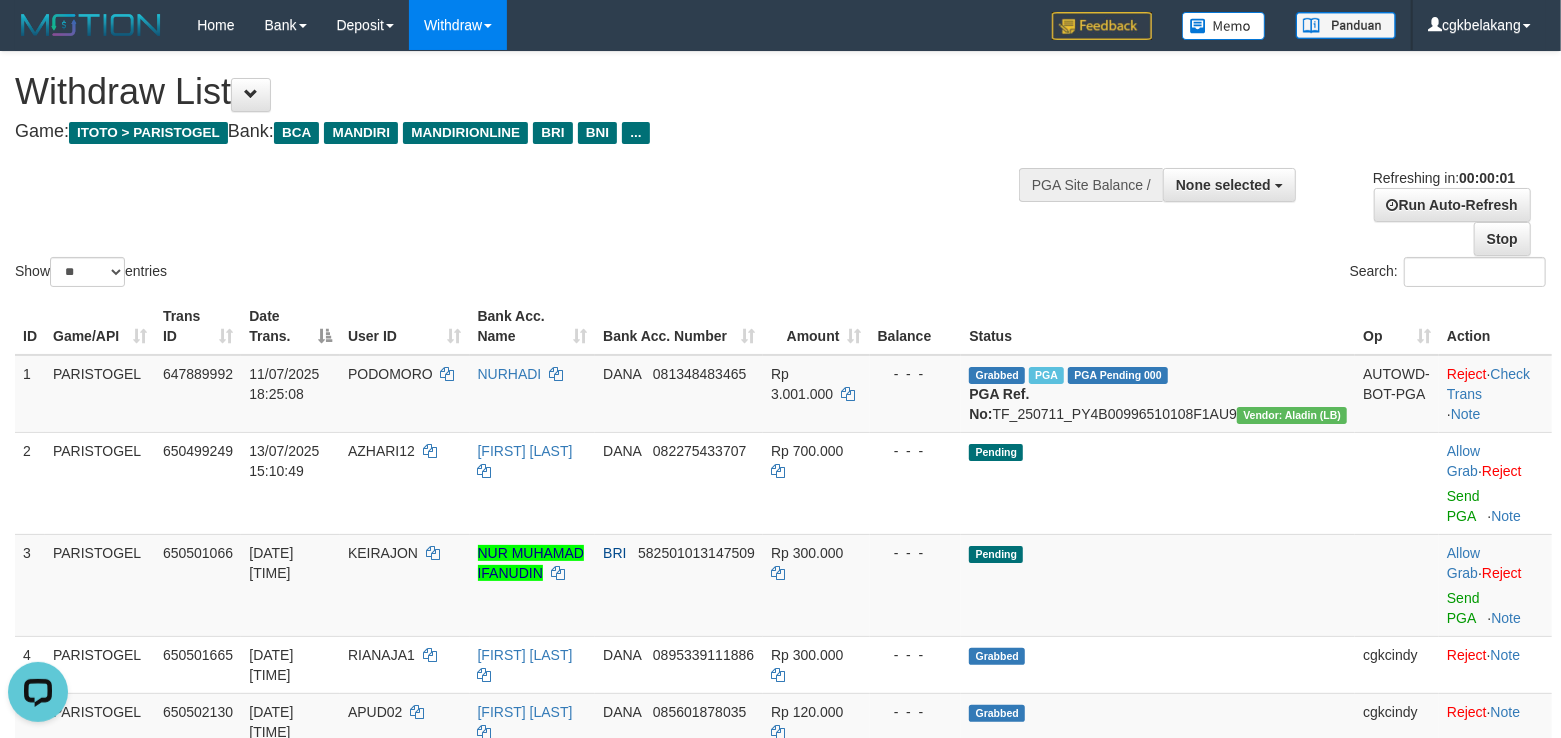 click on "Search:" at bounding box center [1171, 274] 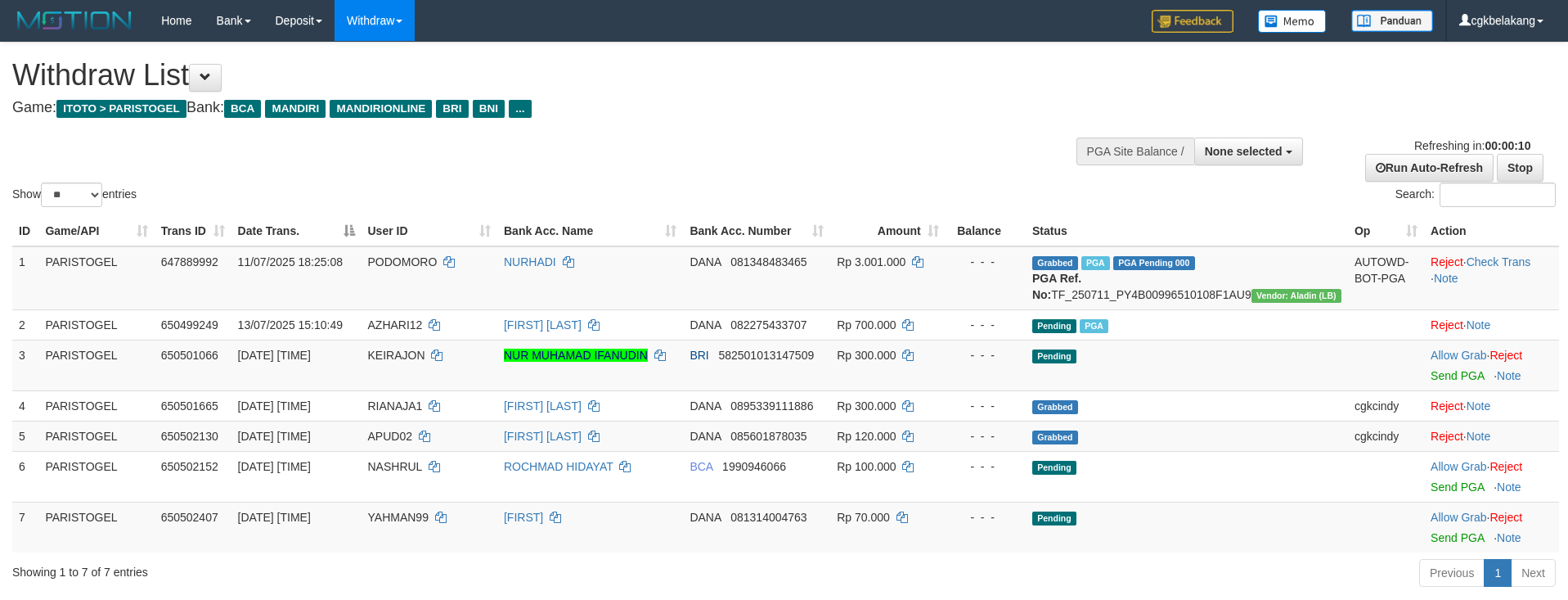 select 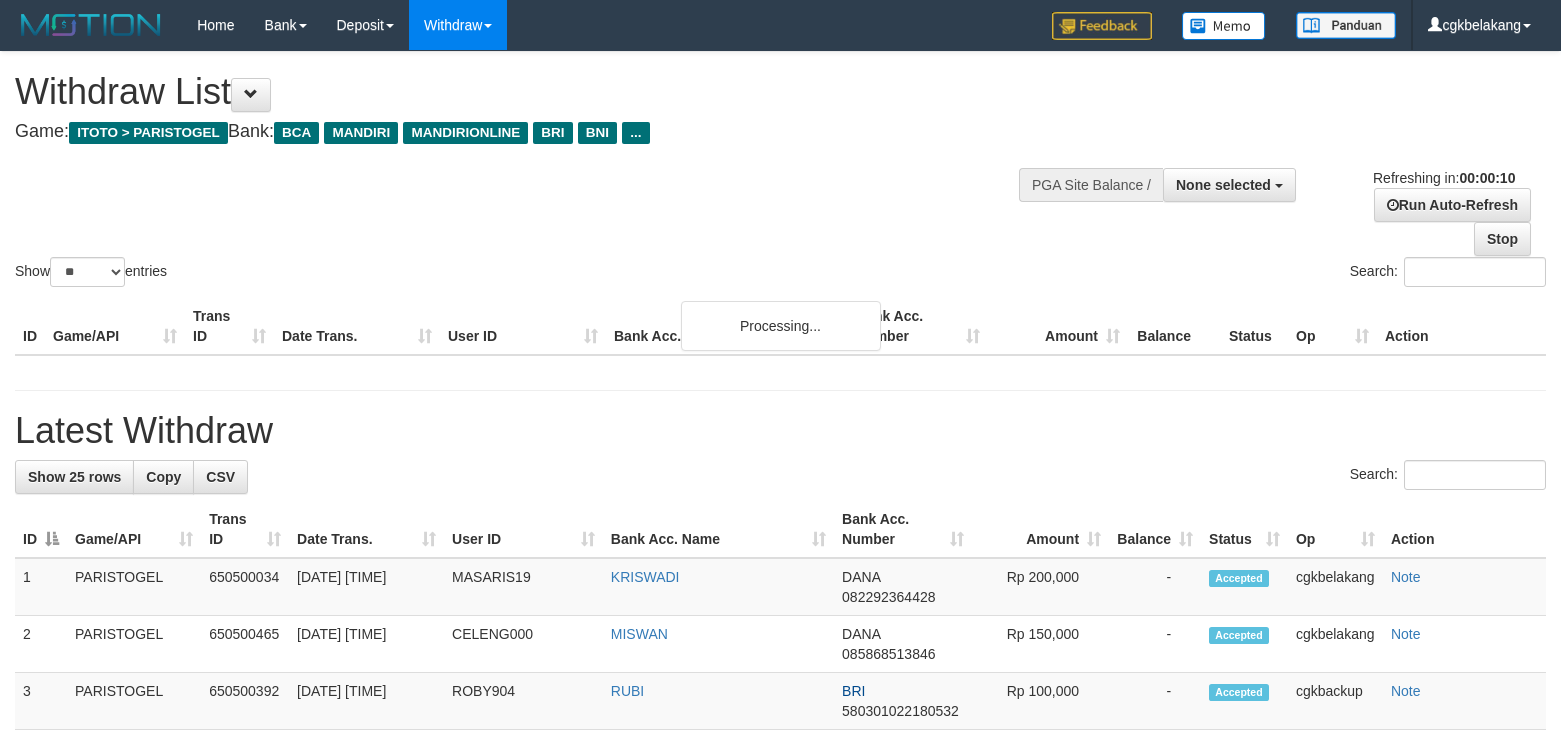 select 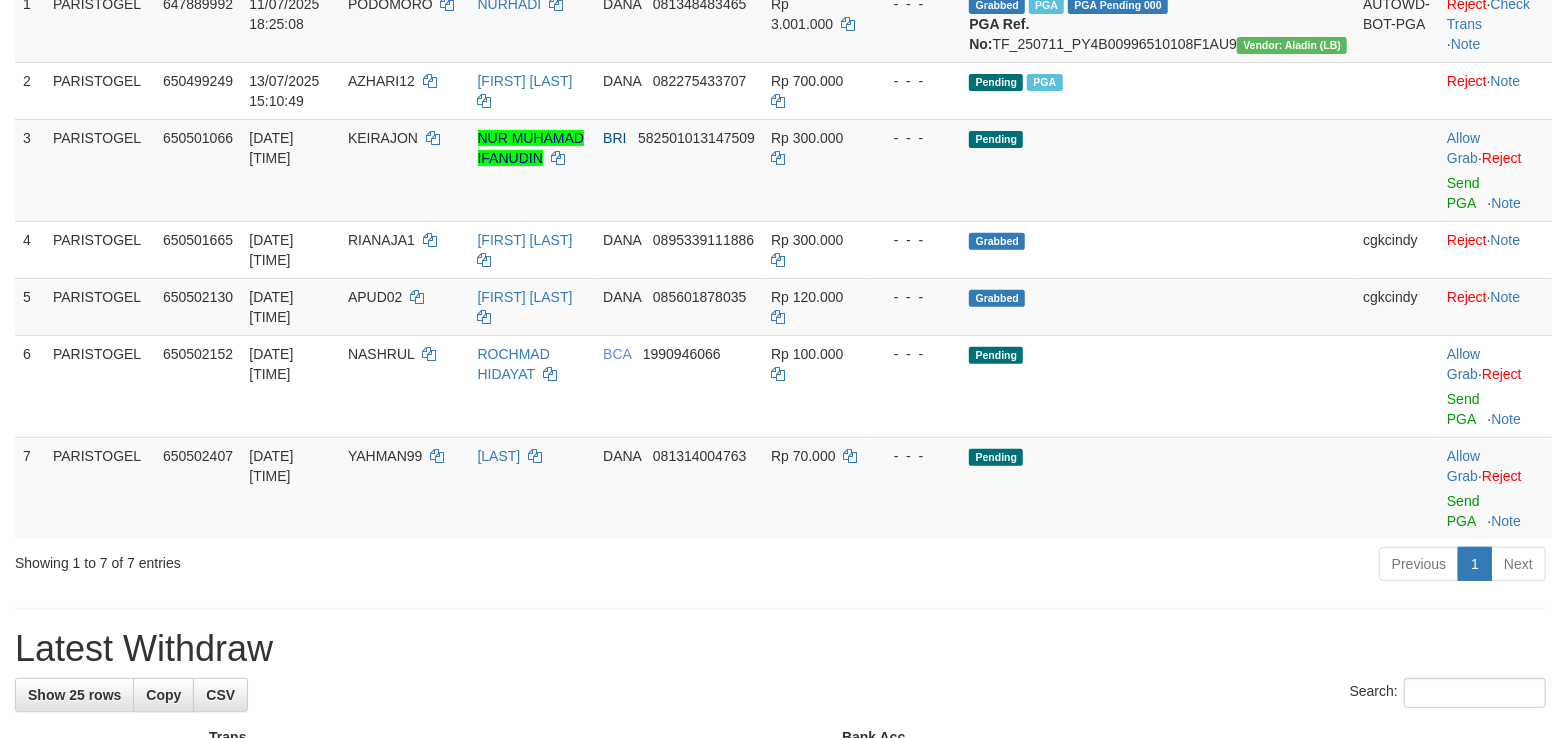 scroll, scrollTop: 417, scrollLeft: 0, axis: vertical 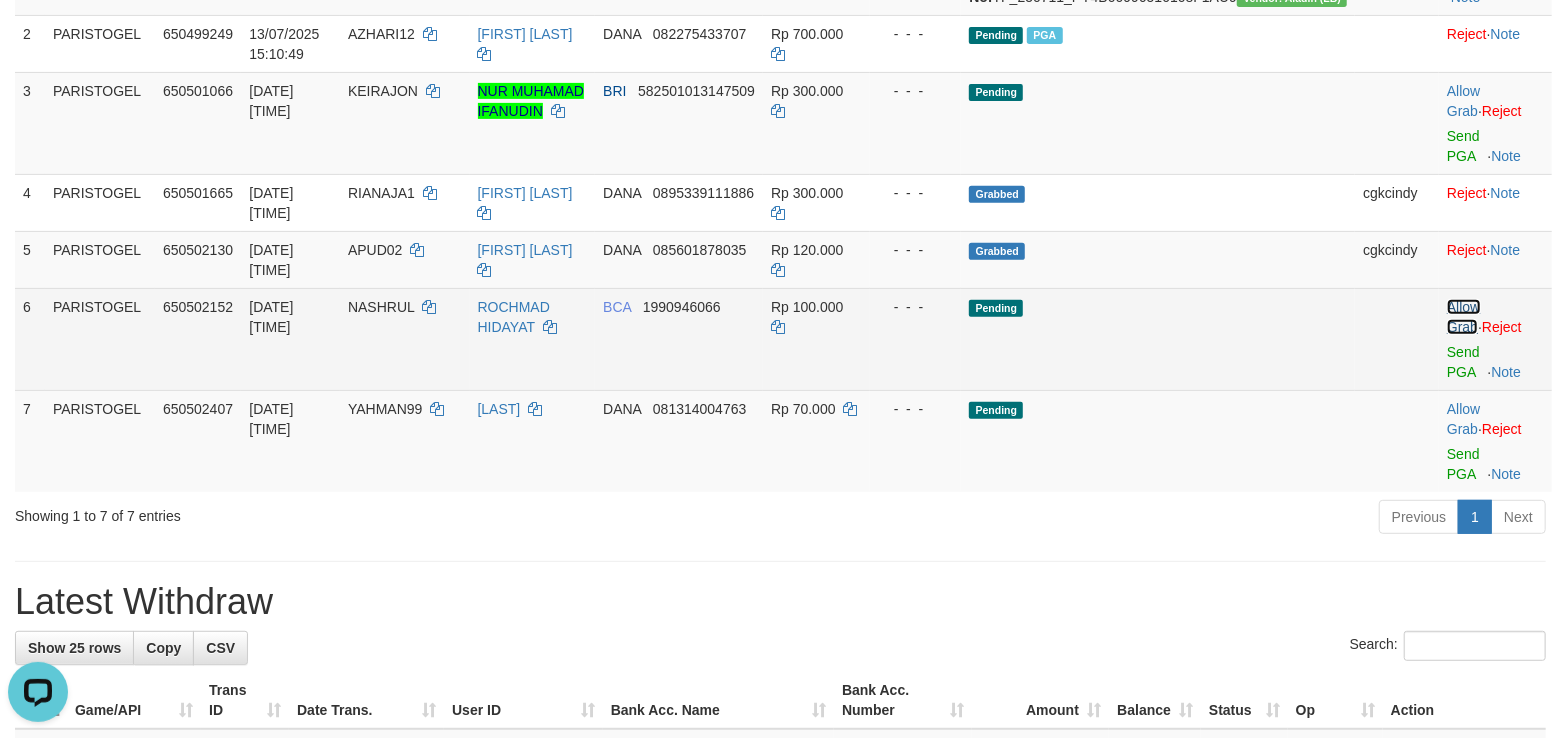 click on "Allow Grab" at bounding box center (1463, 317) 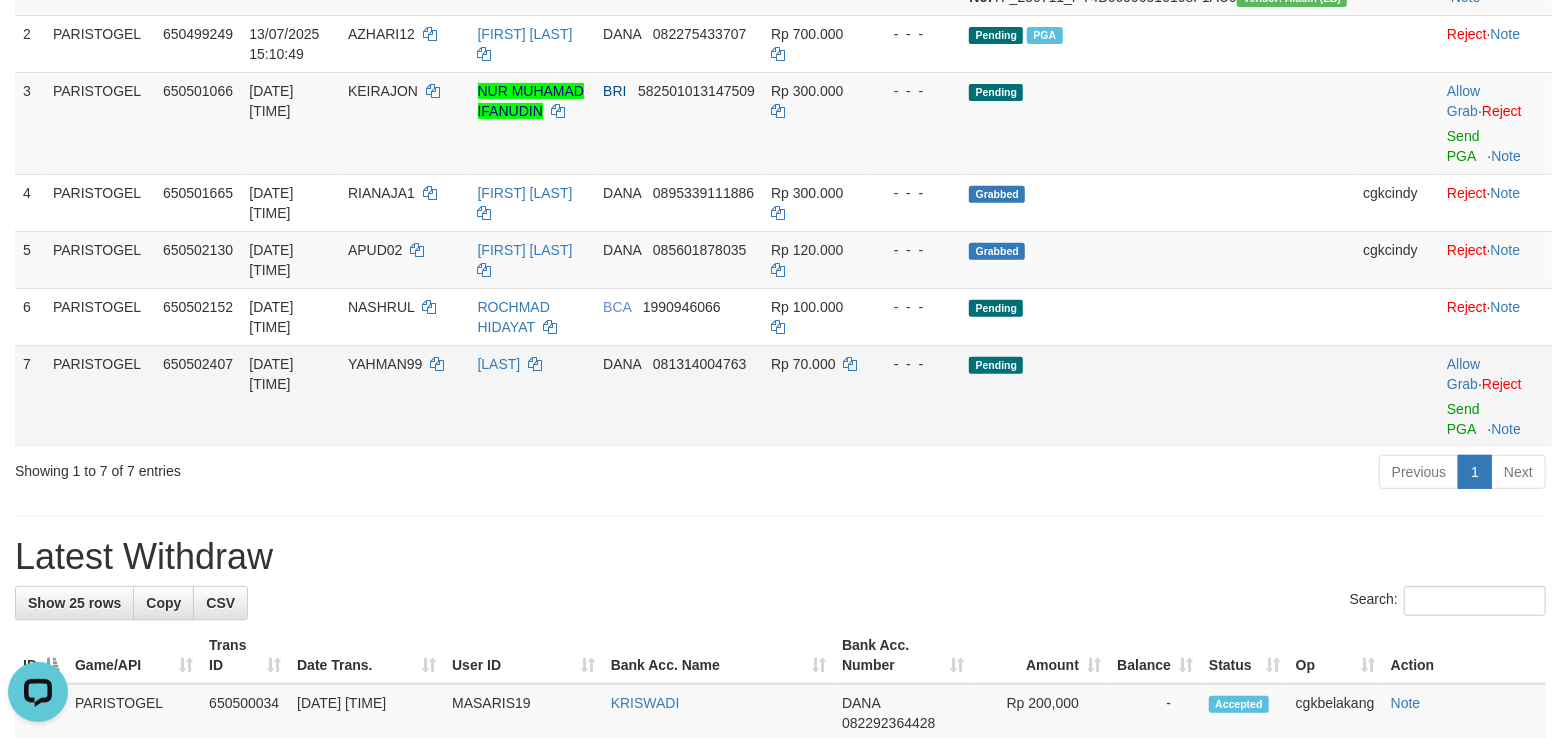 click on "Allow Grab   ·    Reject Send PGA     ·    Note" at bounding box center [1495, 396] 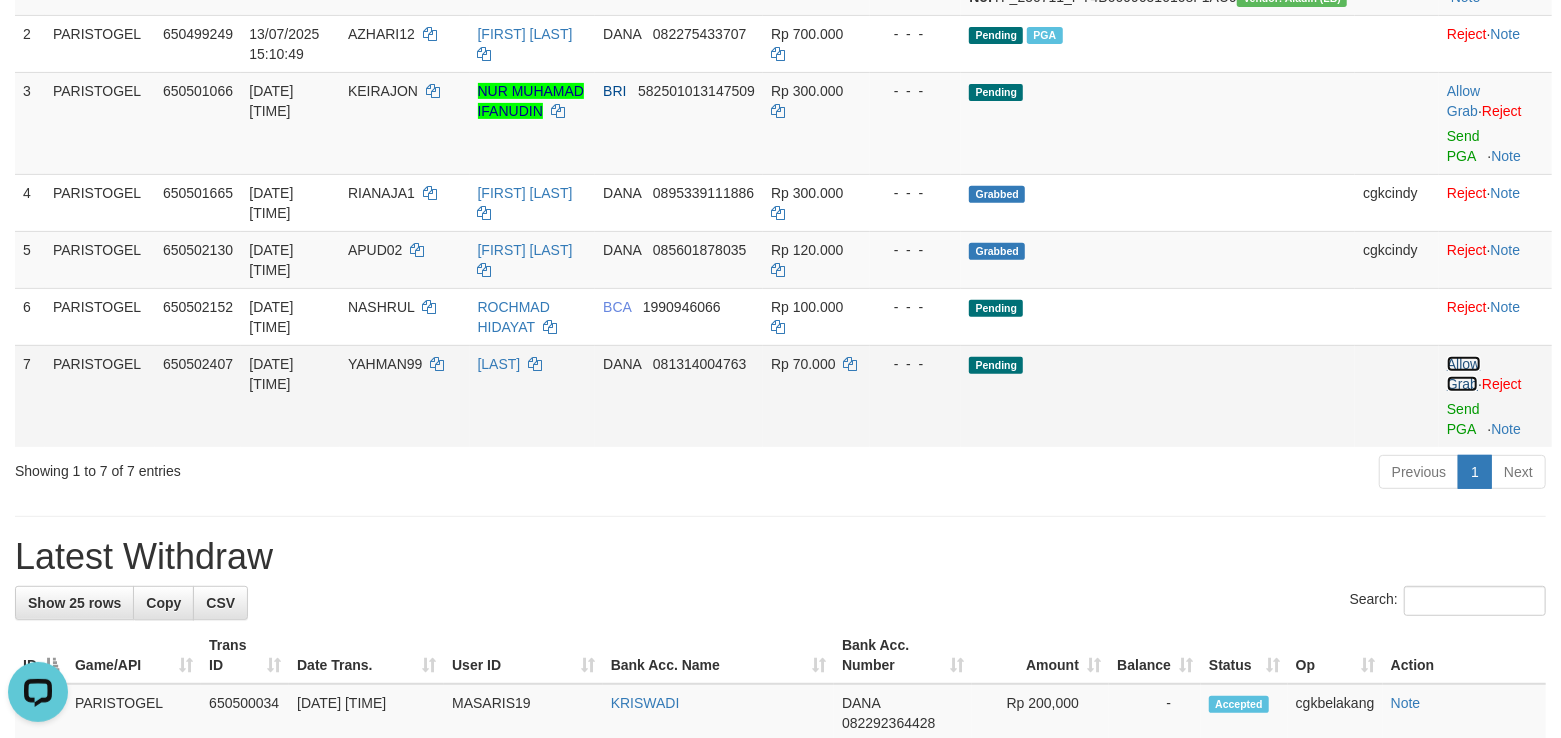 click on "Allow Grab" at bounding box center (1463, 374) 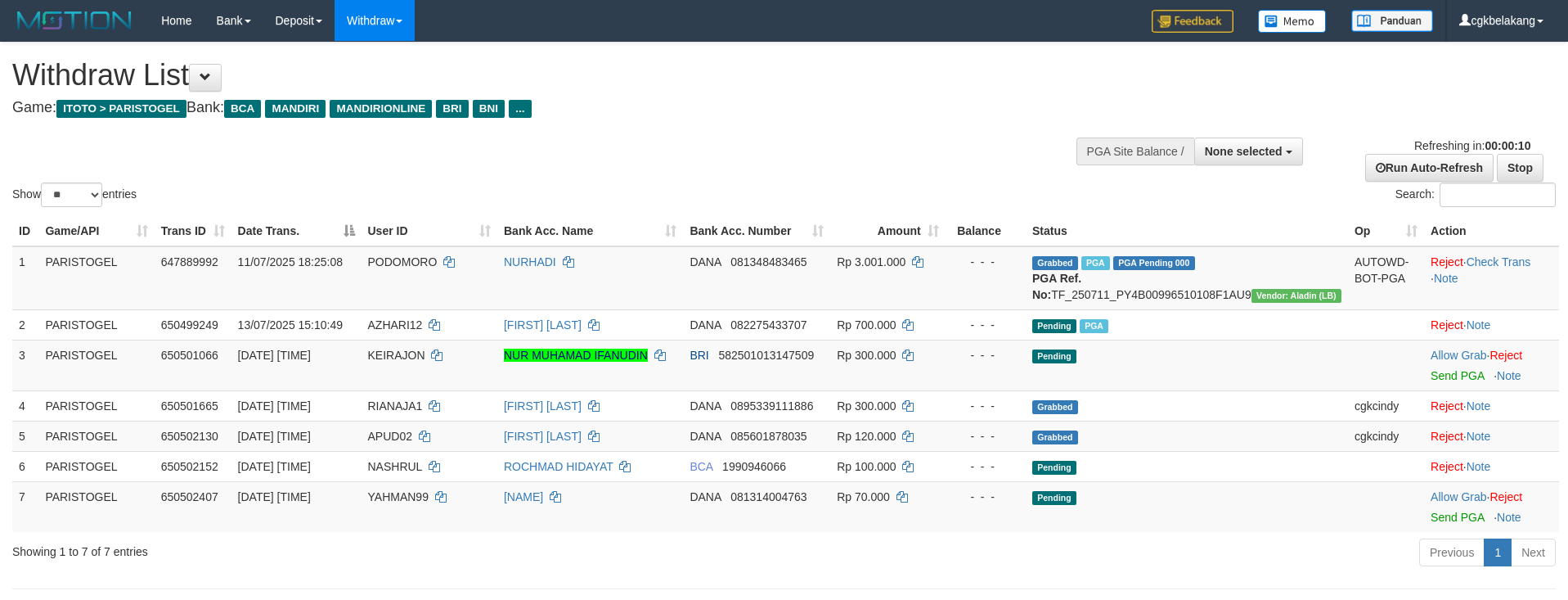 select 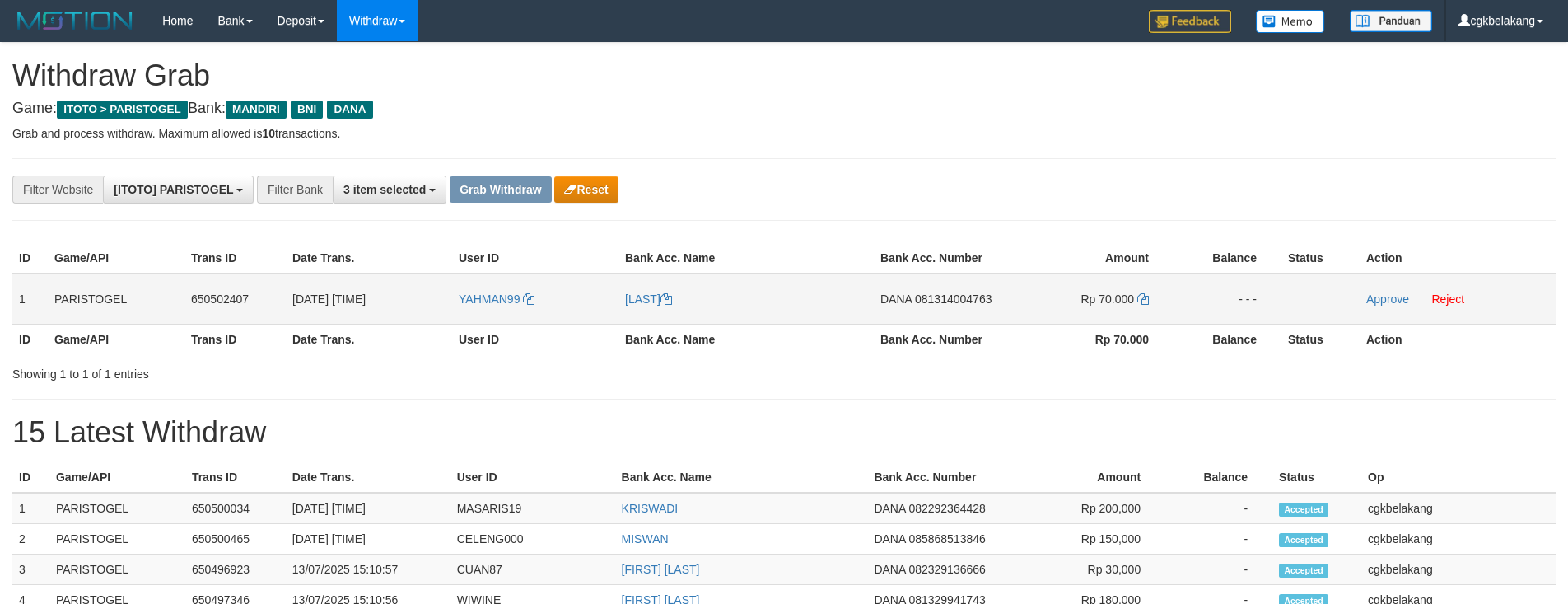 scroll, scrollTop: 0, scrollLeft: 0, axis: both 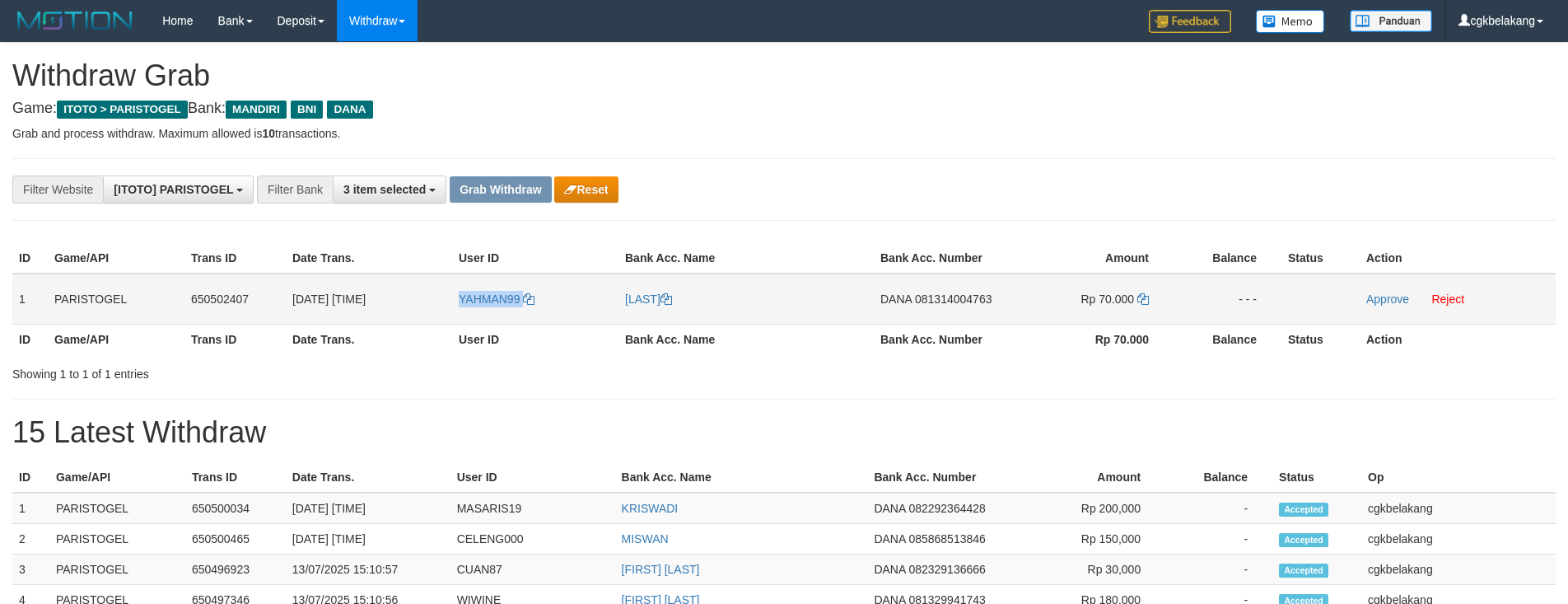 click on "YAHMAN99" at bounding box center [535, 299] 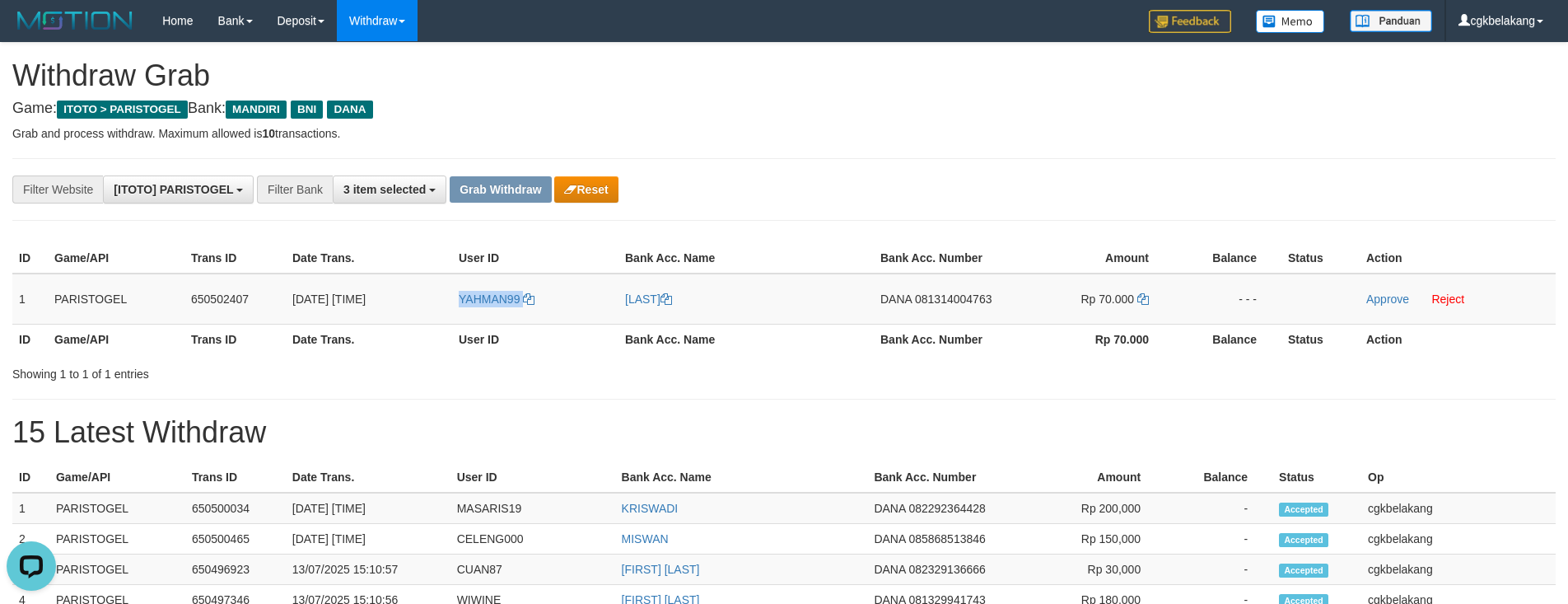 scroll, scrollTop: 0, scrollLeft: 0, axis: both 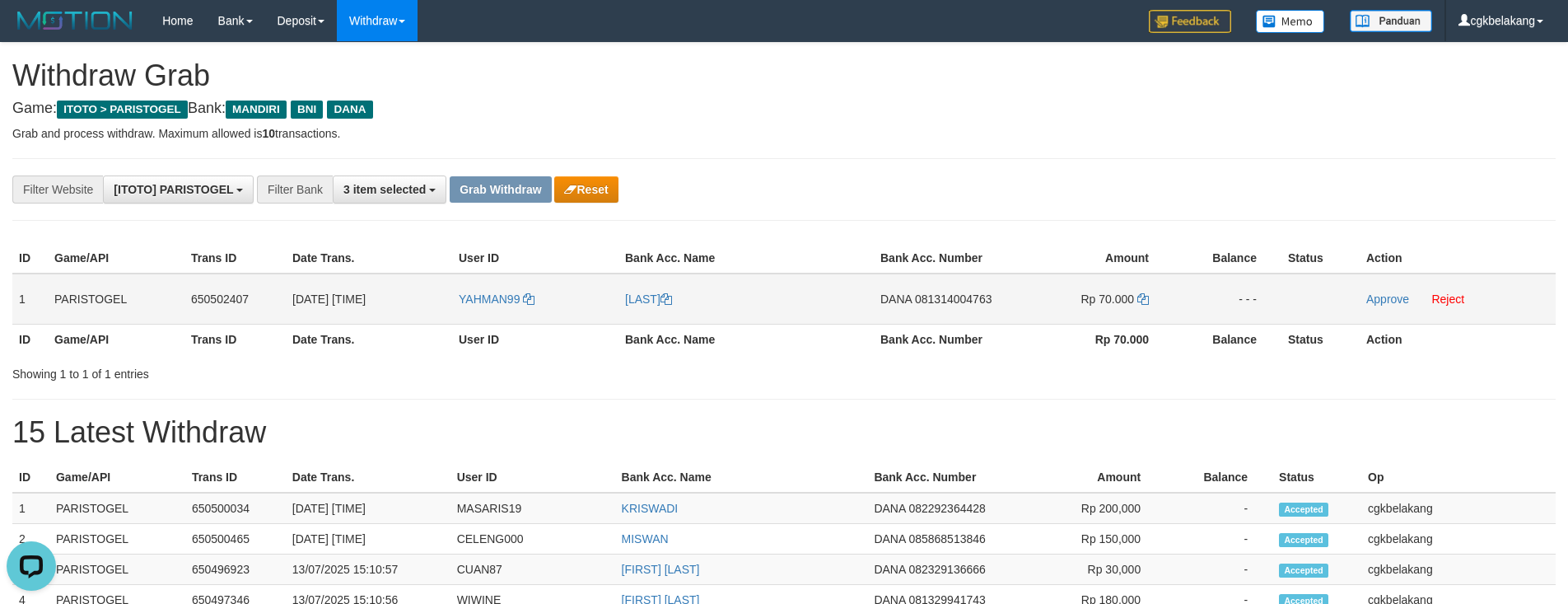 click on "[LAST]" at bounding box center (746, 299) 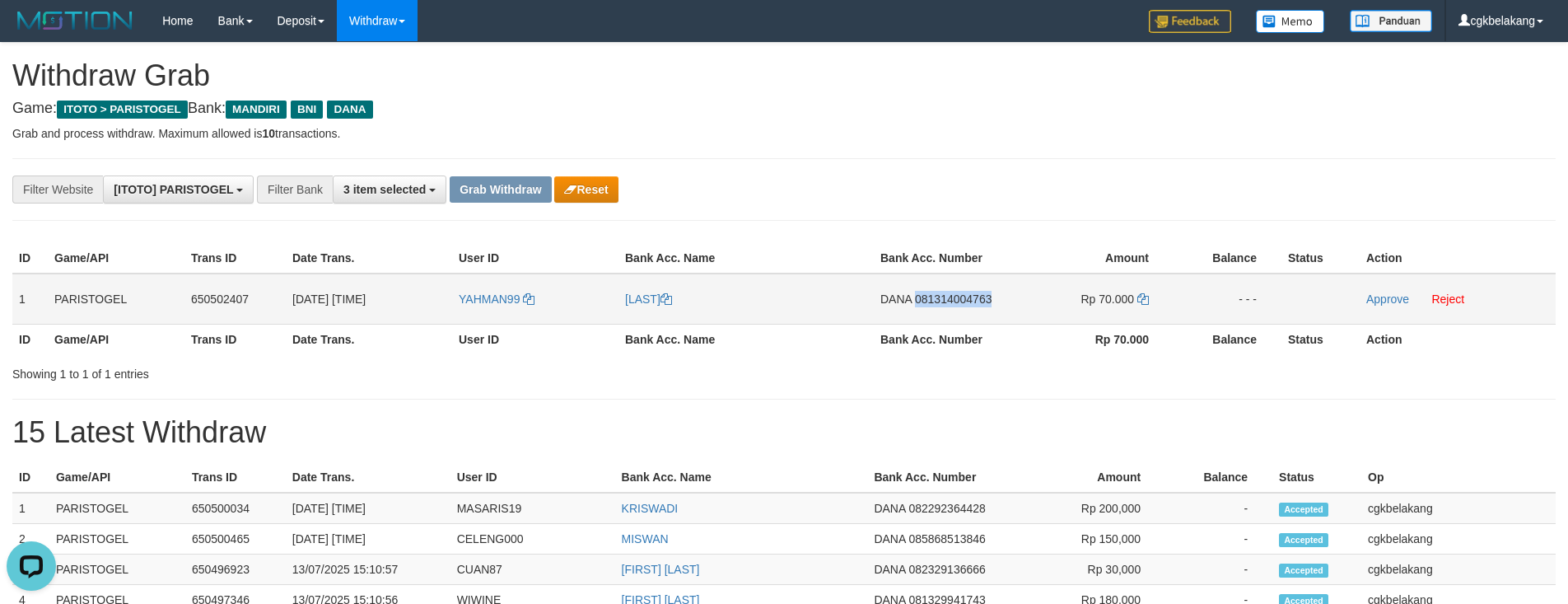 click on "DANA
081314004763" at bounding box center (942, 299) 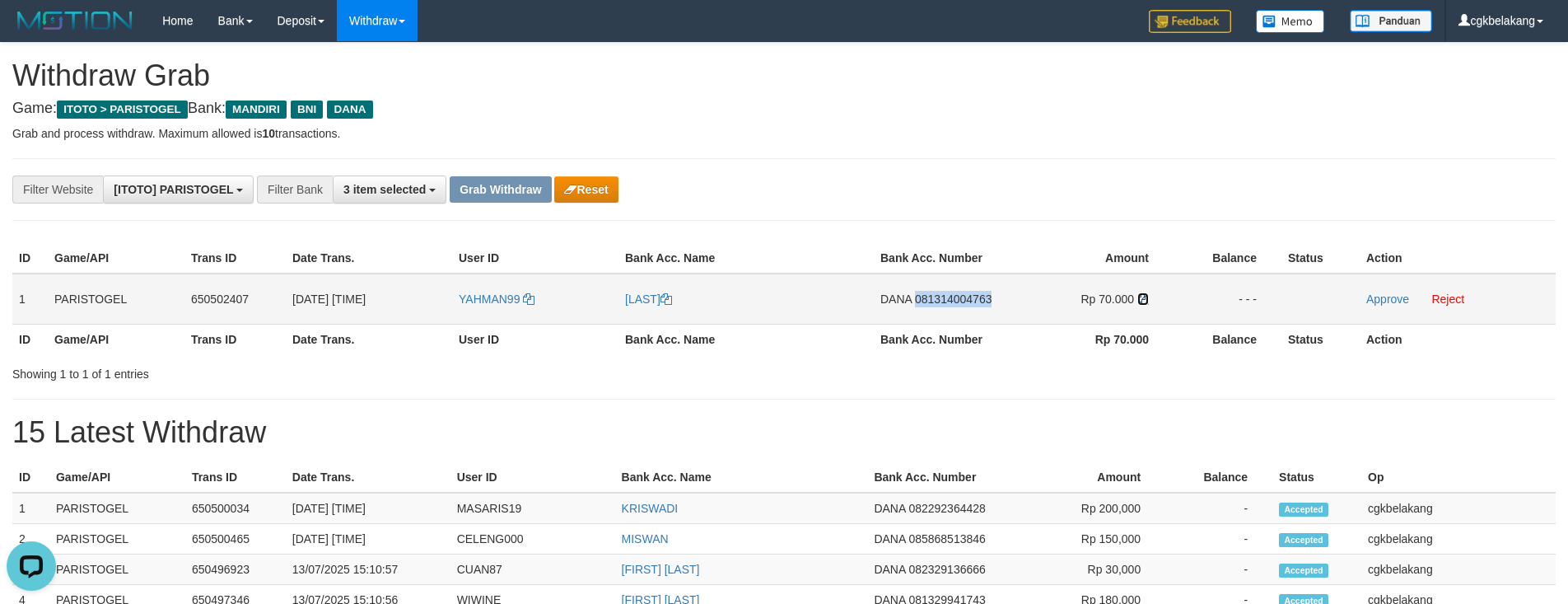 click at bounding box center [1143, 299] 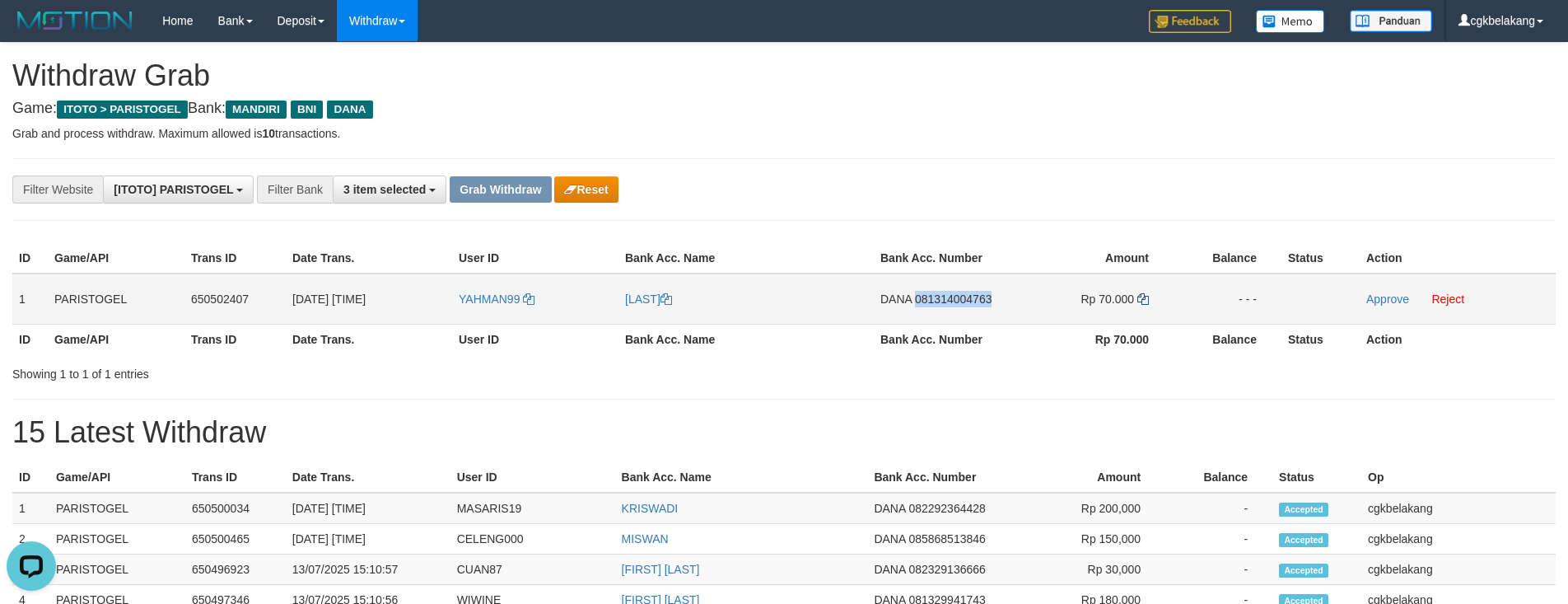 copy on "081314004763" 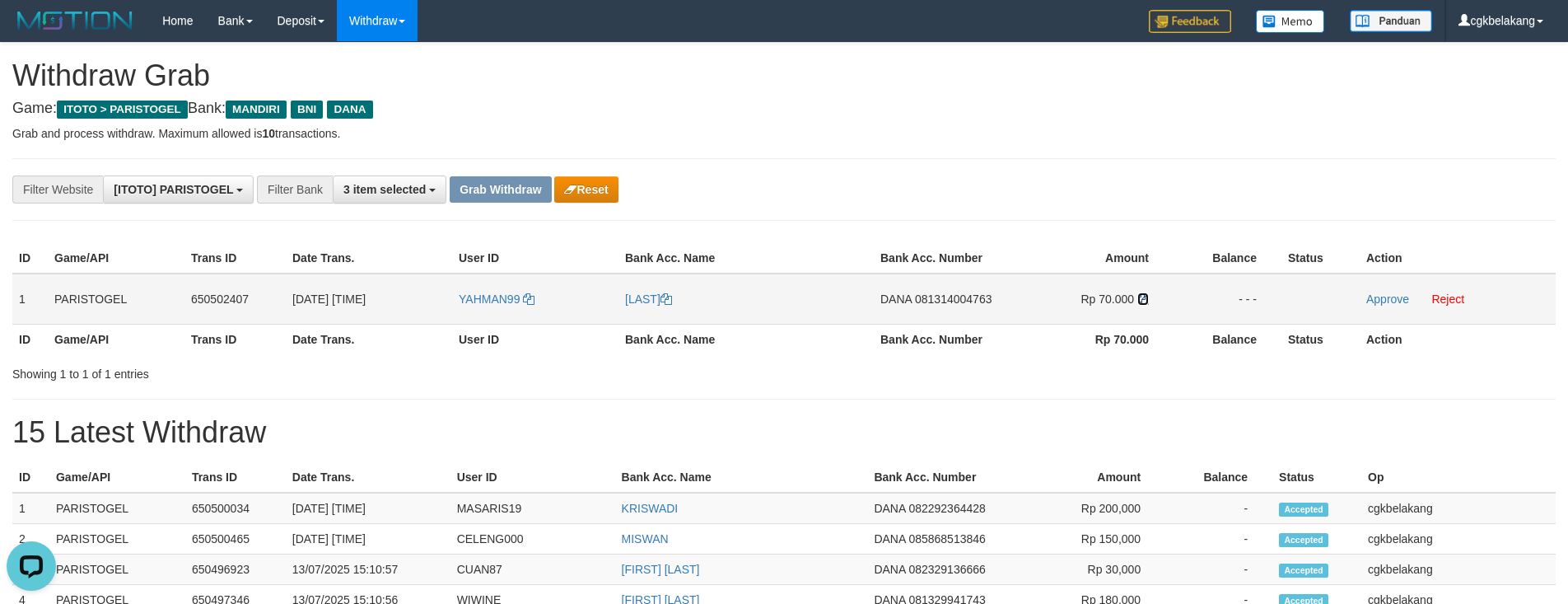 click at bounding box center (1143, 299) 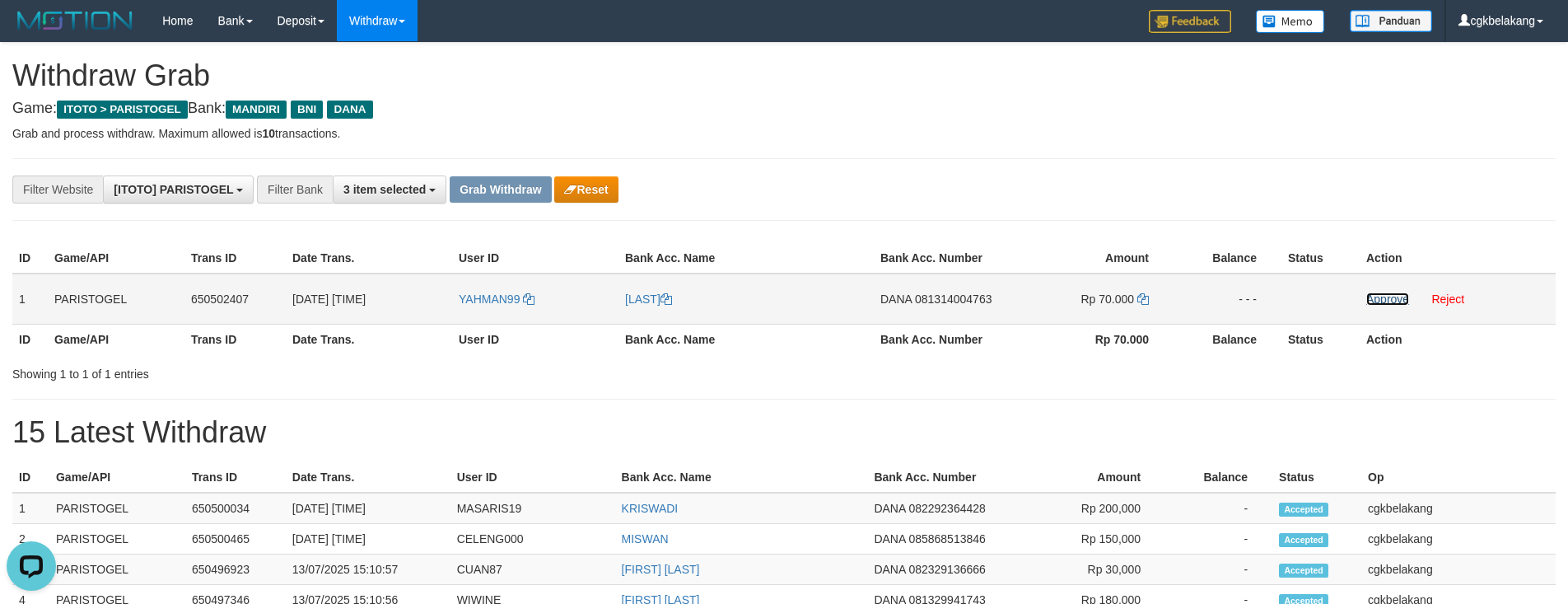 click on "Approve" at bounding box center (1388, 299) 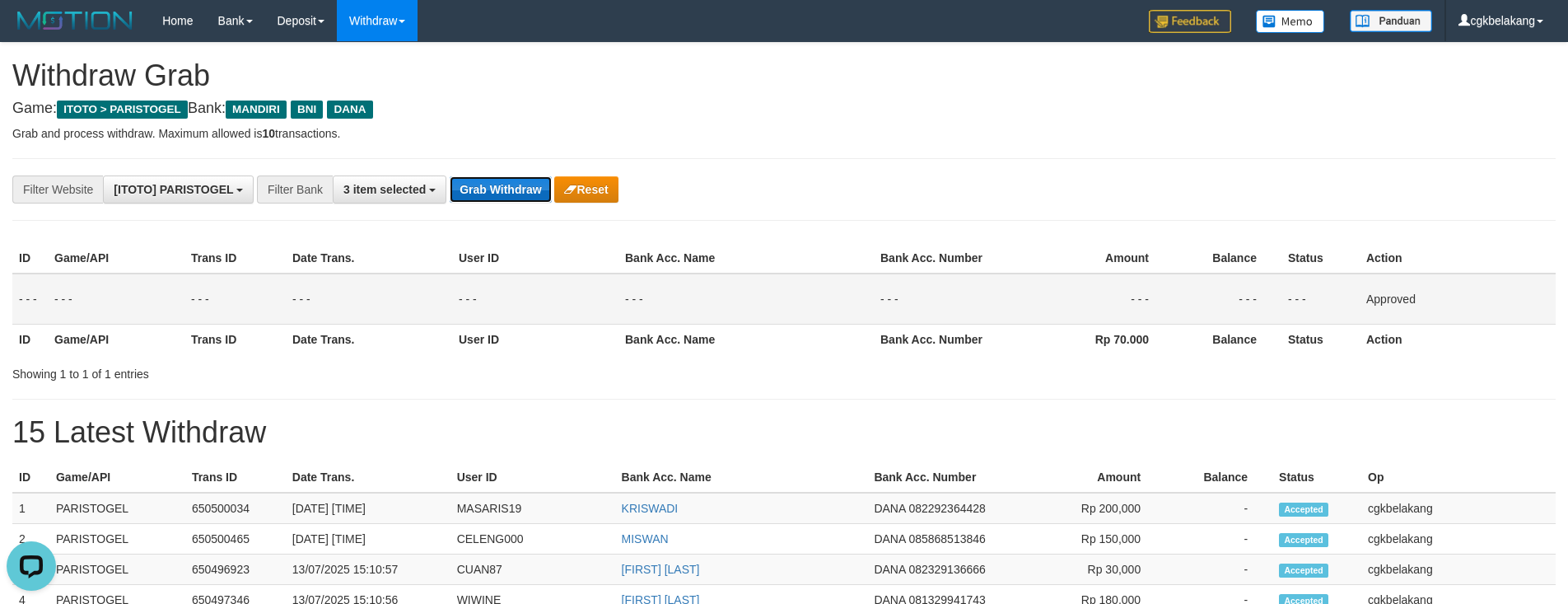 click on "Grab Withdraw" at bounding box center [500, 190] 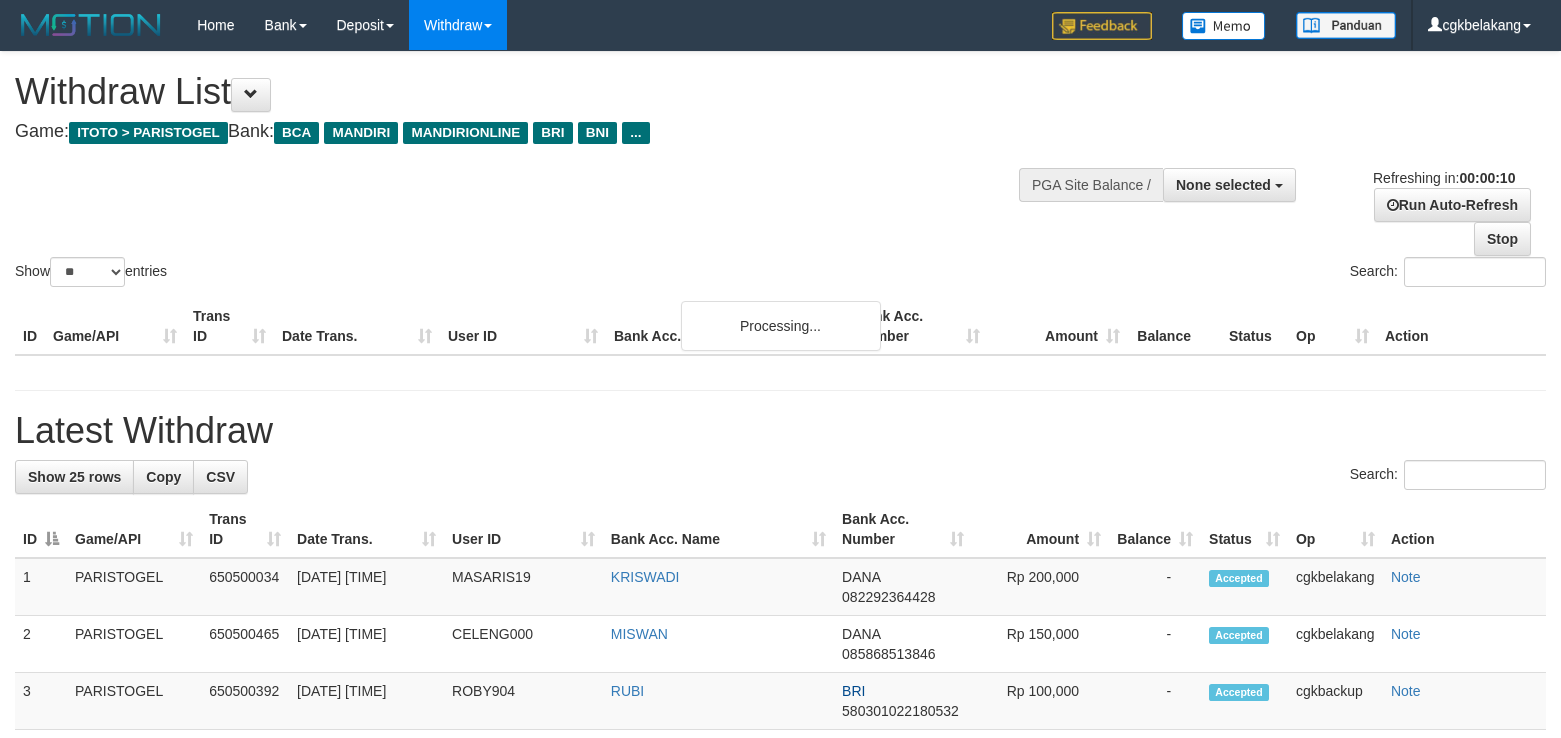 select 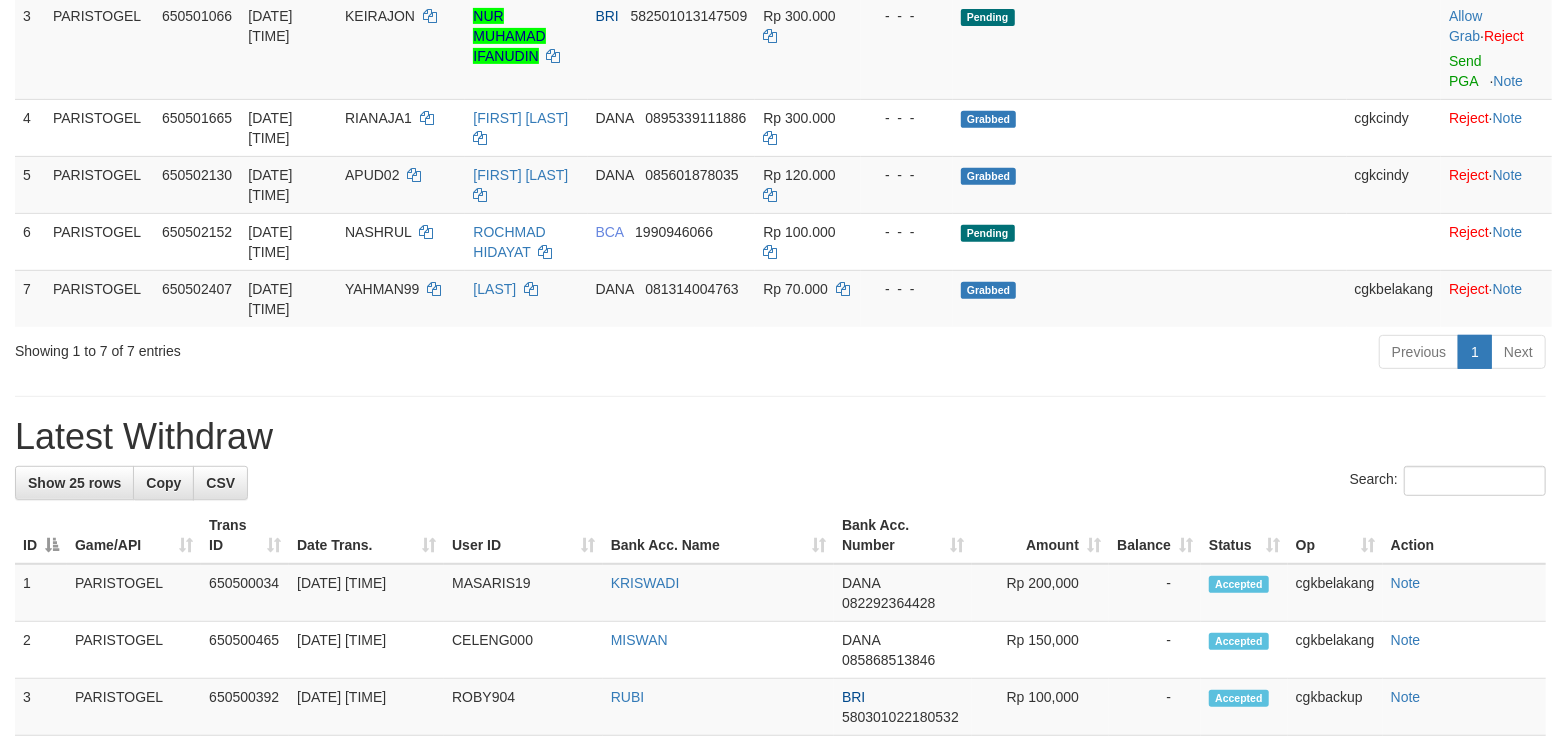 scroll, scrollTop: 417, scrollLeft: 0, axis: vertical 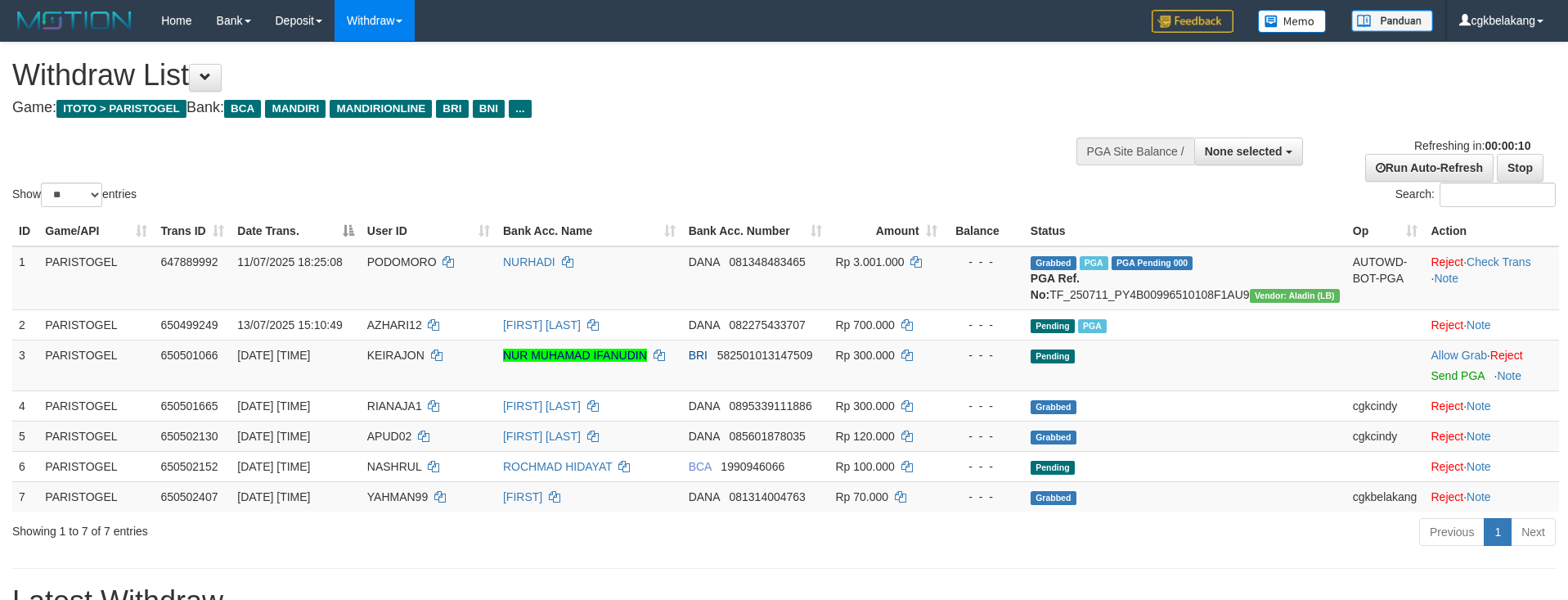 select 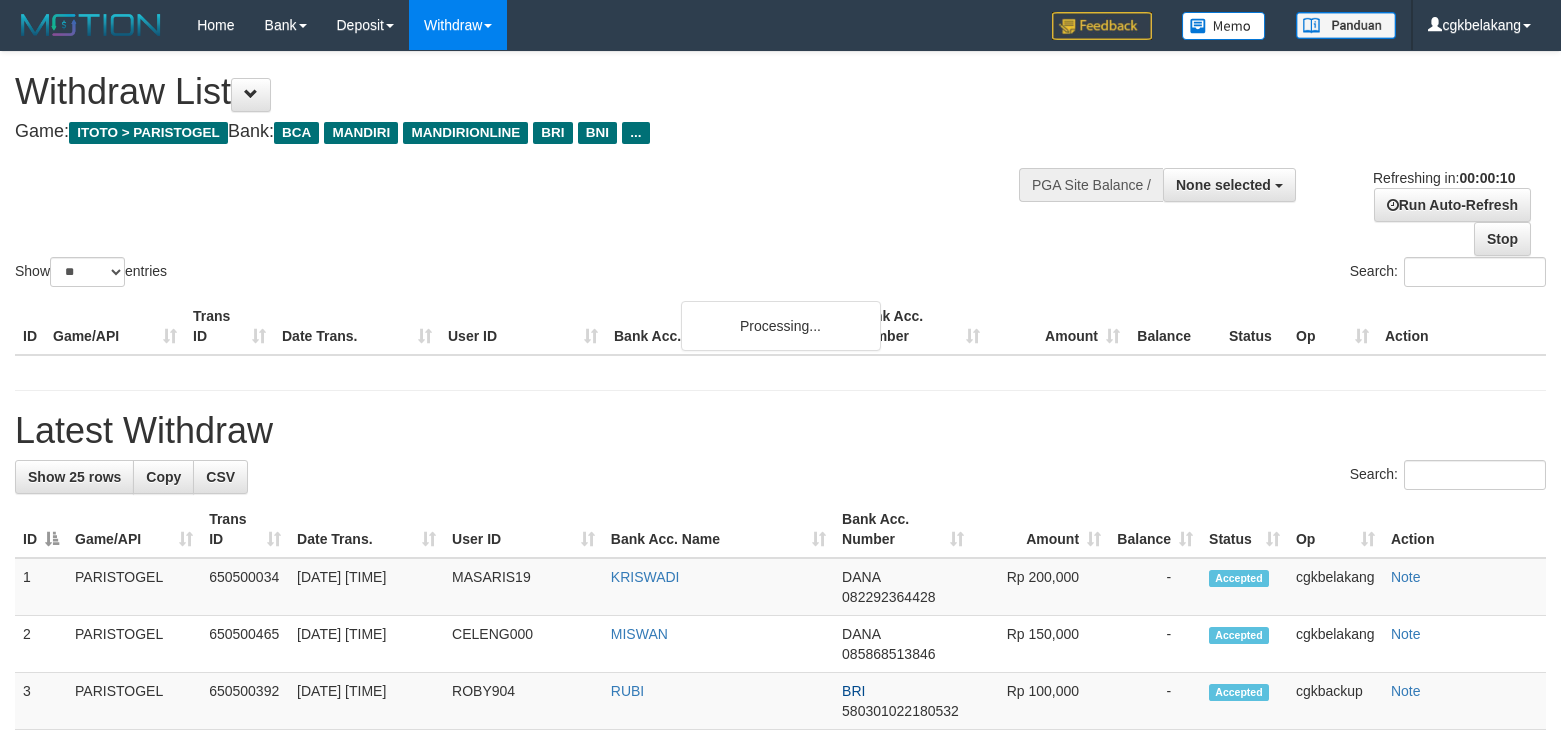 select 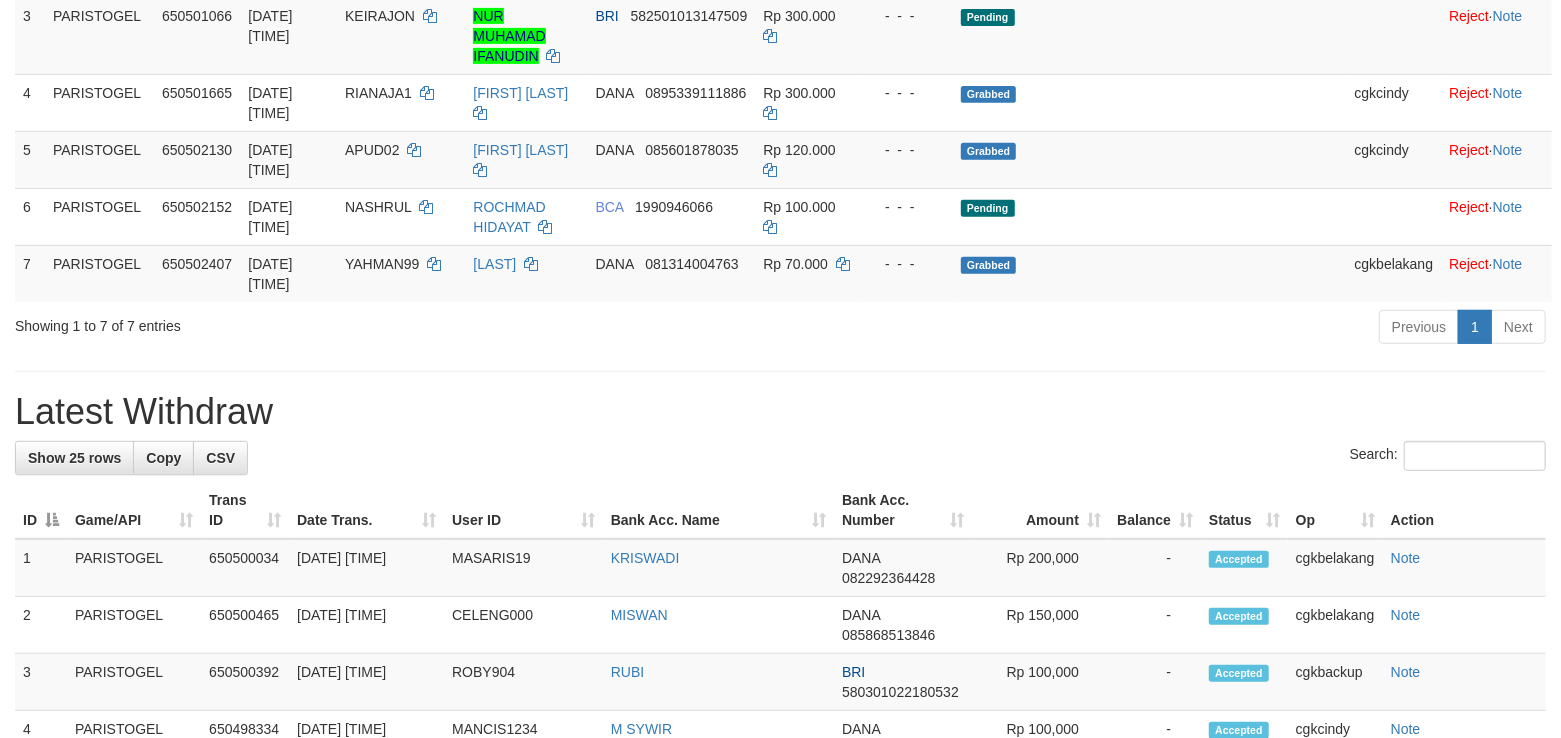 scroll, scrollTop: 417, scrollLeft: 0, axis: vertical 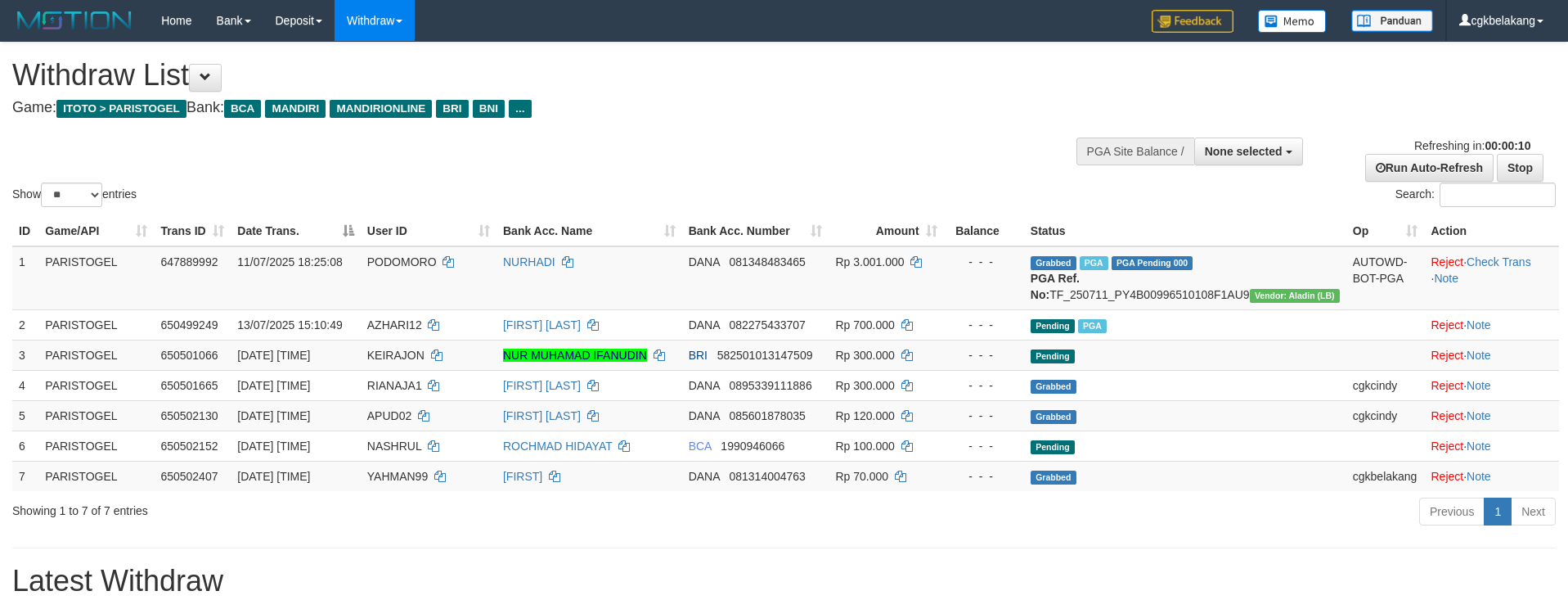 select 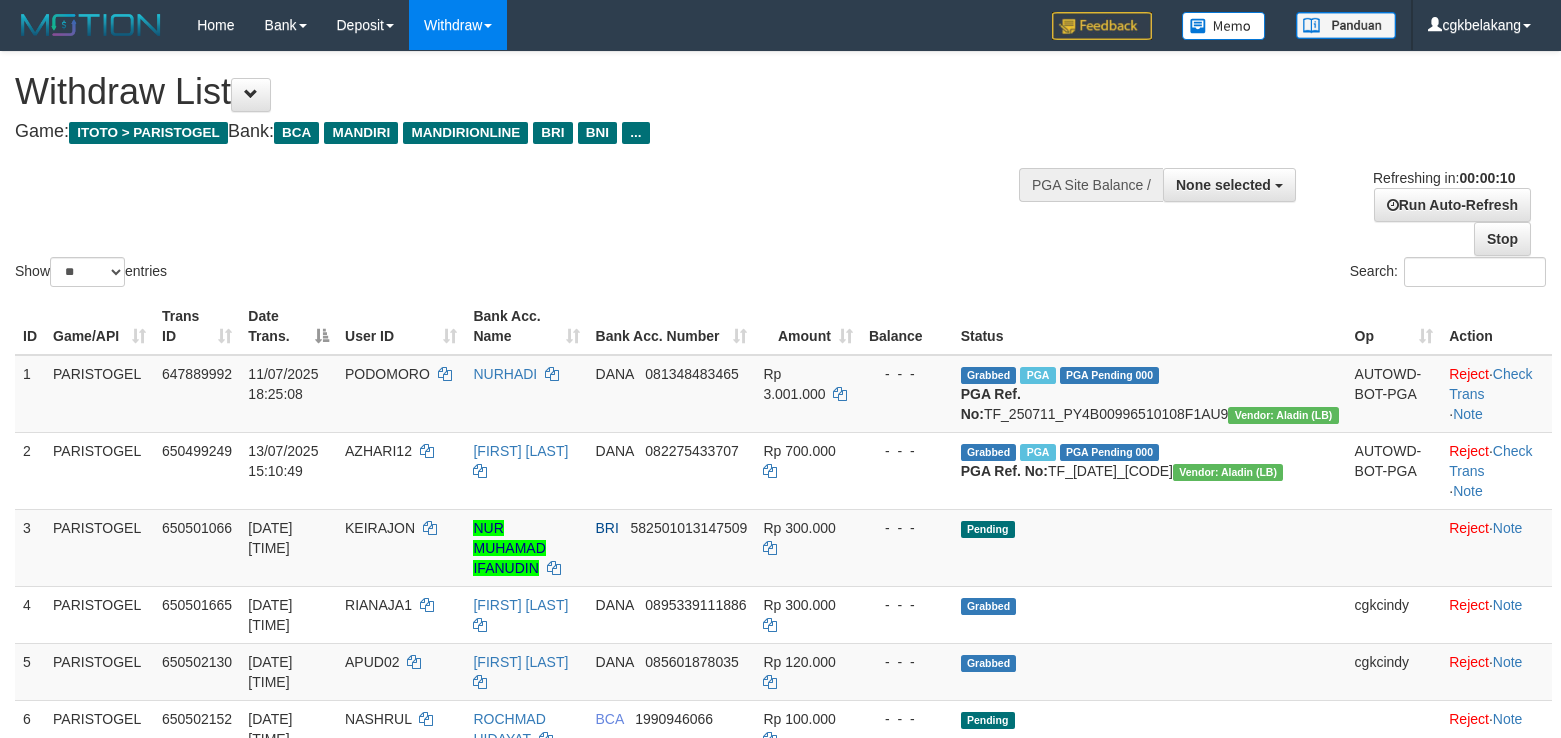 select 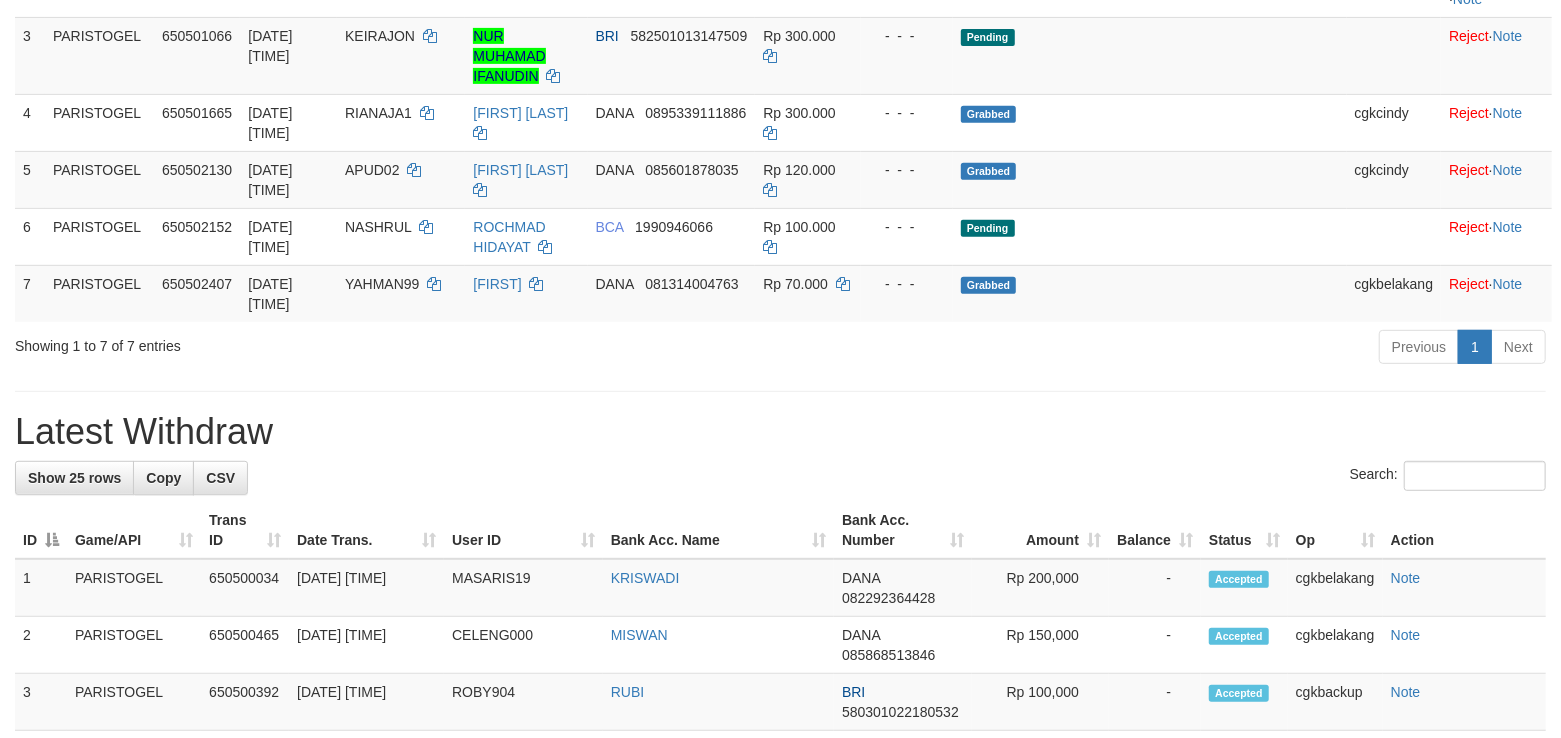 scroll, scrollTop: 417, scrollLeft: 0, axis: vertical 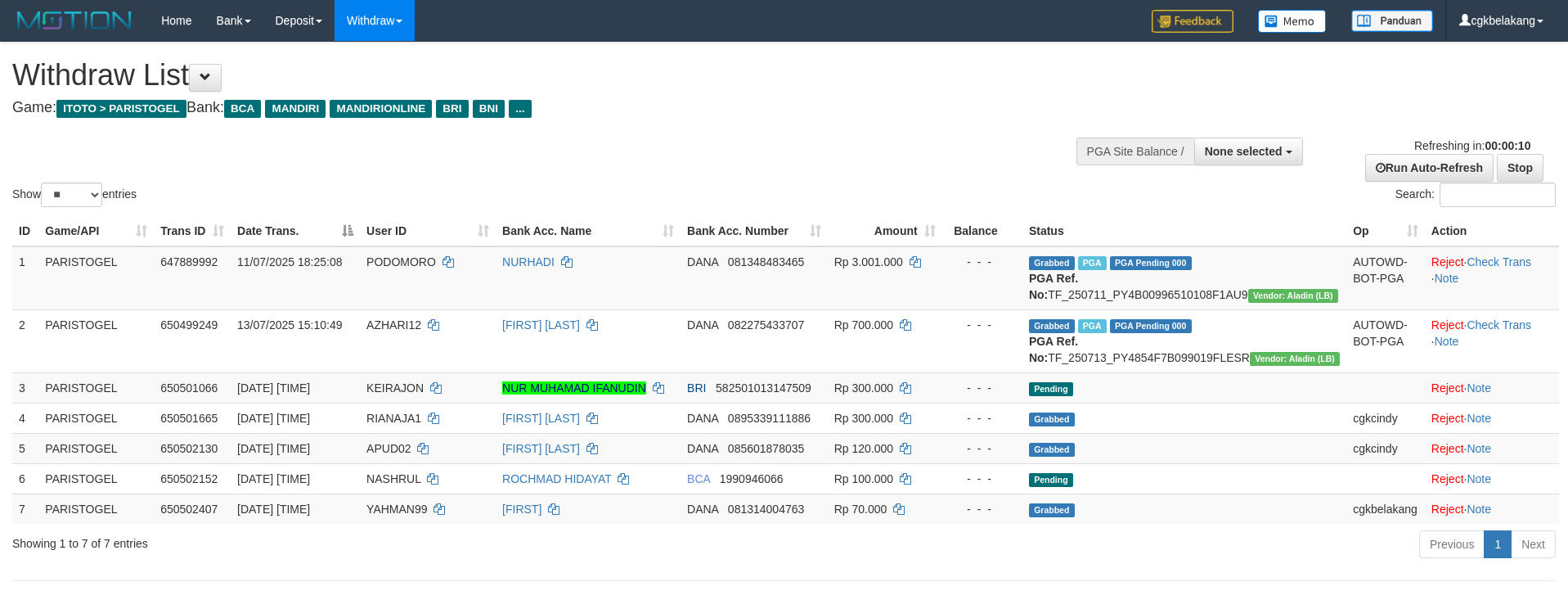 select 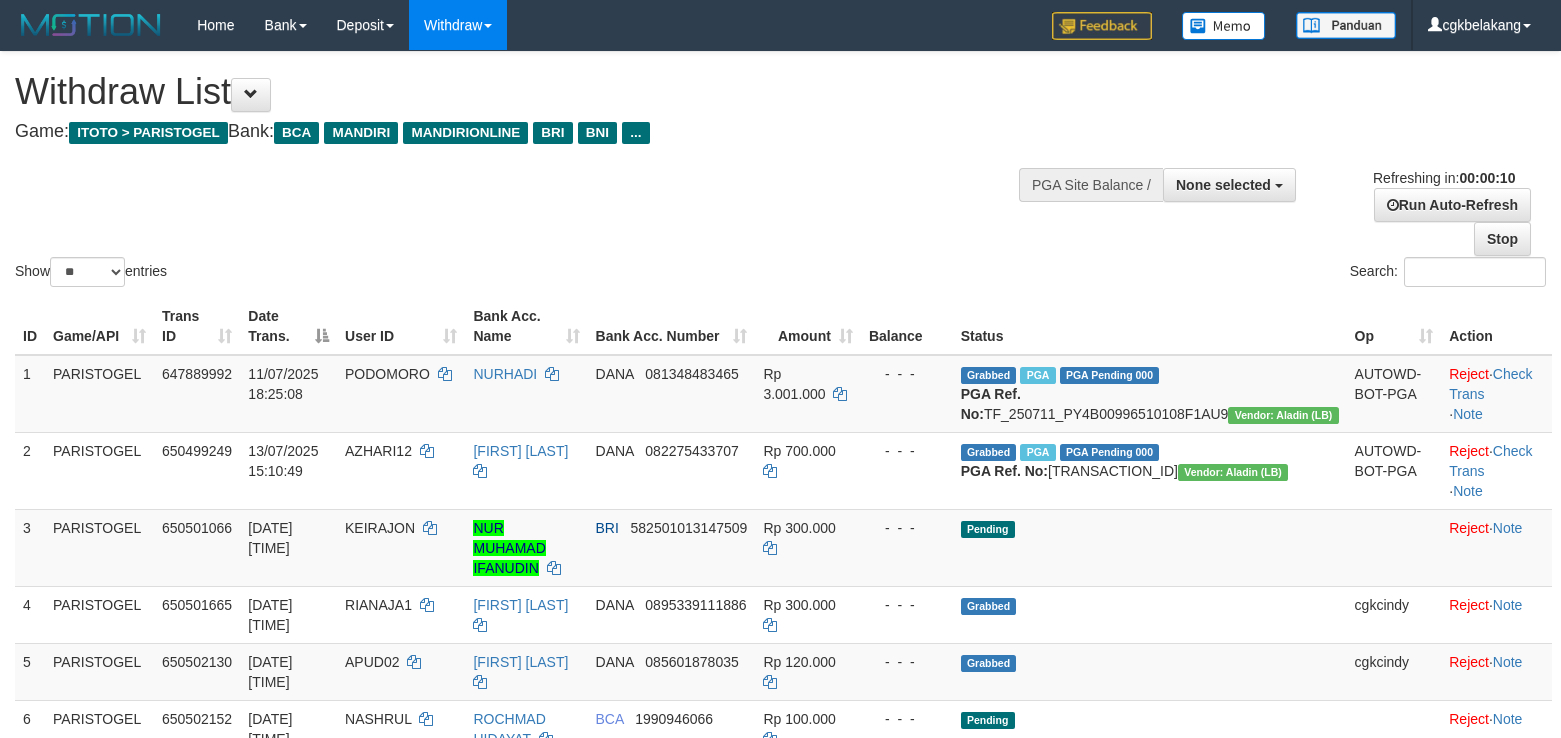 select 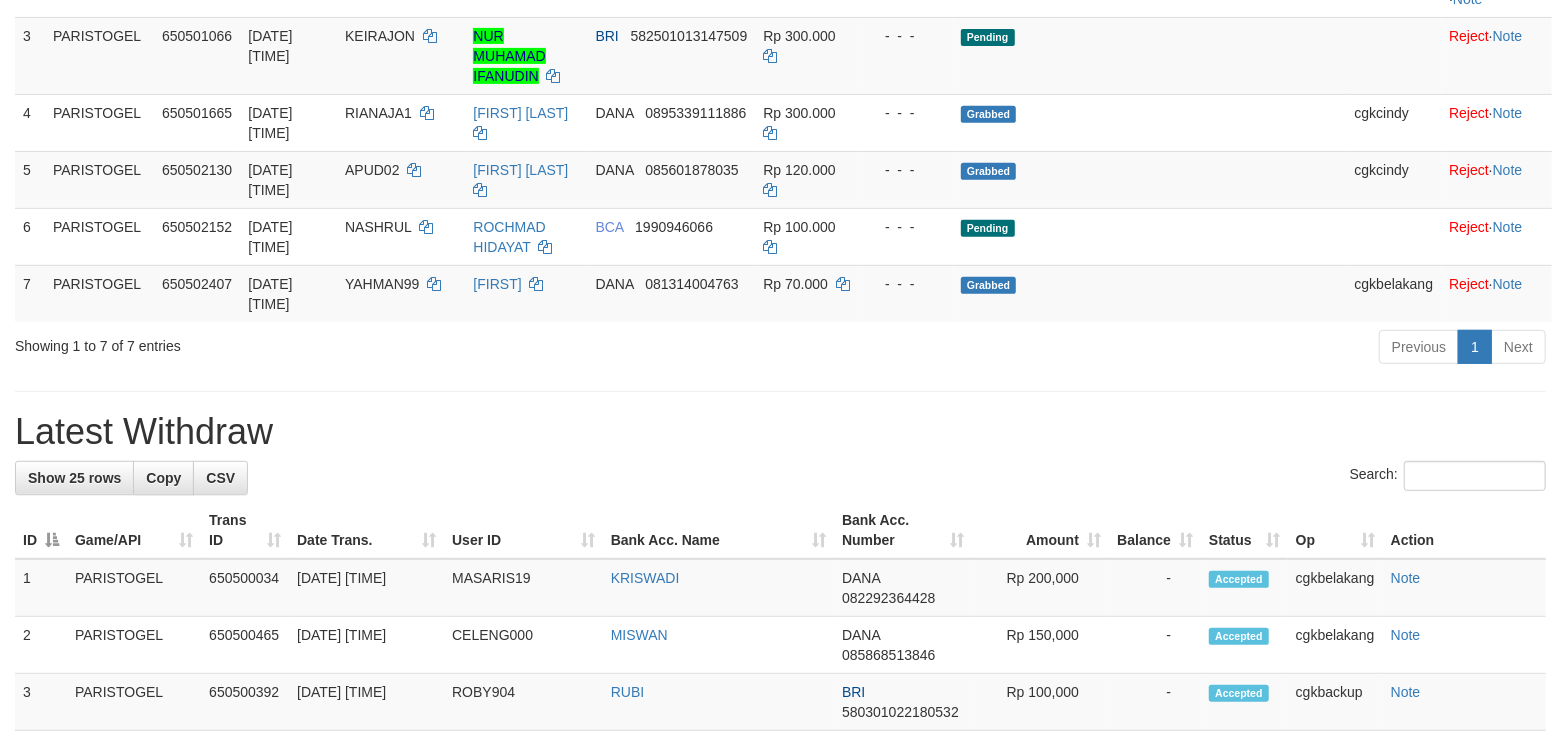 scroll, scrollTop: 417, scrollLeft: 0, axis: vertical 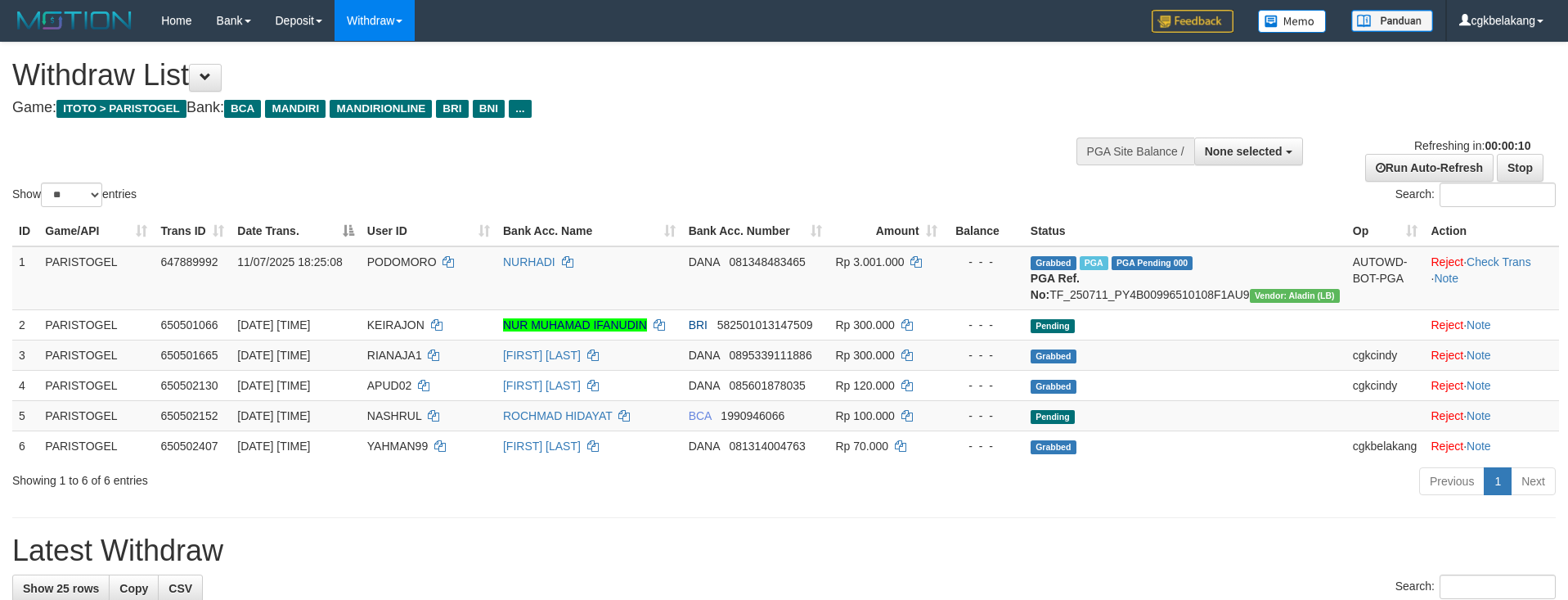 select 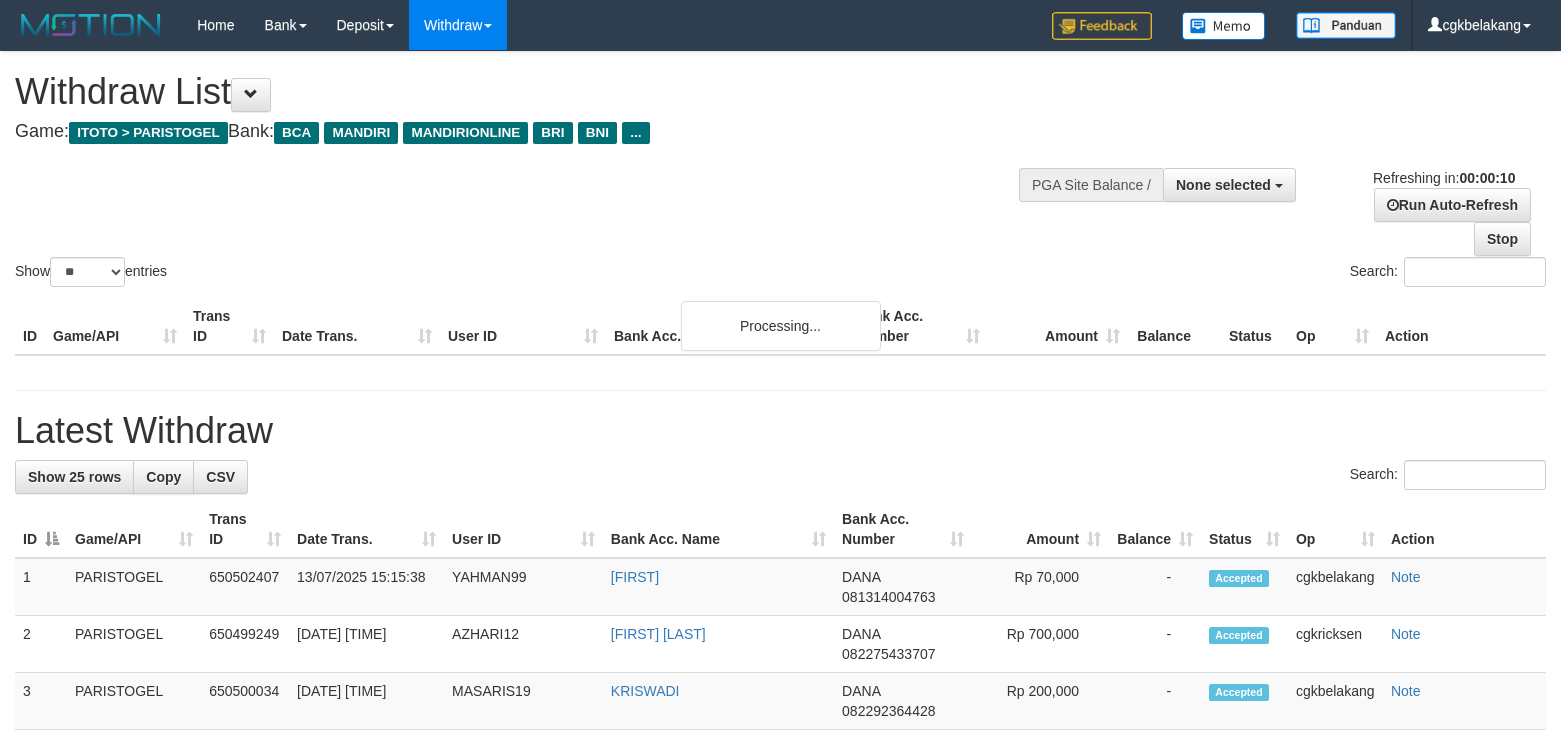 select 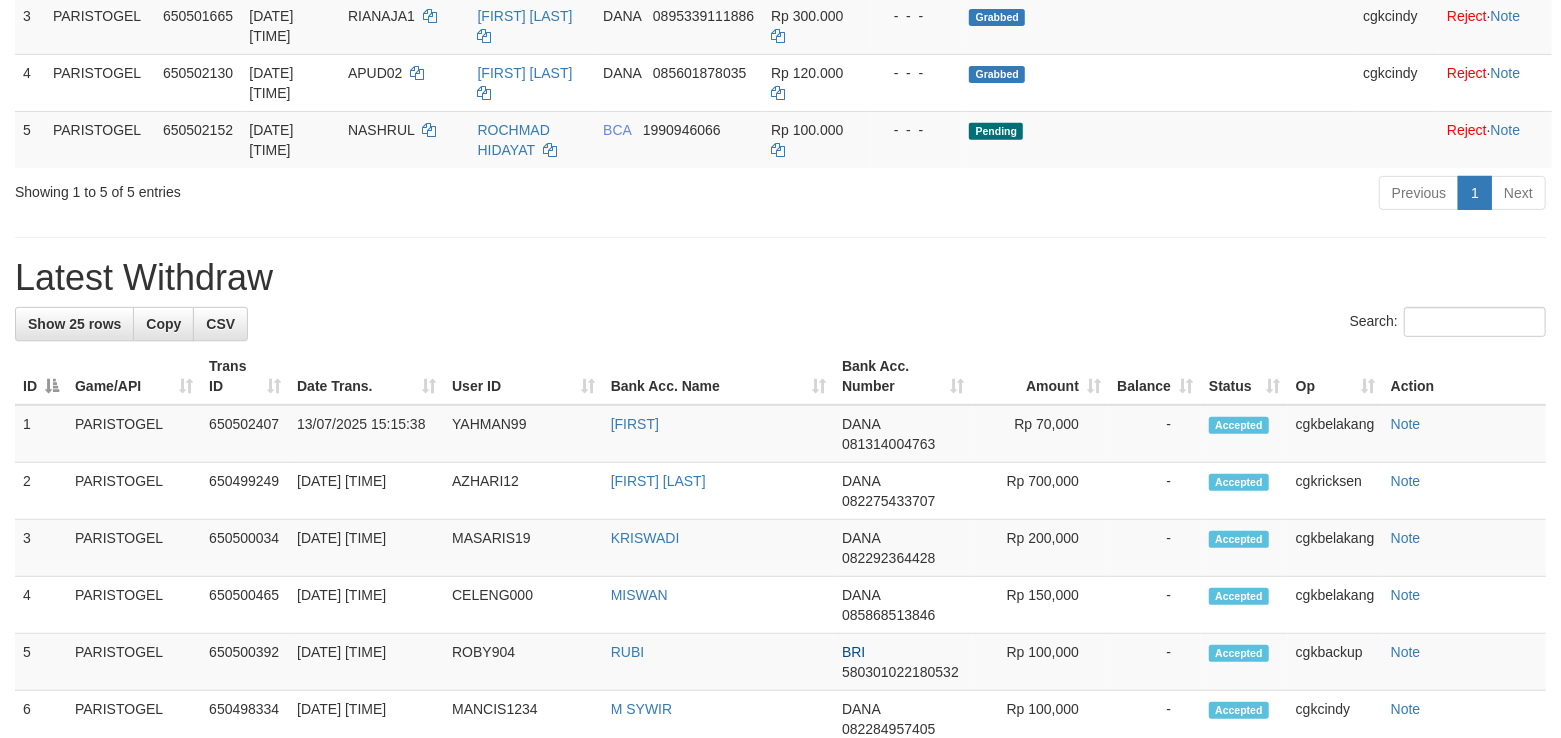 scroll, scrollTop: 417, scrollLeft: 0, axis: vertical 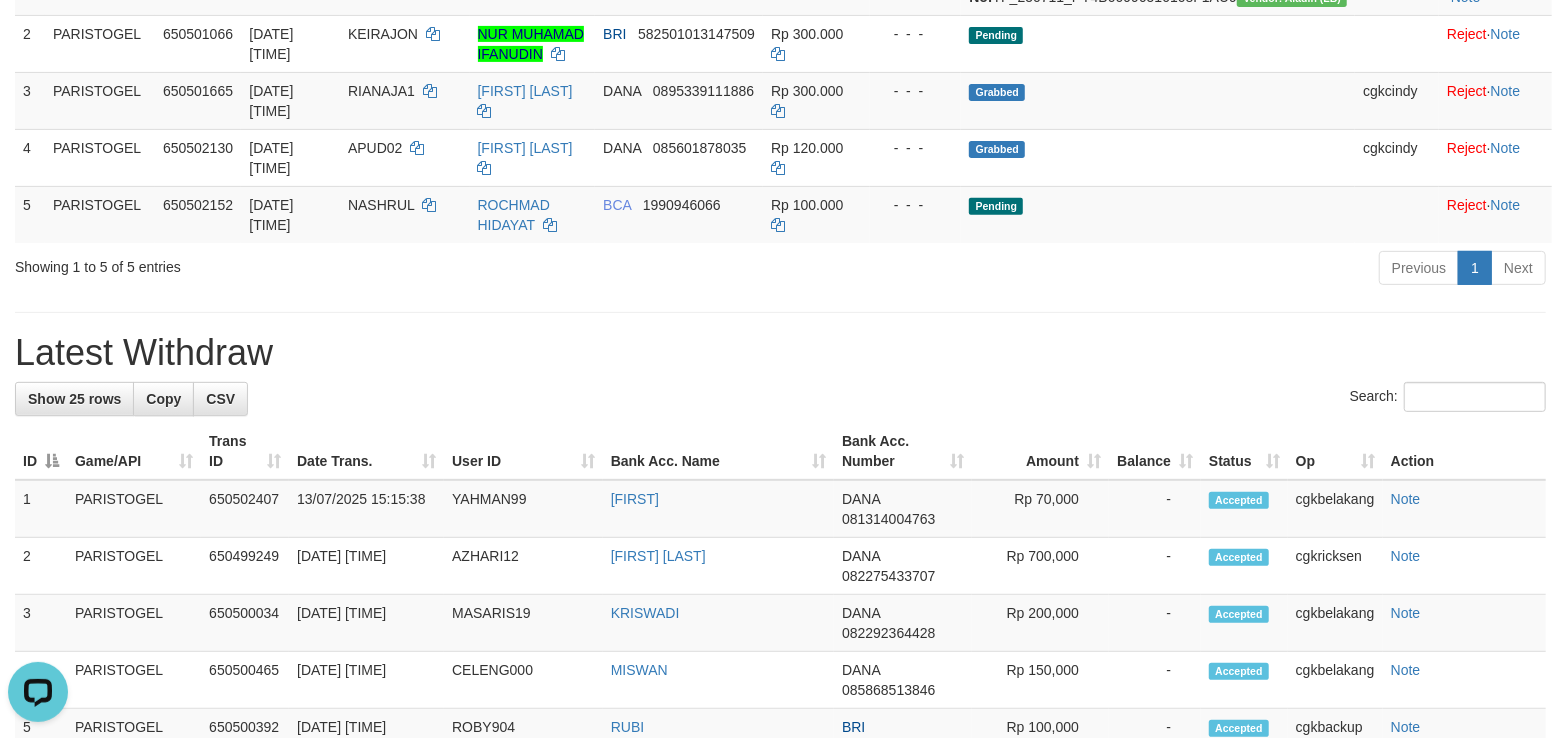 click on "**********" at bounding box center [780, 807] 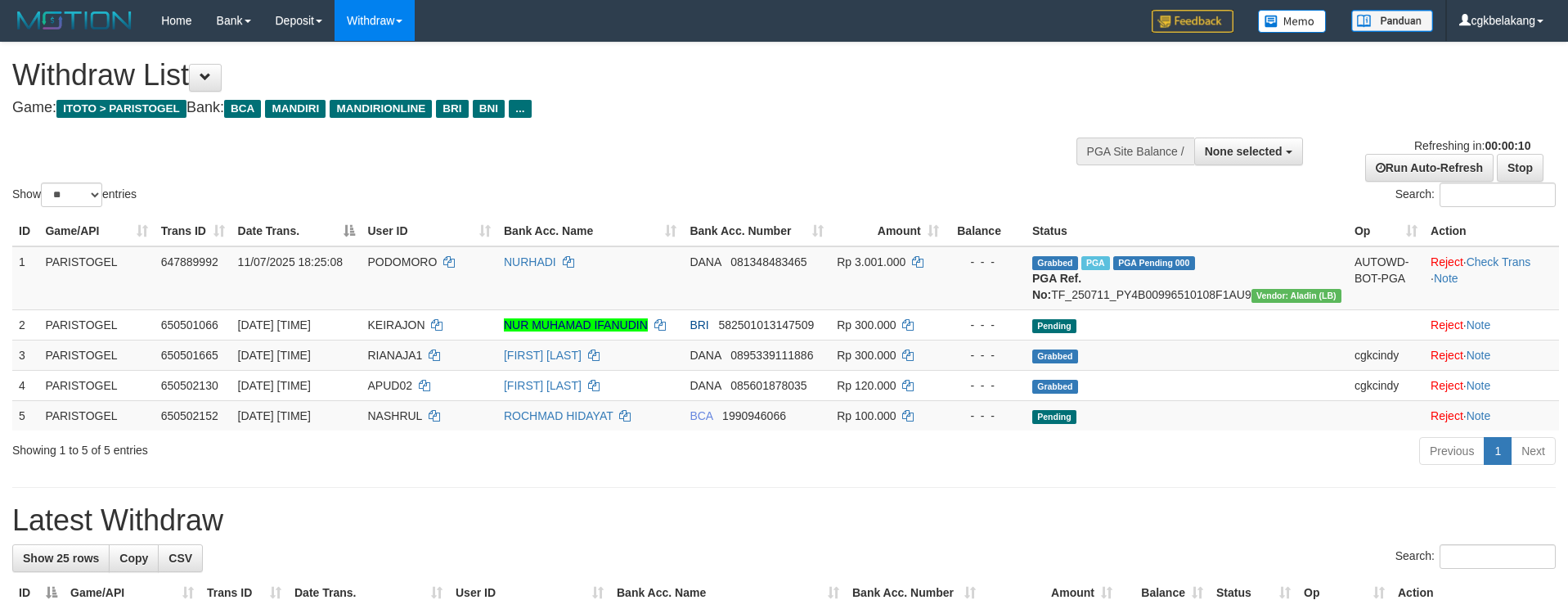 select 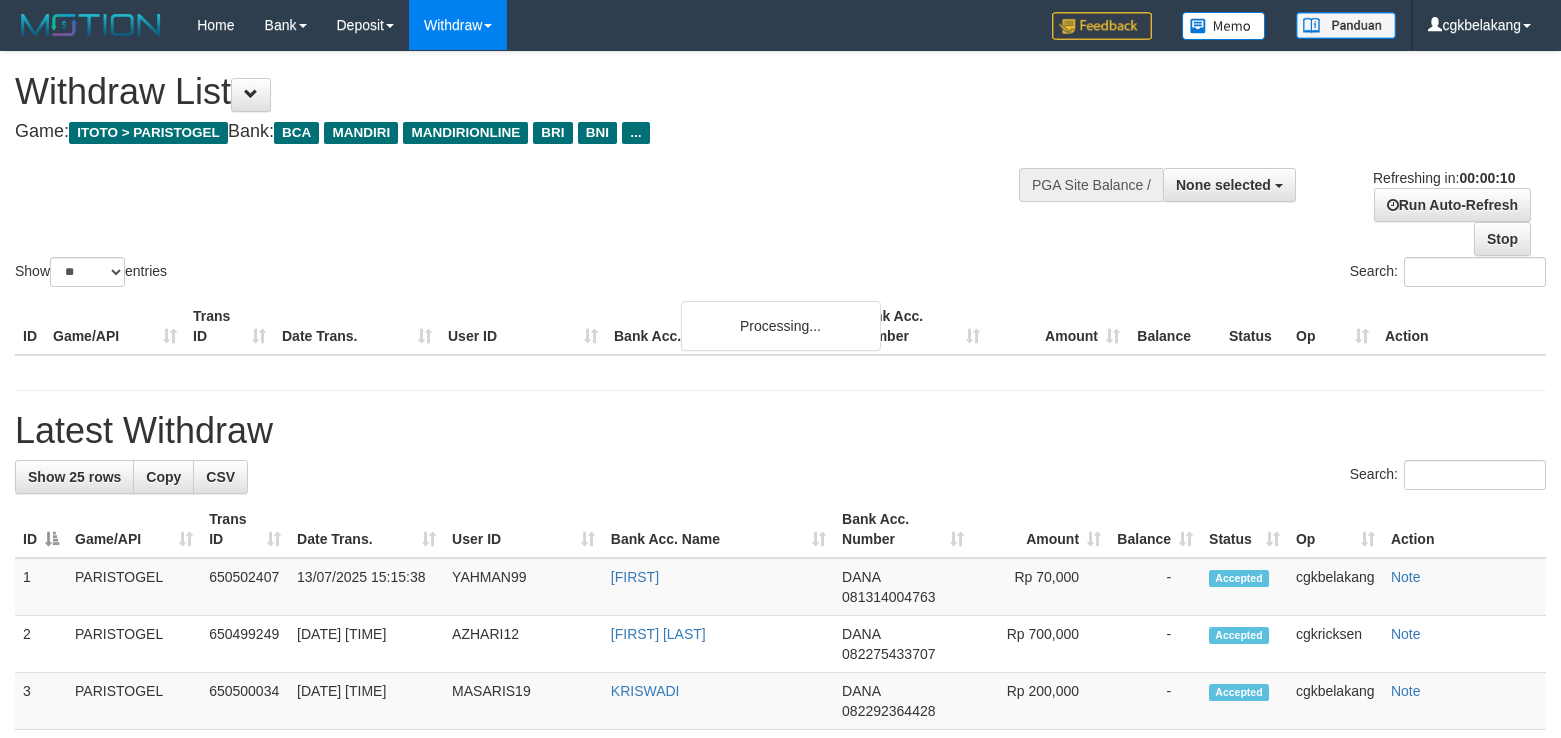 select 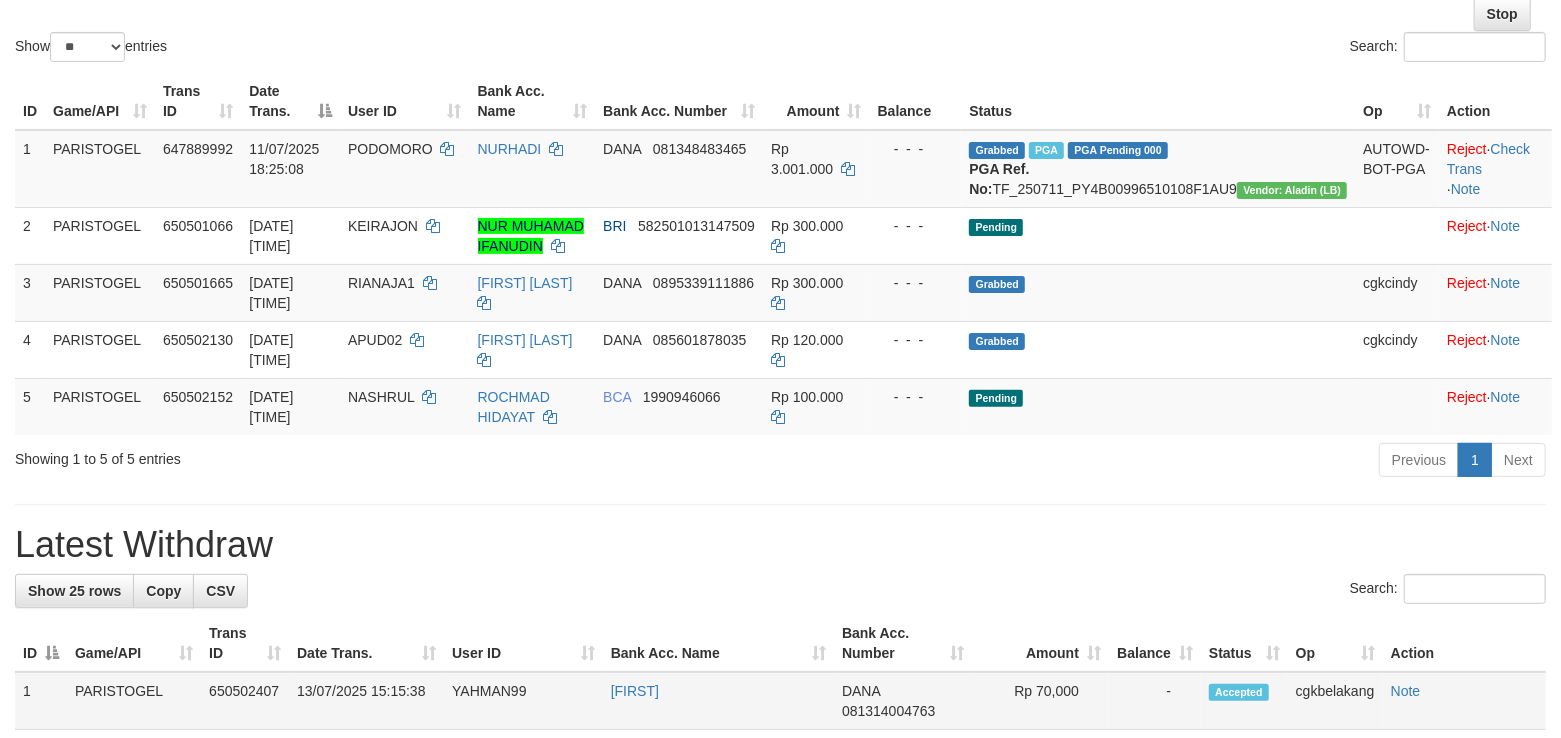 scroll, scrollTop: 150, scrollLeft: 0, axis: vertical 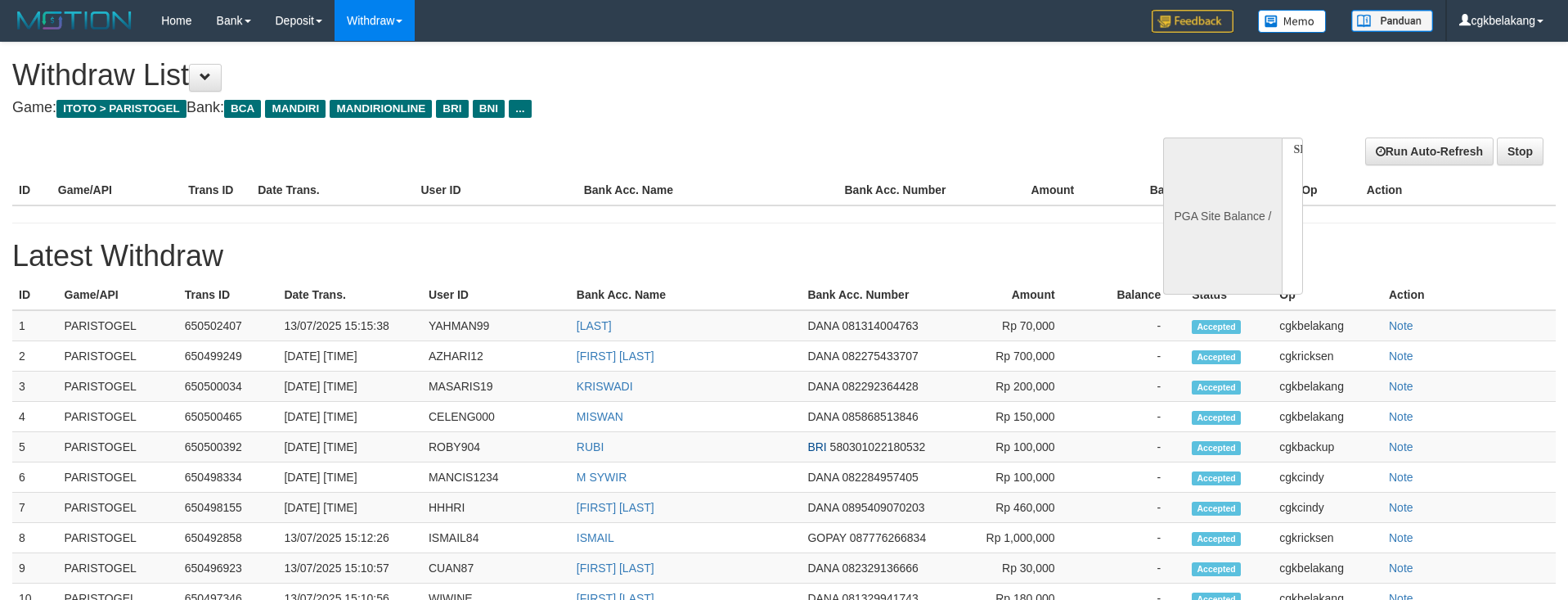 select 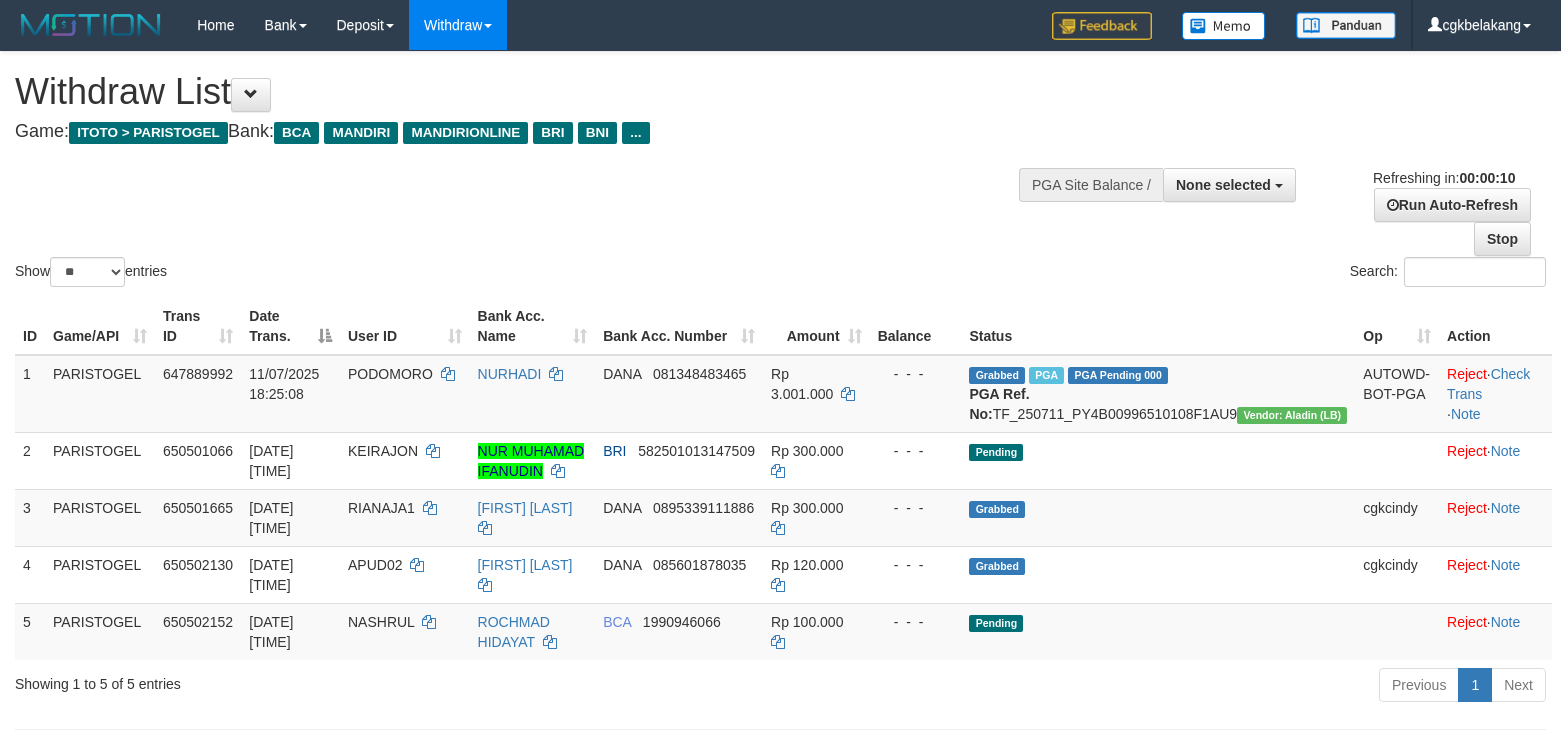 select 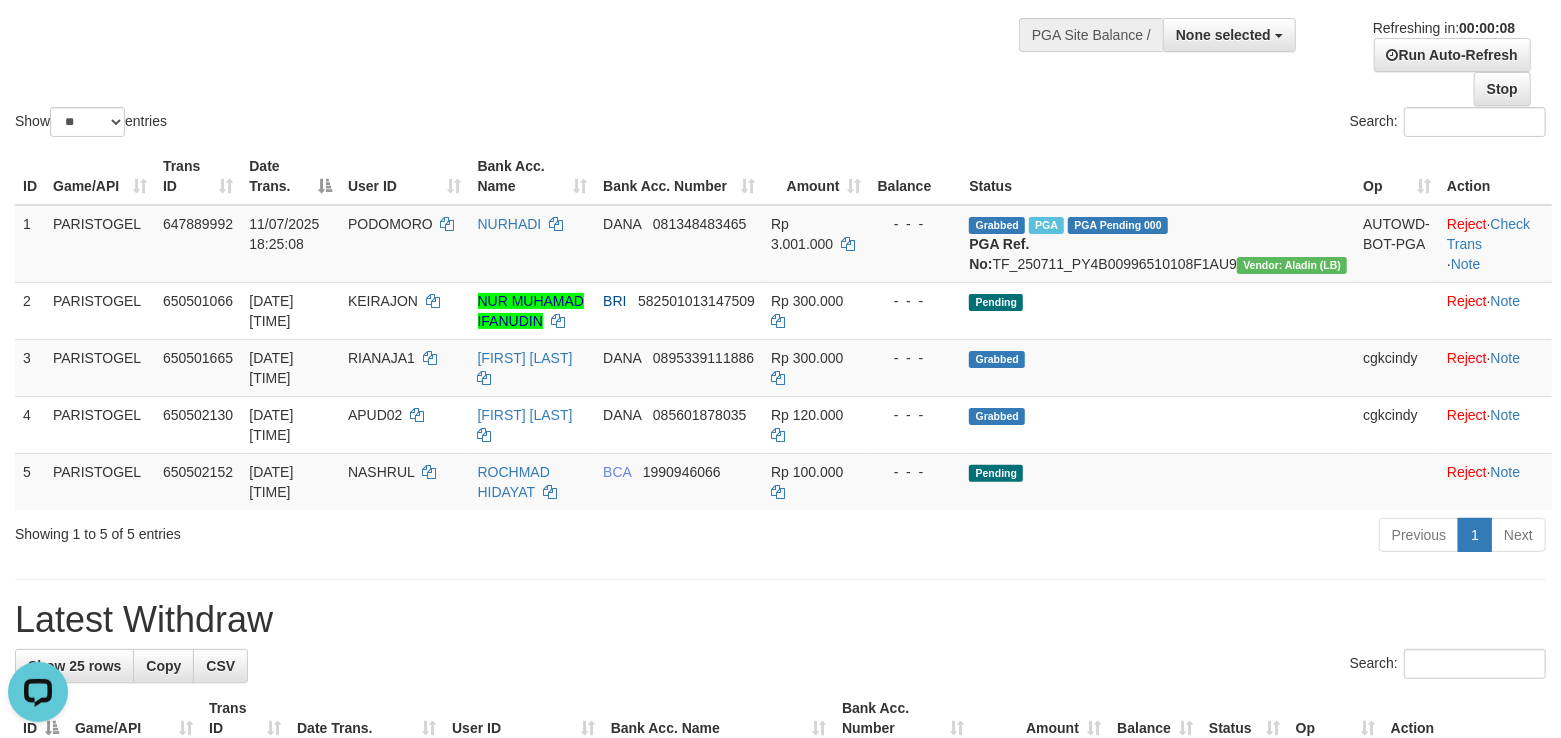 scroll, scrollTop: 0, scrollLeft: 0, axis: both 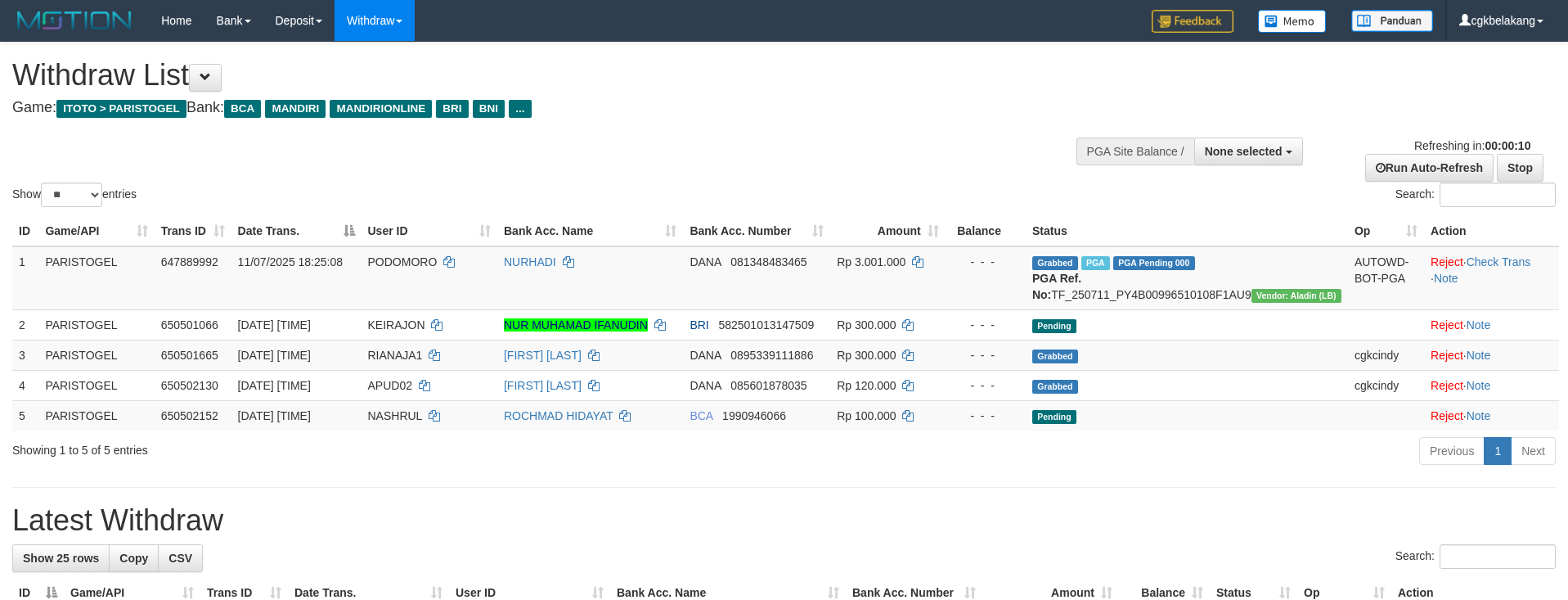 select 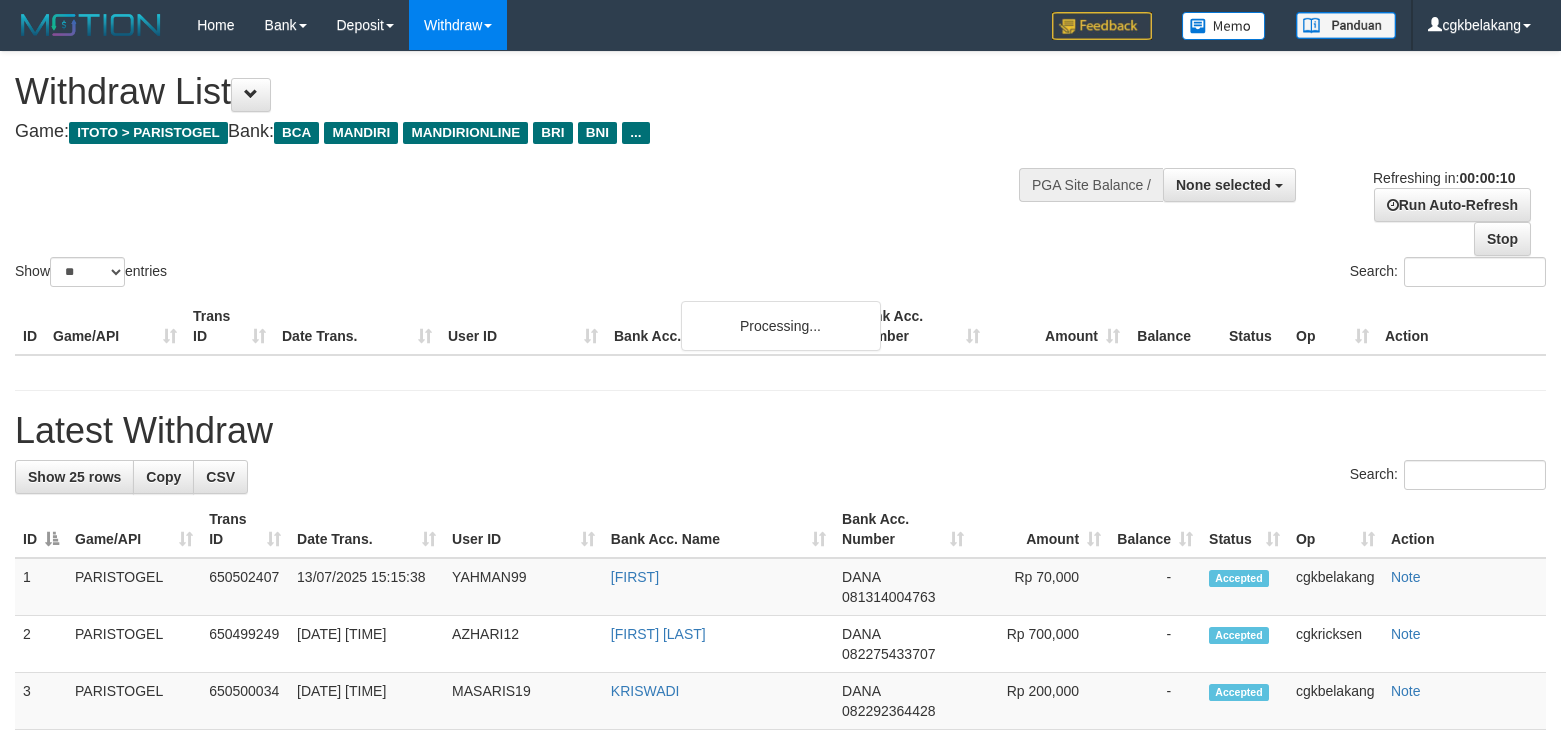 select 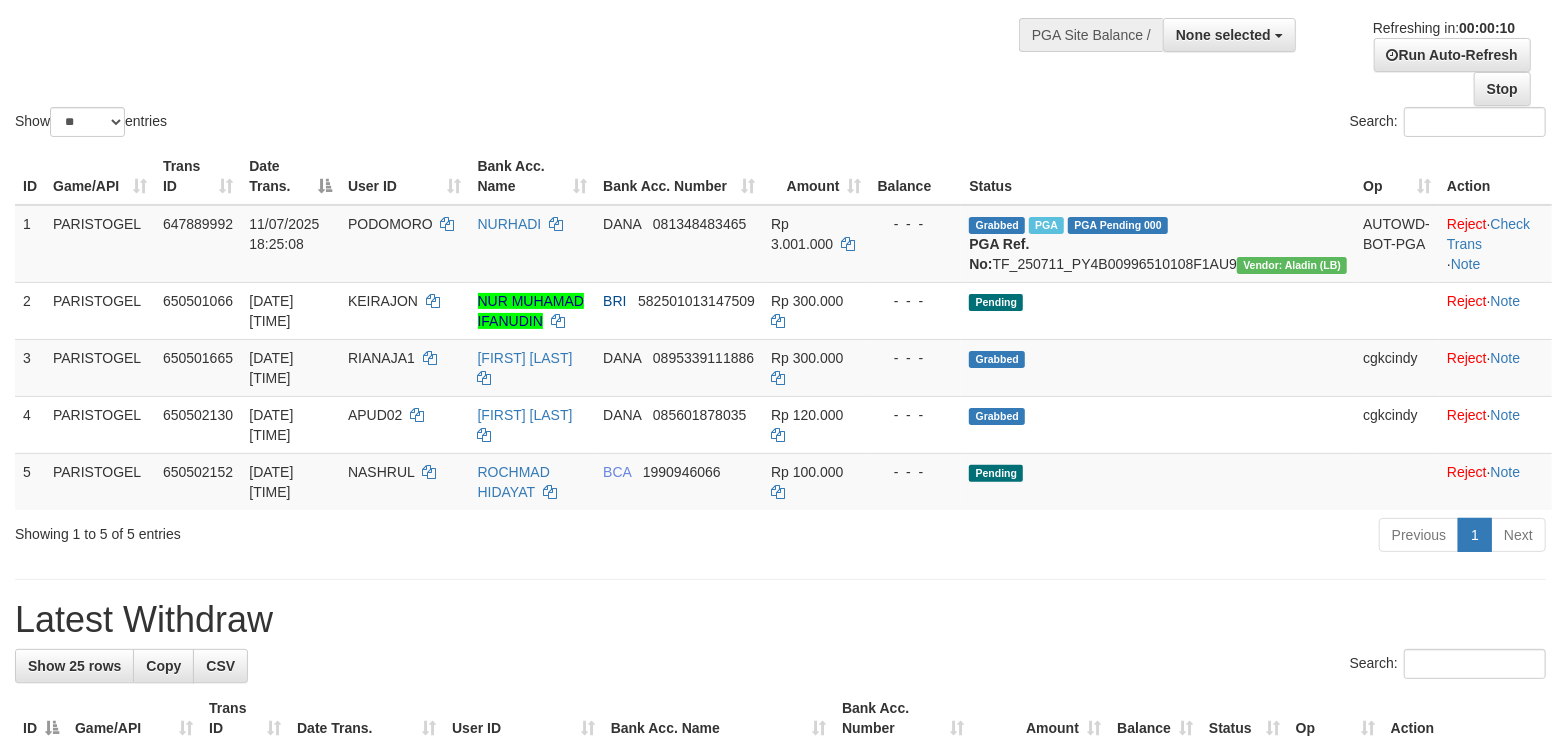 click on "Search:" at bounding box center [1171, 124] 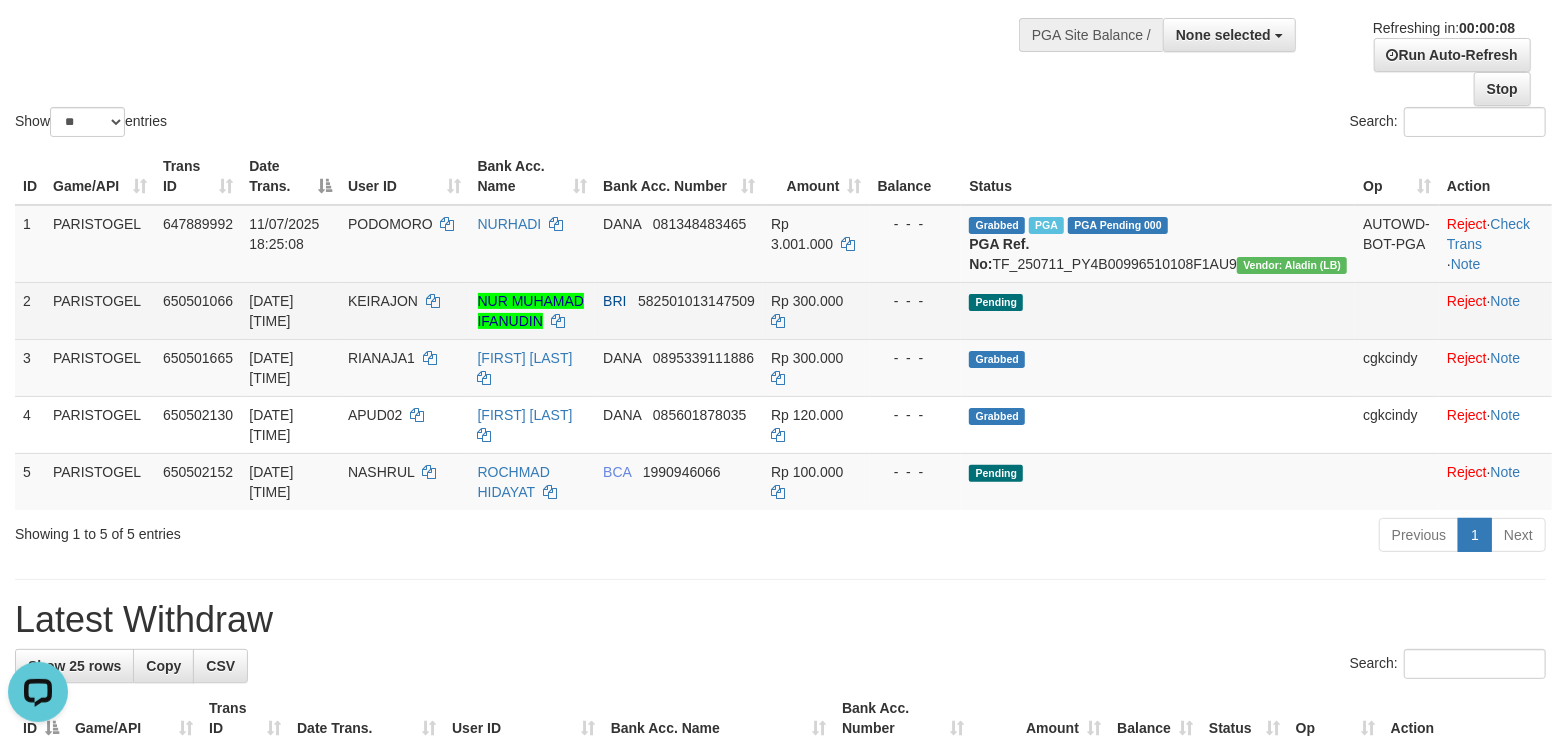 scroll, scrollTop: 0, scrollLeft: 0, axis: both 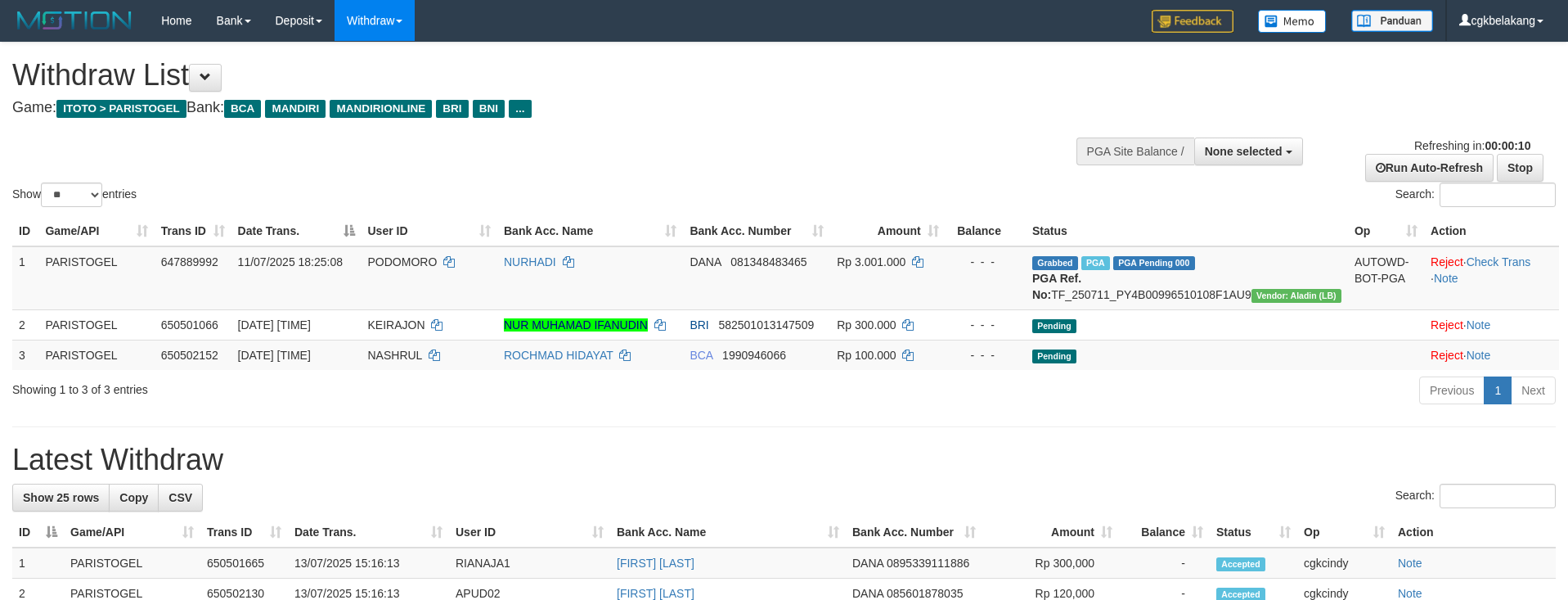 select 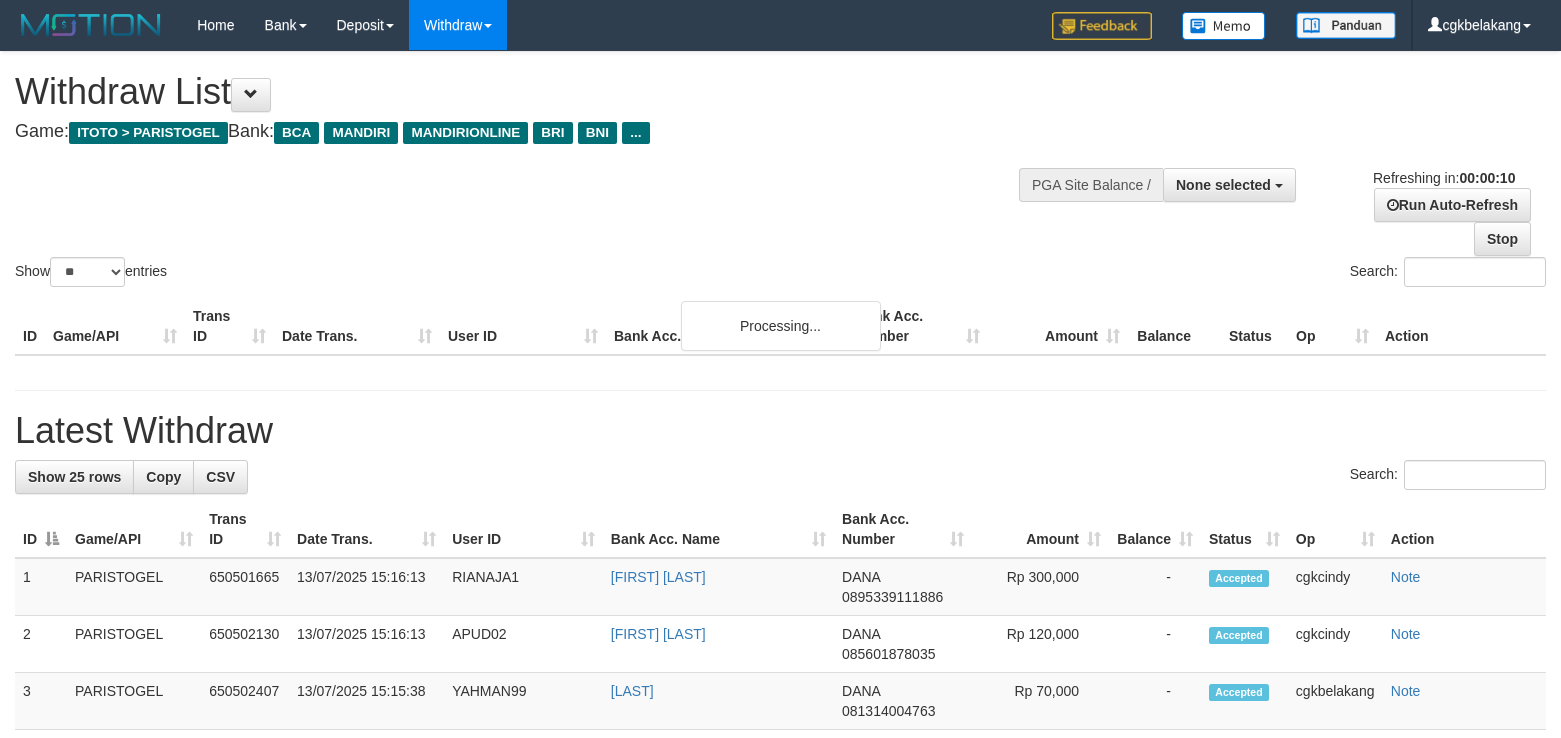 select 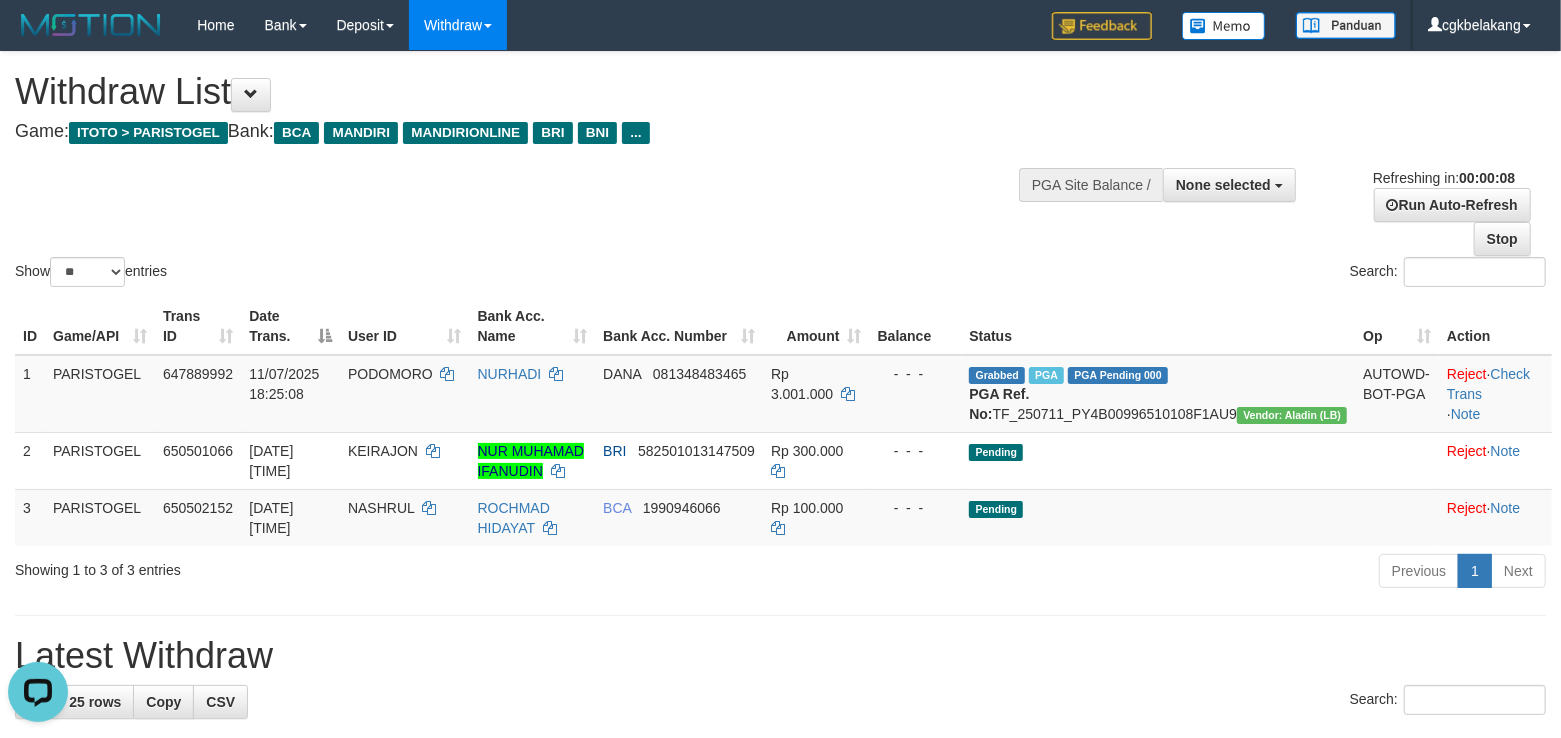 scroll, scrollTop: 0, scrollLeft: 0, axis: both 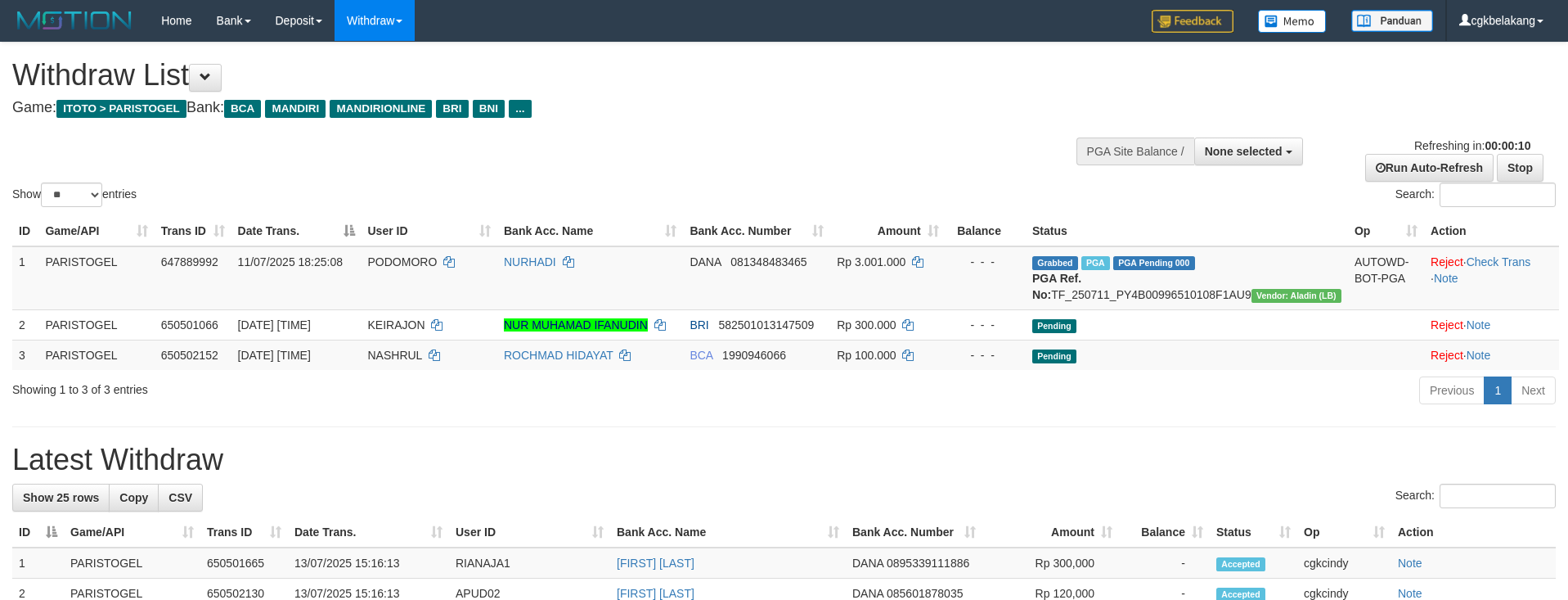 select 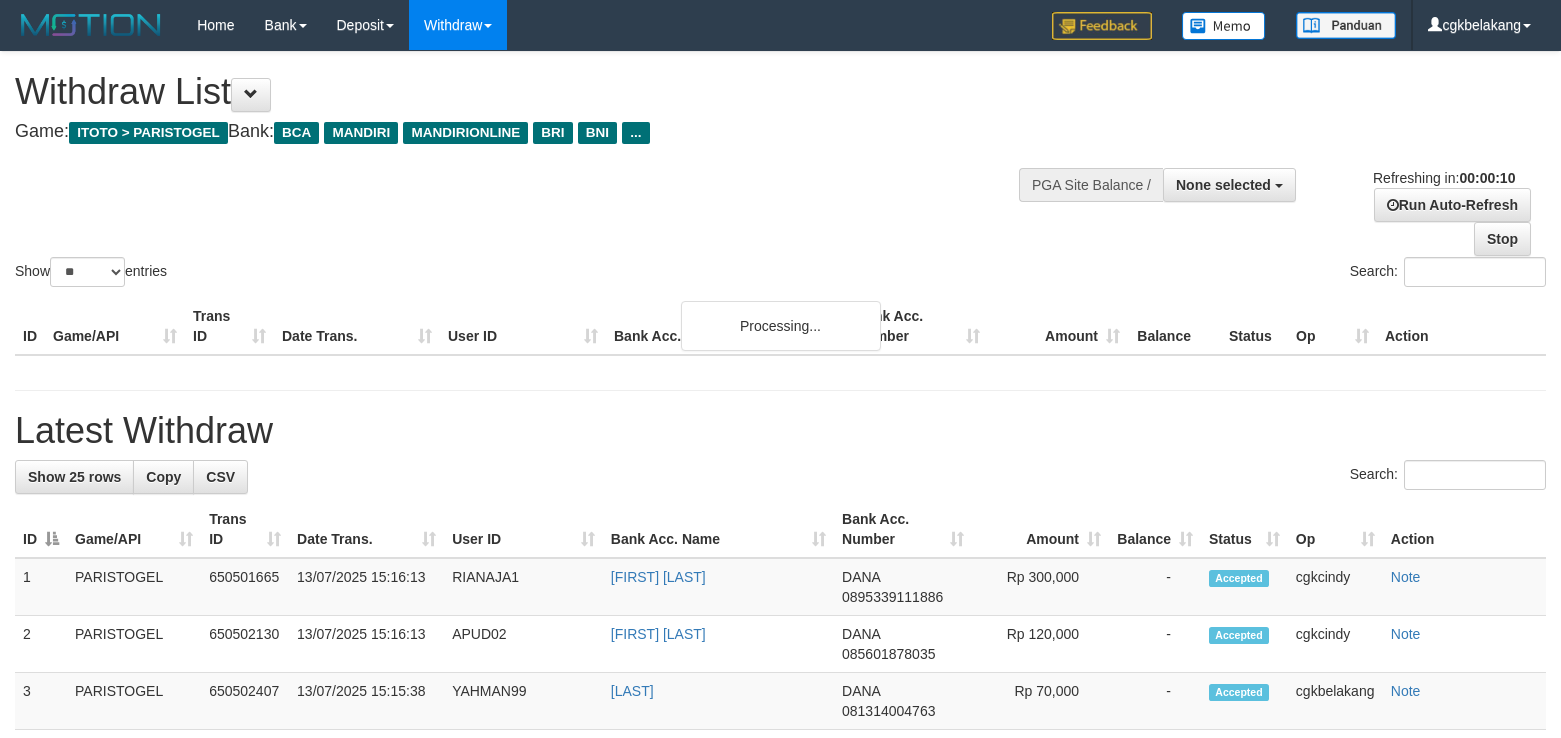 select 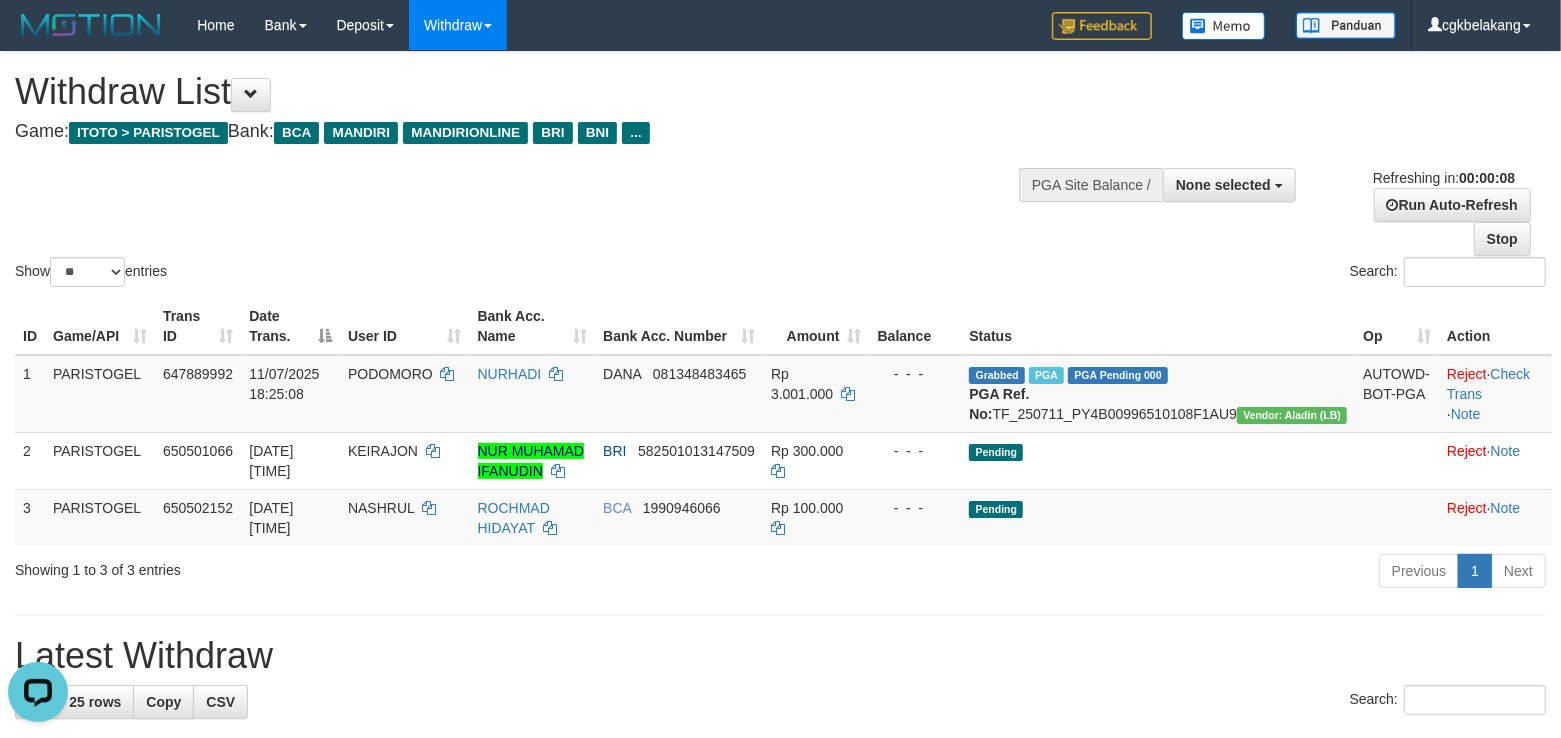 scroll, scrollTop: 0, scrollLeft: 0, axis: both 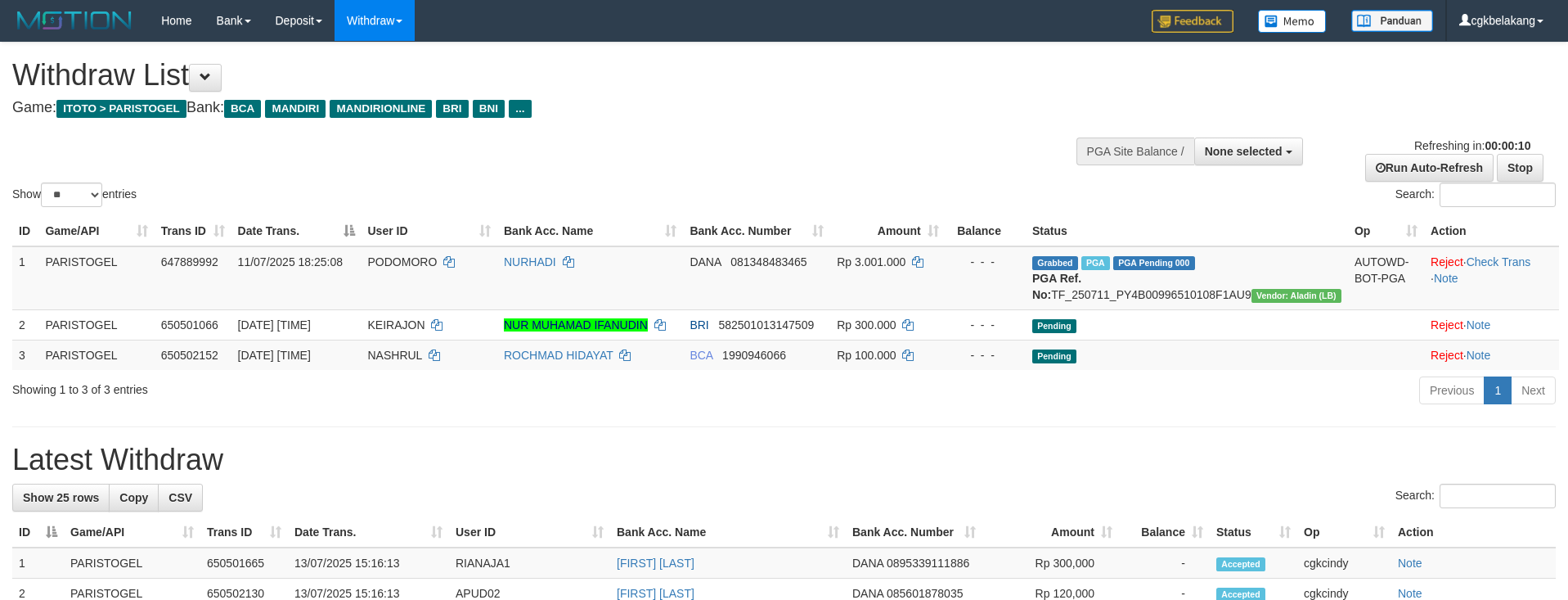 select 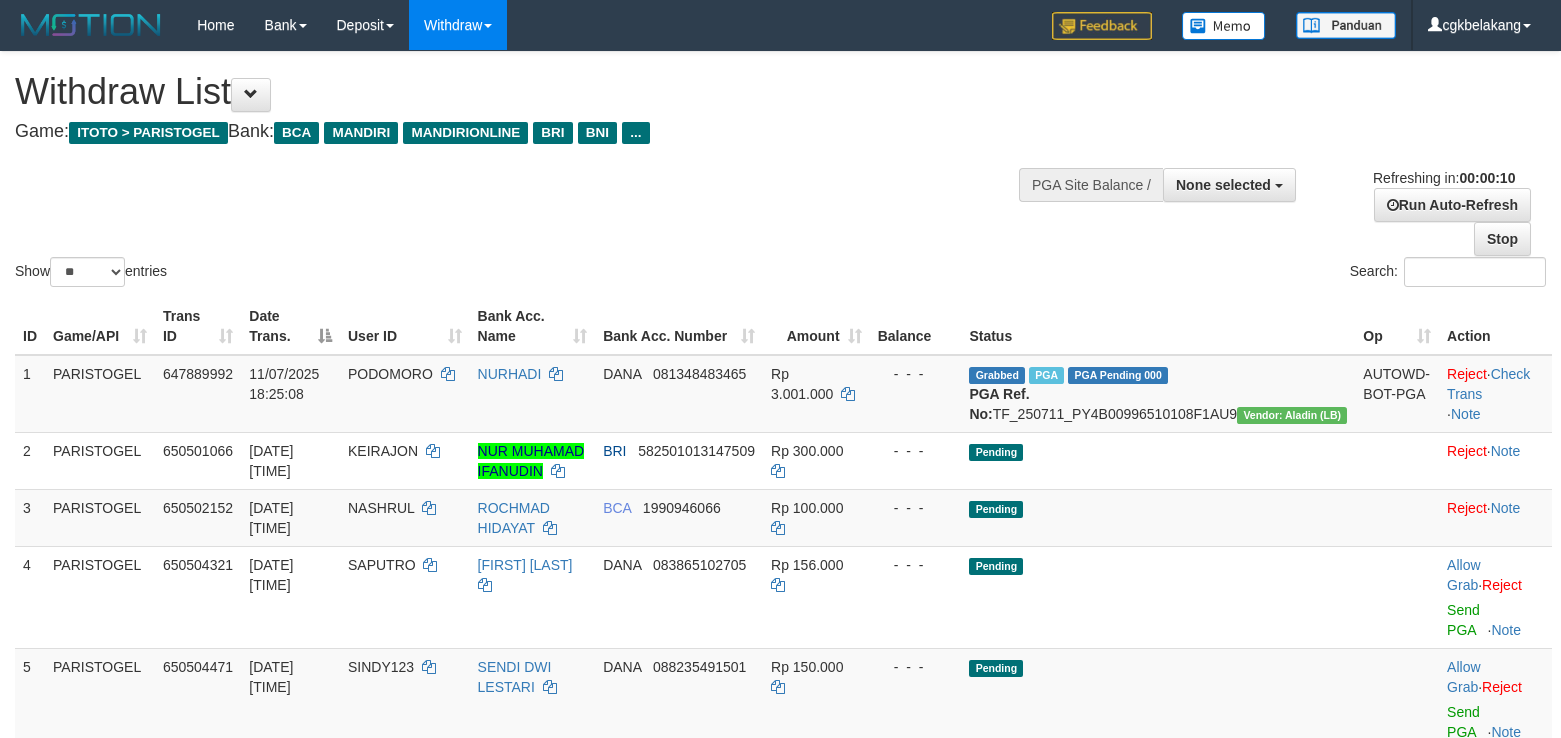 select 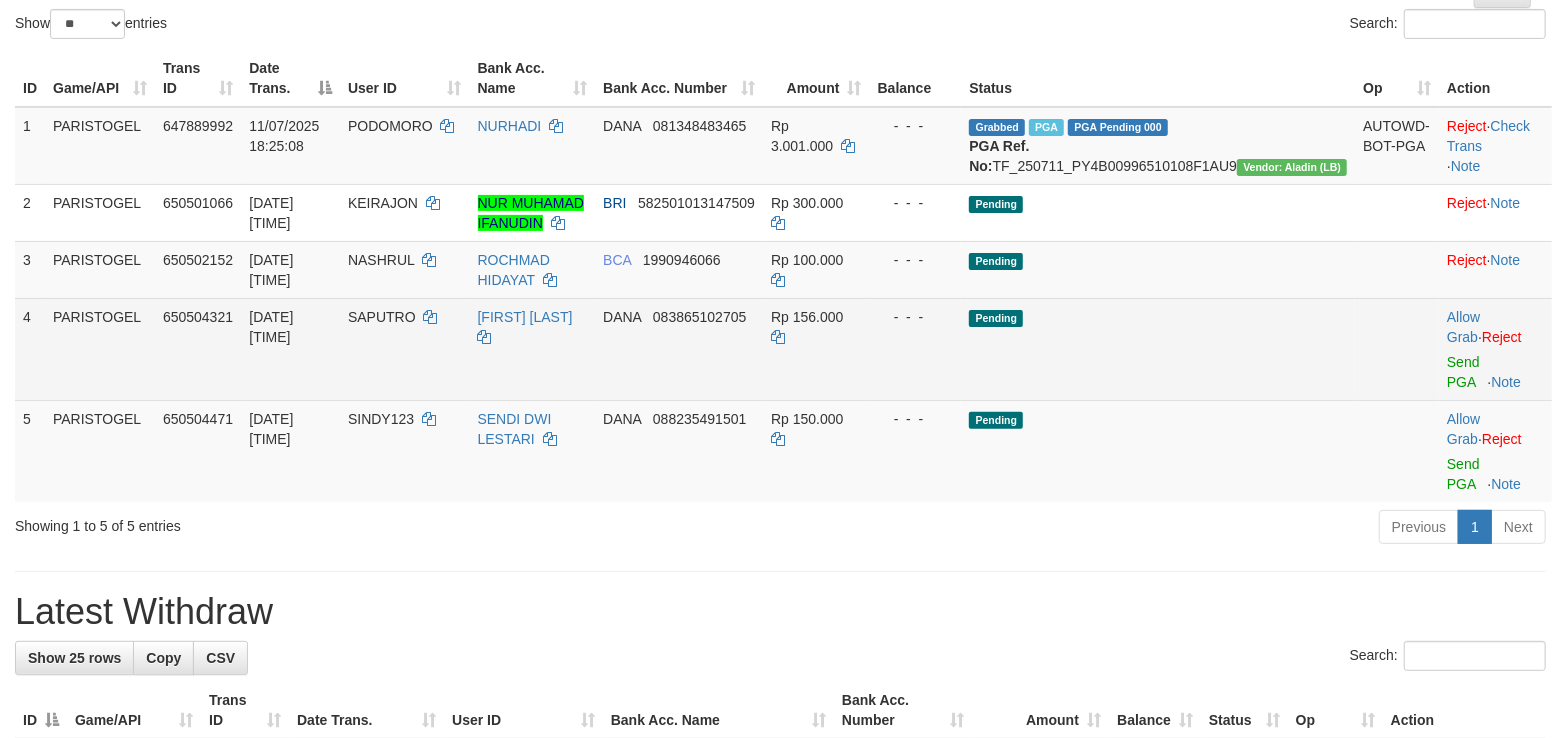 scroll, scrollTop: 266, scrollLeft: 0, axis: vertical 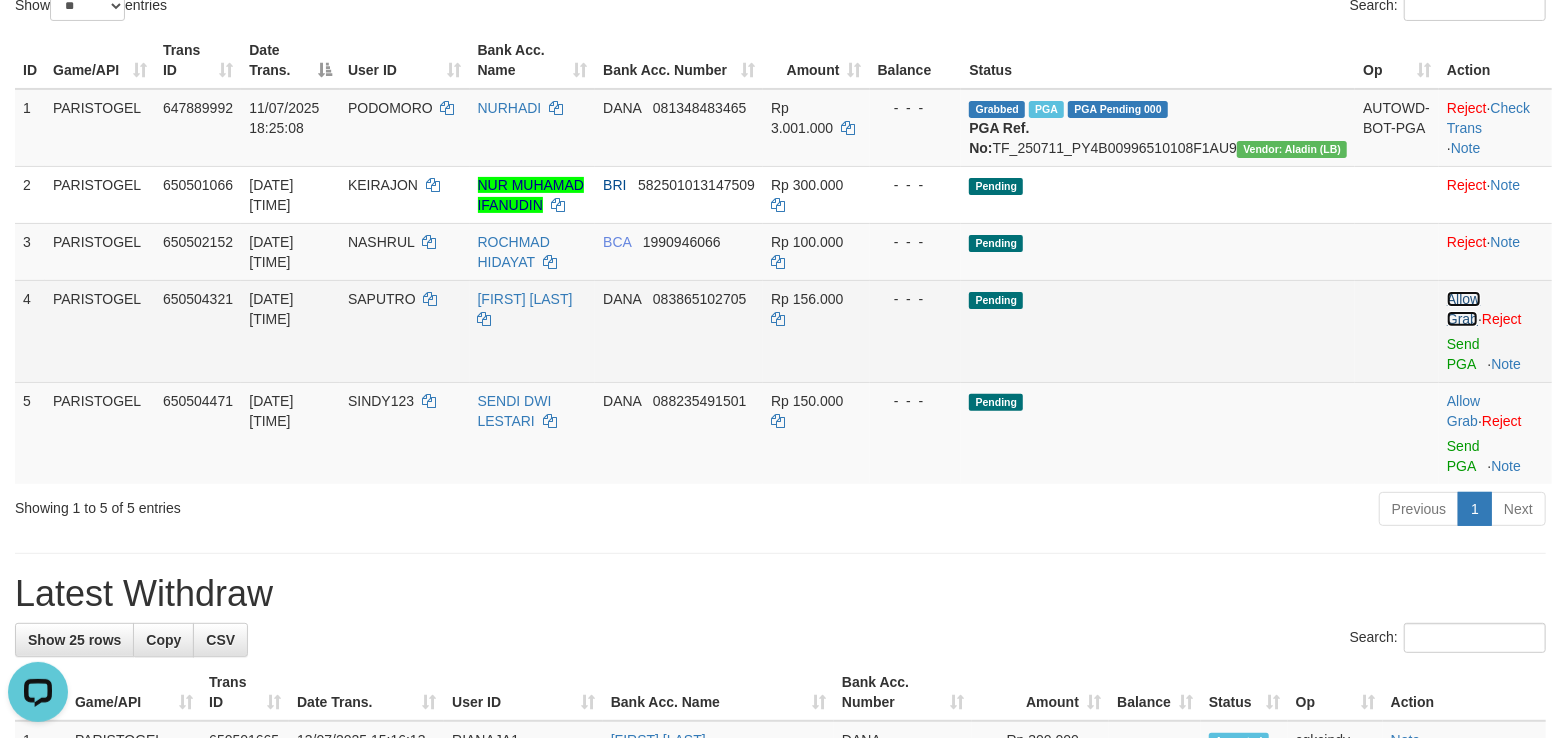click on "Allow Grab" at bounding box center [1463, 309] 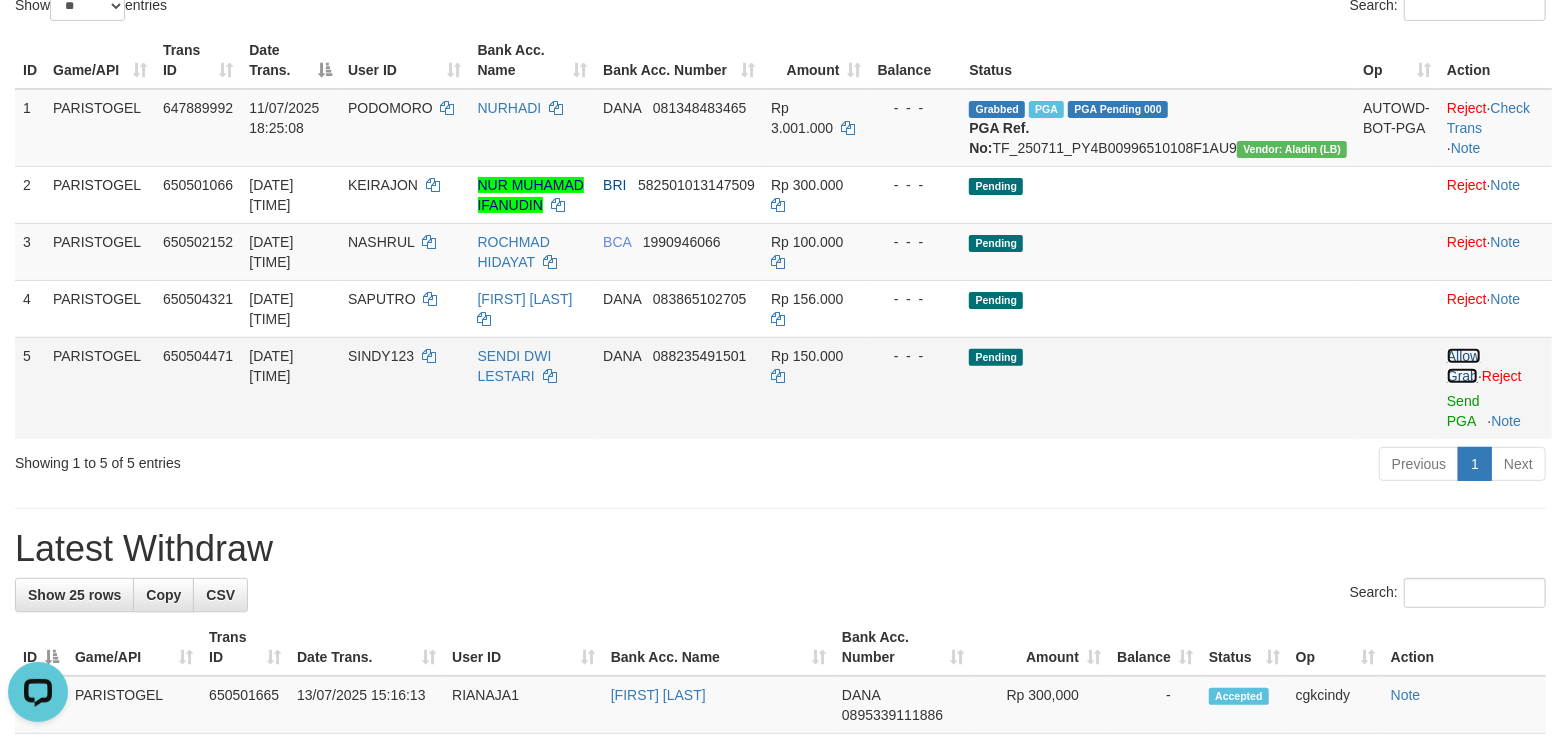 click on "Allow Grab" at bounding box center [1463, 366] 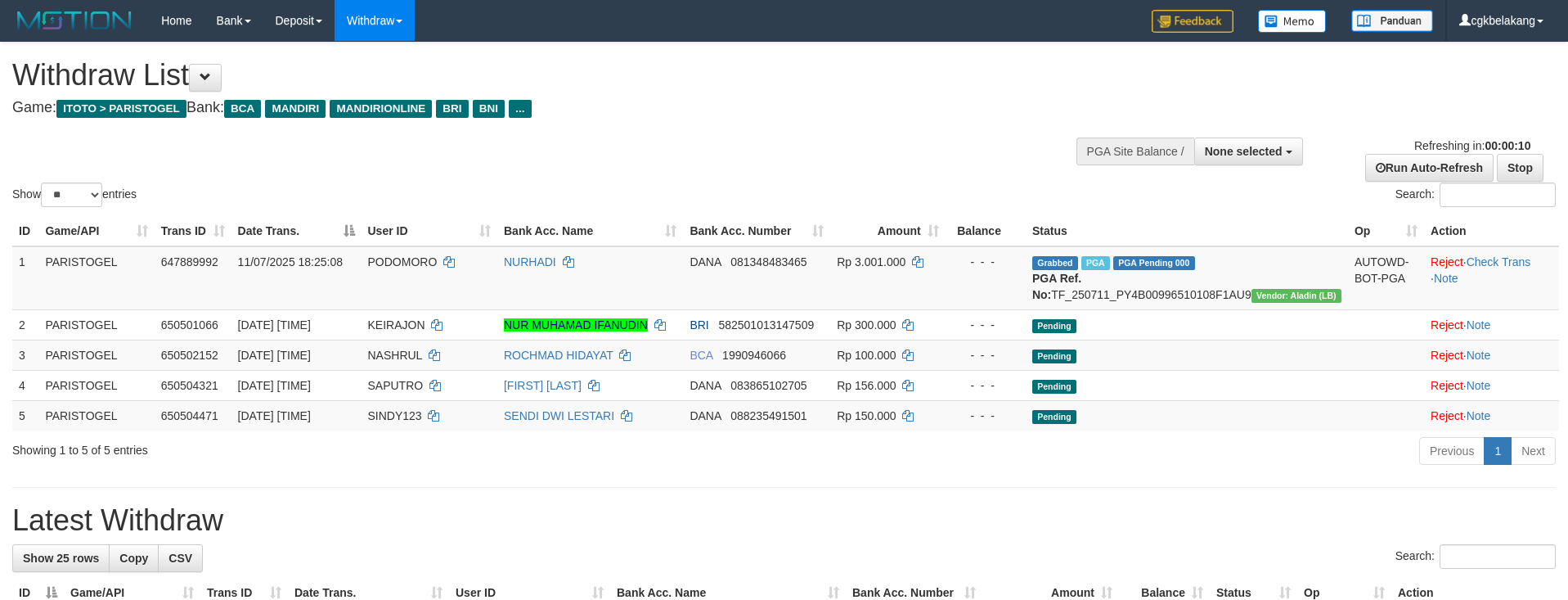 select 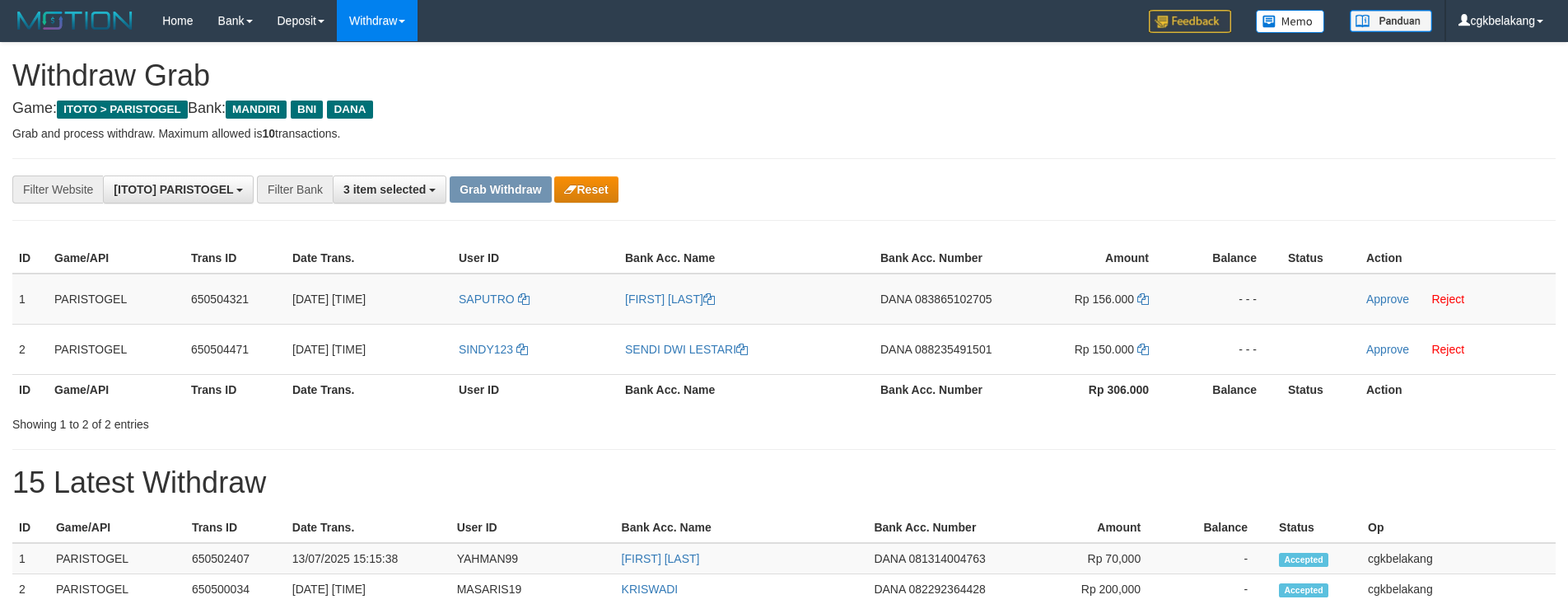 scroll, scrollTop: 0, scrollLeft: 0, axis: both 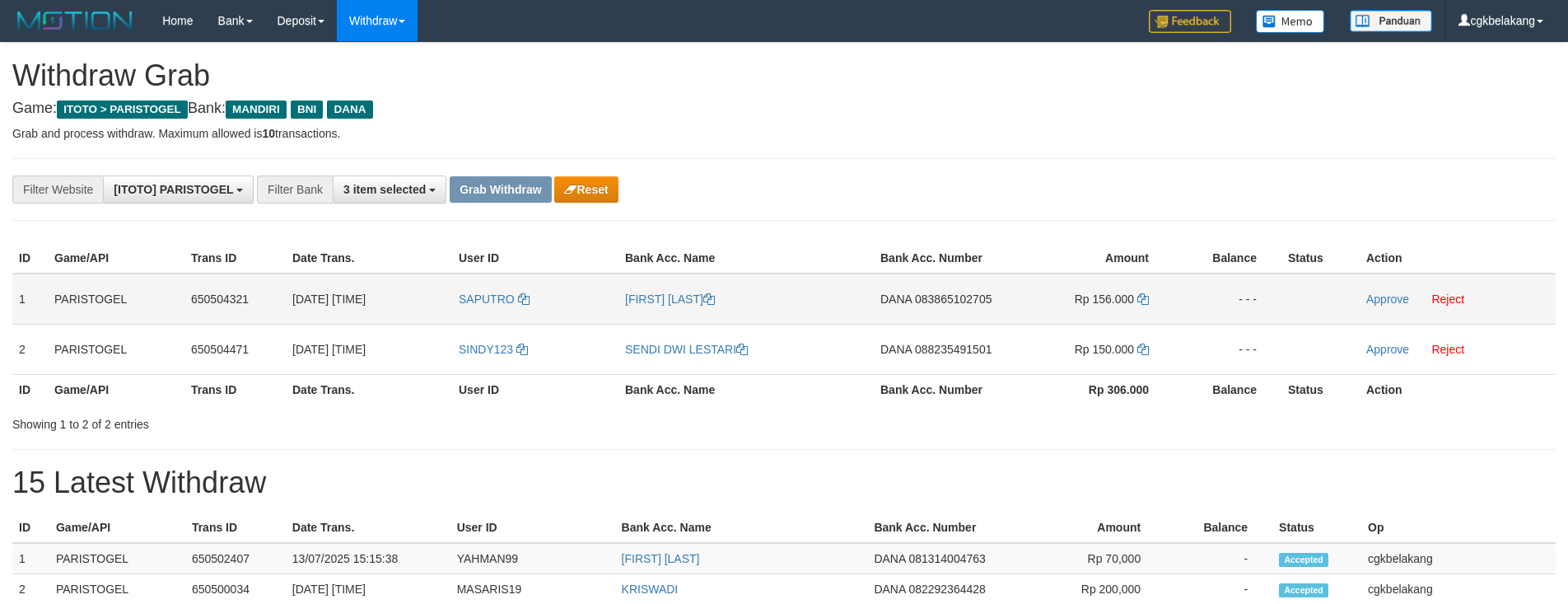 click on "SAPUTRO" at bounding box center (535, 299) 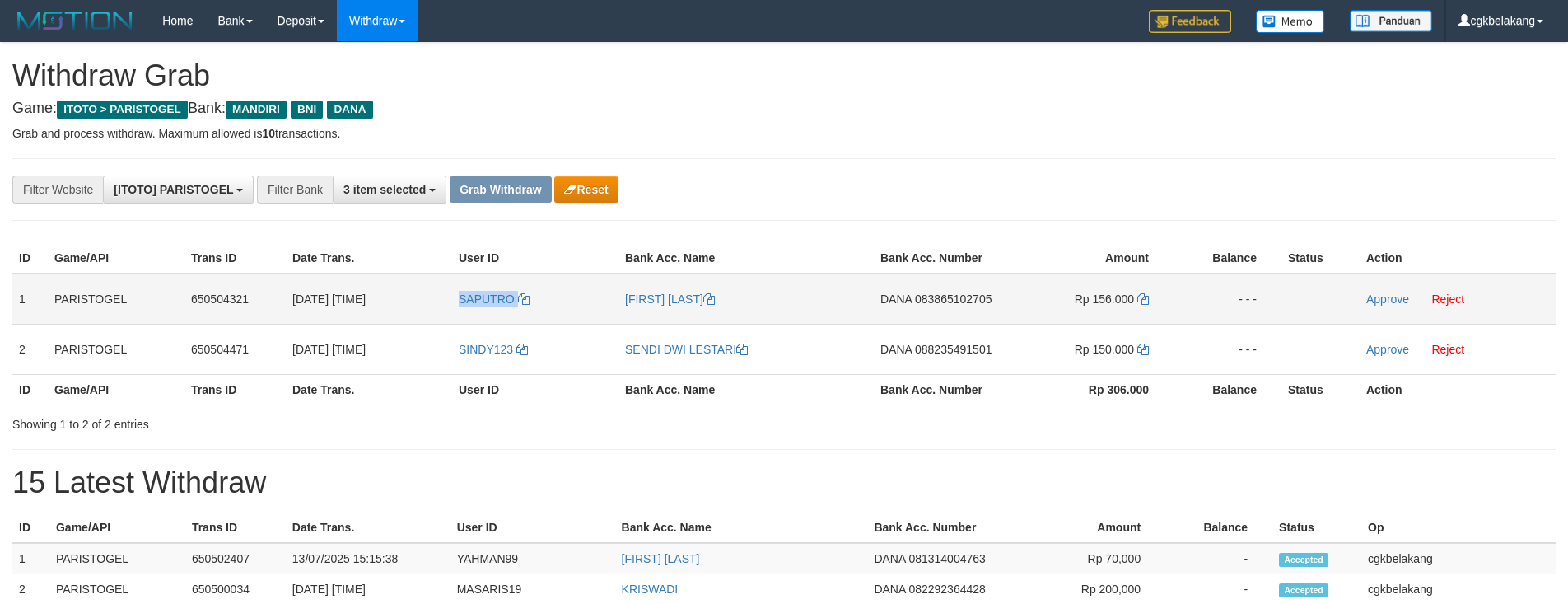 click on "SAPUTRO" at bounding box center [535, 299] 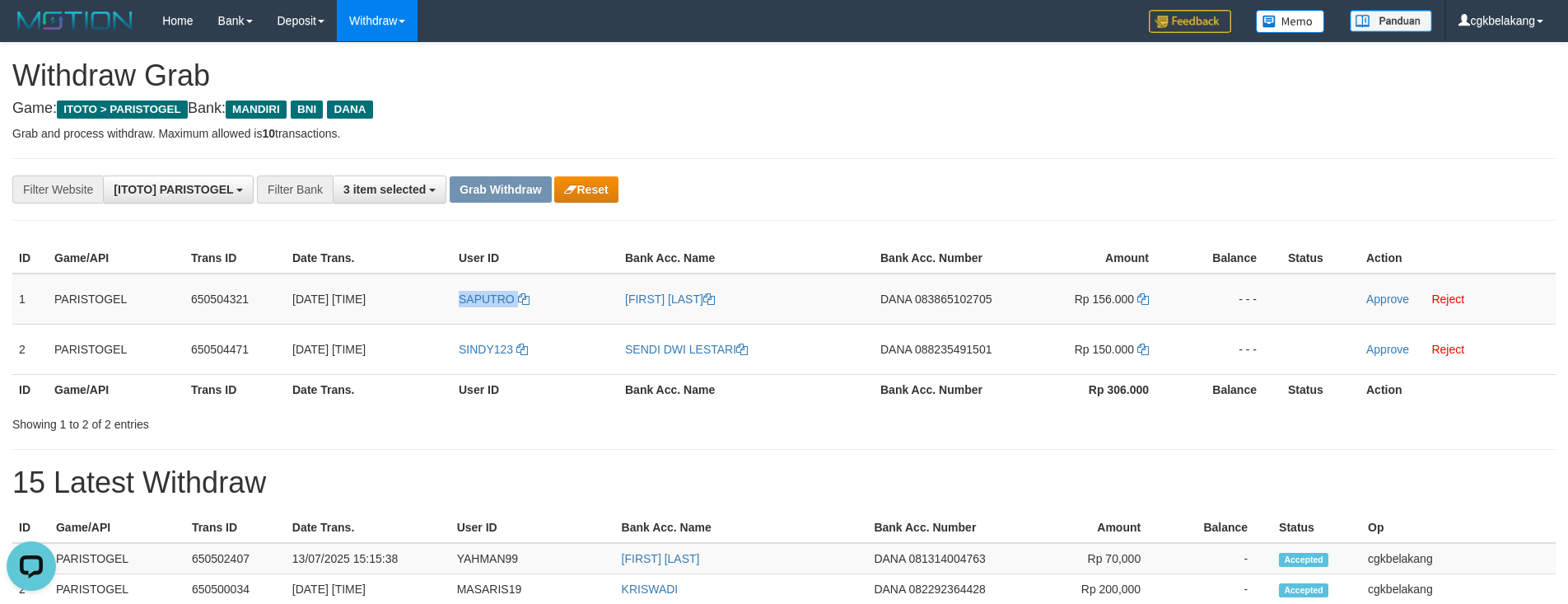 scroll, scrollTop: 0, scrollLeft: 0, axis: both 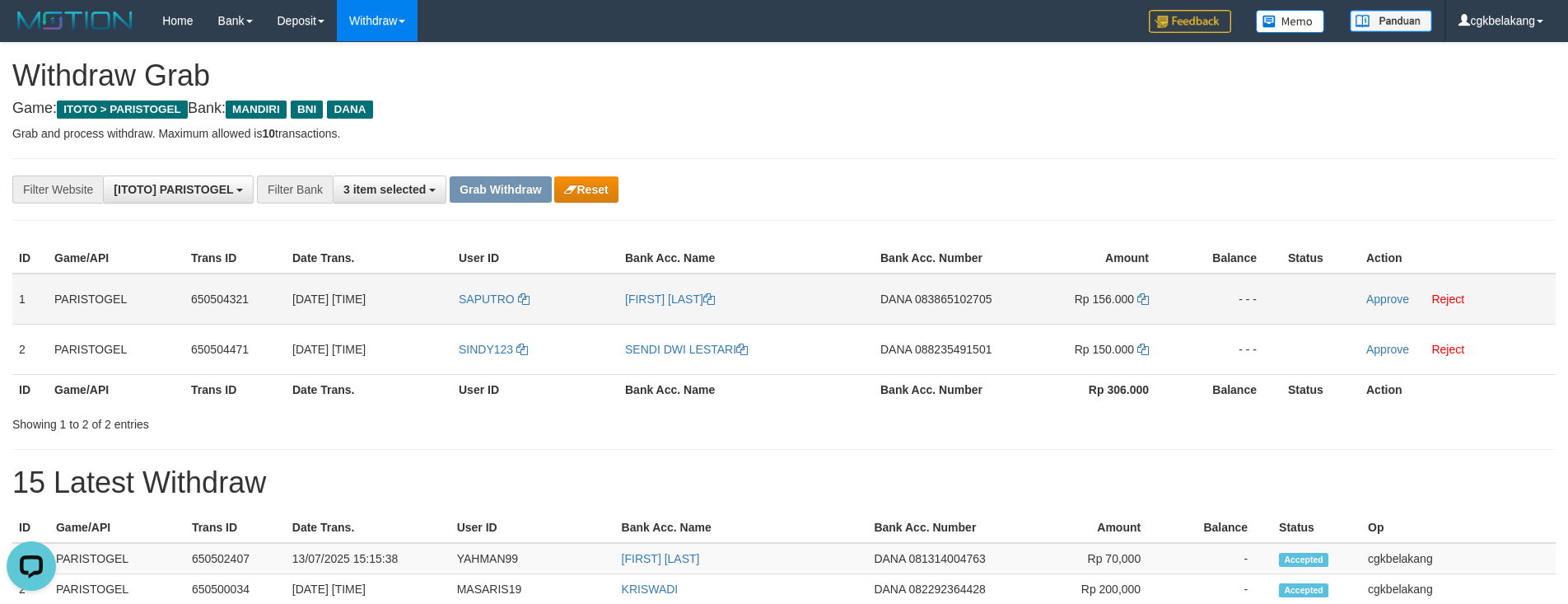 click on "[FIRST] [LAST]" at bounding box center [746, 299] 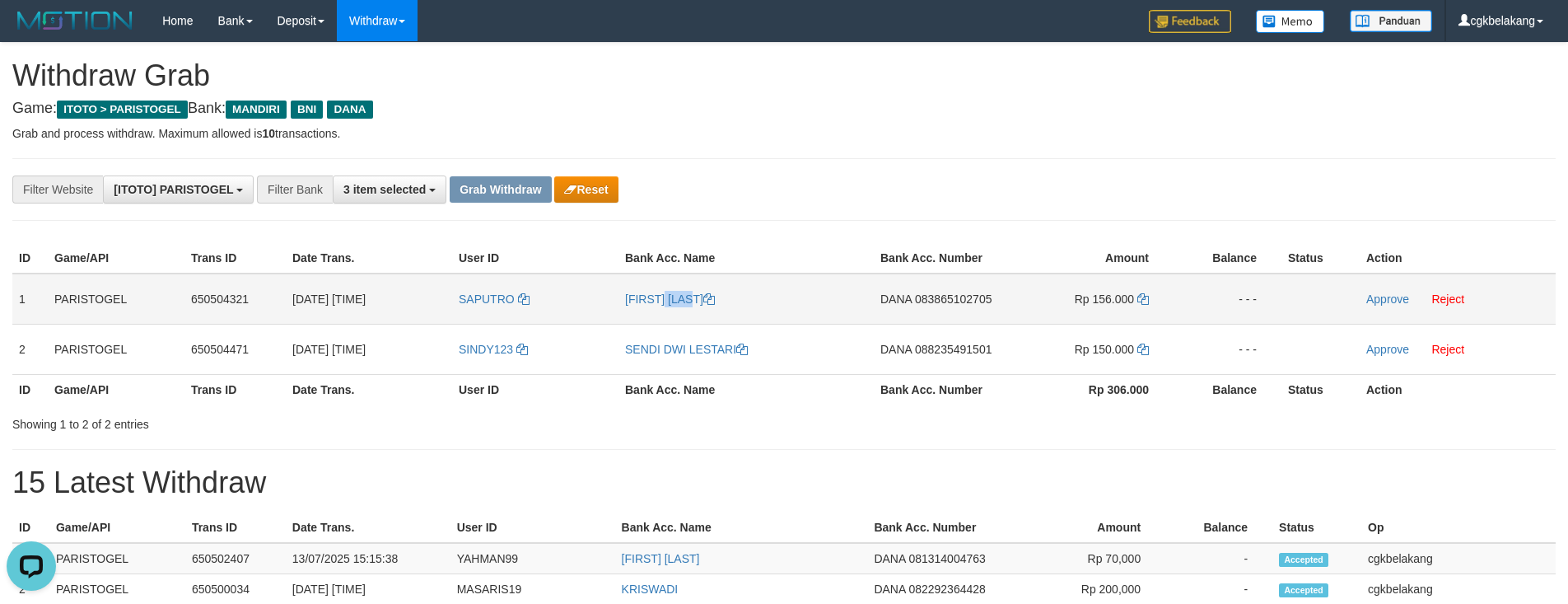 click on "[FIRST] [LAST]" at bounding box center [746, 299] 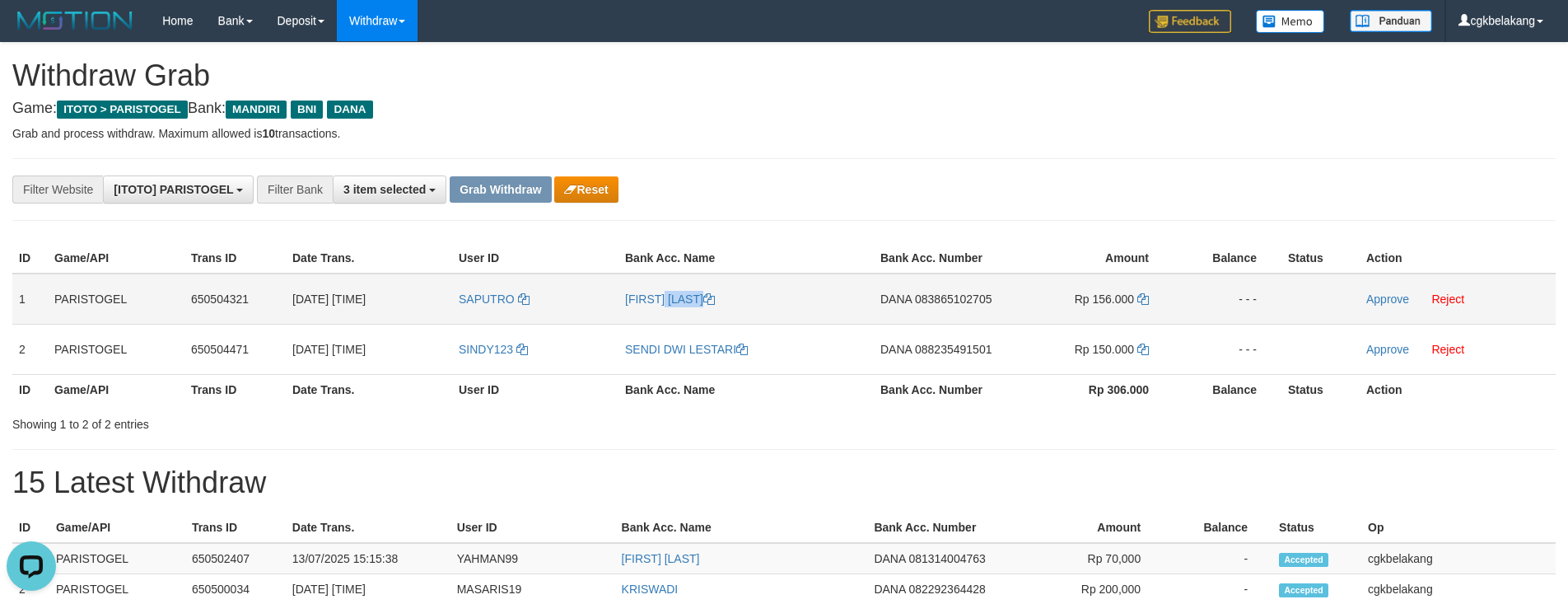 click on "[FIRST] [LAST]" at bounding box center (746, 299) 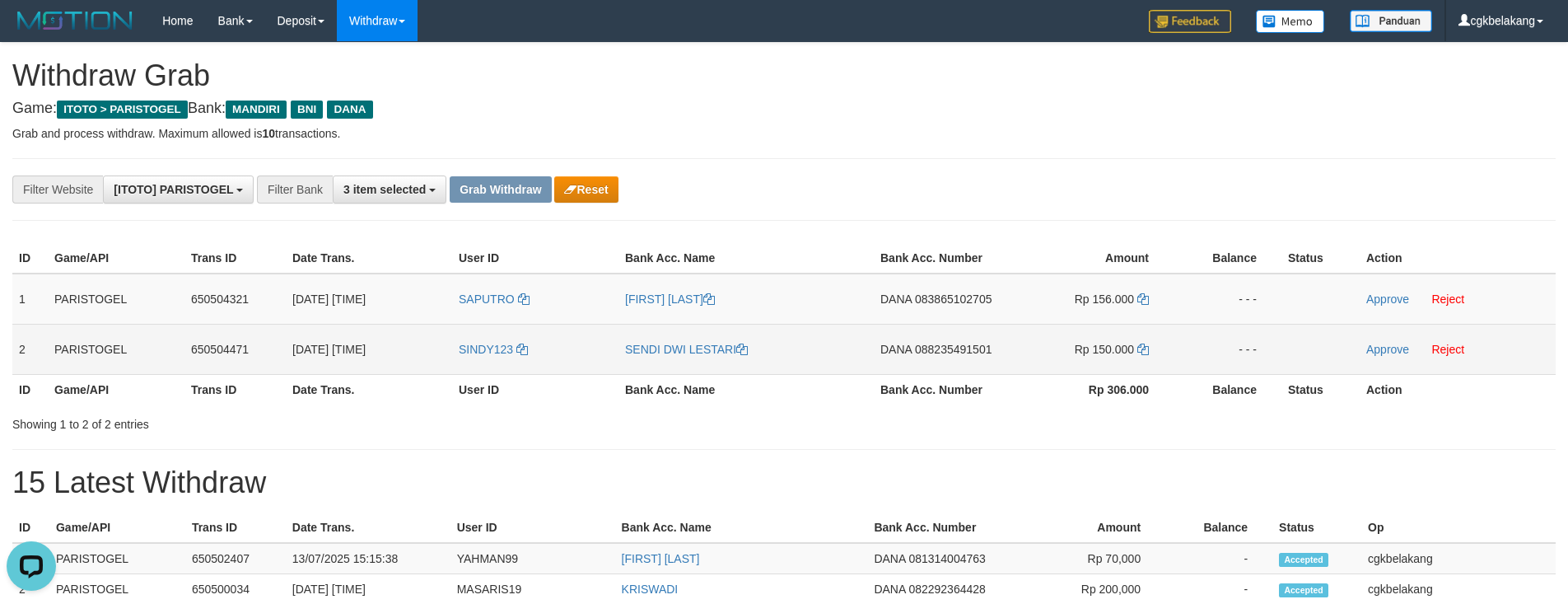 click on "SINDY123" at bounding box center (535, 349) 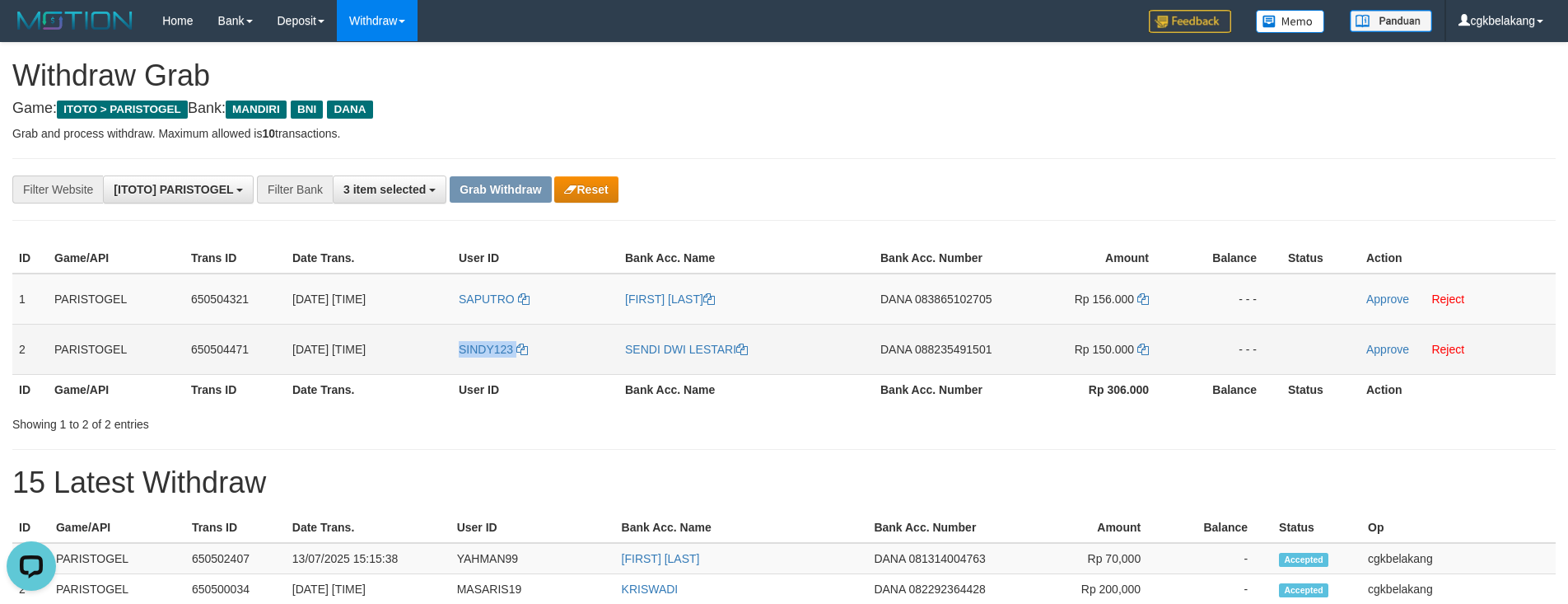 click on "SINDY123" at bounding box center [535, 349] 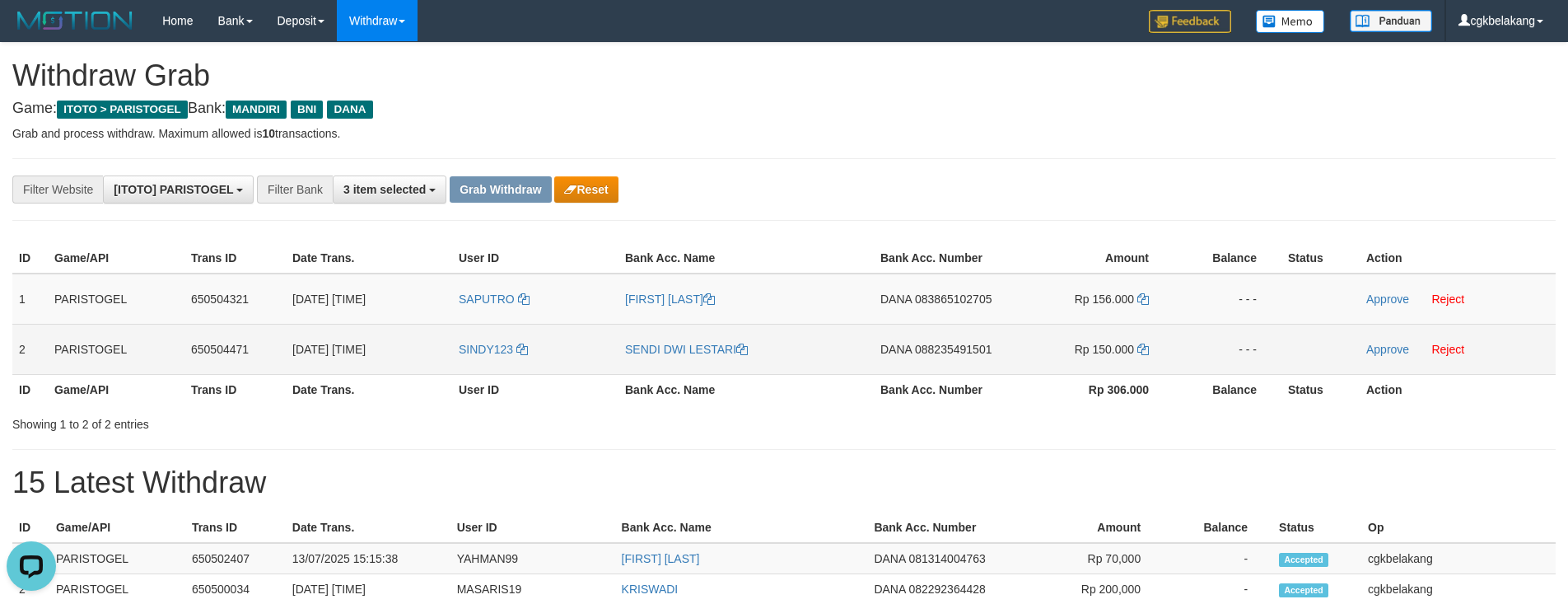 click on "SENDI DWI LESTARI" at bounding box center [746, 349] 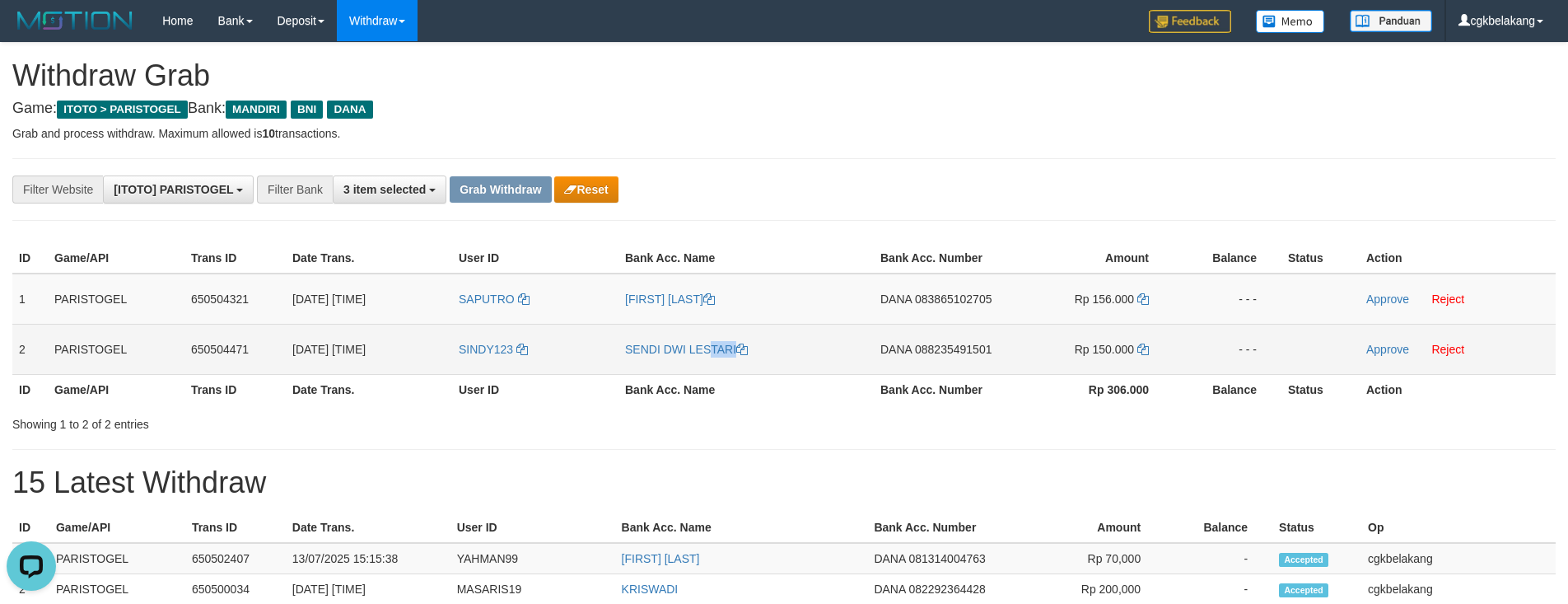 click on "SENDI DWI LESTARI" at bounding box center [746, 349] 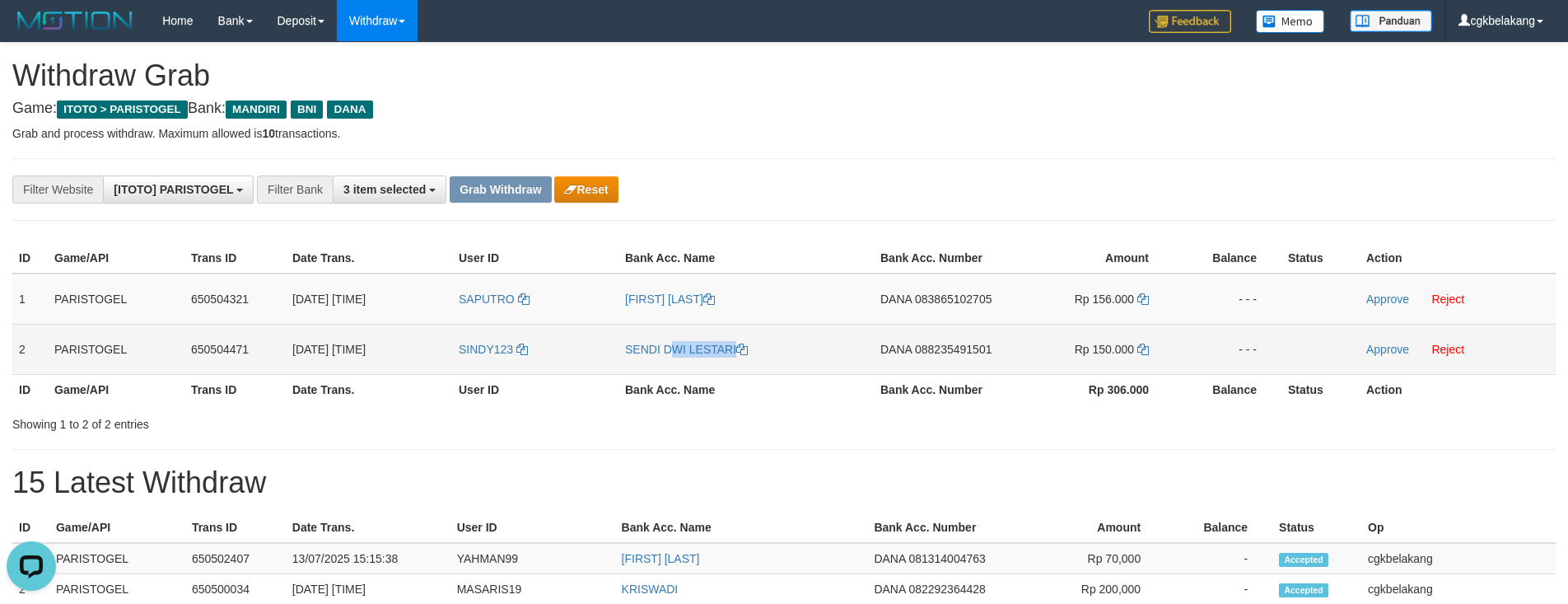 click on "SENDI DWI LESTARI" at bounding box center [746, 349] 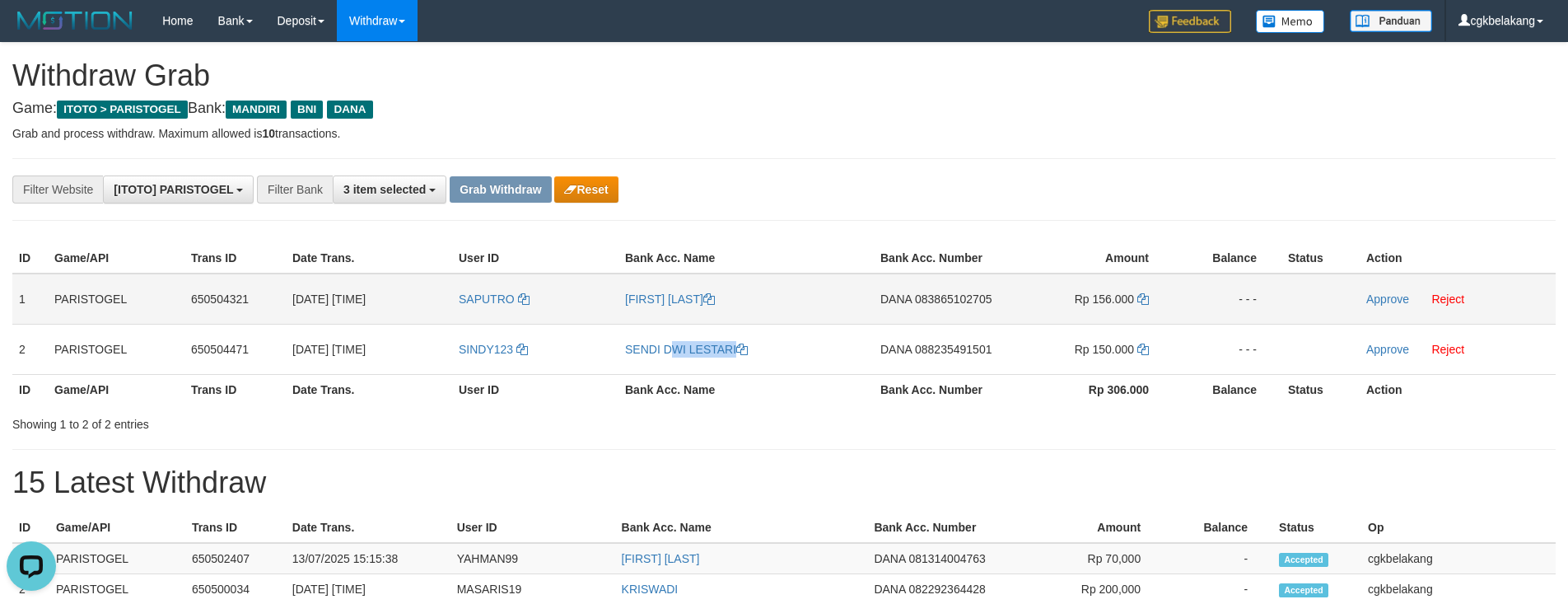 copy on "SENDI DWI LESTARI" 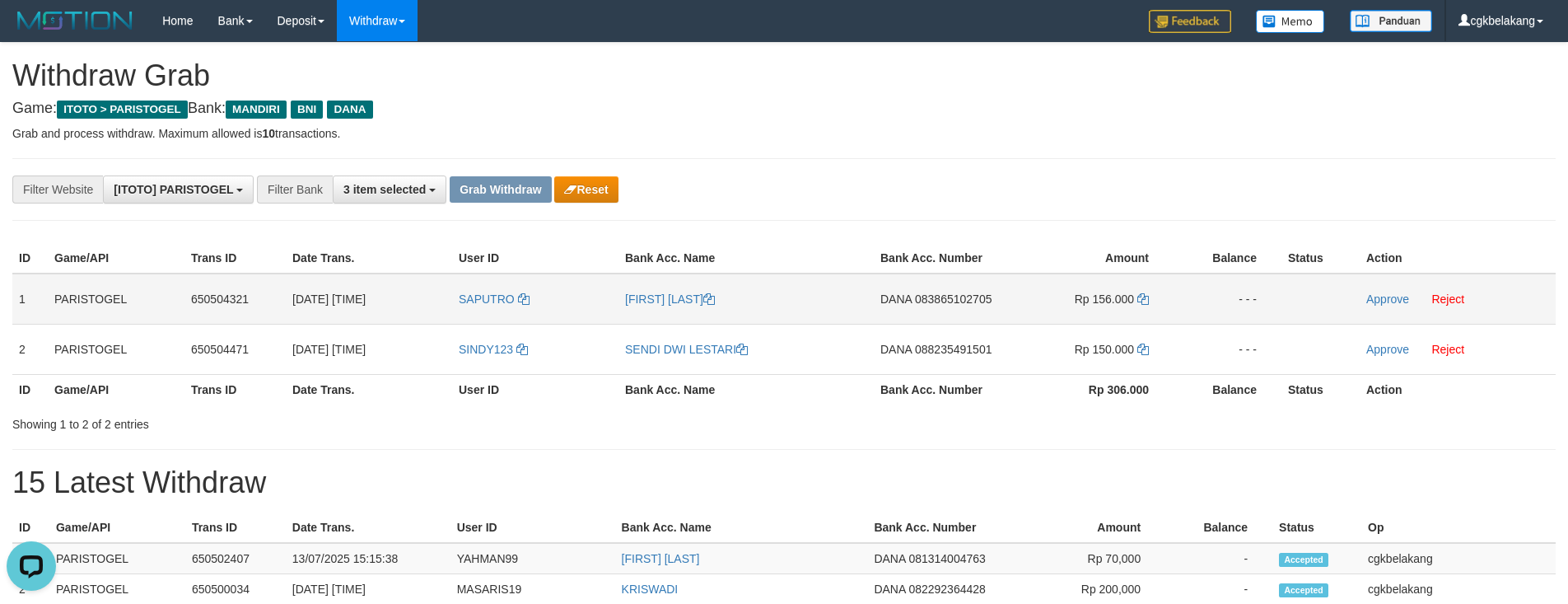 click on "DANA
083865102705" at bounding box center (942, 299) 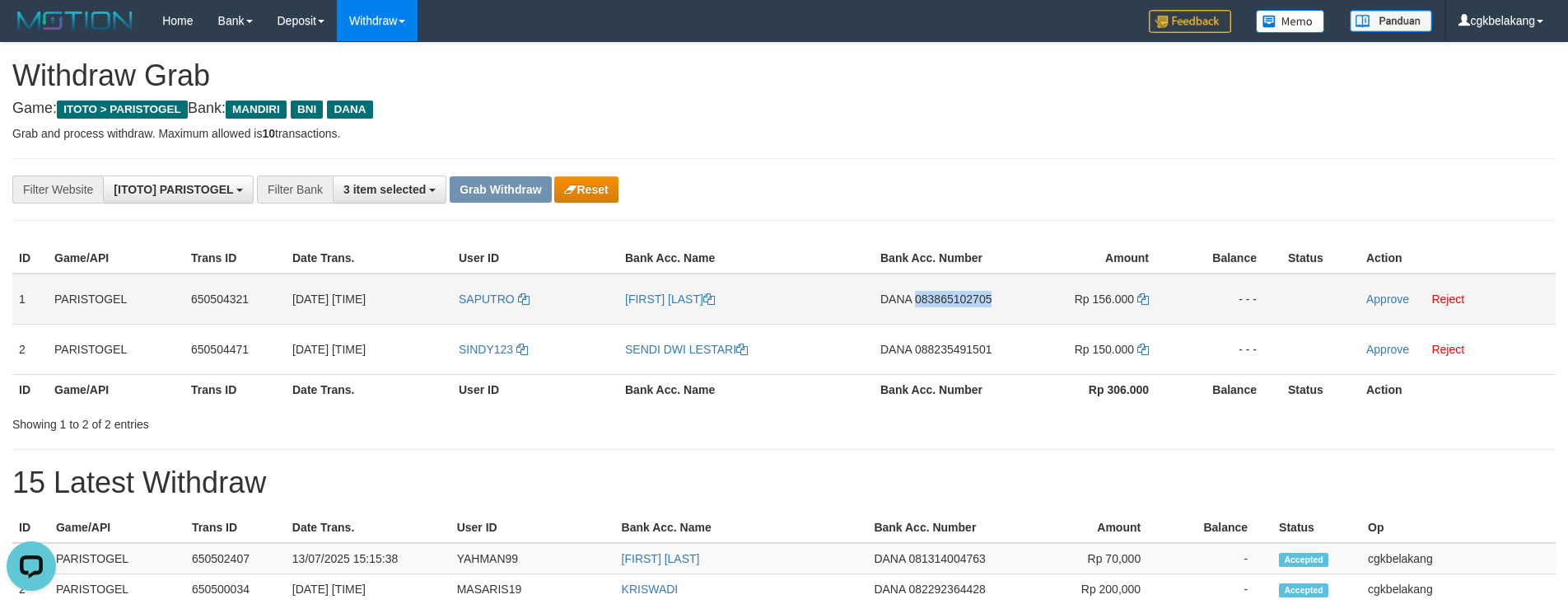 click on "DANA
083865102705" at bounding box center [942, 299] 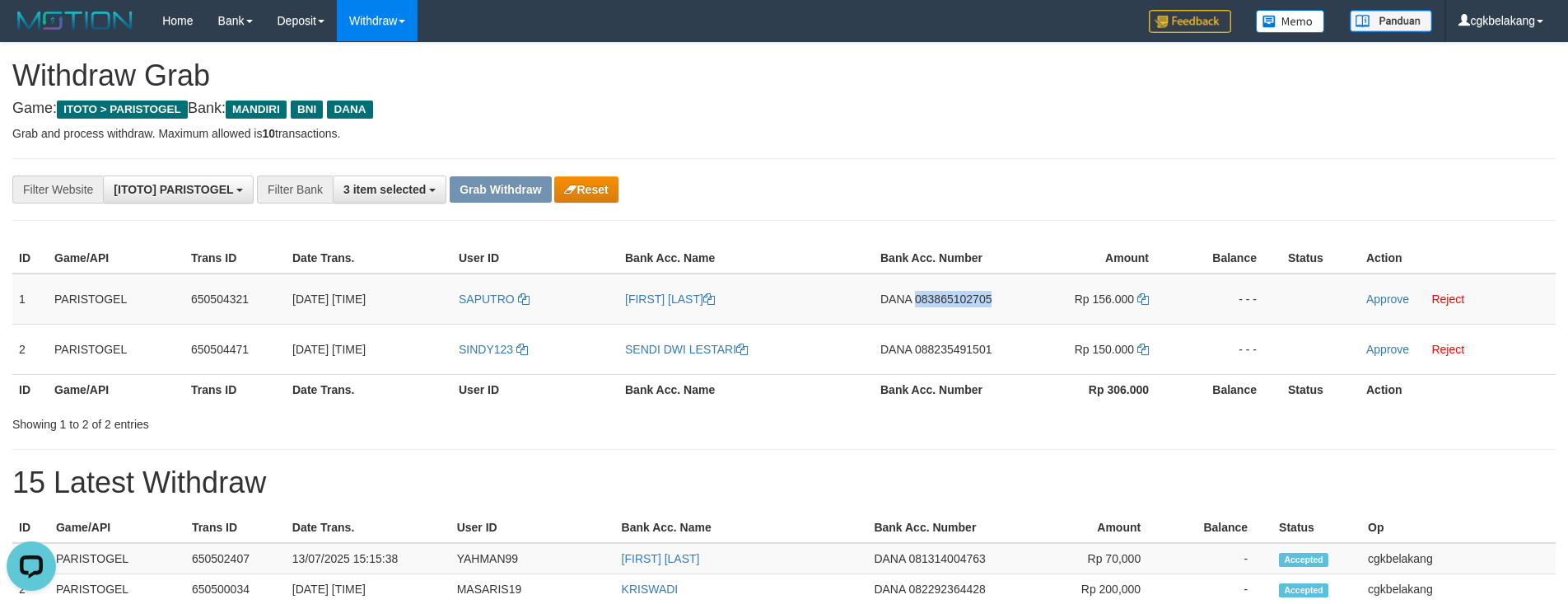 copy on "083865102705" 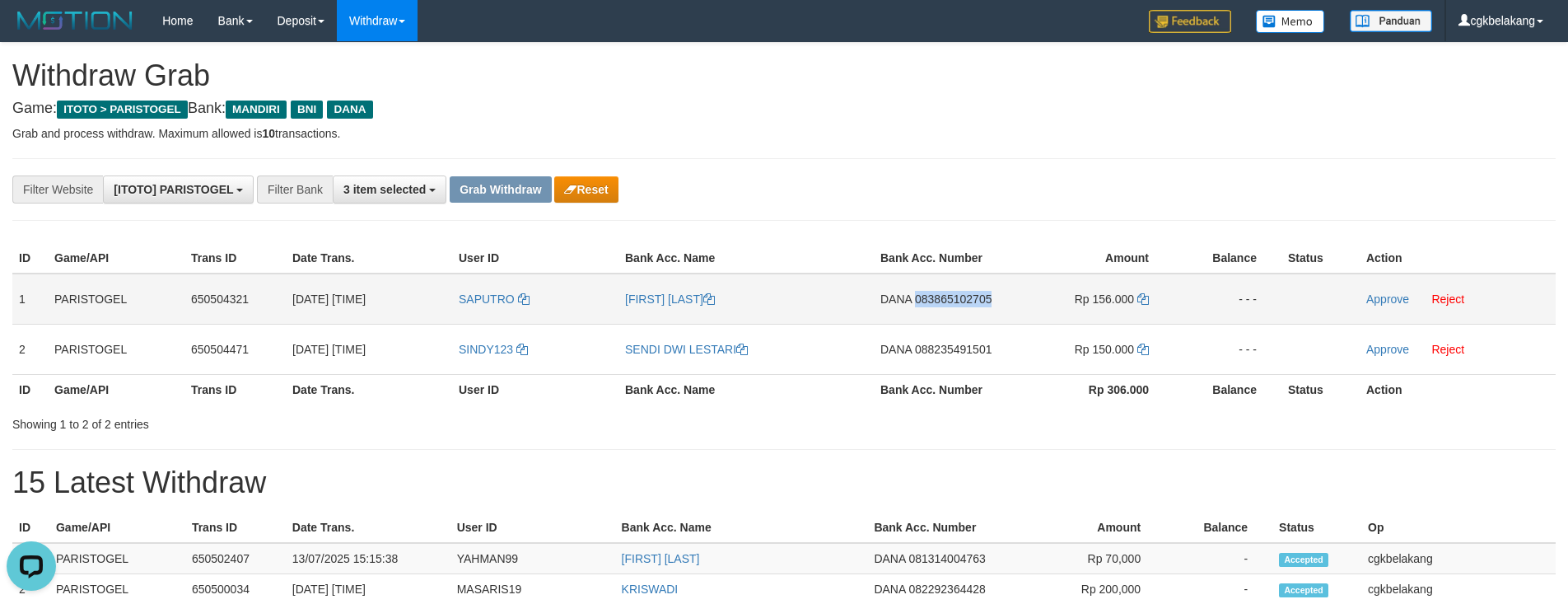 click on "DANA
083865102705" at bounding box center (942, 299) 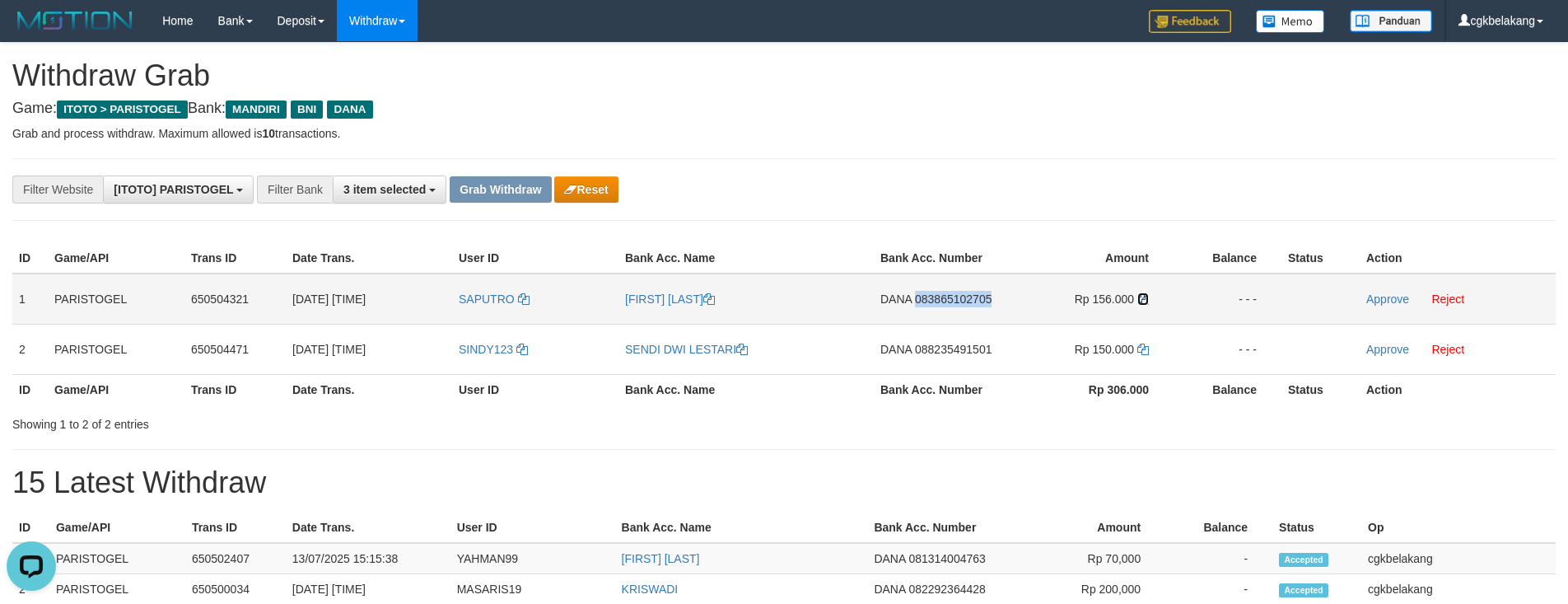 click at bounding box center [1143, 299] 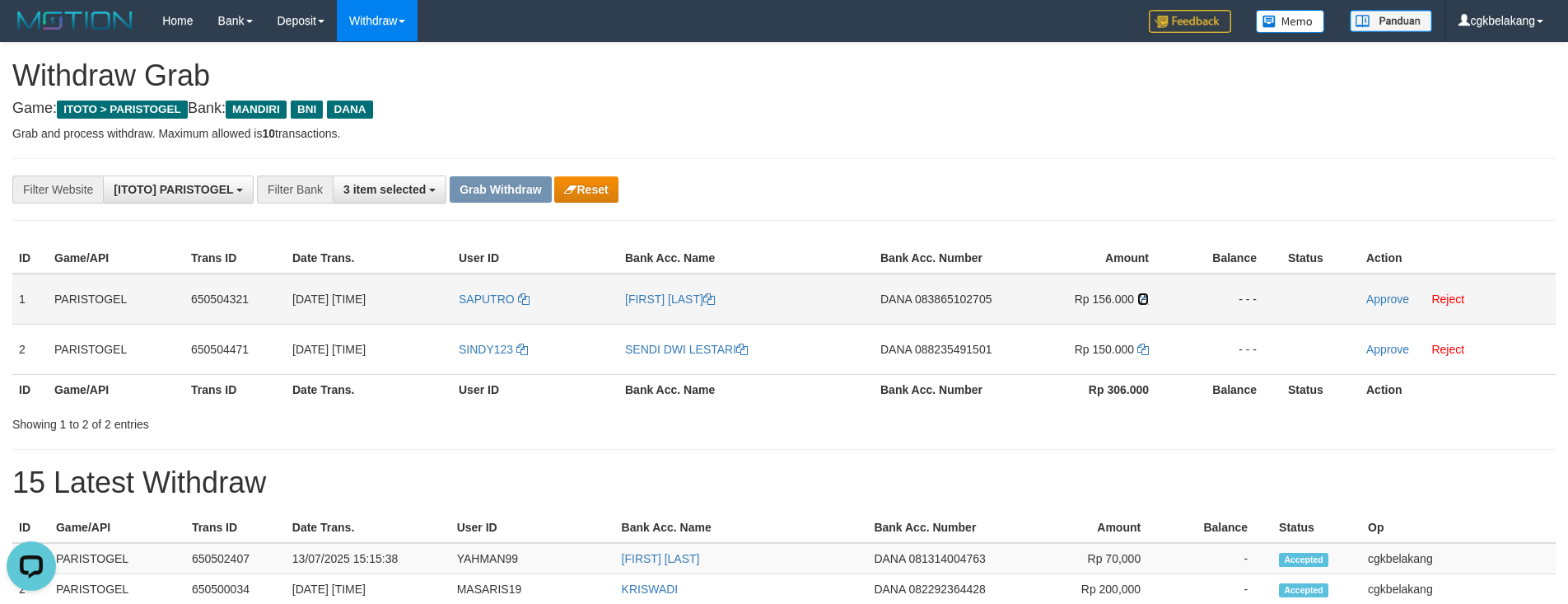 click at bounding box center [1143, 299] 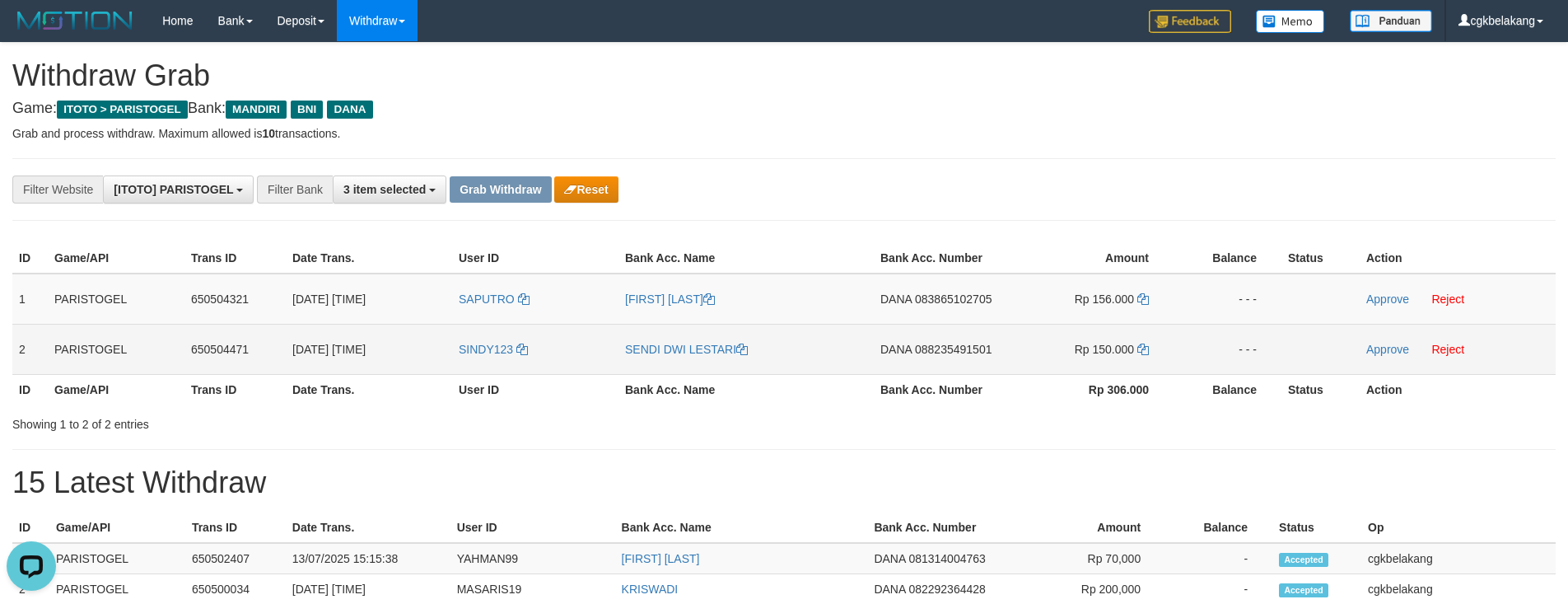 click on "DANA
088235491501" at bounding box center [942, 349] 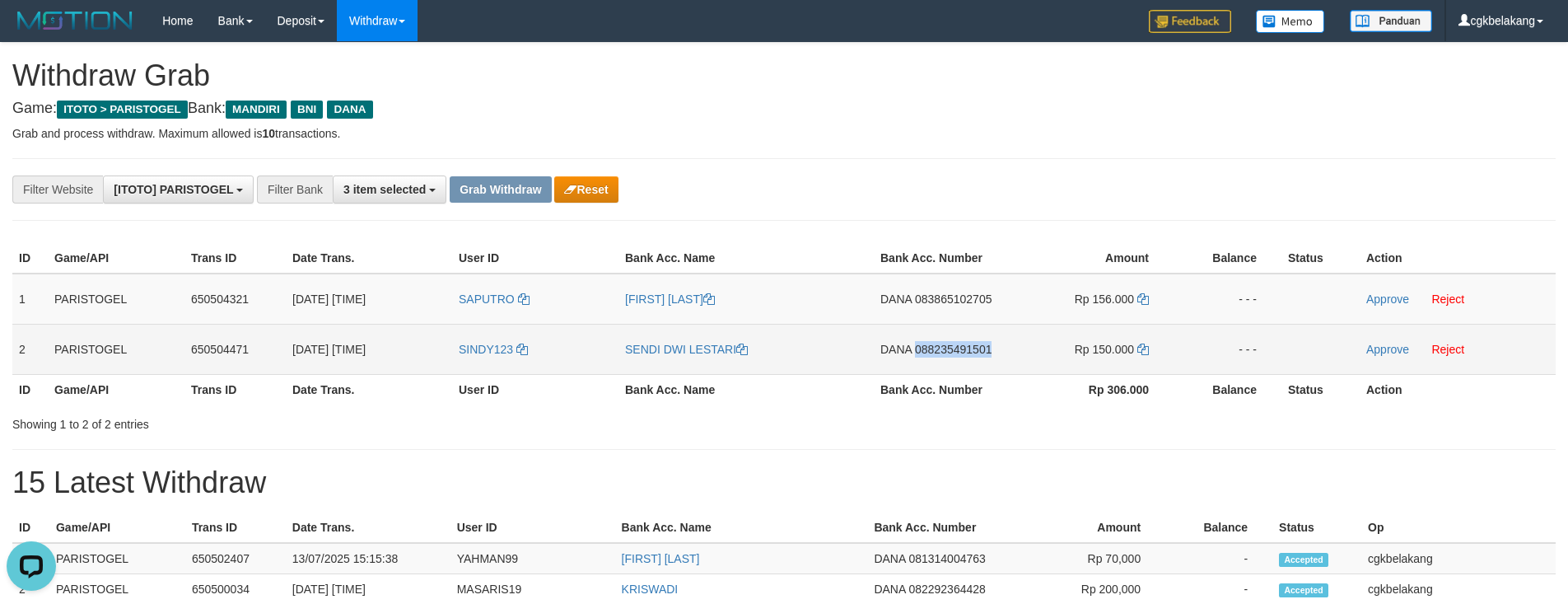 click on "DANA
088235491501" at bounding box center [942, 349] 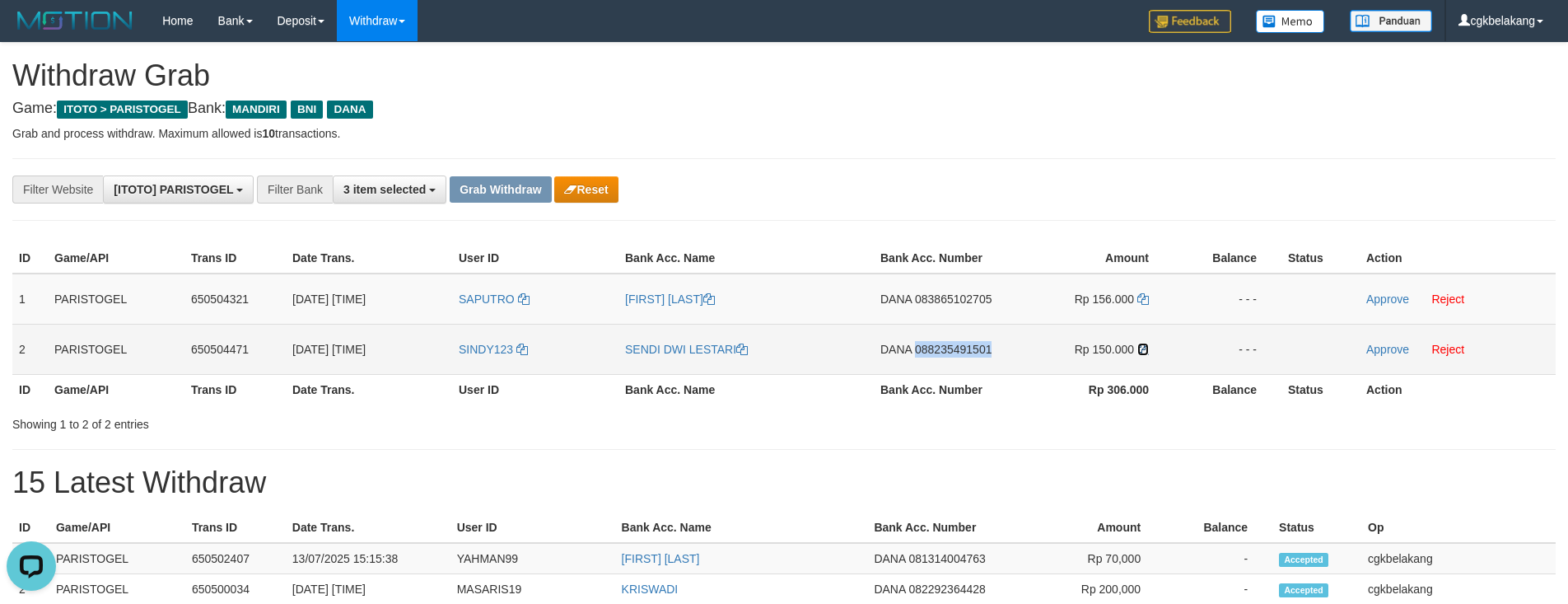 click at bounding box center (1143, 349) 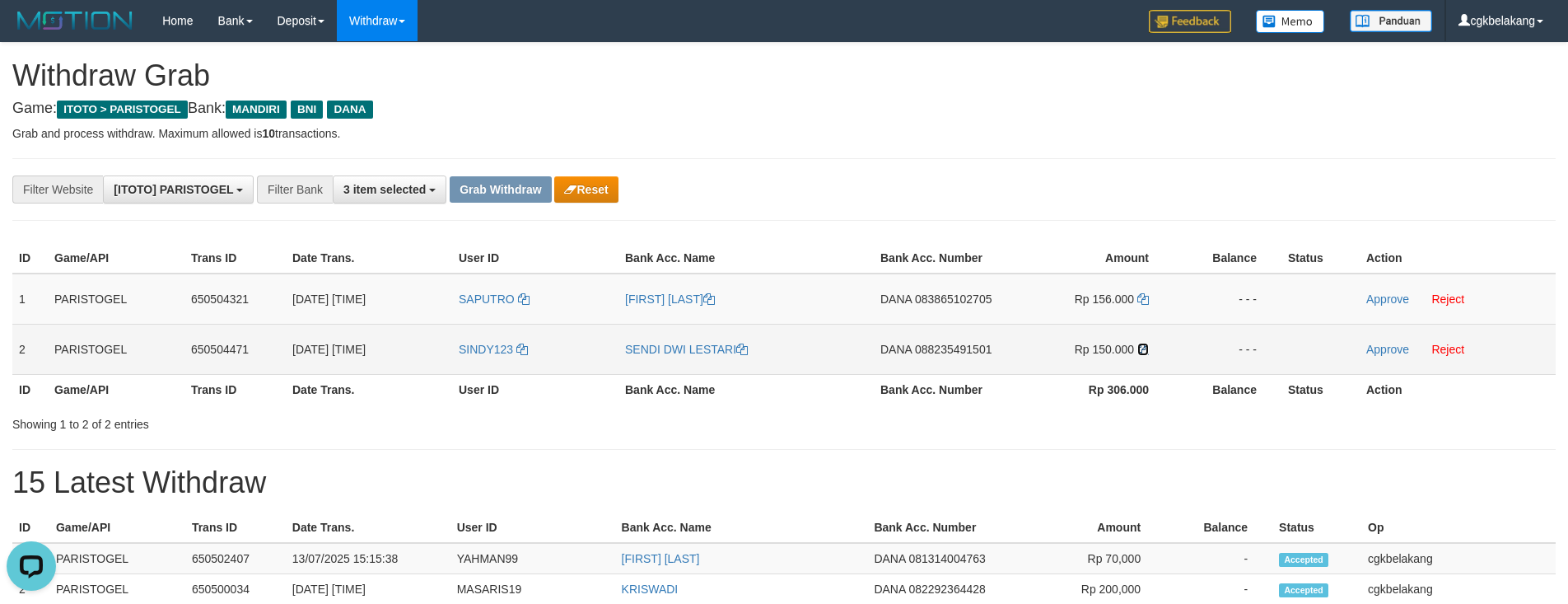click at bounding box center [1143, 349] 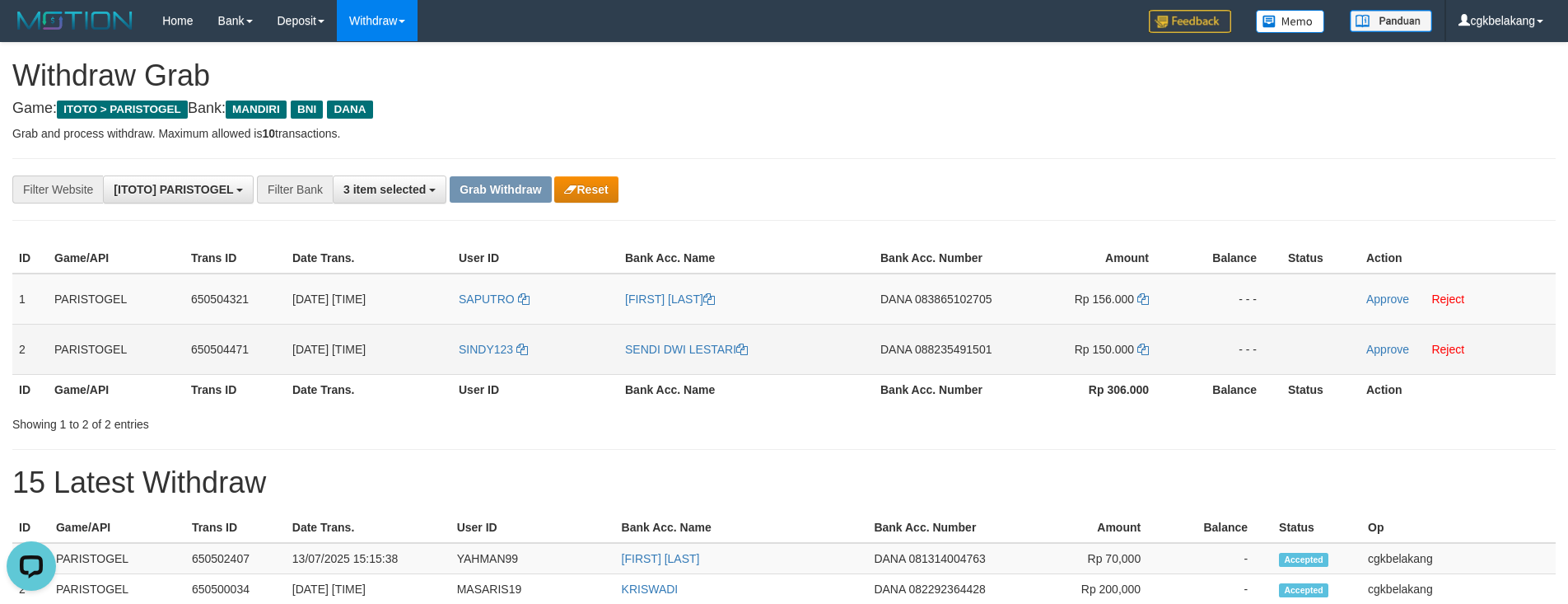click on "DANA
088235491501" at bounding box center (942, 349) 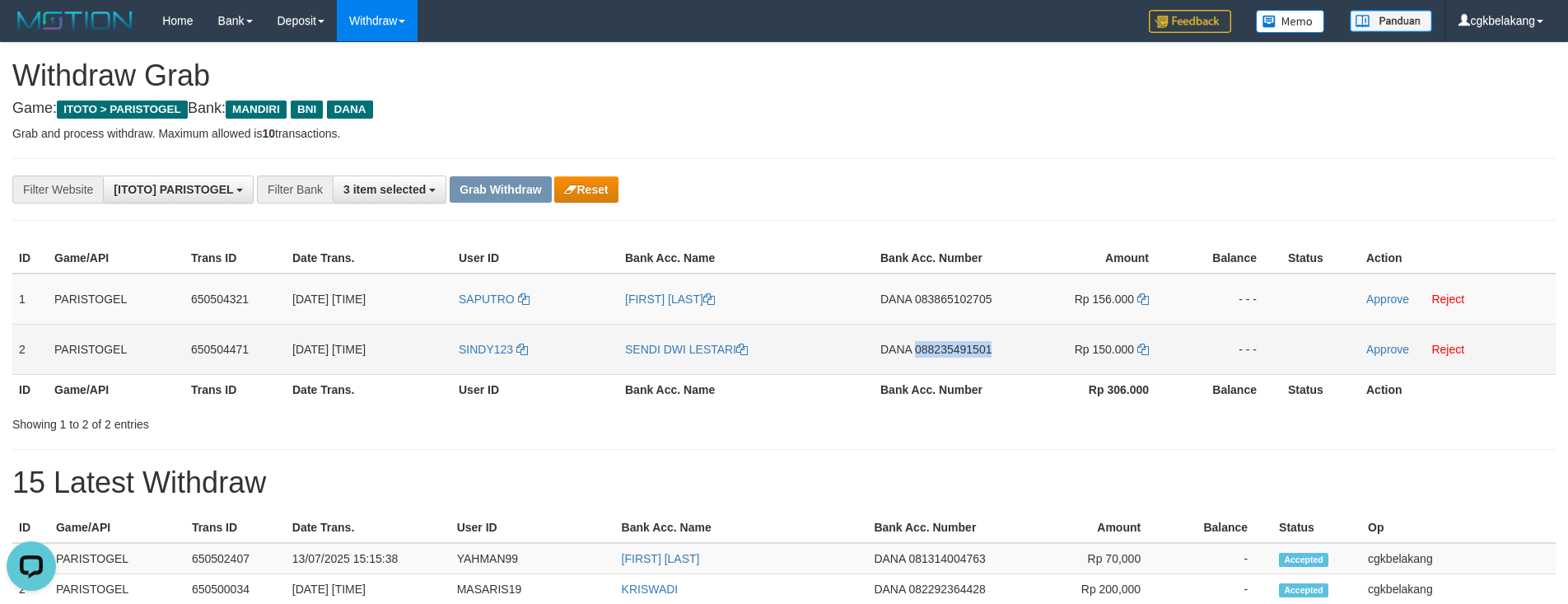 click on "DANA
088235491501" at bounding box center [942, 349] 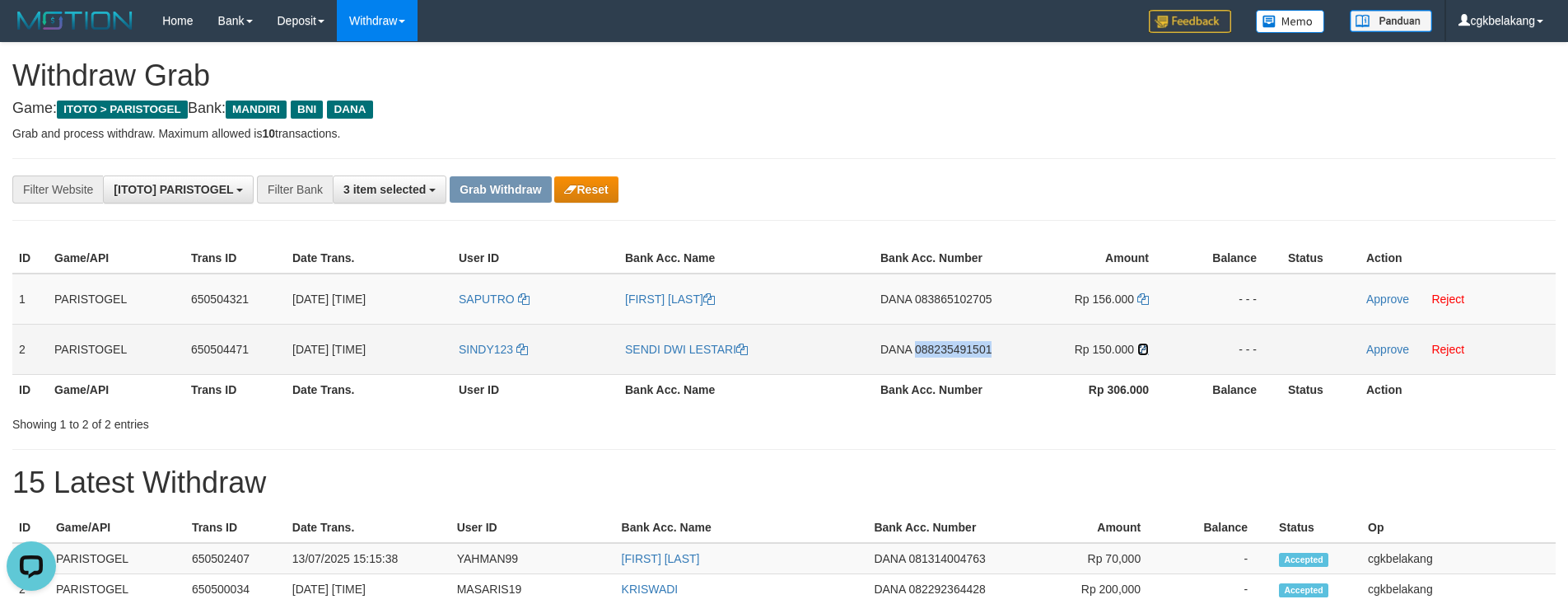 click at bounding box center [1143, 349] 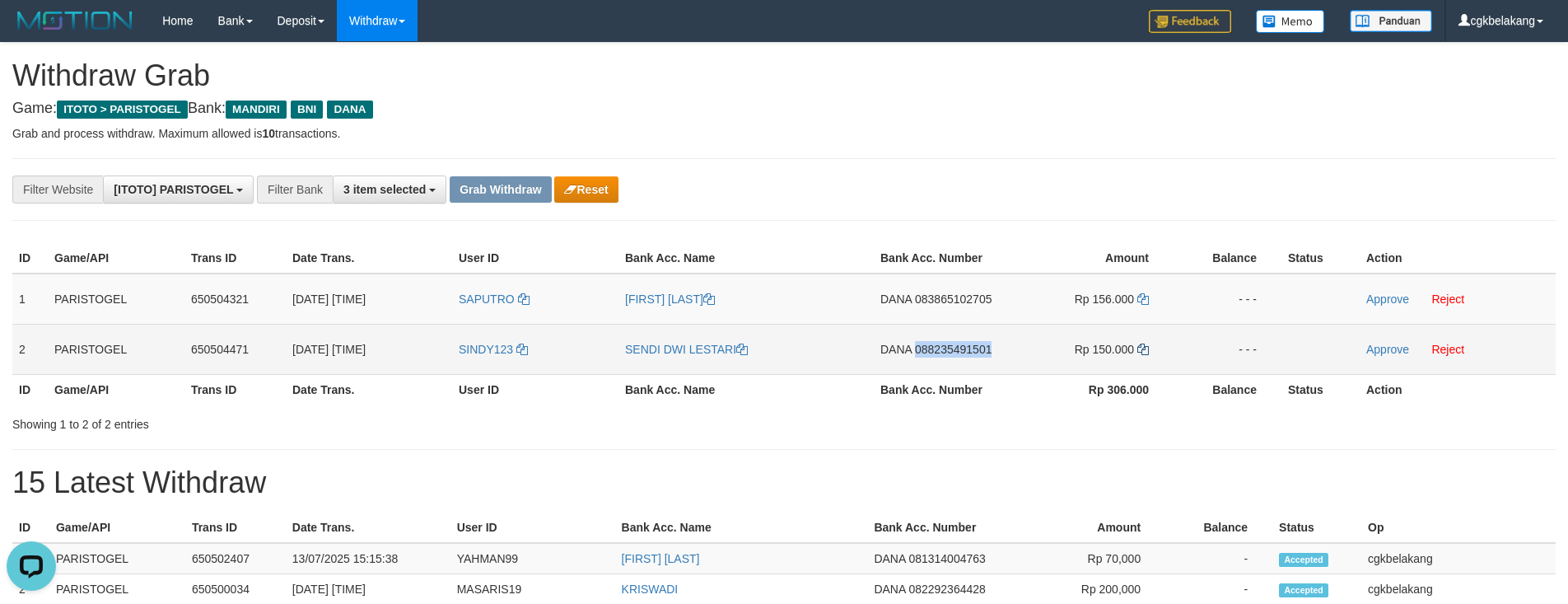 copy on "088235491501" 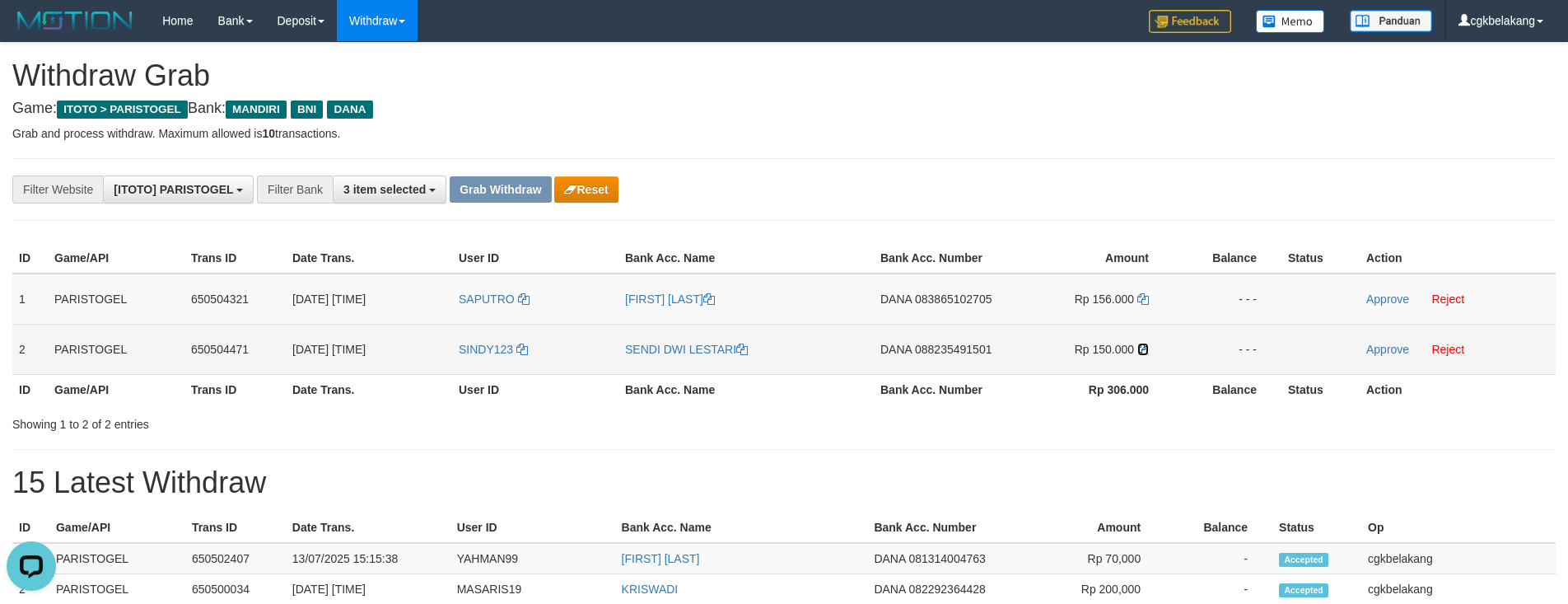 click at bounding box center [1143, 349] 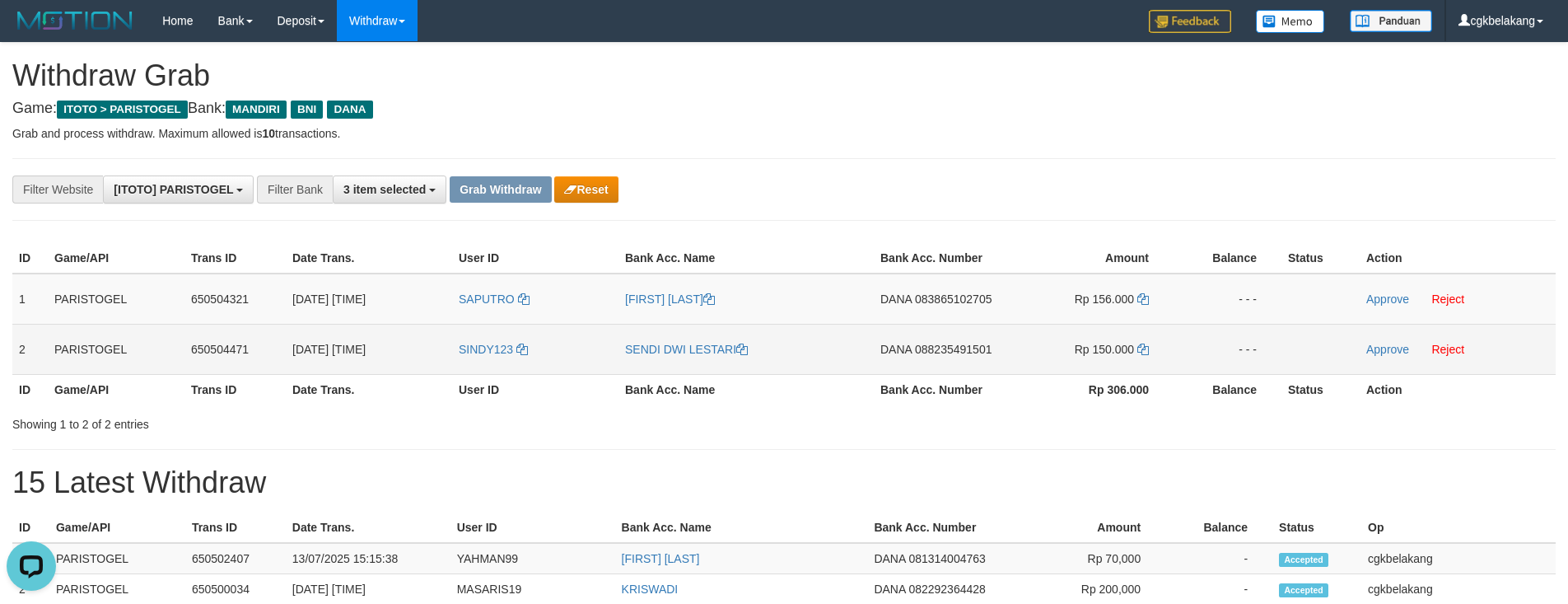 click on "Approve
Reject" at bounding box center (1458, 349) 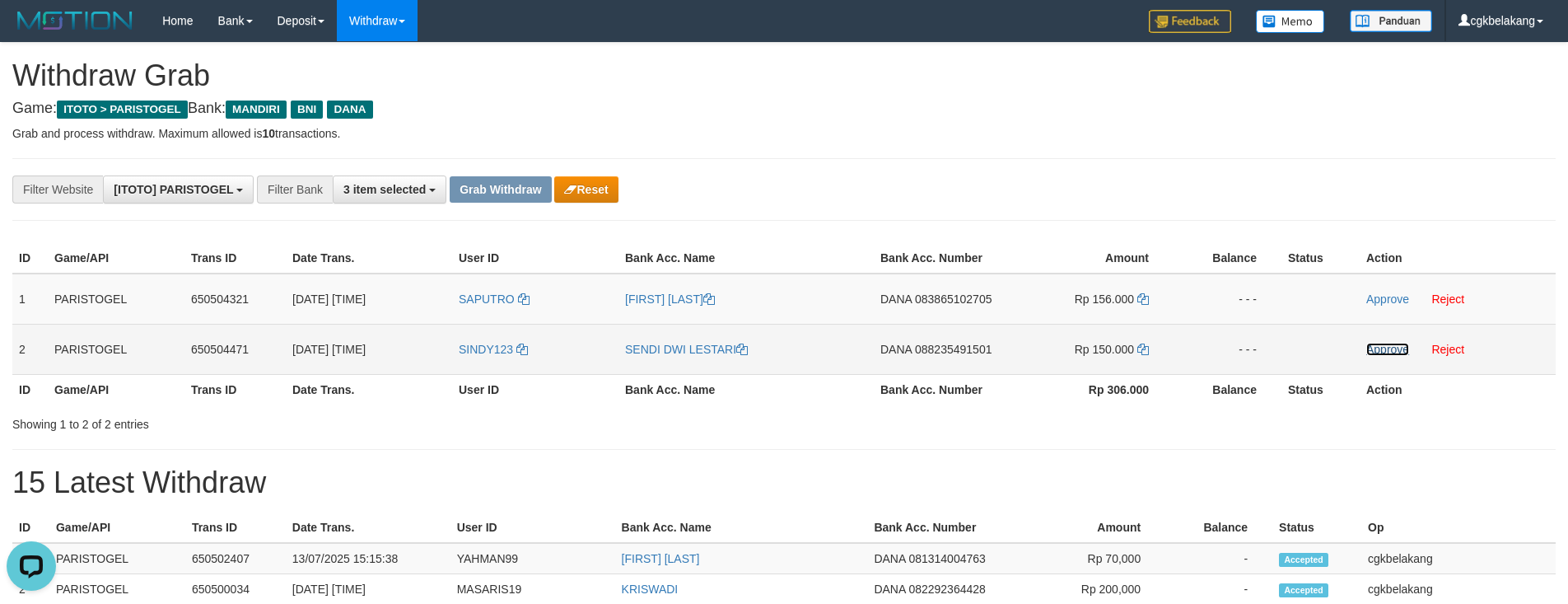 click on "Approve" at bounding box center [1388, 349] 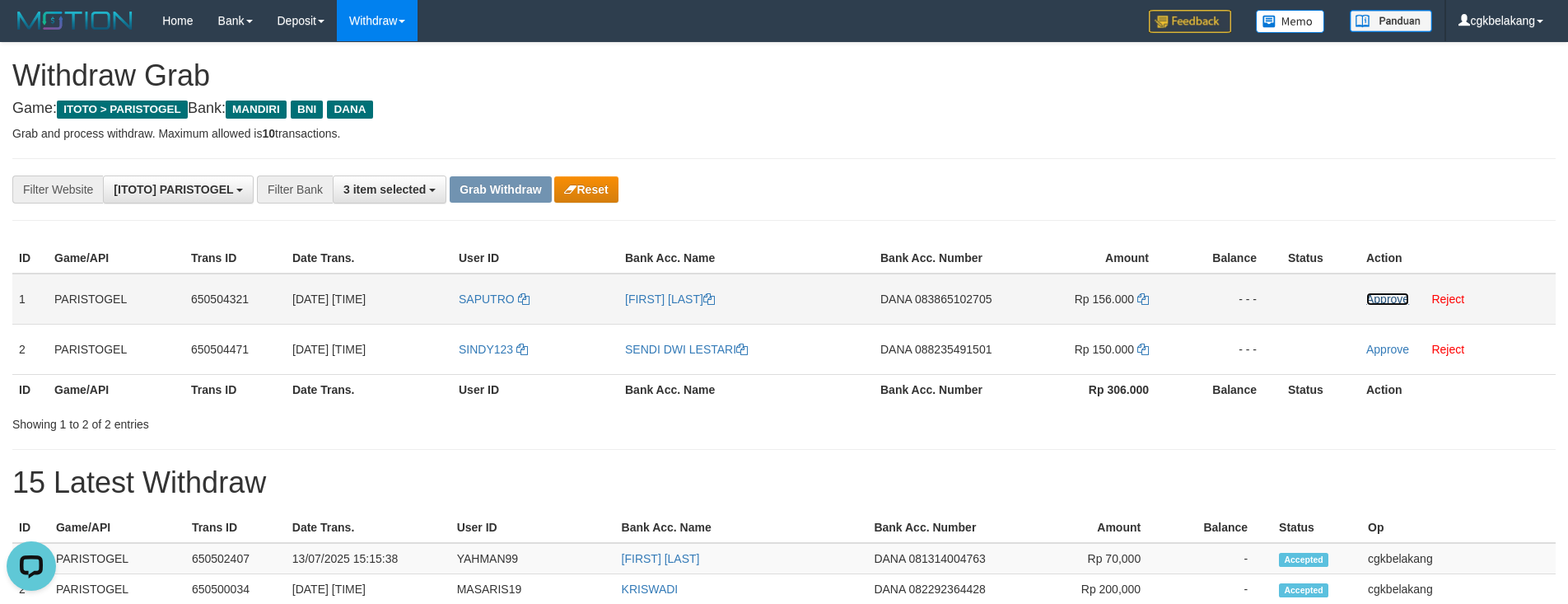 click on "Approve" at bounding box center [1388, 299] 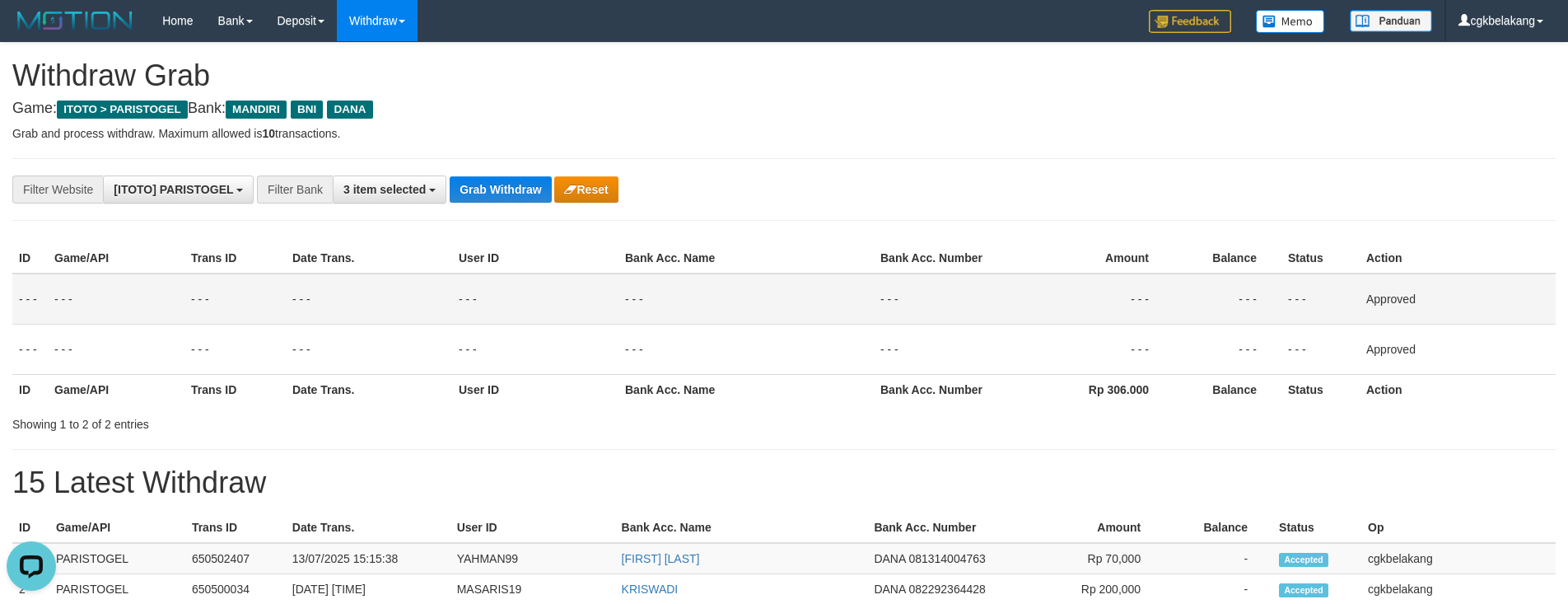 click on "Showing 1 to 2 of 2 entries" at bounding box center [784, 421] 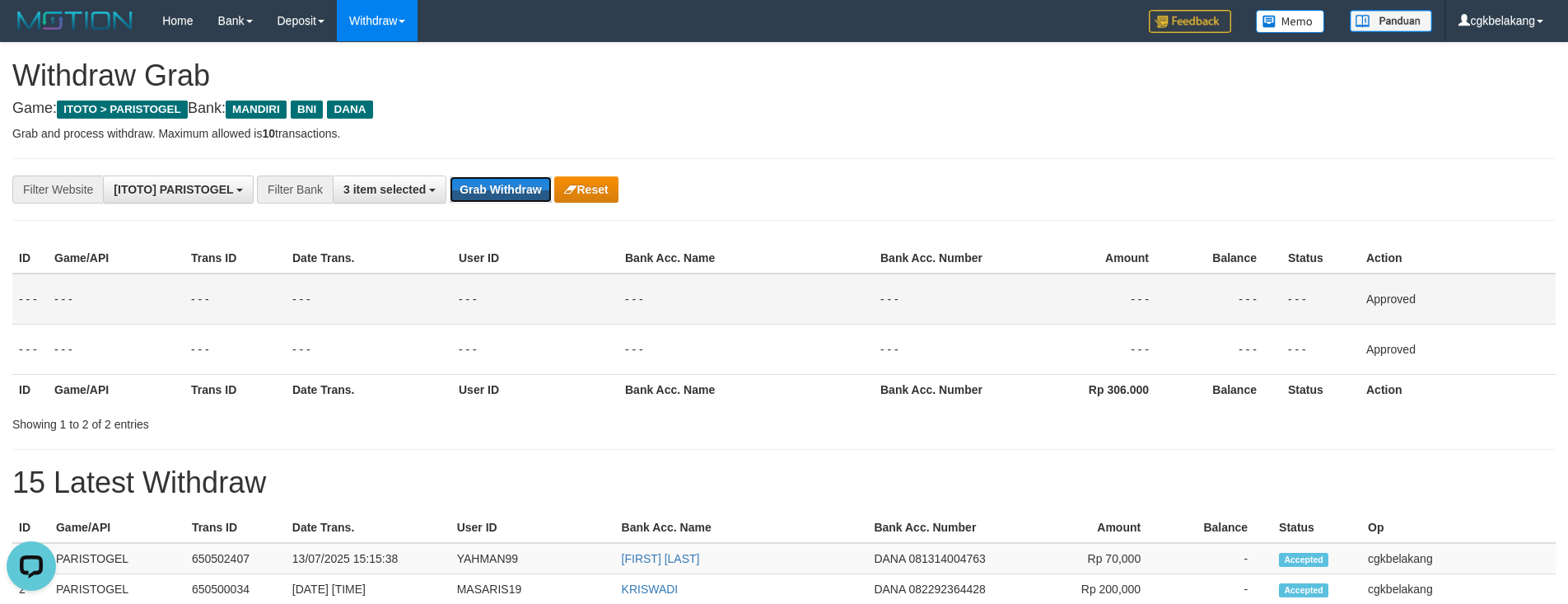 drag, startPoint x: 502, startPoint y: 185, endPoint x: 160, endPoint y: 283, distance: 355.76397 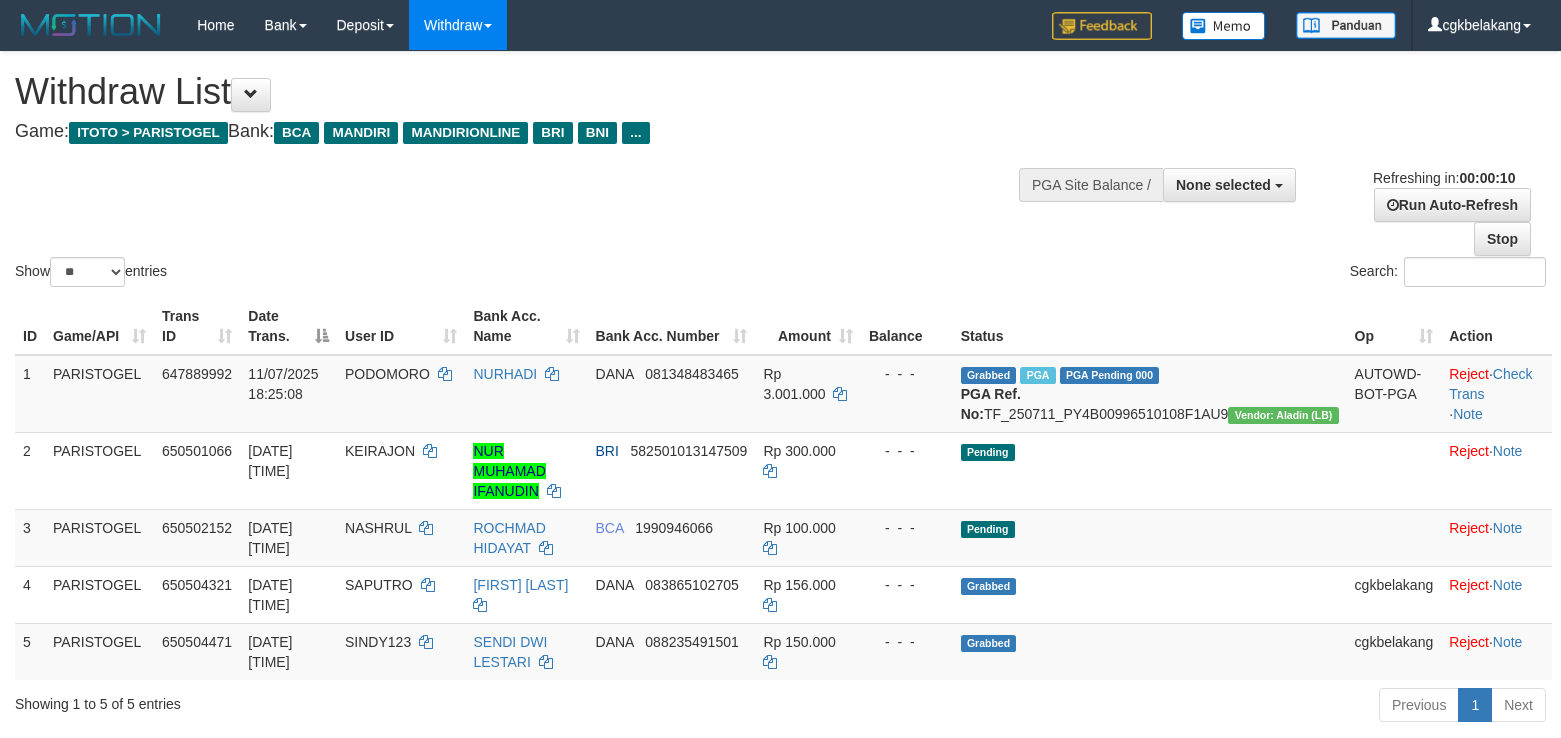 select 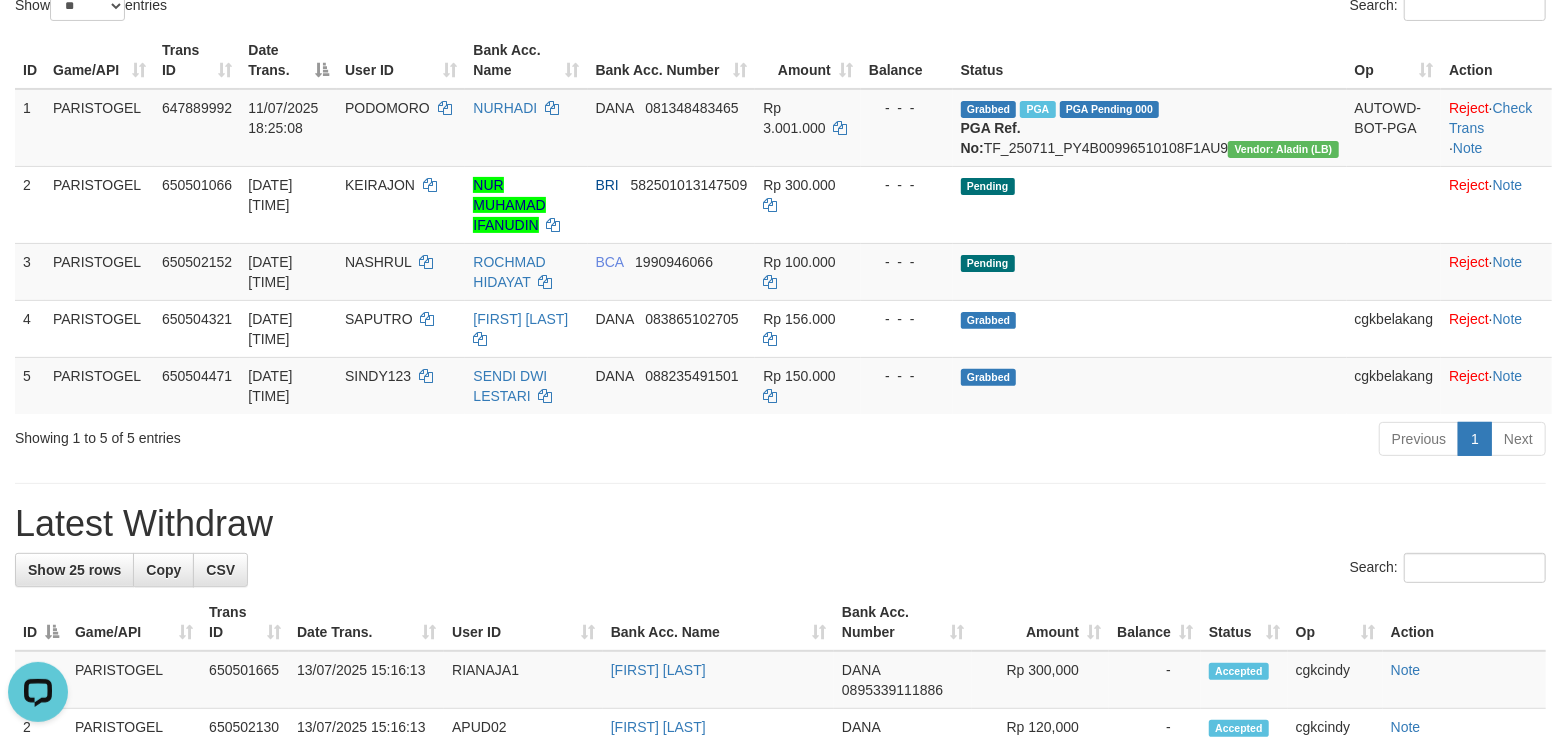 scroll, scrollTop: 0, scrollLeft: 0, axis: both 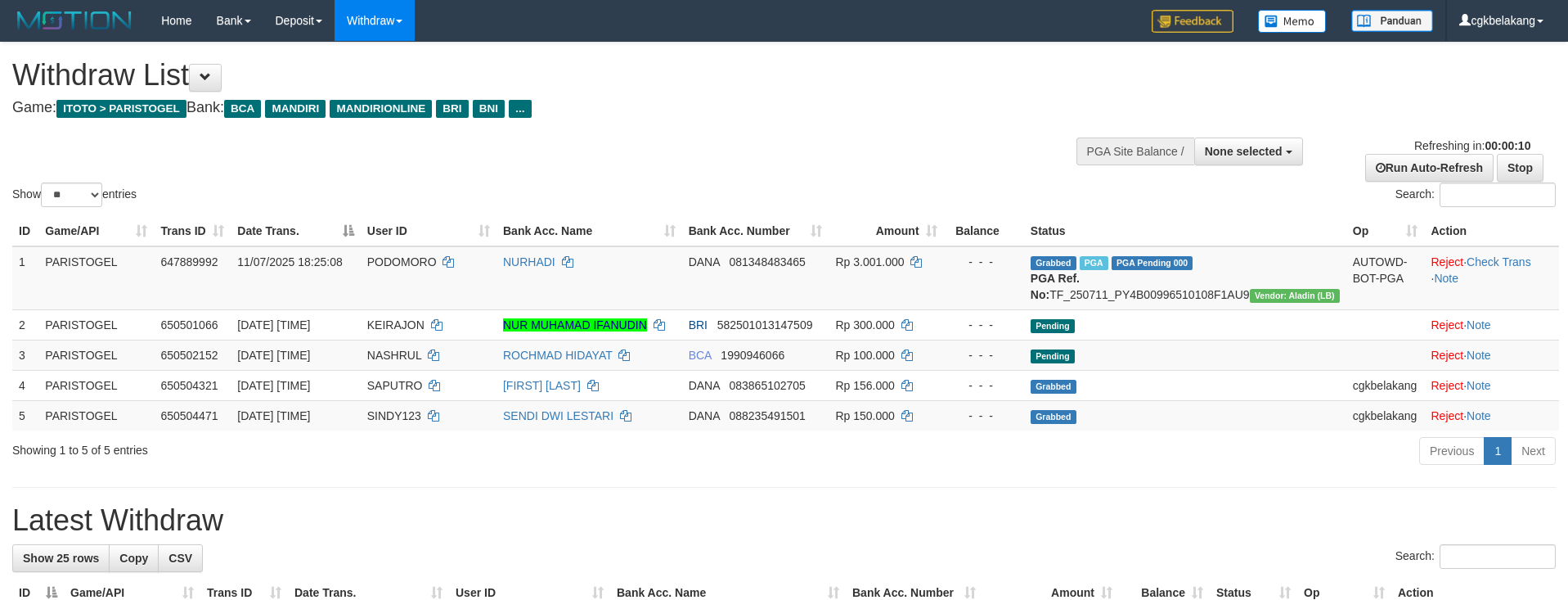 select 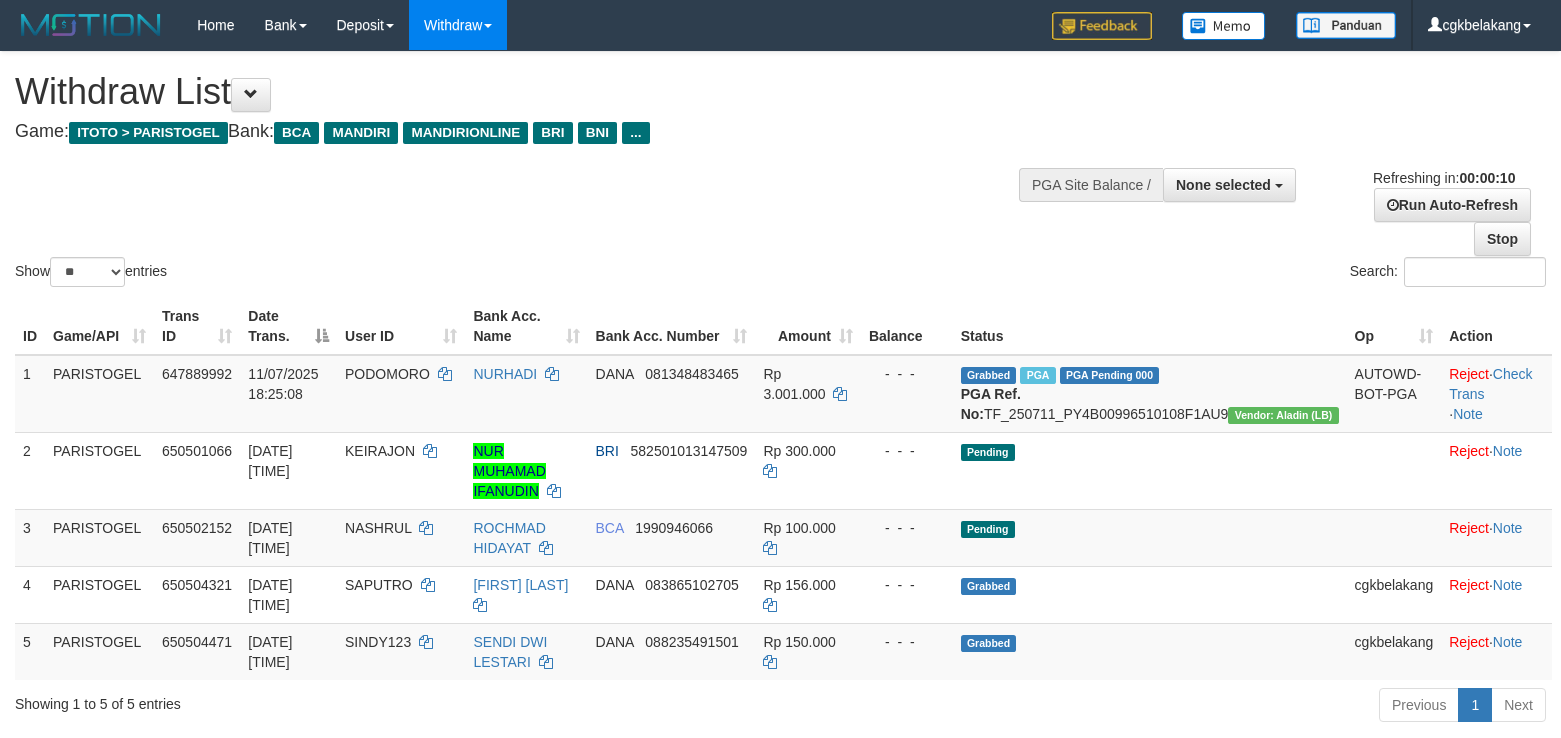 select 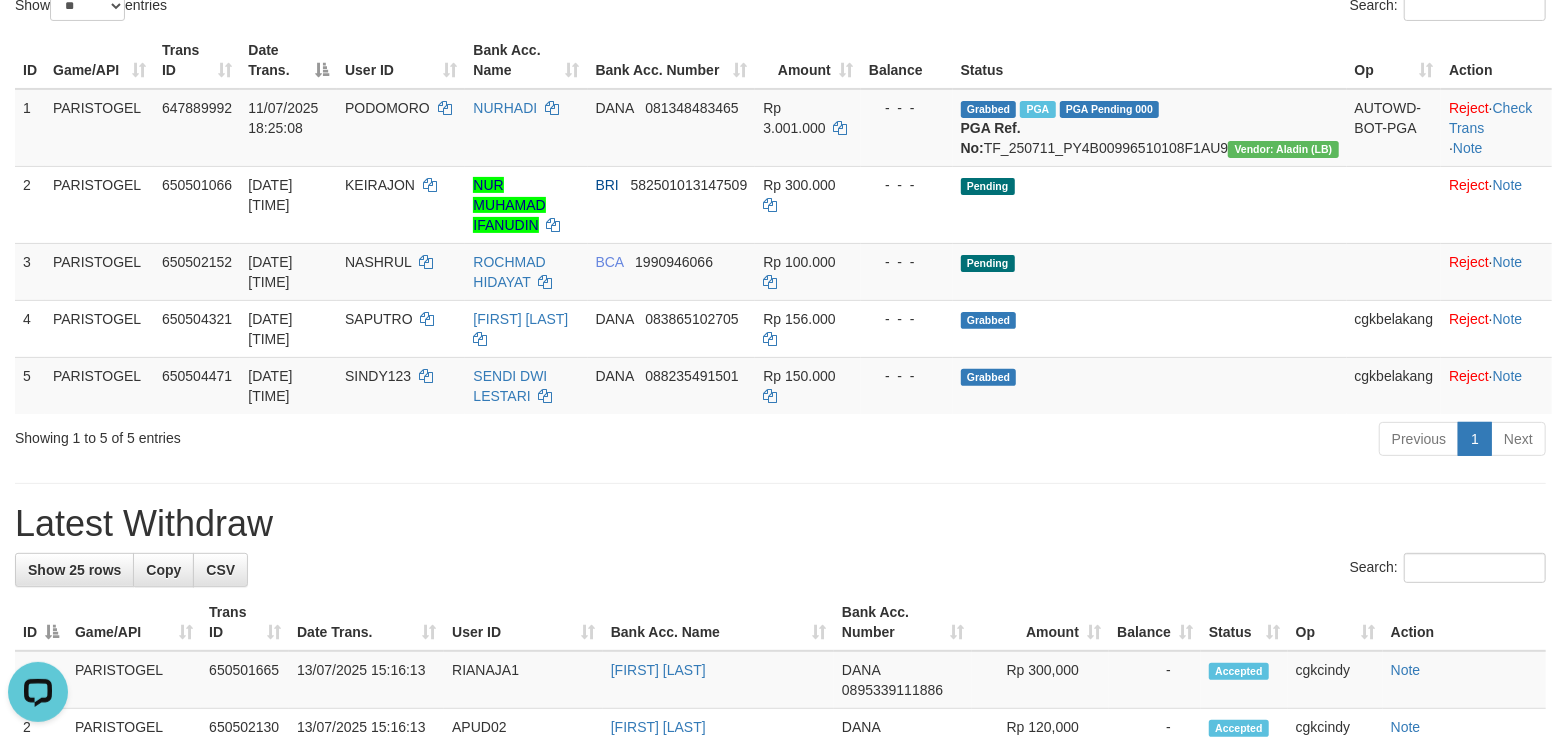 scroll, scrollTop: 0, scrollLeft: 0, axis: both 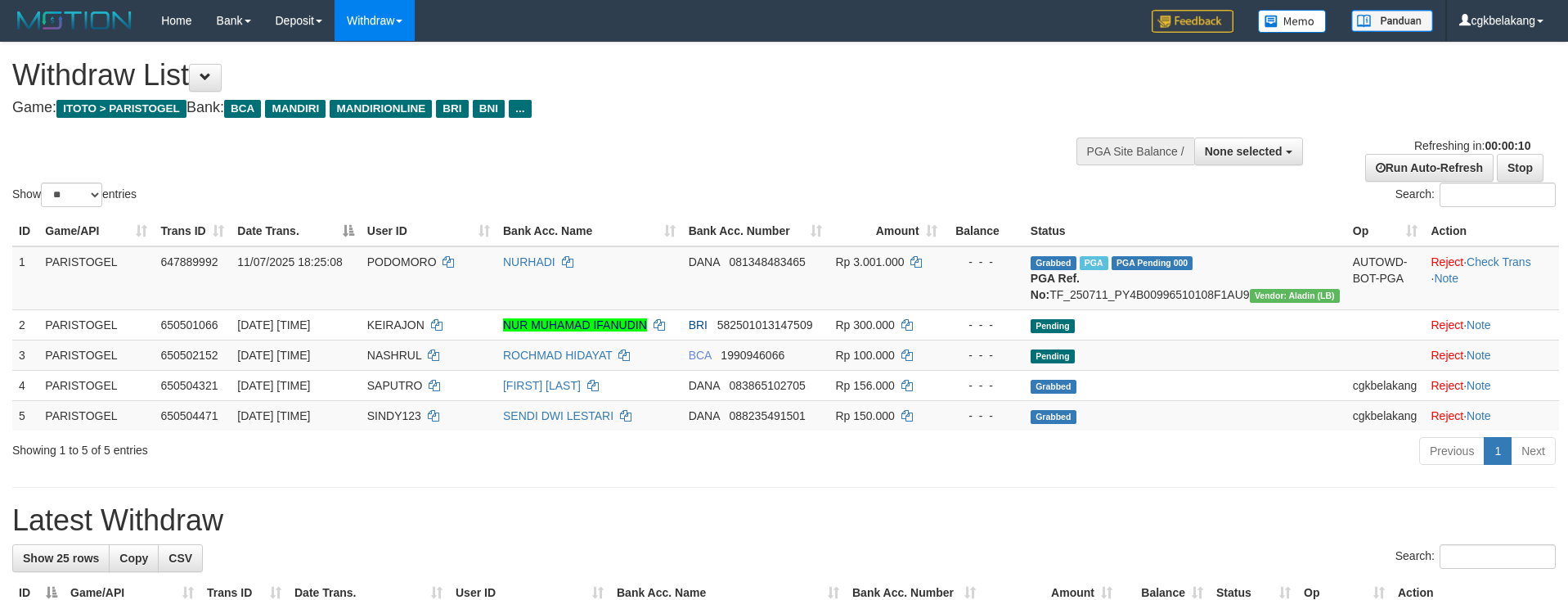select 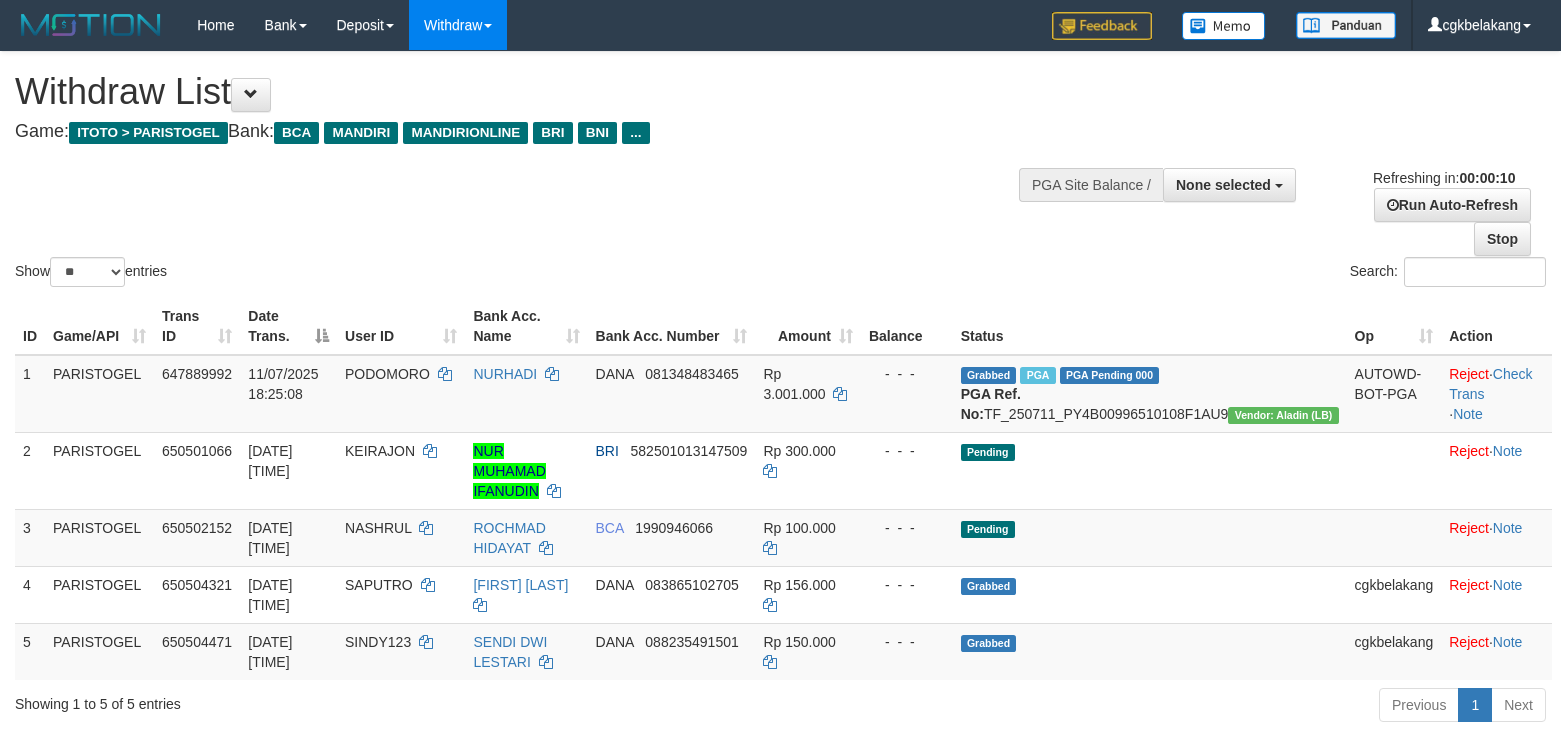 select 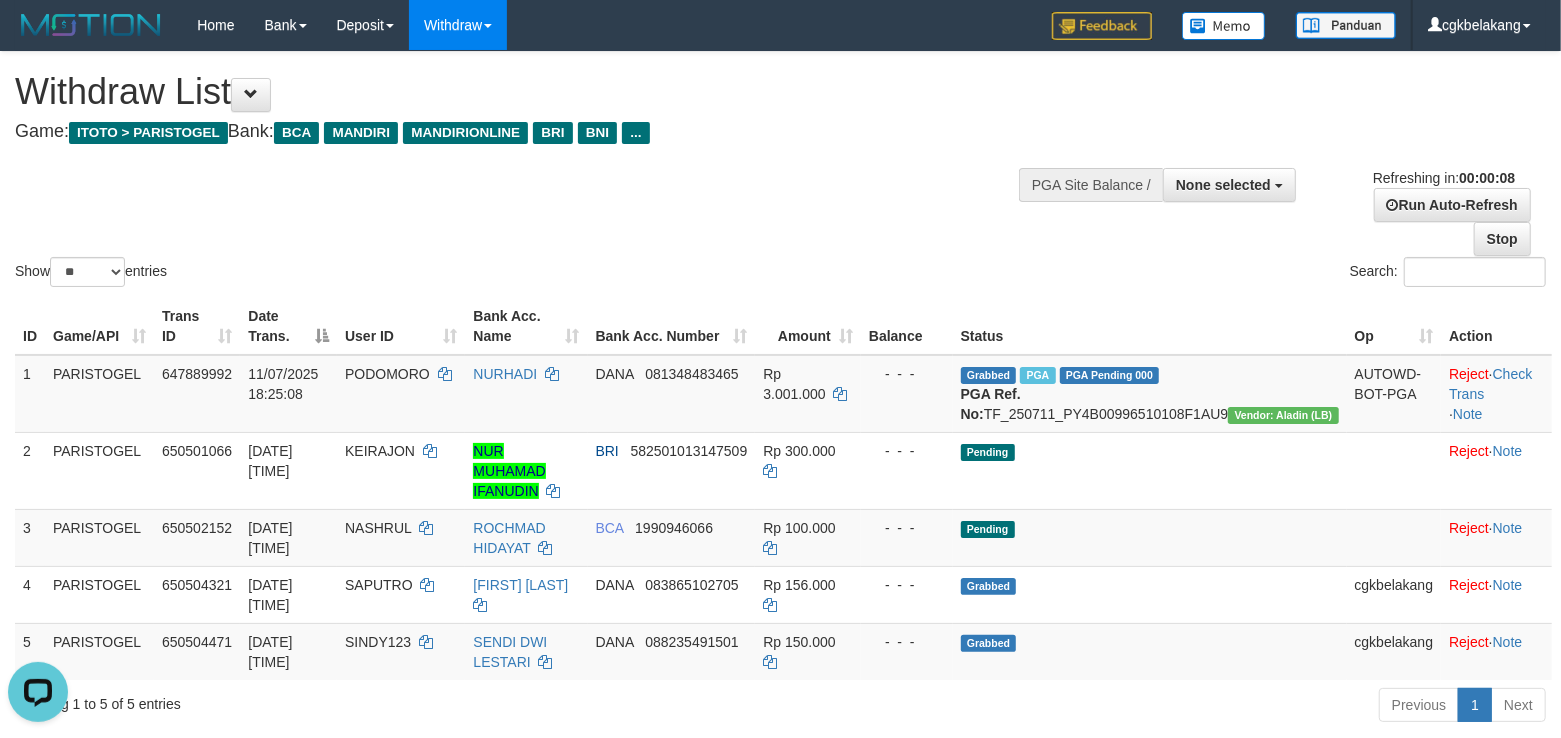 scroll, scrollTop: 0, scrollLeft: 0, axis: both 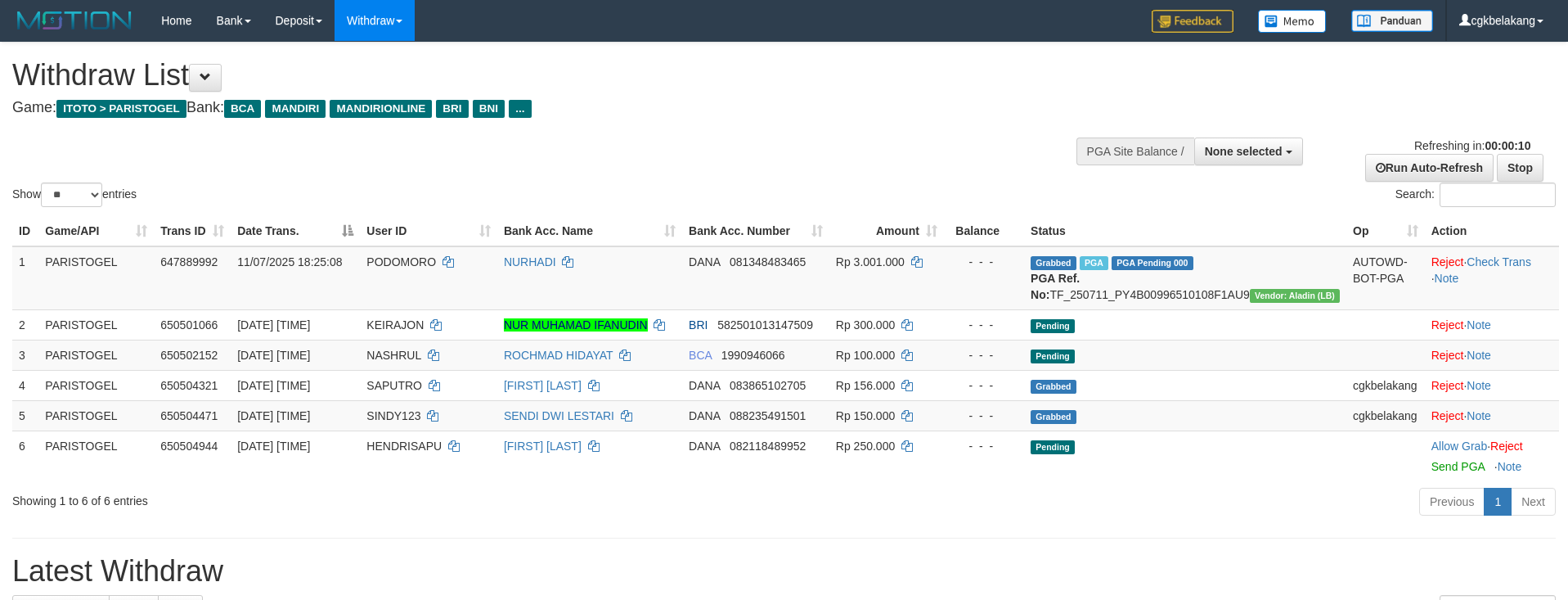 select 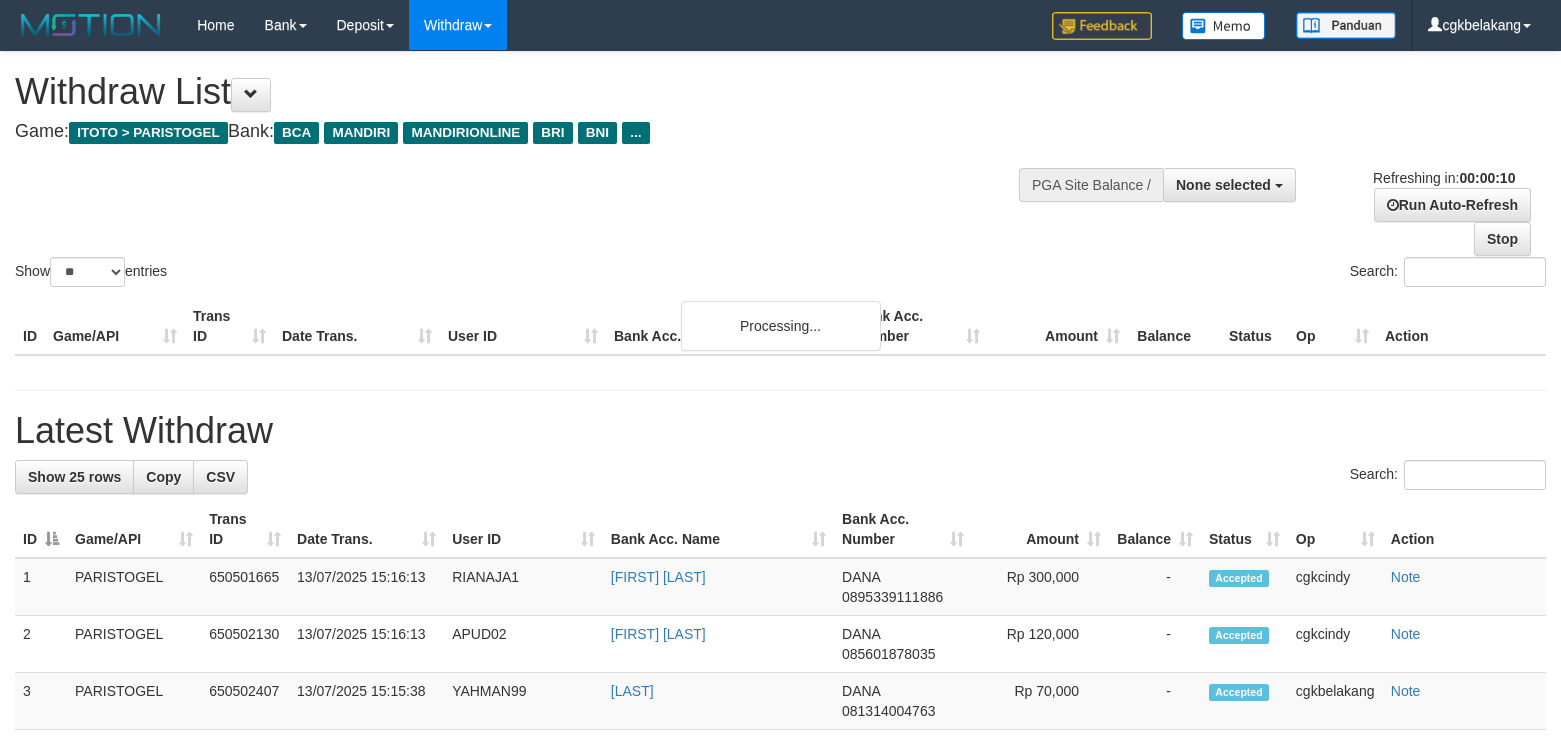 select 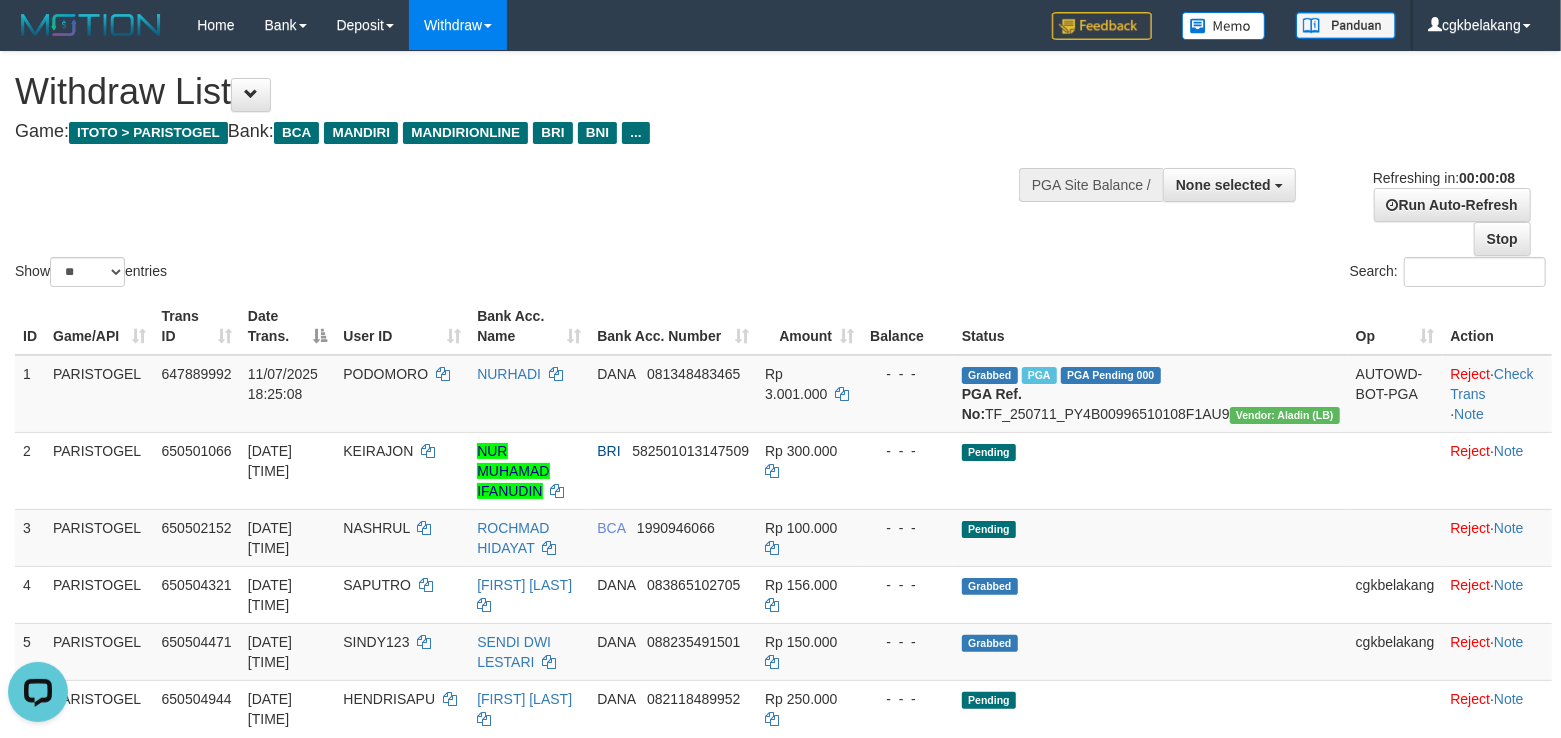 scroll, scrollTop: 0, scrollLeft: 0, axis: both 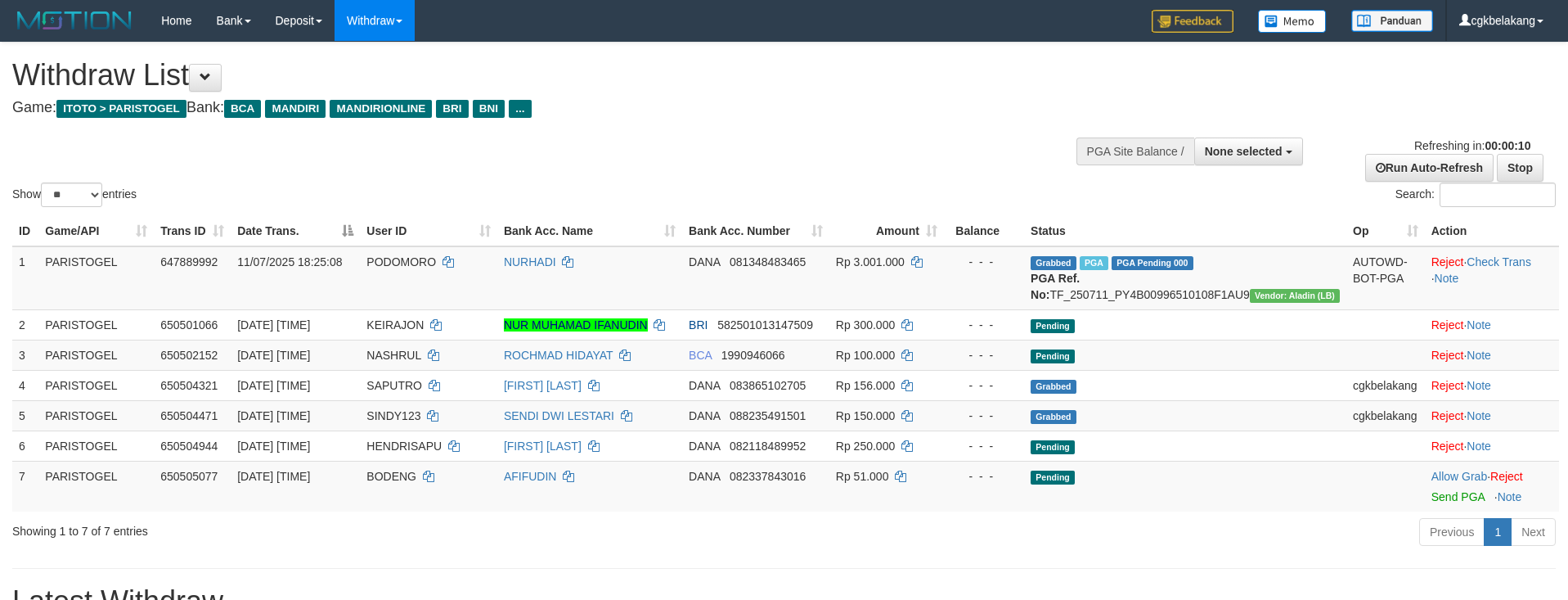 select 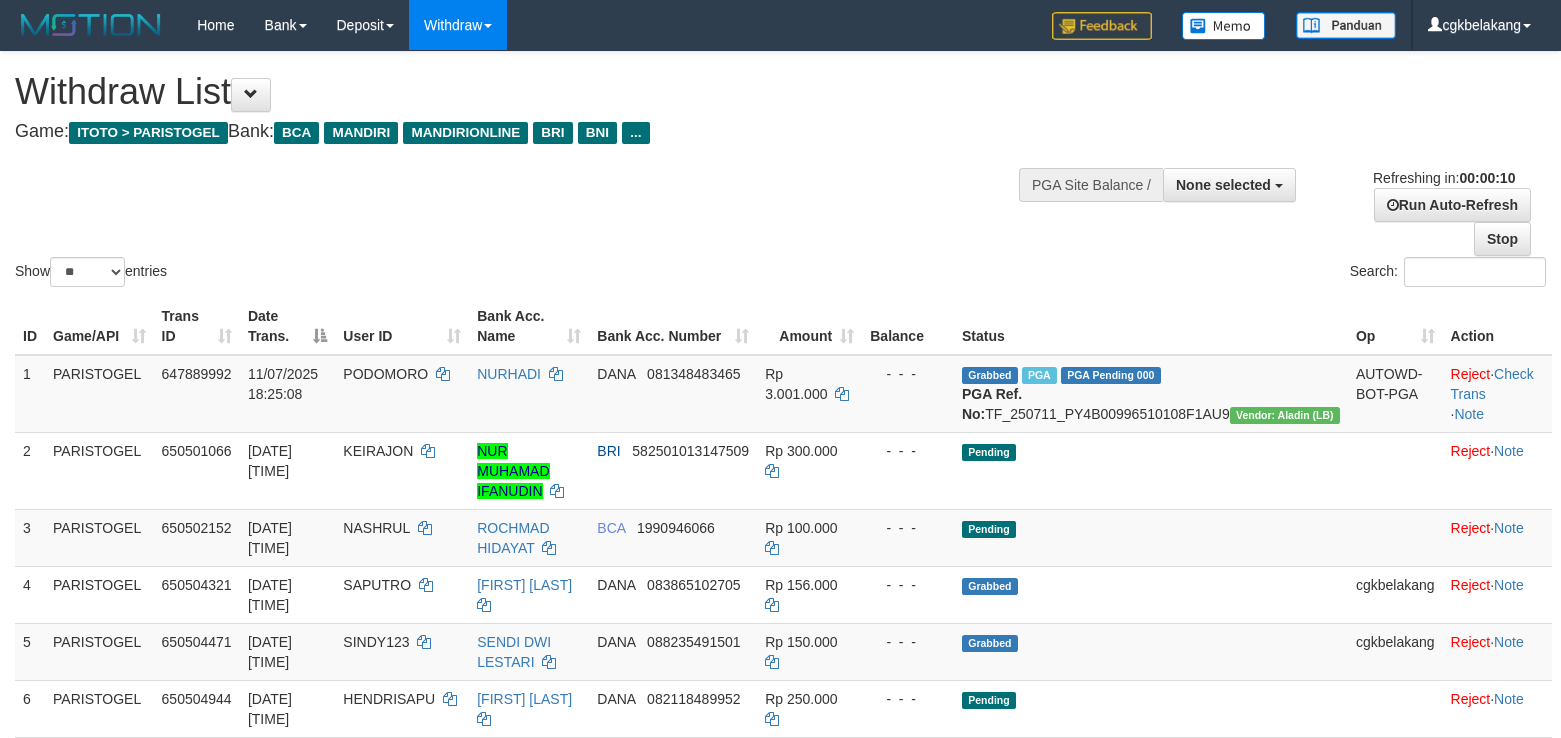 select 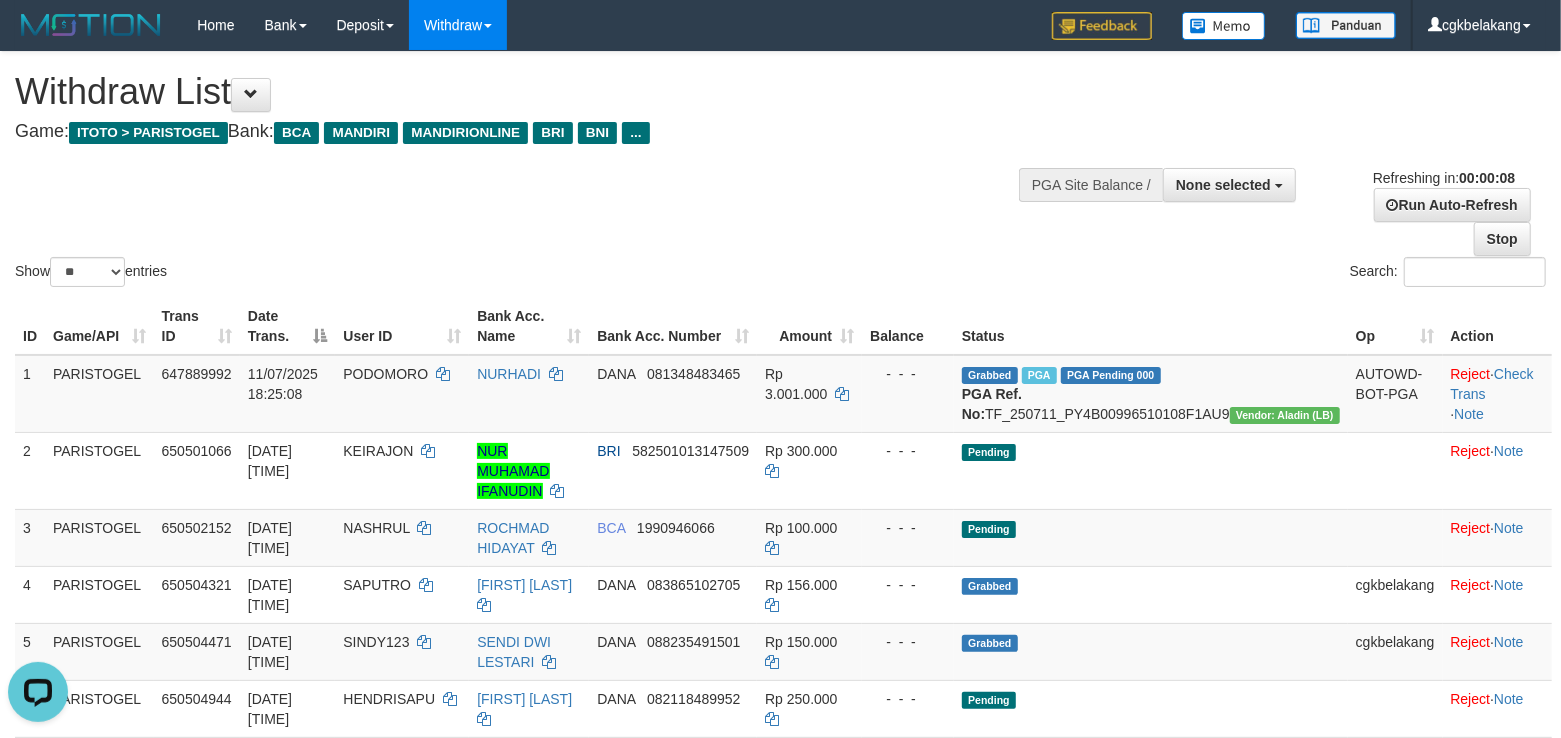 scroll, scrollTop: 0, scrollLeft: 0, axis: both 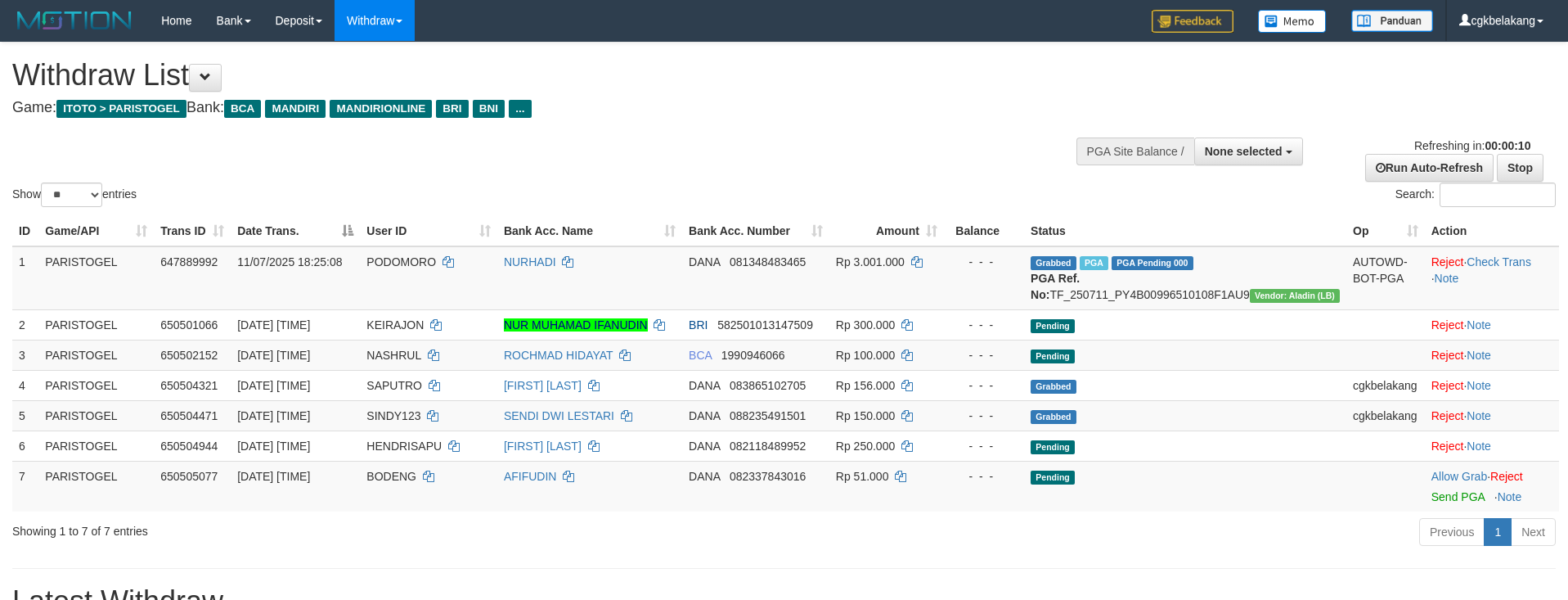 select 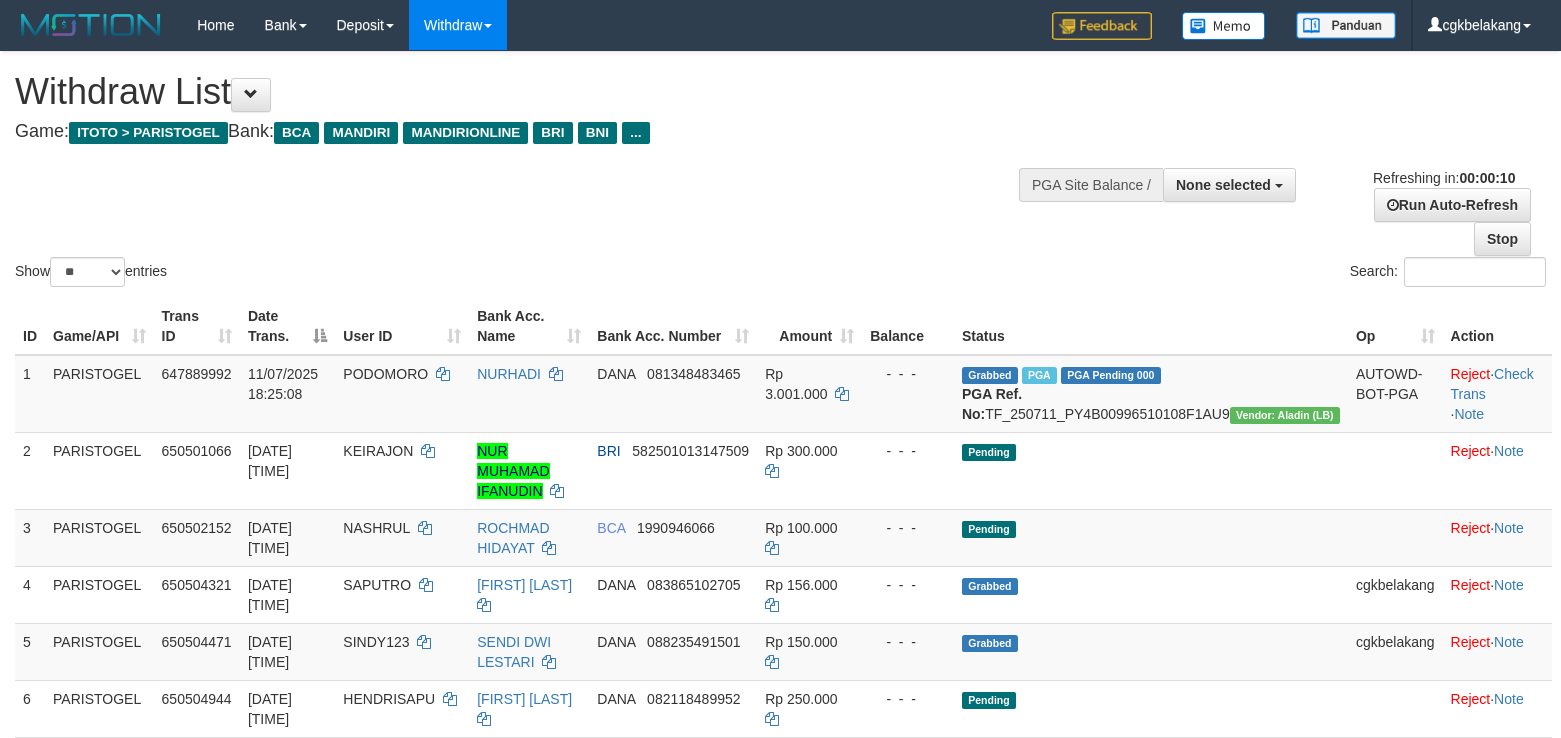 select 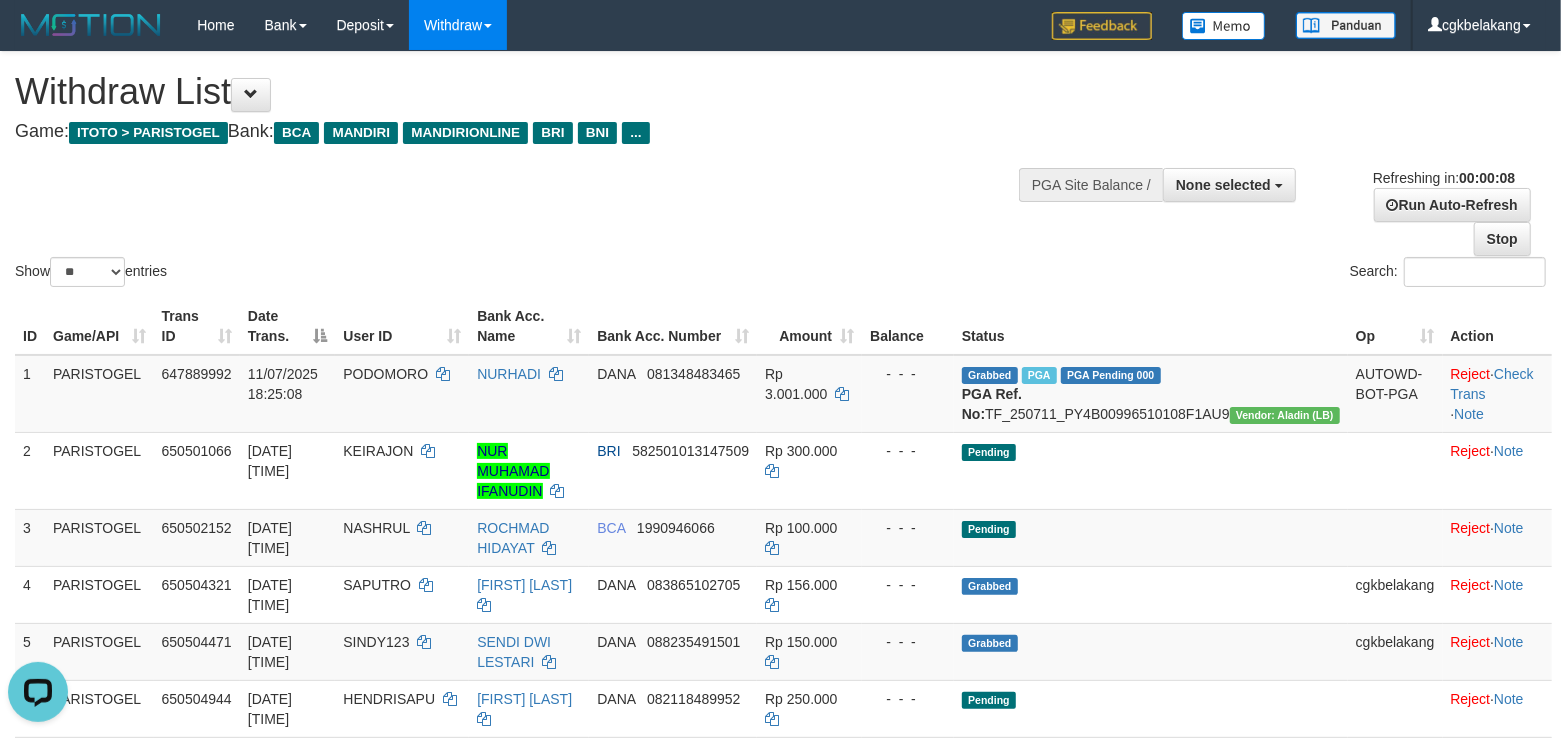 scroll, scrollTop: 0, scrollLeft: 0, axis: both 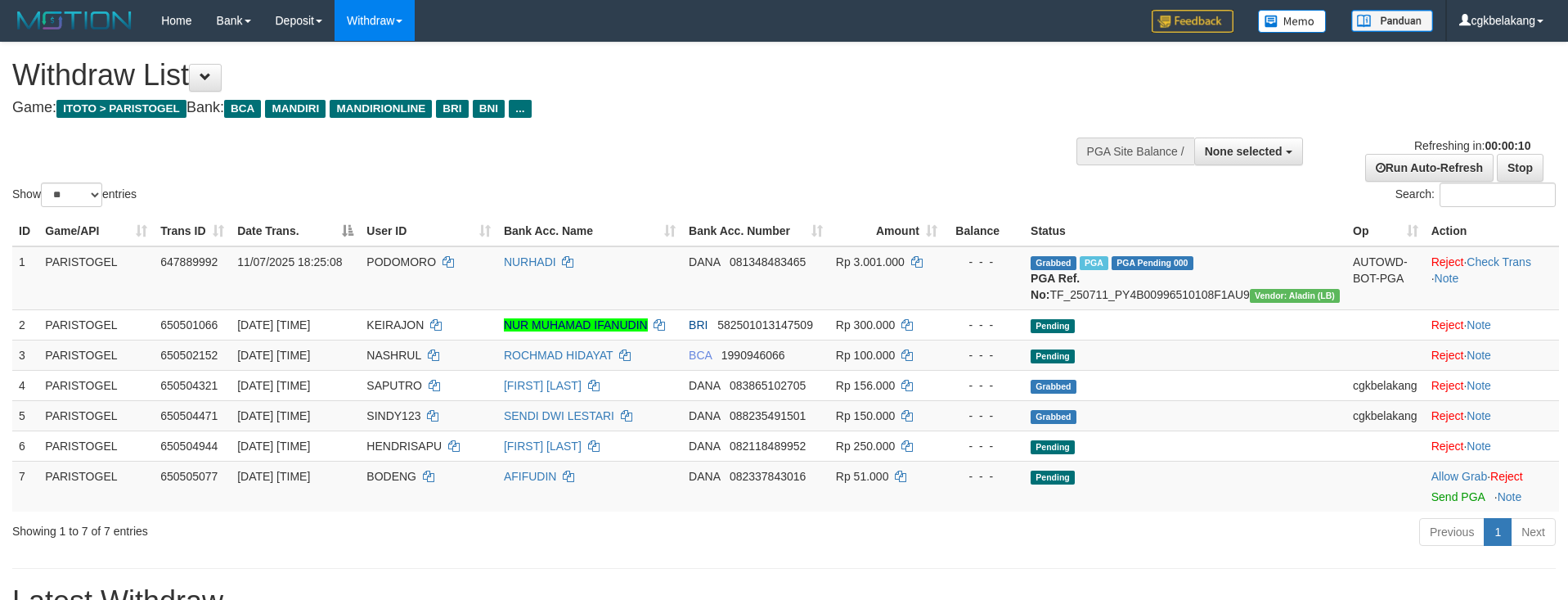 select 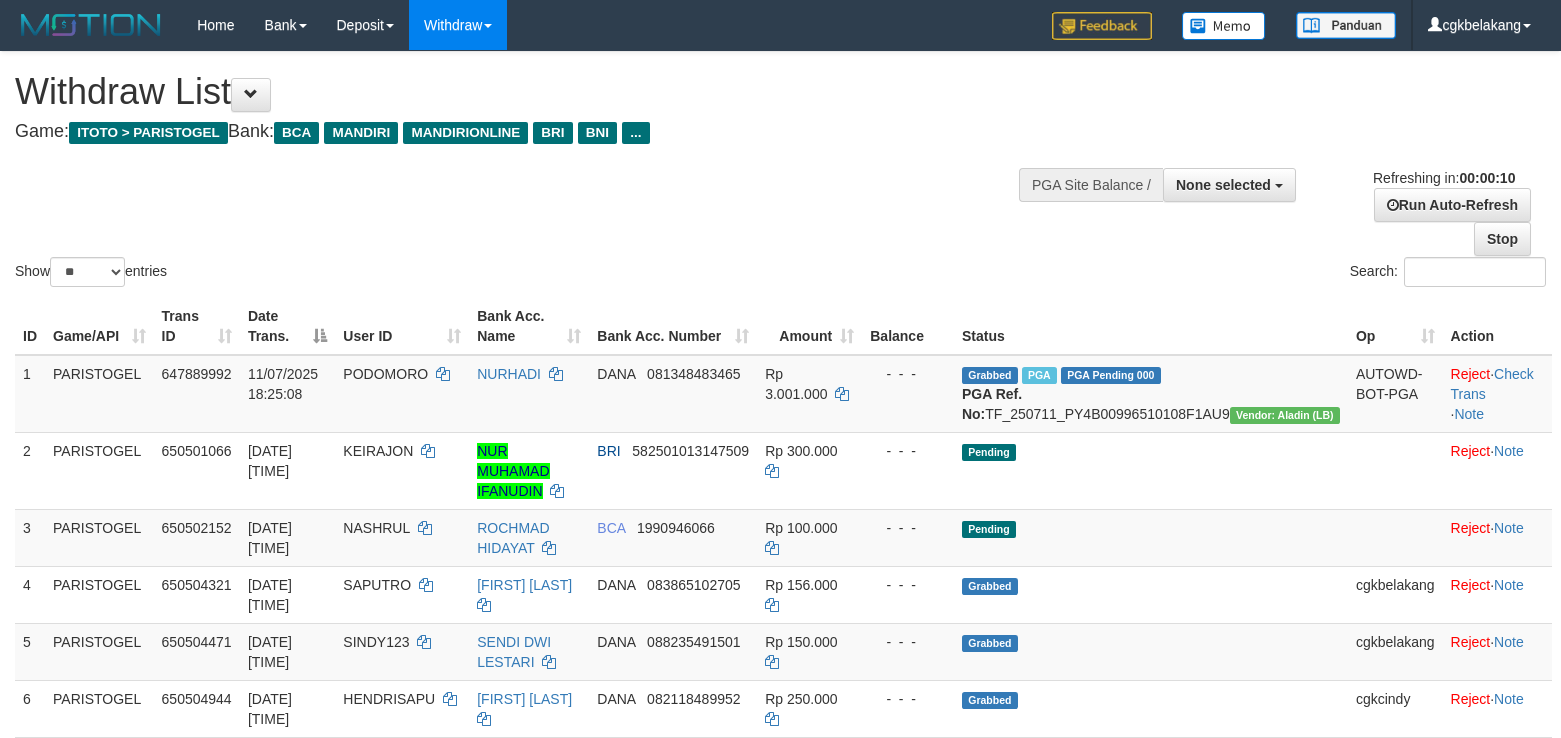 select 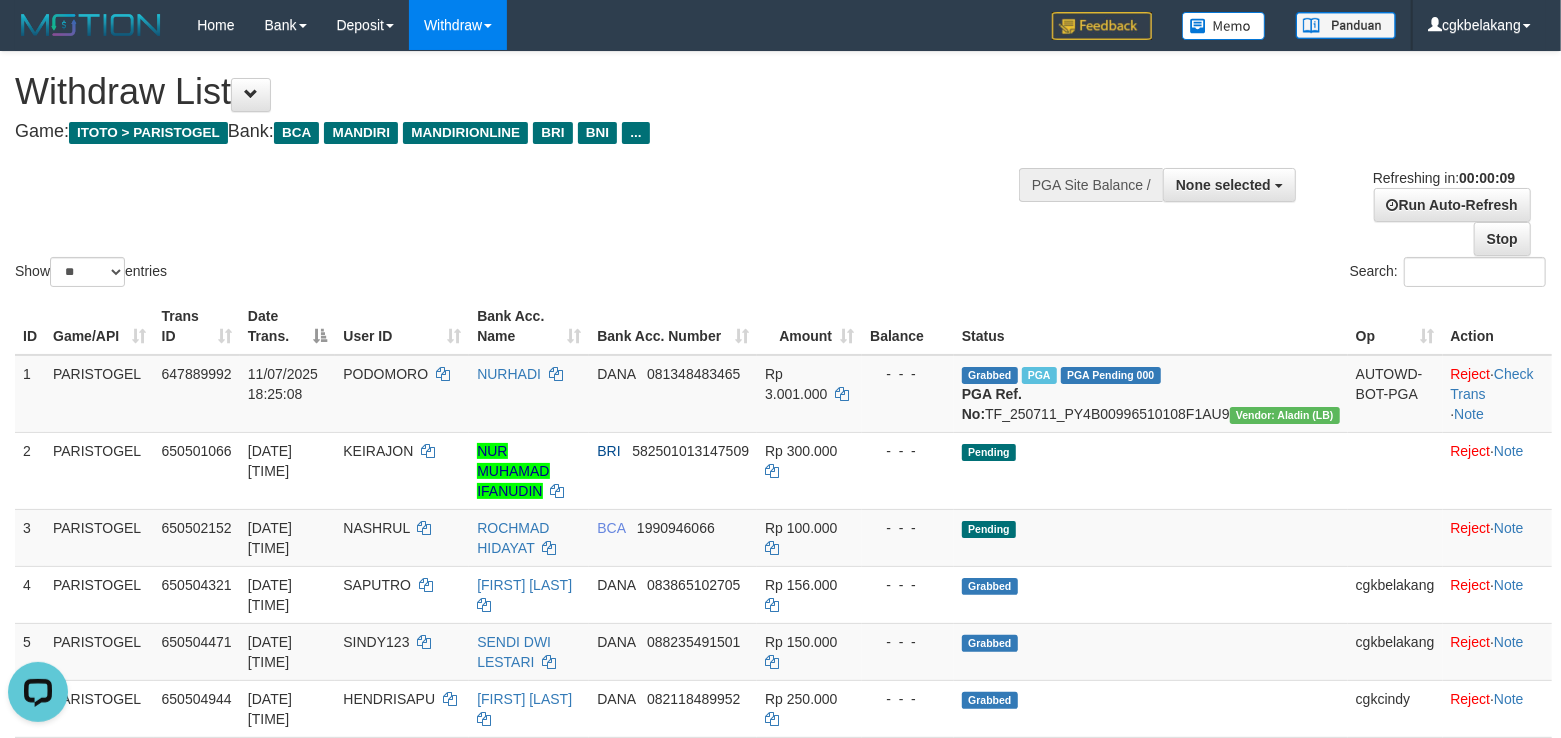 scroll, scrollTop: 0, scrollLeft: 0, axis: both 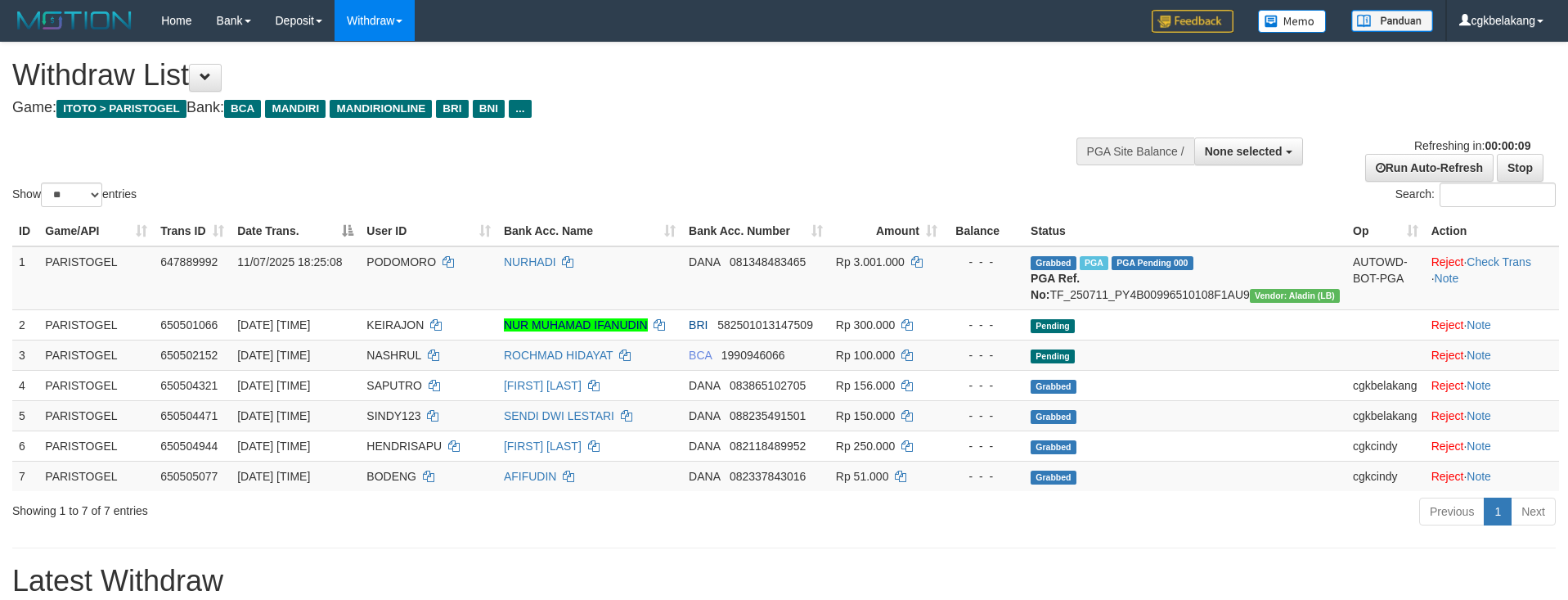 select 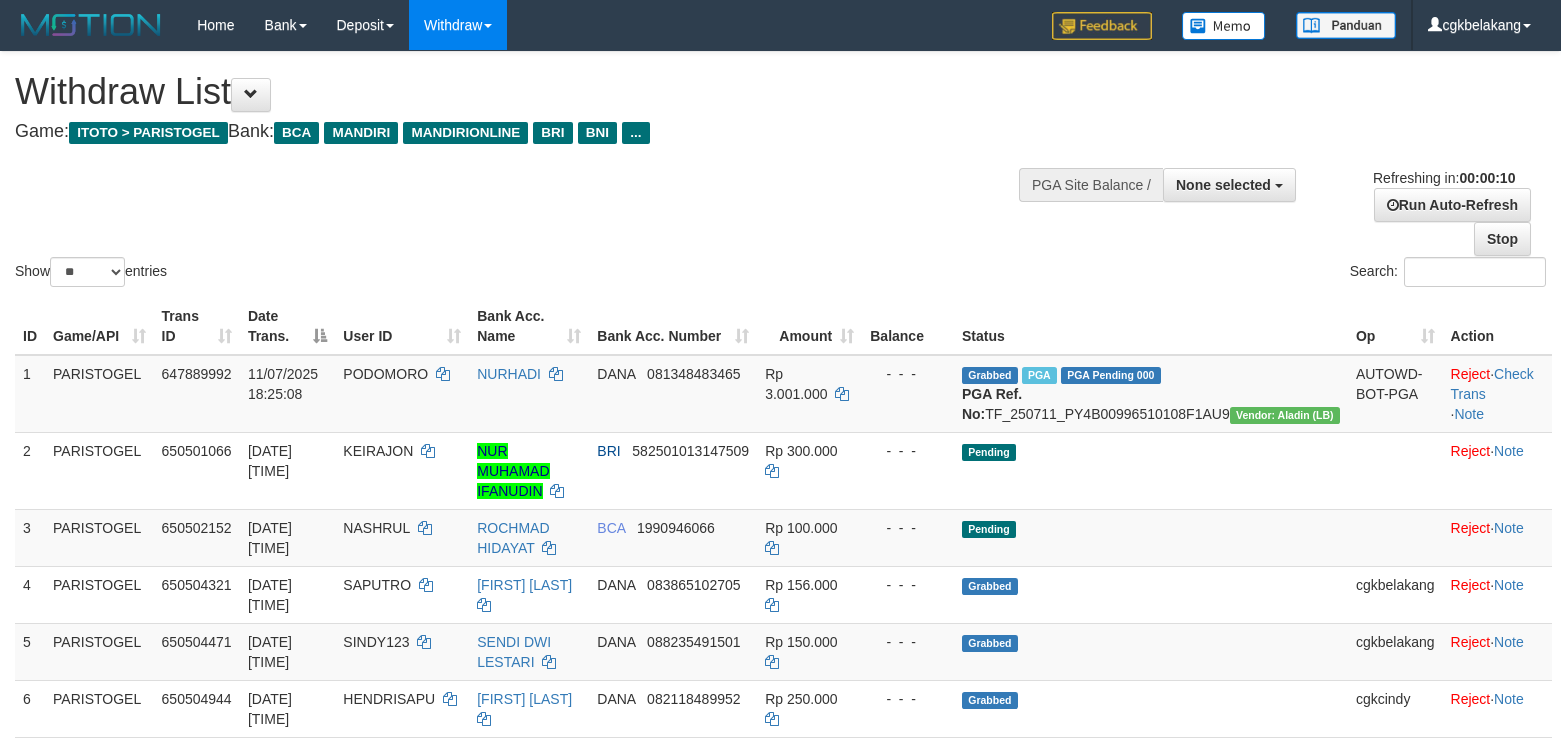 select 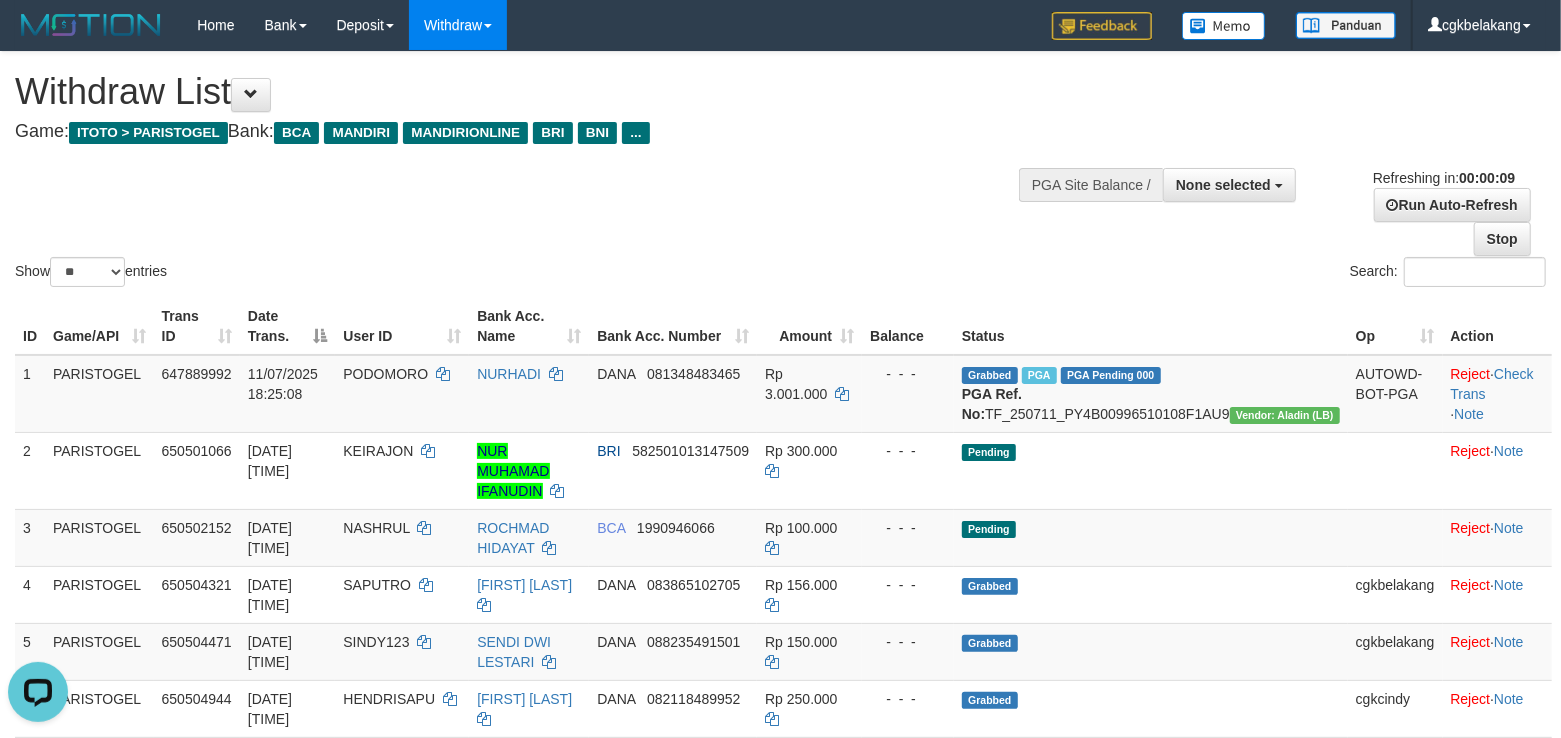 scroll, scrollTop: 0, scrollLeft: 0, axis: both 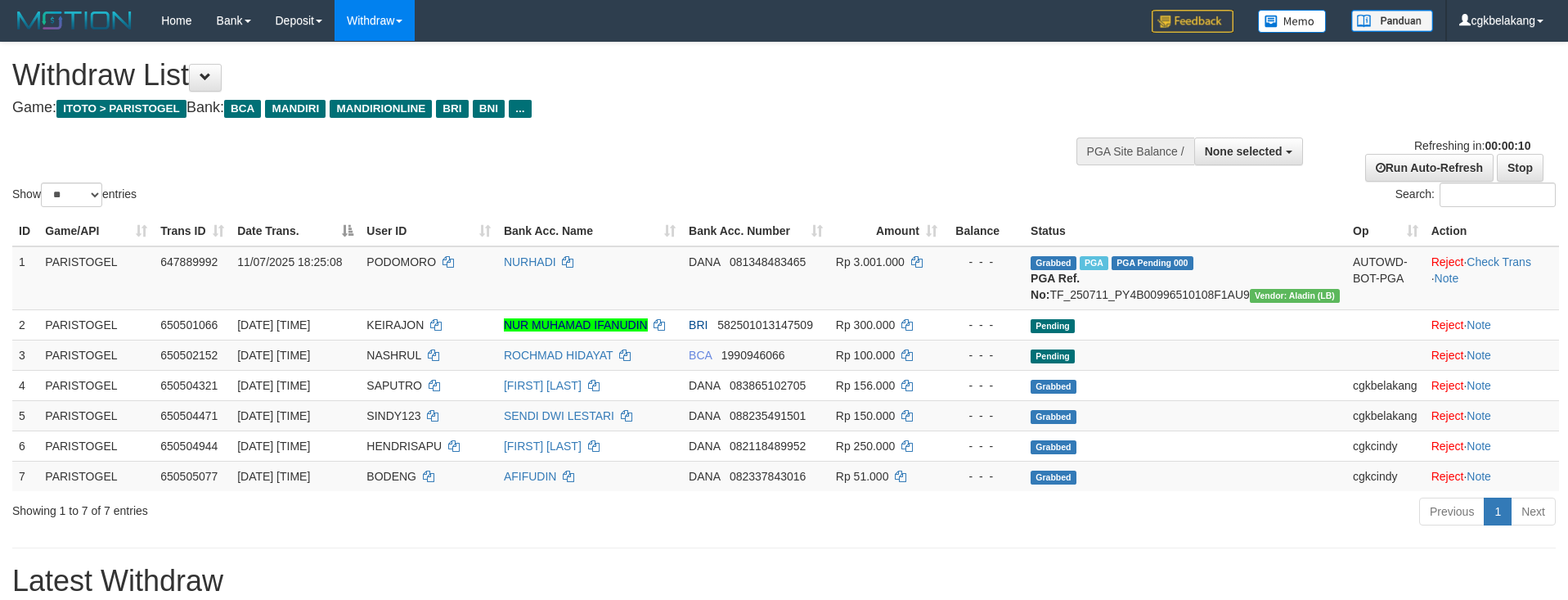 select 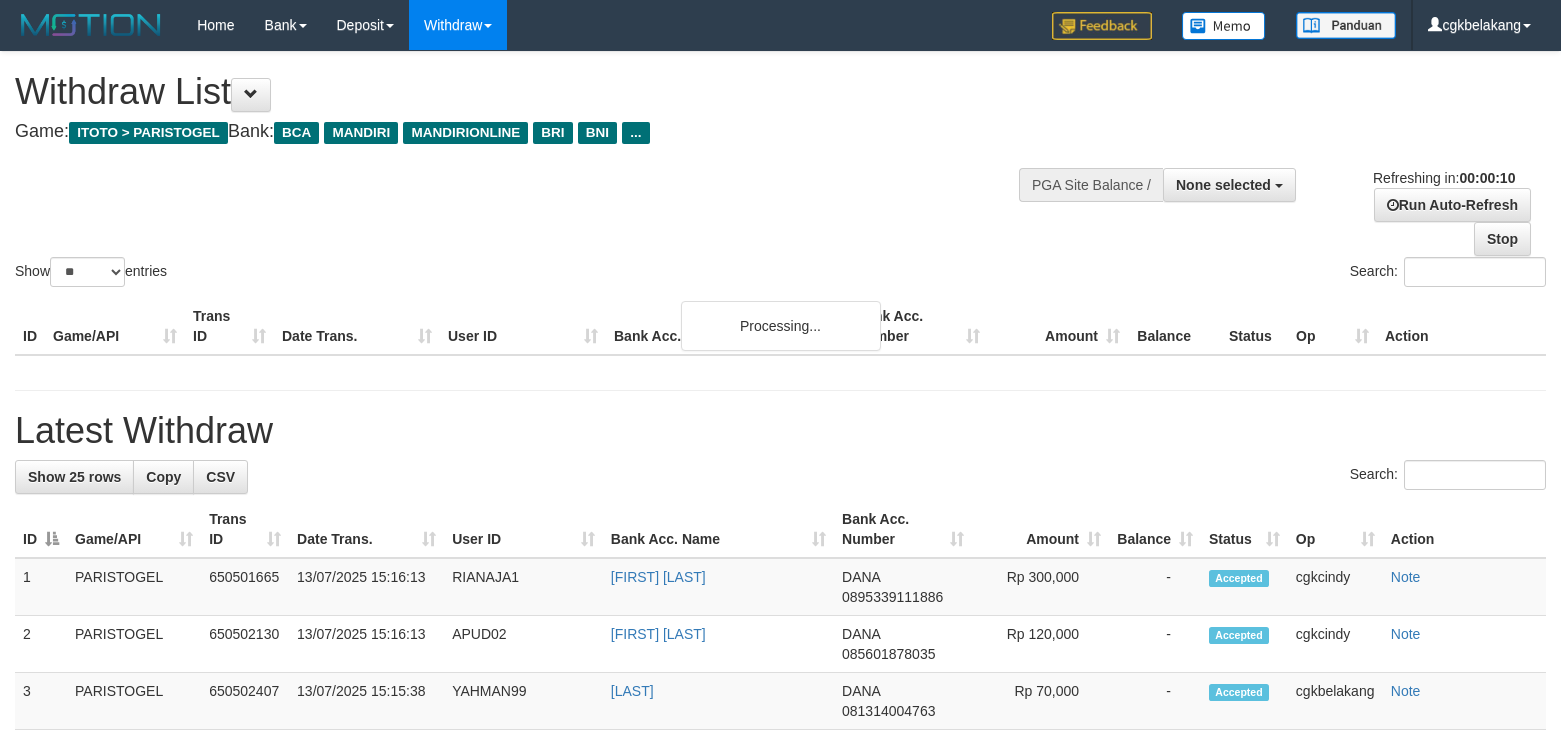 select 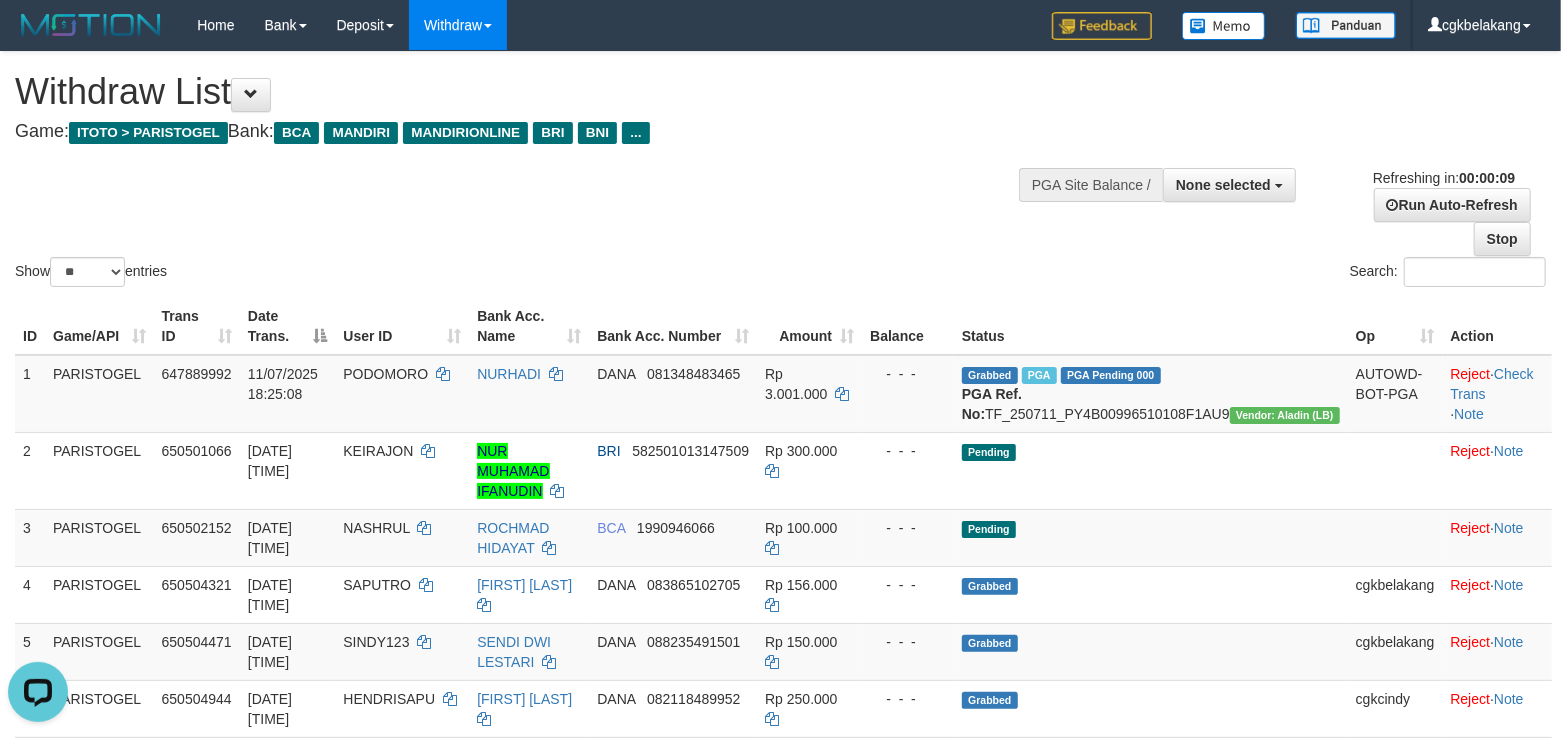 scroll, scrollTop: 0, scrollLeft: 0, axis: both 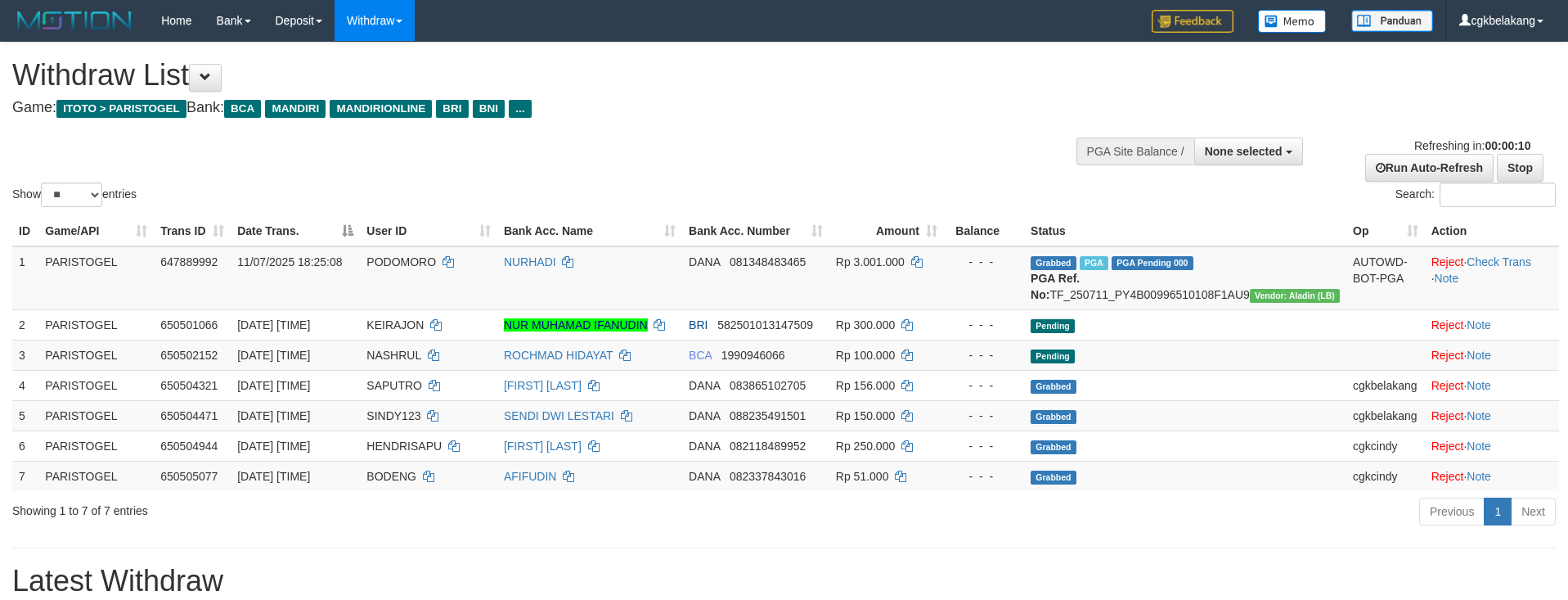 select 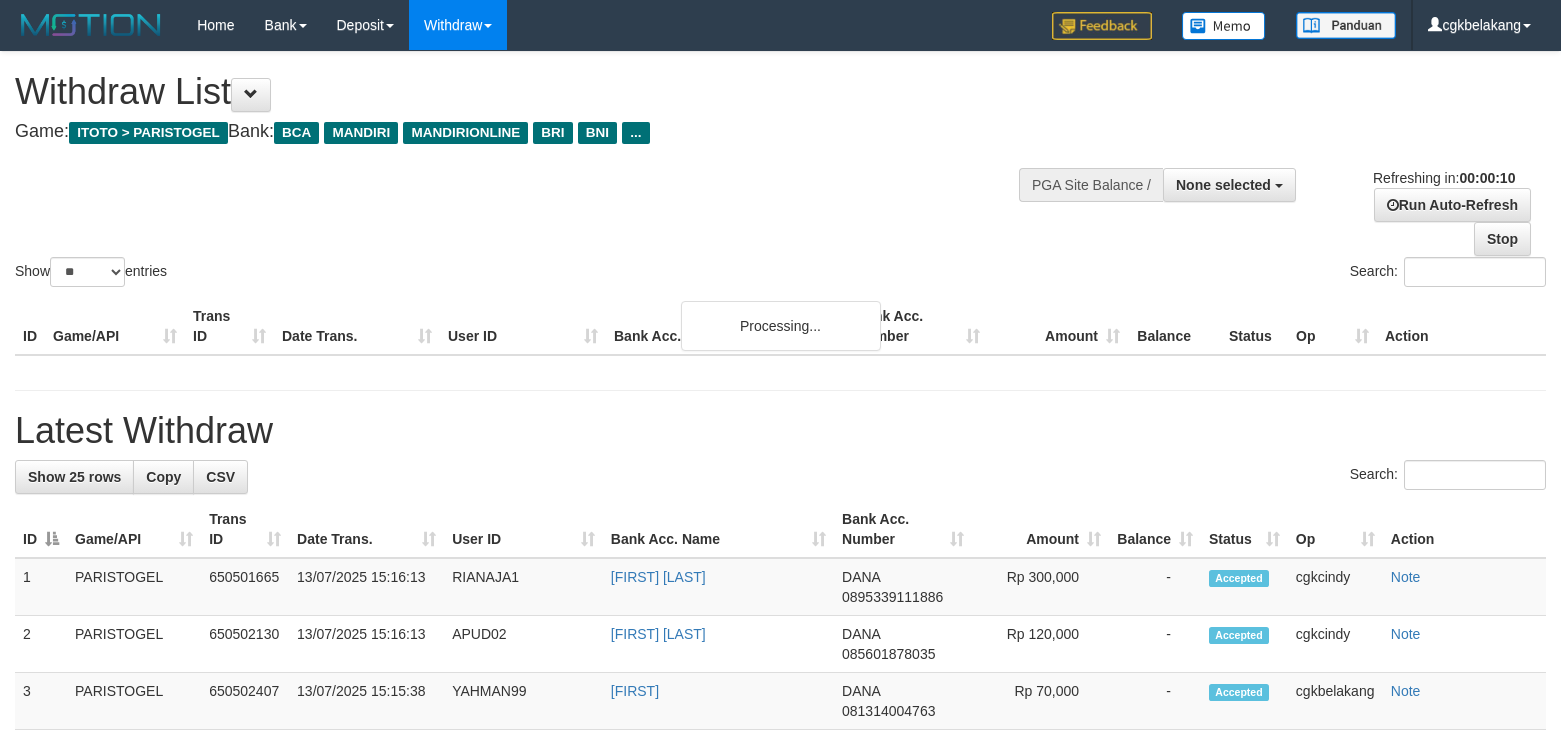 select 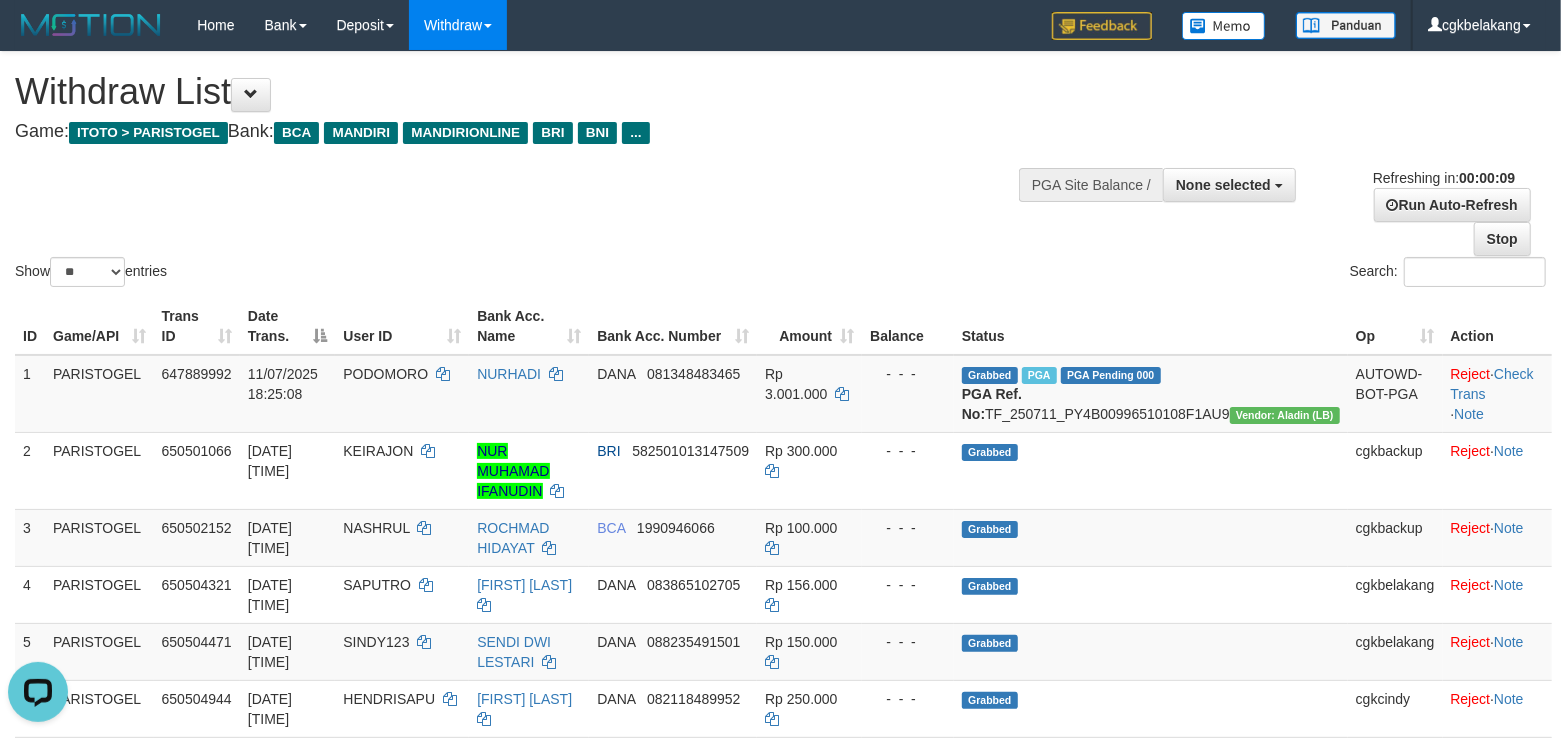 scroll, scrollTop: 0, scrollLeft: 0, axis: both 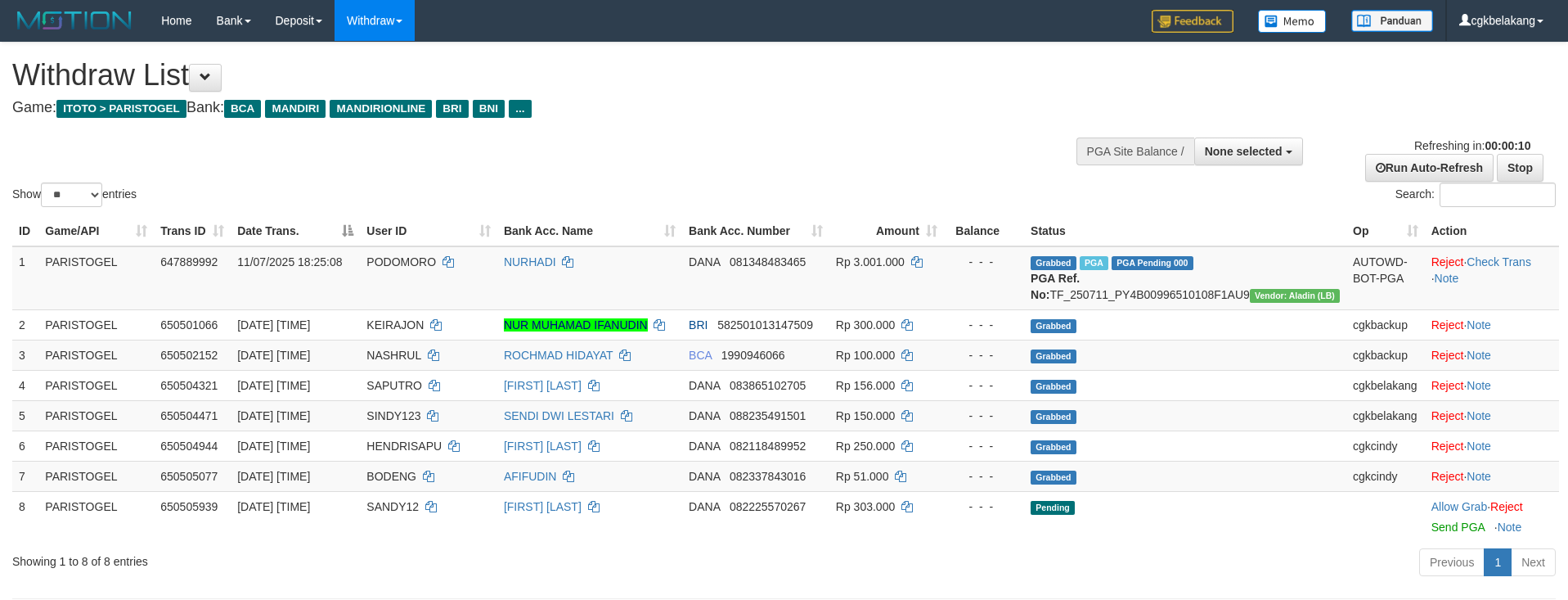 select 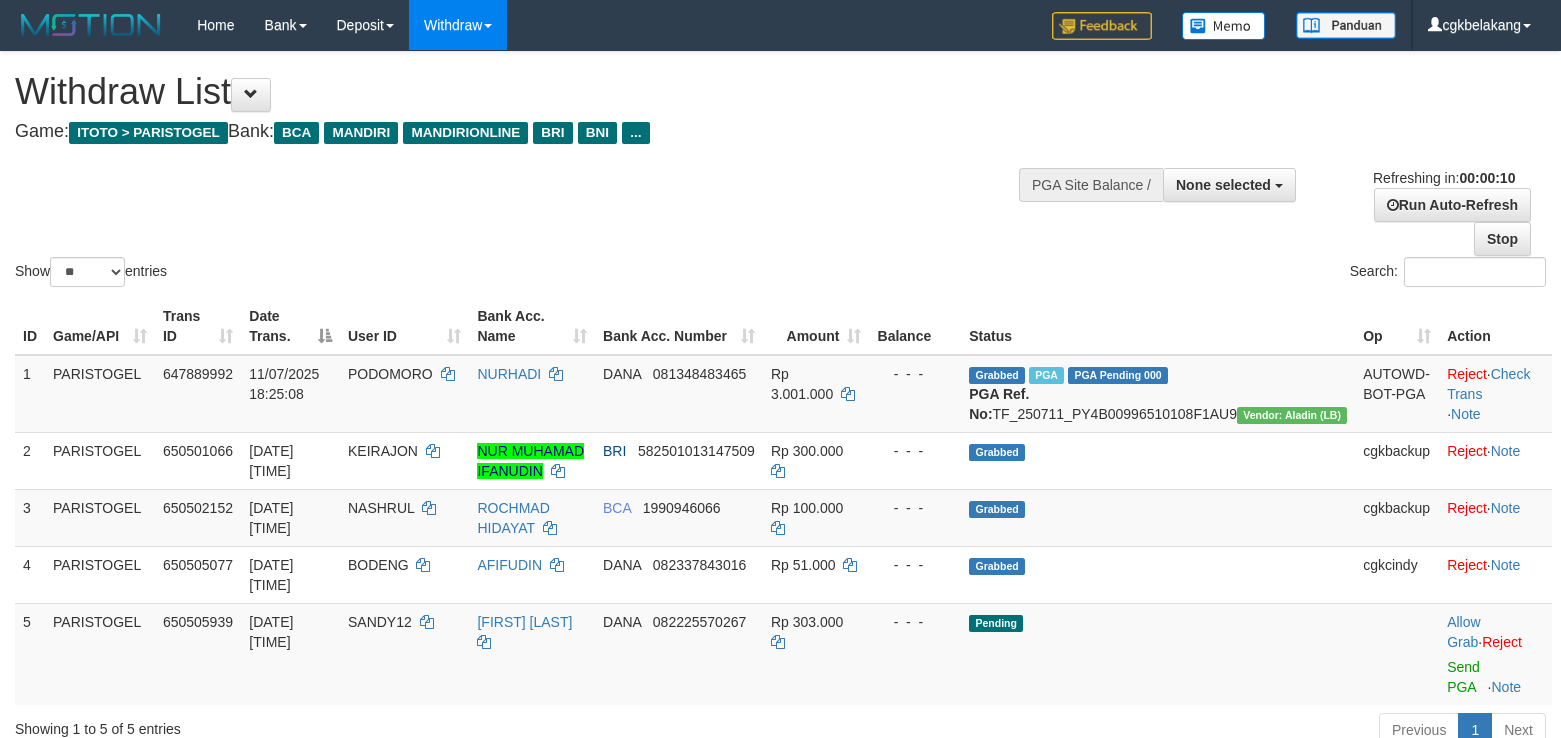 select 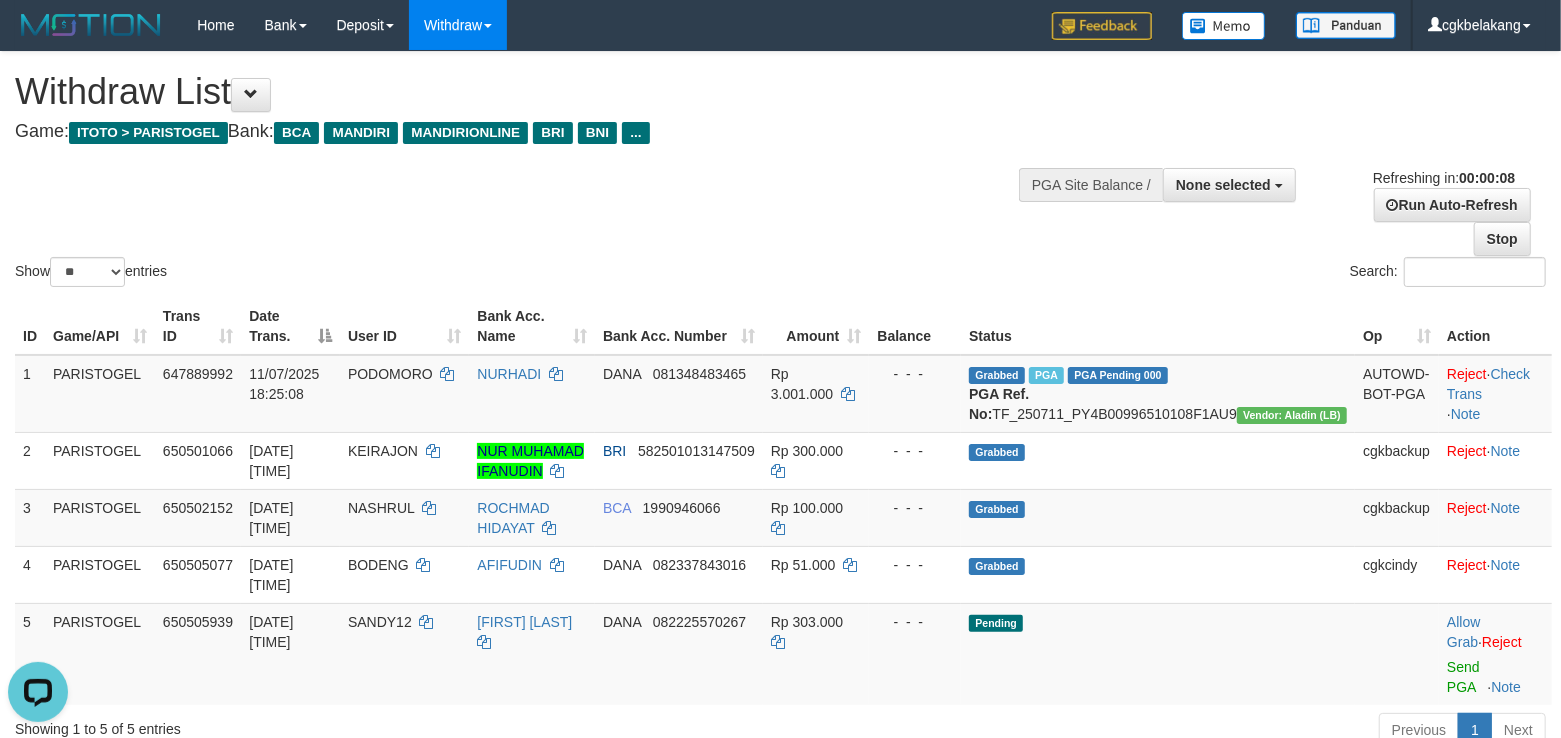scroll, scrollTop: 0, scrollLeft: 0, axis: both 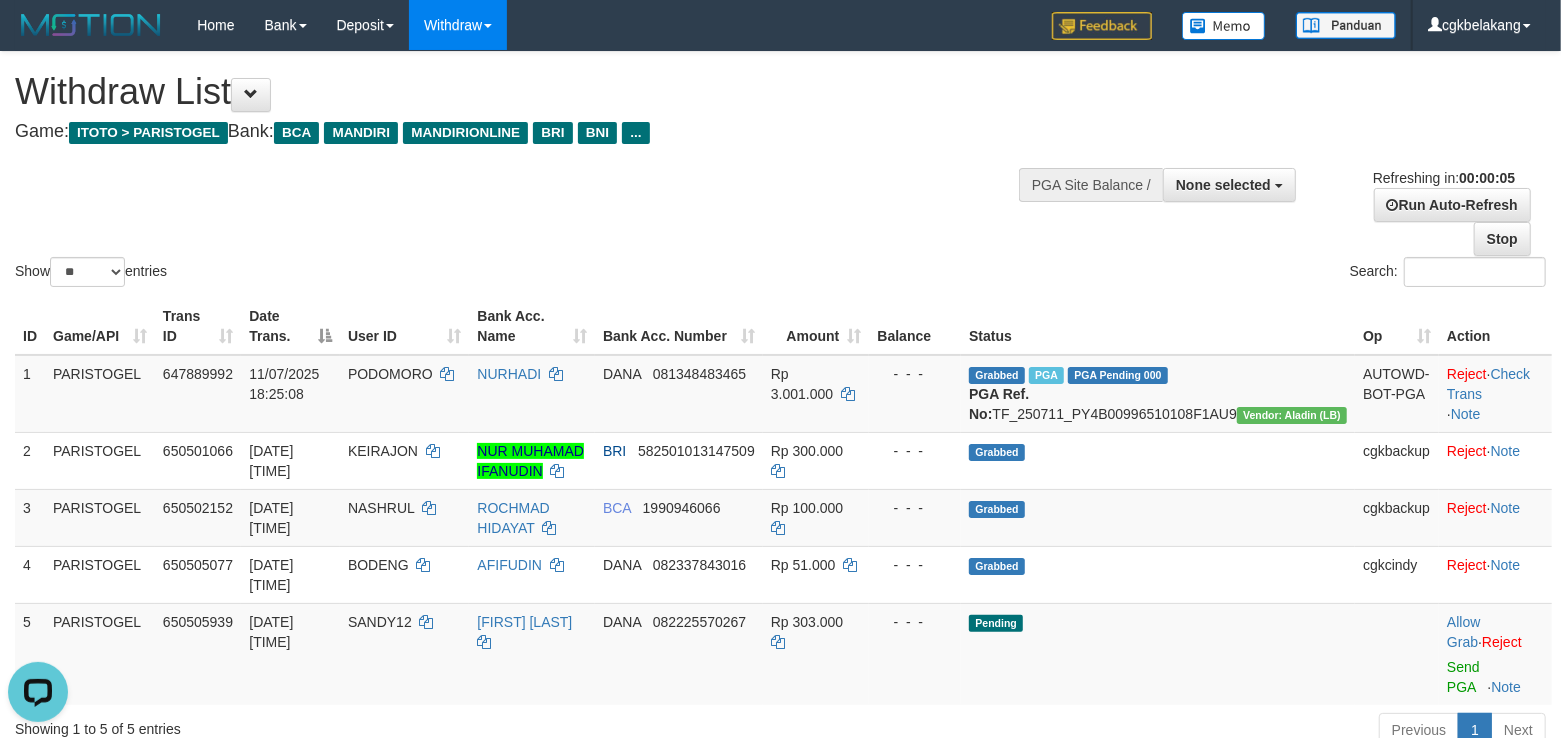 click on "Search:" at bounding box center (1171, 274) 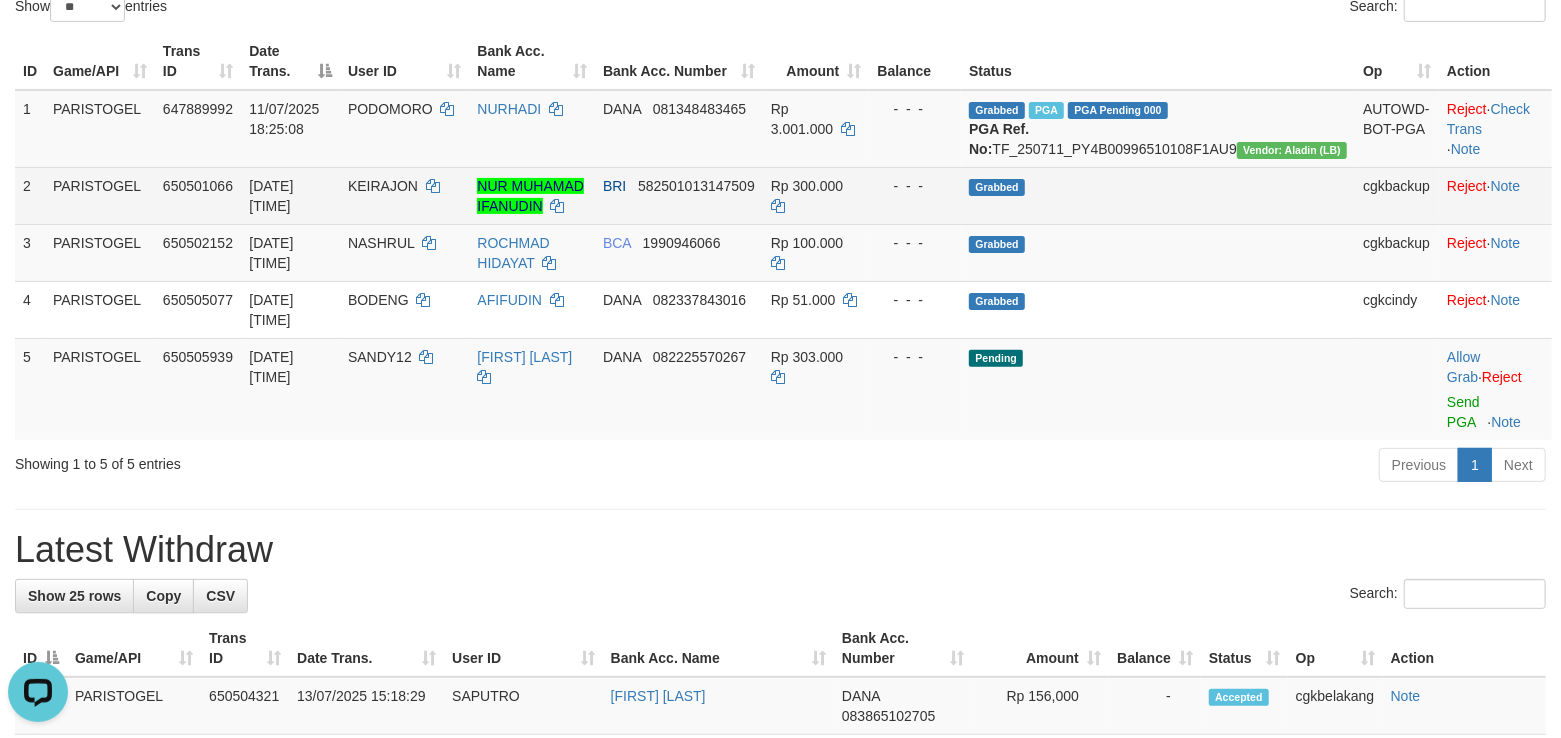 scroll, scrollTop: 266, scrollLeft: 0, axis: vertical 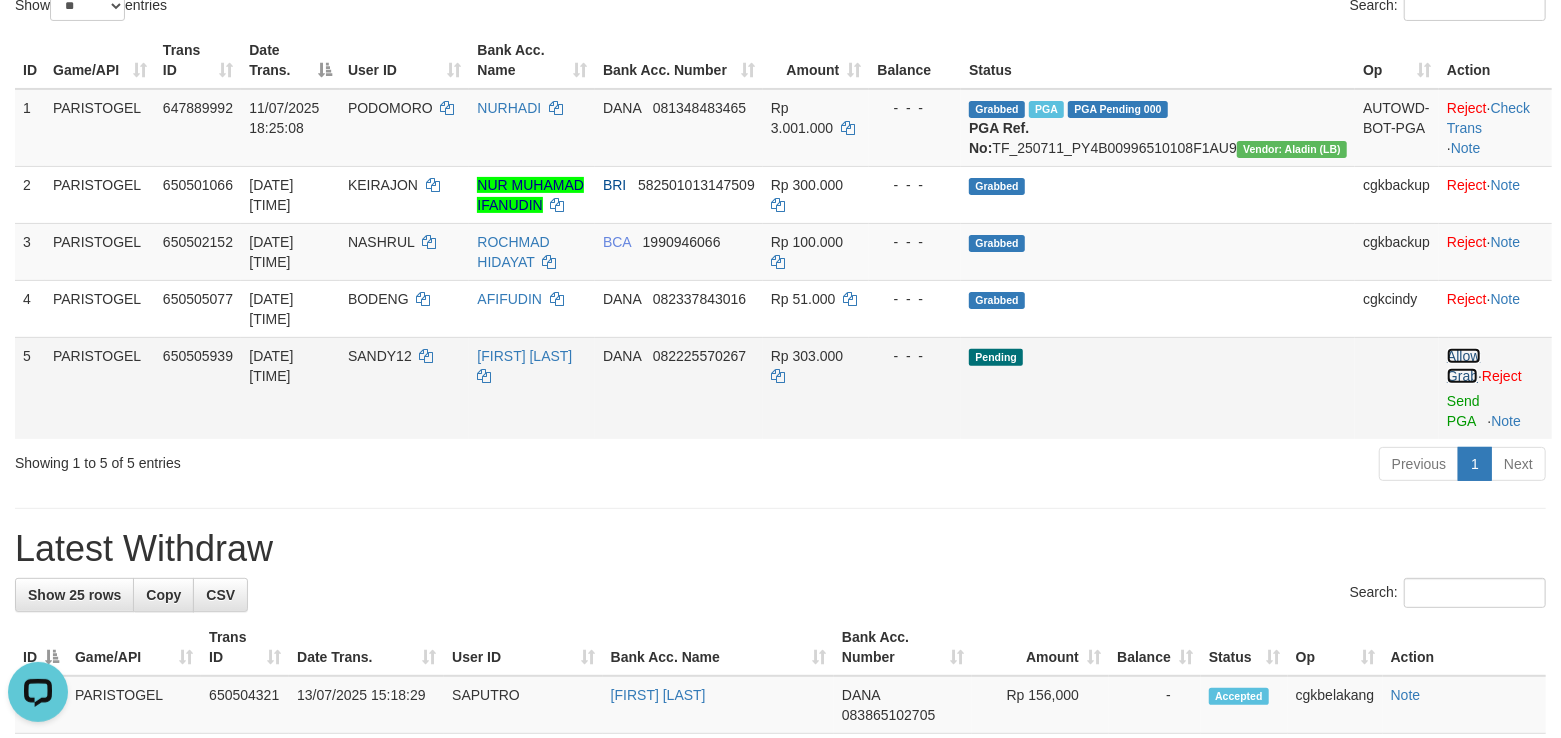 click on "Allow Grab" at bounding box center [1463, 366] 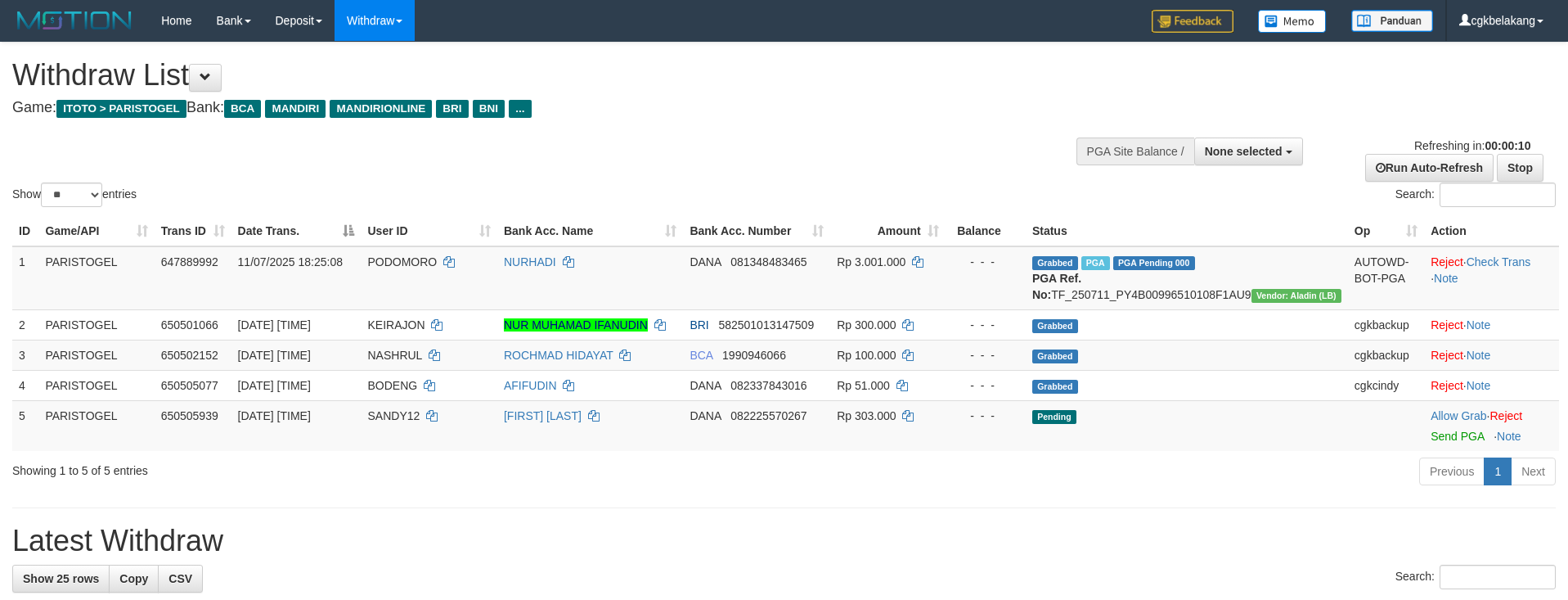 select 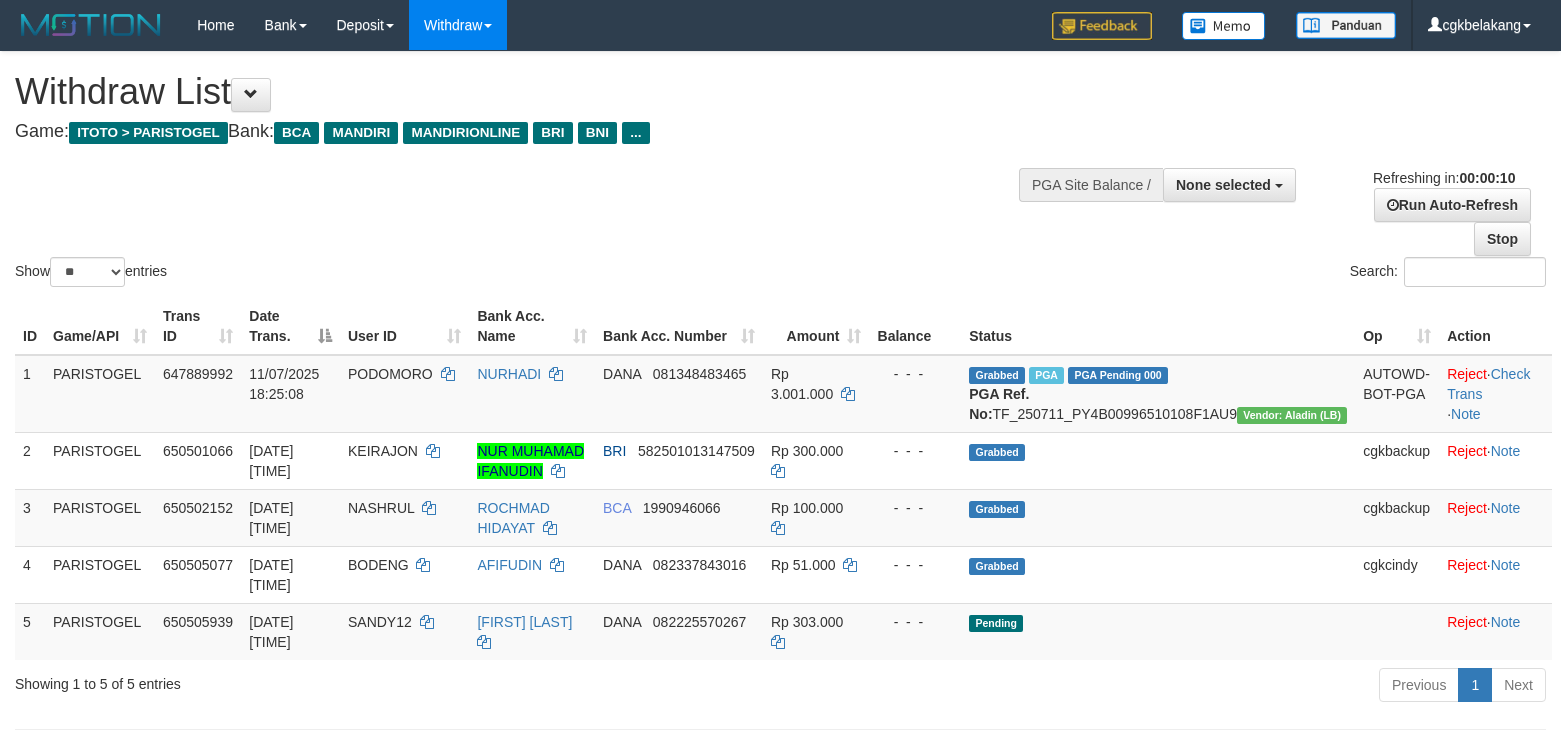 select 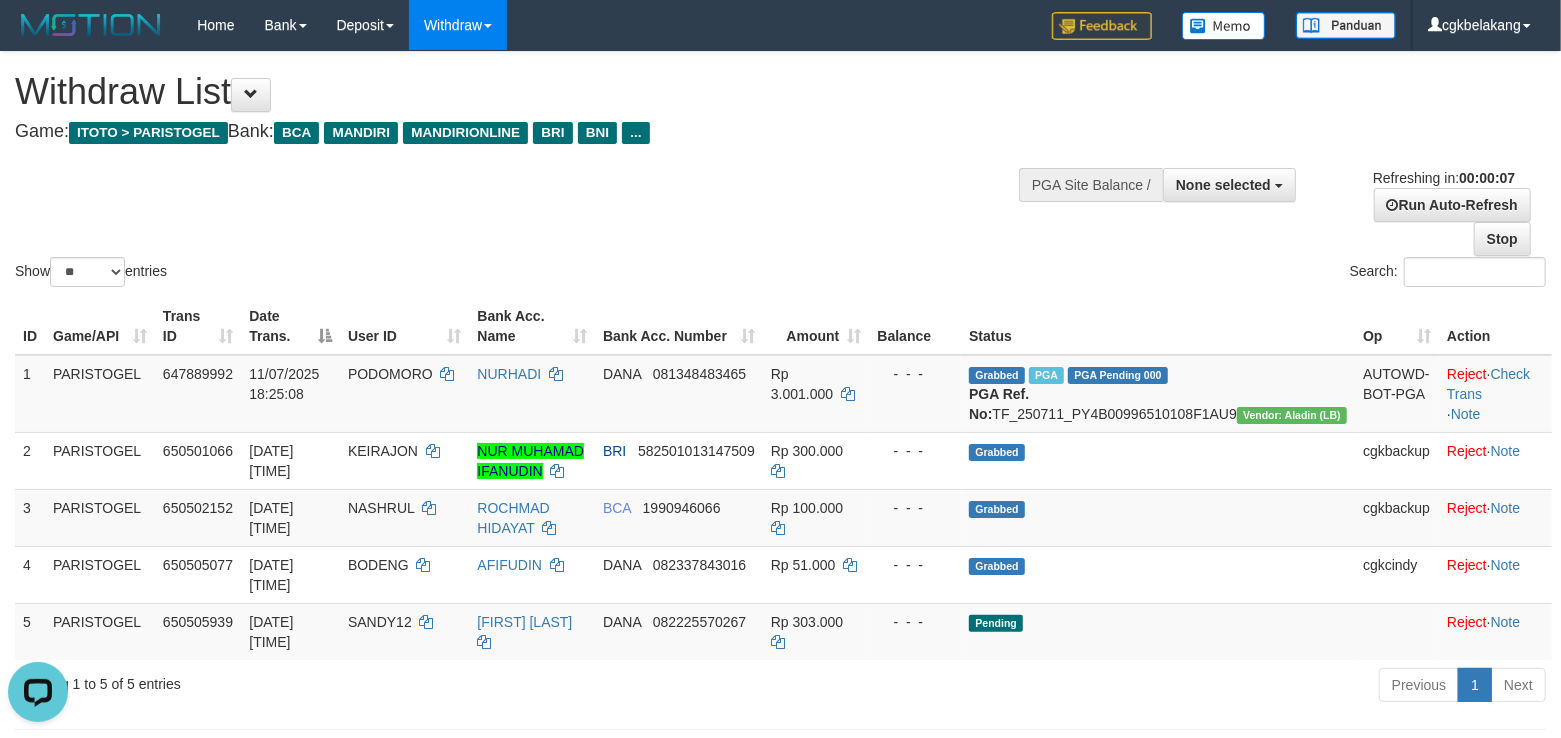 scroll, scrollTop: 0, scrollLeft: 0, axis: both 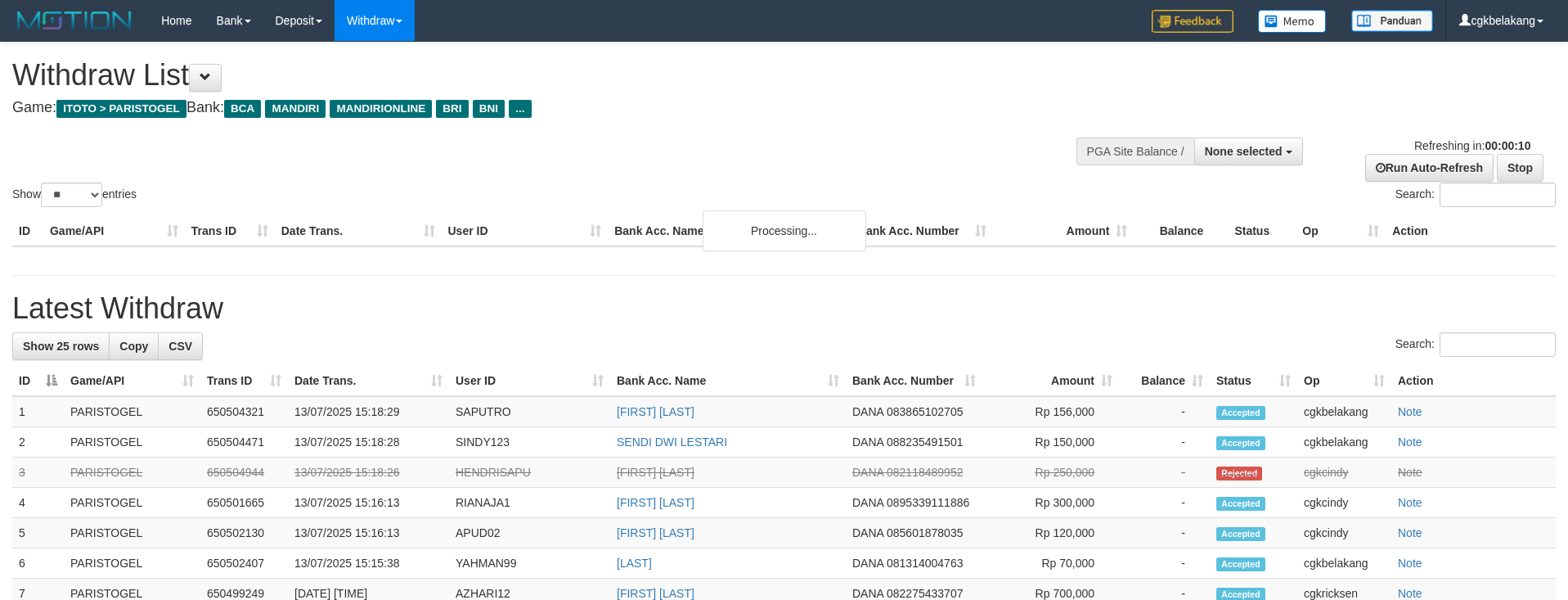 select 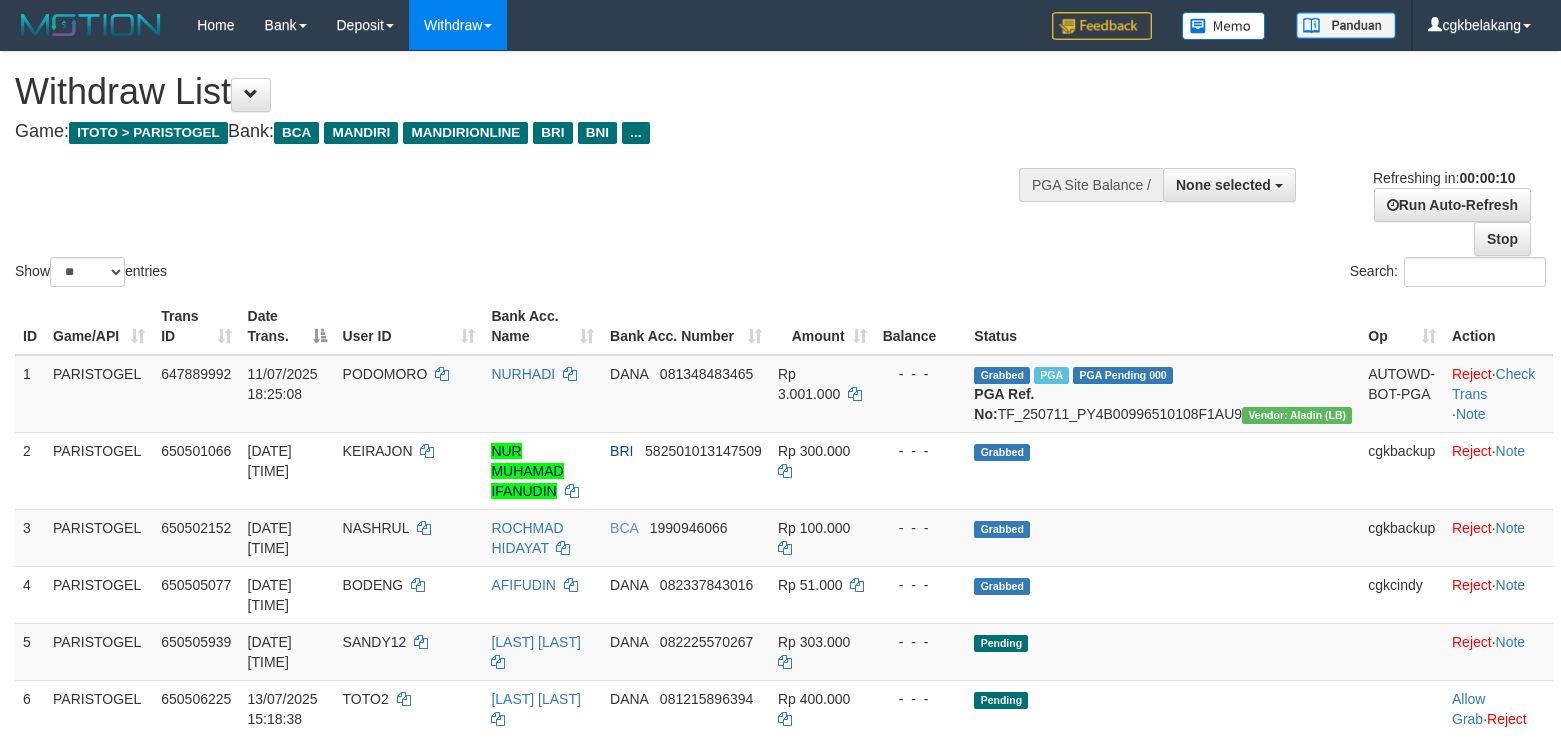 select 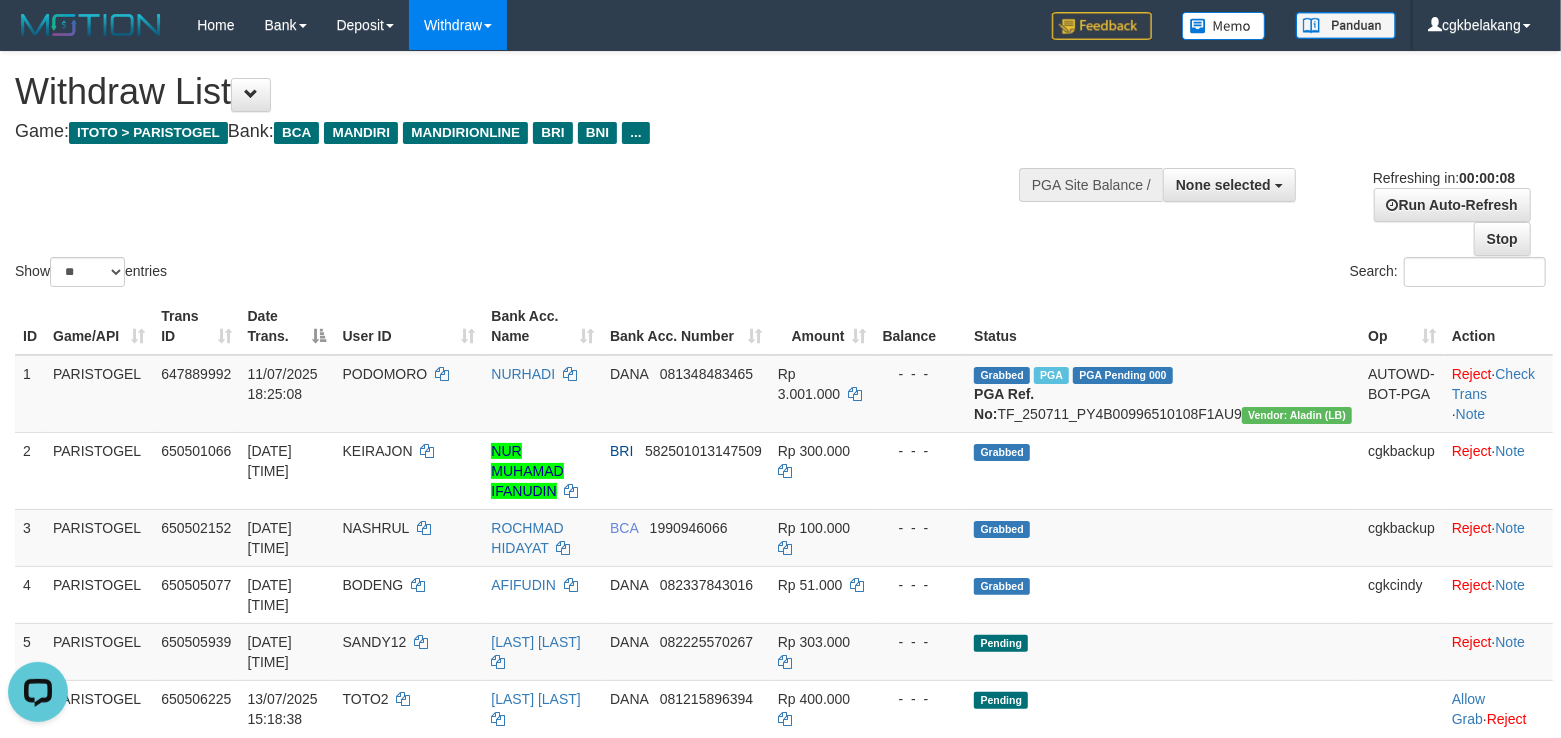 scroll, scrollTop: 0, scrollLeft: 0, axis: both 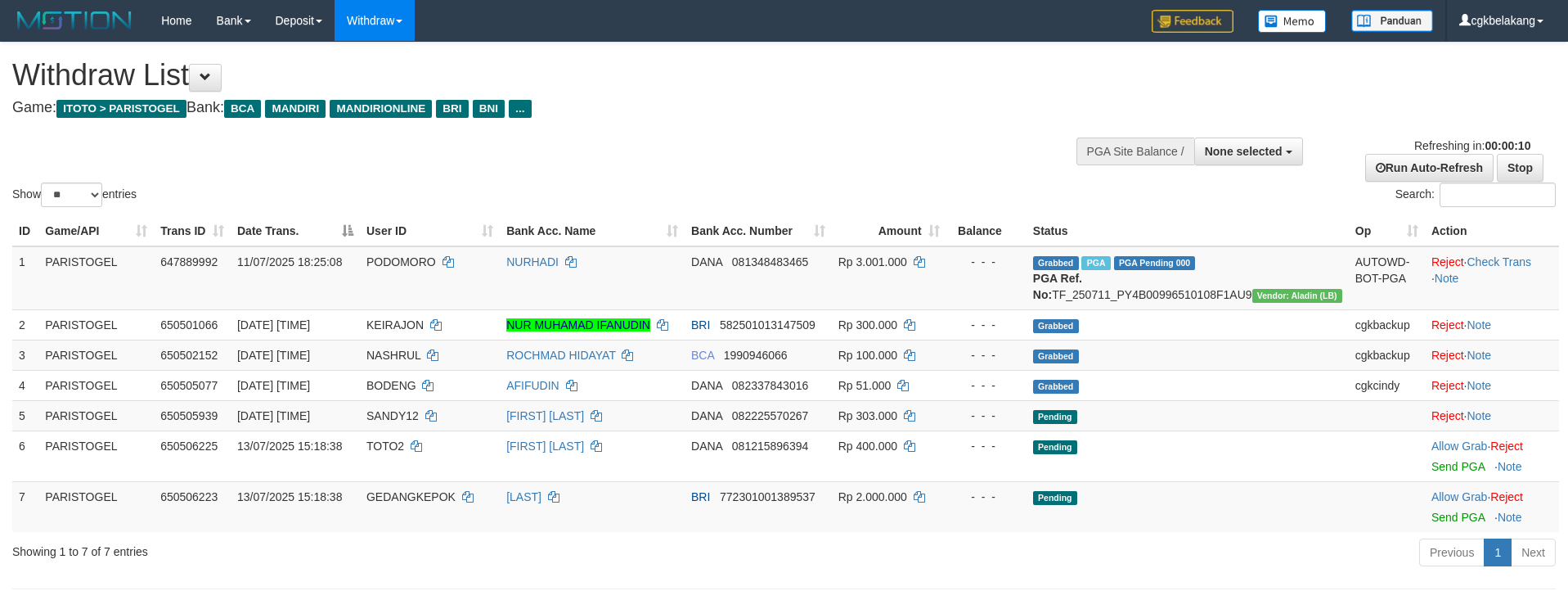 select 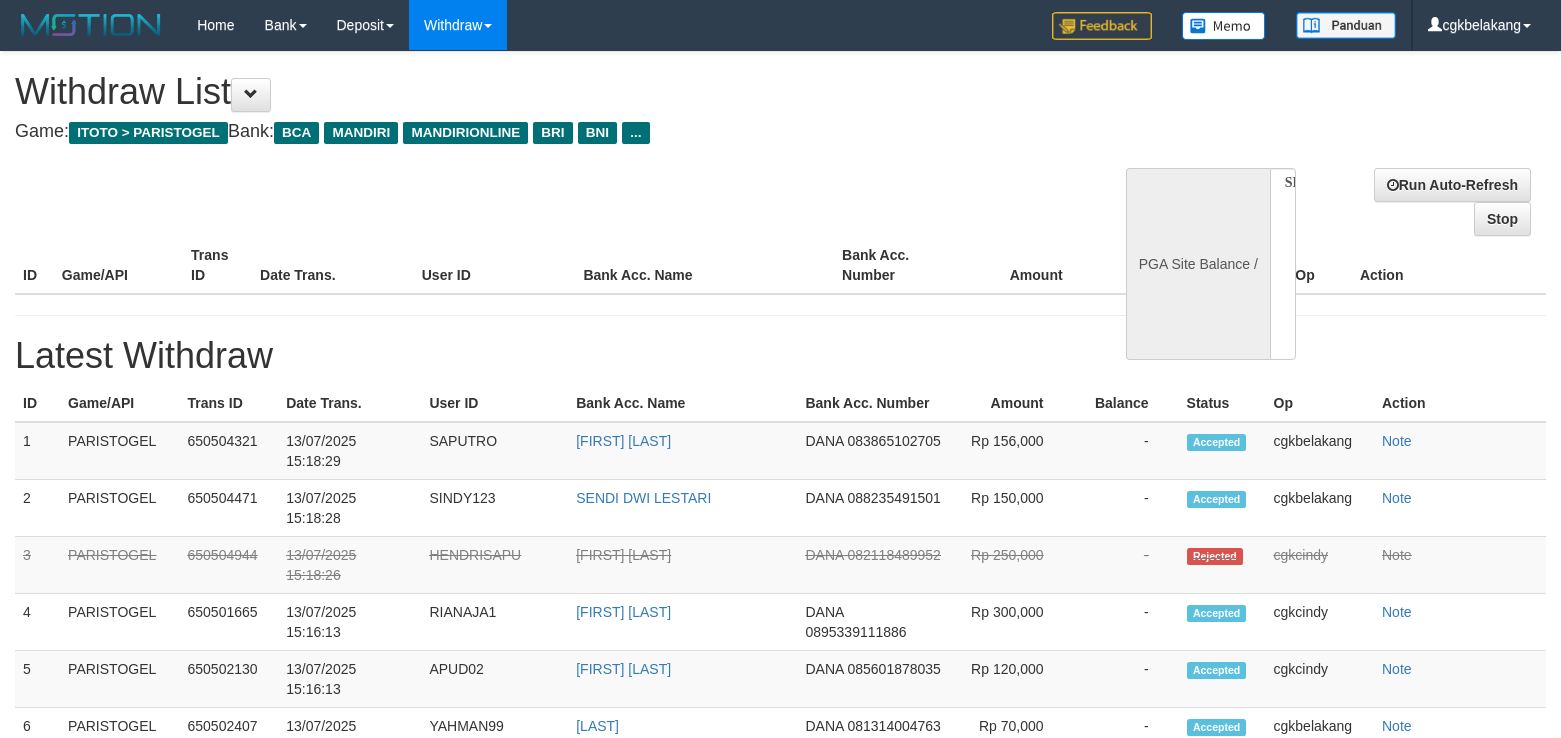 select 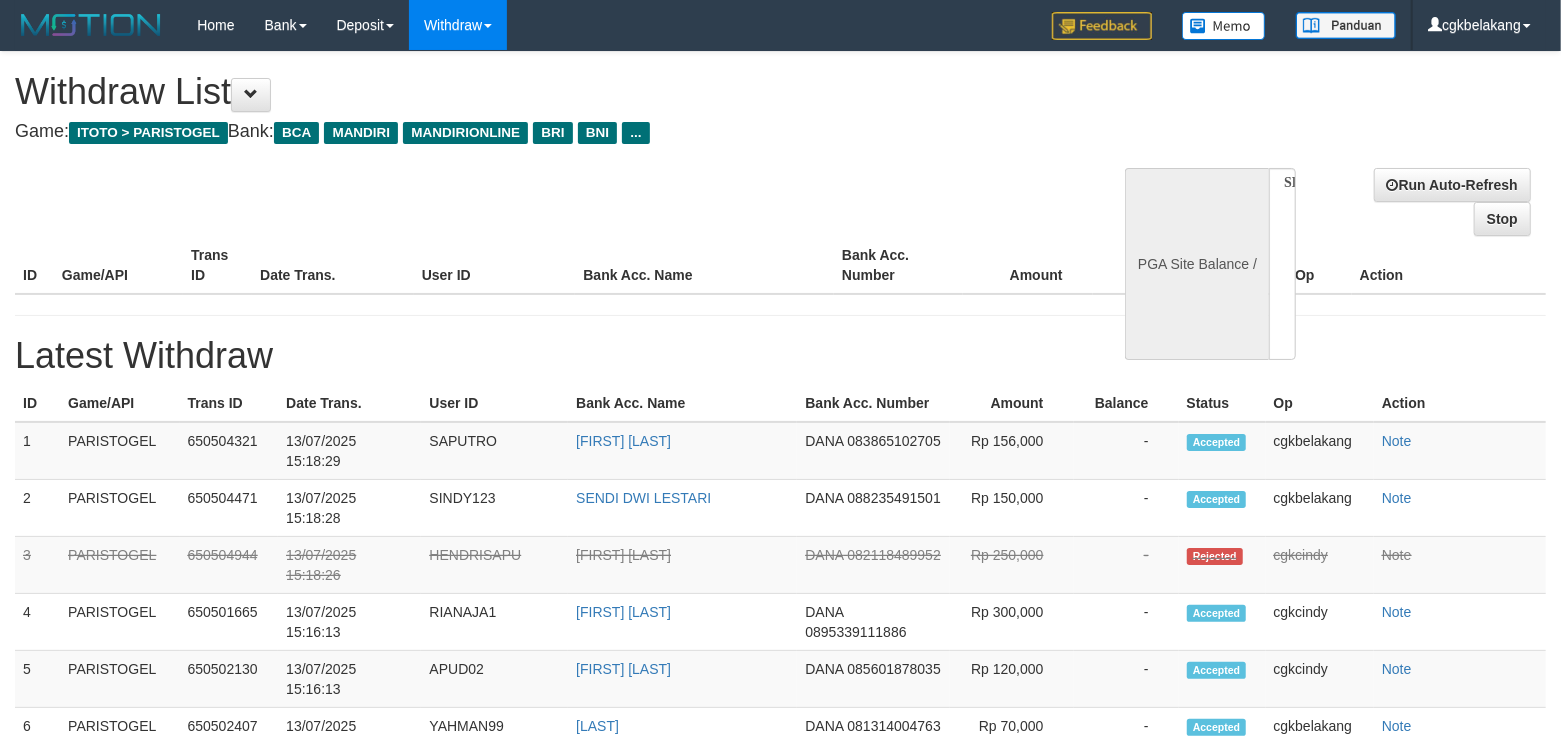 select on "**" 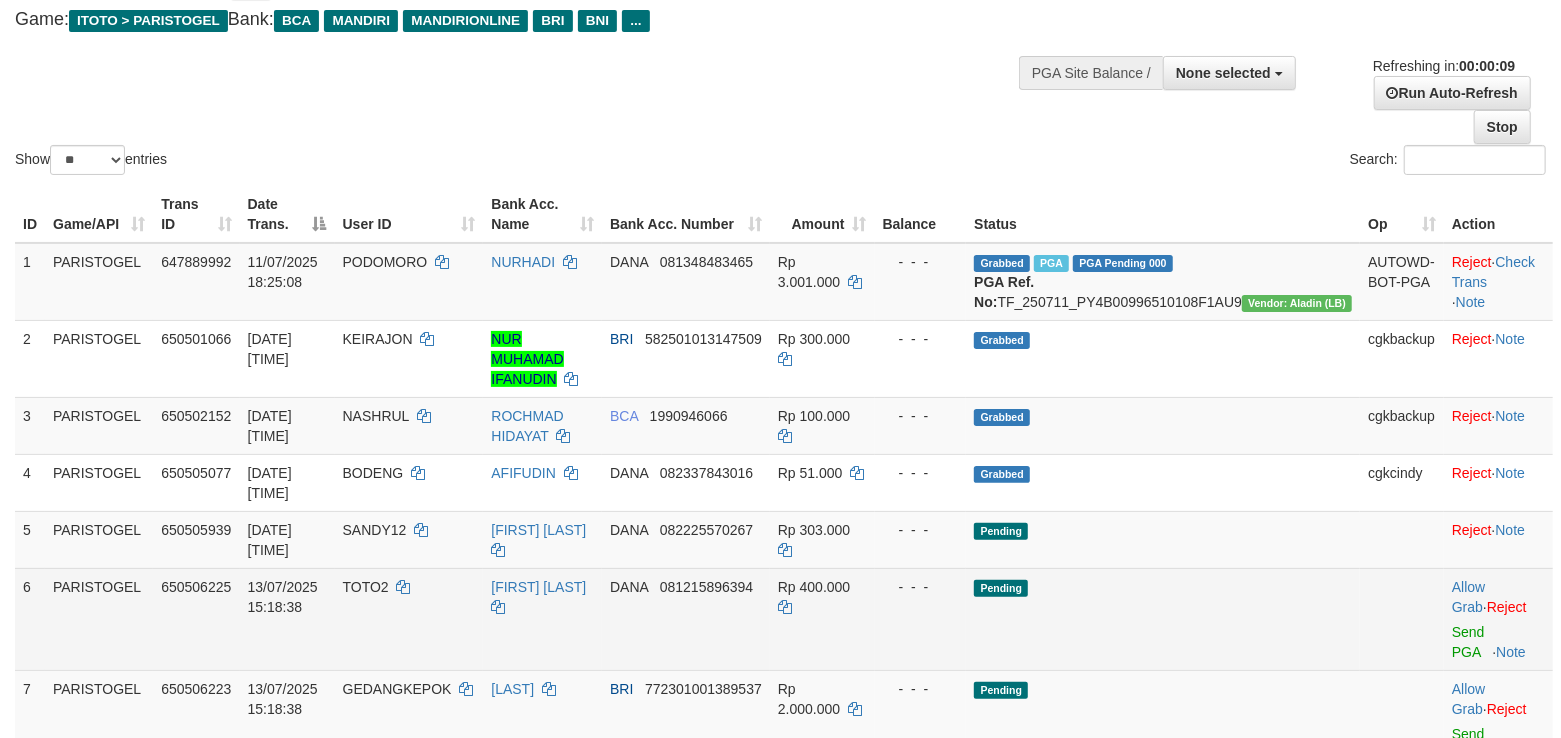 scroll, scrollTop: 266, scrollLeft: 0, axis: vertical 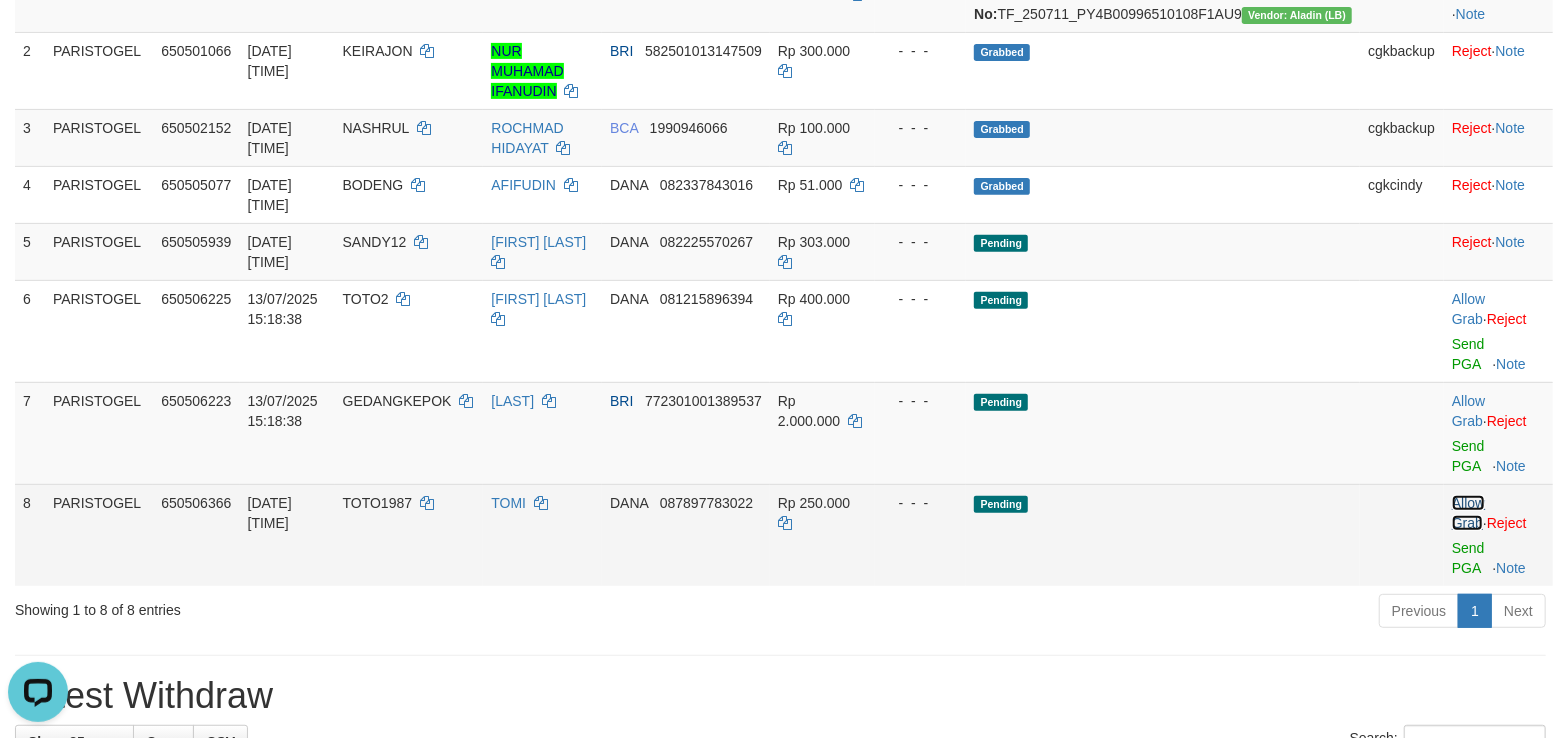 click on "Allow Grab" at bounding box center [1468, 513] 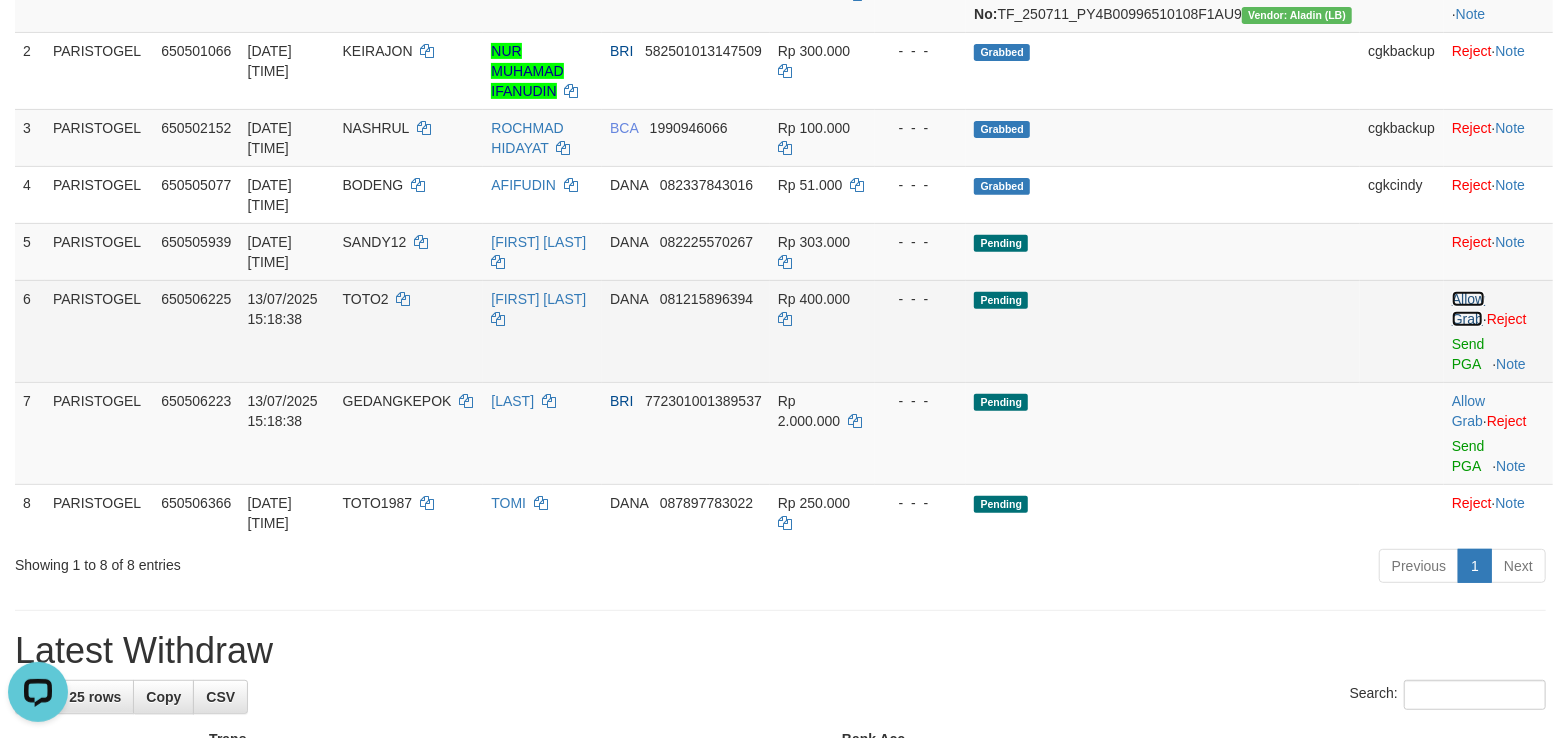 click on "Allow Grab" at bounding box center [1468, 309] 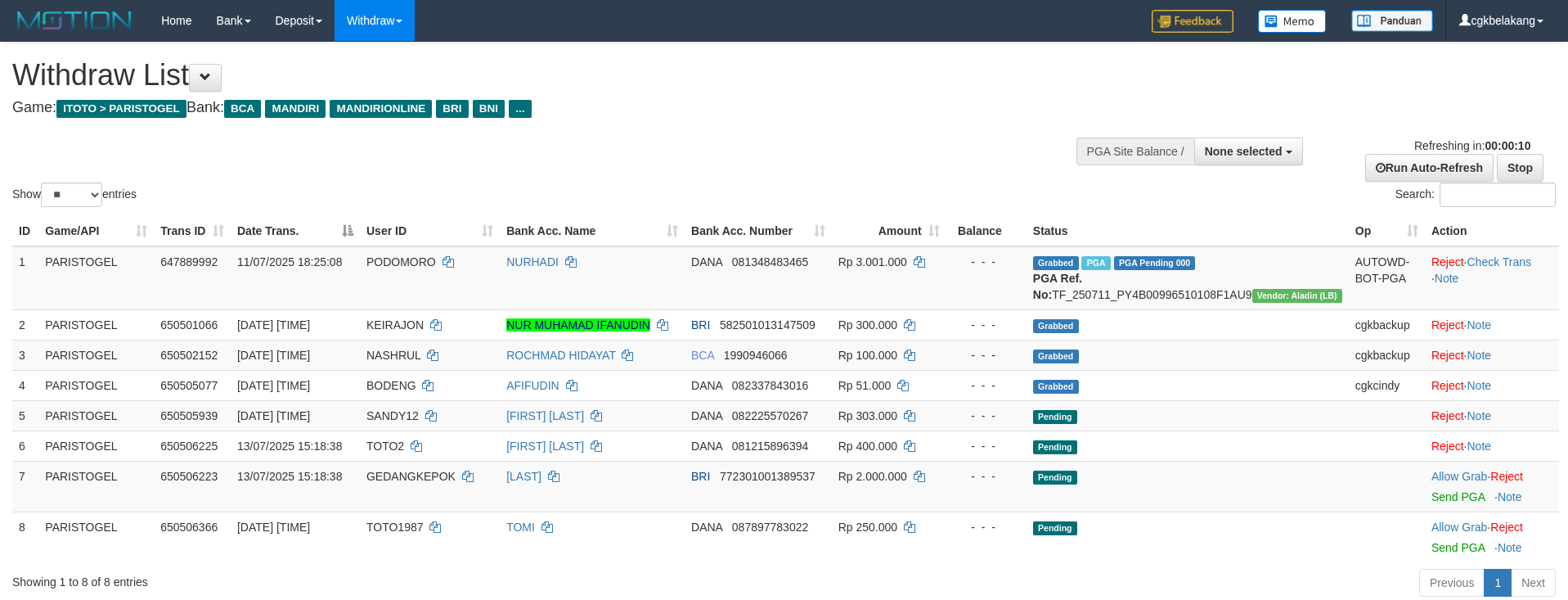 select 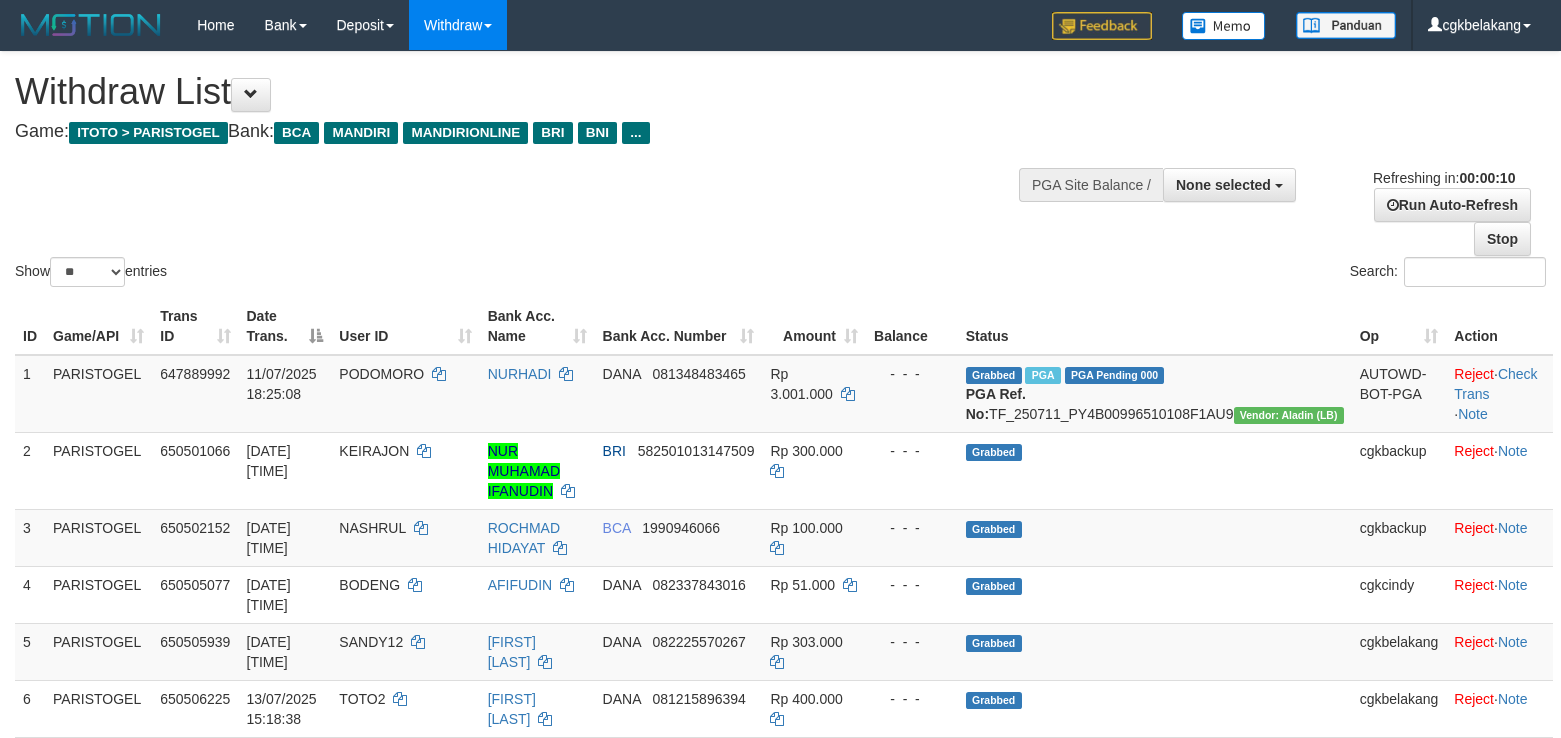 select 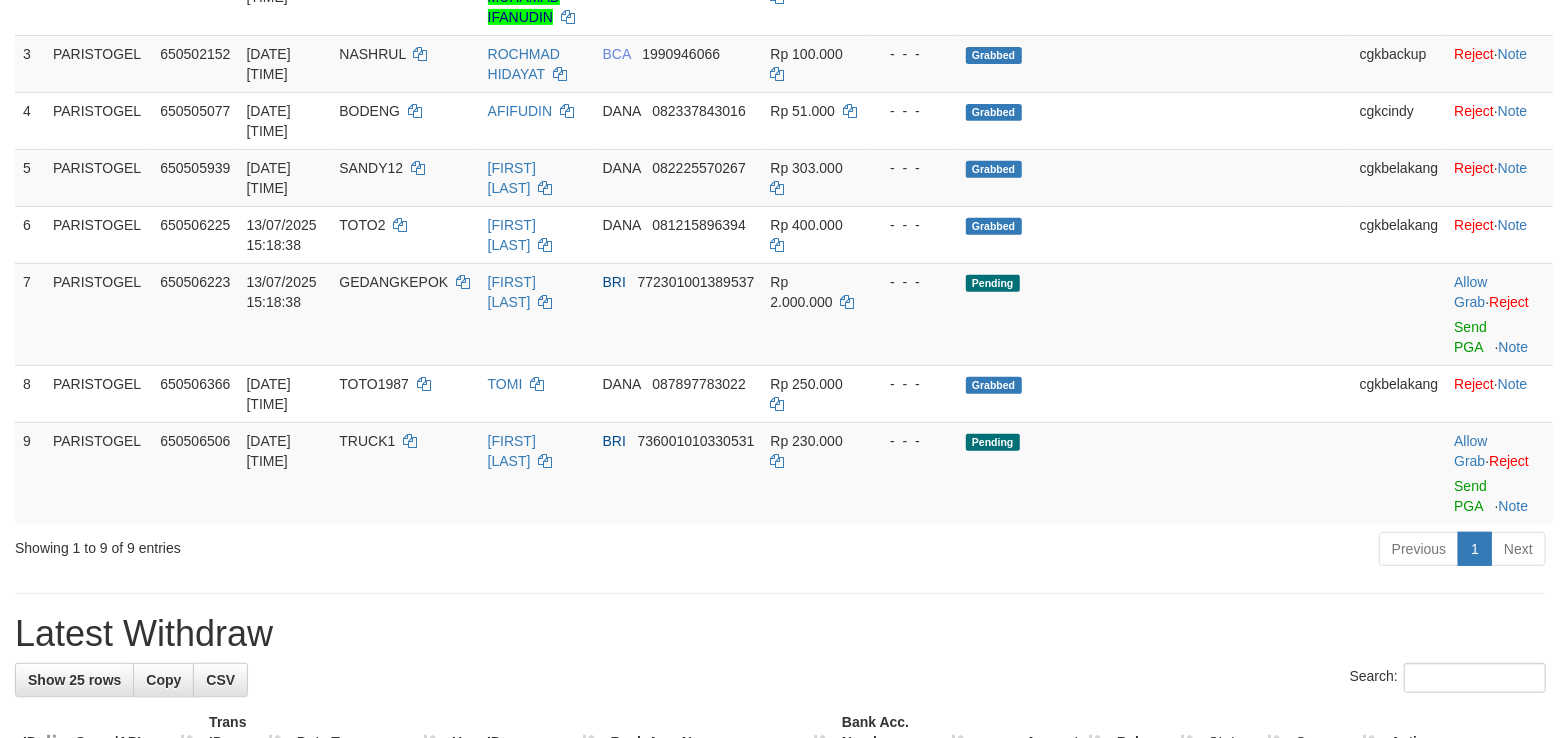 scroll, scrollTop: 400, scrollLeft: 0, axis: vertical 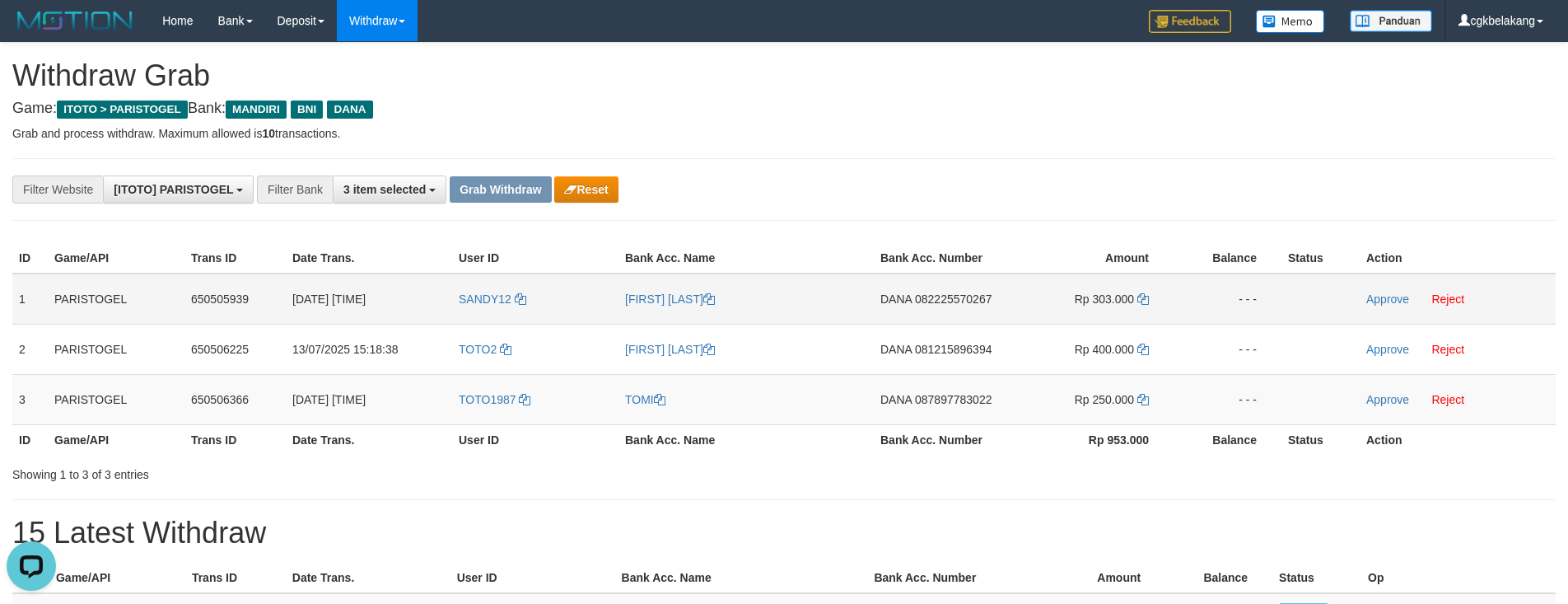 click on "SANDY12" at bounding box center [535, 299] 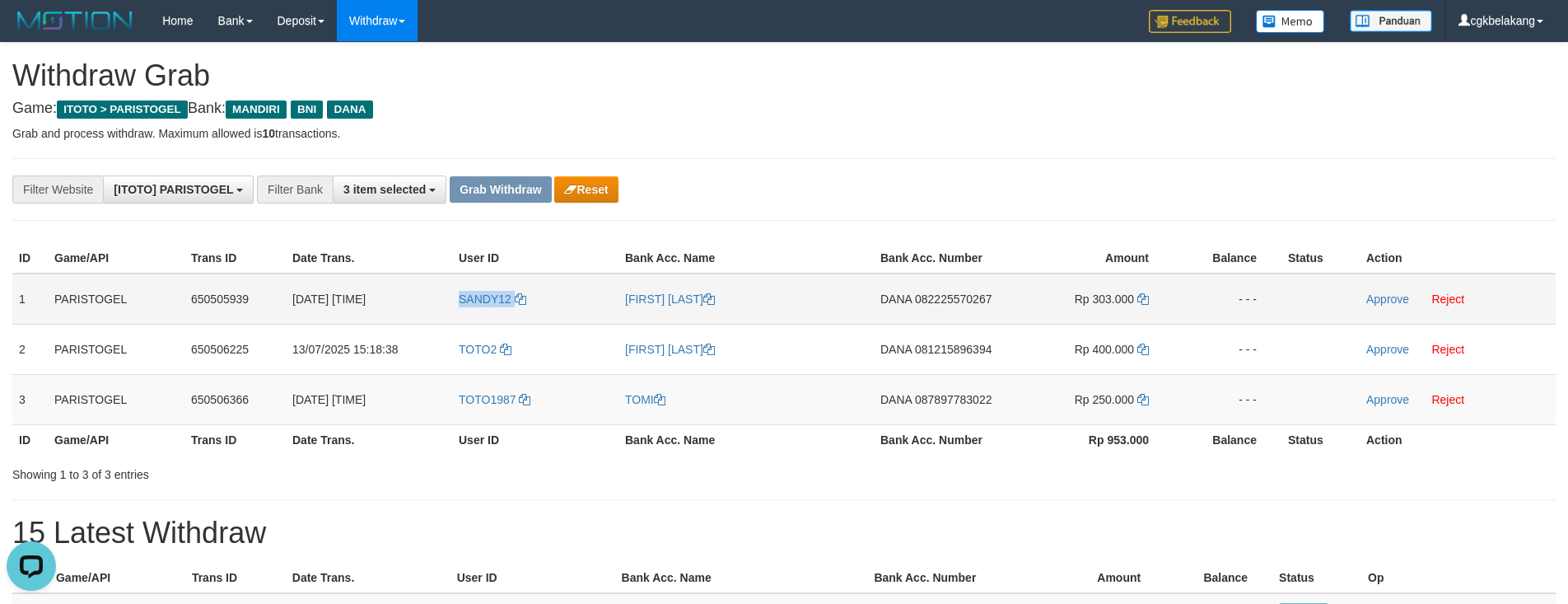 click on "SANDY12" at bounding box center (535, 299) 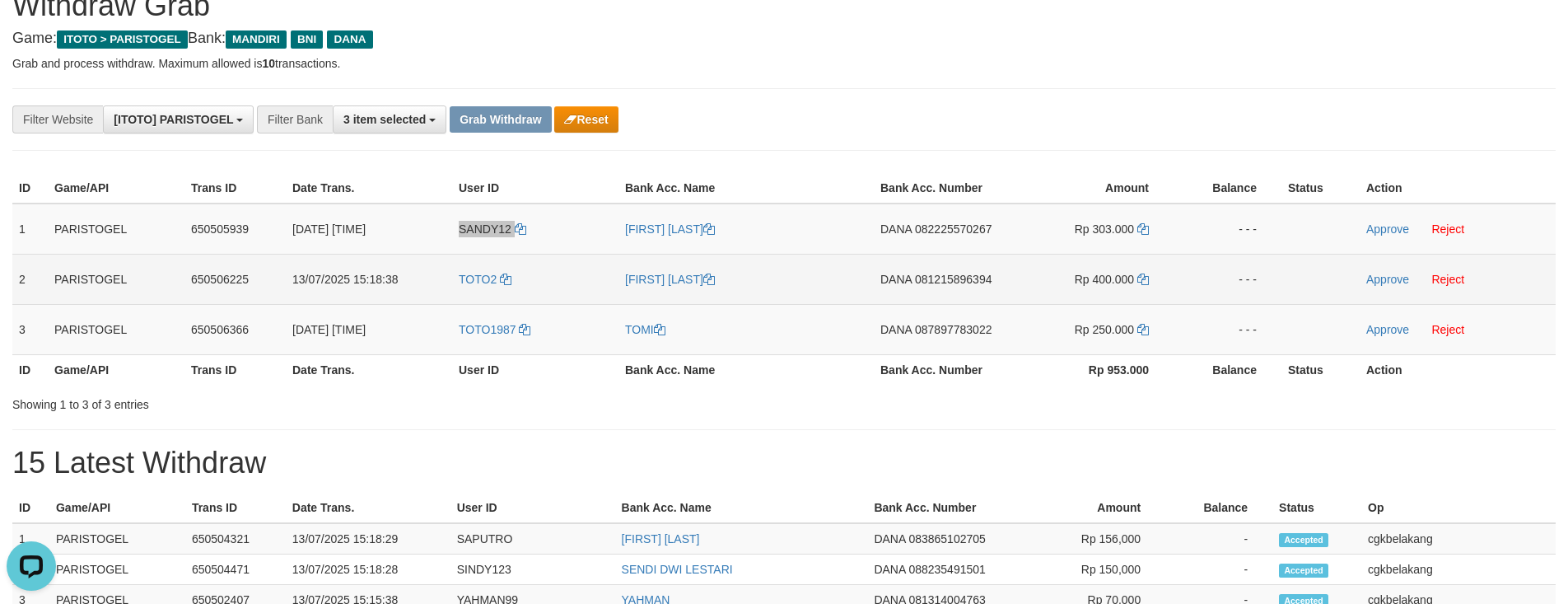 scroll, scrollTop: 110, scrollLeft: 0, axis: vertical 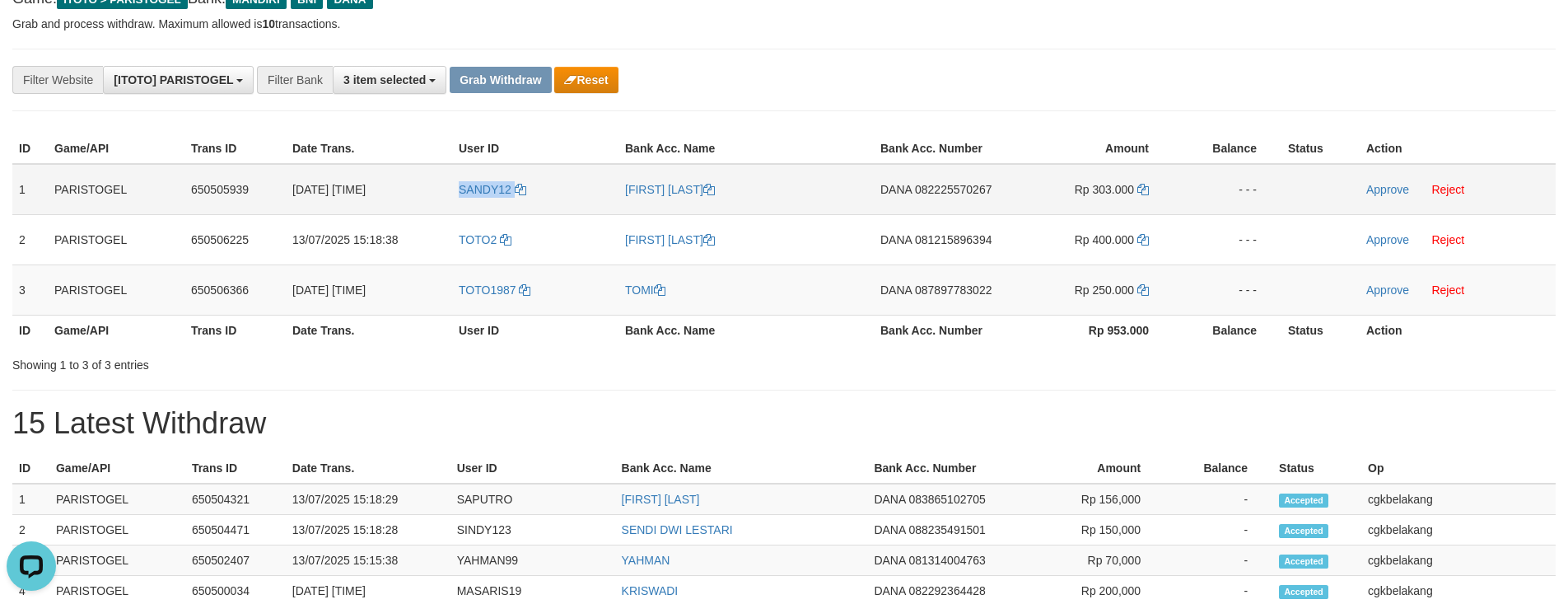 click on "SANDY12" at bounding box center [535, 190] 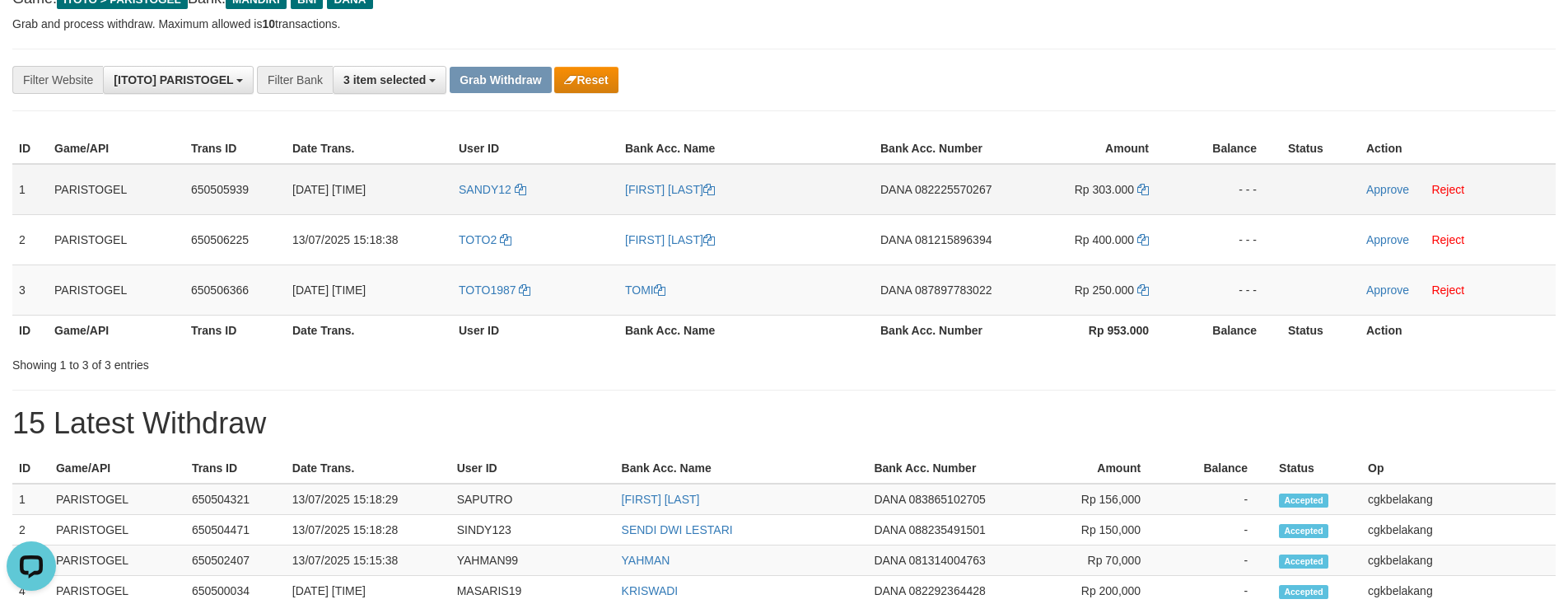 click on "[FIRST] [LAST]" at bounding box center (746, 190) 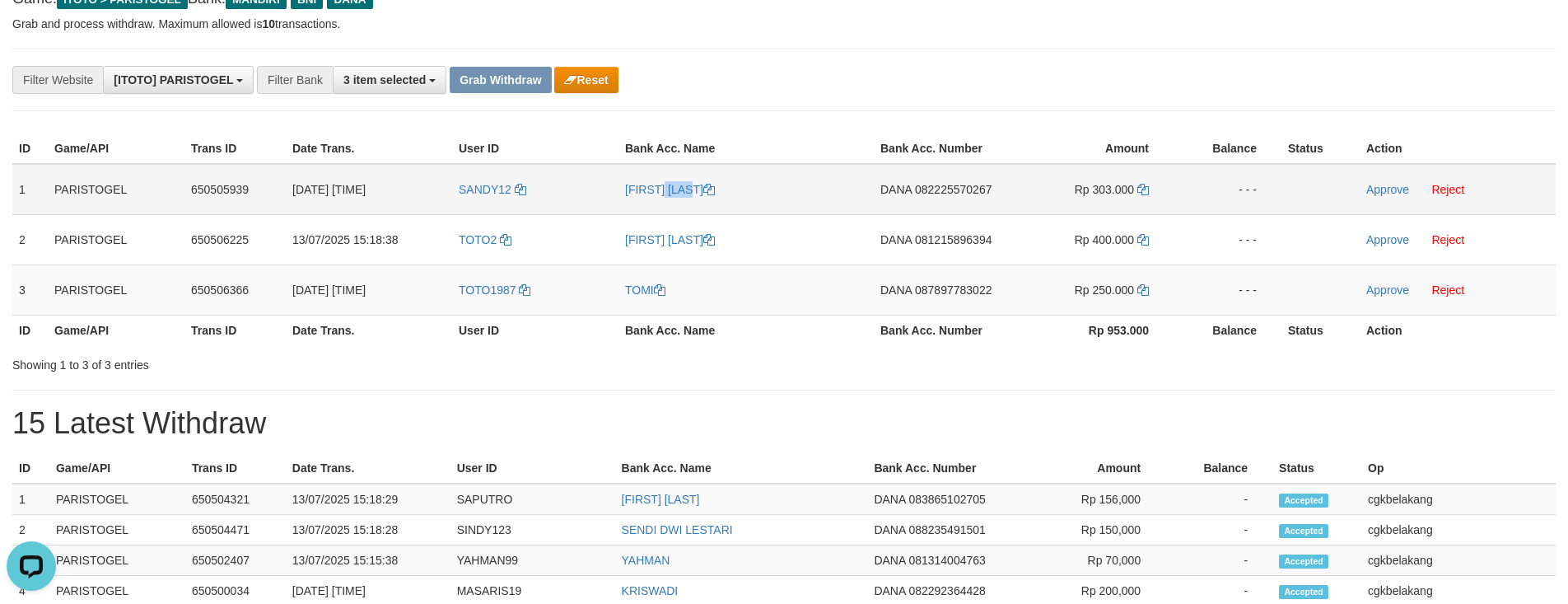 click on "[FIRST] [LAST]" at bounding box center [746, 190] 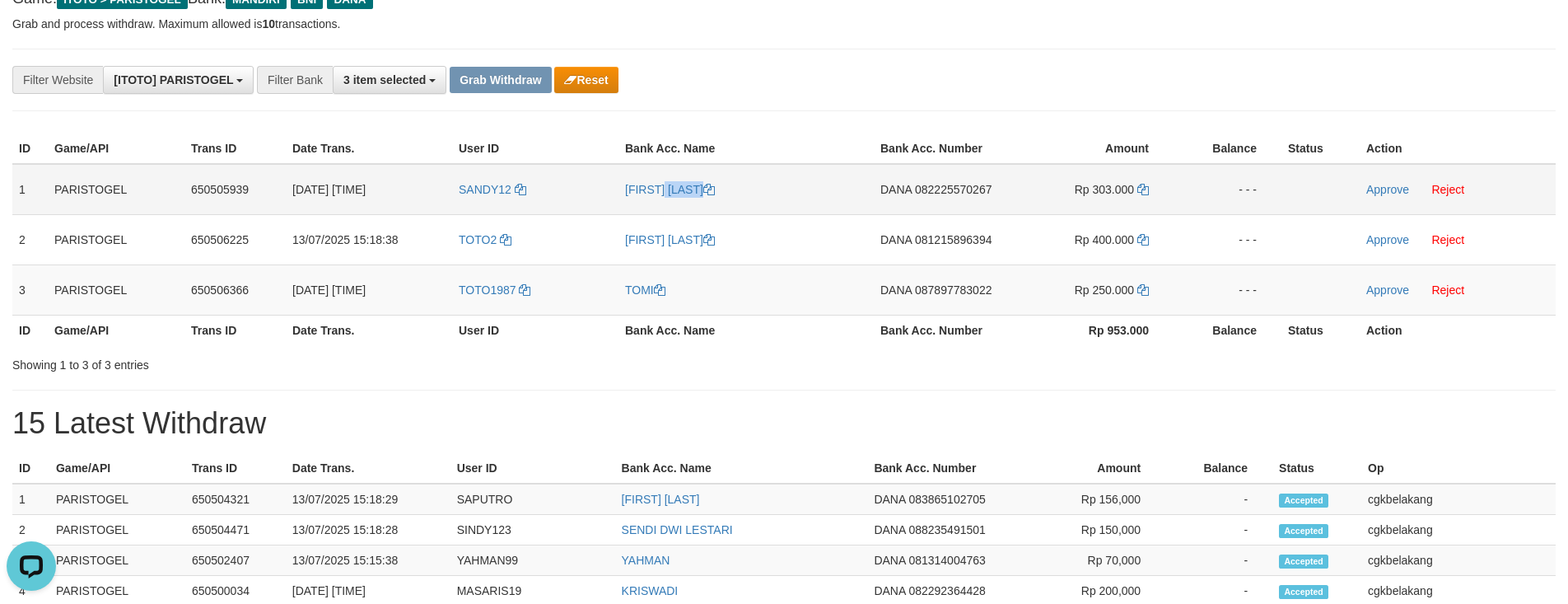 click on "[FIRST] [LAST]" at bounding box center [746, 190] 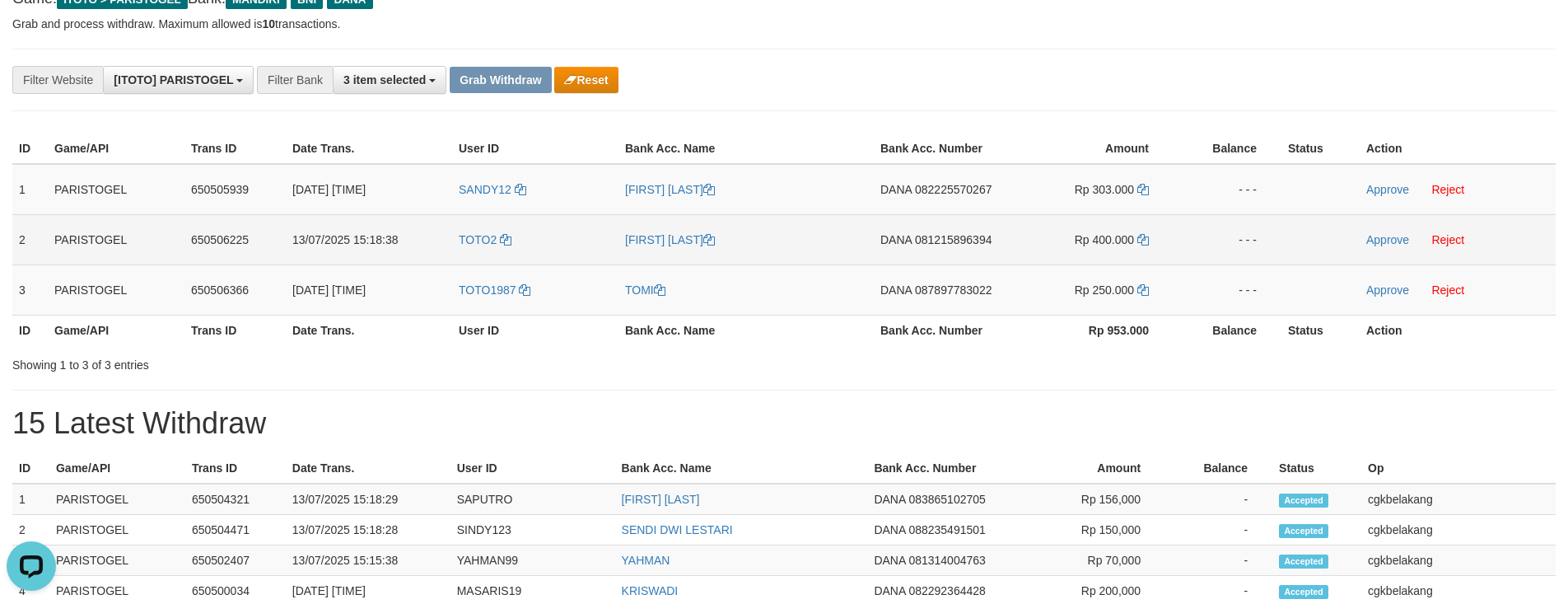 click on "TOTO2" at bounding box center (535, 239) 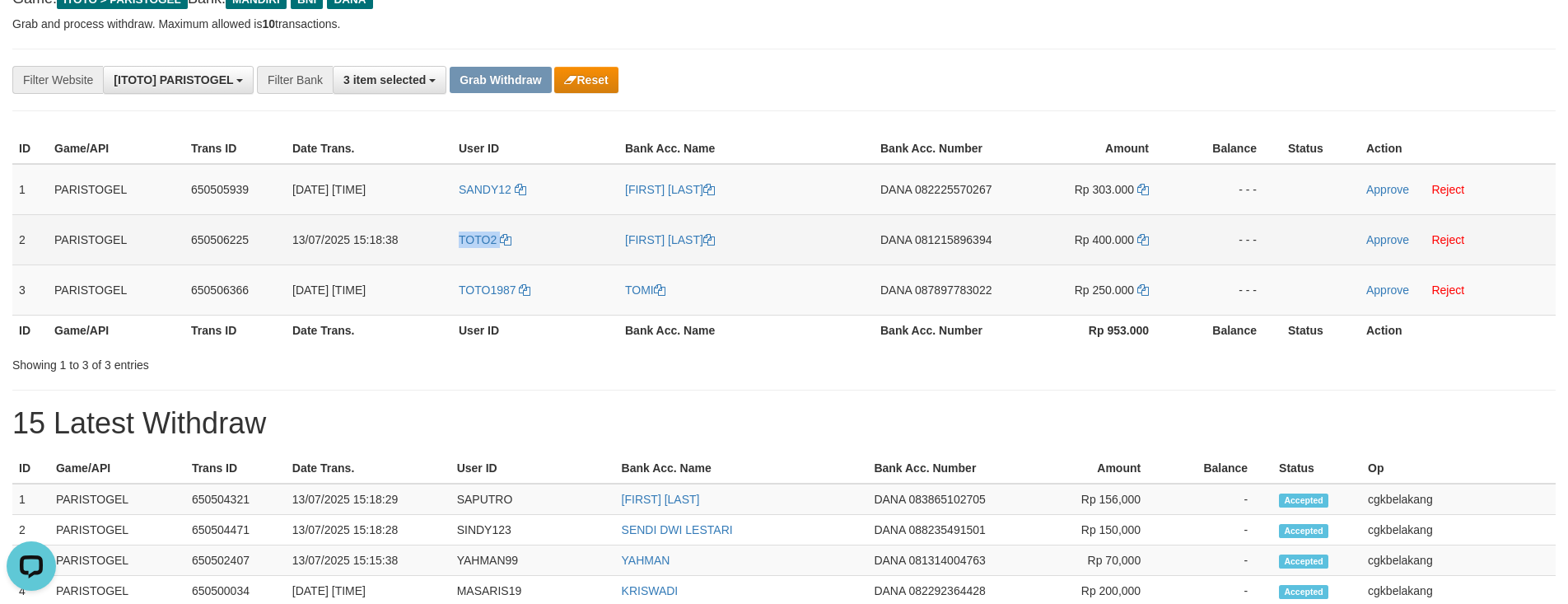 click on "TOTO2" at bounding box center (535, 239) 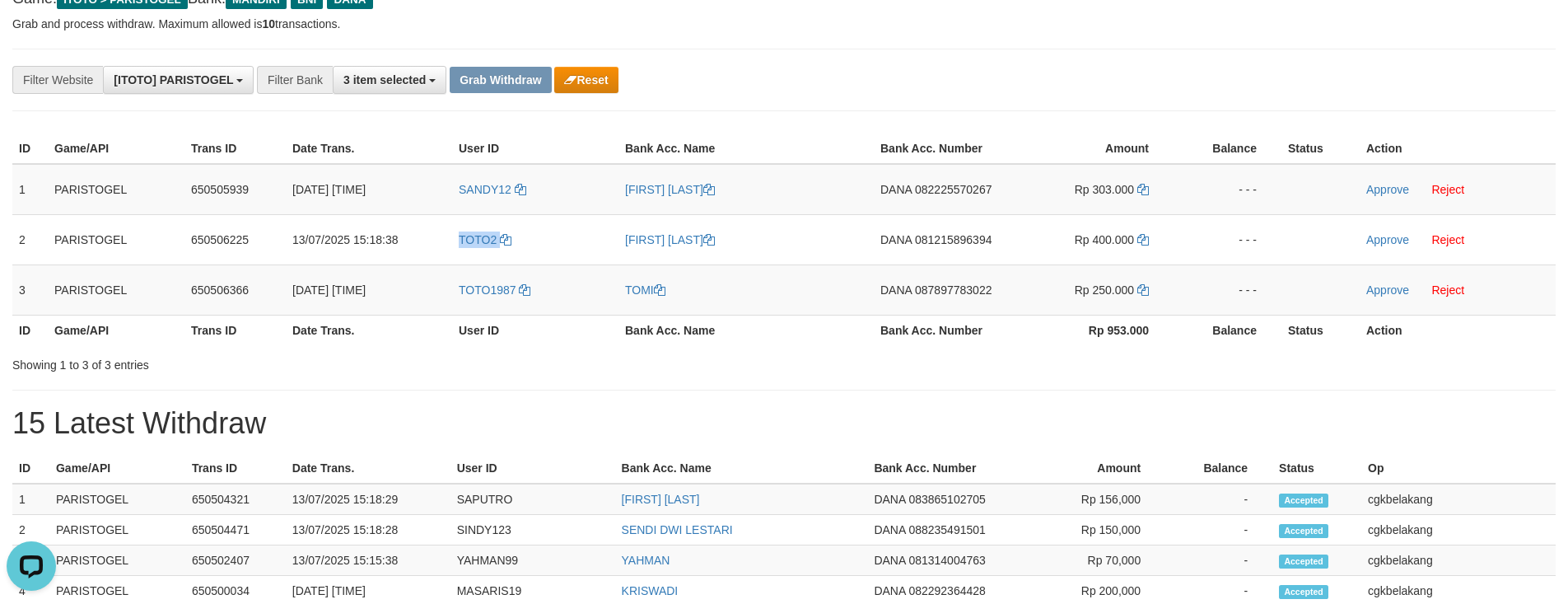copy on "TOTO2" 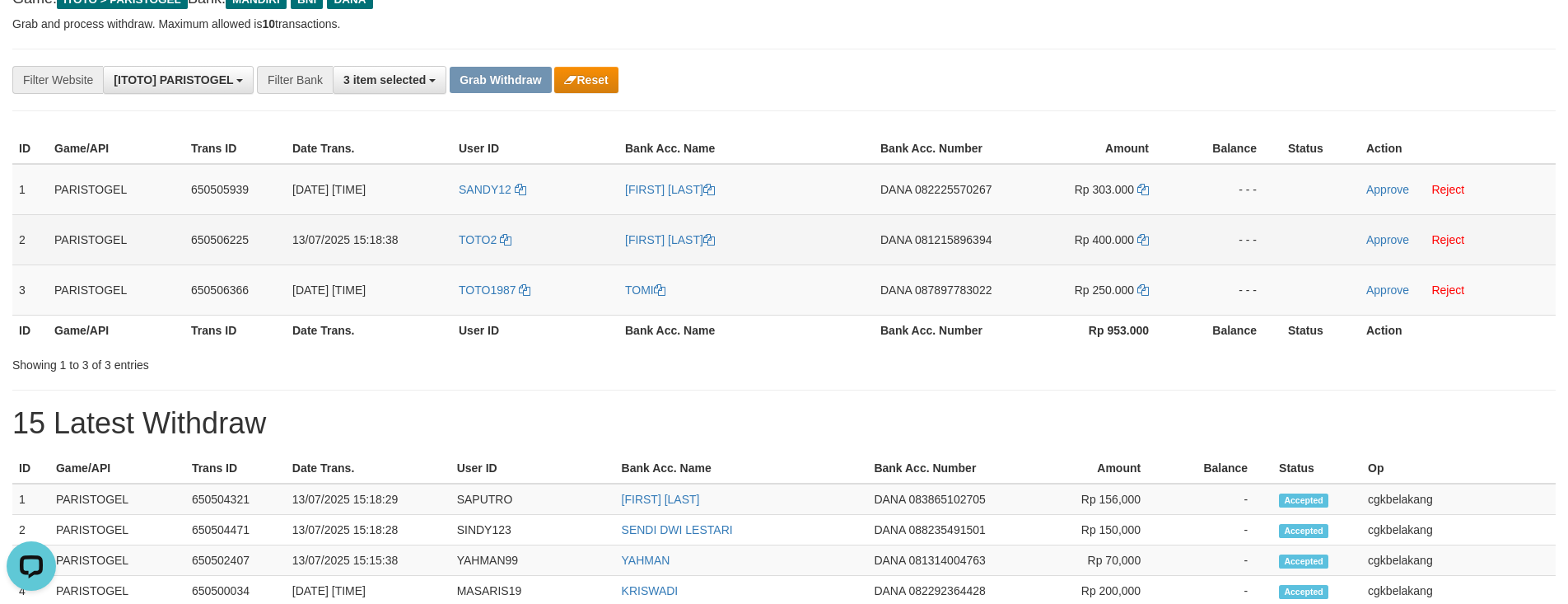 click on "[FIRST] [LAST]" at bounding box center [746, 239] 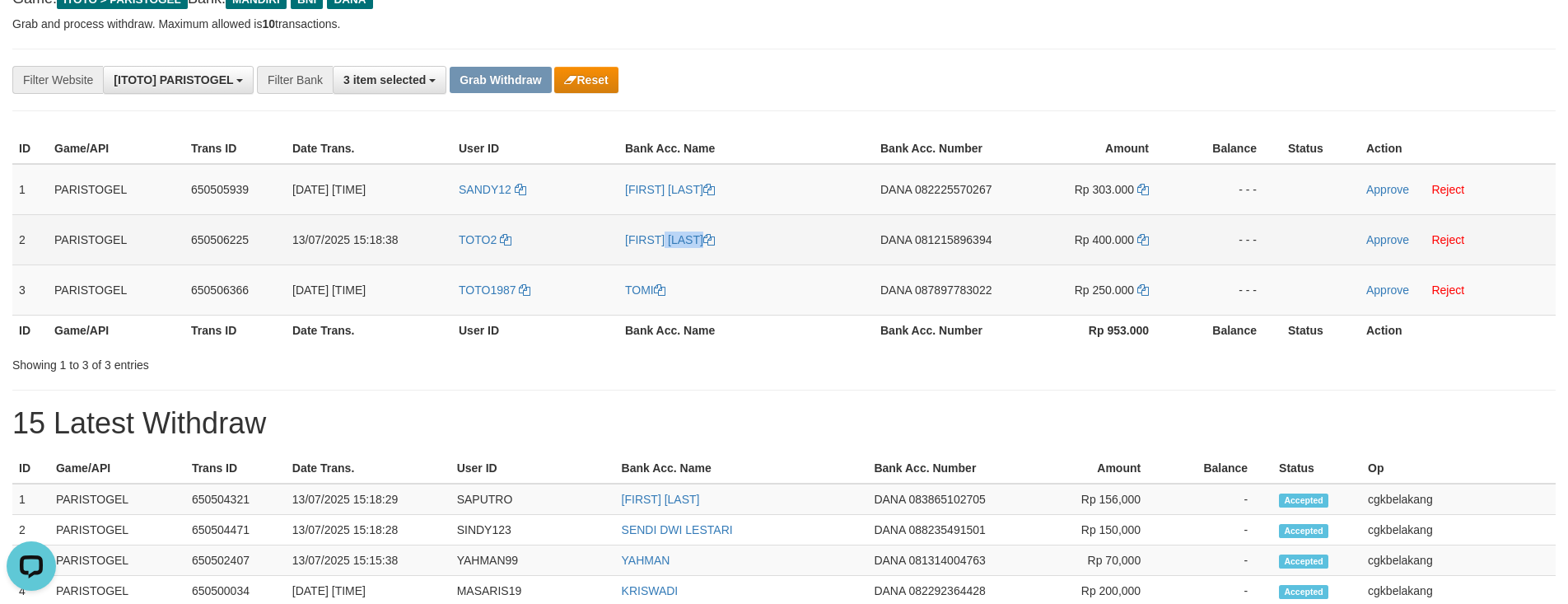 click on "[FIRST] [LAST]" at bounding box center (746, 239) 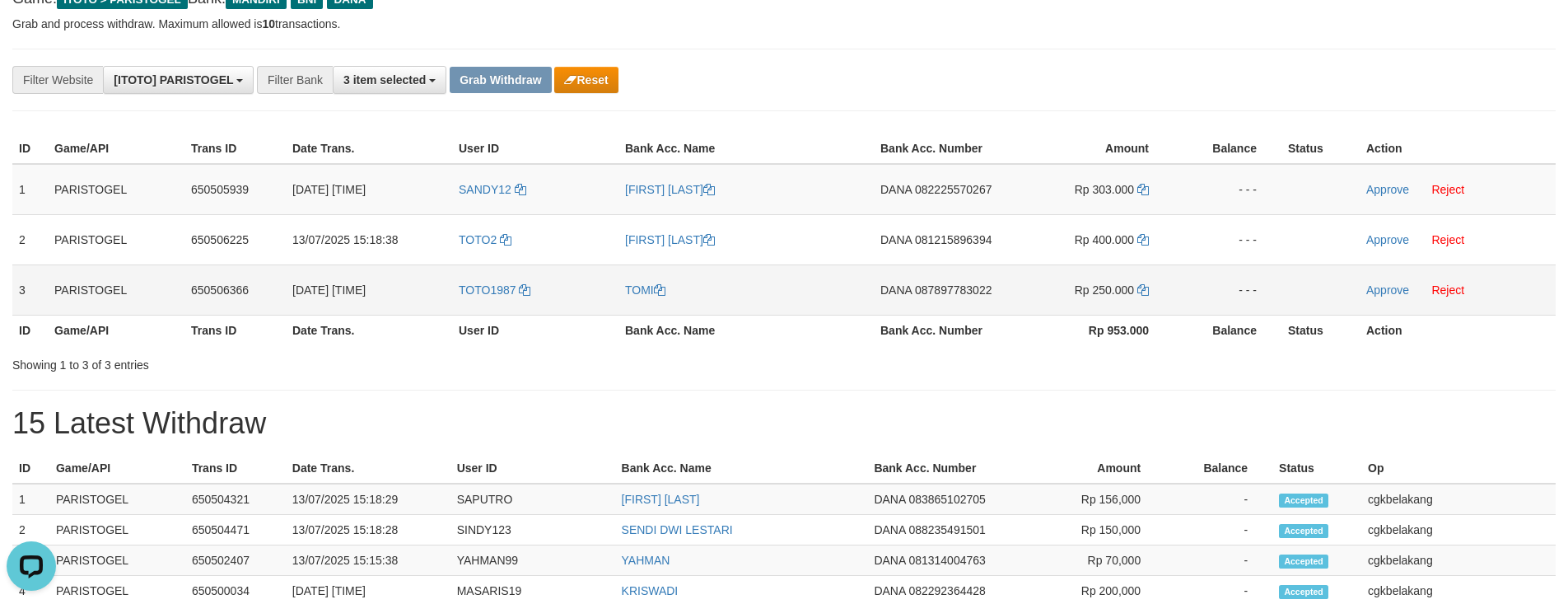 click on "TOTO1987" at bounding box center (535, 289) 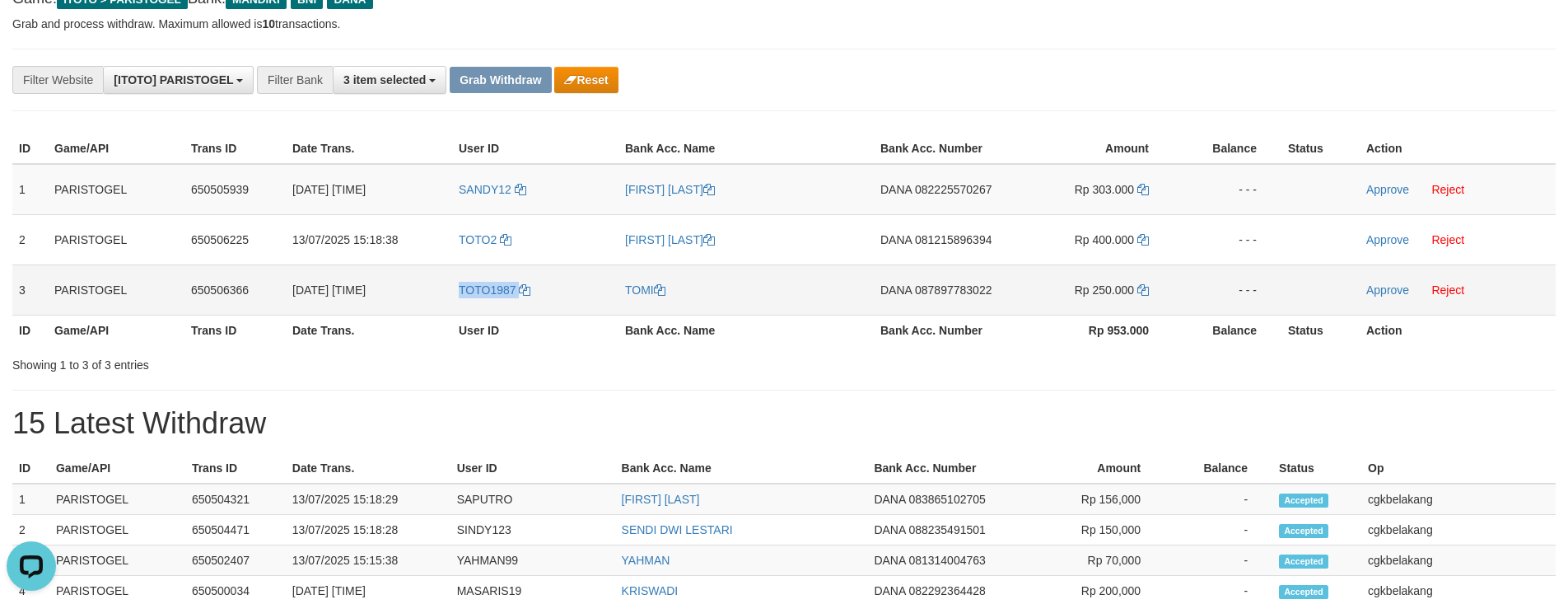 copy on "TOTO1987" 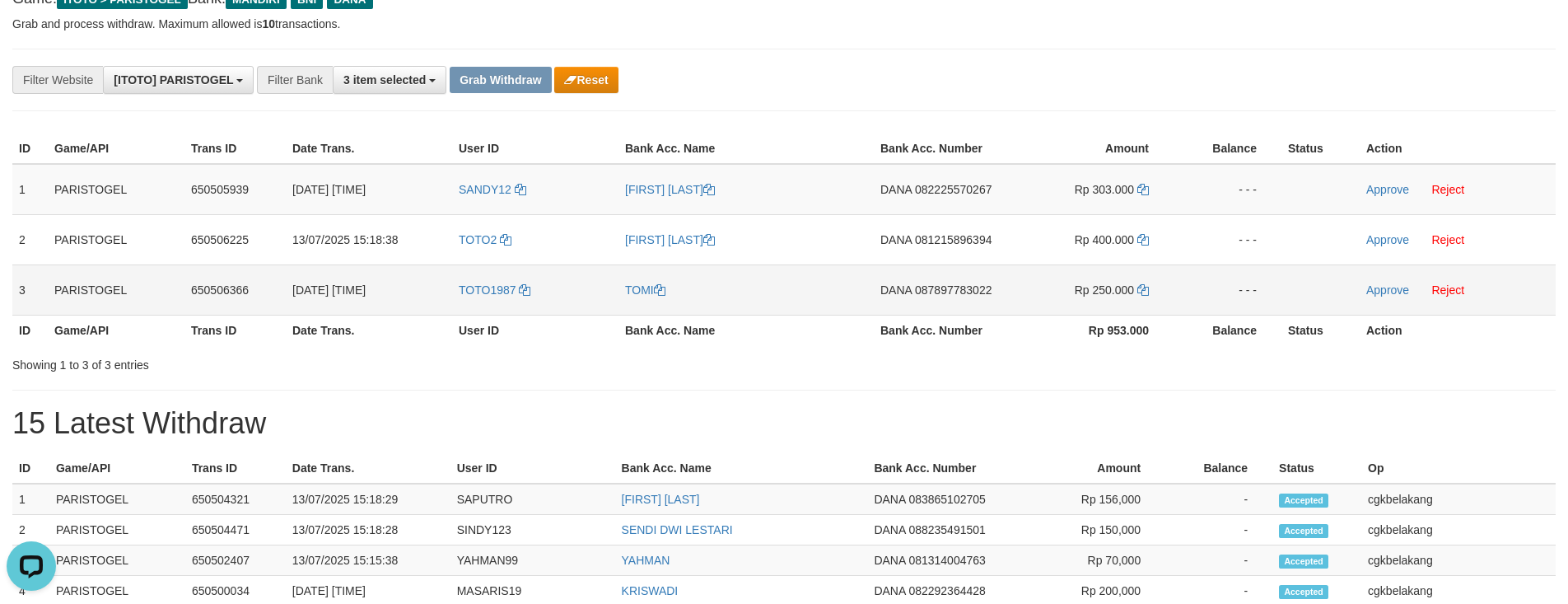click on "TOMI" at bounding box center (746, 289) 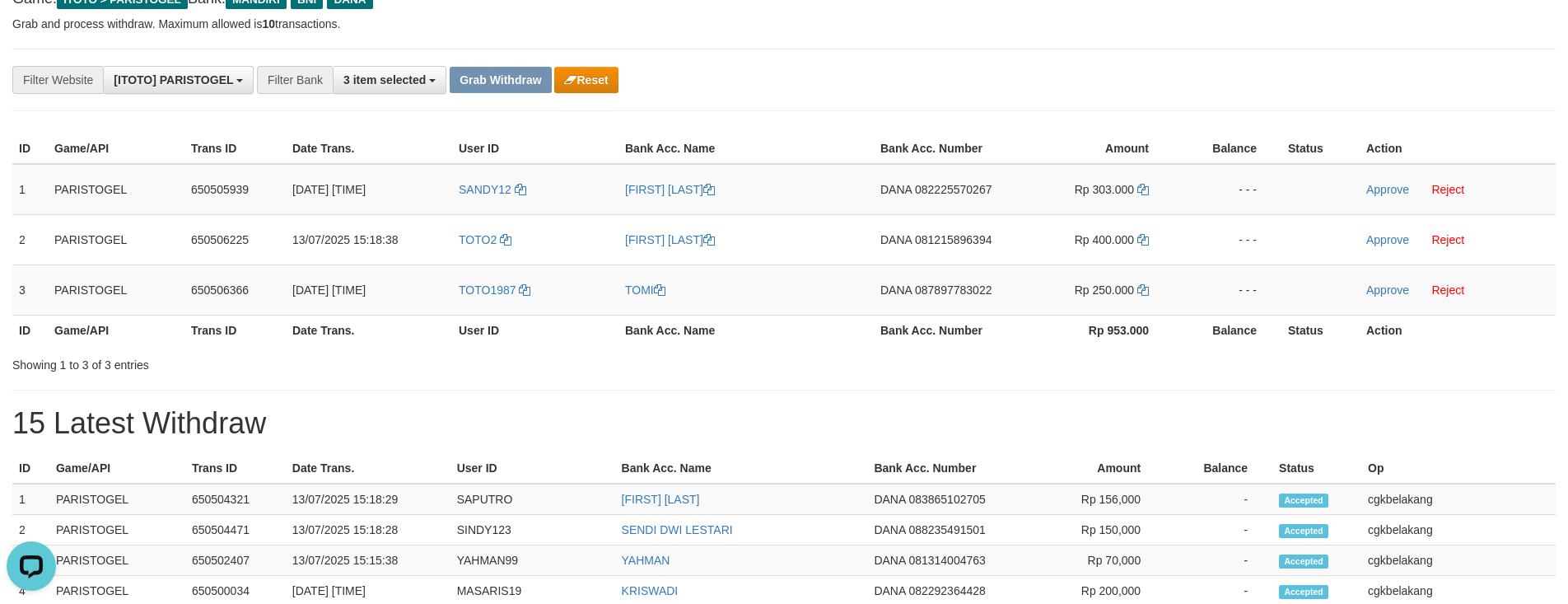 copy on "TOMI" 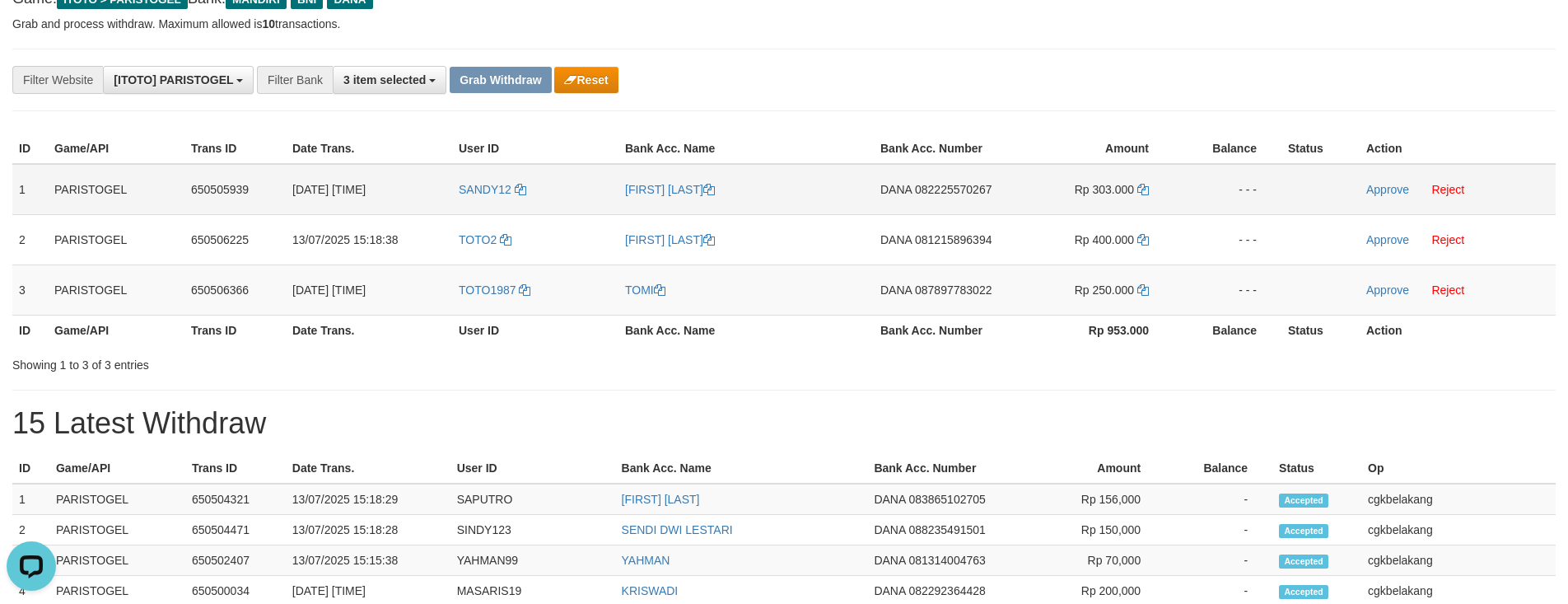 click on "DANA
082225570267" at bounding box center [942, 190] 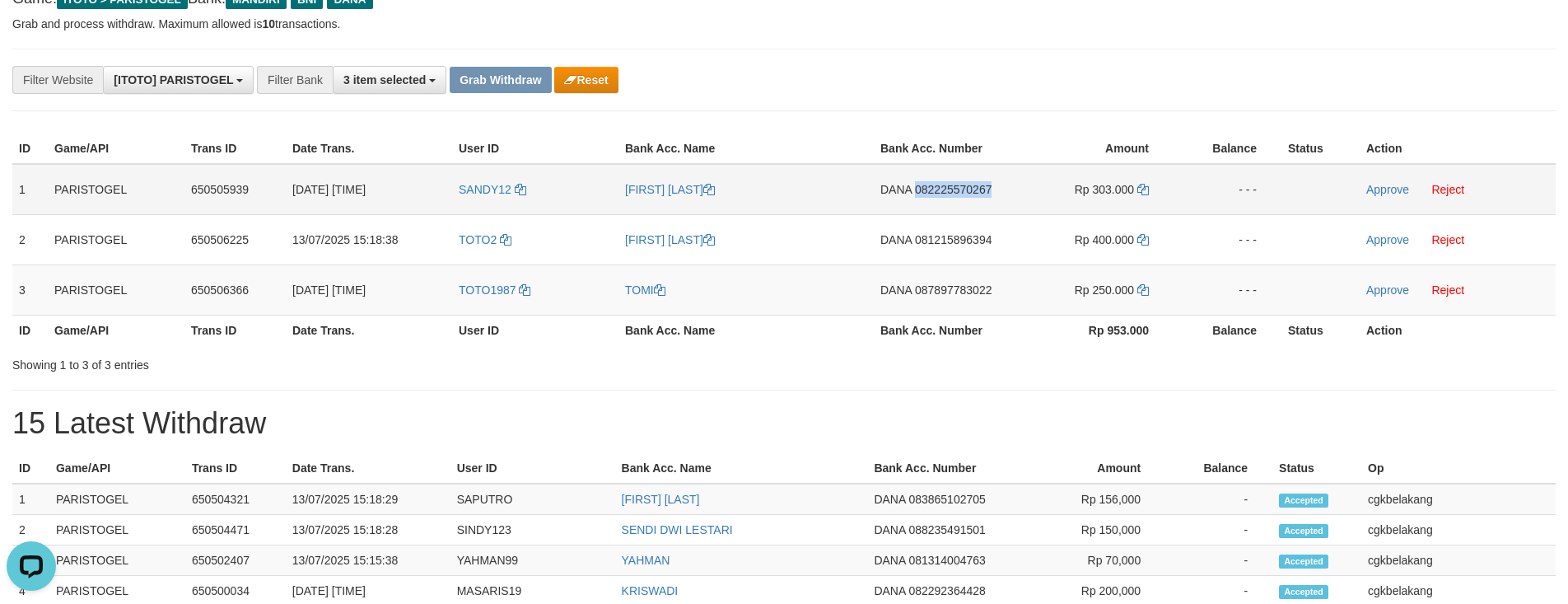 copy on "082225570267" 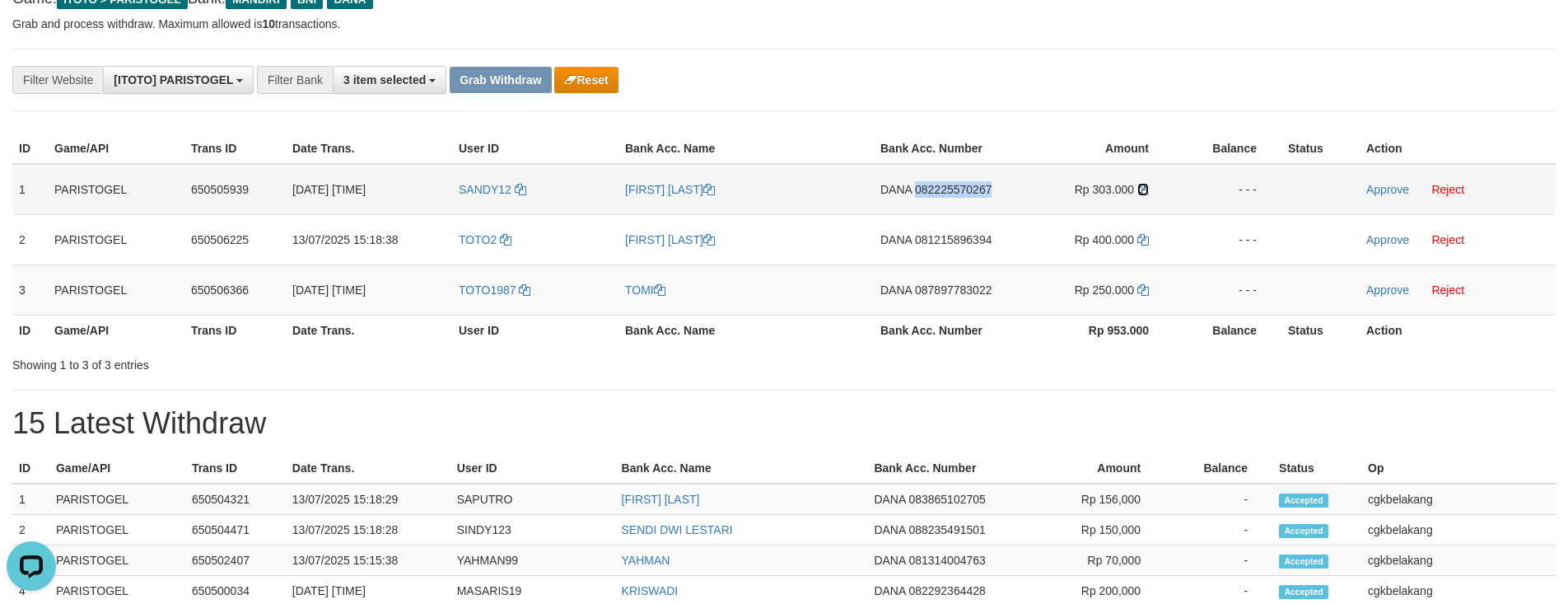 click at bounding box center (1143, 190) 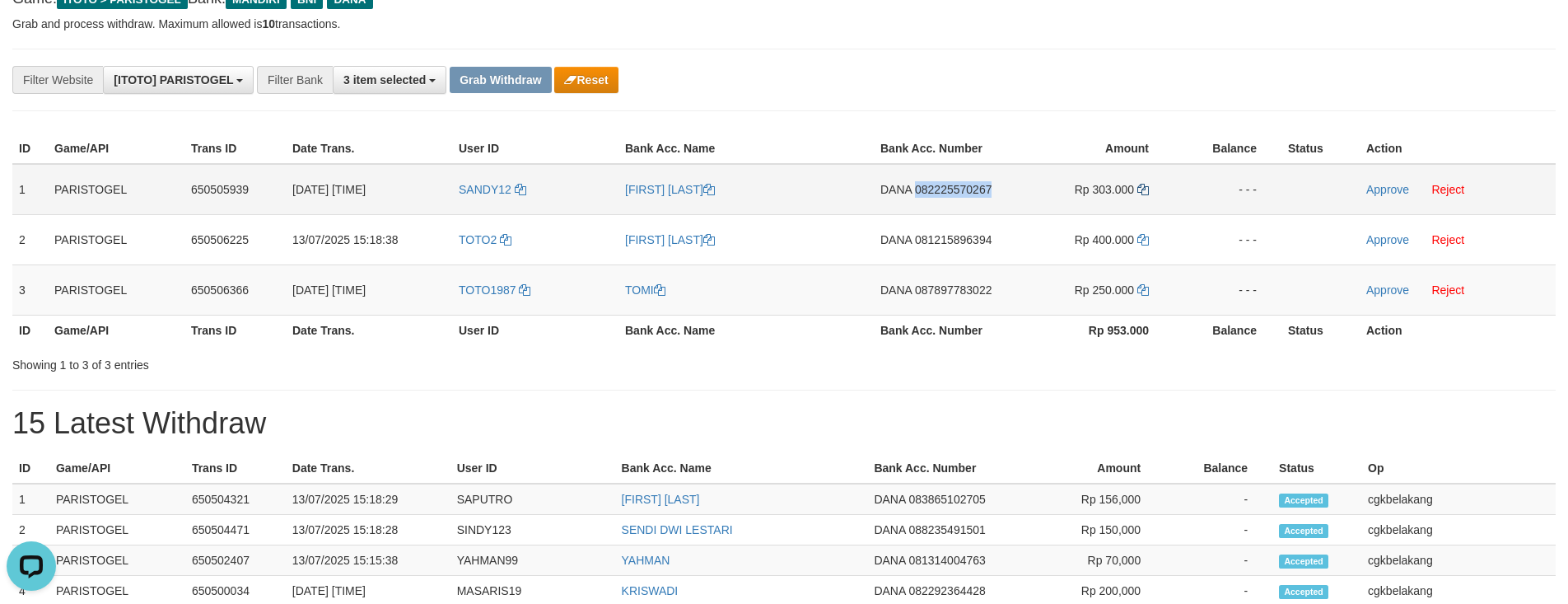 copy on "082225570267" 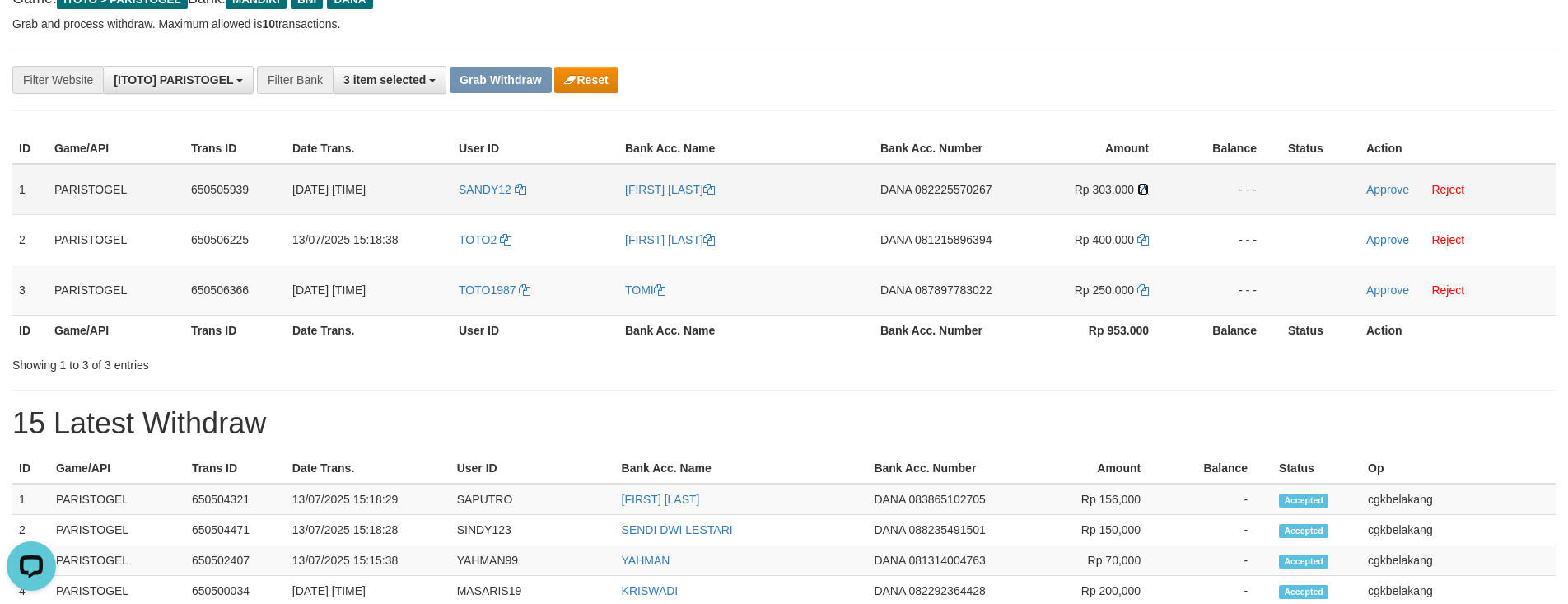 click at bounding box center [1143, 190] 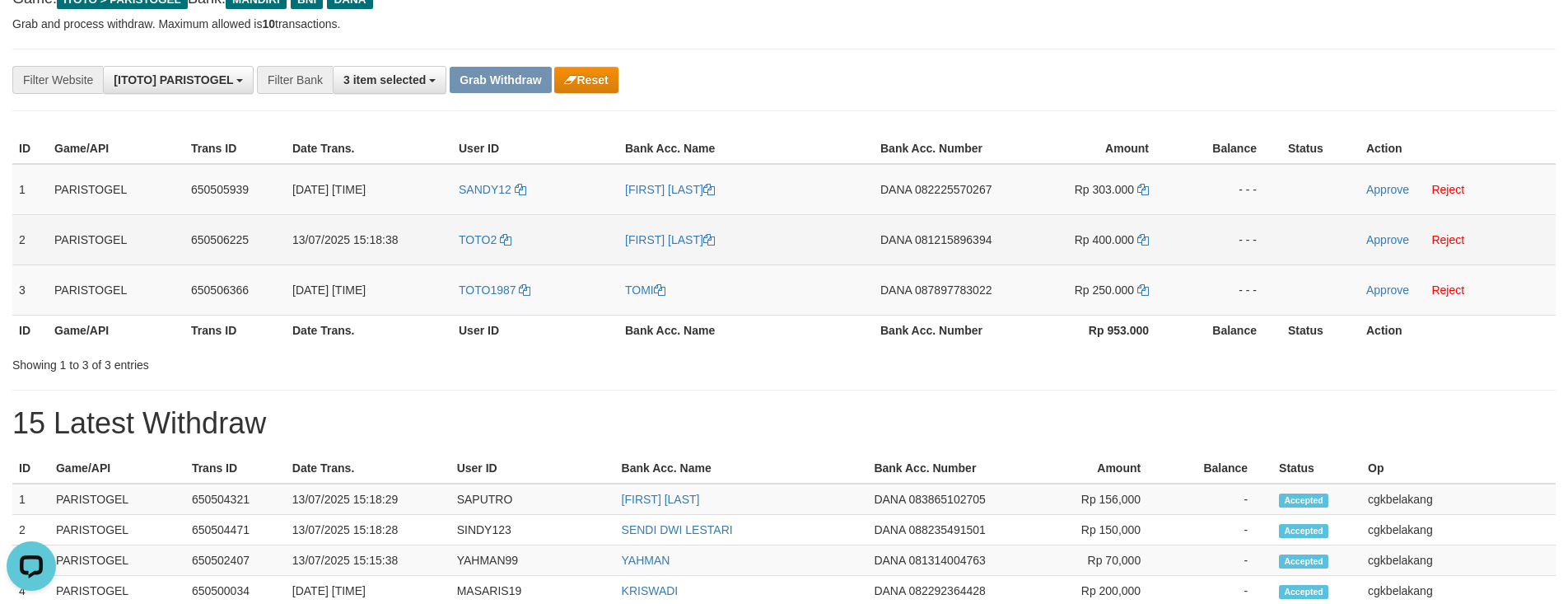 click on "DANA
081215896394" at bounding box center [942, 239] 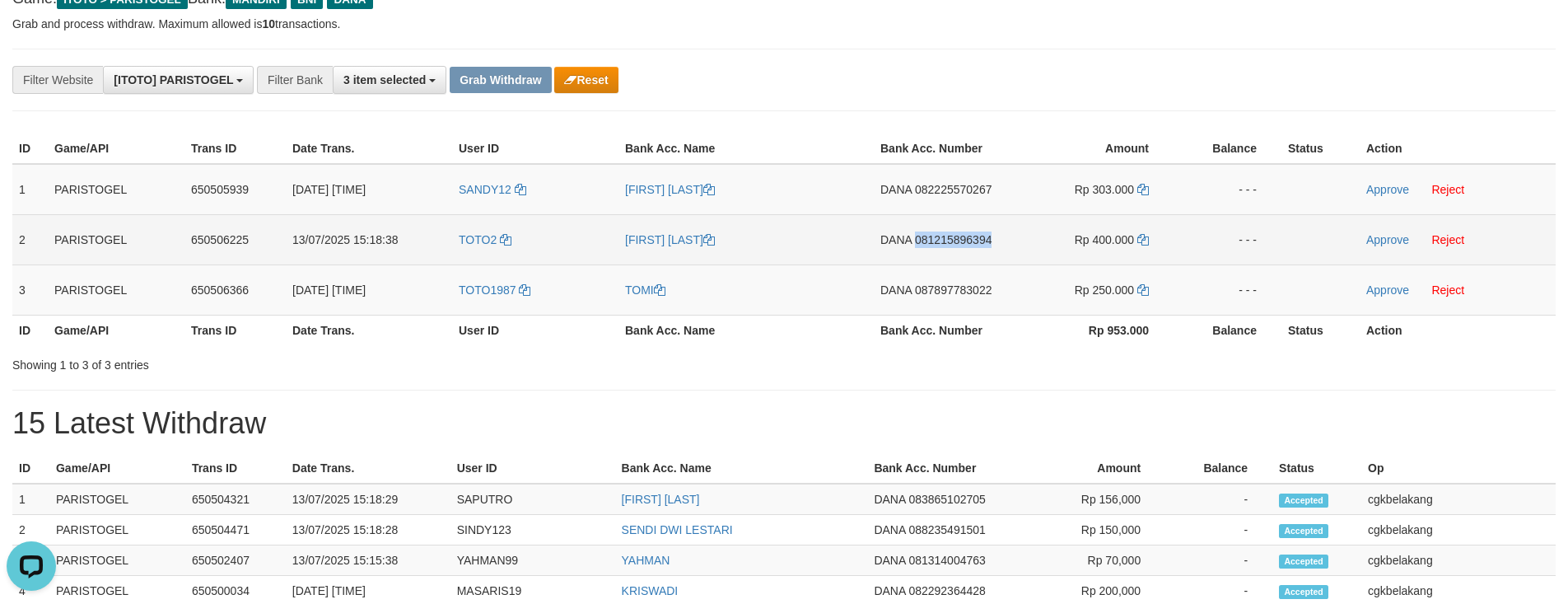 copy on "081215896394" 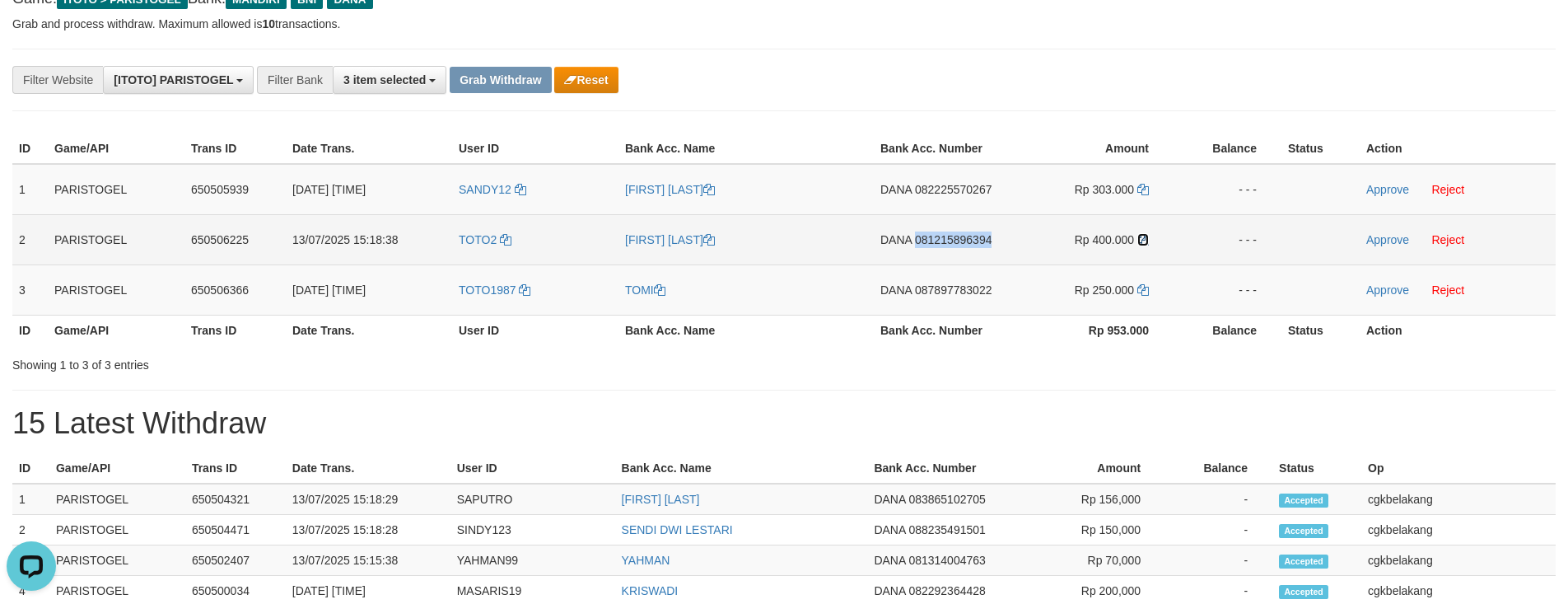click at bounding box center [1143, 240] 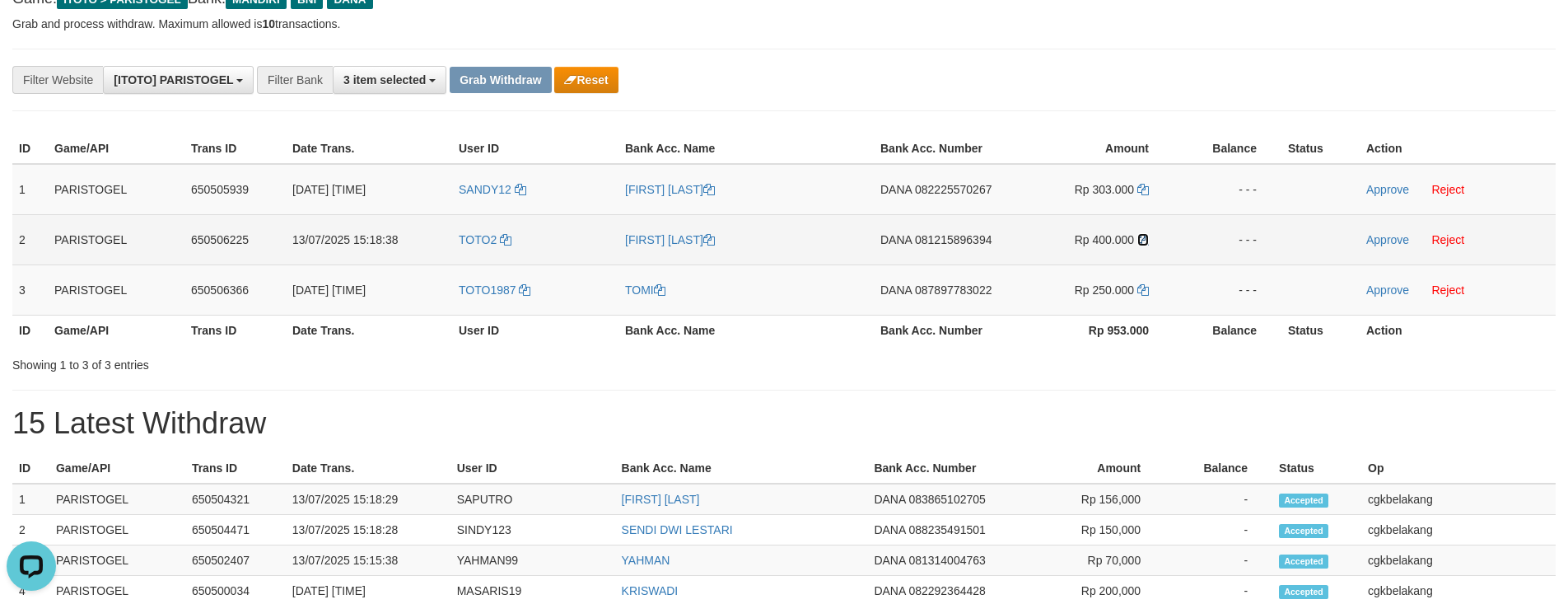 click at bounding box center (1143, 240) 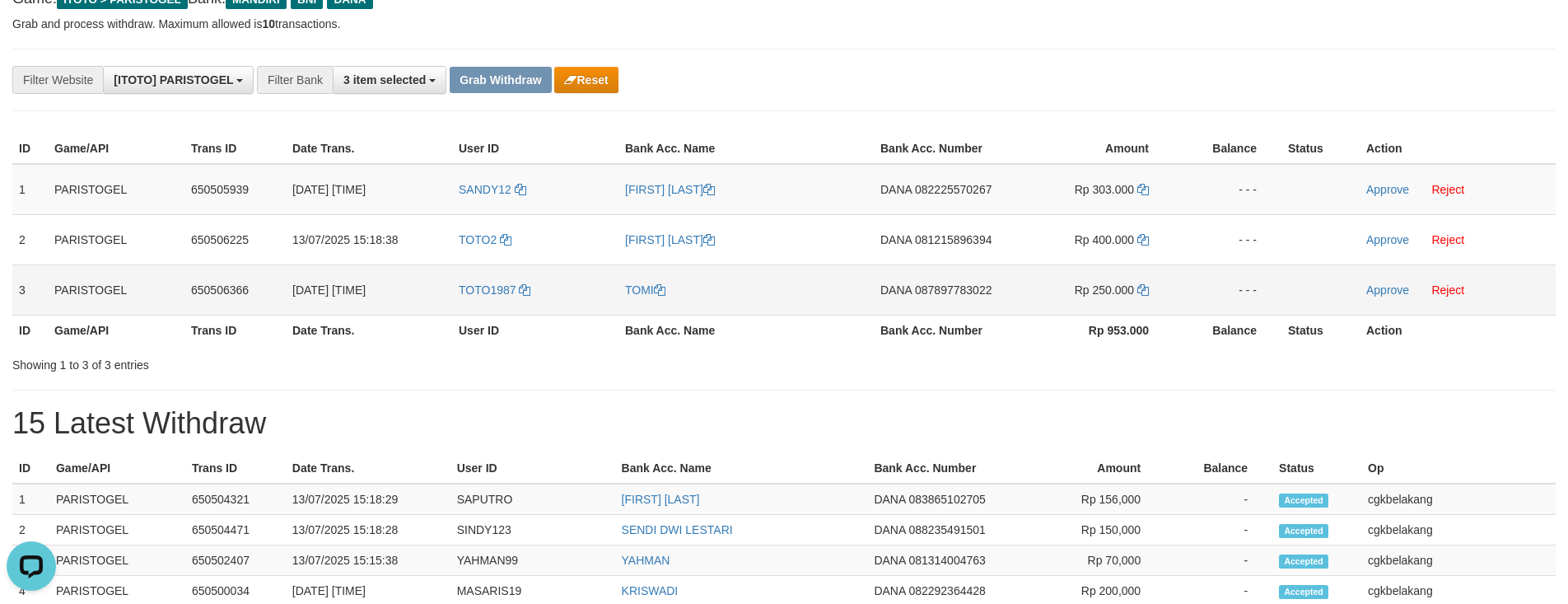 click on "DANA
087897783022" at bounding box center [942, 289] 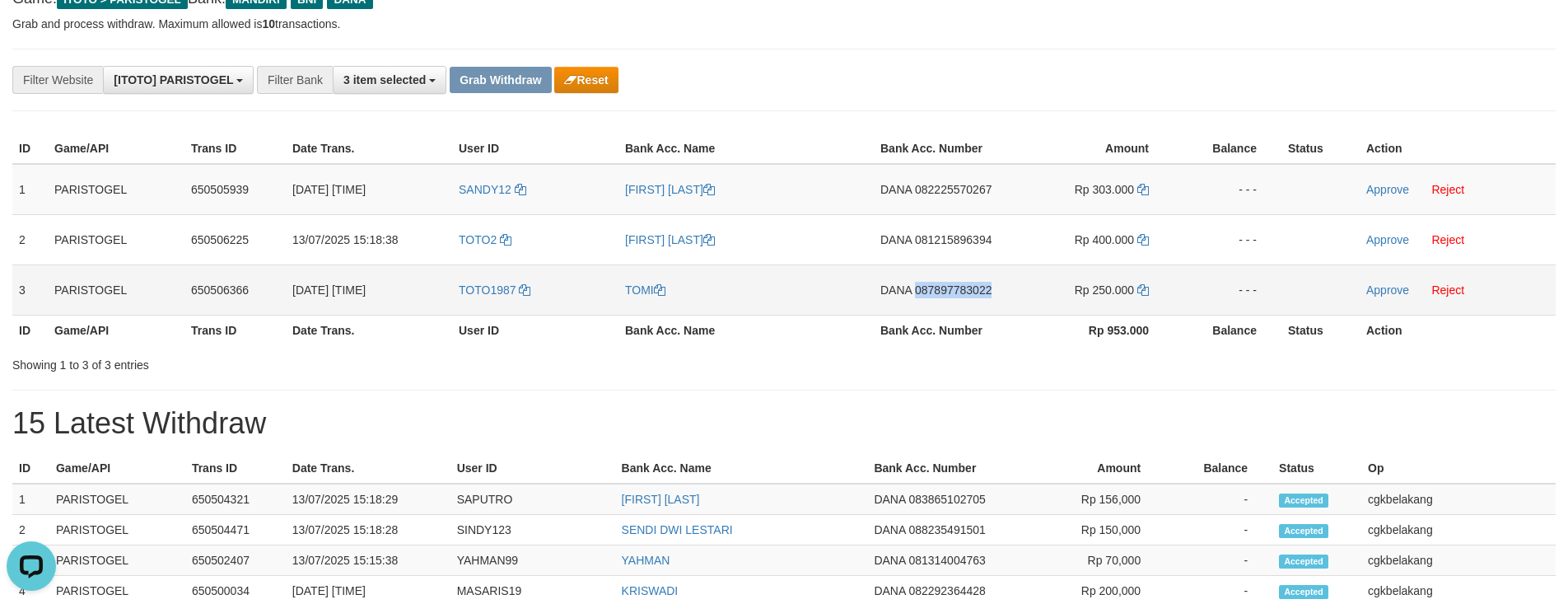 click on "DANA
087897783022" at bounding box center [942, 289] 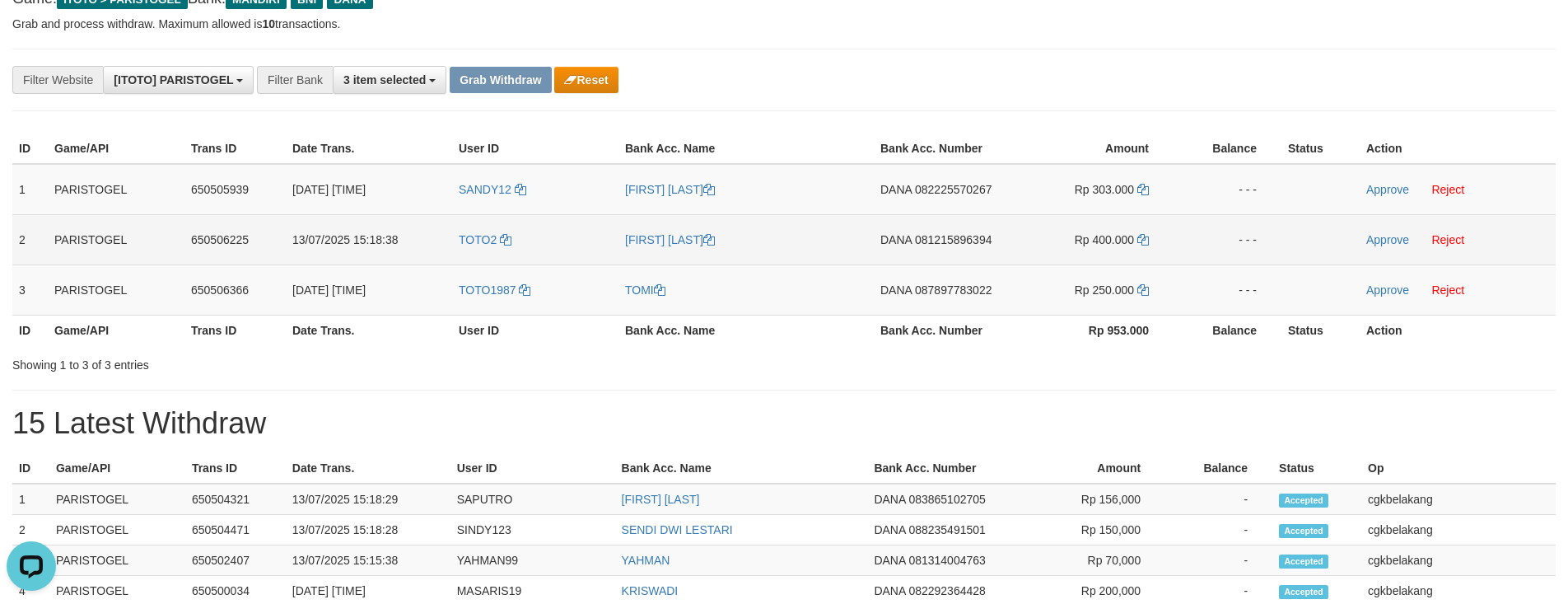 click on "TOTO2" at bounding box center (535, 239) 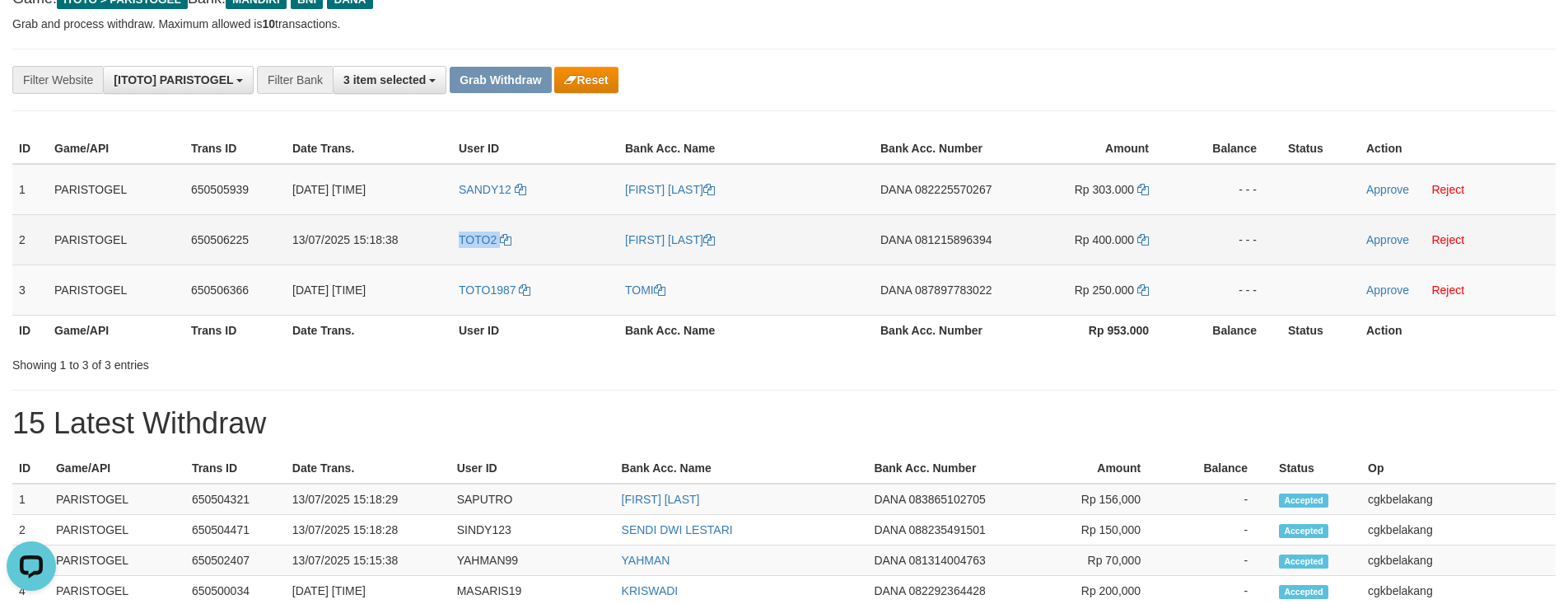 click on "TOTO2" at bounding box center [535, 239] 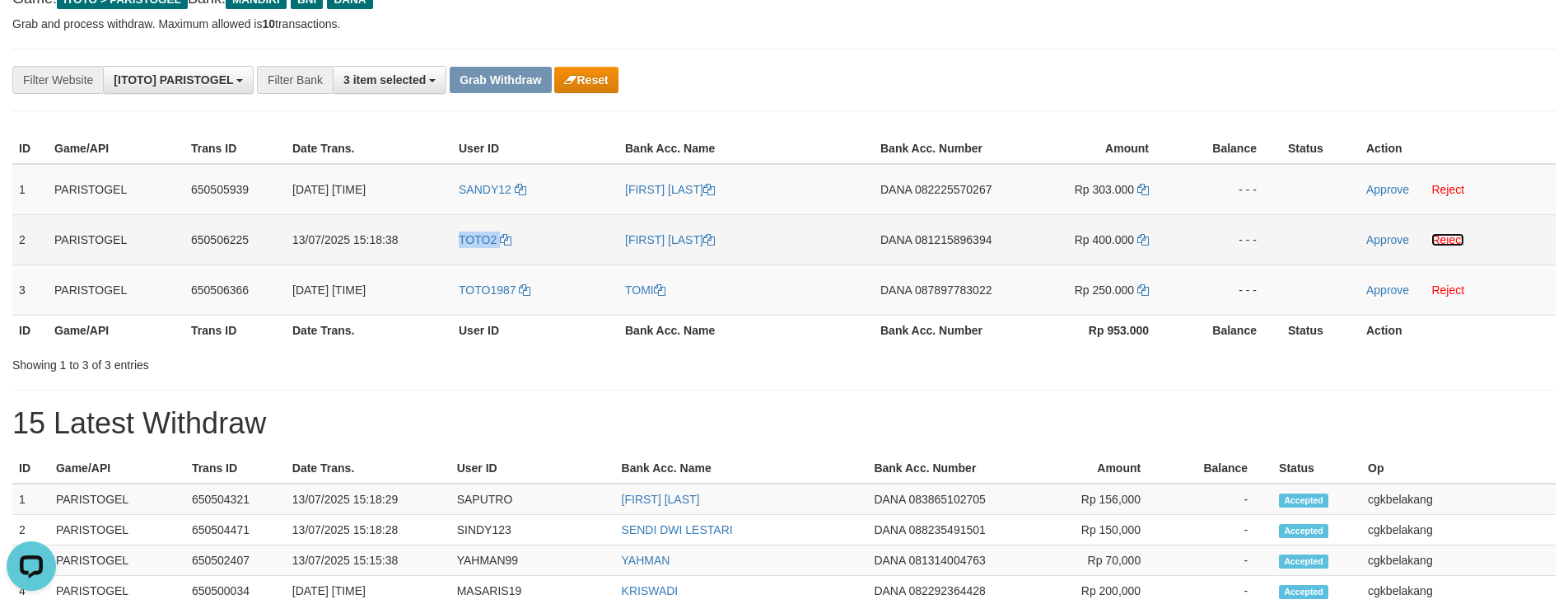 click on "Reject" at bounding box center (1448, 240) 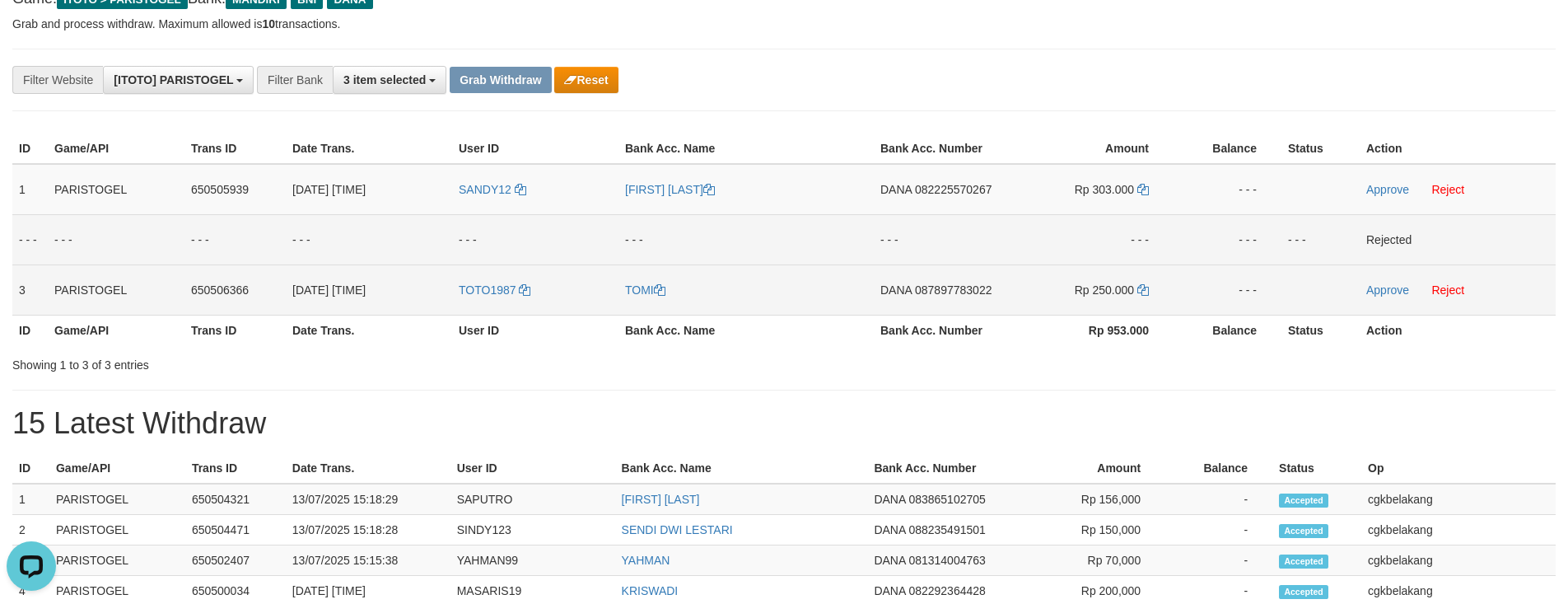 click on "DANA
087897783022" at bounding box center [942, 289] 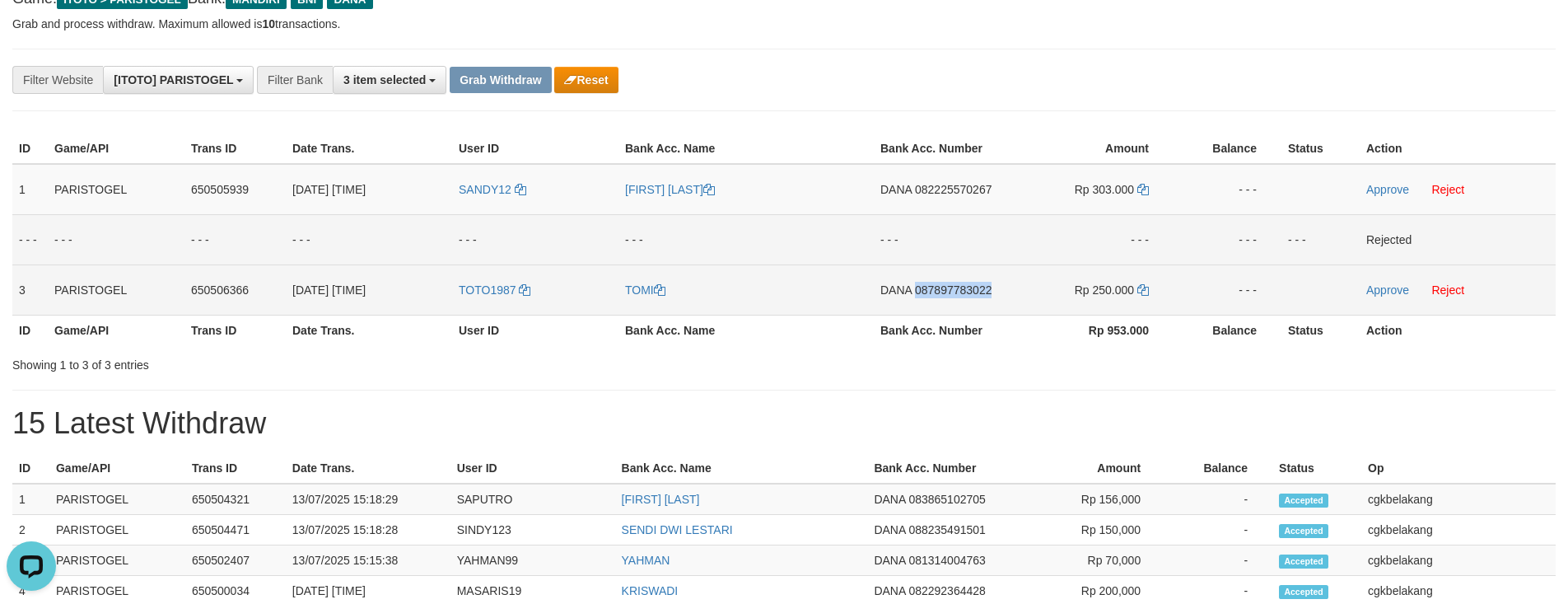 click on "DANA
087897783022" at bounding box center [942, 289] 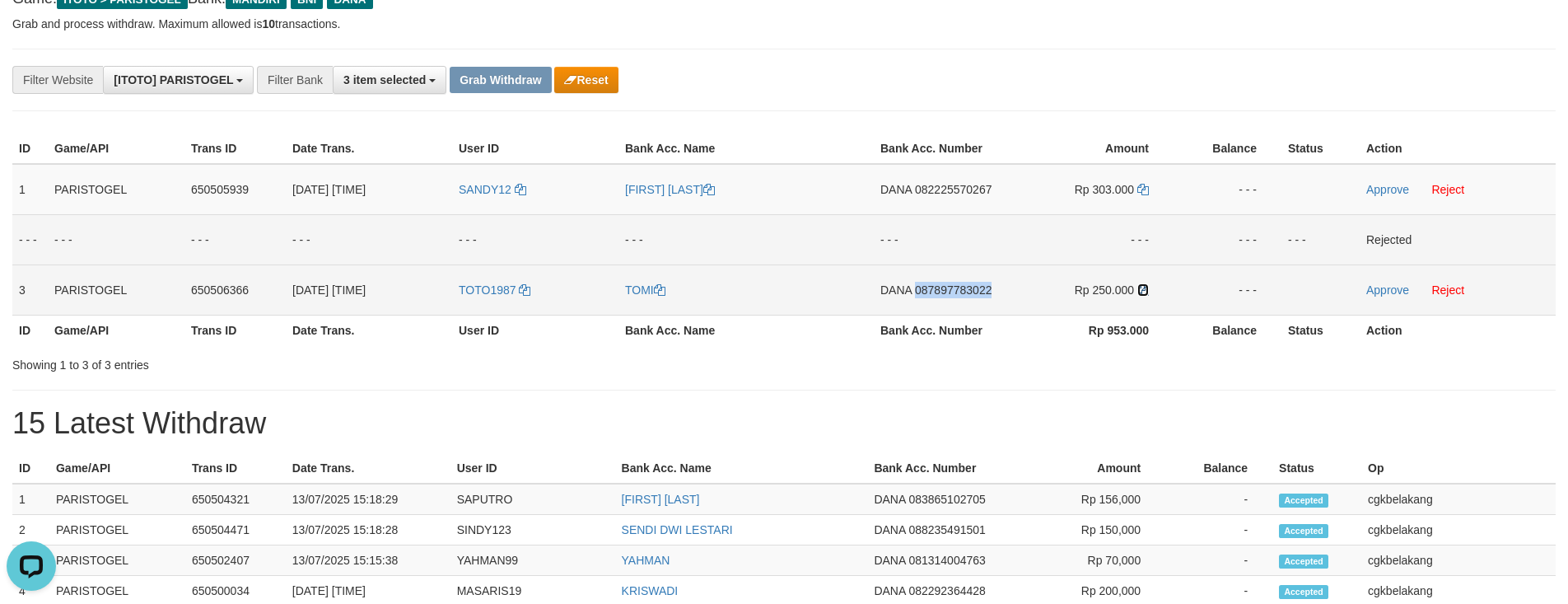 click at bounding box center [1143, 290] 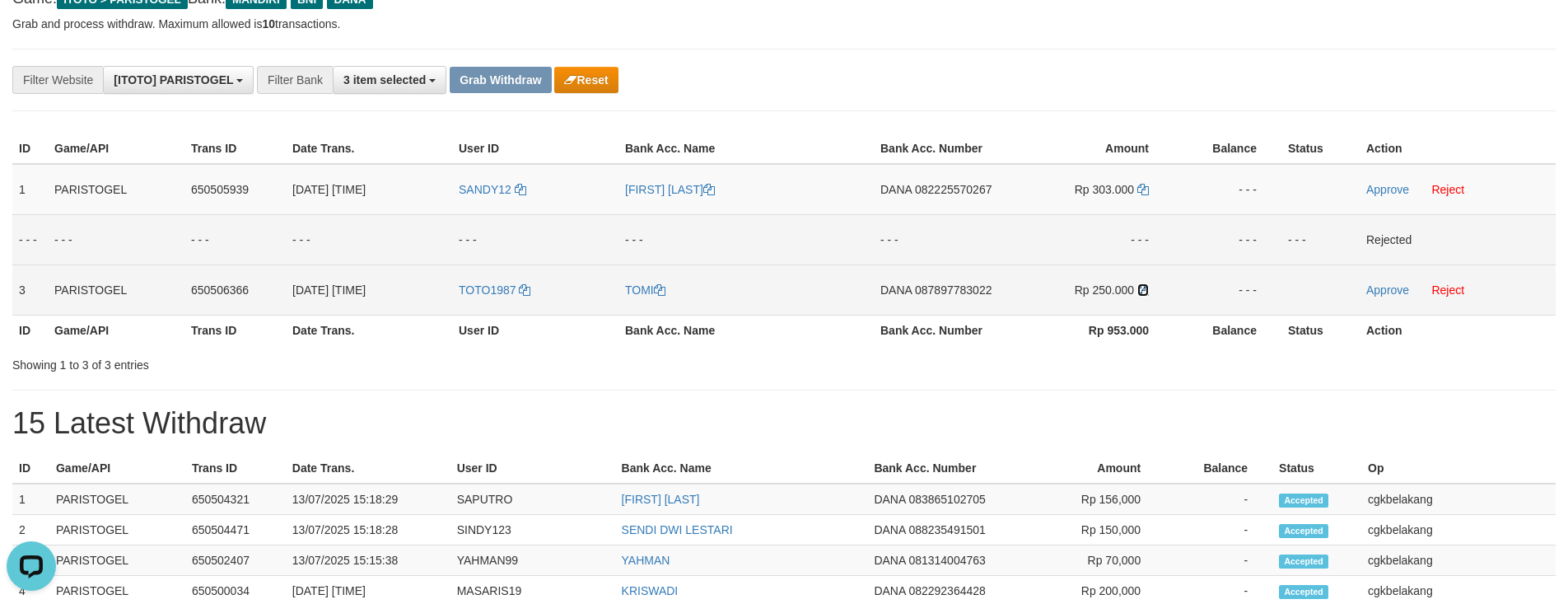 click at bounding box center [1143, 290] 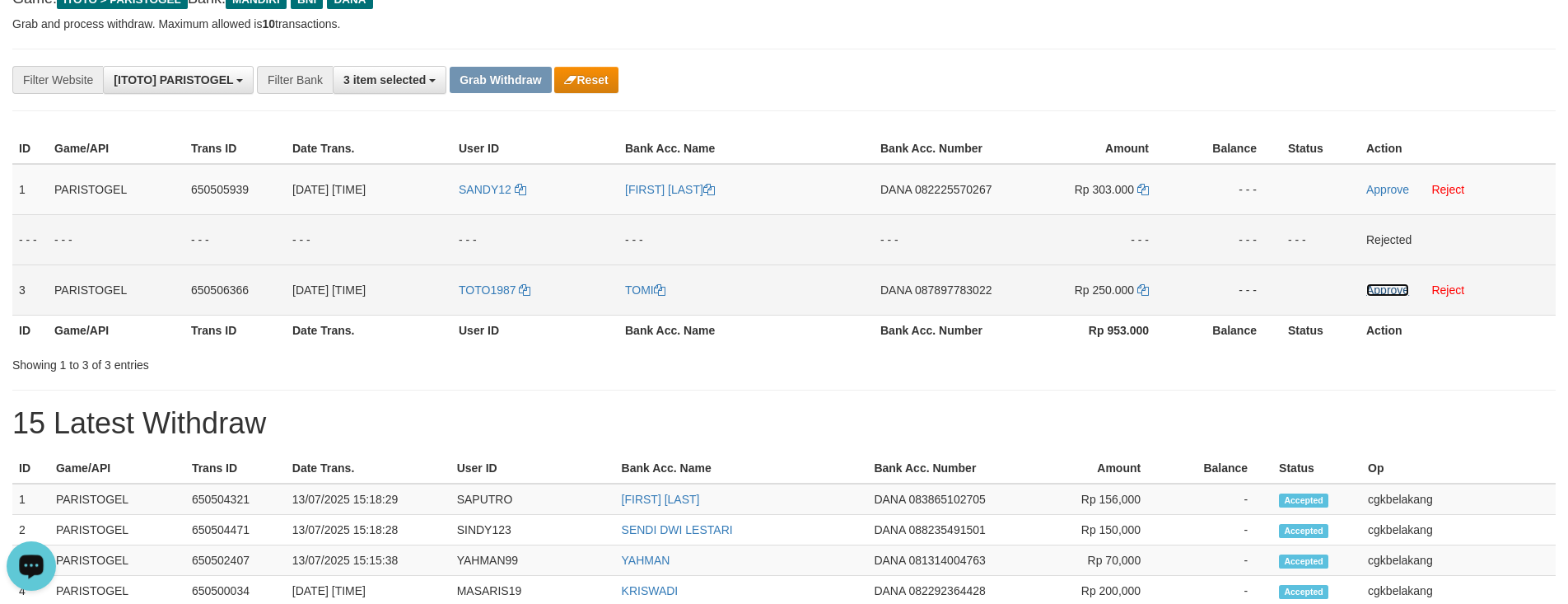 click on "Approve" at bounding box center (1388, 290) 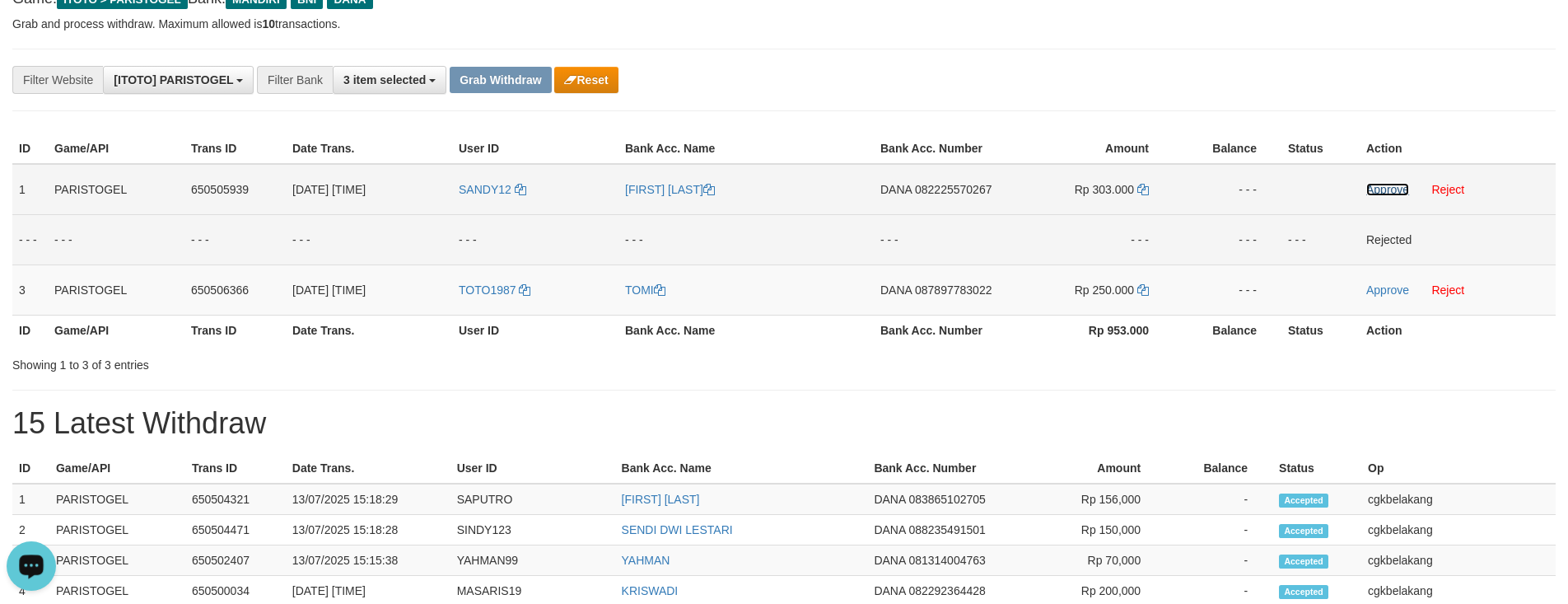 click on "Approve" at bounding box center [1388, 190] 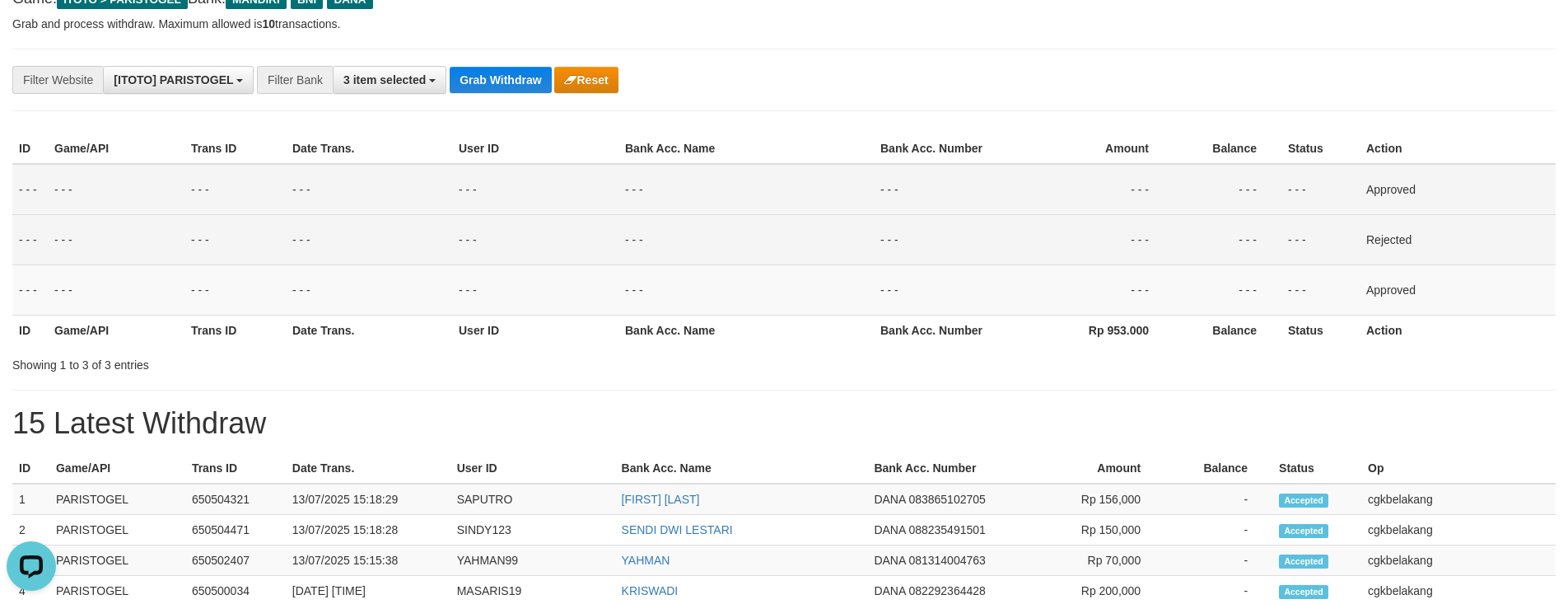 click on "**********" at bounding box center (784, 652) 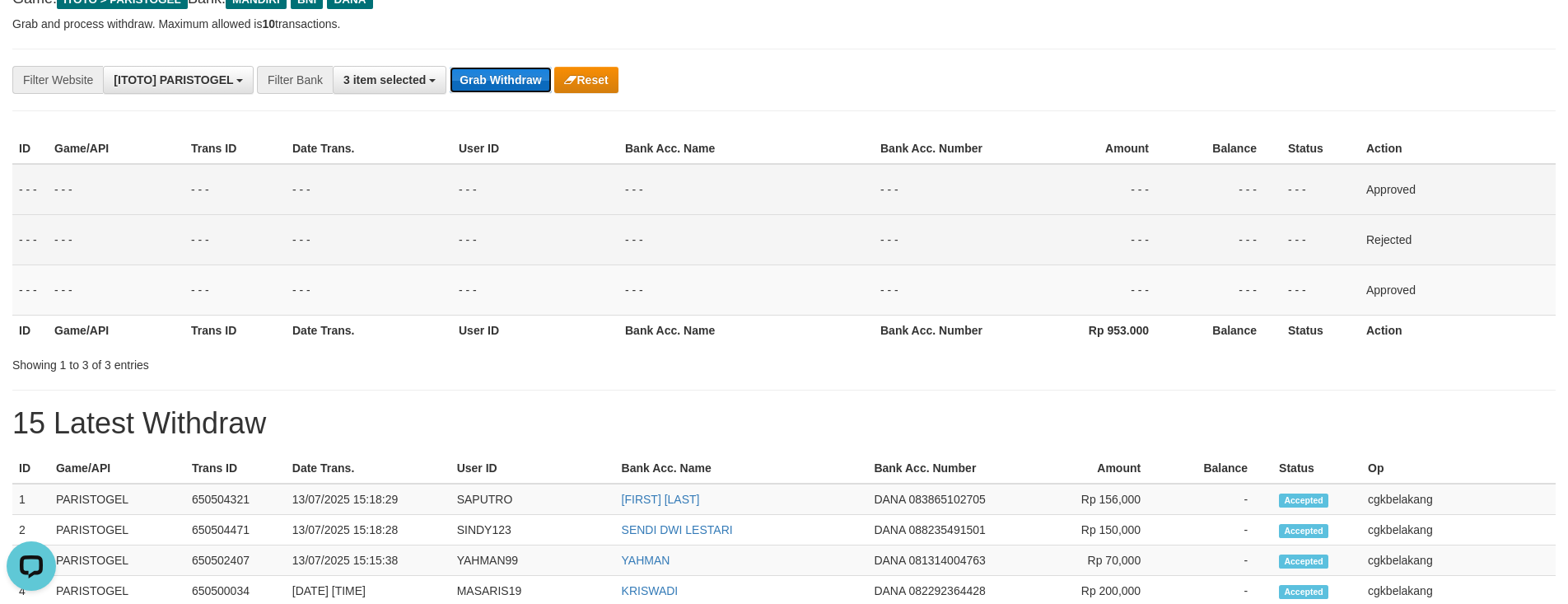 click on "Grab Withdraw" at bounding box center (500, 80) 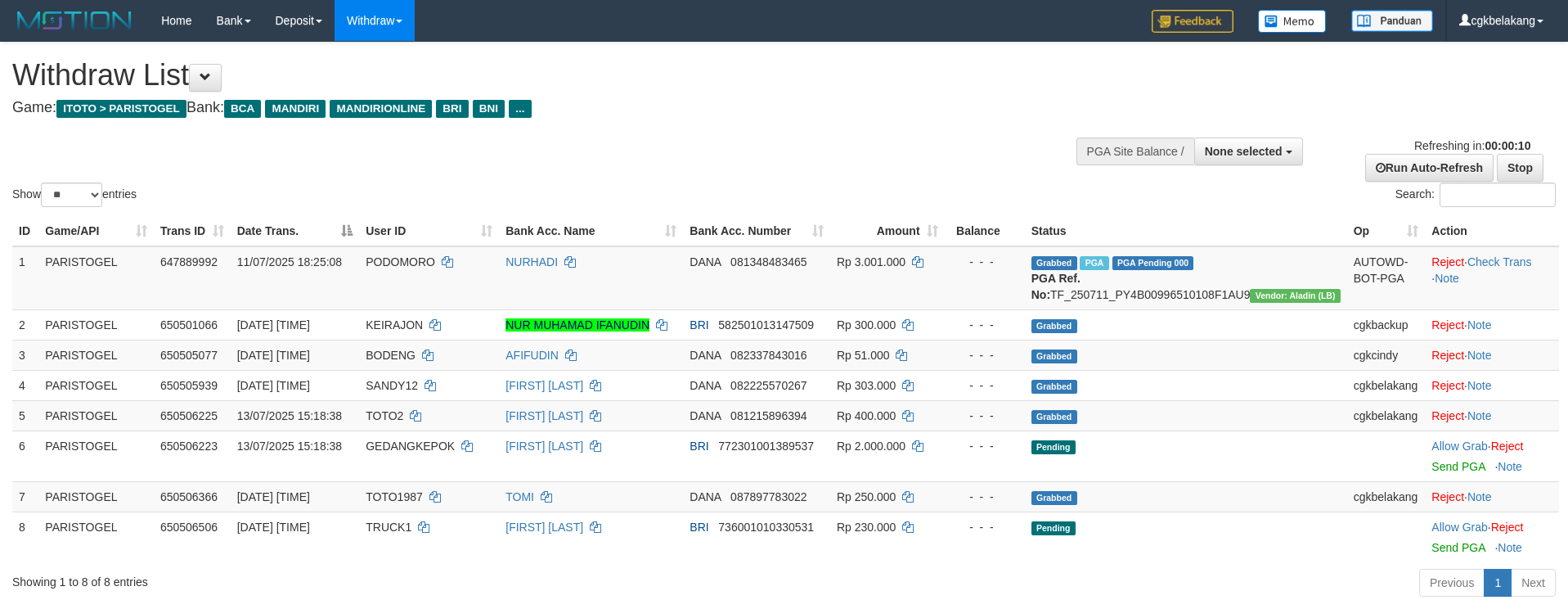 select 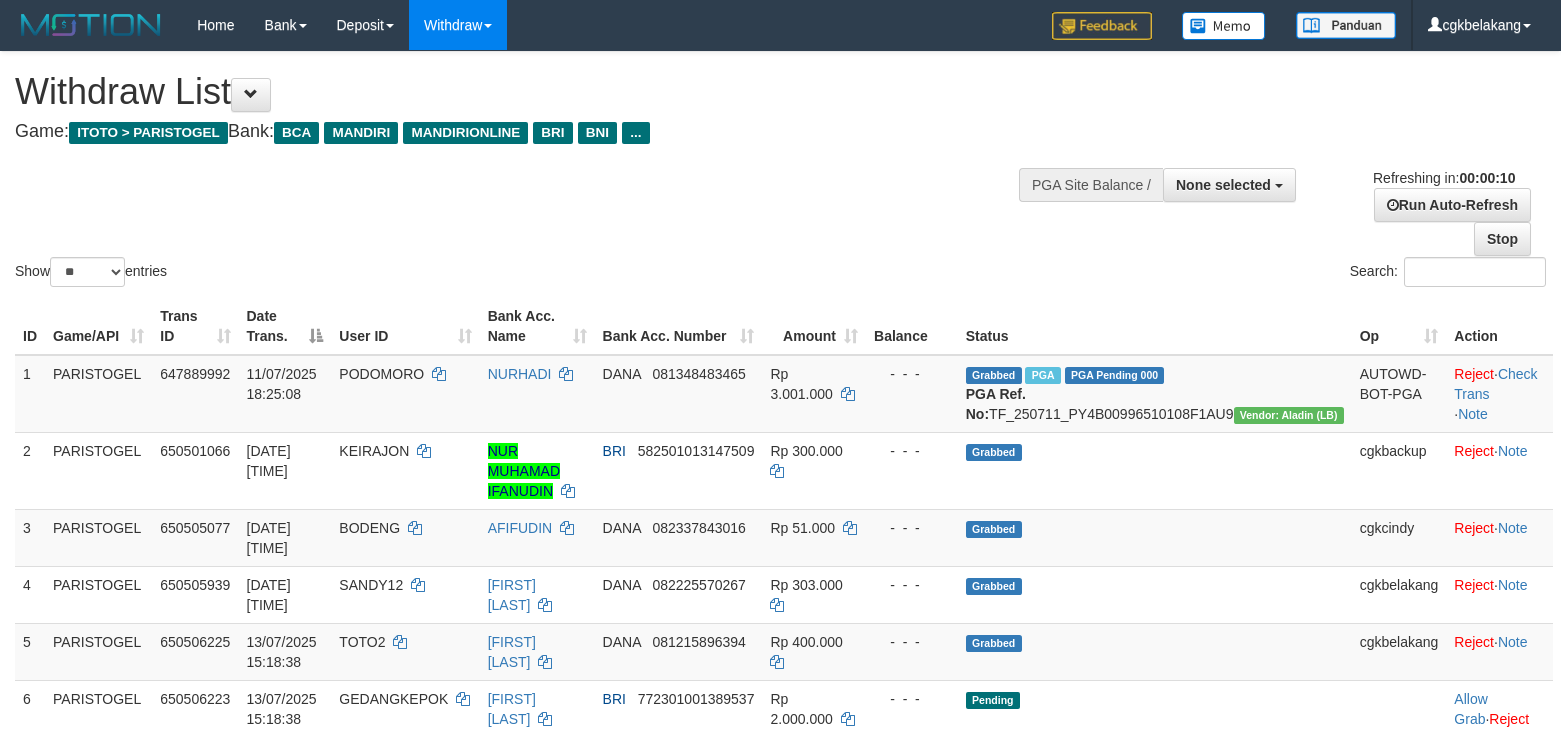 select 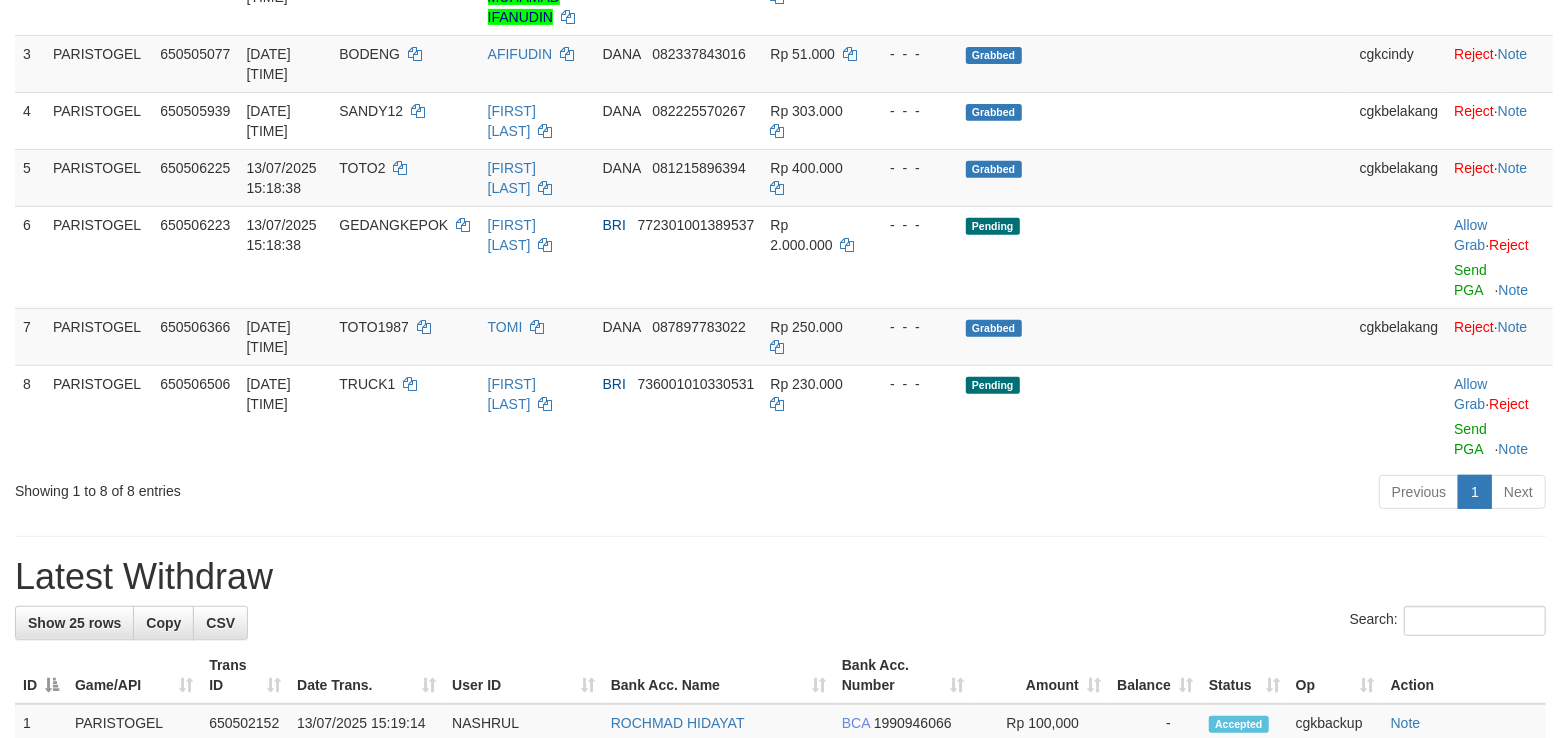 scroll, scrollTop: 400, scrollLeft: 0, axis: vertical 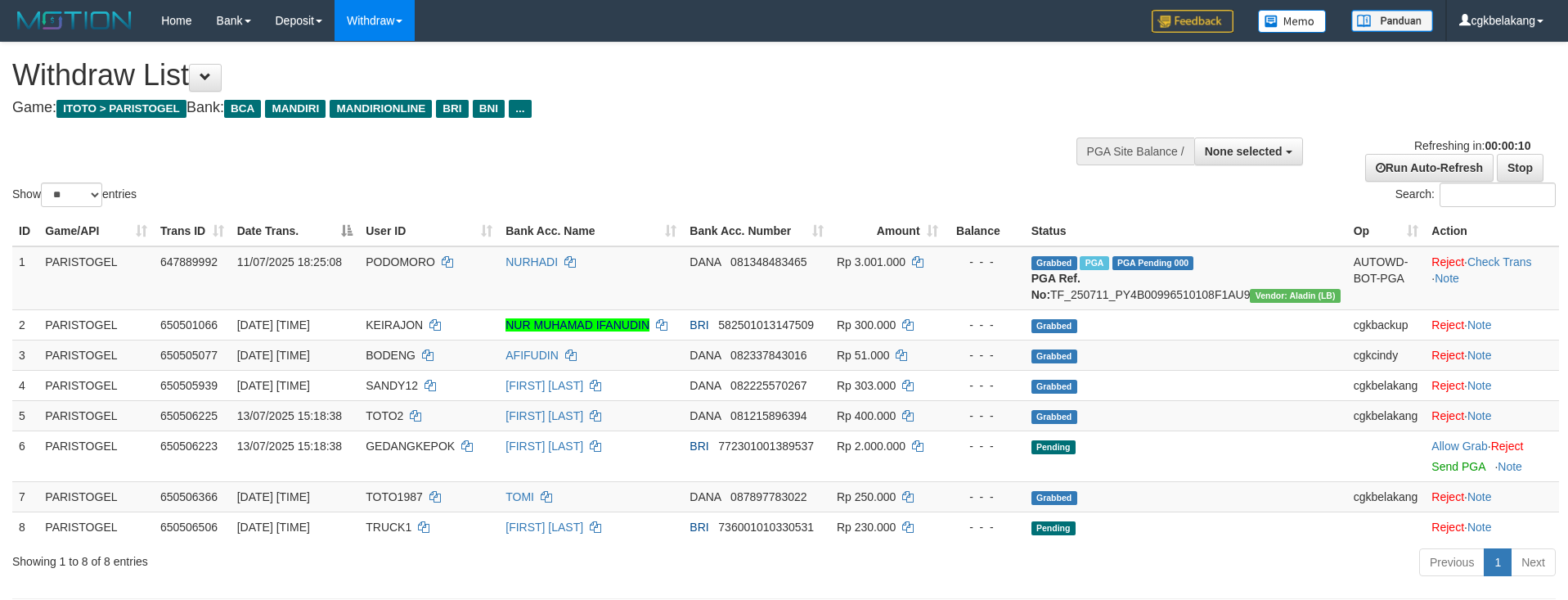 select 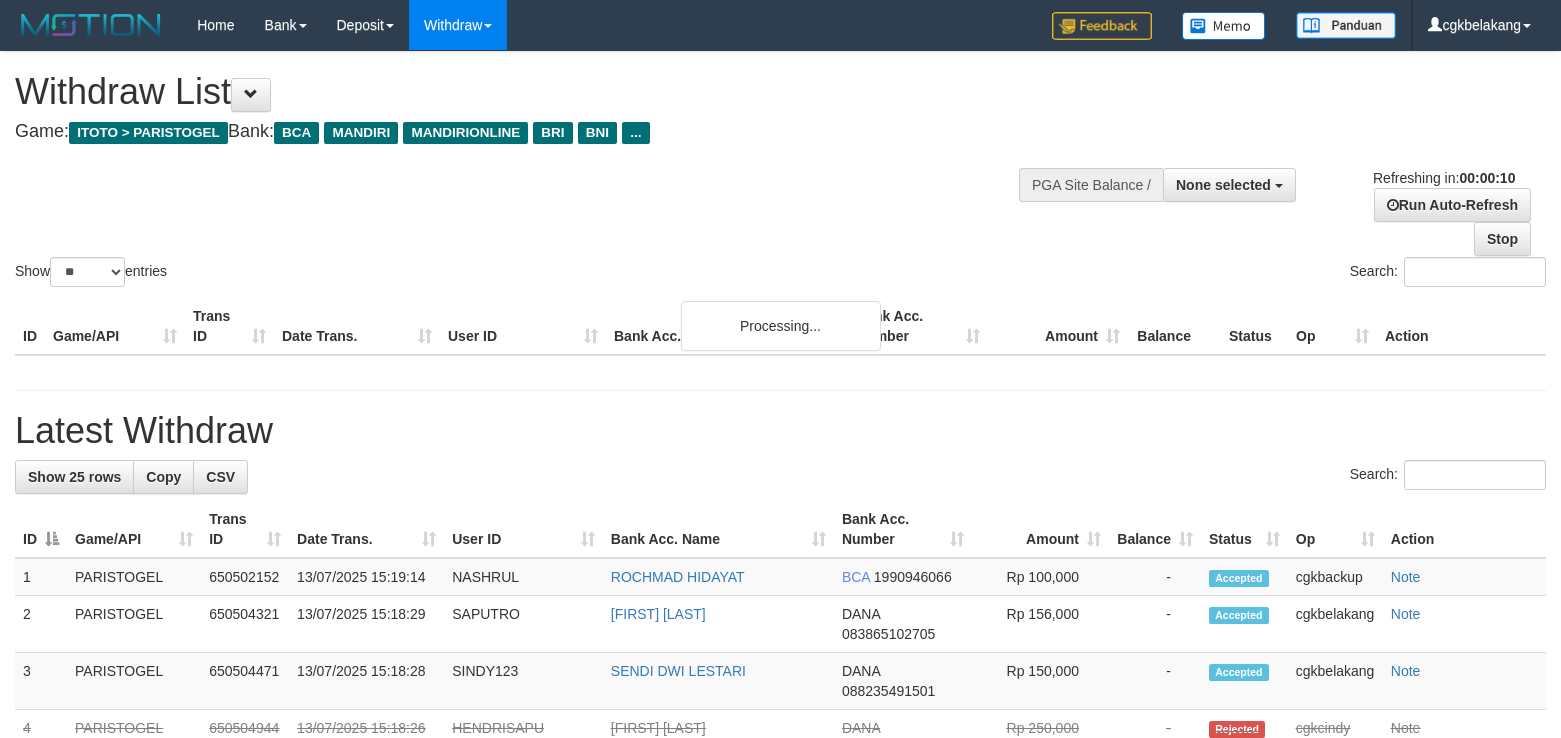 select 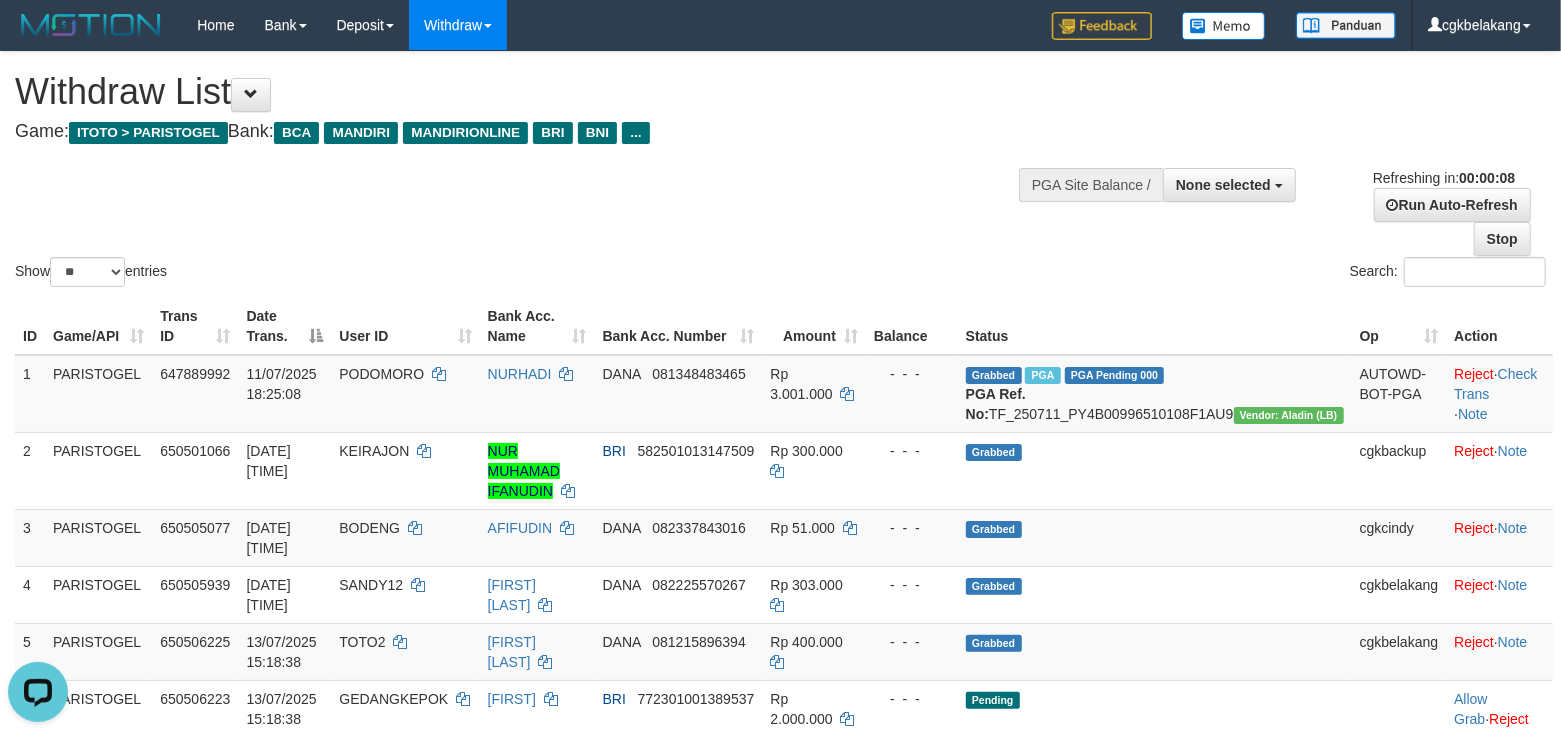 scroll, scrollTop: 0, scrollLeft: 0, axis: both 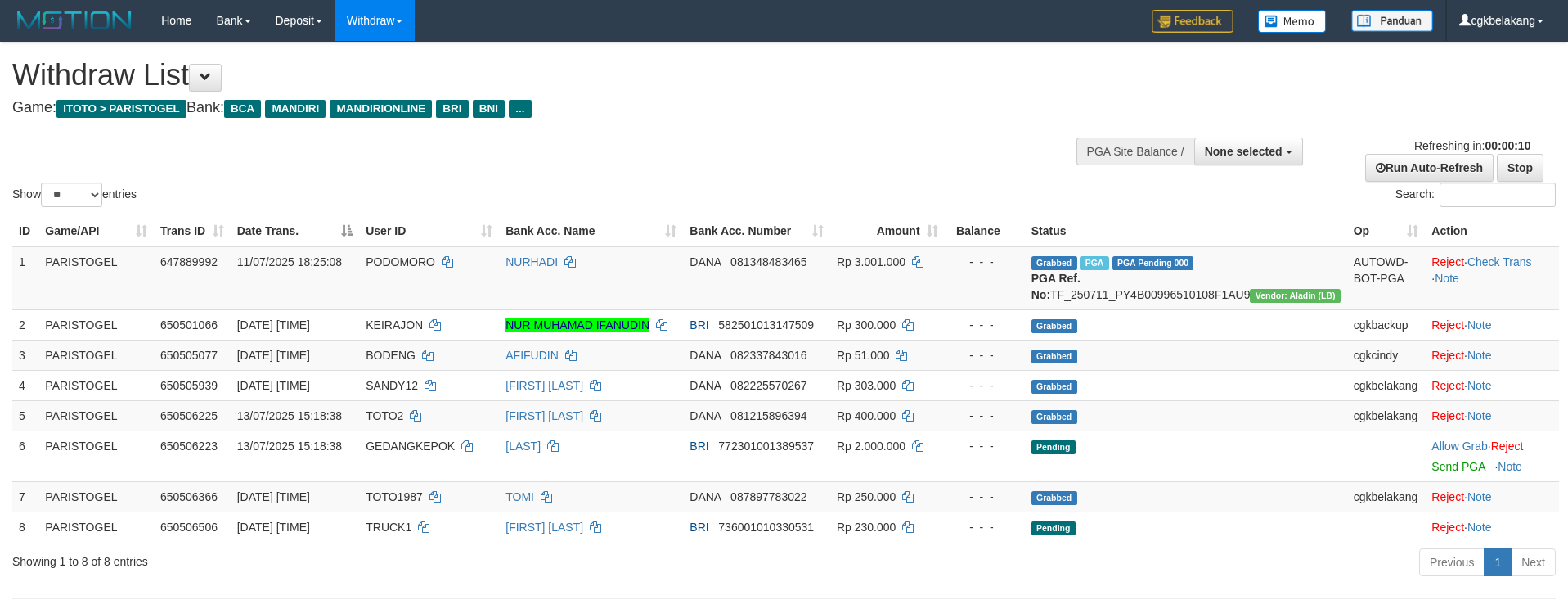 select 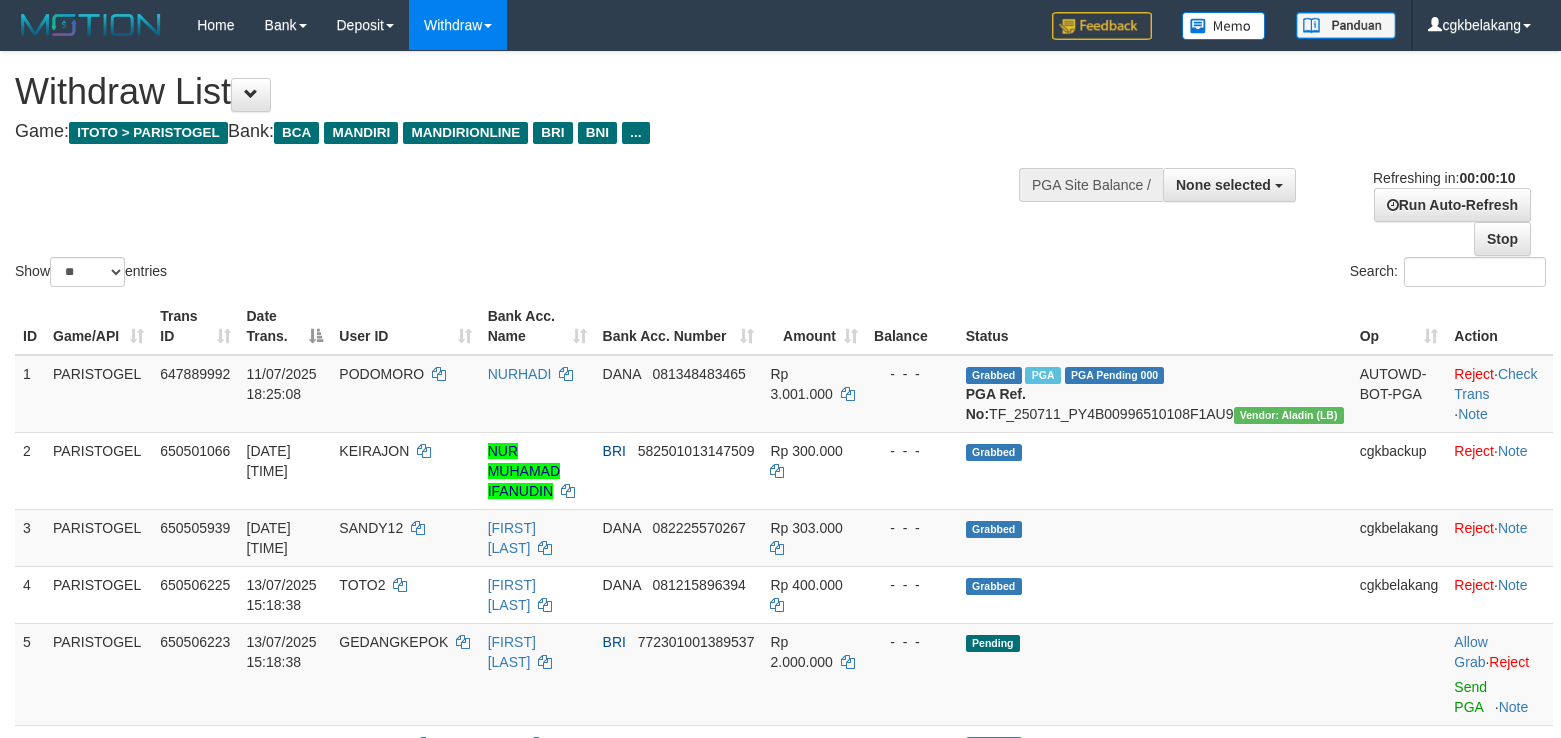 select 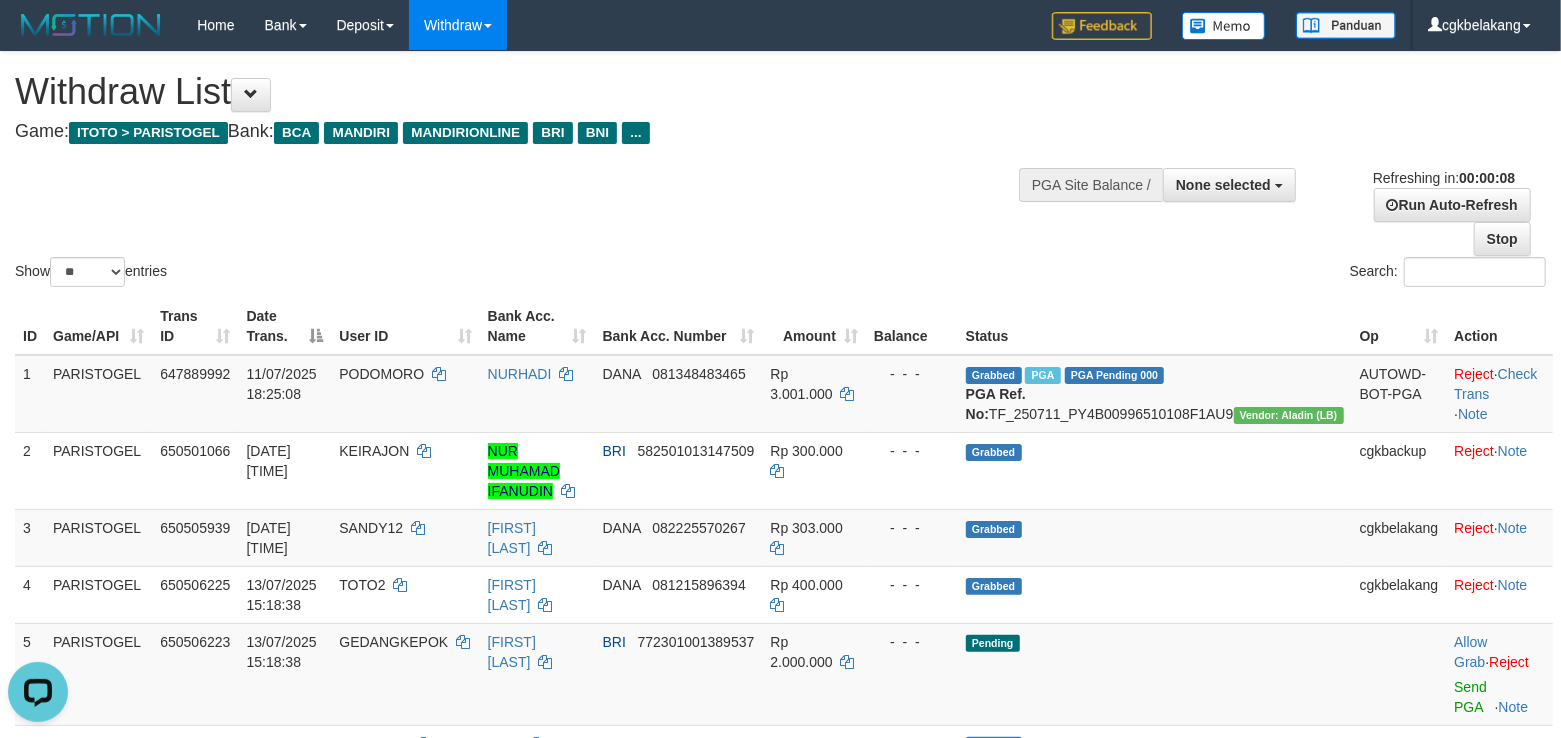 scroll, scrollTop: 0, scrollLeft: 0, axis: both 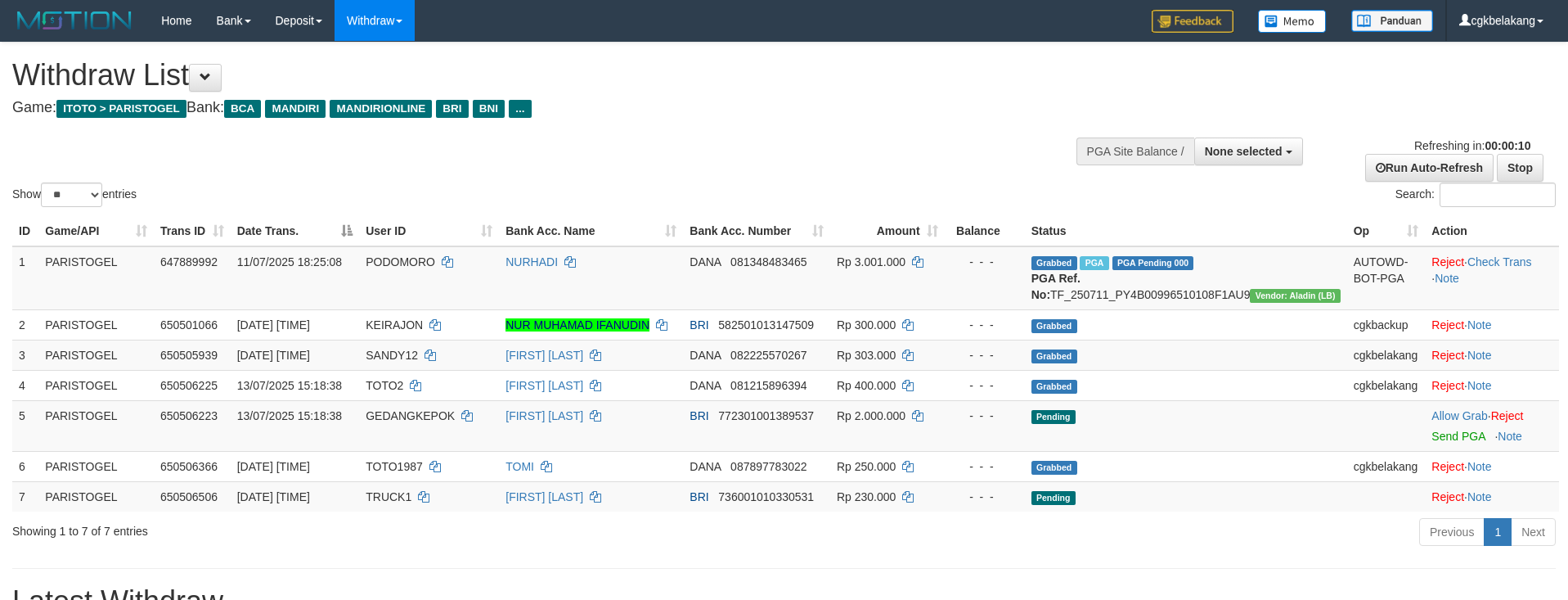 select 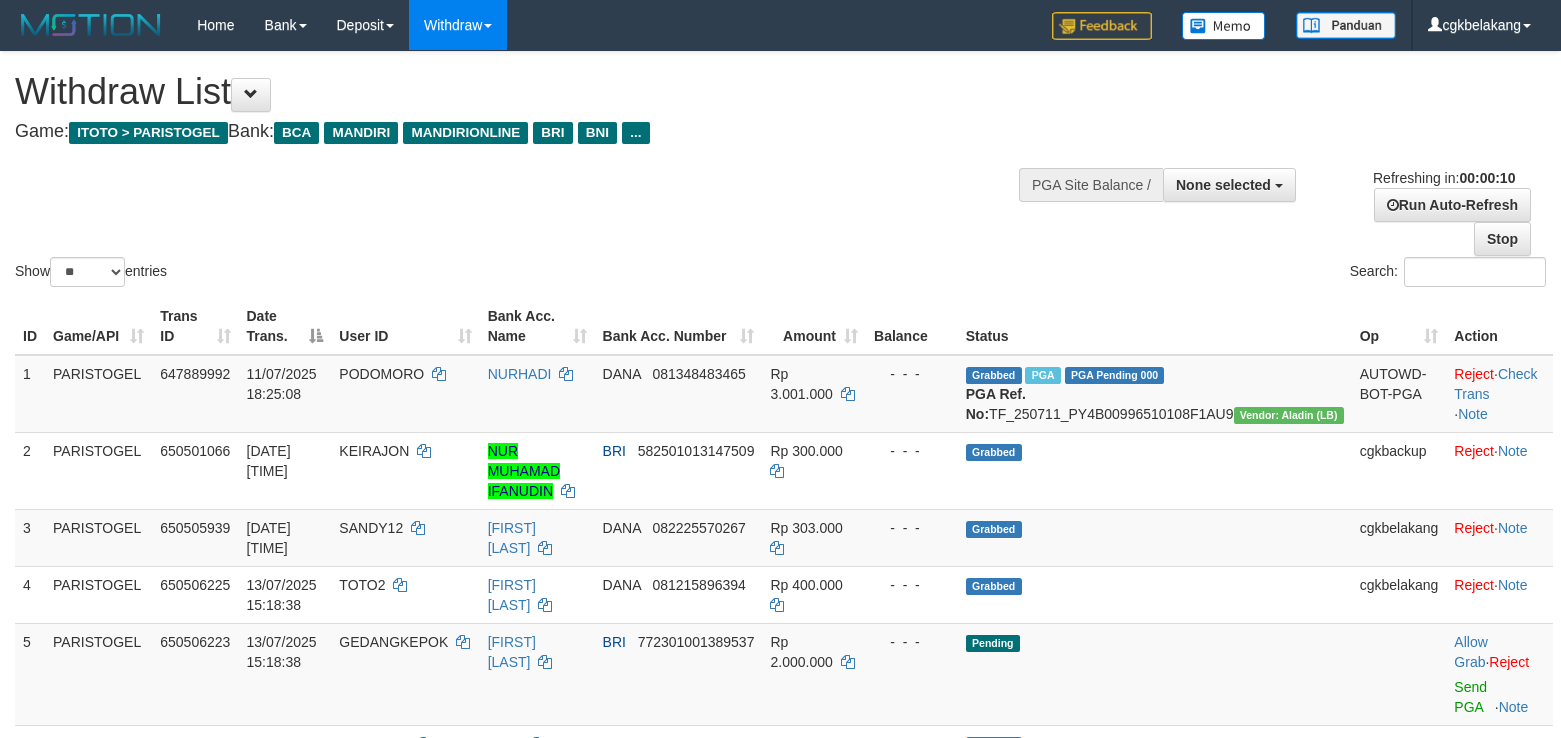 select 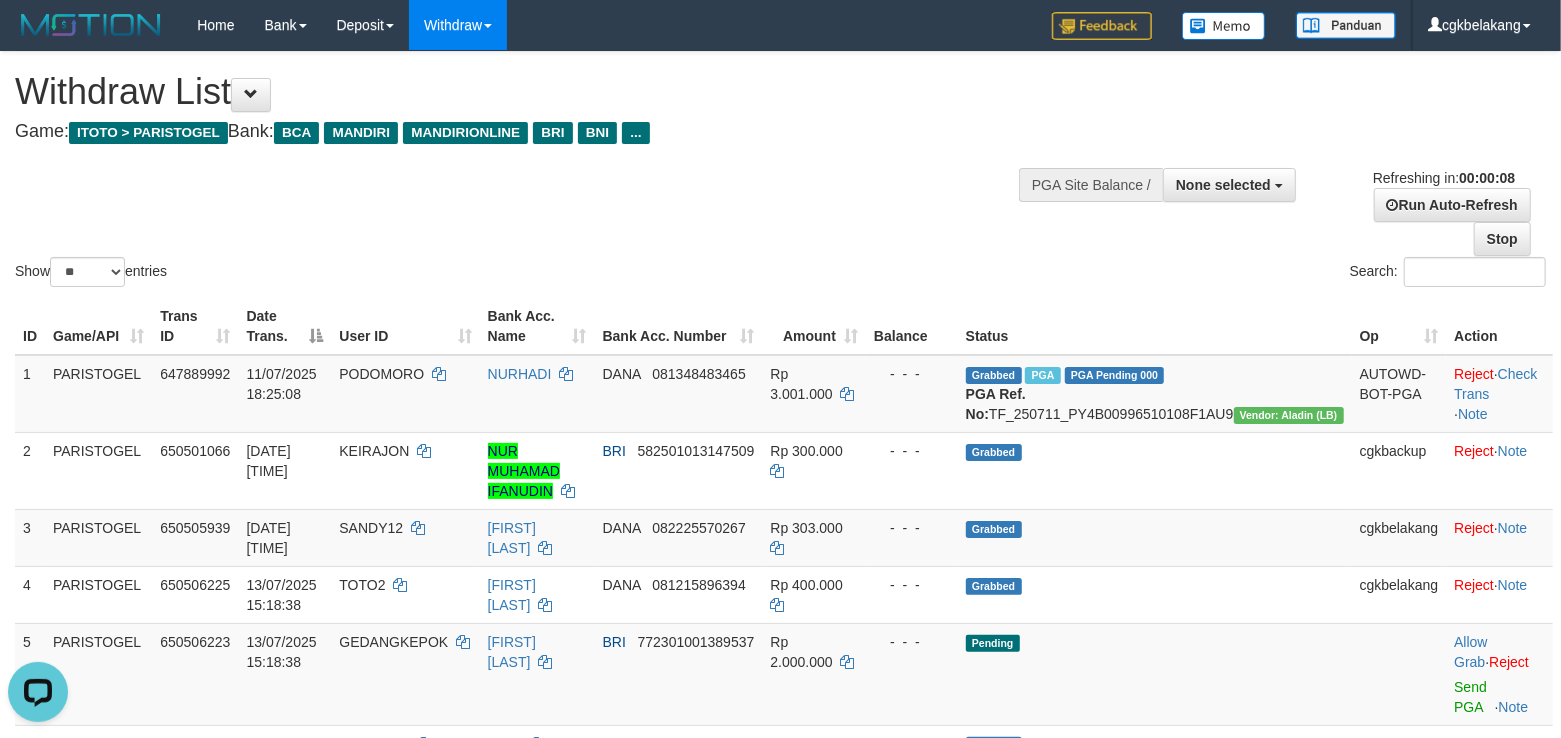 scroll, scrollTop: 0, scrollLeft: 0, axis: both 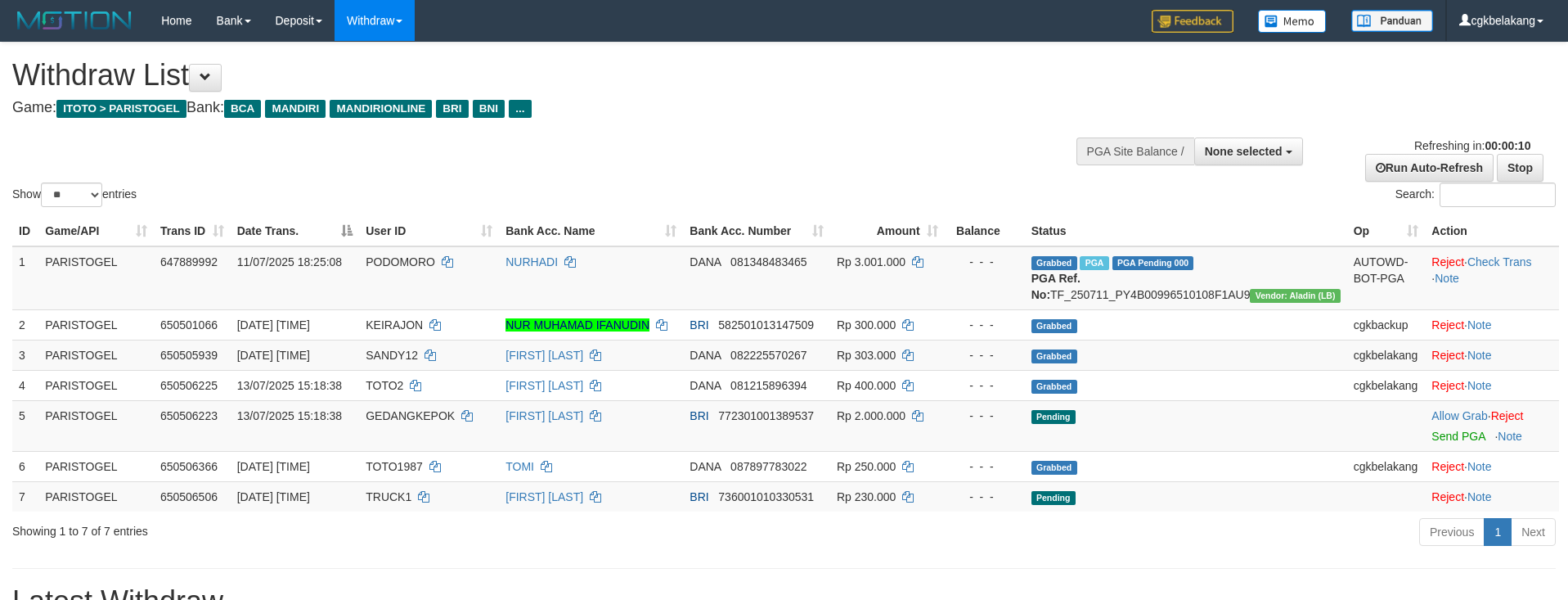 select 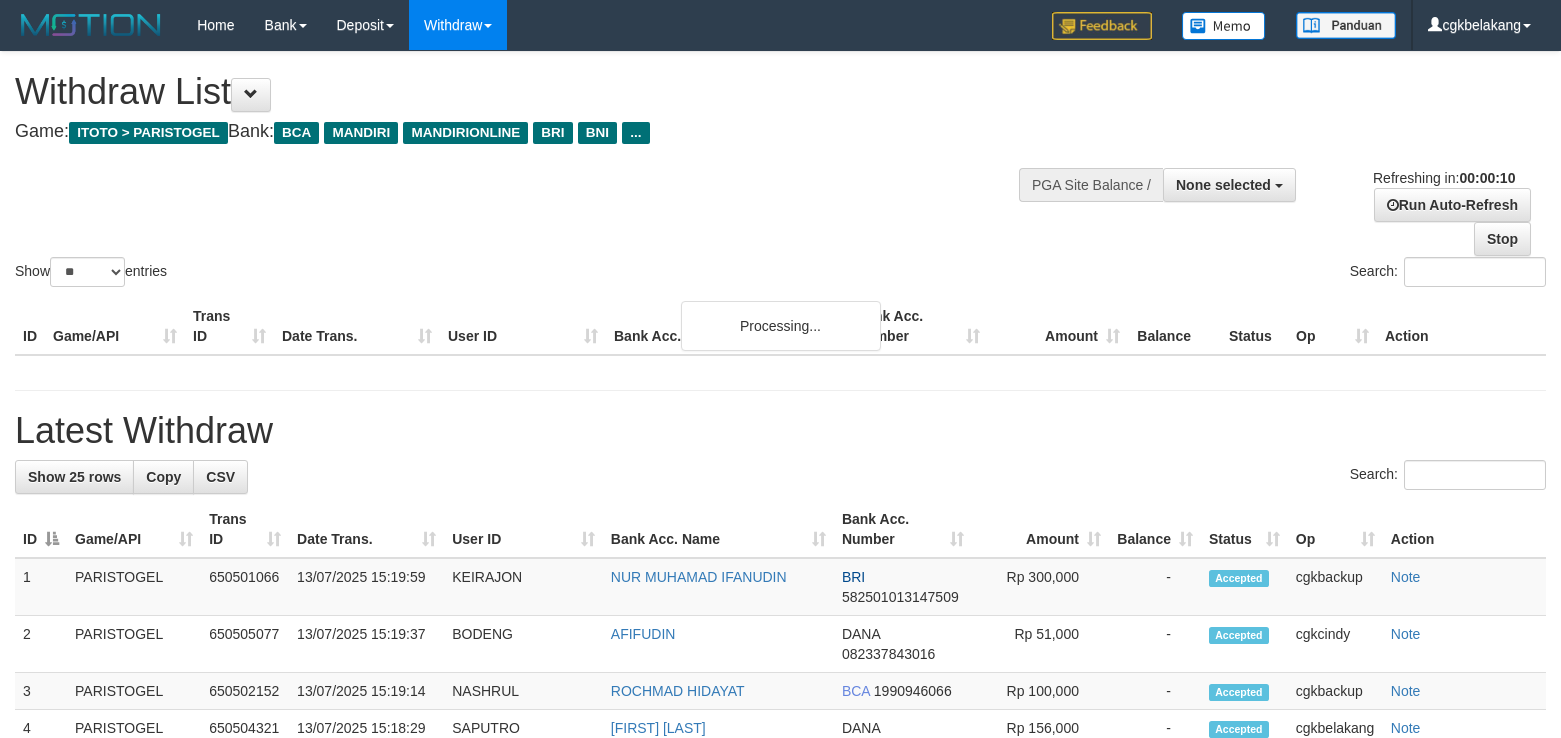 select 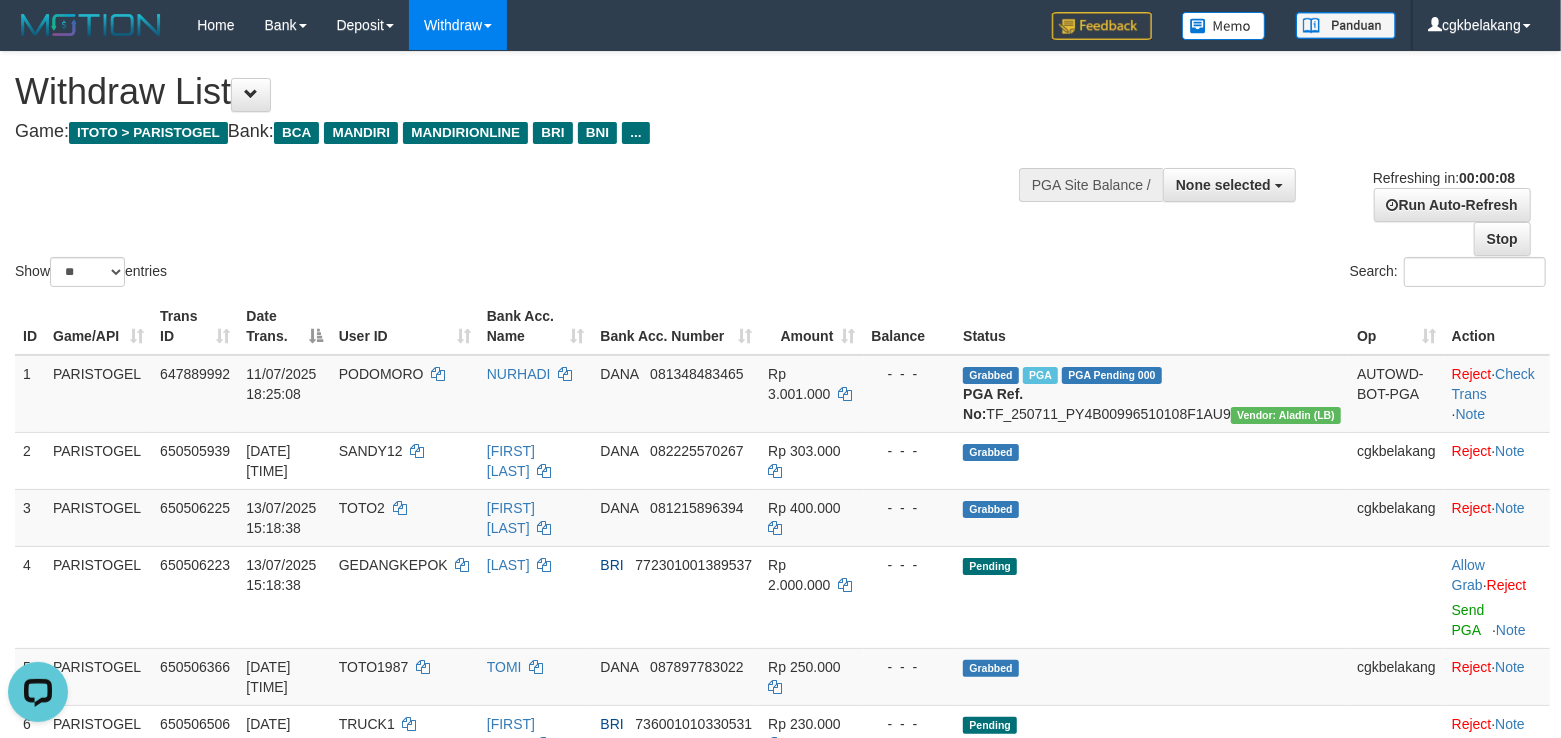 scroll, scrollTop: 0, scrollLeft: 0, axis: both 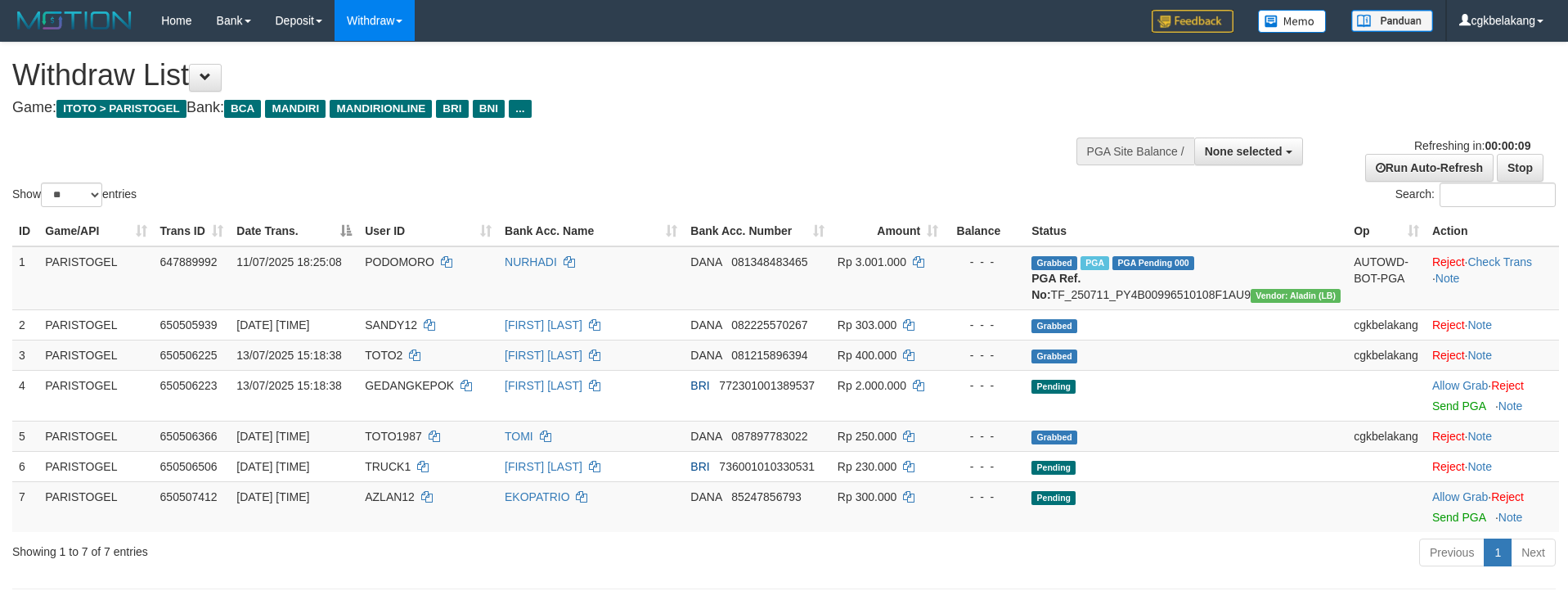 select 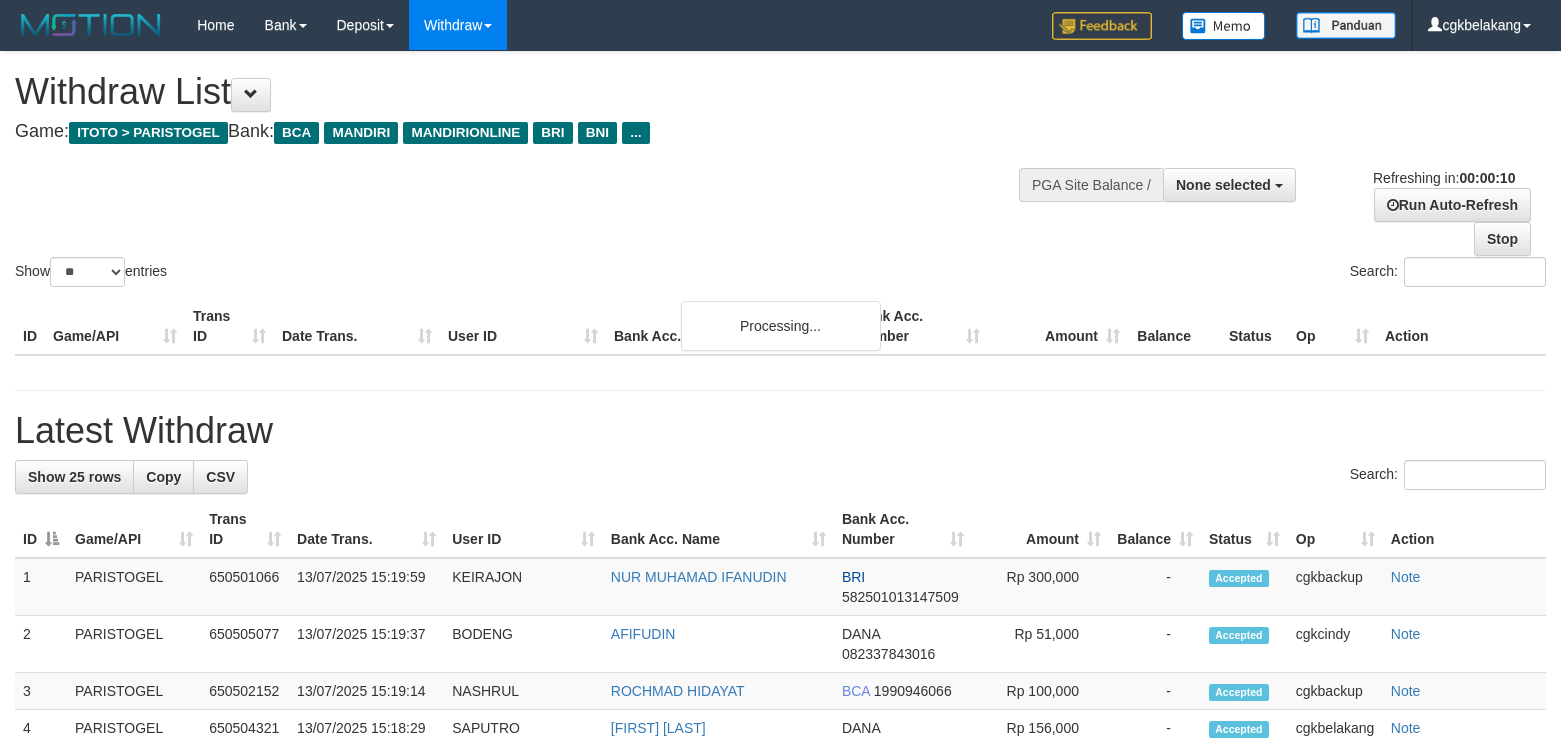 select 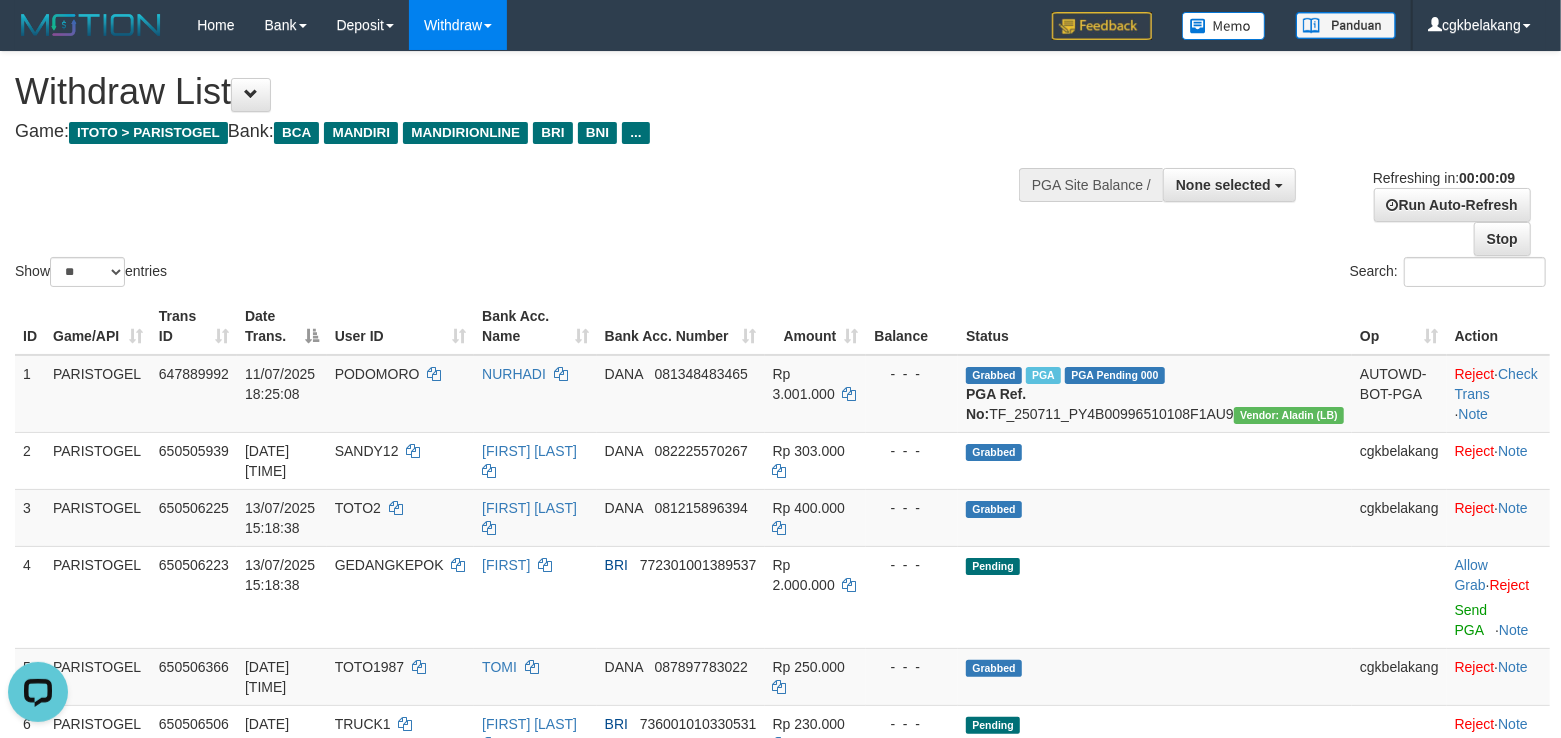 scroll, scrollTop: 0, scrollLeft: 0, axis: both 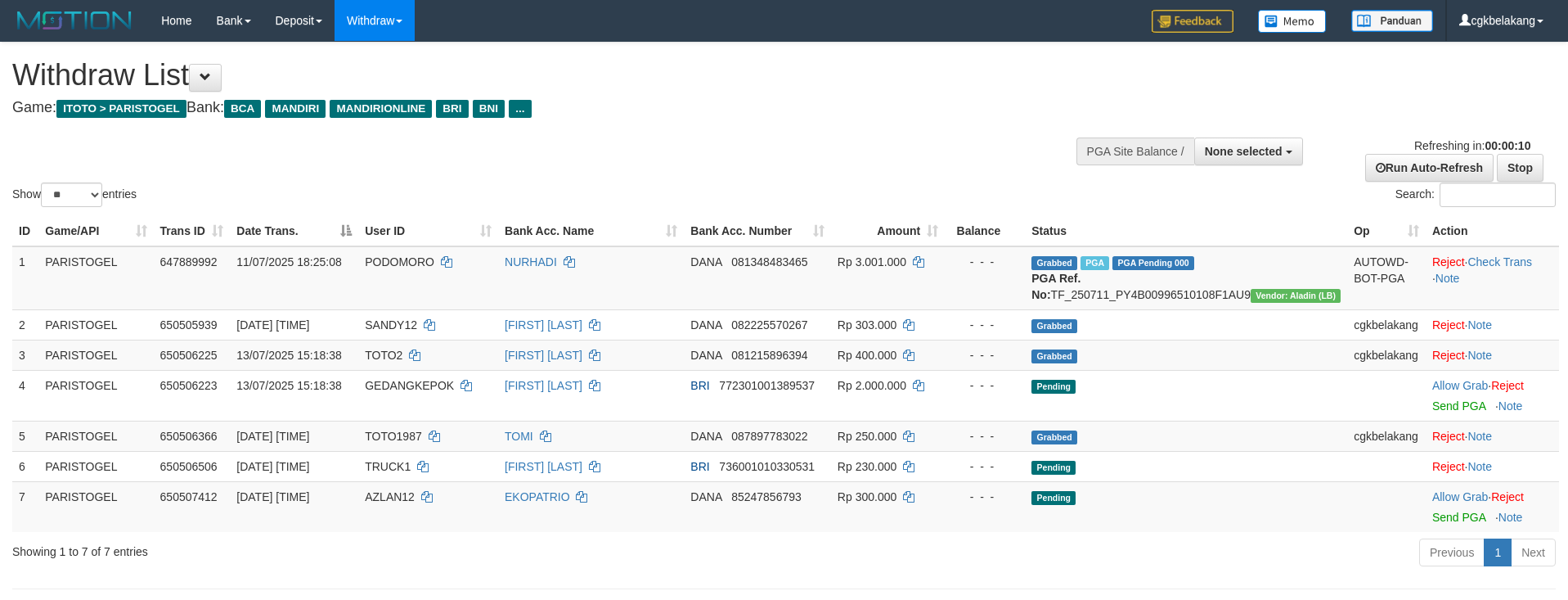 select 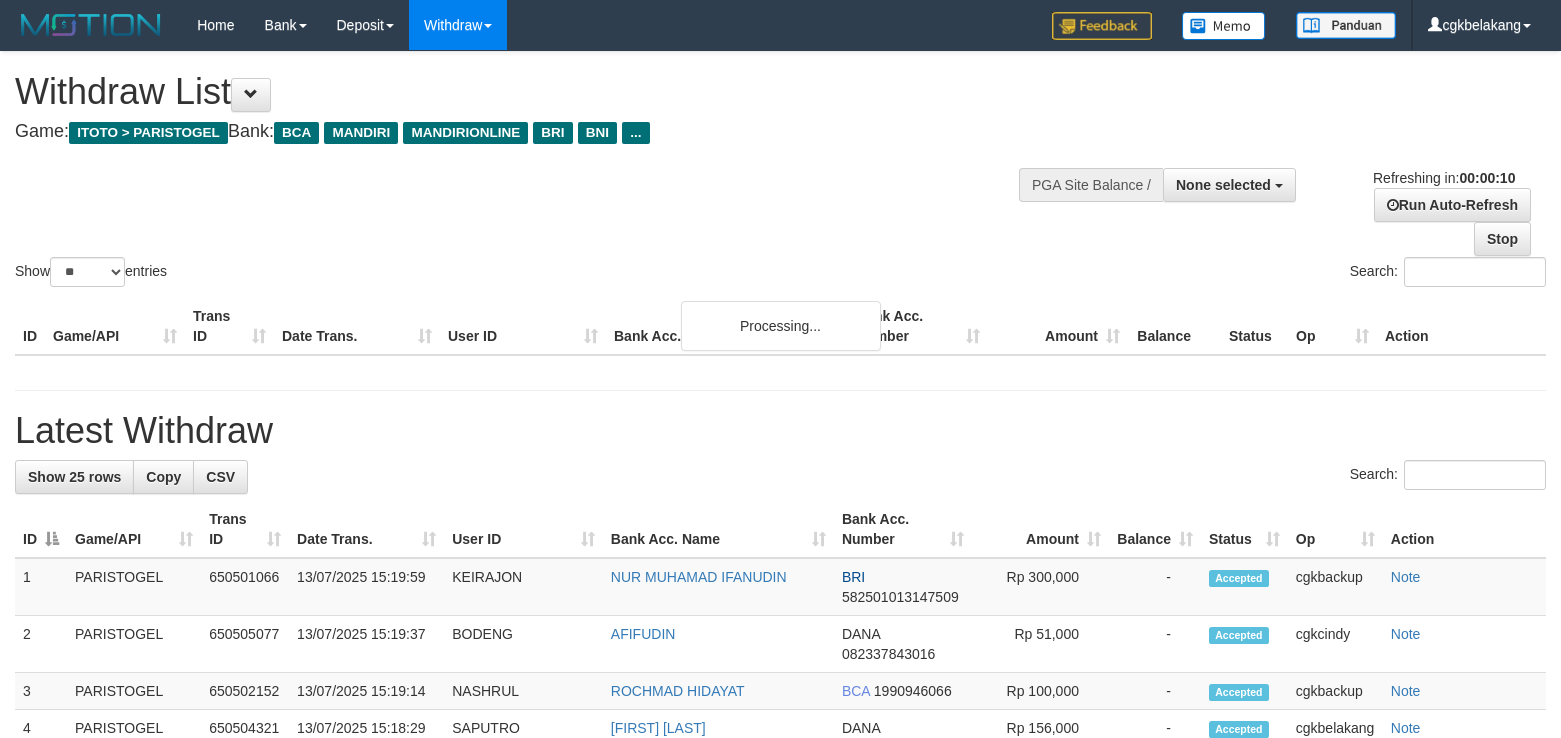 select 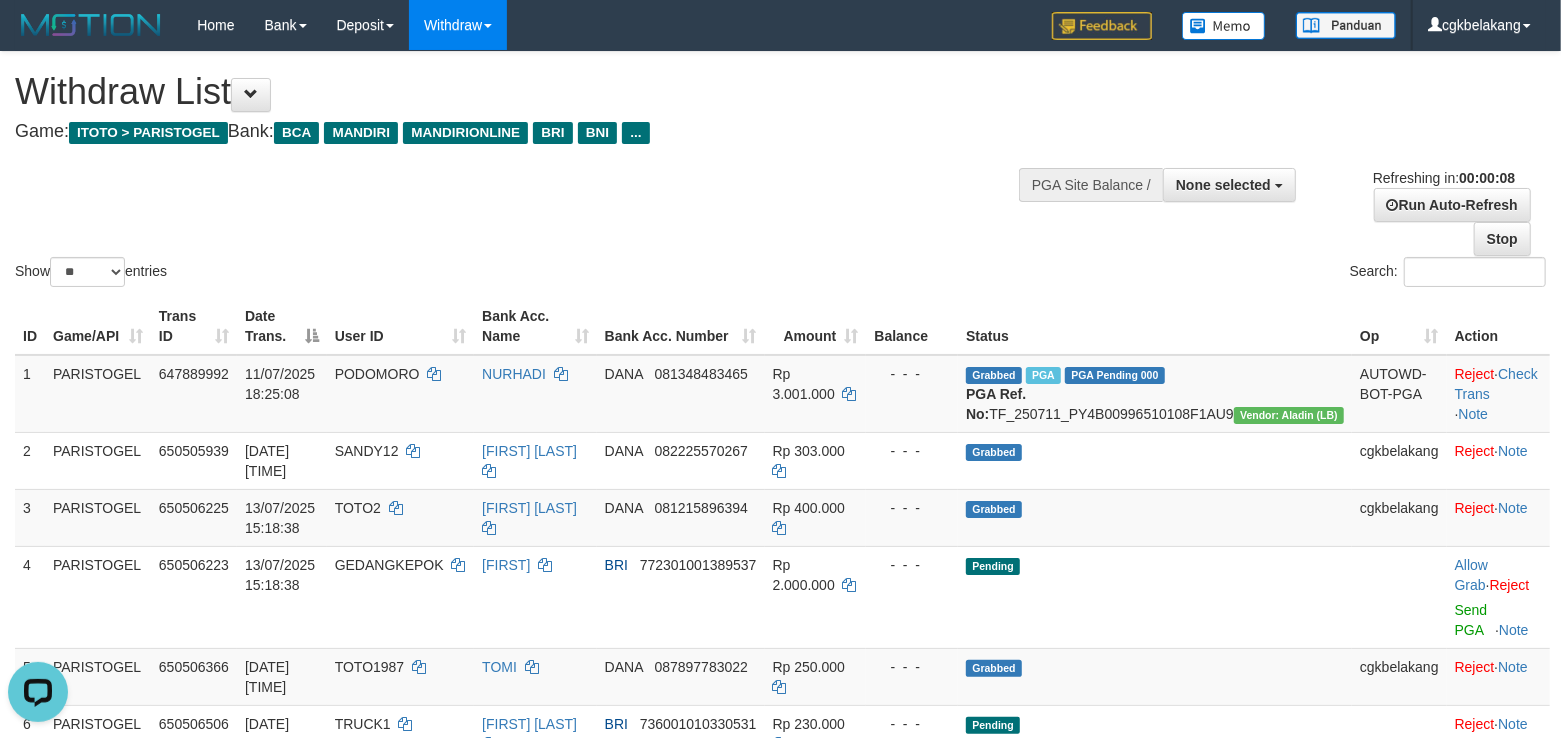 scroll, scrollTop: 0, scrollLeft: 0, axis: both 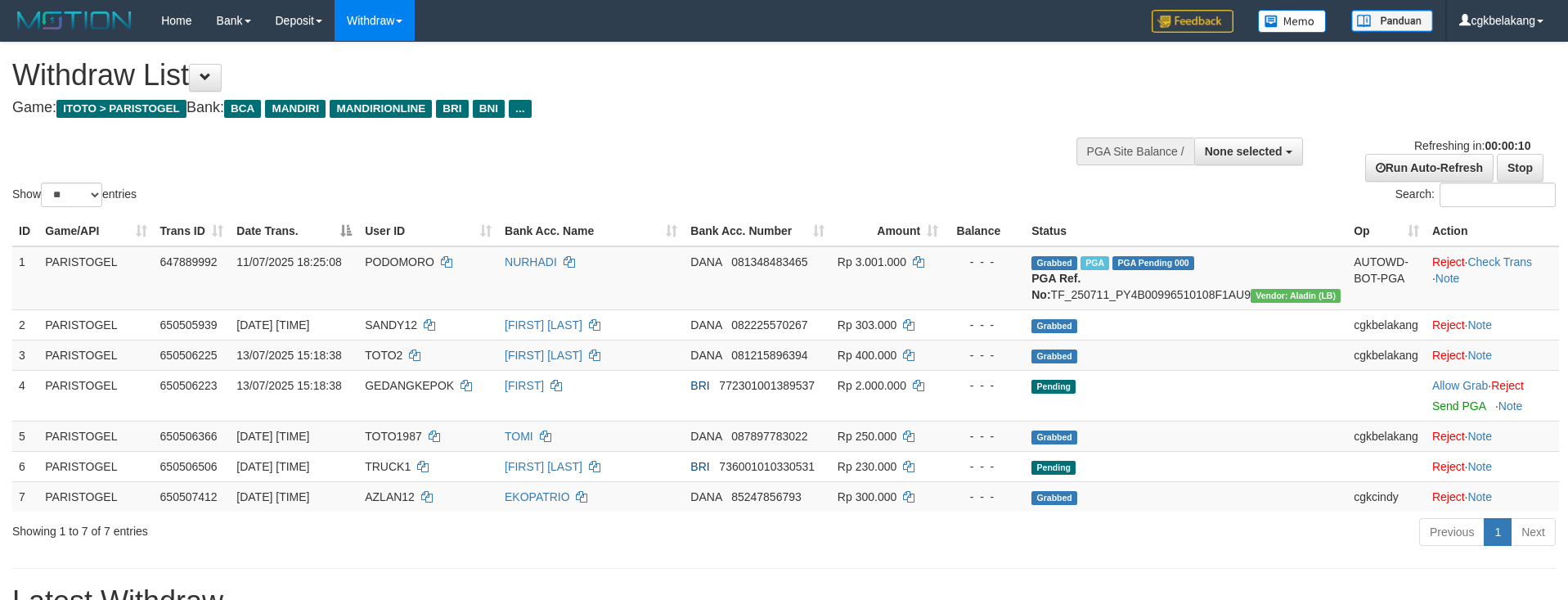 select 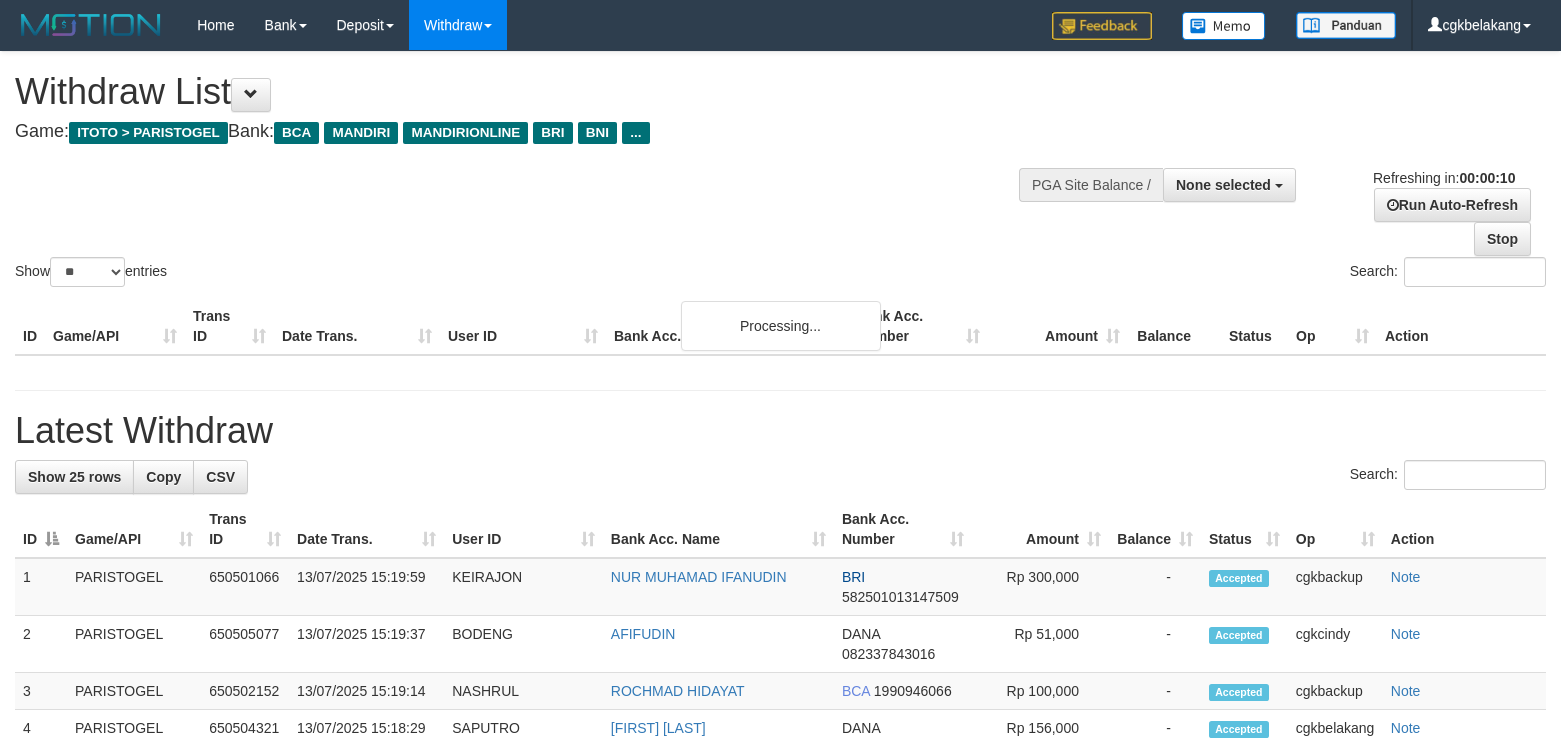select 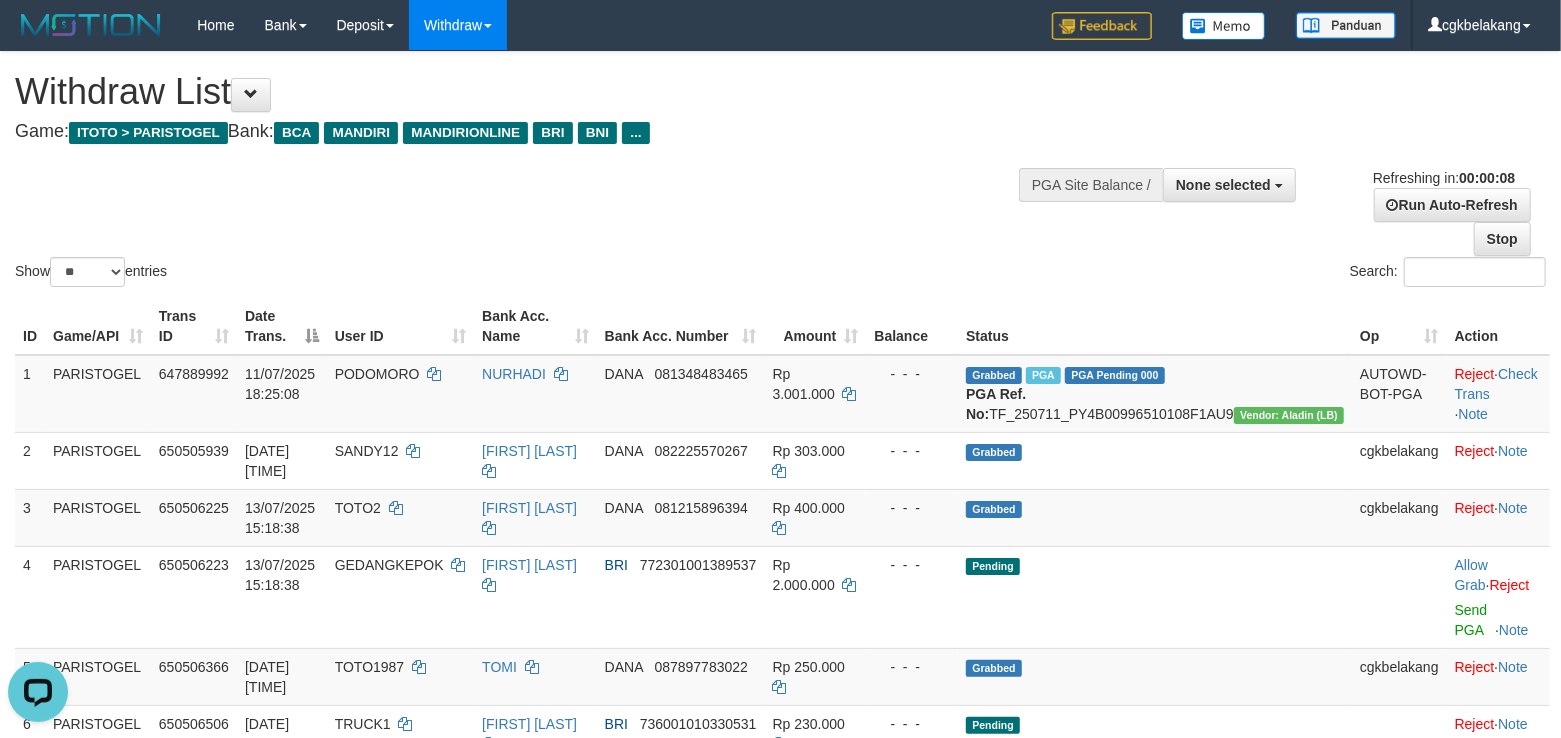 scroll, scrollTop: 0, scrollLeft: 0, axis: both 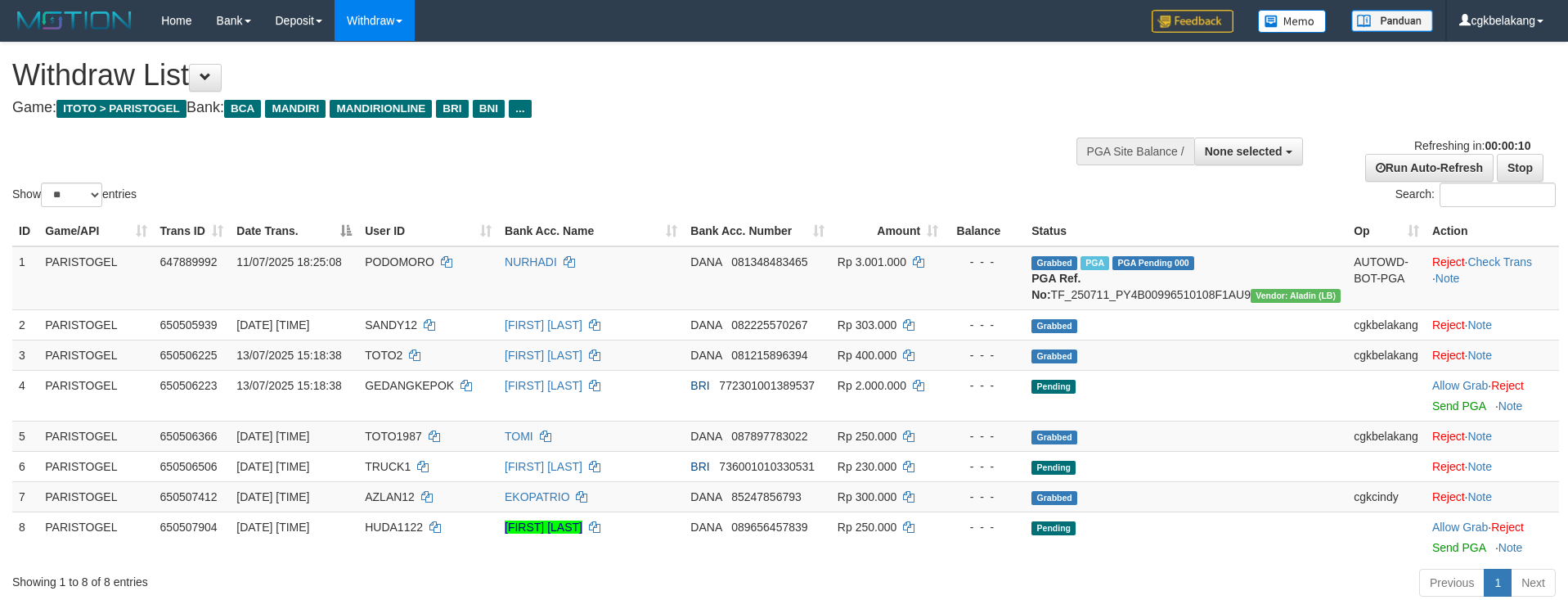 select 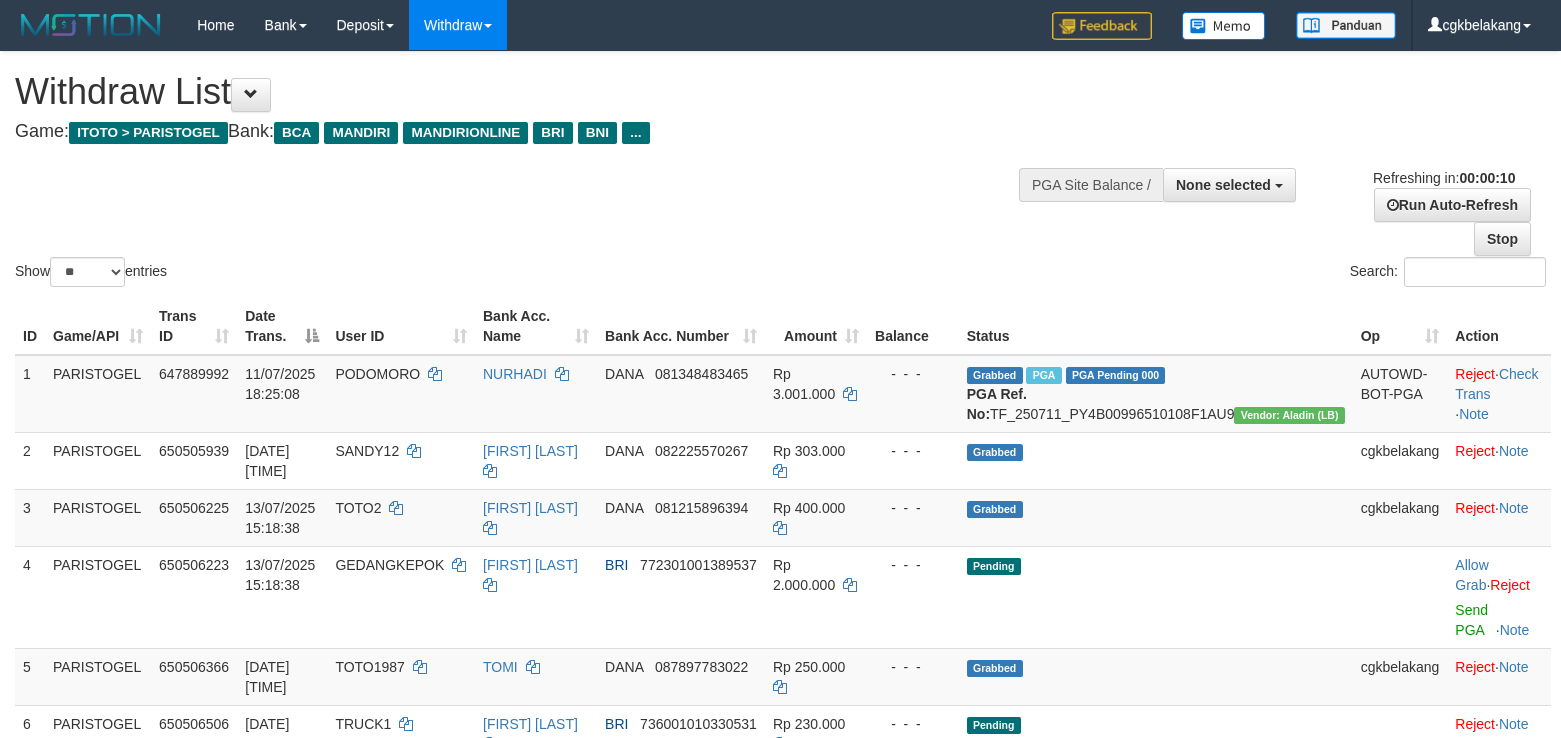 select 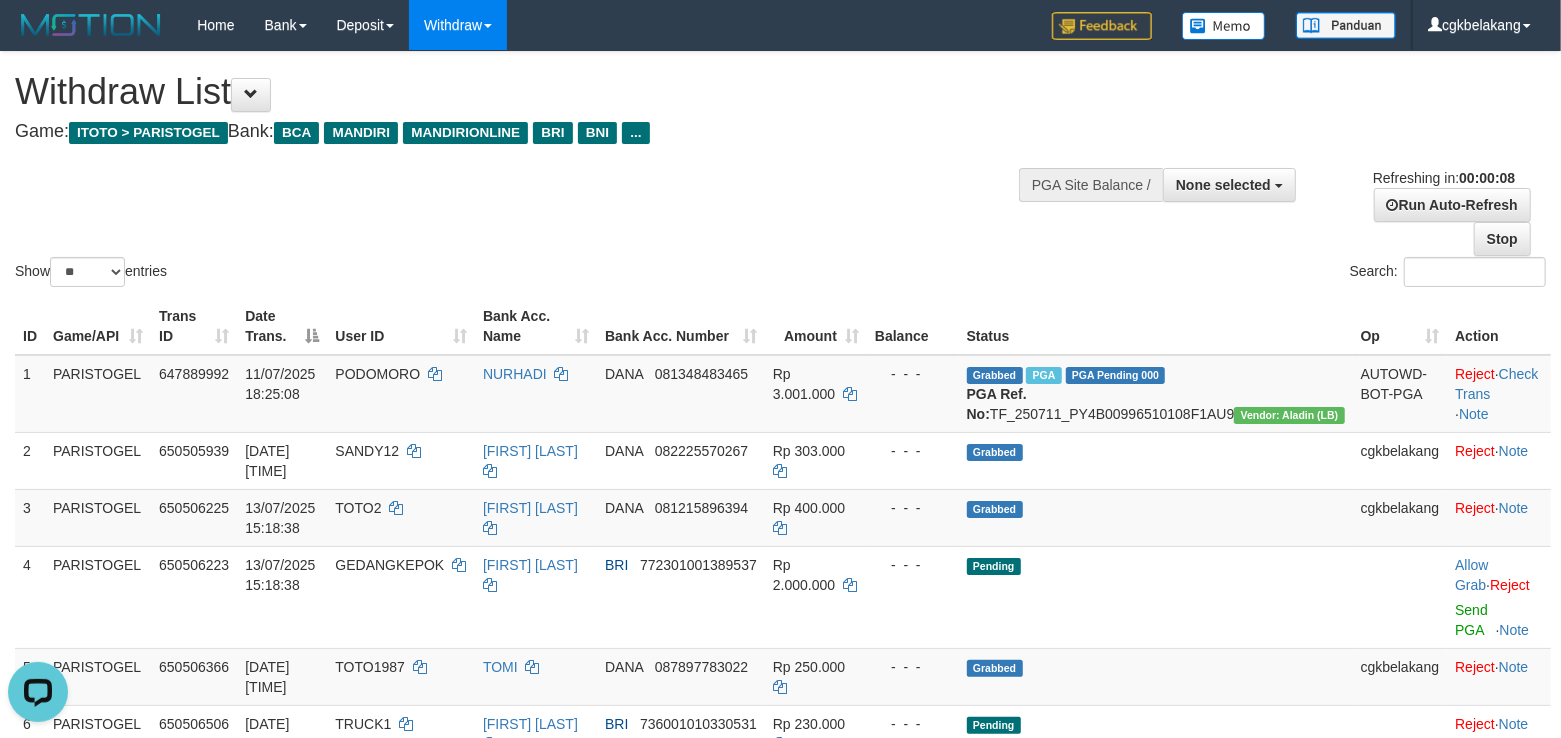 scroll, scrollTop: 0, scrollLeft: 0, axis: both 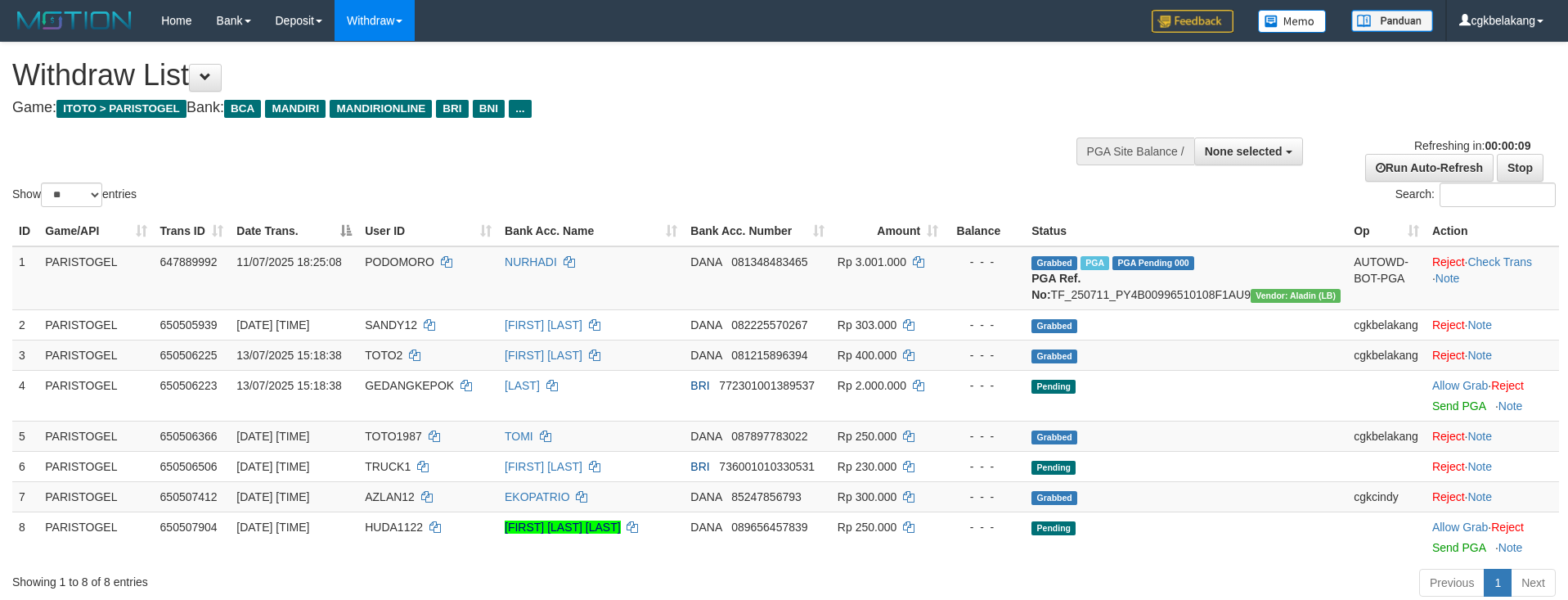 select 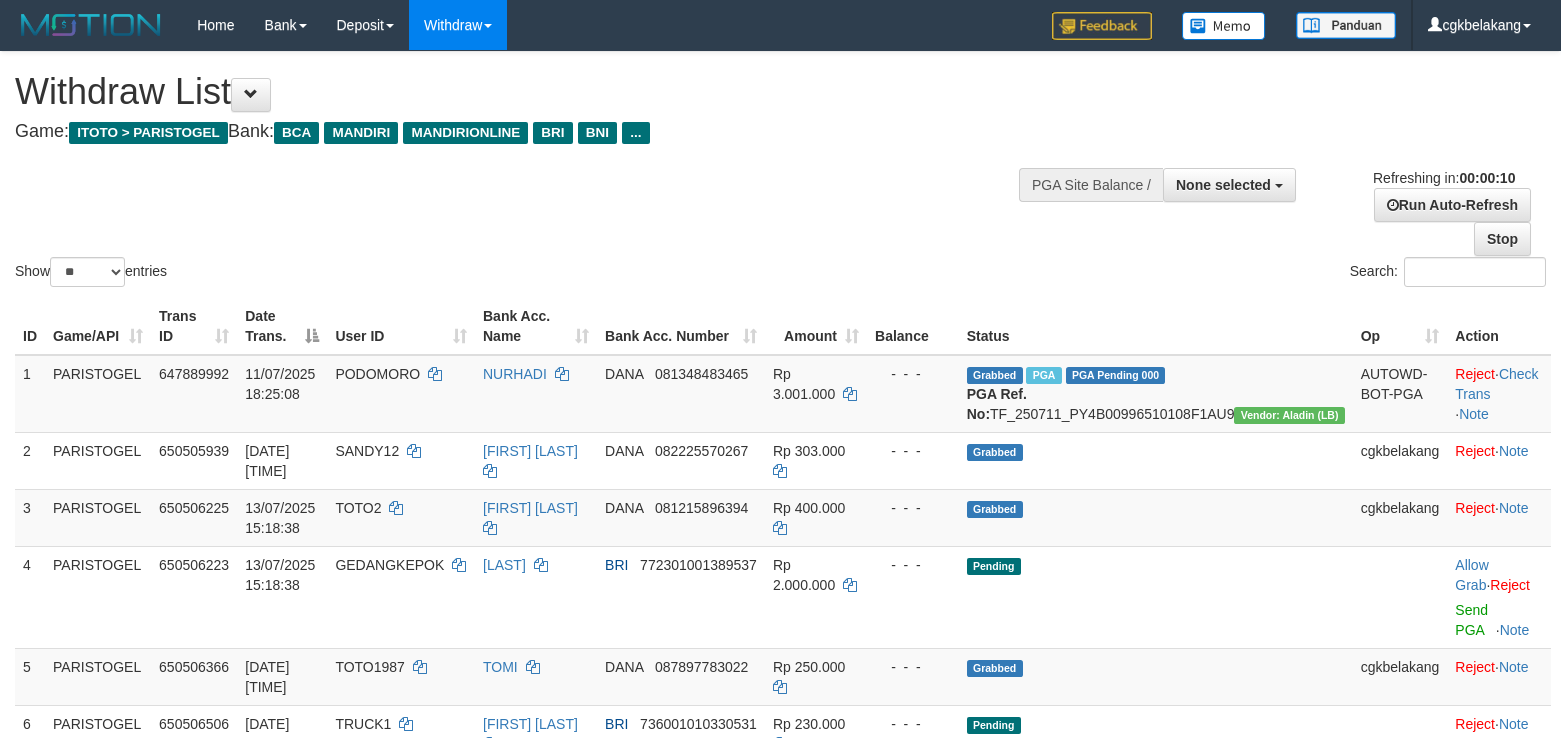 select 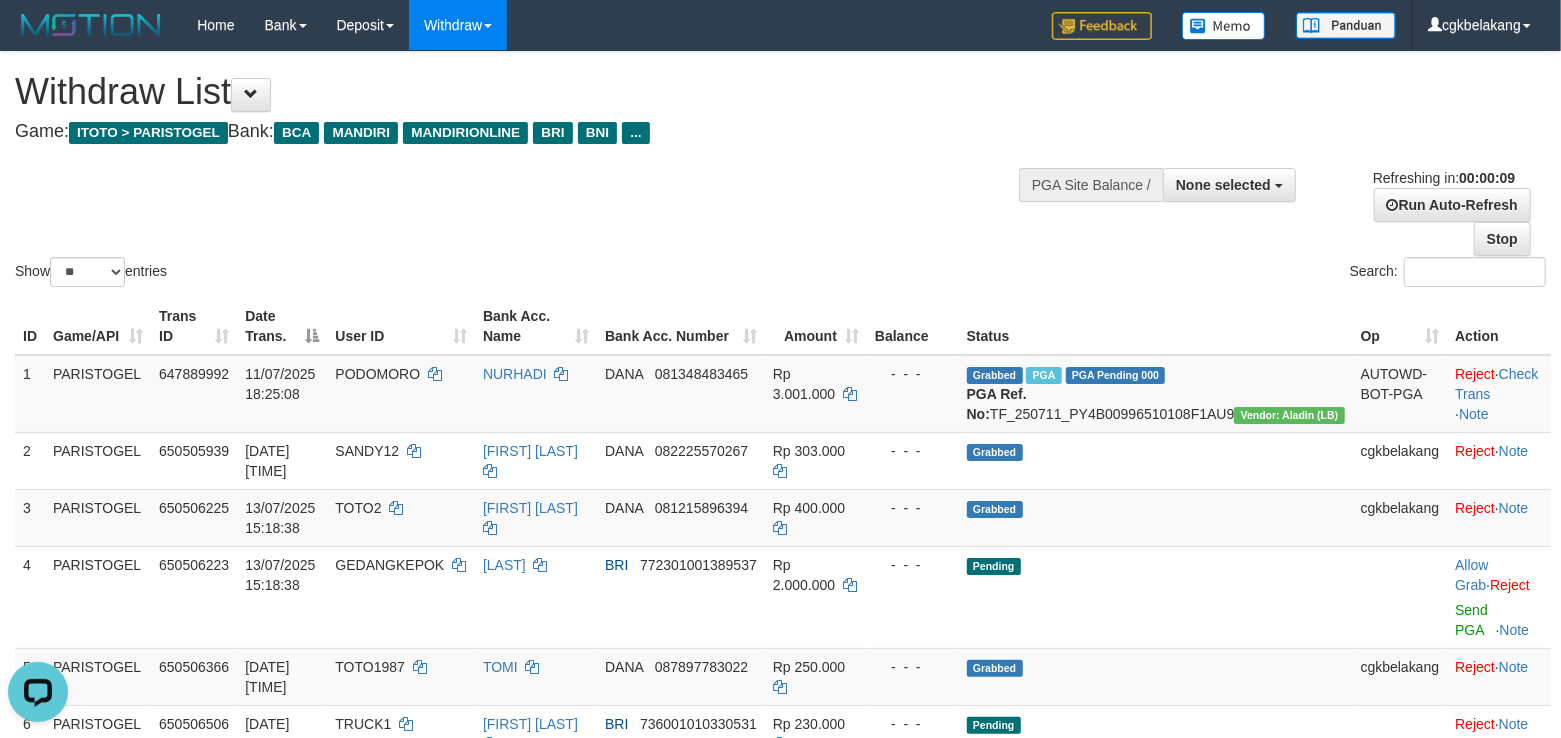 scroll, scrollTop: 0, scrollLeft: 0, axis: both 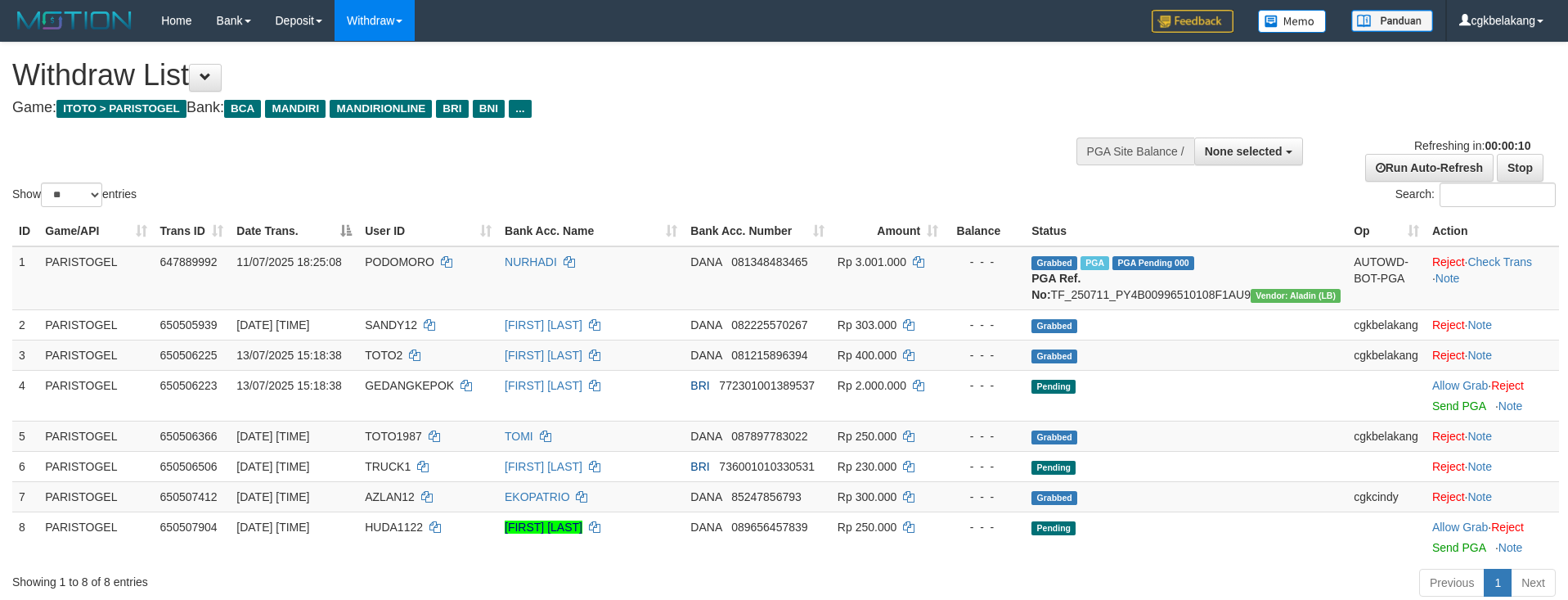 select 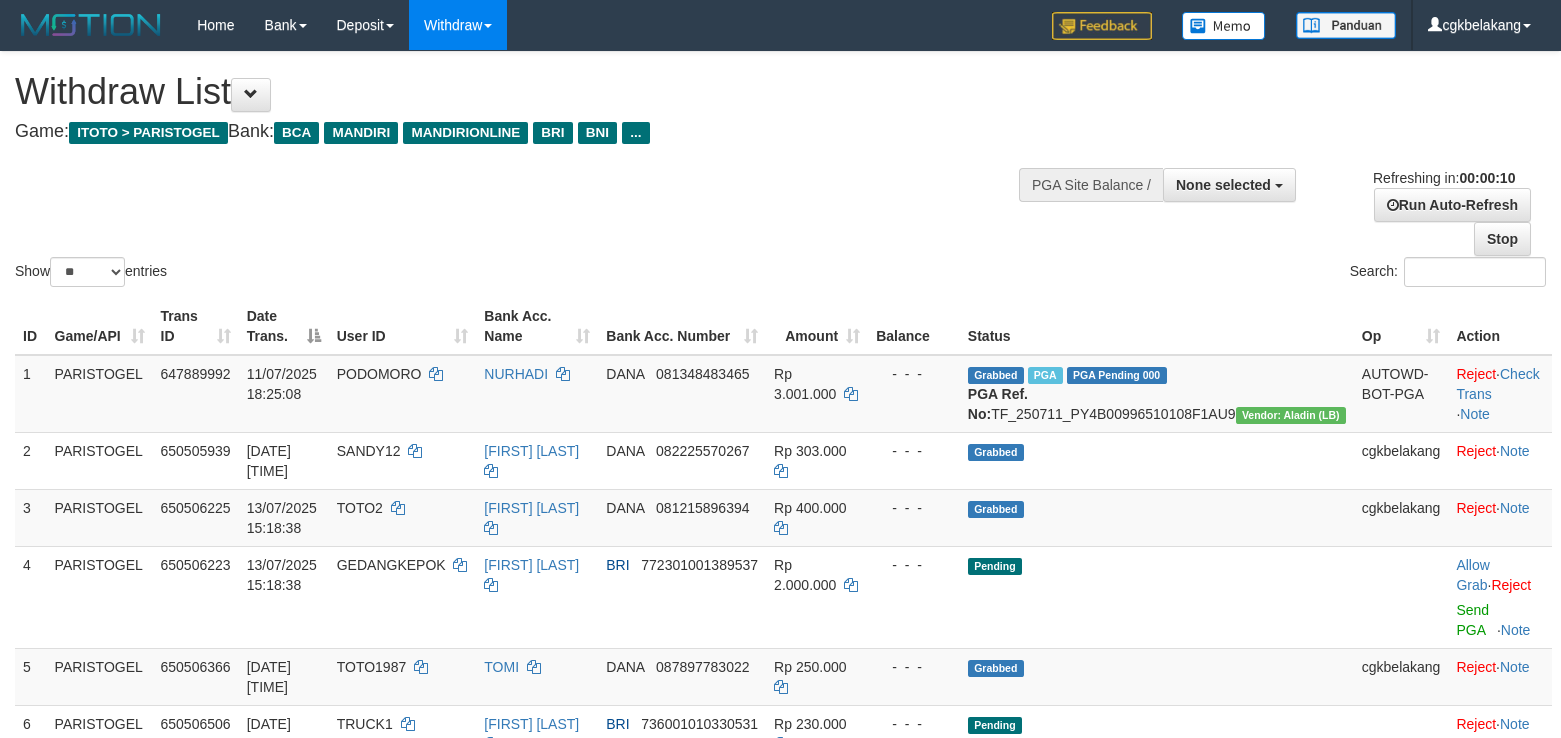 select 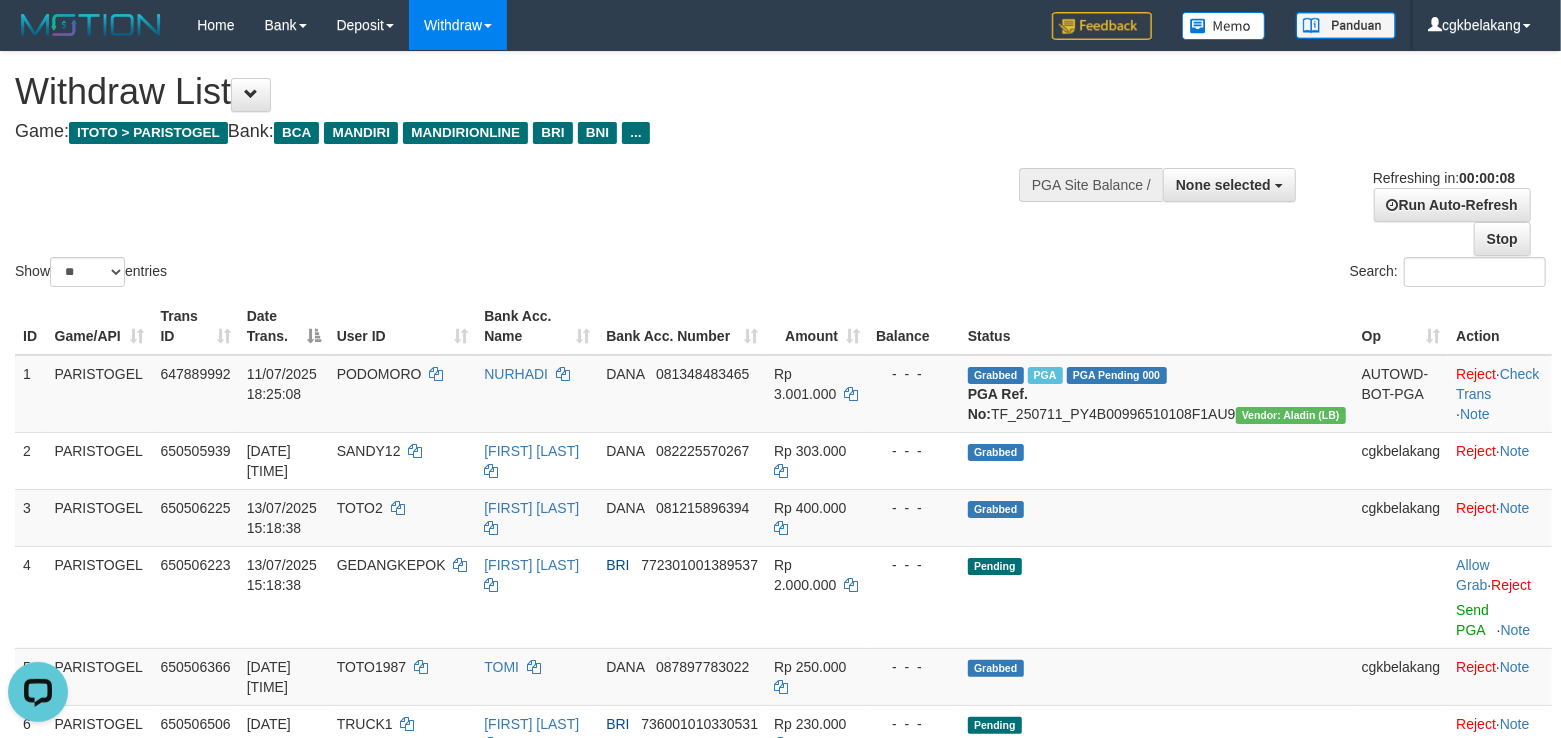 scroll, scrollTop: 0, scrollLeft: 0, axis: both 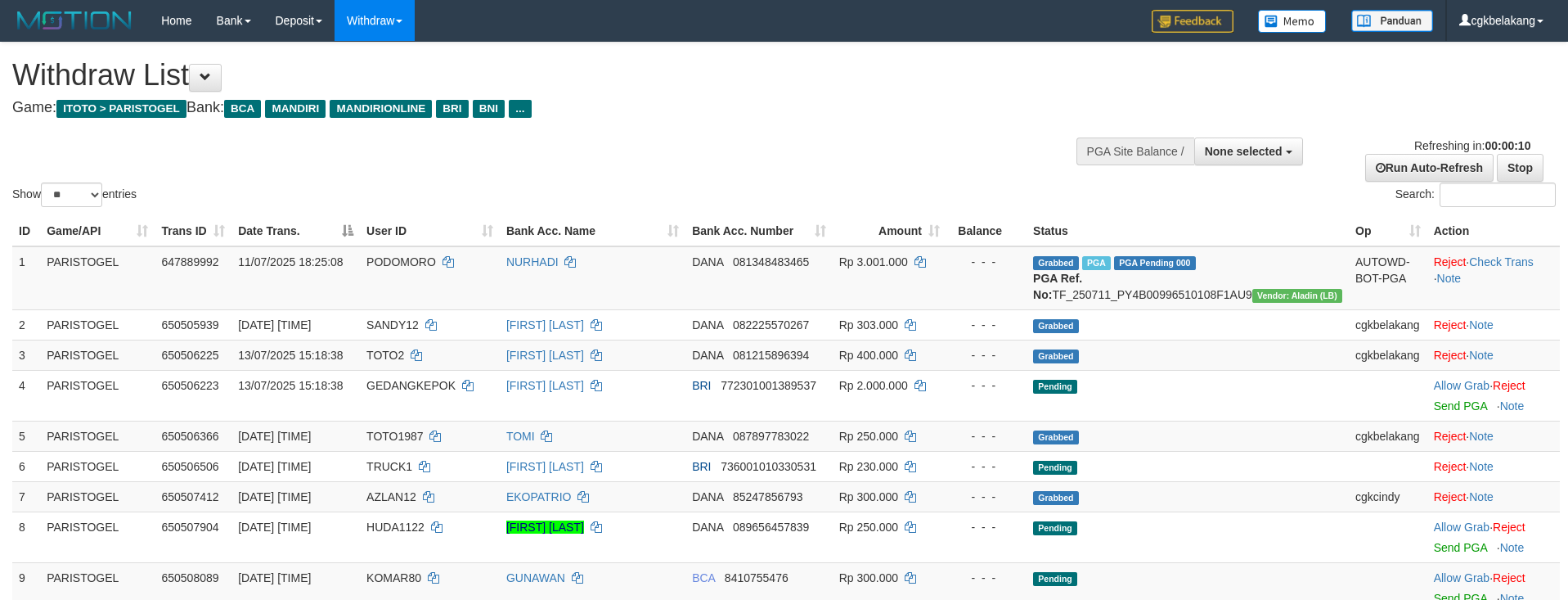 select 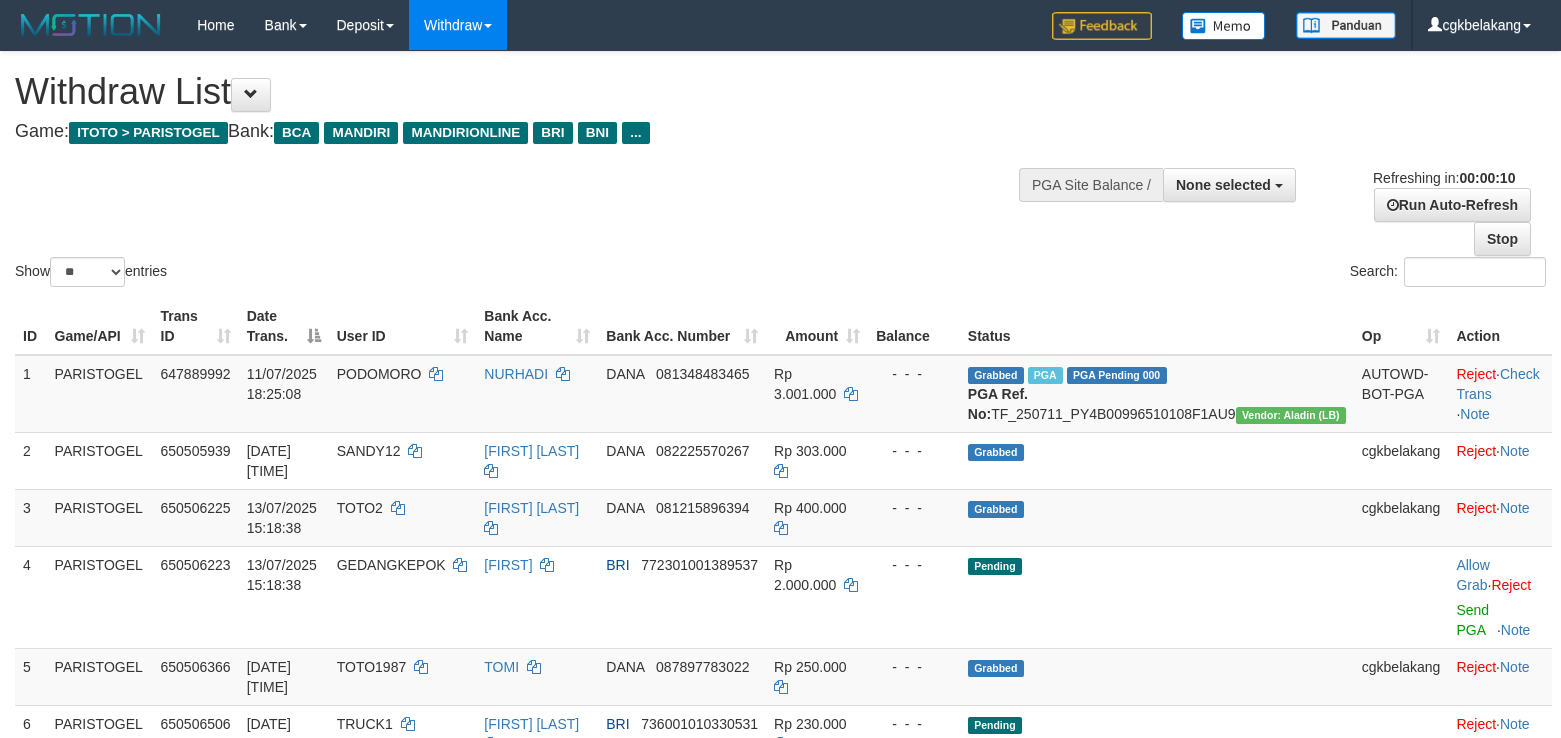 select 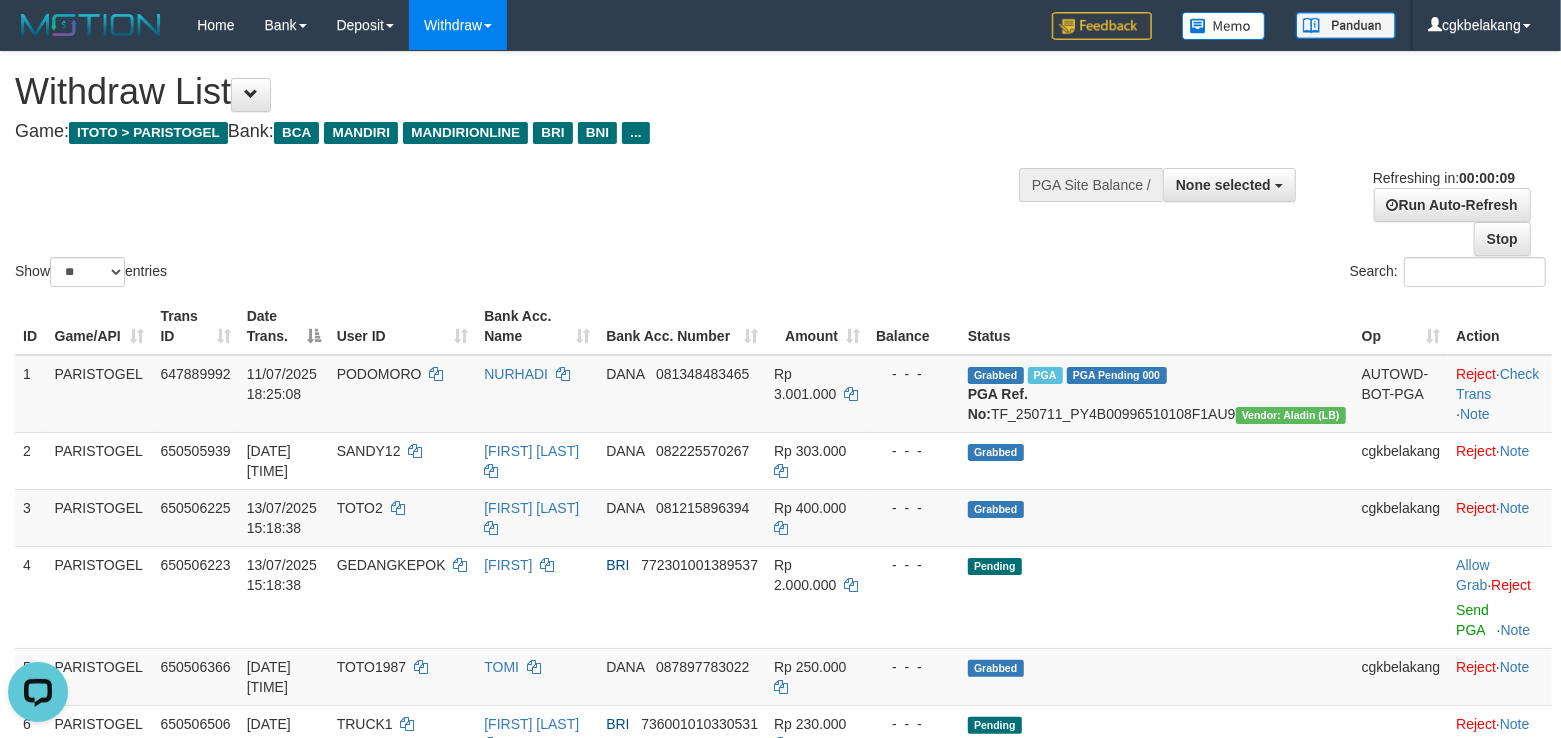 scroll, scrollTop: 0, scrollLeft: 0, axis: both 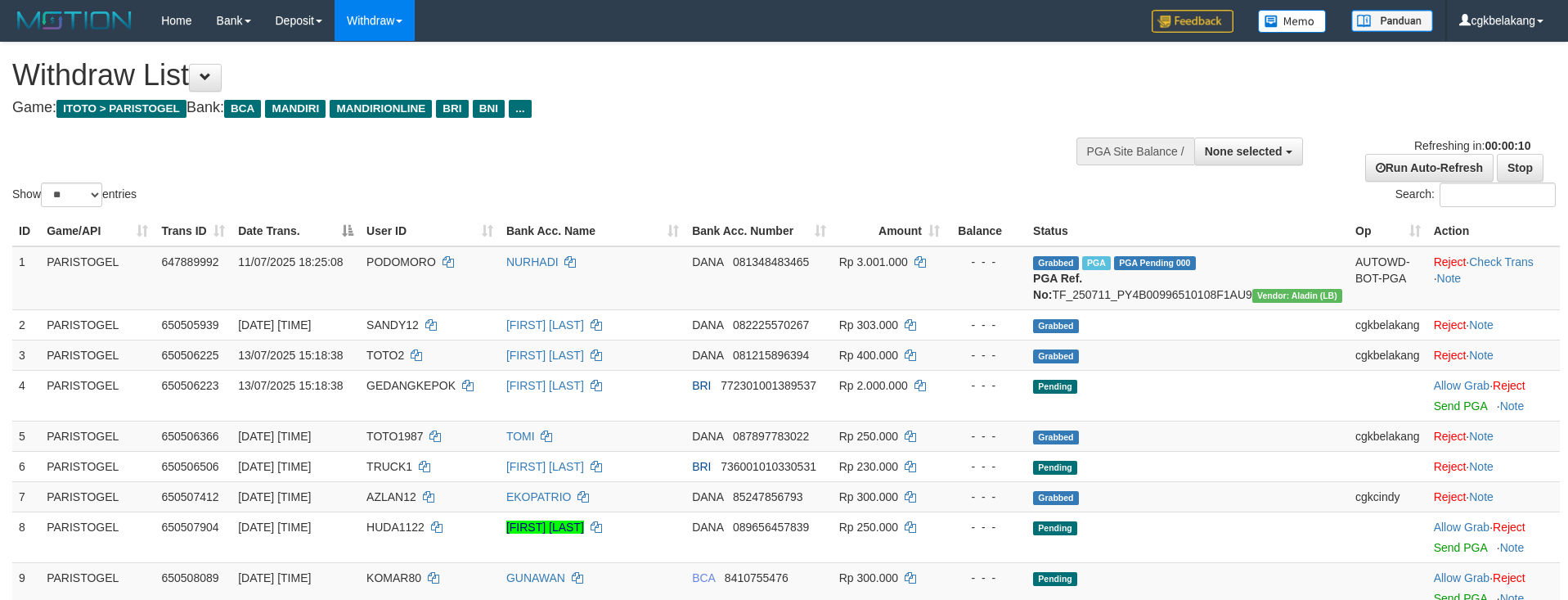 select 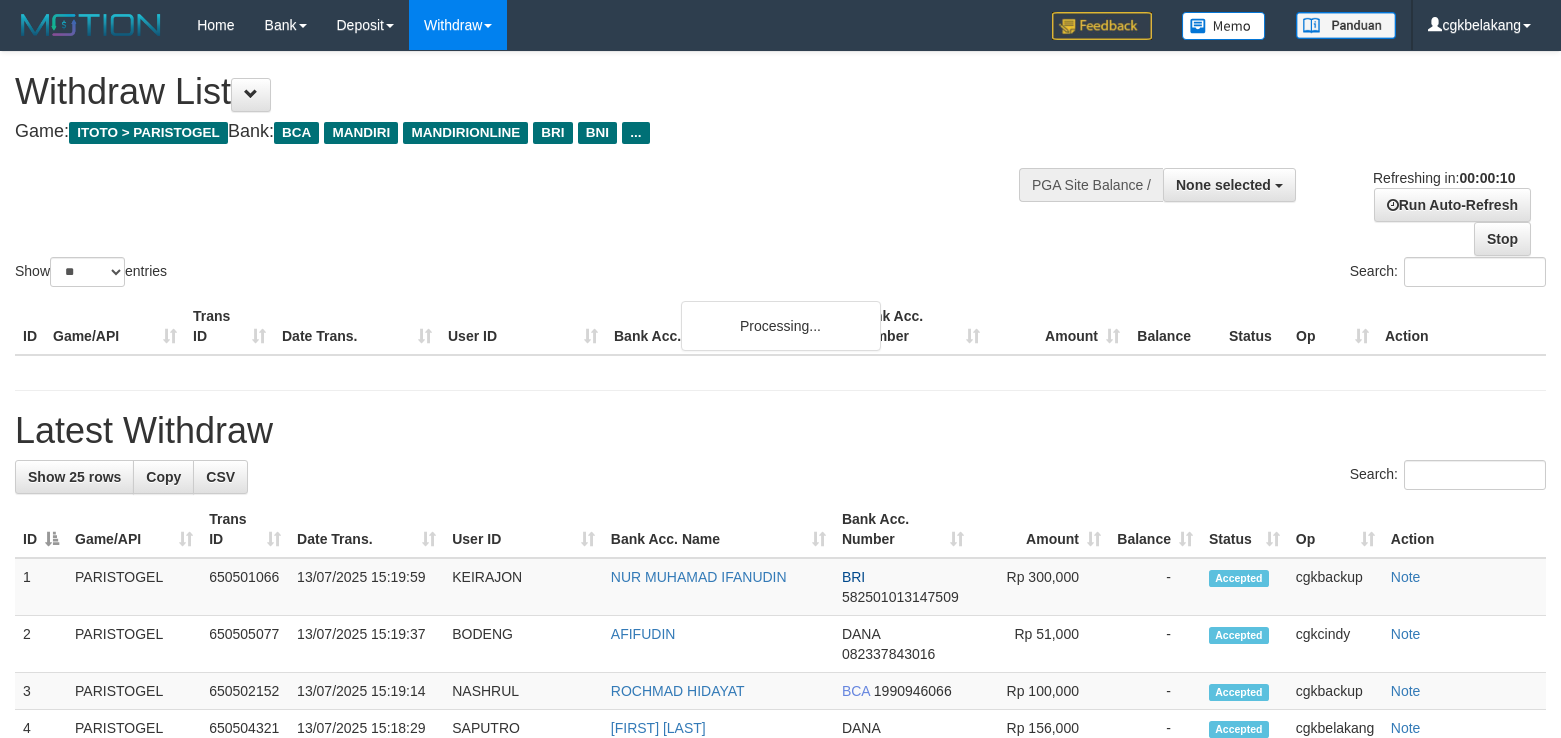 select 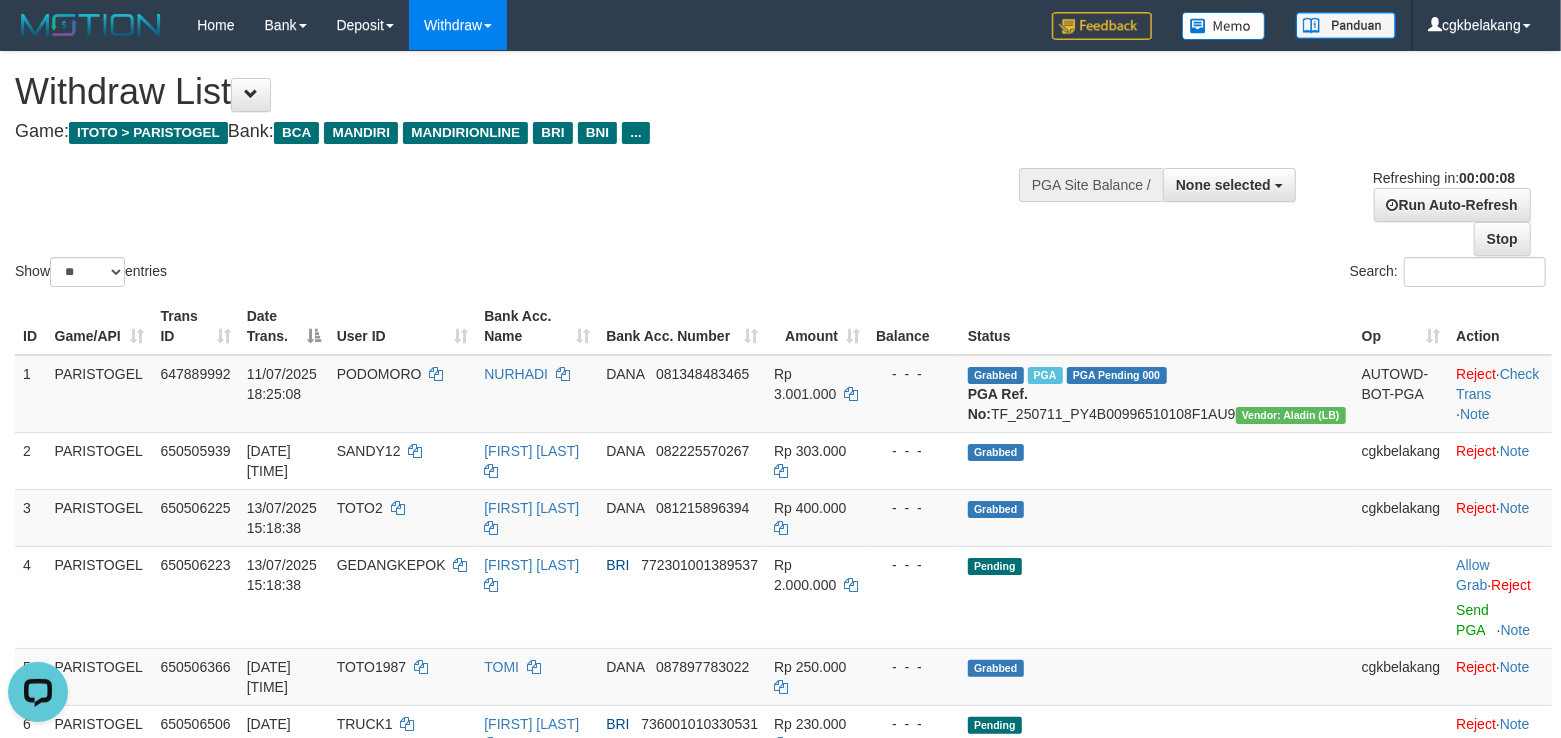 scroll, scrollTop: 0, scrollLeft: 0, axis: both 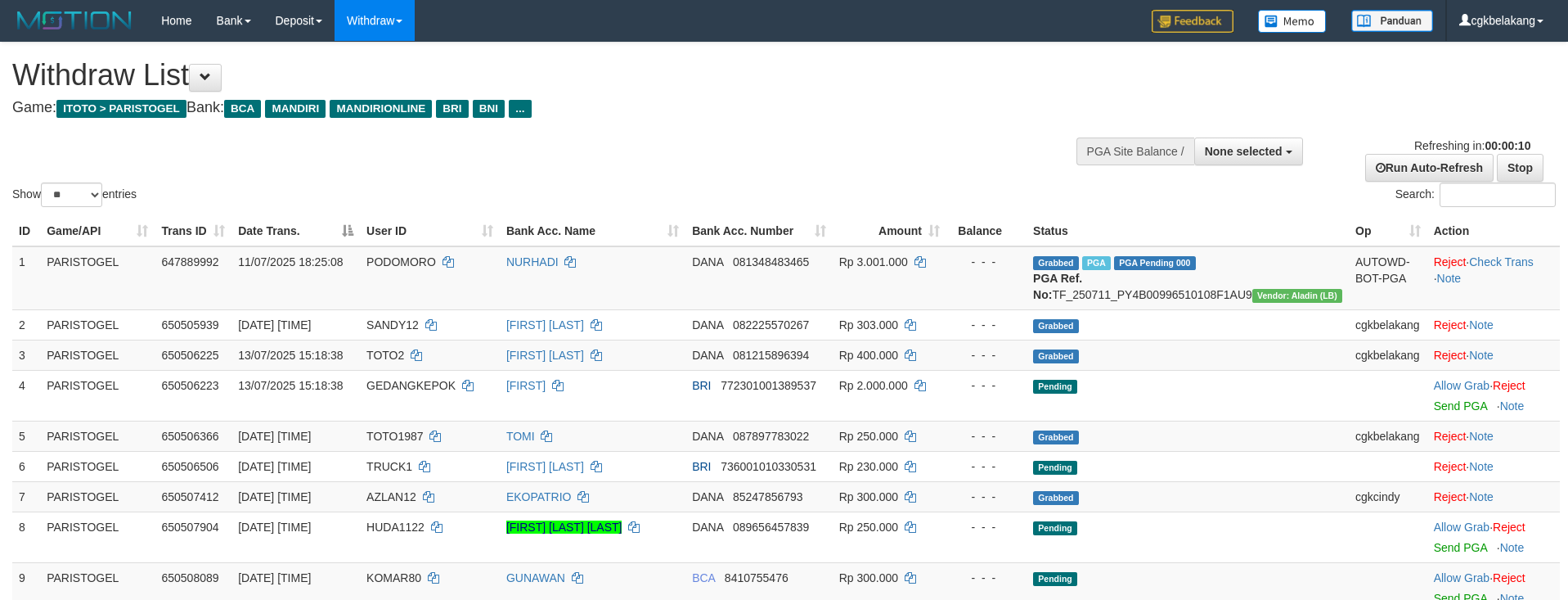 select 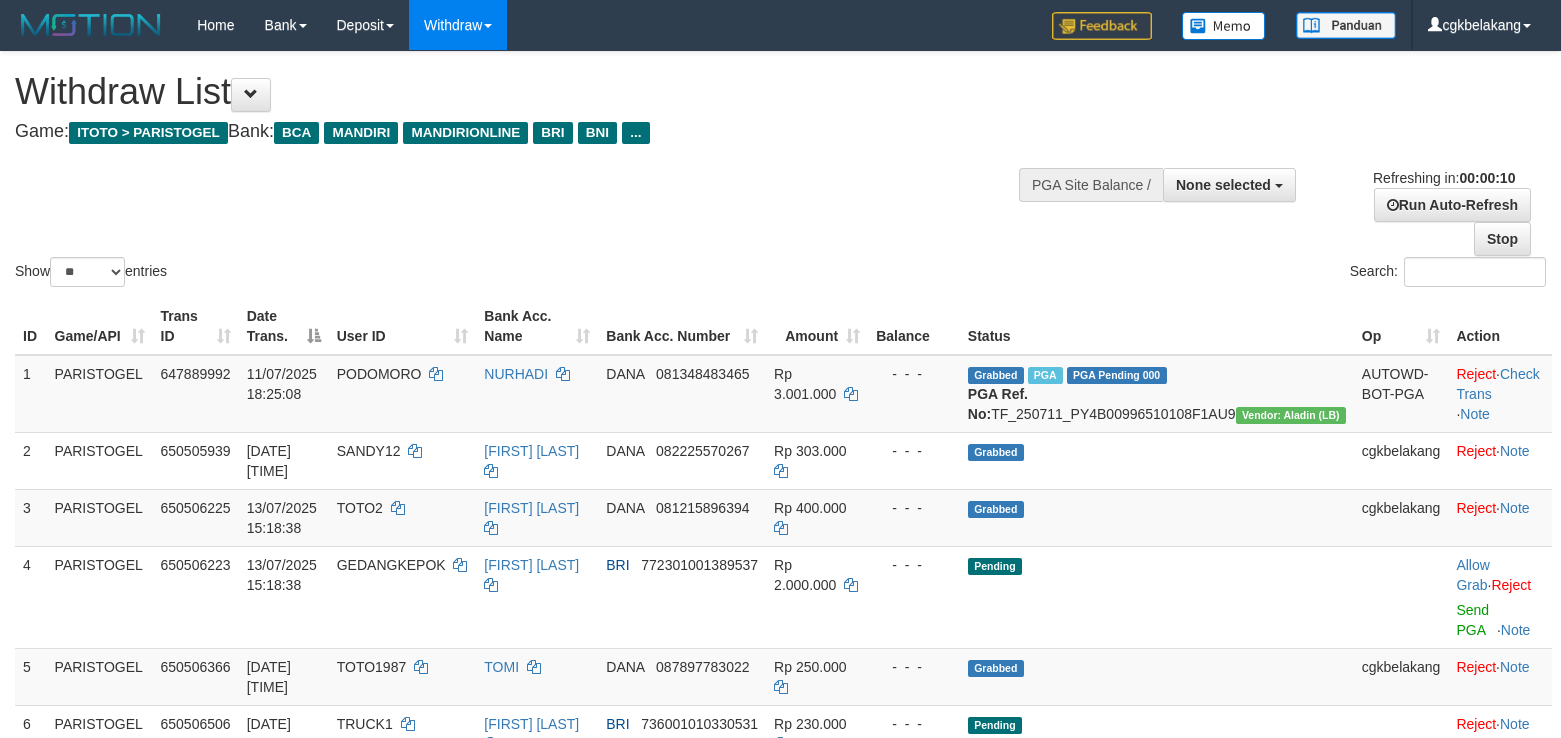 select 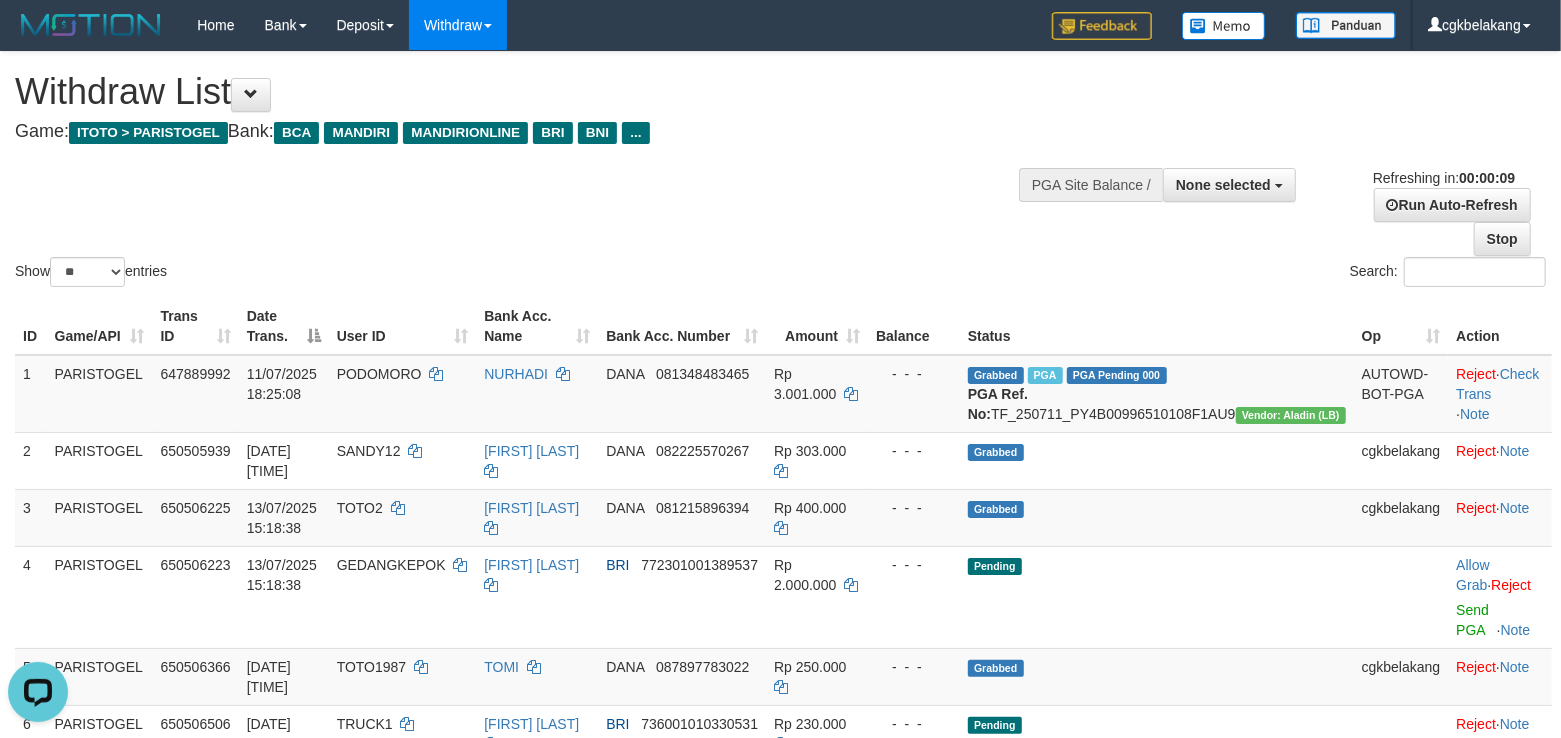scroll, scrollTop: 0, scrollLeft: 0, axis: both 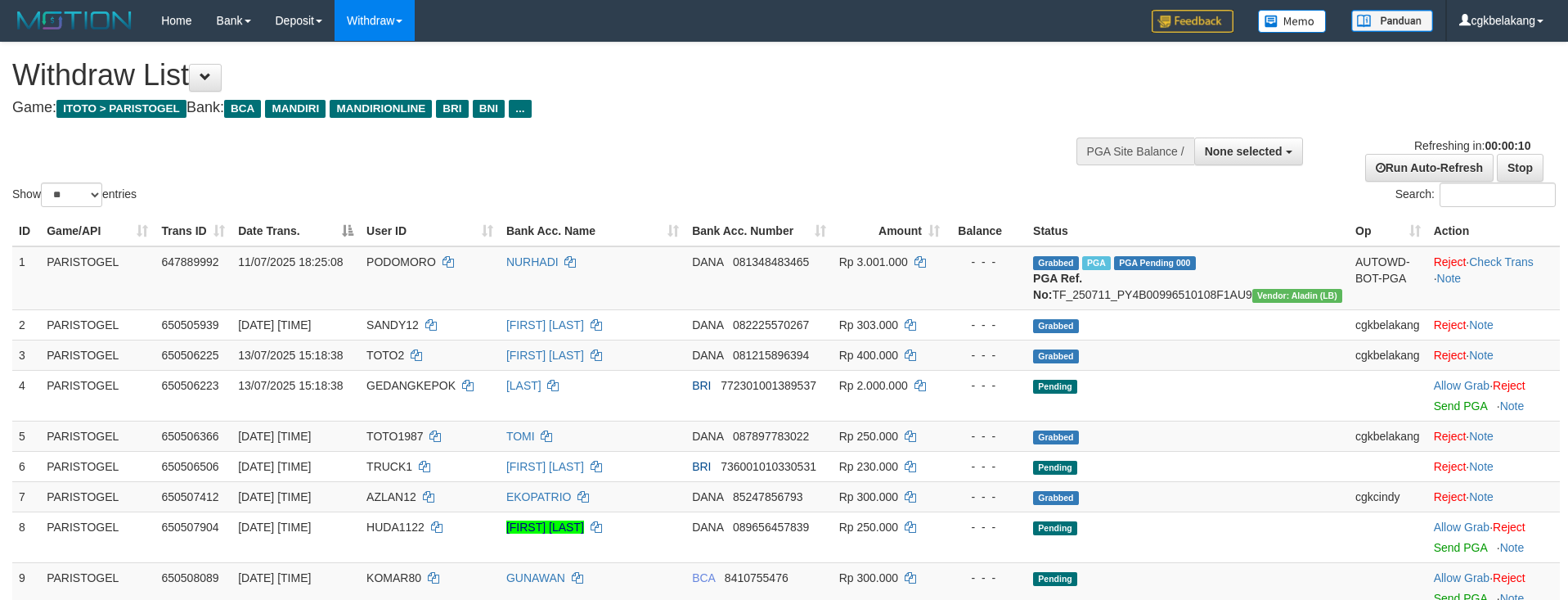select 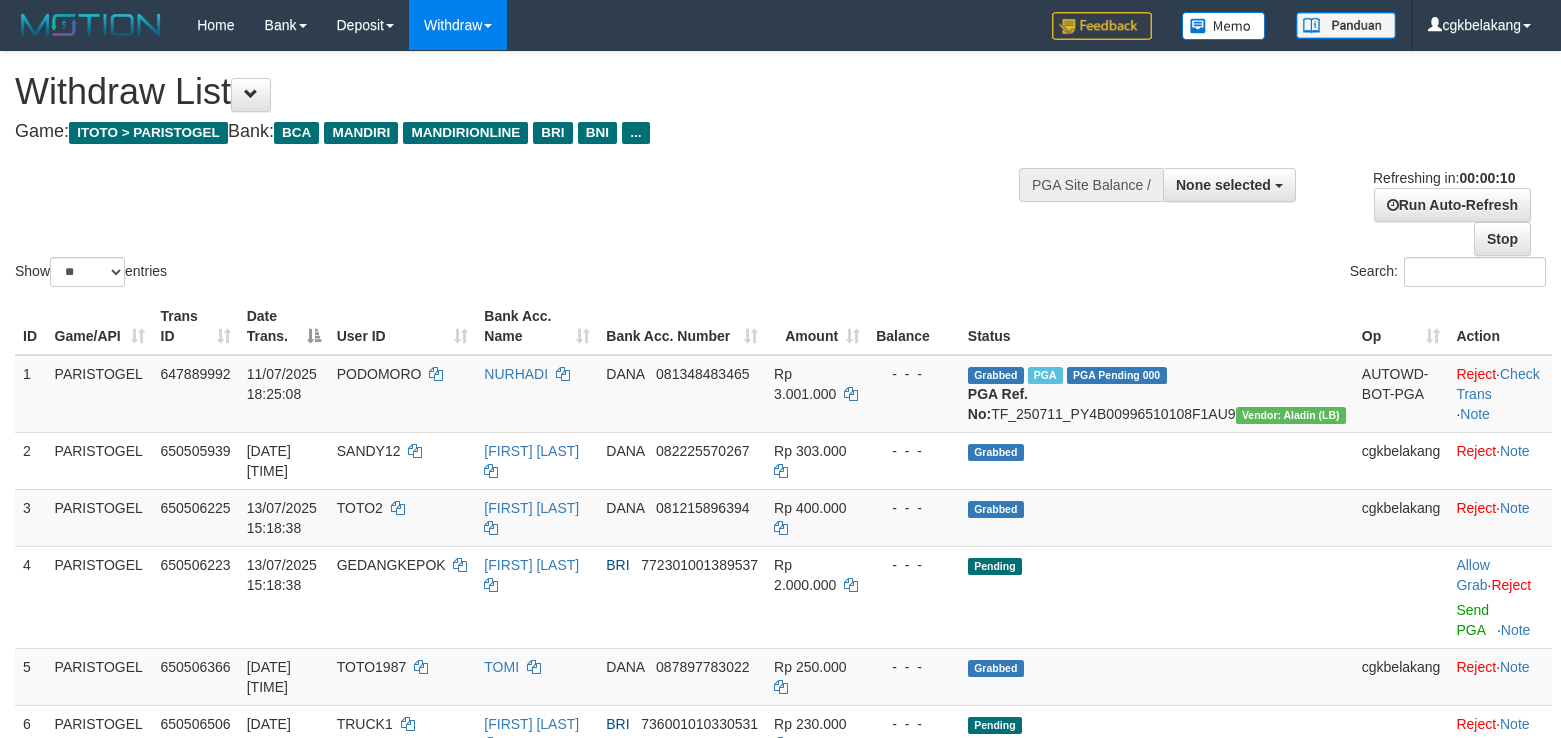 select 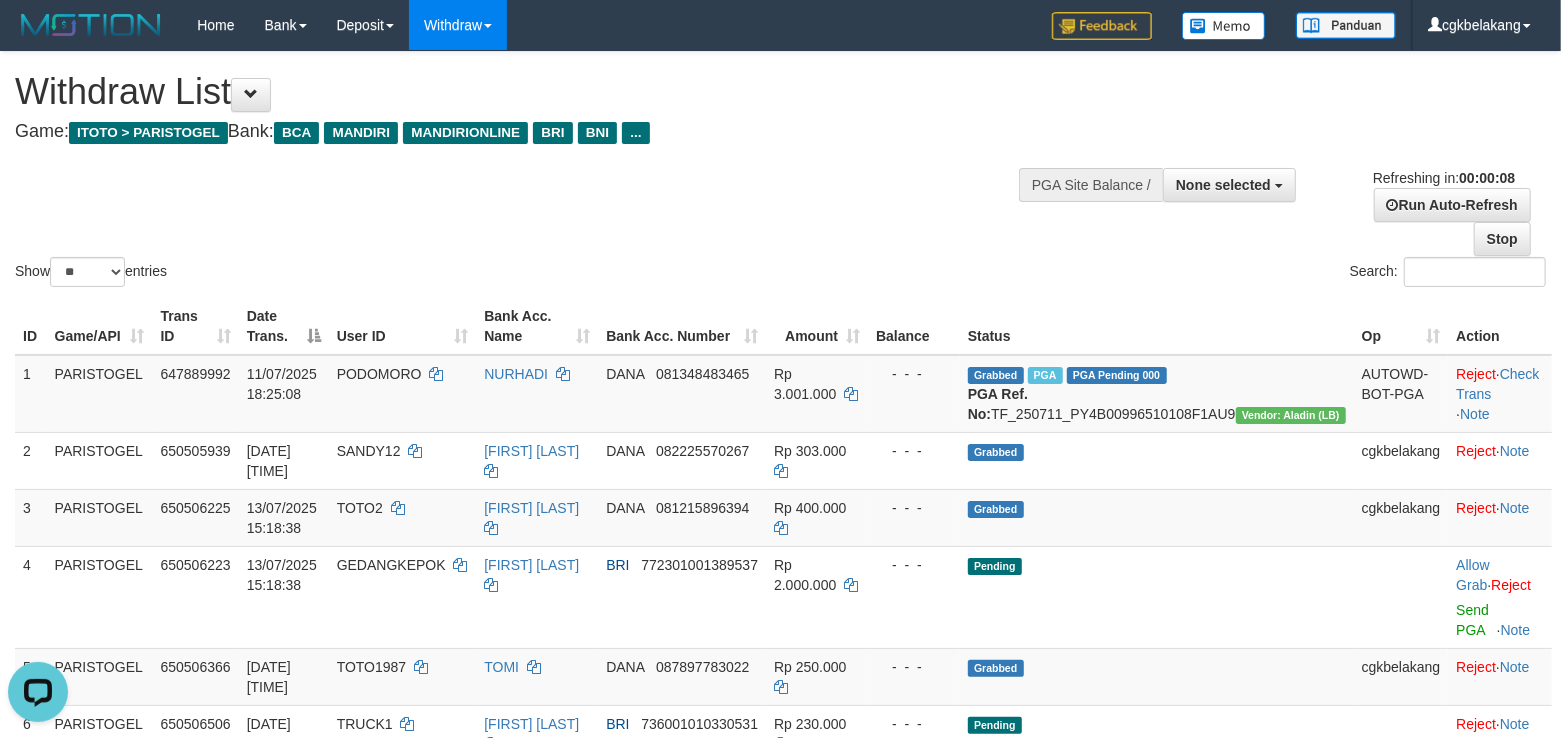 scroll, scrollTop: 0, scrollLeft: 0, axis: both 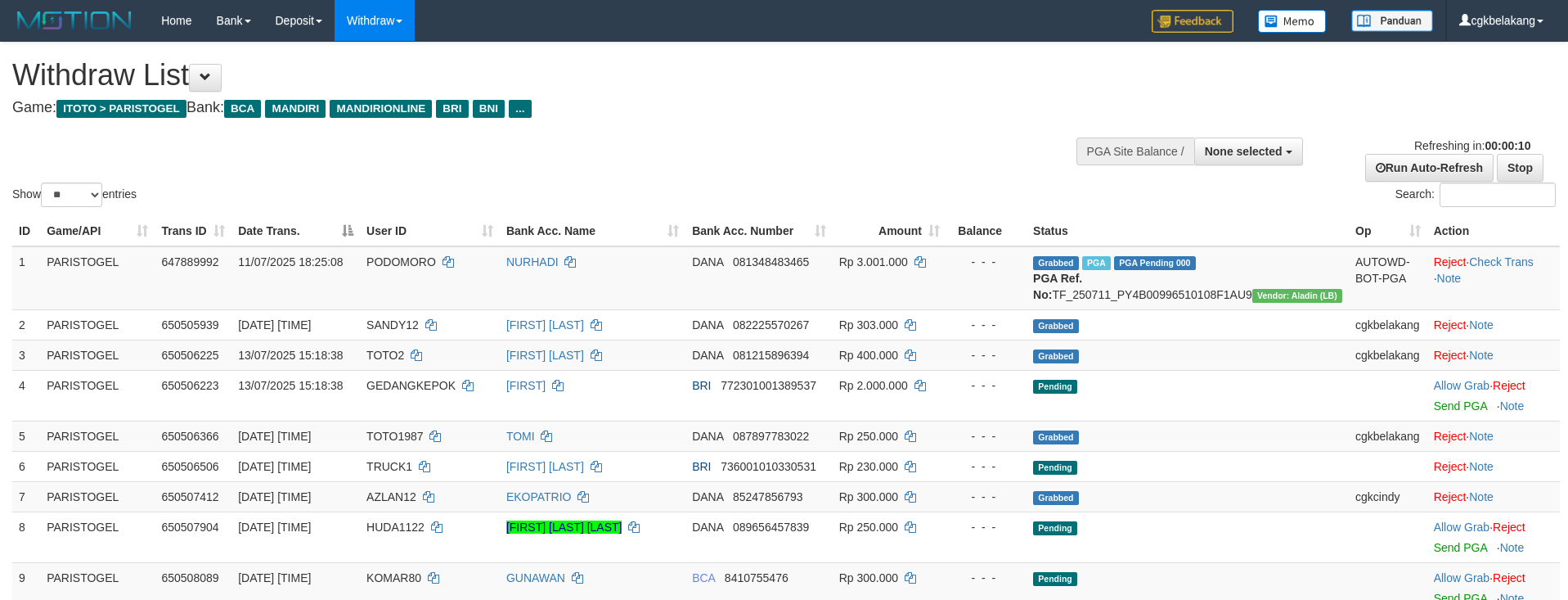 select 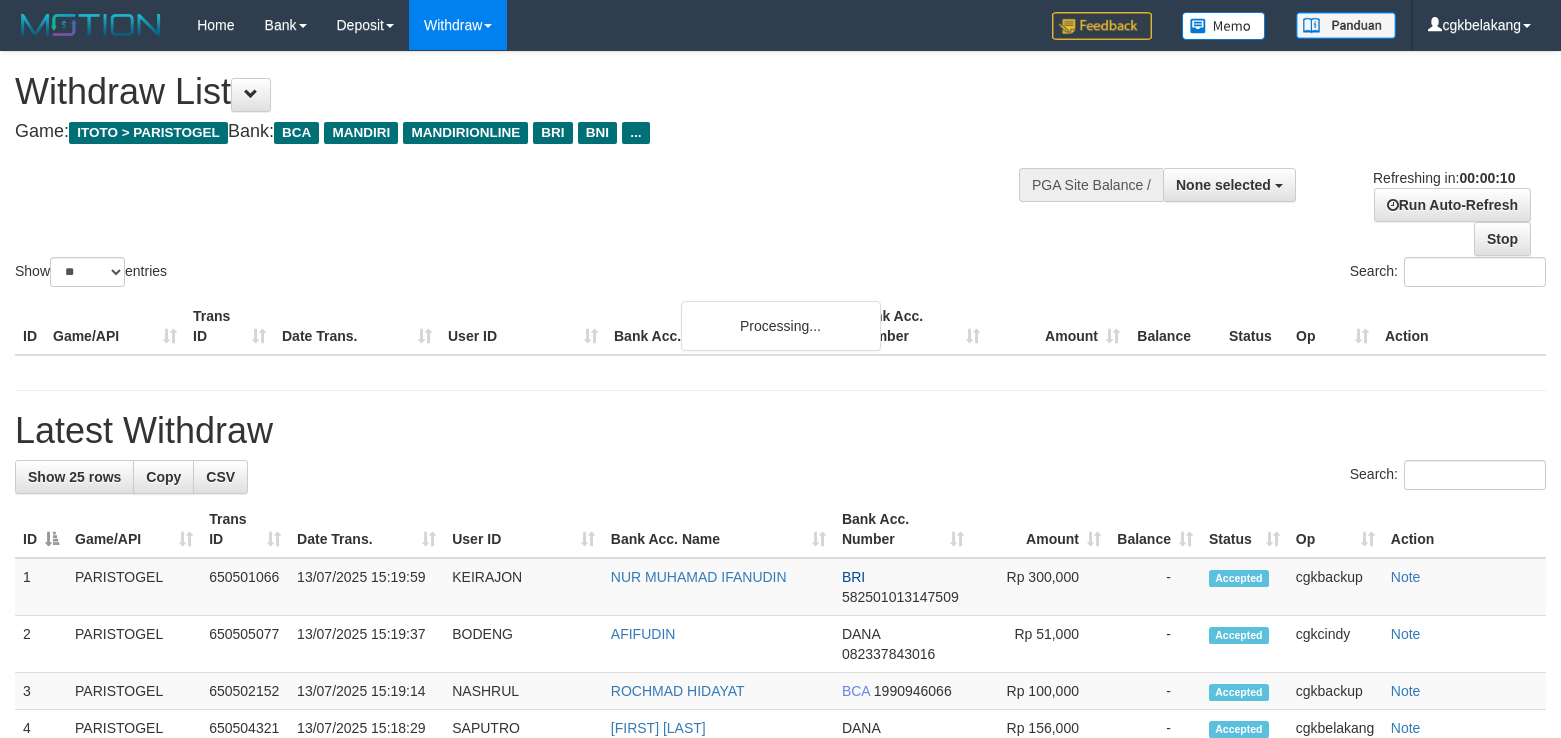 select 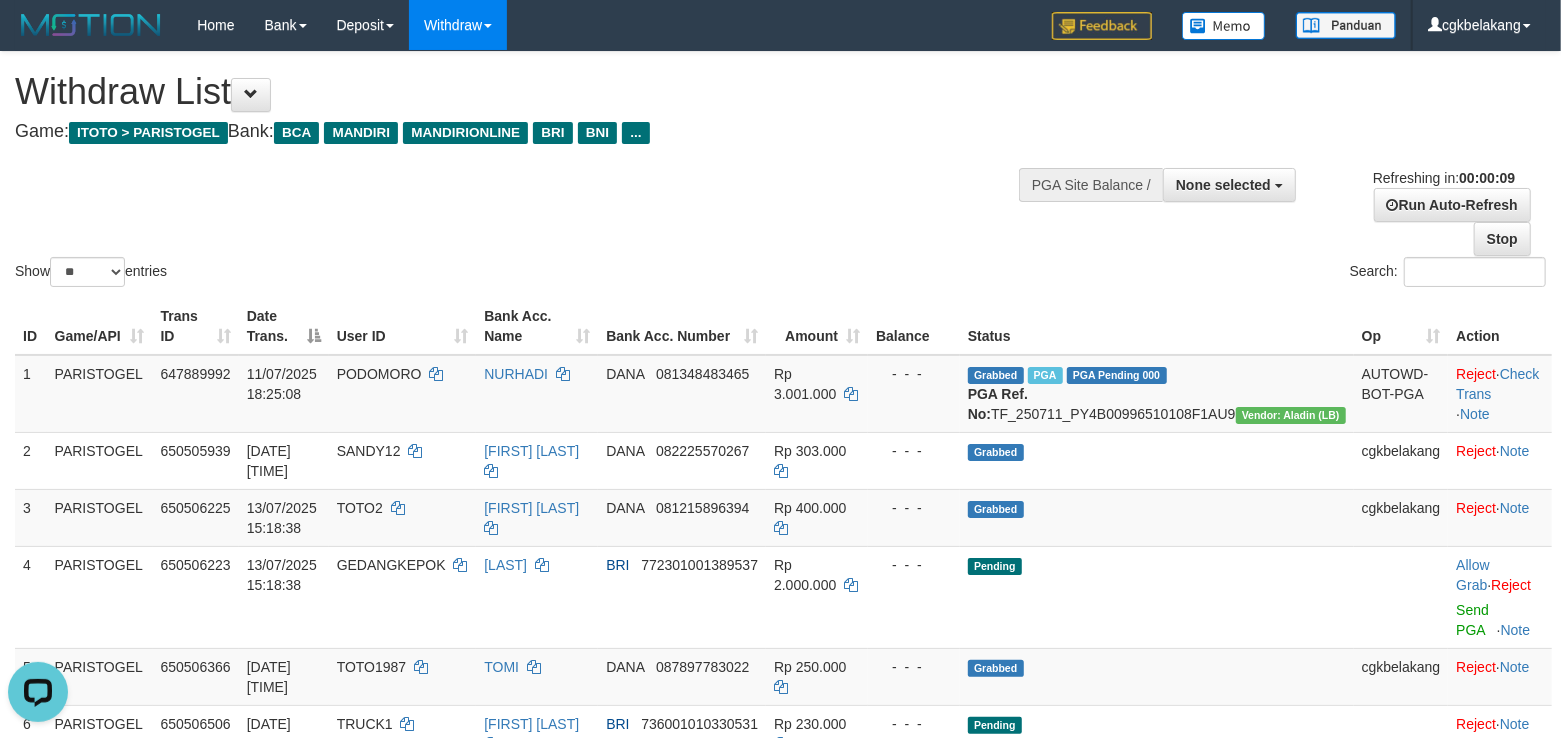 scroll, scrollTop: 0, scrollLeft: 0, axis: both 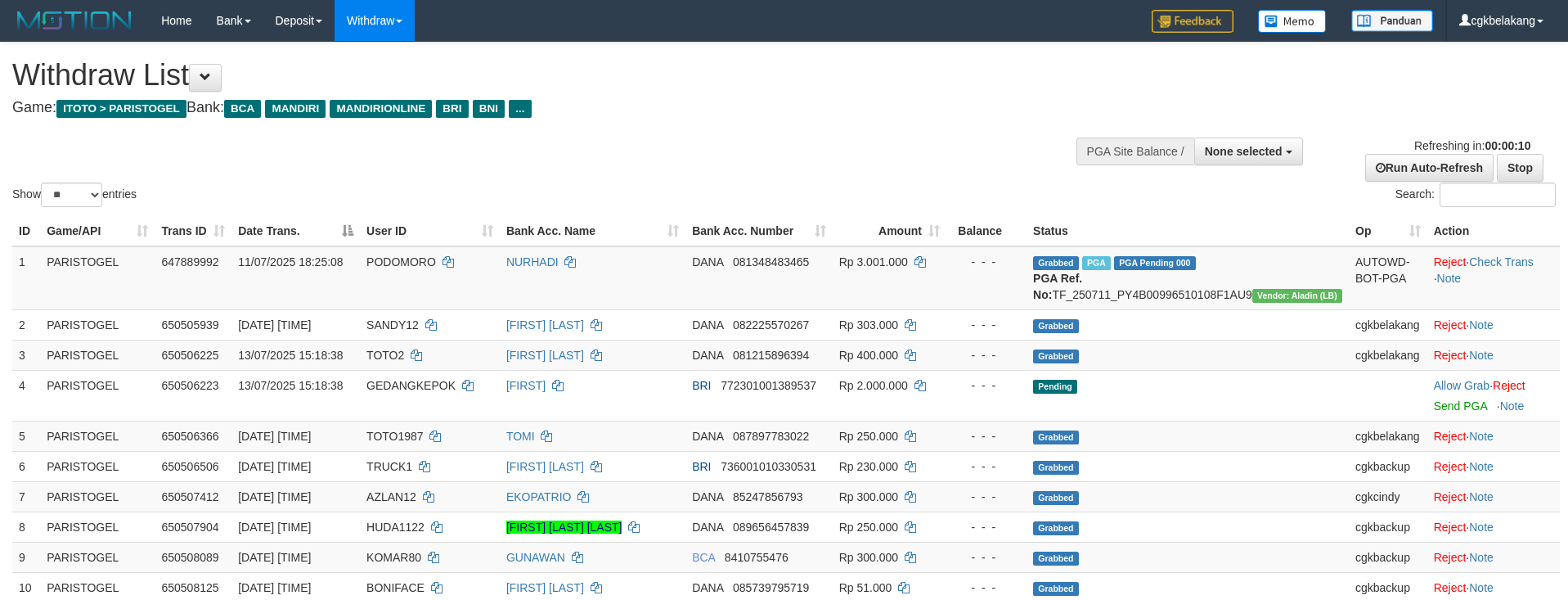 select 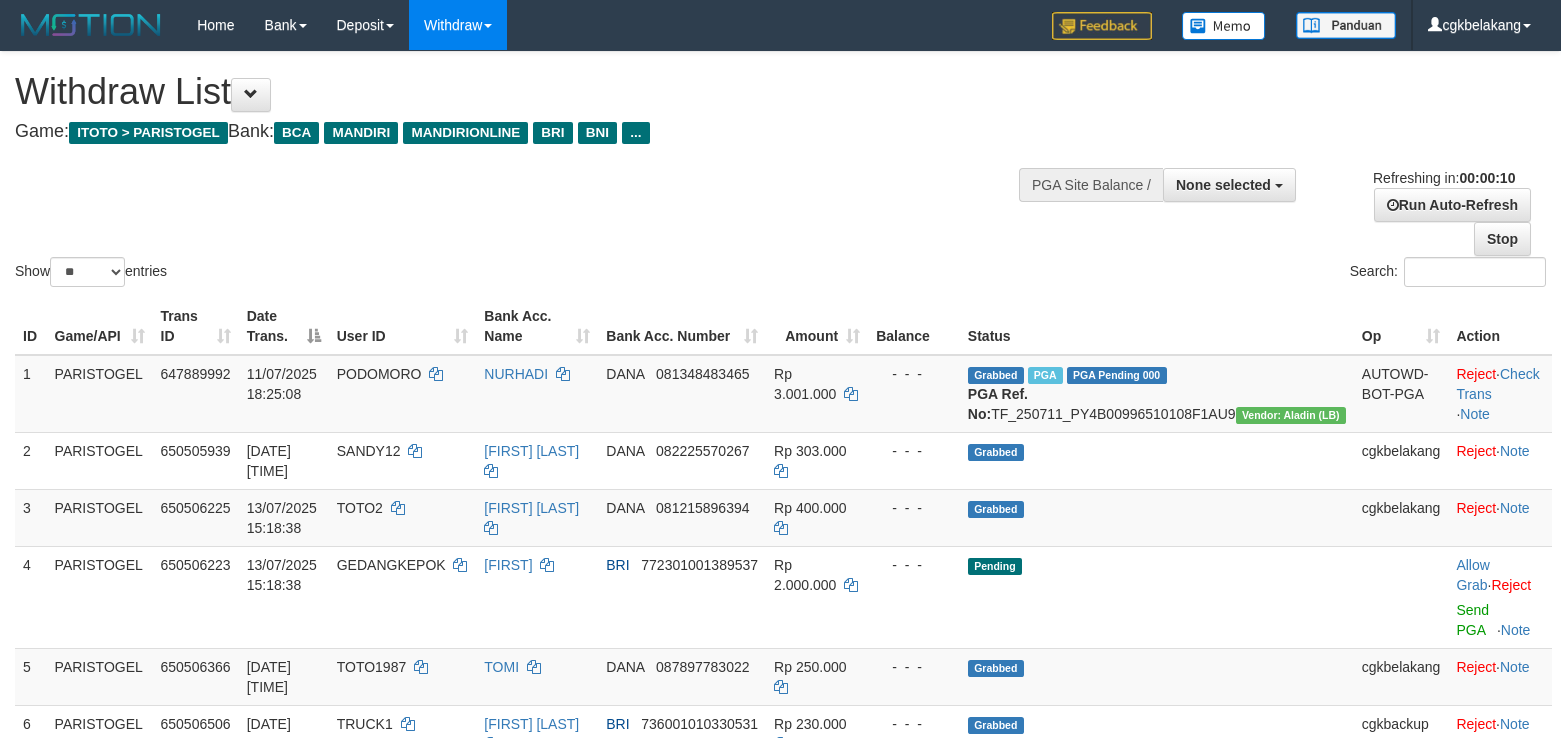 select 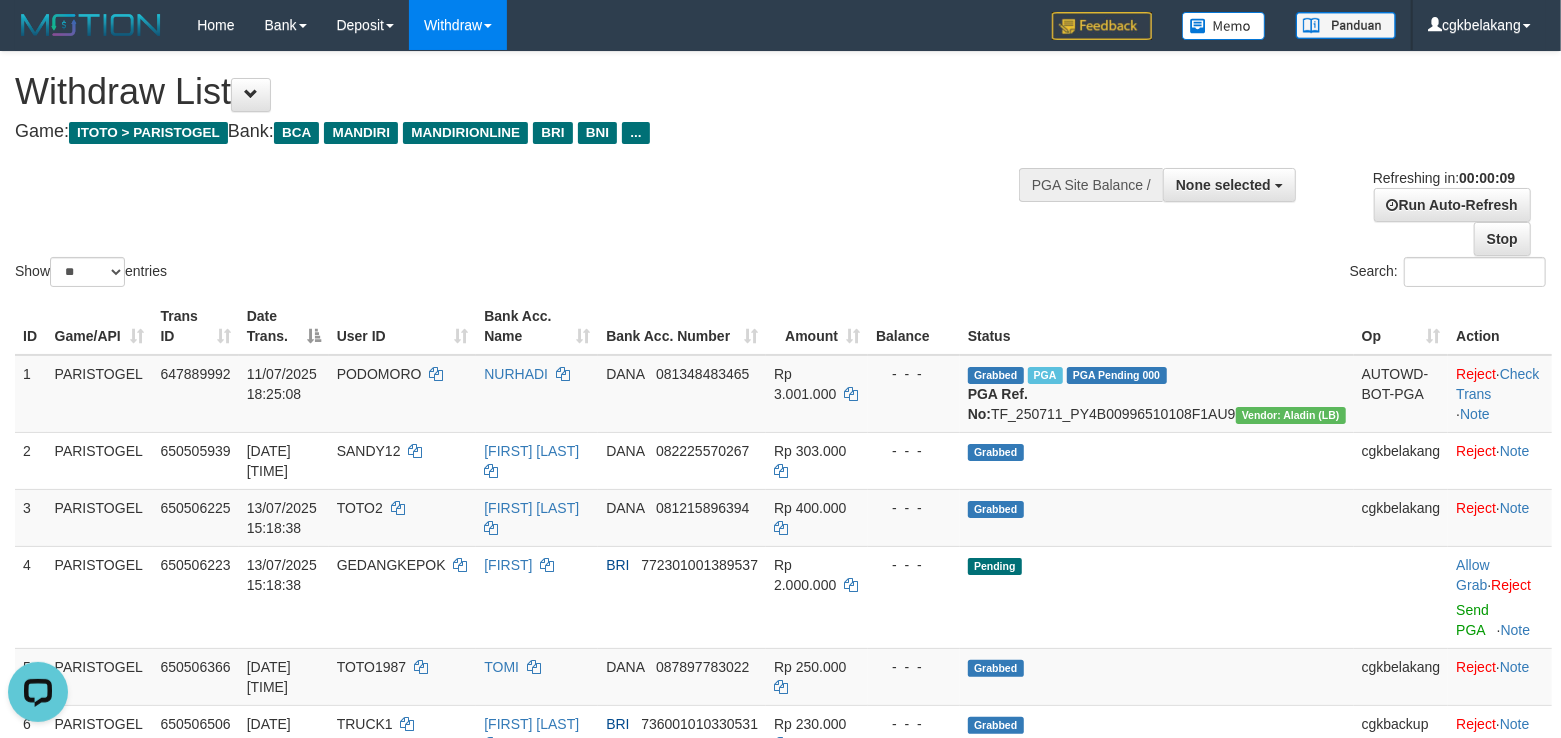 scroll, scrollTop: 0, scrollLeft: 0, axis: both 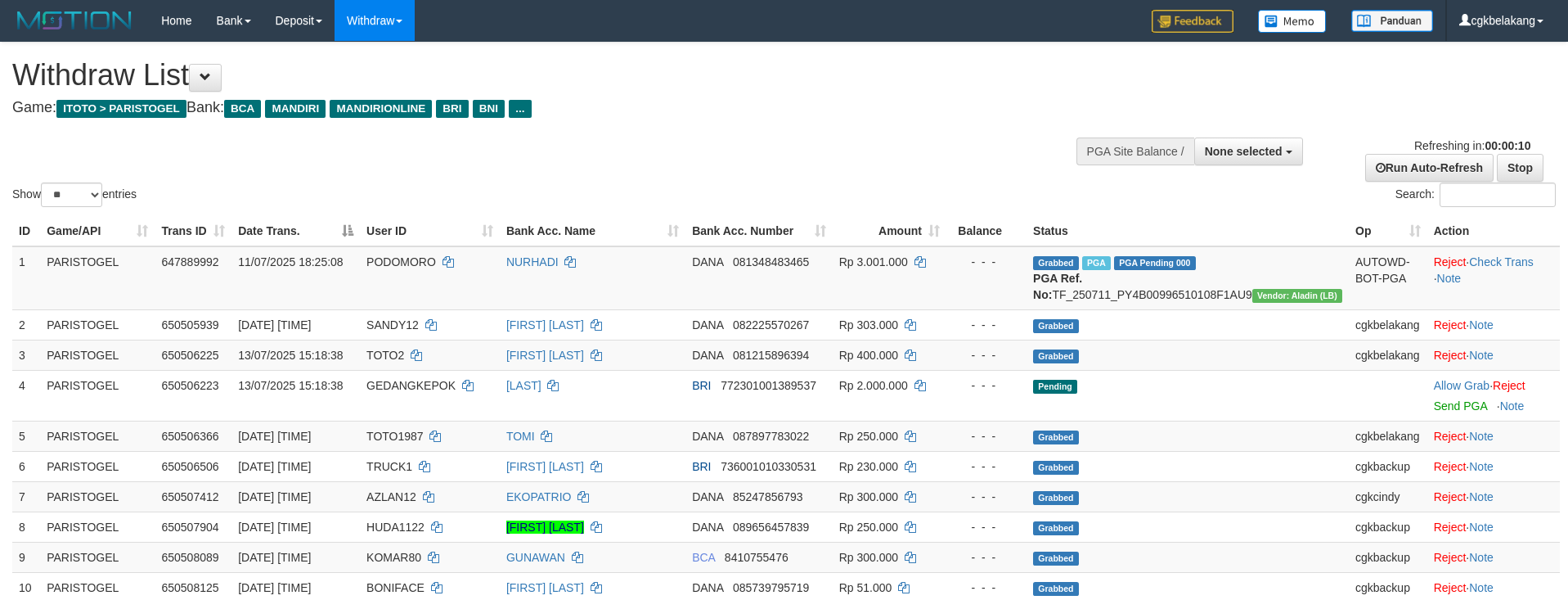 select 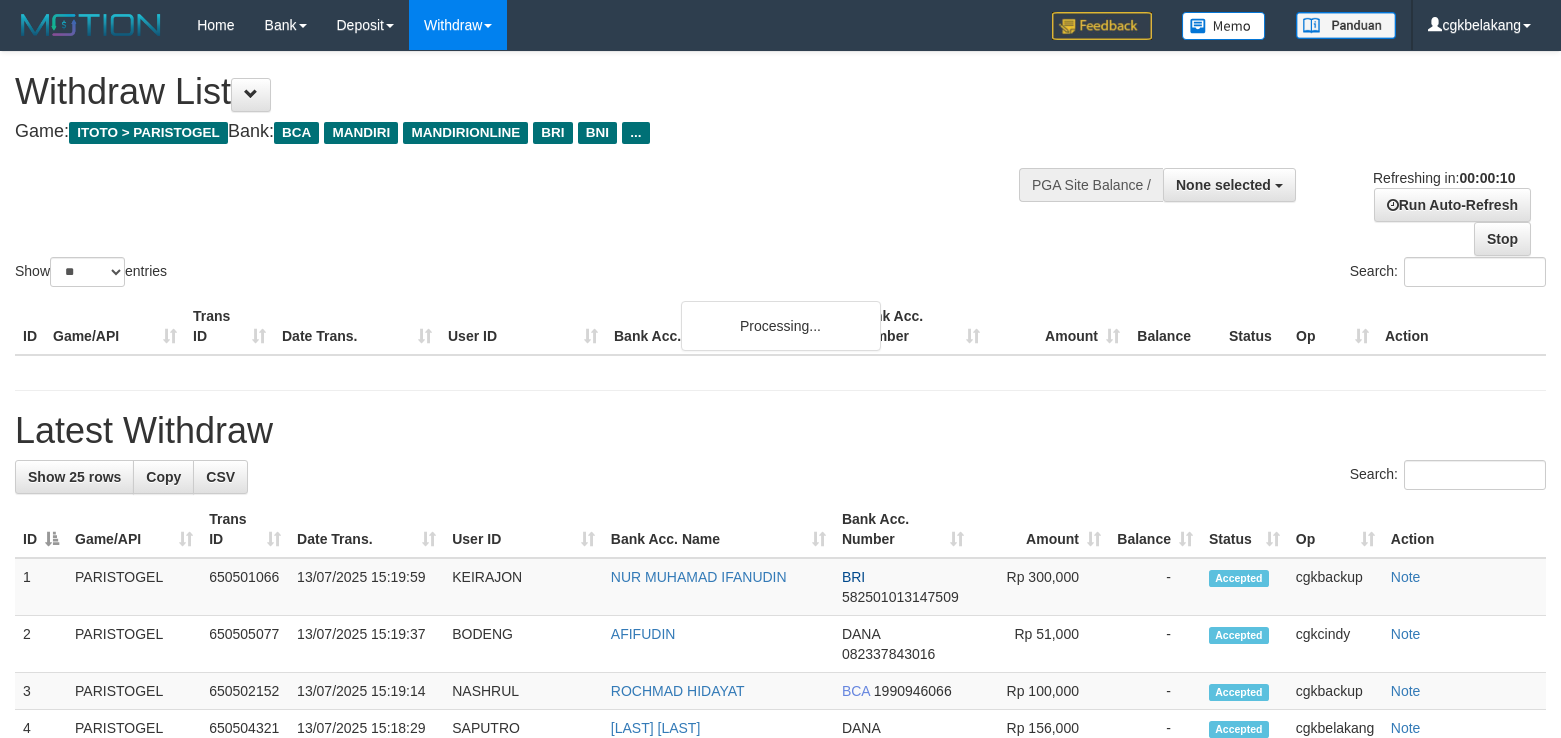 select 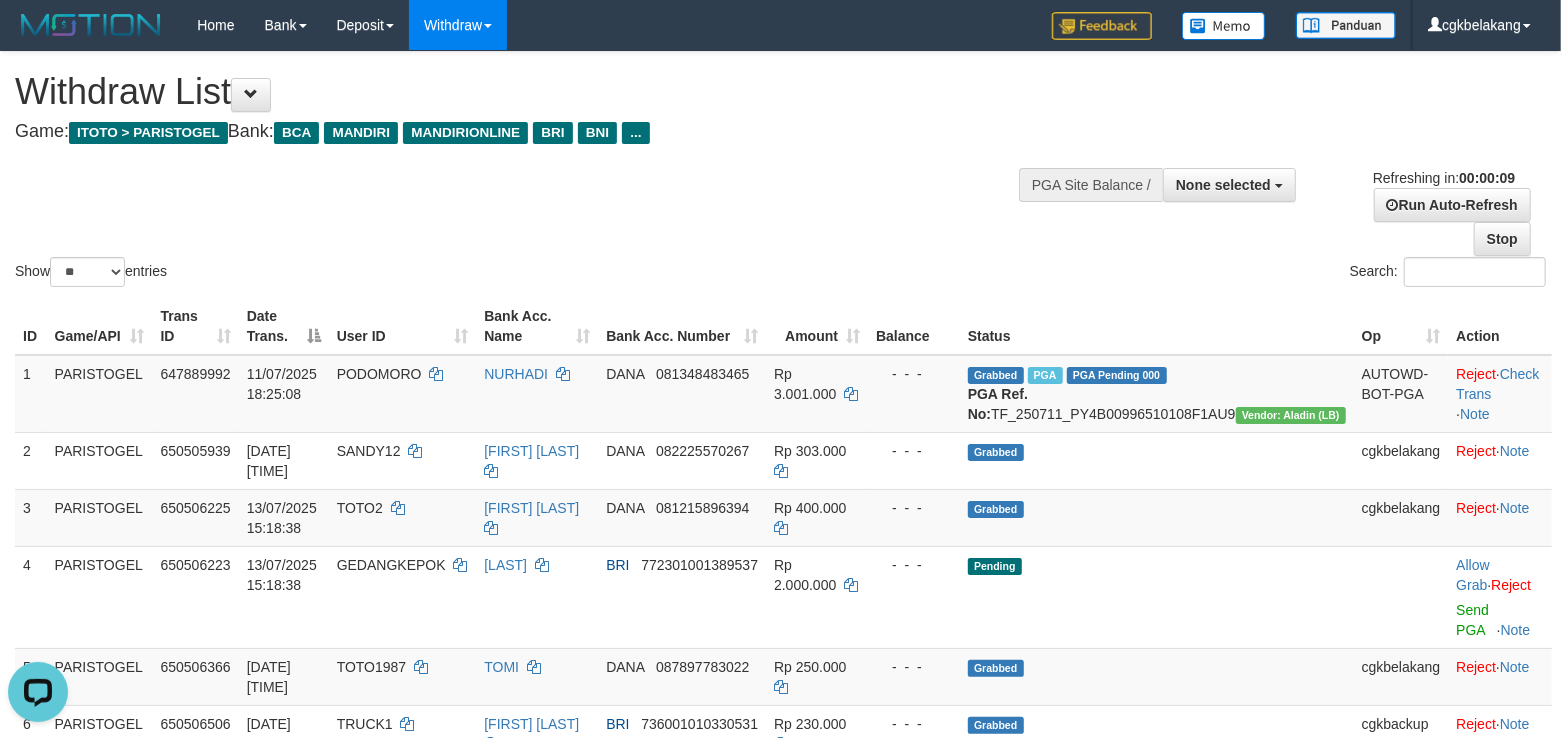 scroll, scrollTop: 0, scrollLeft: 0, axis: both 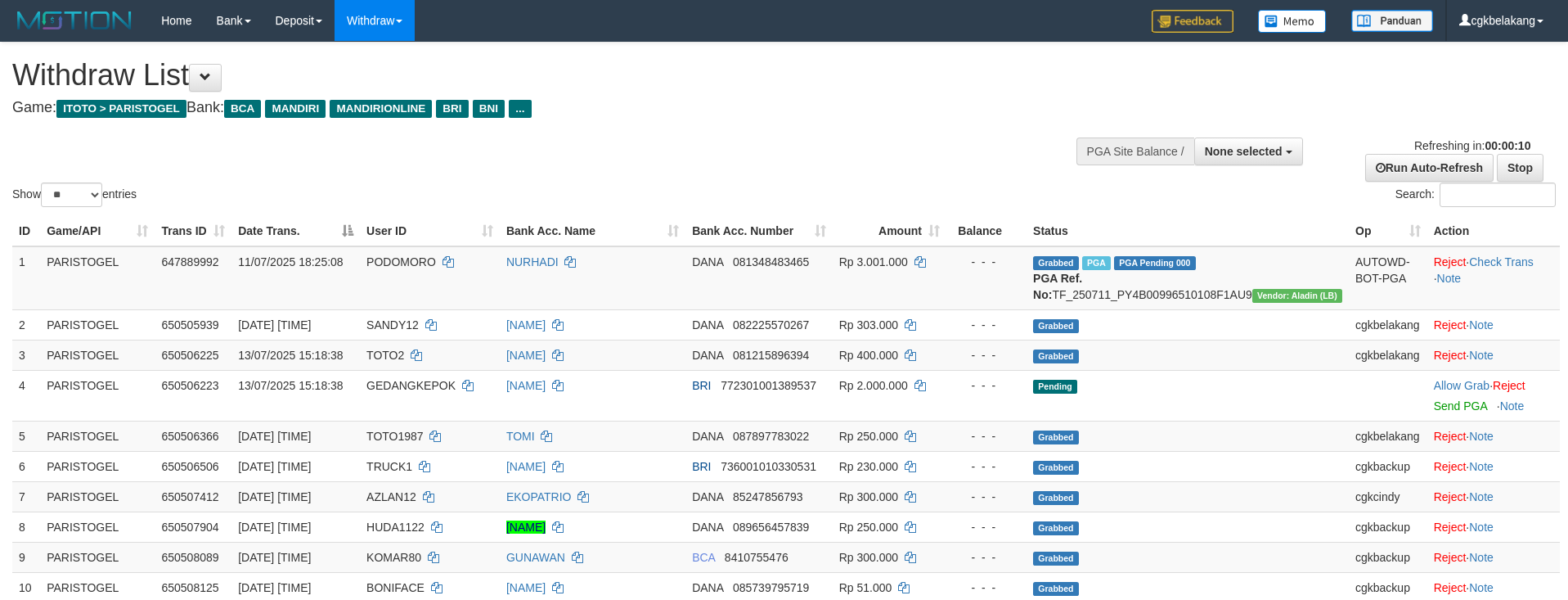 select 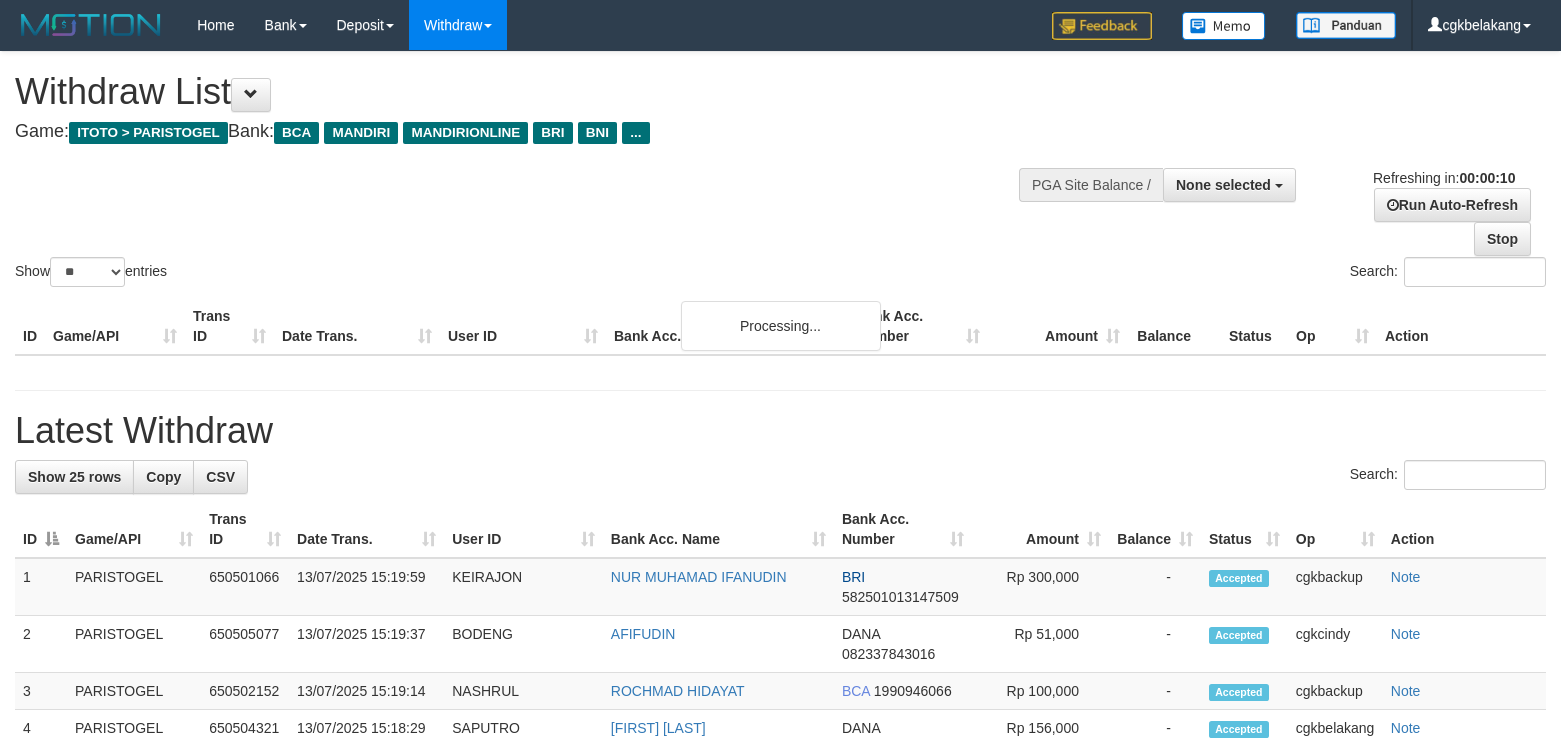 select 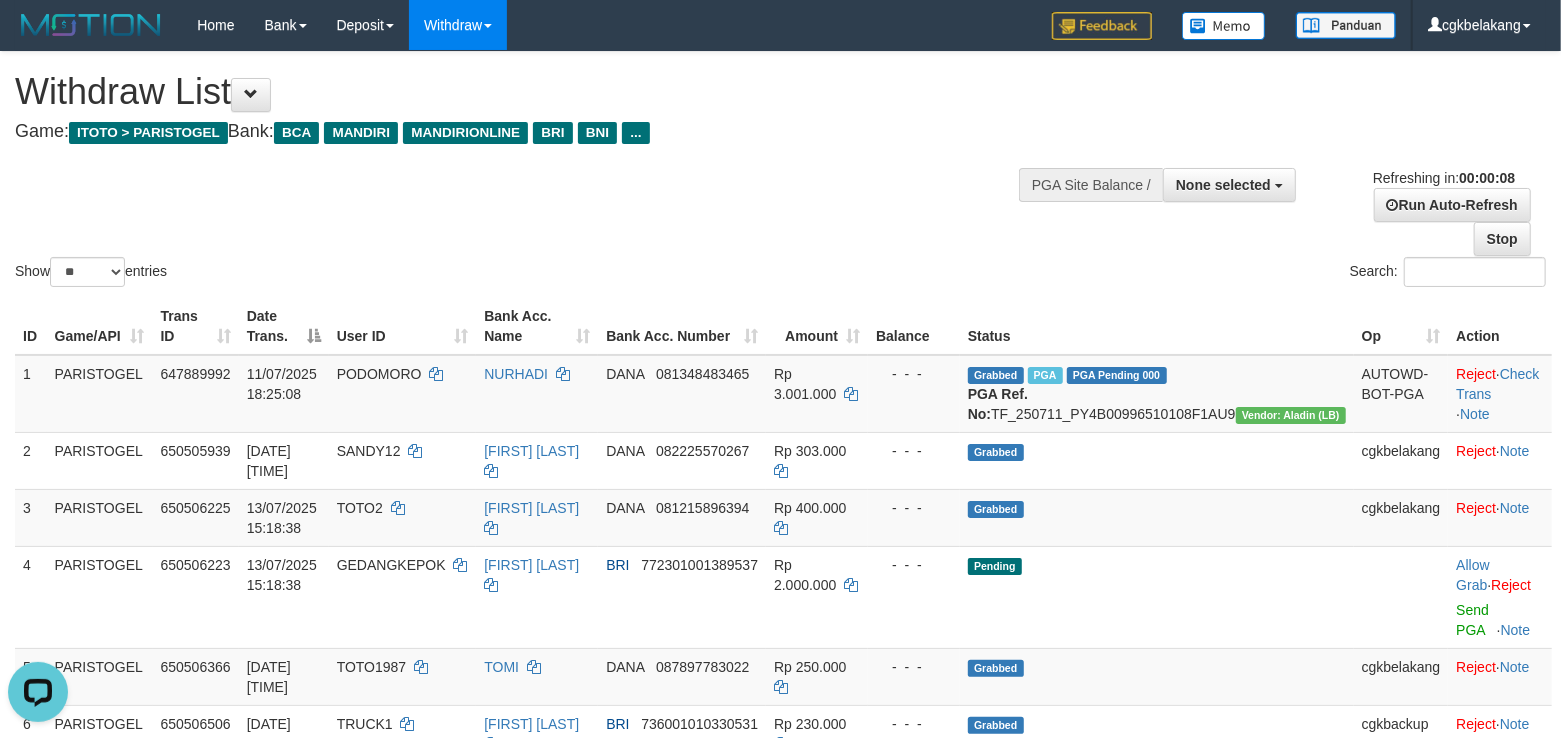 scroll, scrollTop: 0, scrollLeft: 0, axis: both 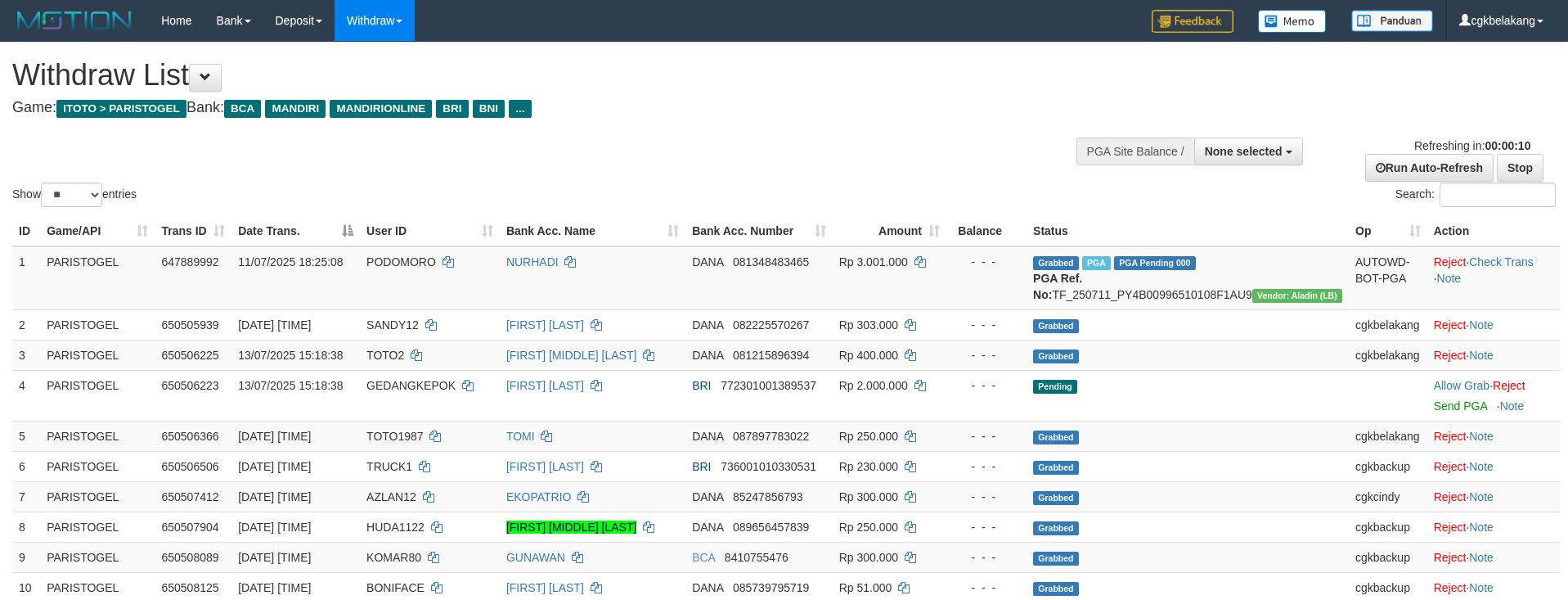 select 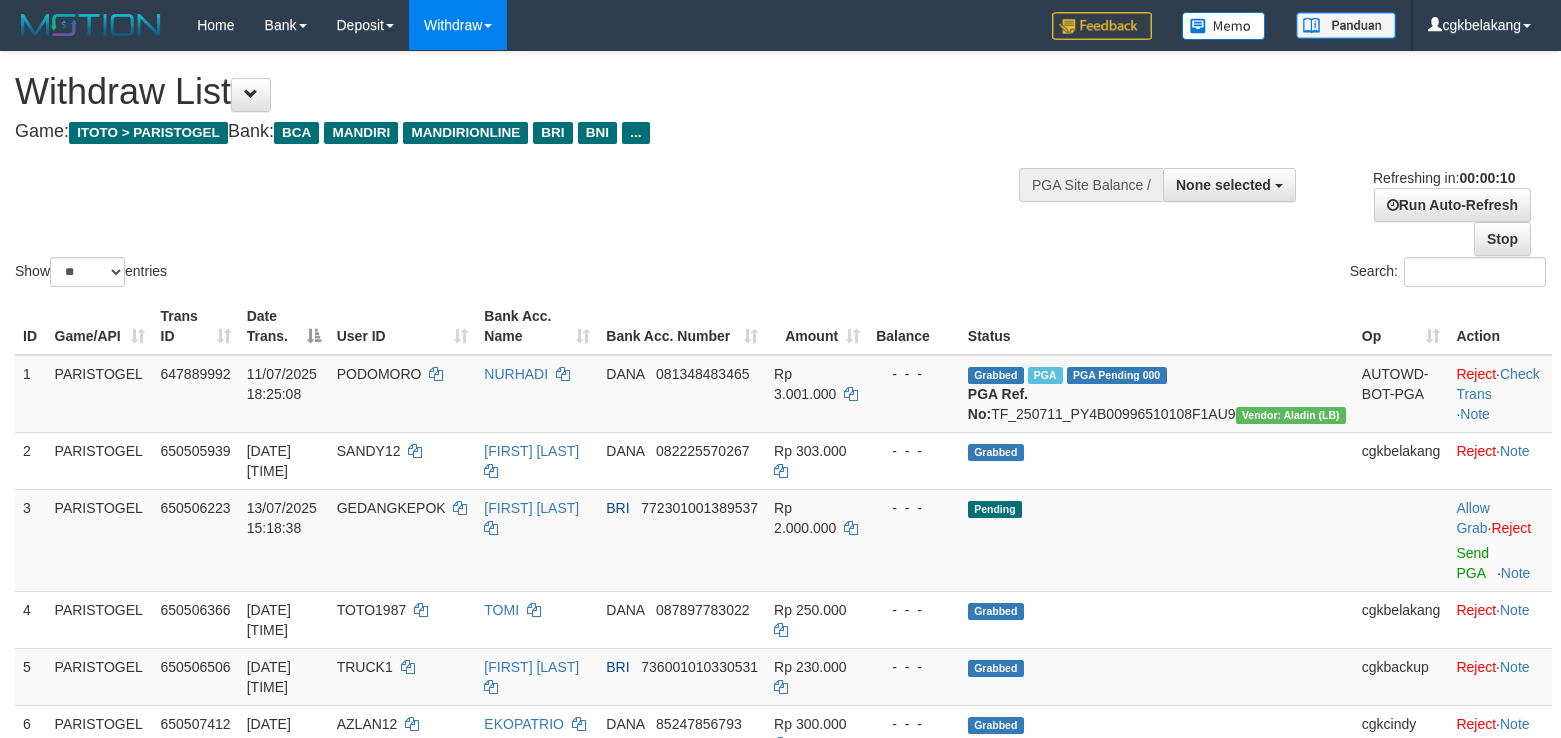select 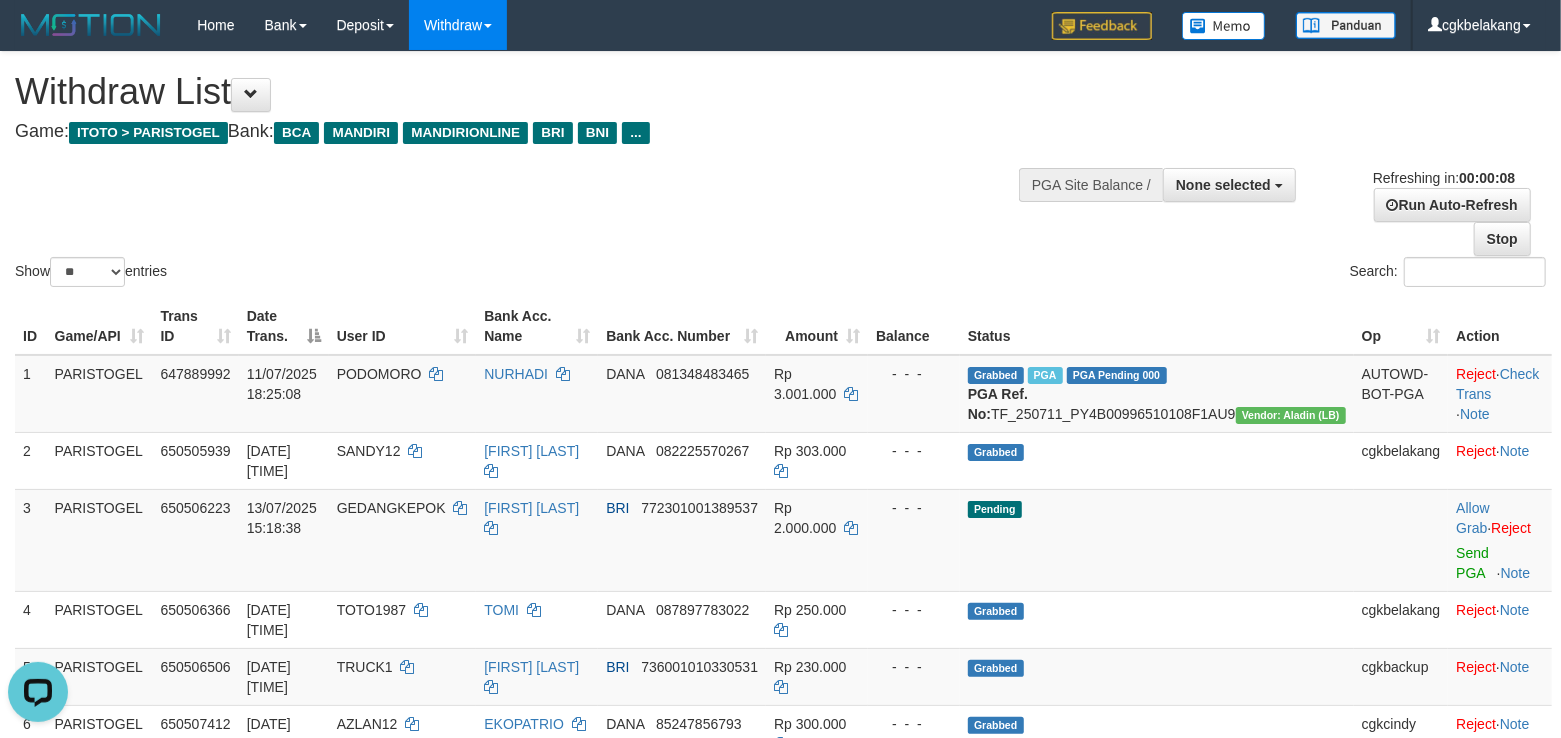 scroll, scrollTop: 0, scrollLeft: 0, axis: both 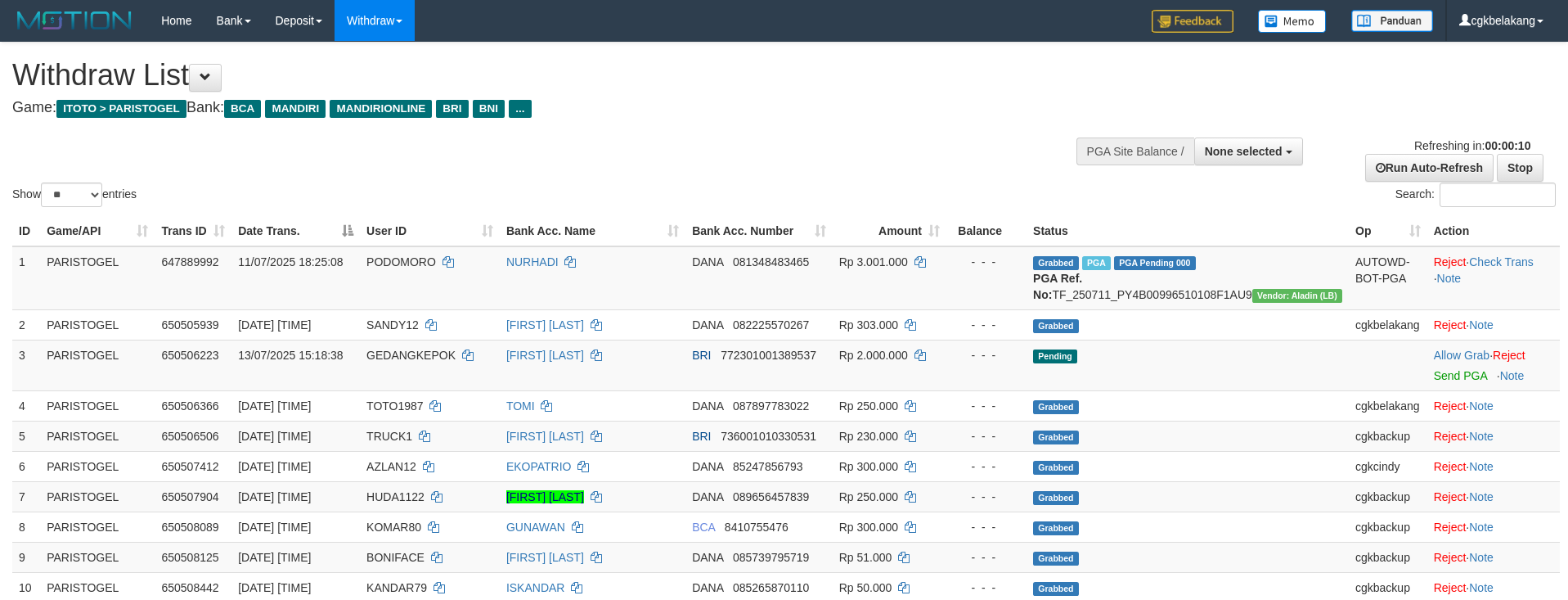 select 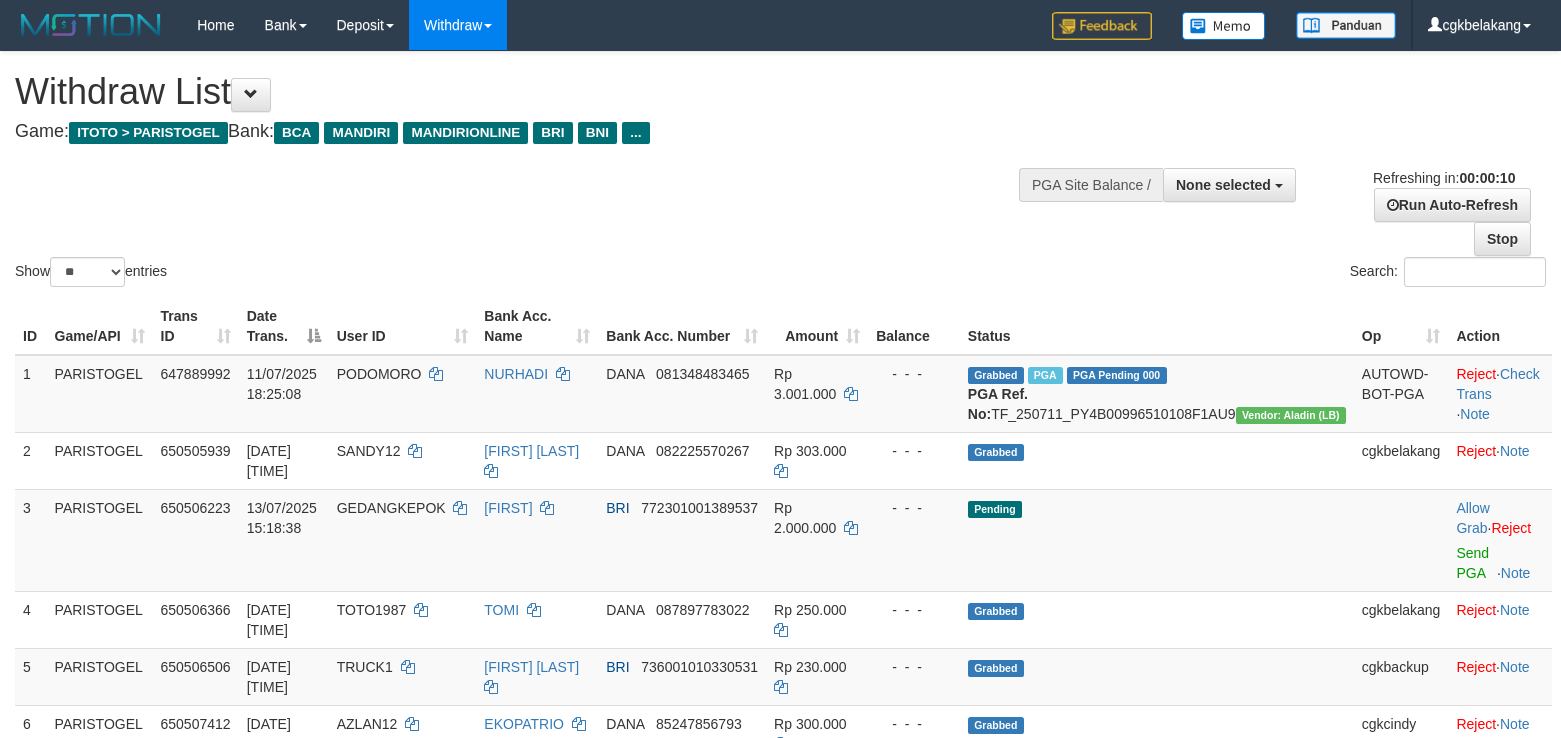 select 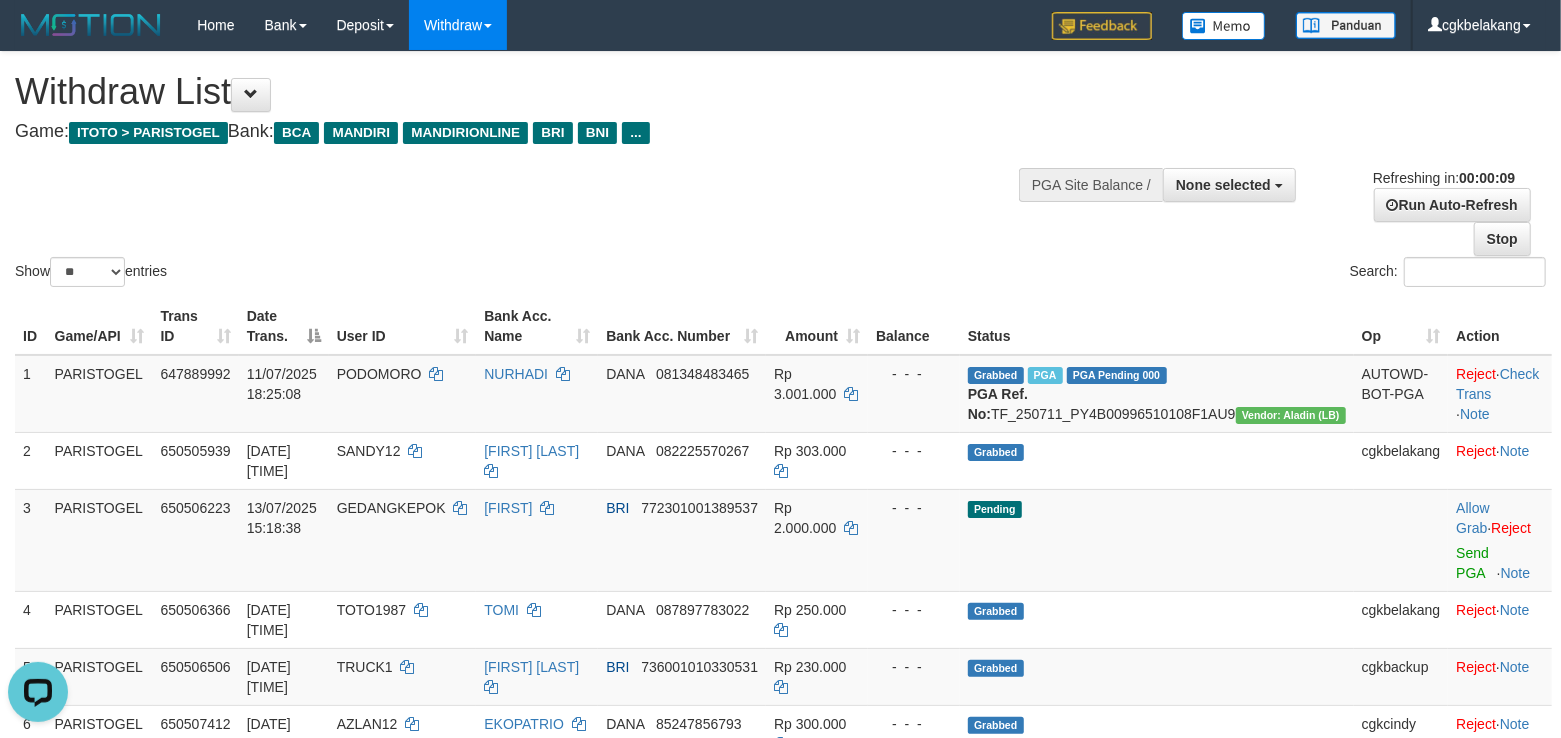 scroll, scrollTop: 0, scrollLeft: 0, axis: both 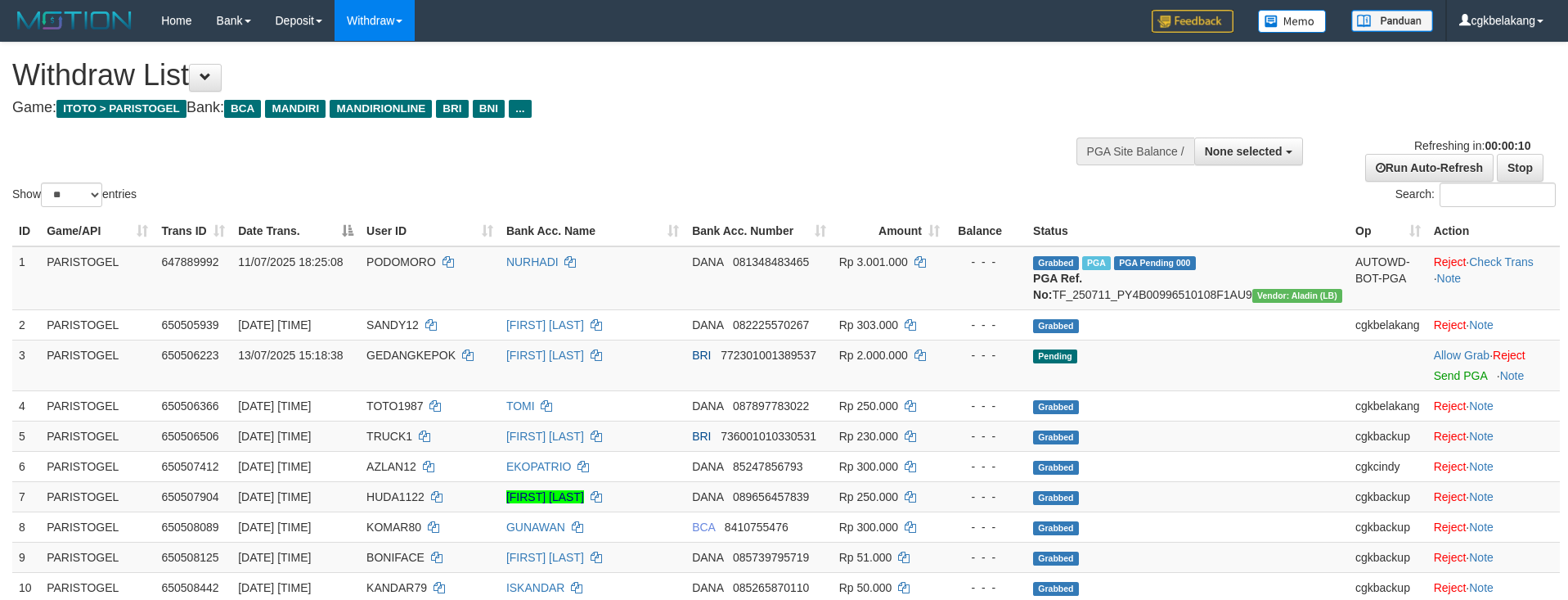 select 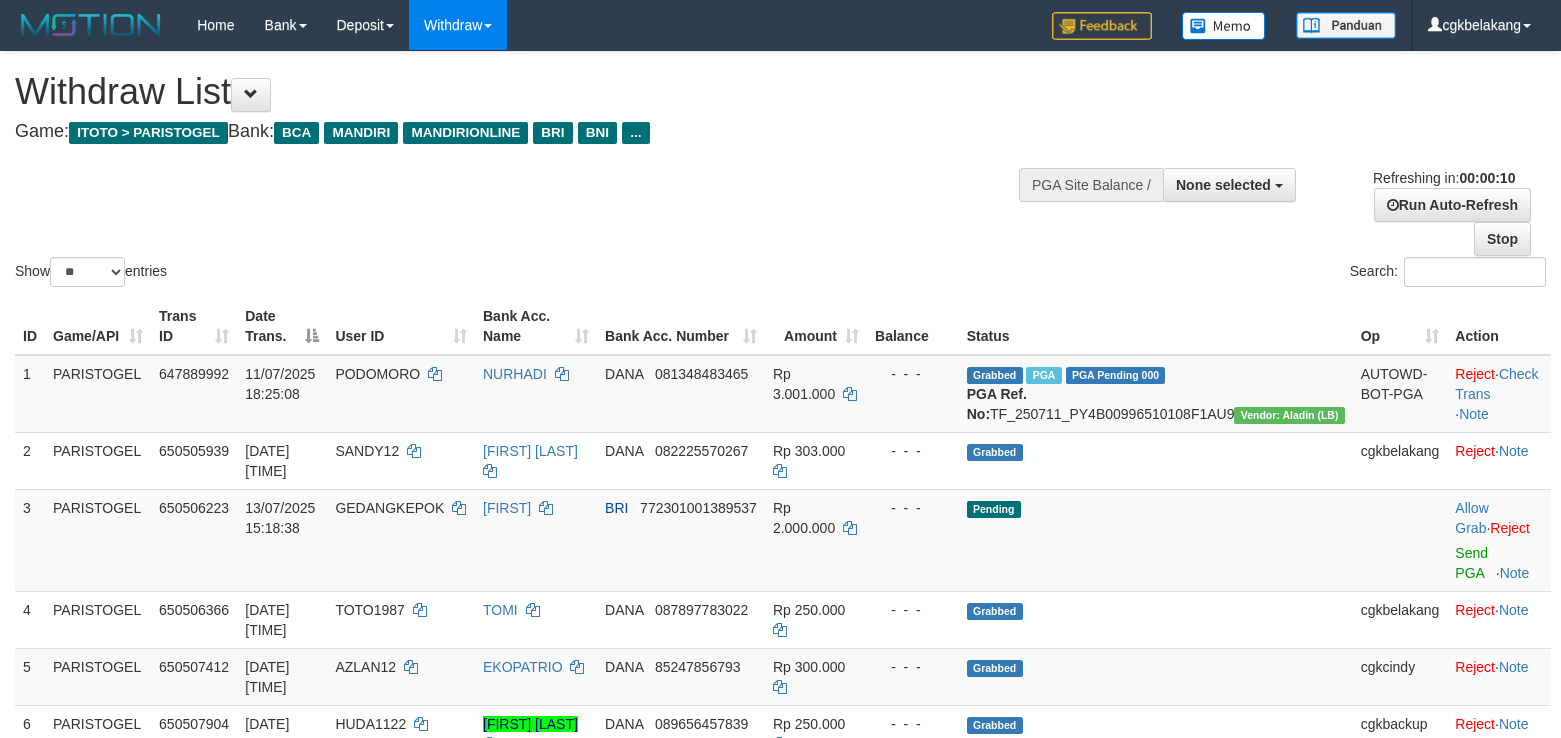 select 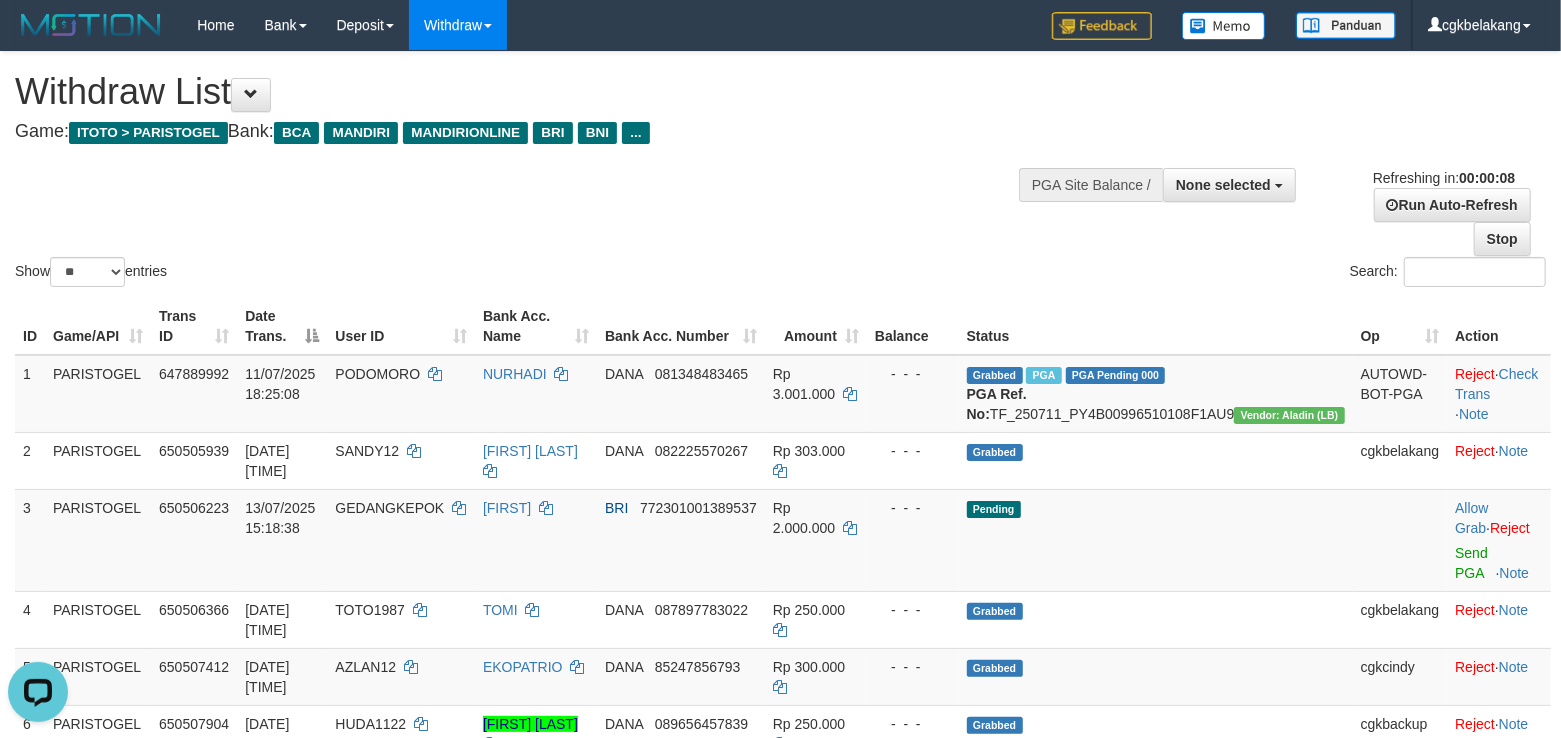 scroll, scrollTop: 0, scrollLeft: 0, axis: both 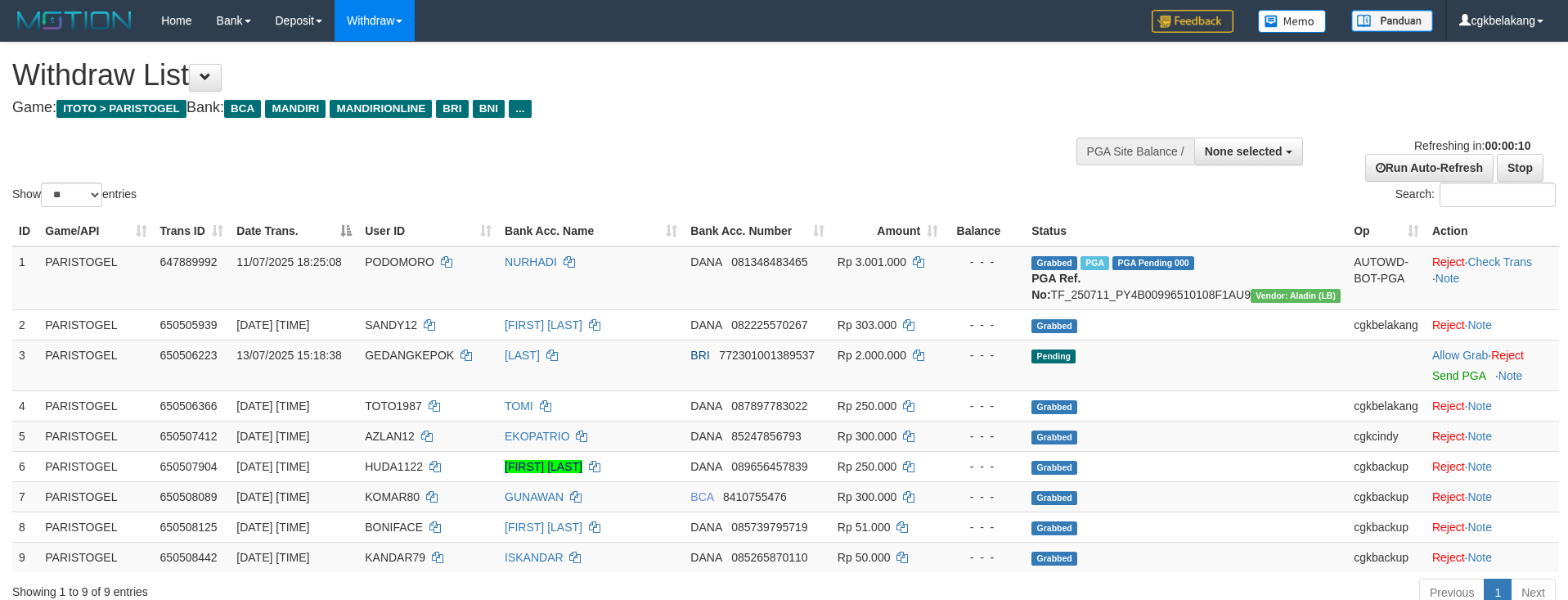 select 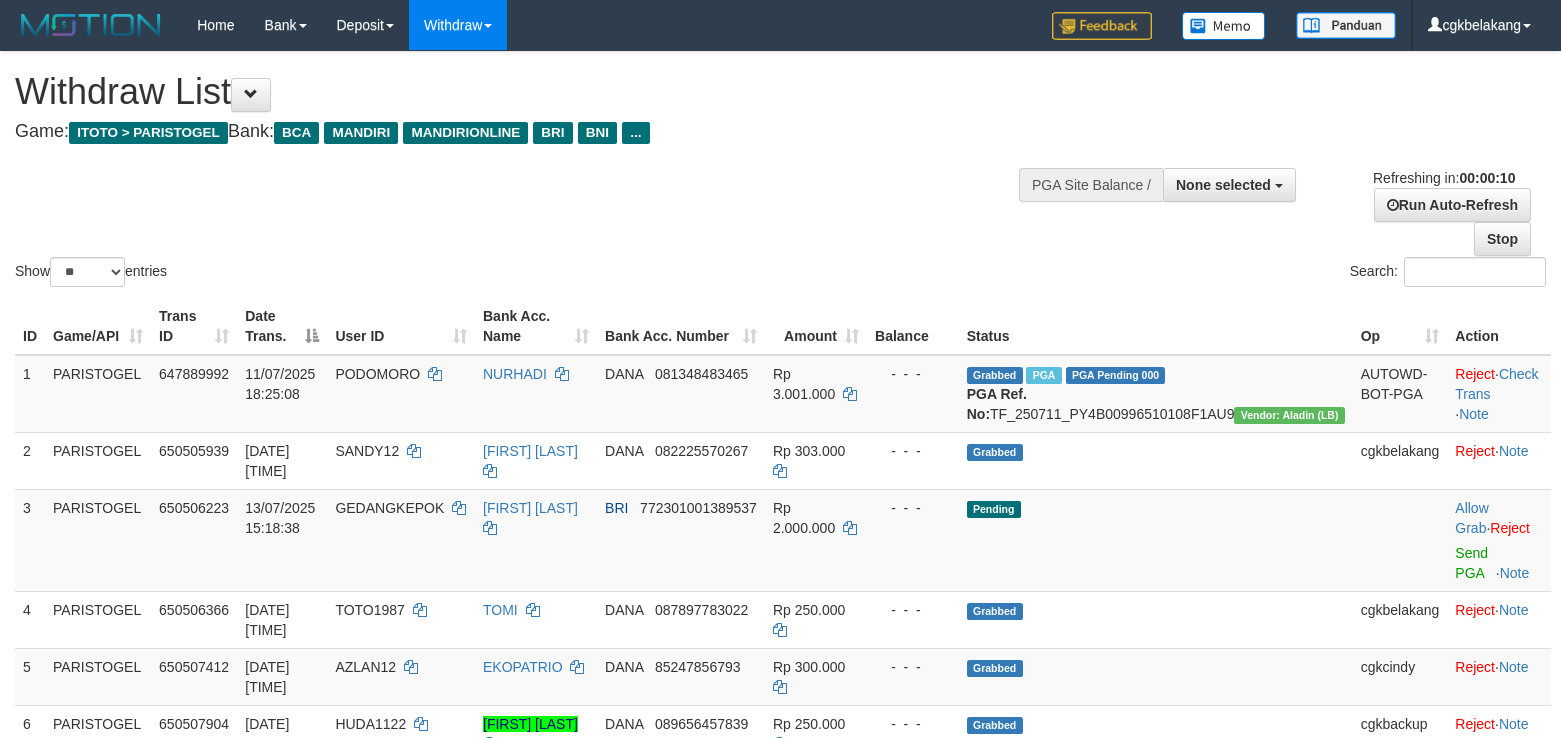 select 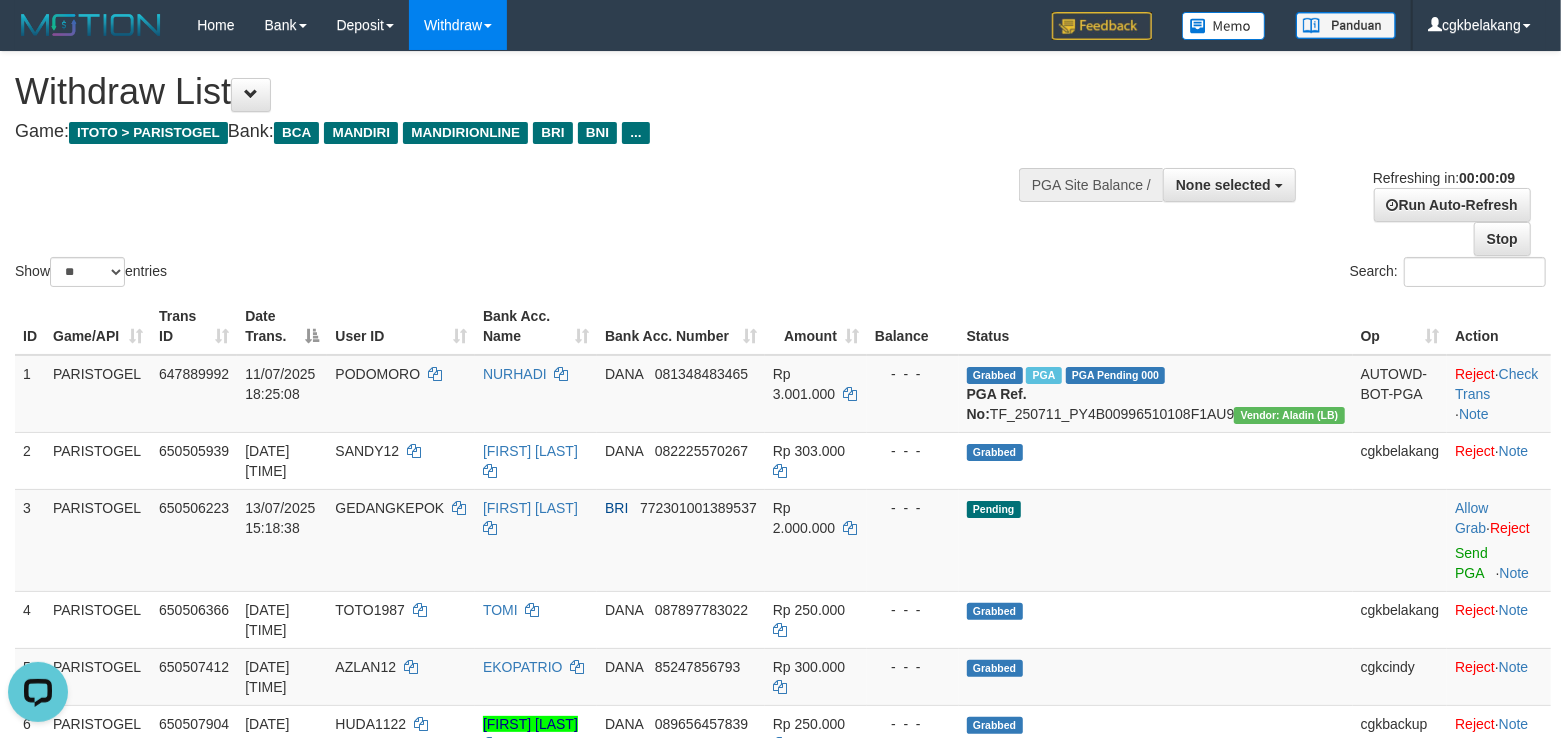 scroll, scrollTop: 0, scrollLeft: 0, axis: both 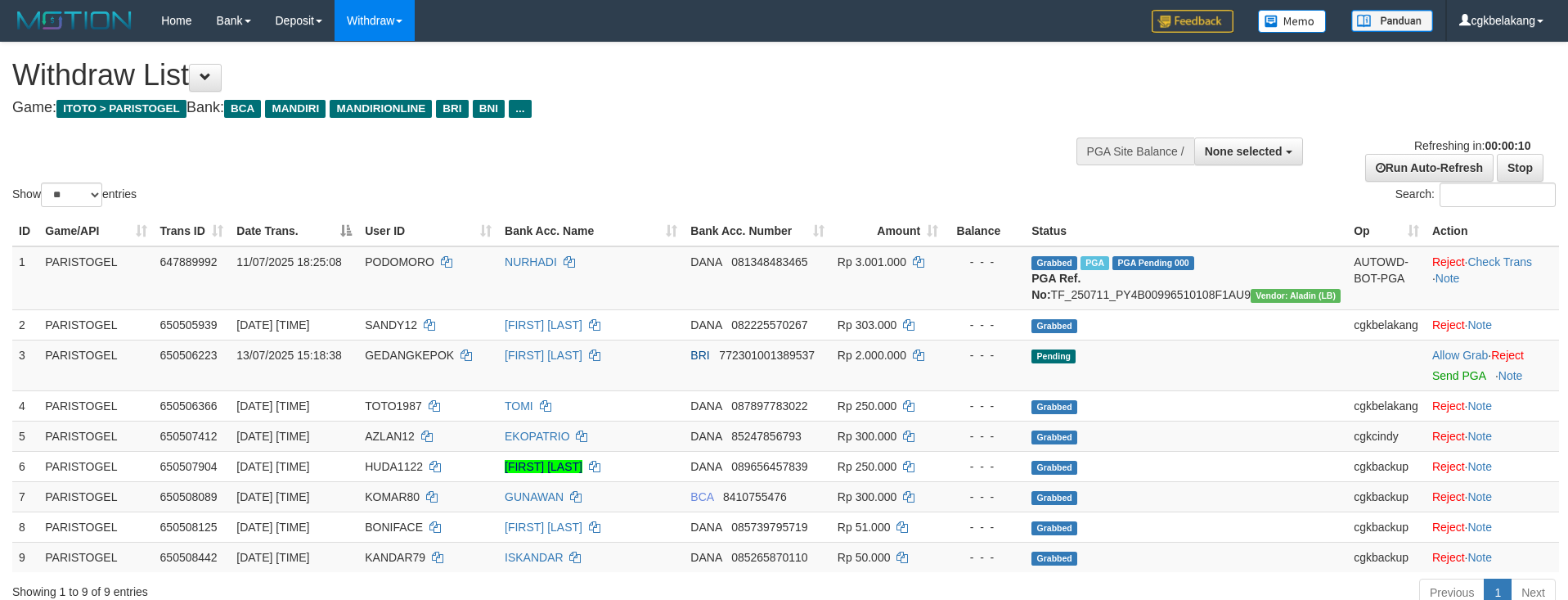 select 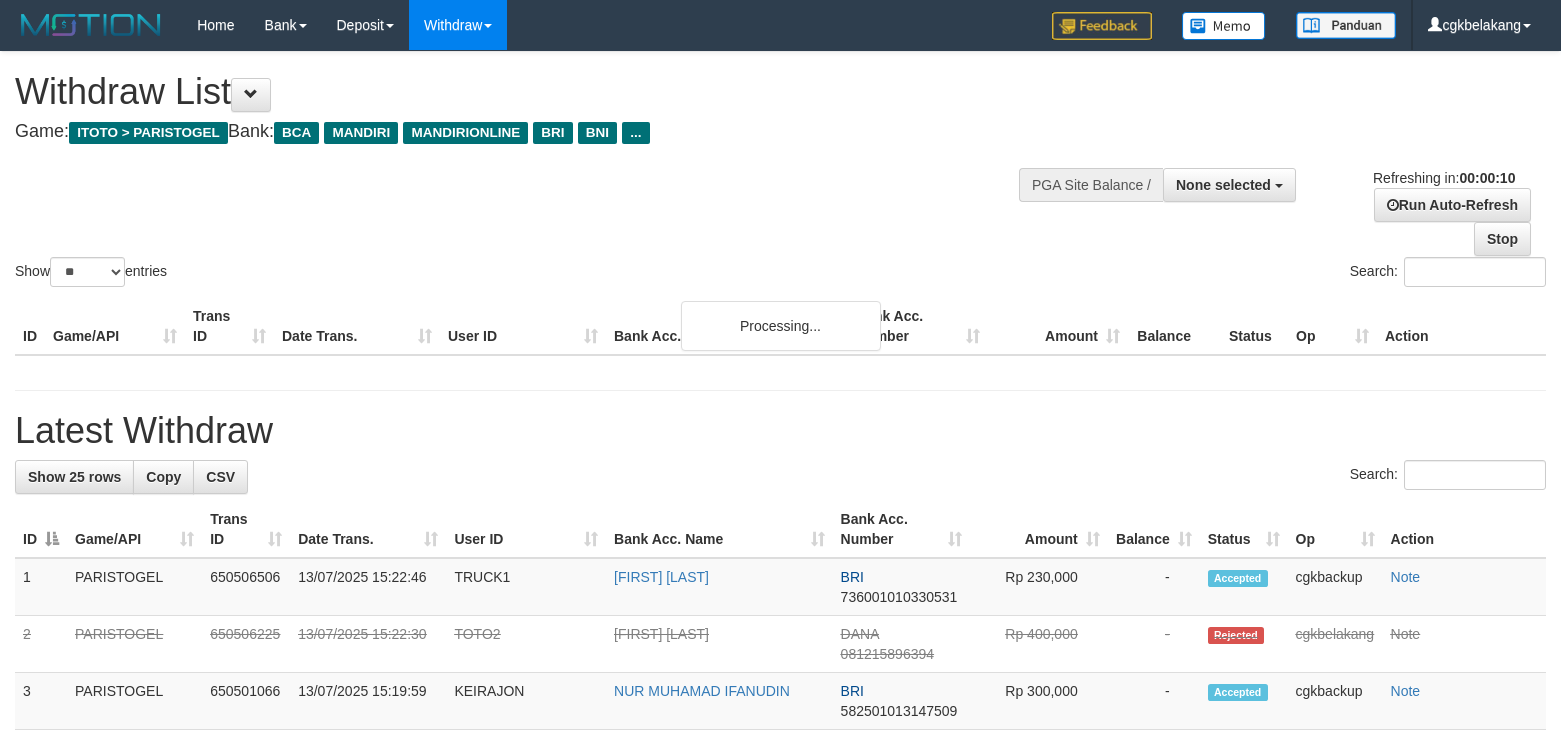 select 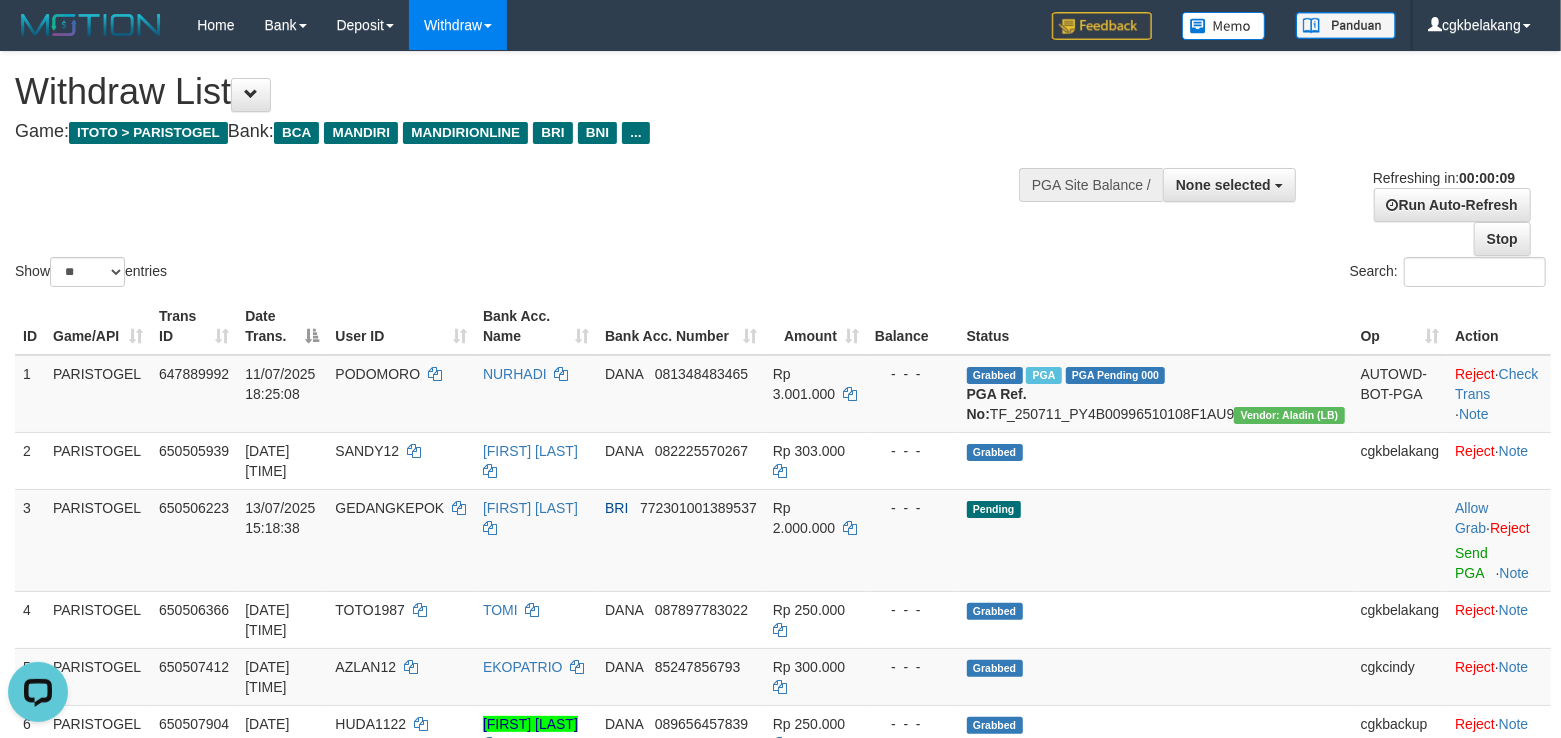 scroll, scrollTop: 0, scrollLeft: 0, axis: both 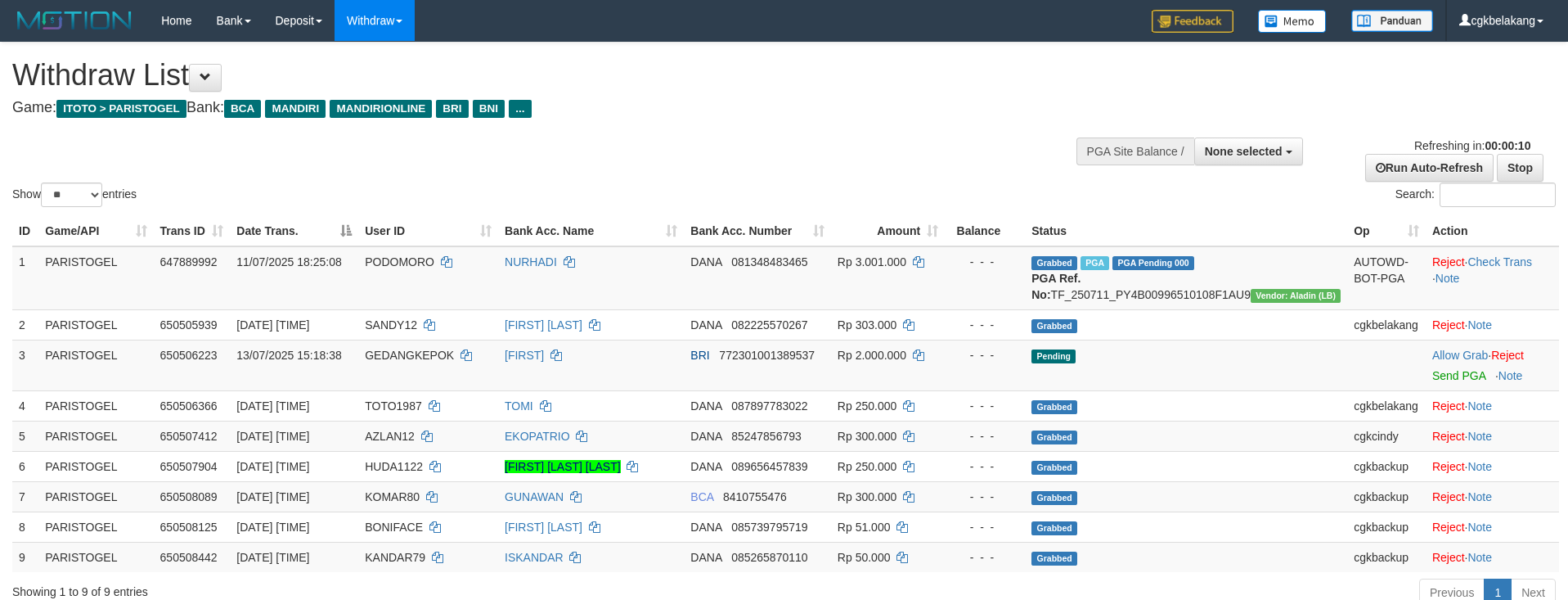 select 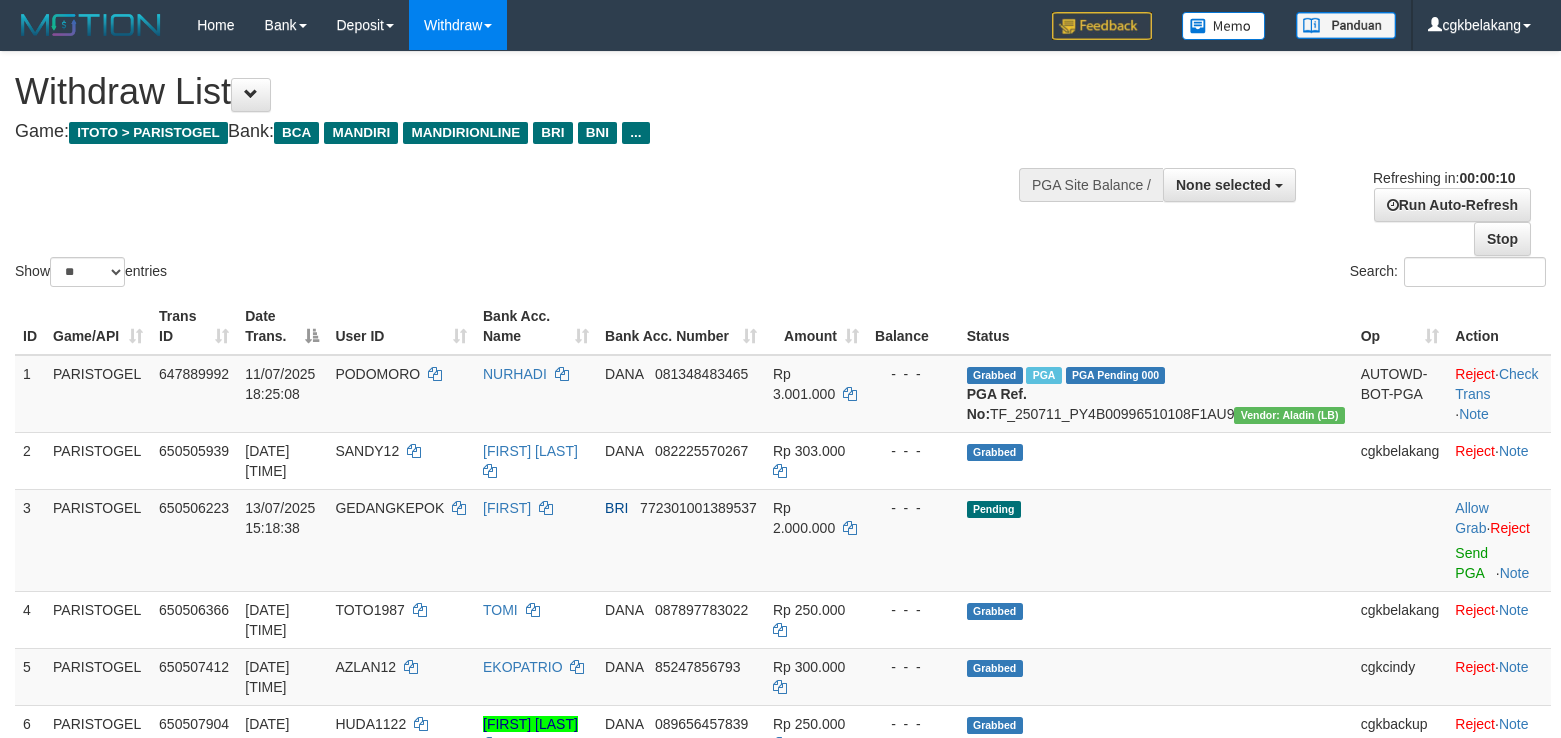 select 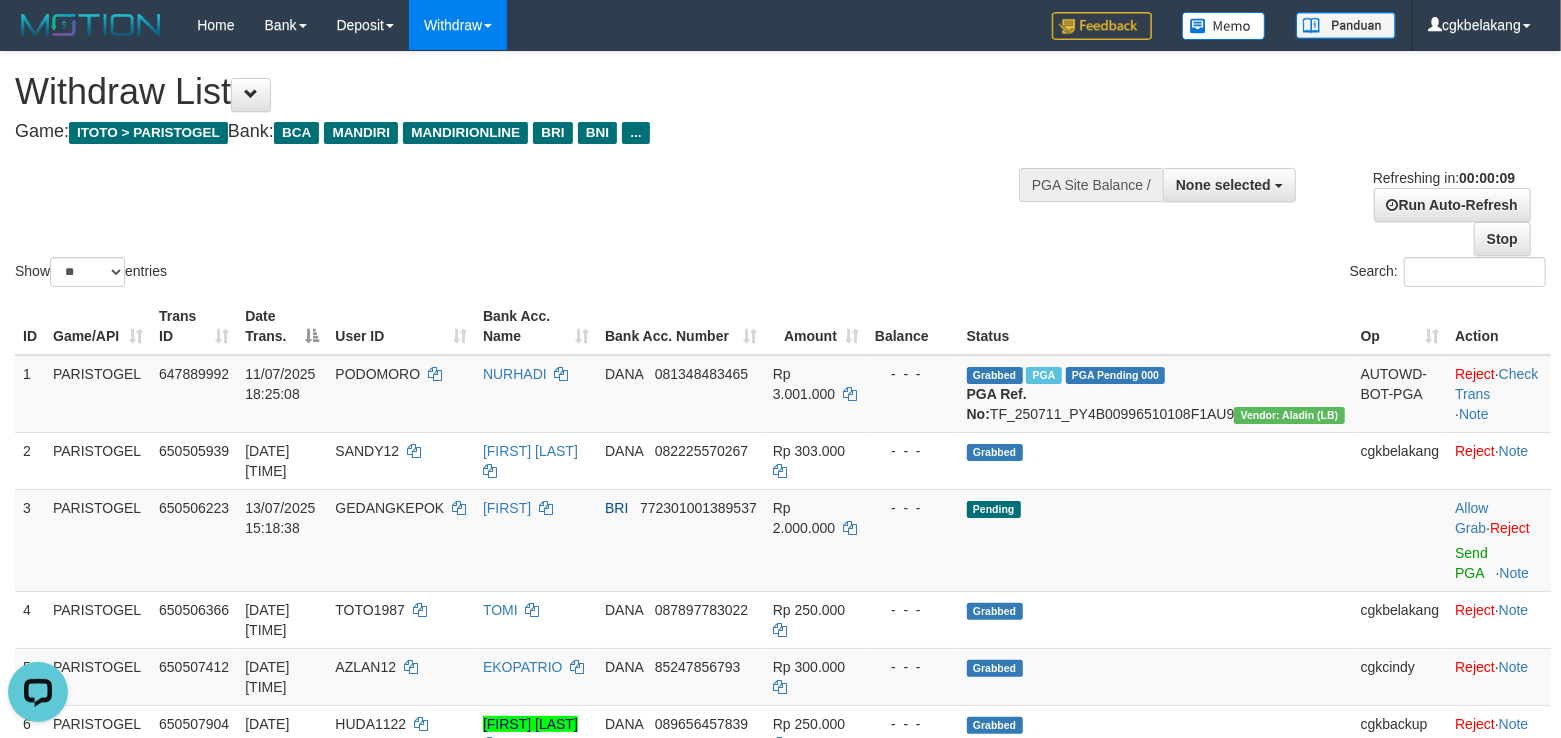 scroll, scrollTop: 0, scrollLeft: 0, axis: both 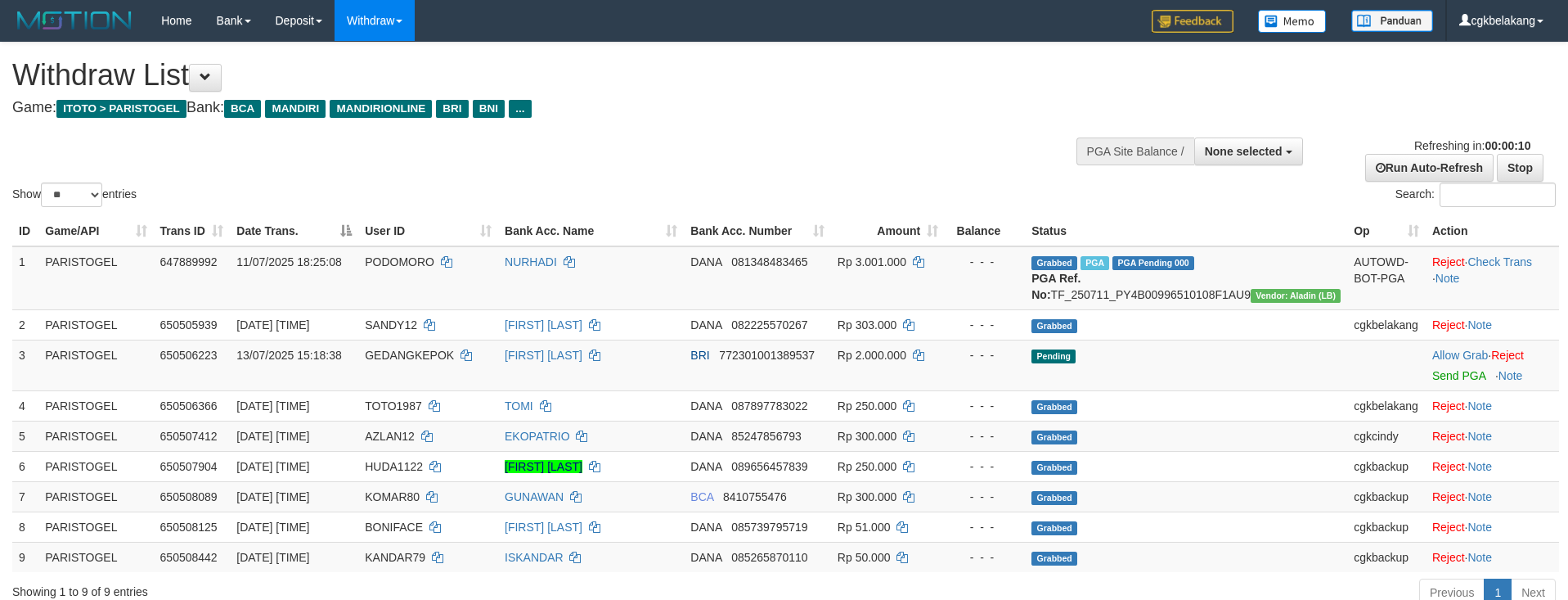 select 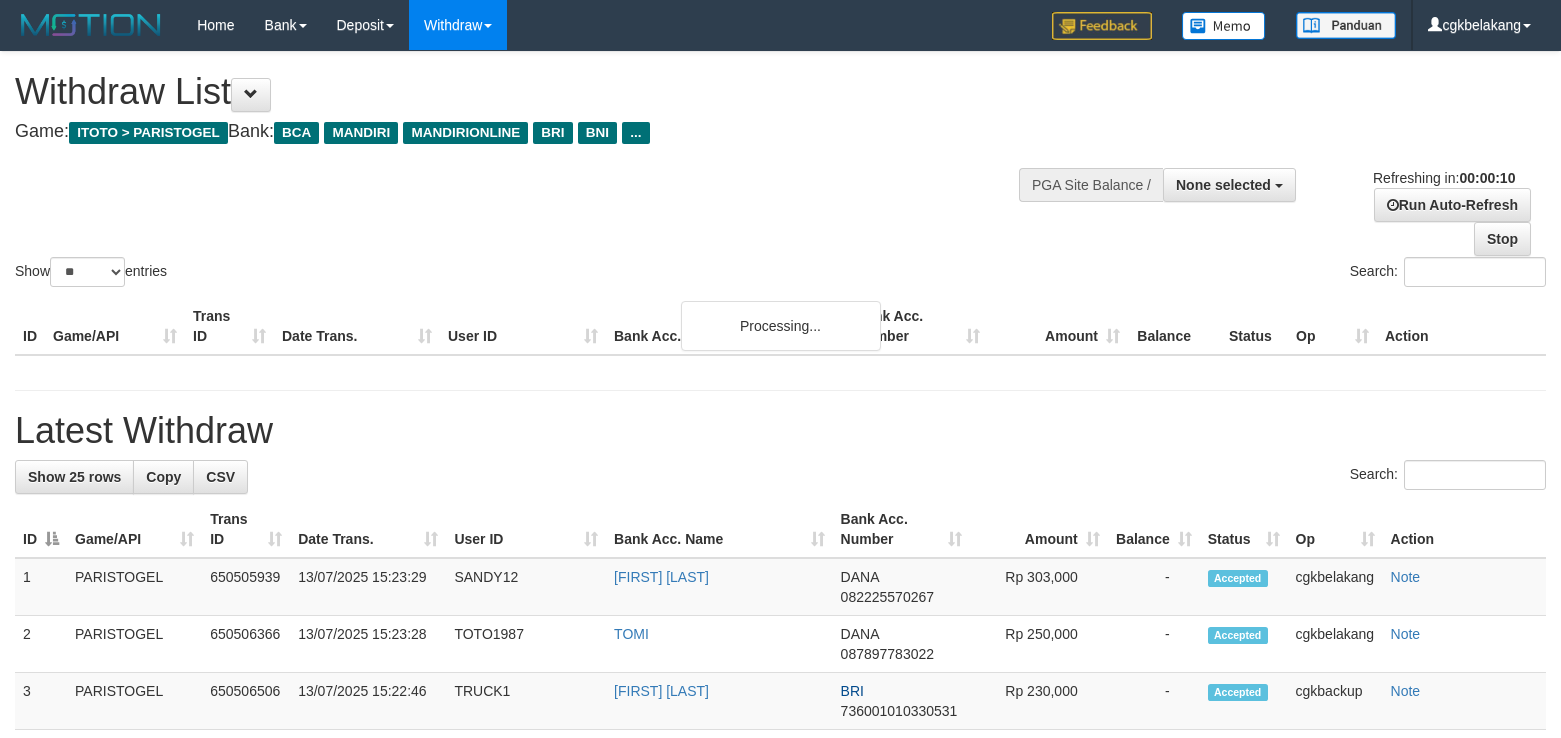 select 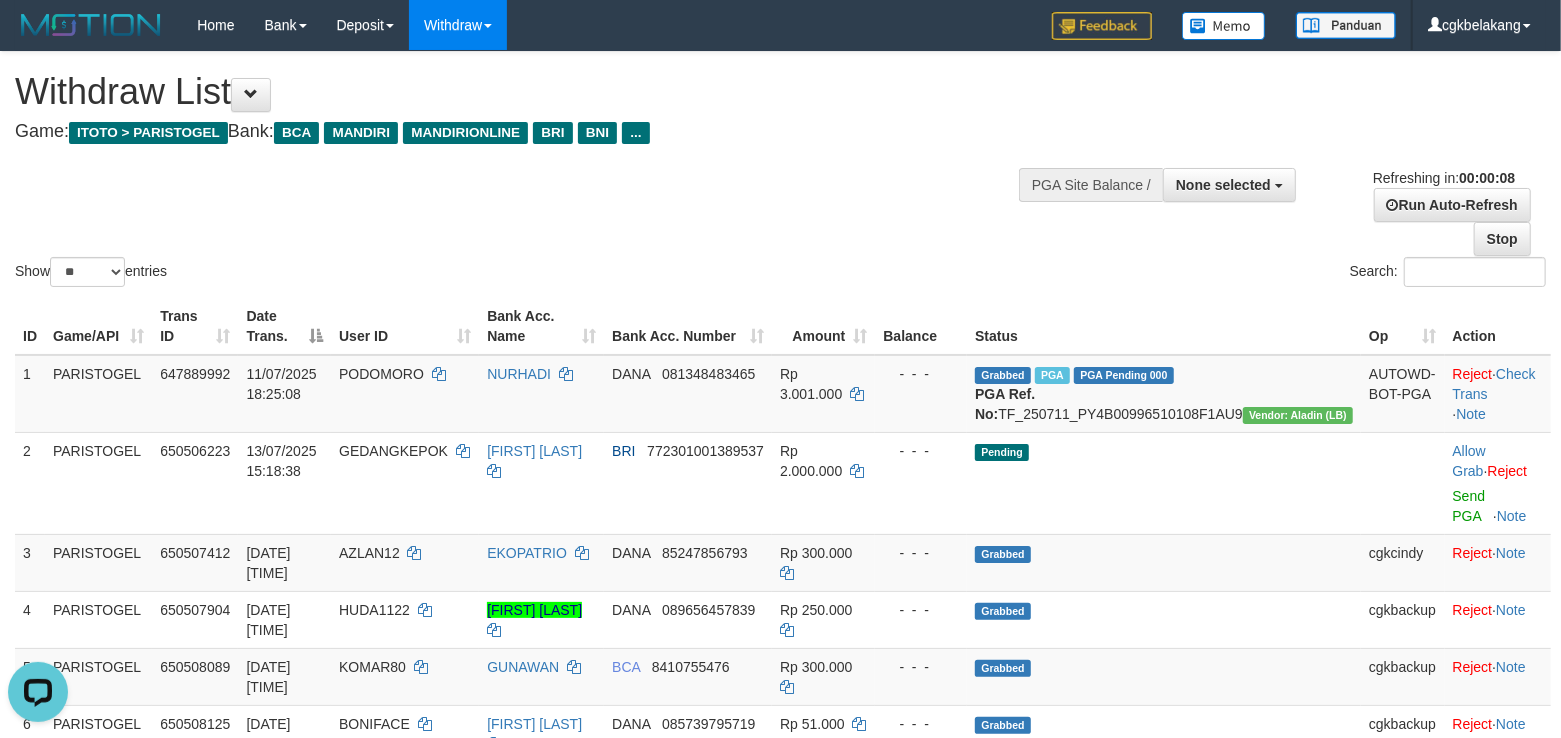 scroll, scrollTop: 0, scrollLeft: 0, axis: both 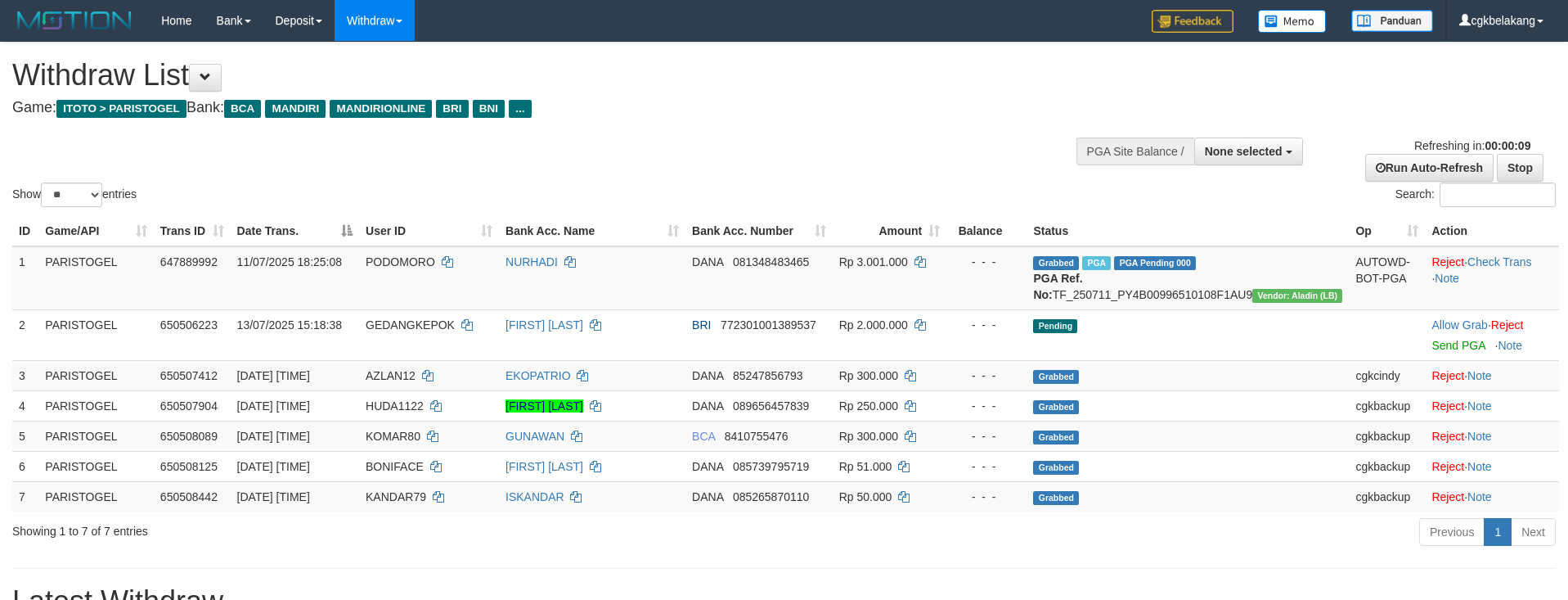 select 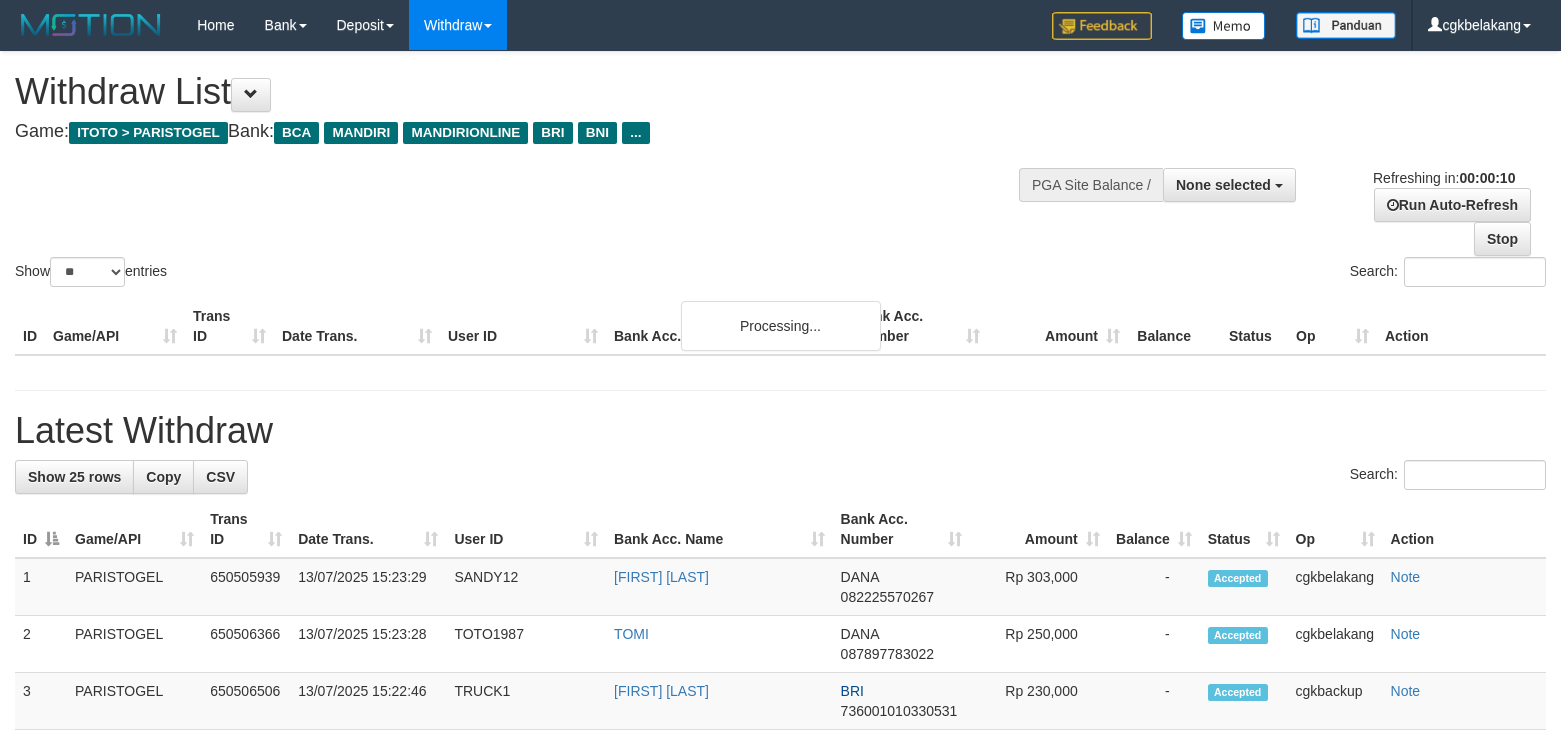 select 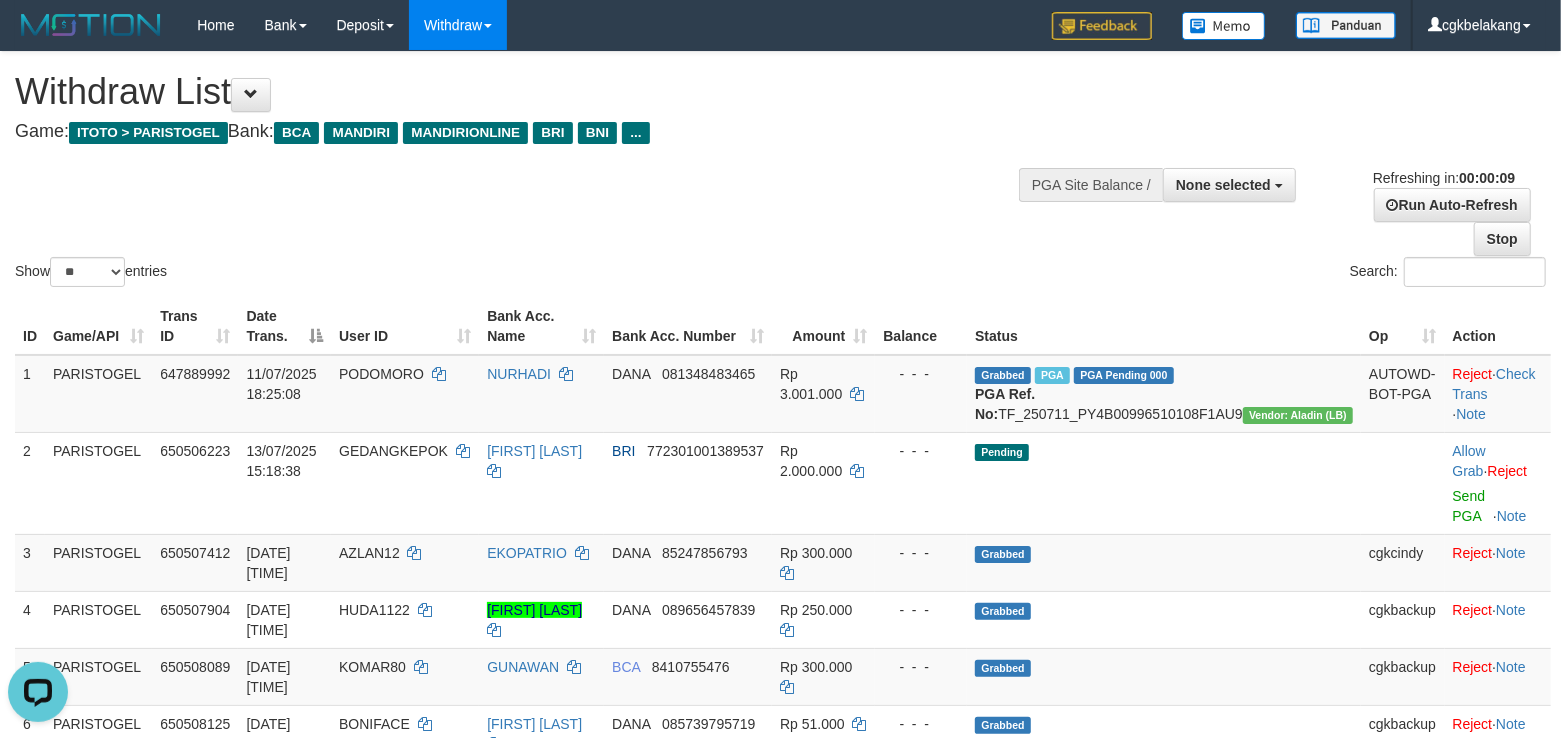scroll, scrollTop: 0, scrollLeft: 0, axis: both 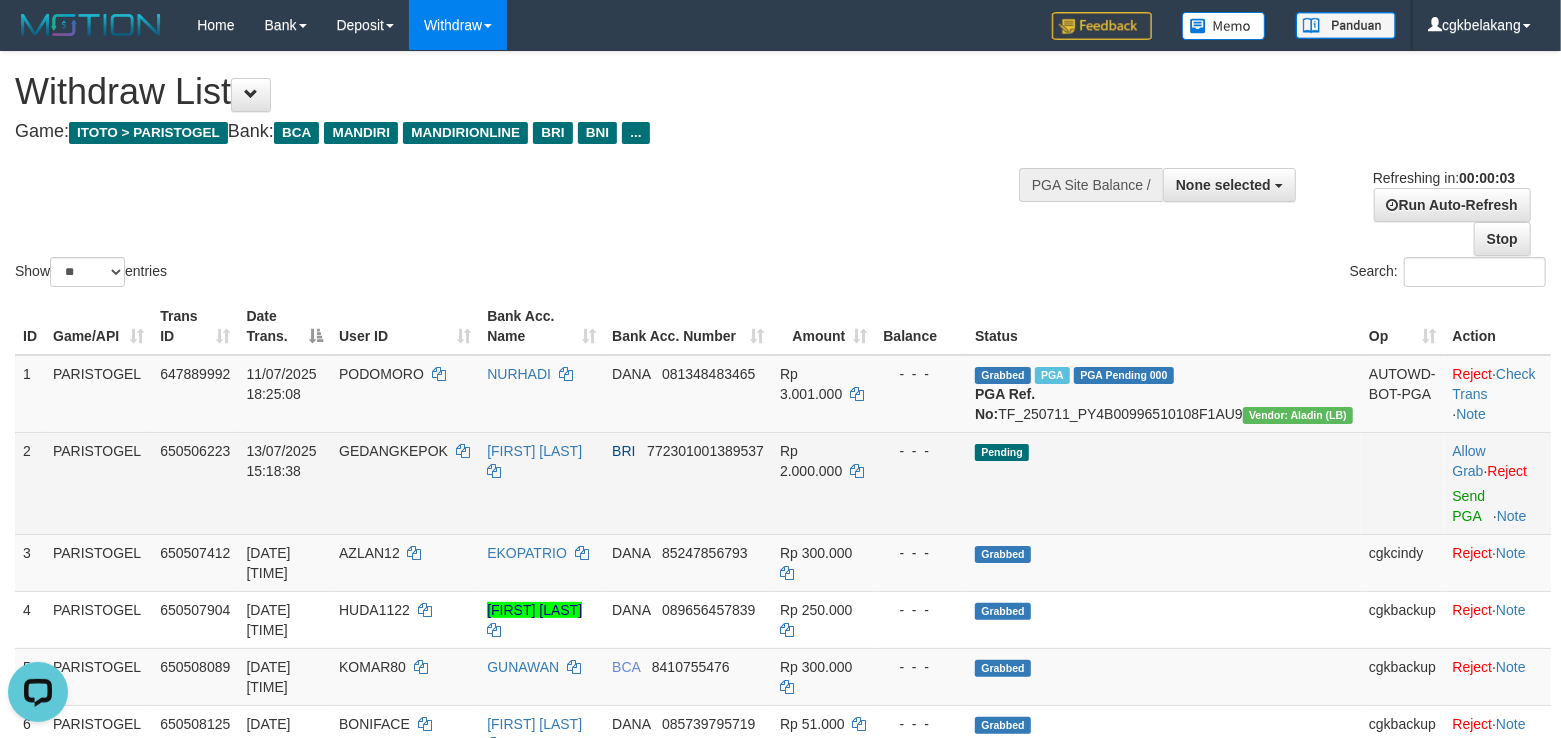 click on "Pending" at bounding box center [1164, 483] 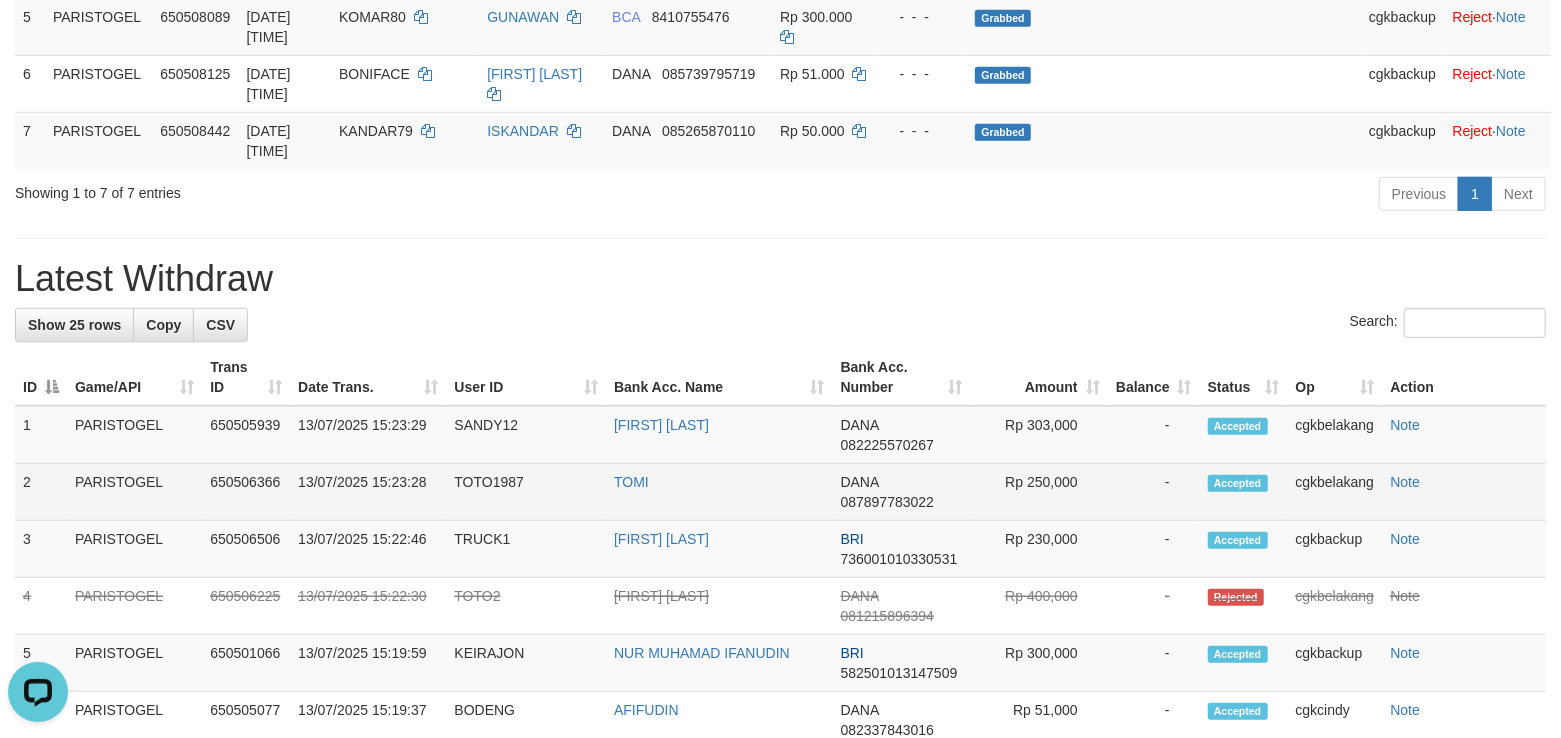 scroll, scrollTop: 666, scrollLeft: 0, axis: vertical 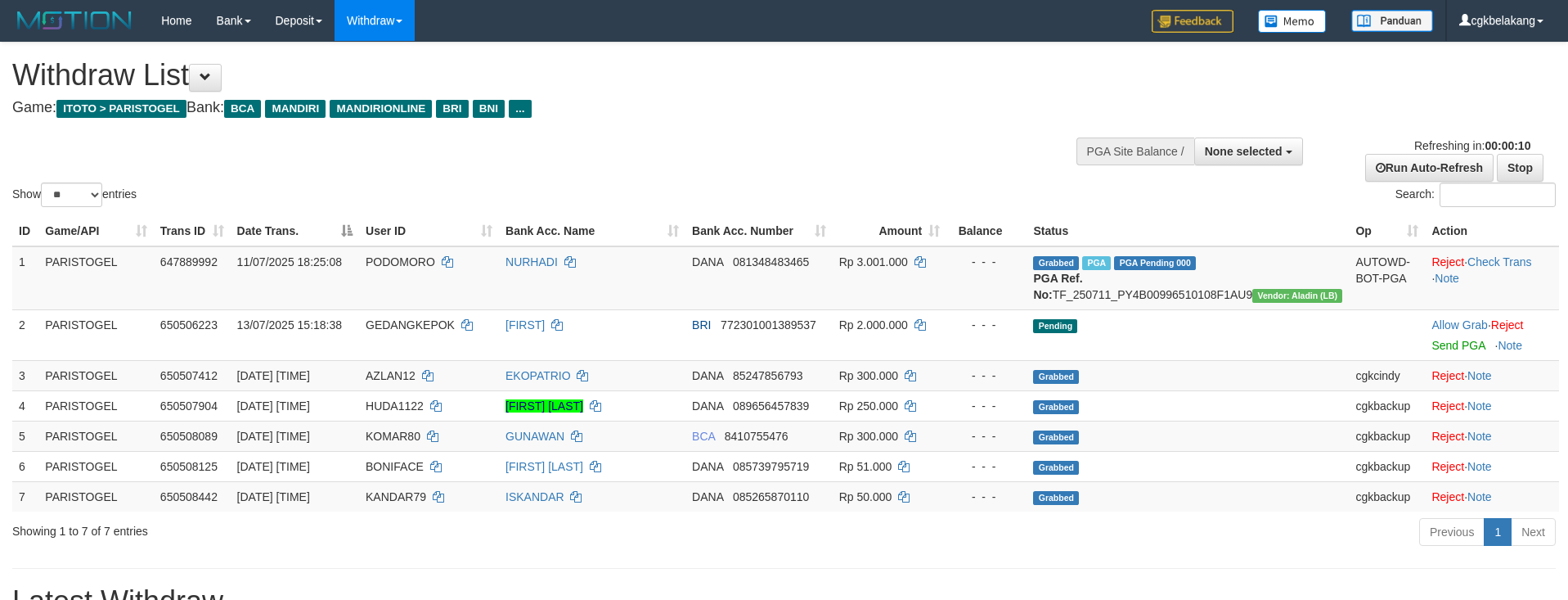 select 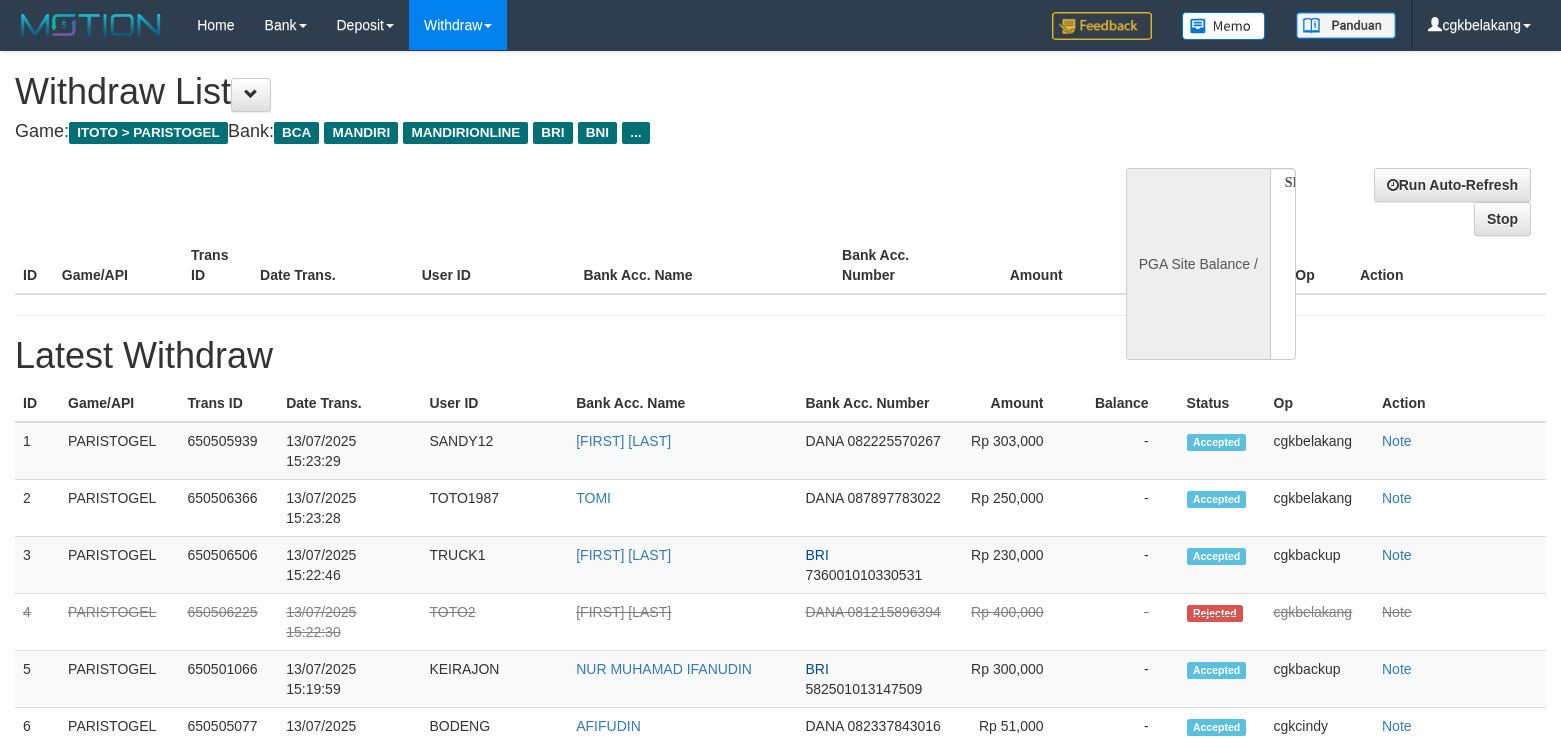 select 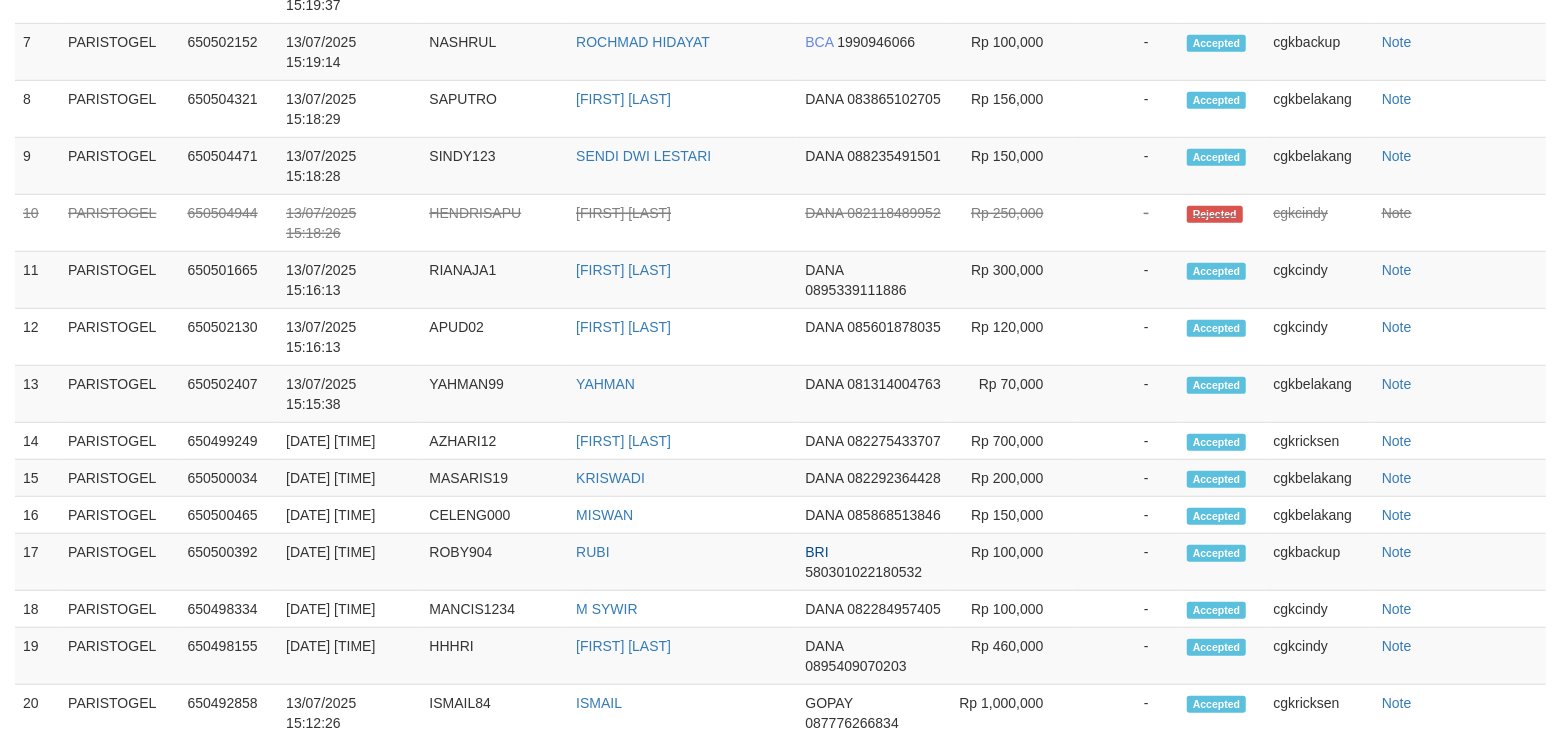 select on "**" 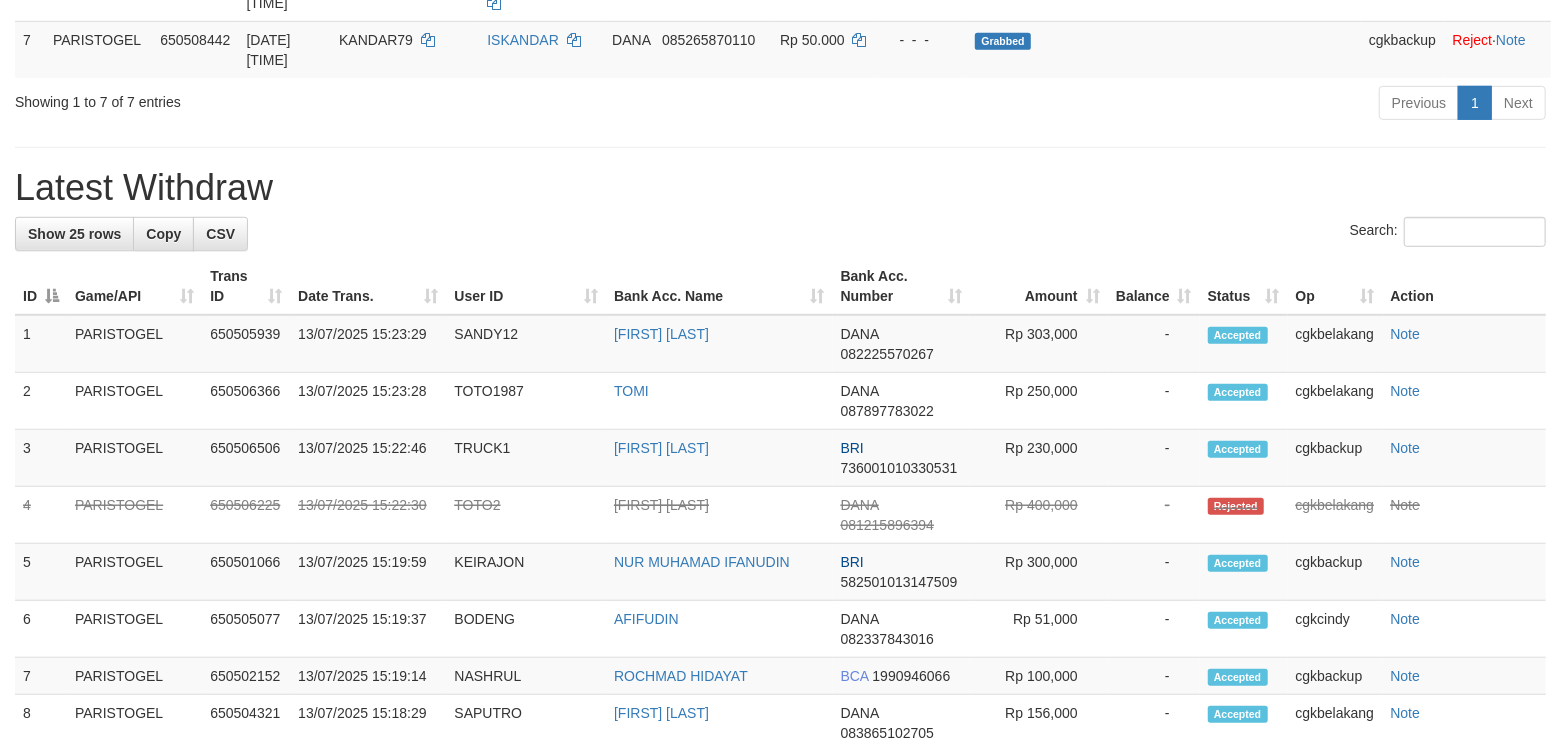 scroll, scrollTop: 666, scrollLeft: 0, axis: vertical 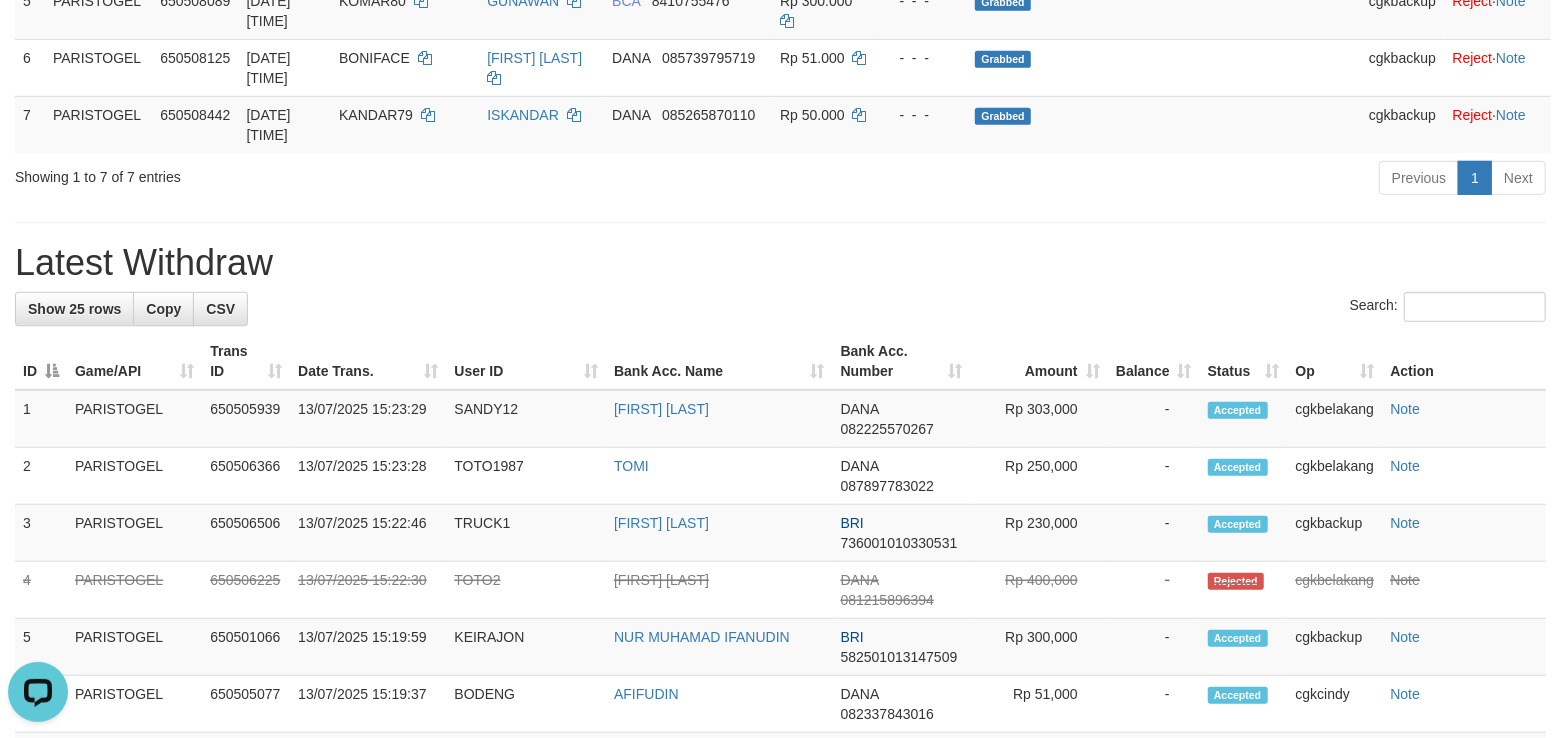 click on "Search:" at bounding box center [780, 309] 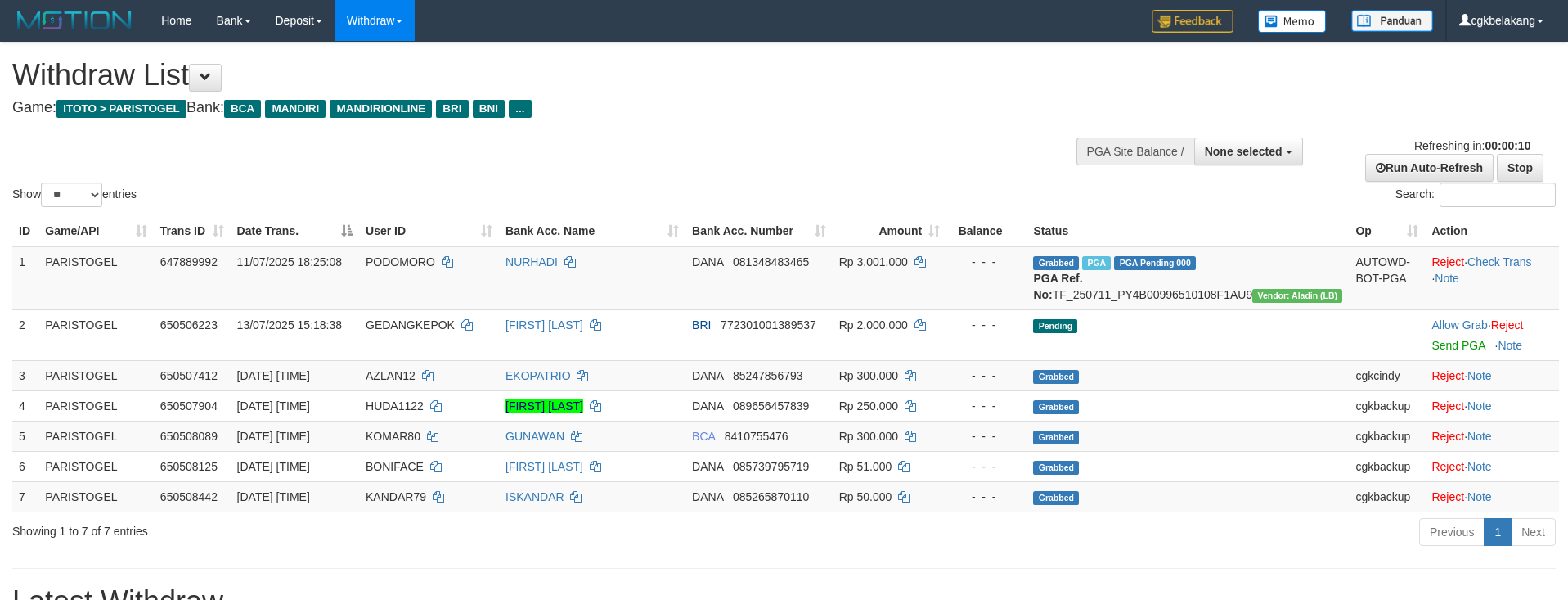 select 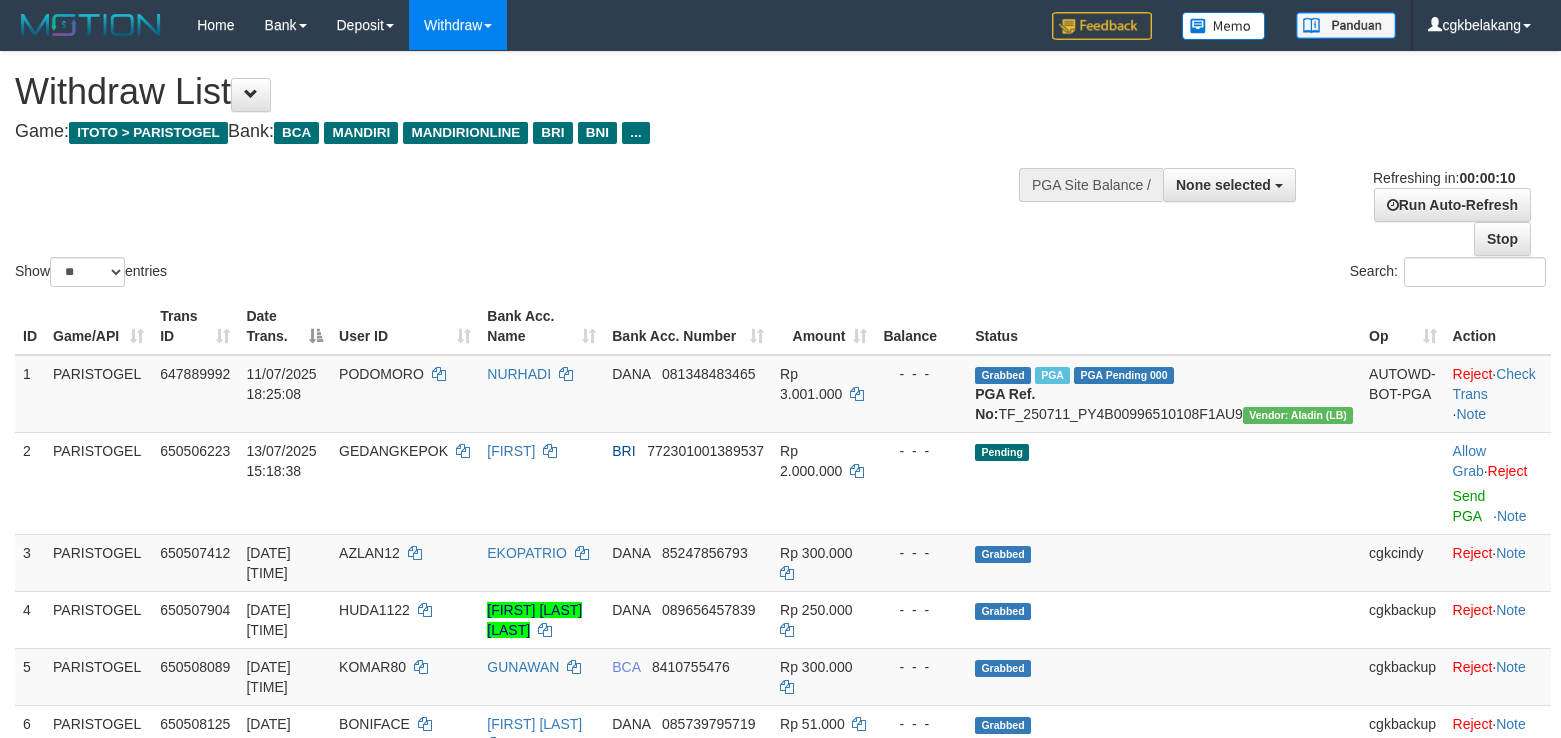 select 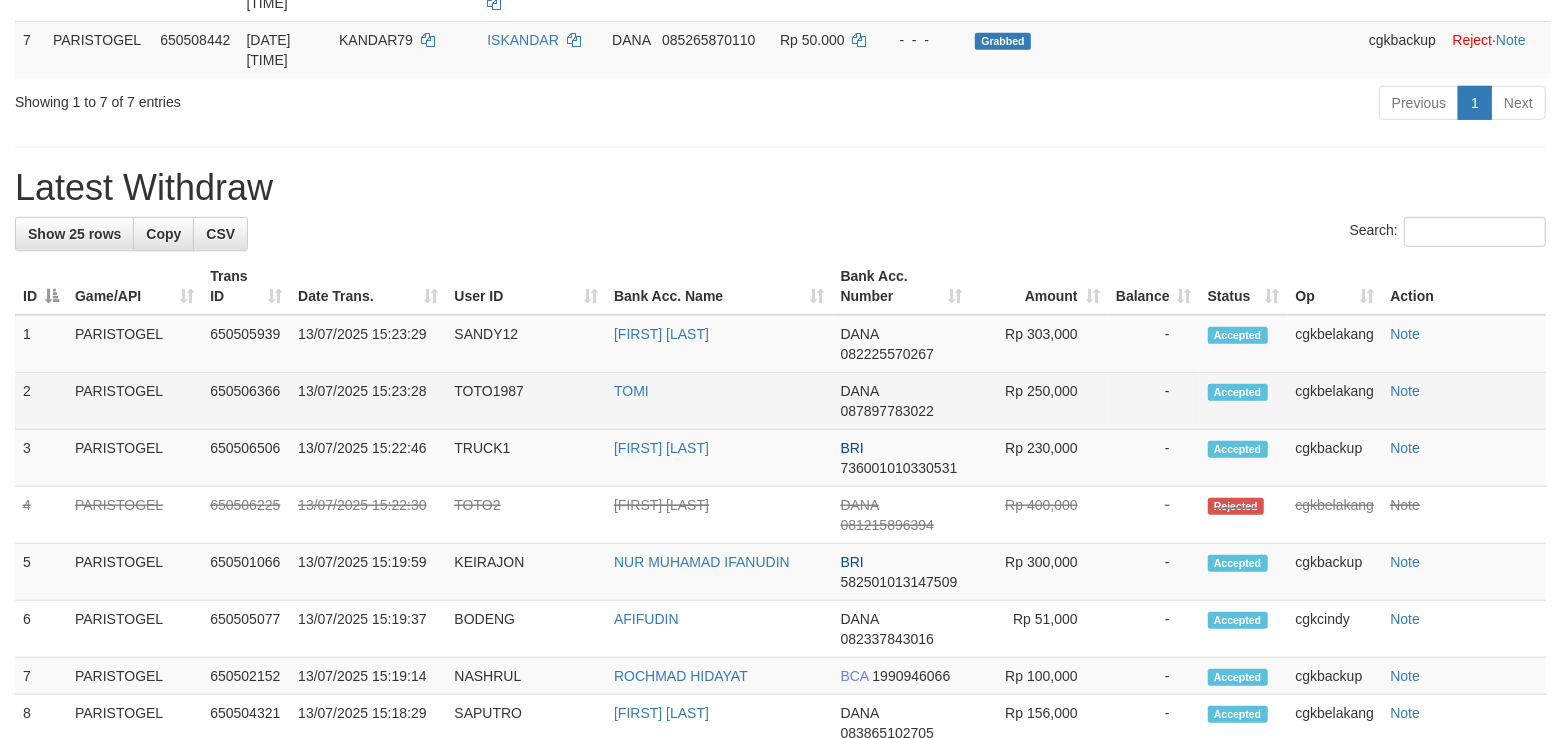 scroll, scrollTop: 666, scrollLeft: 0, axis: vertical 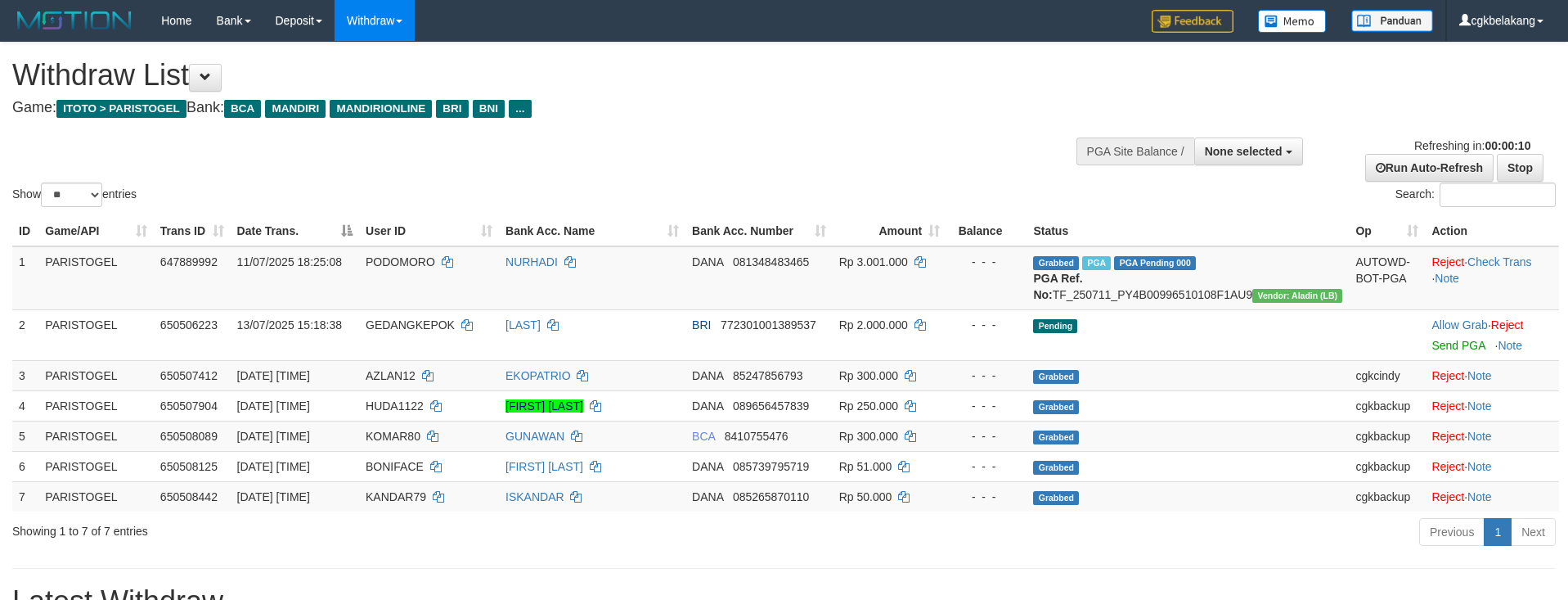 select 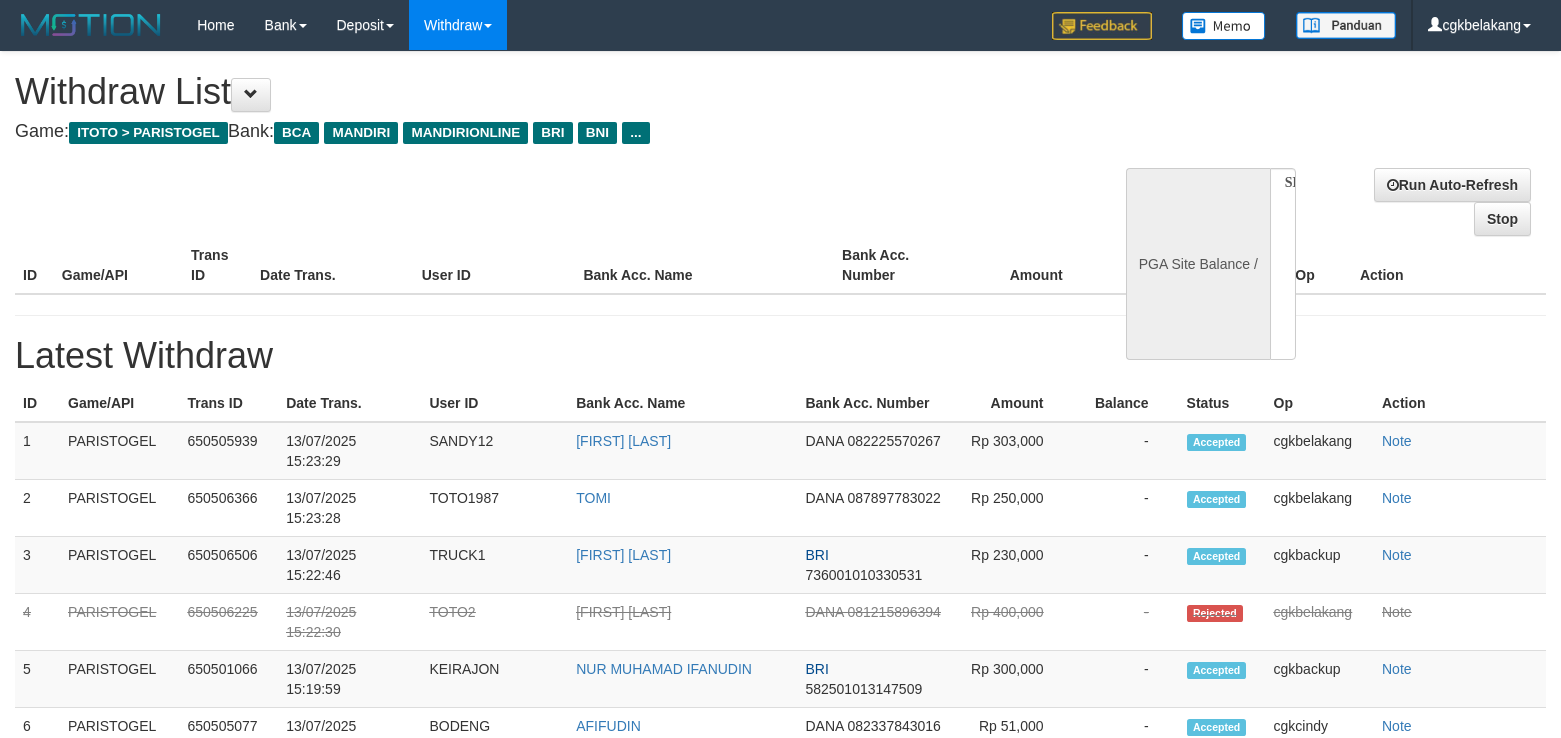 select 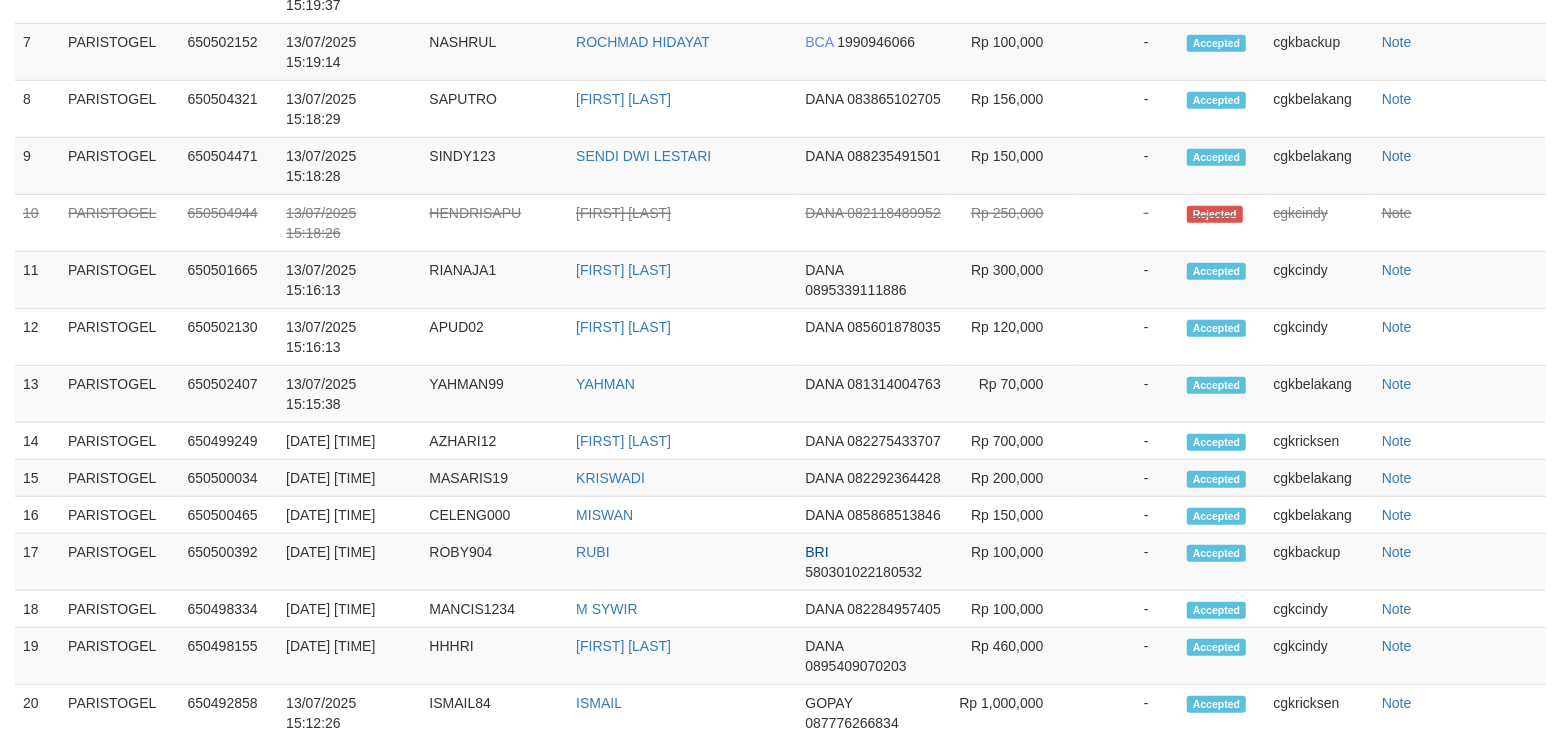 select on "**" 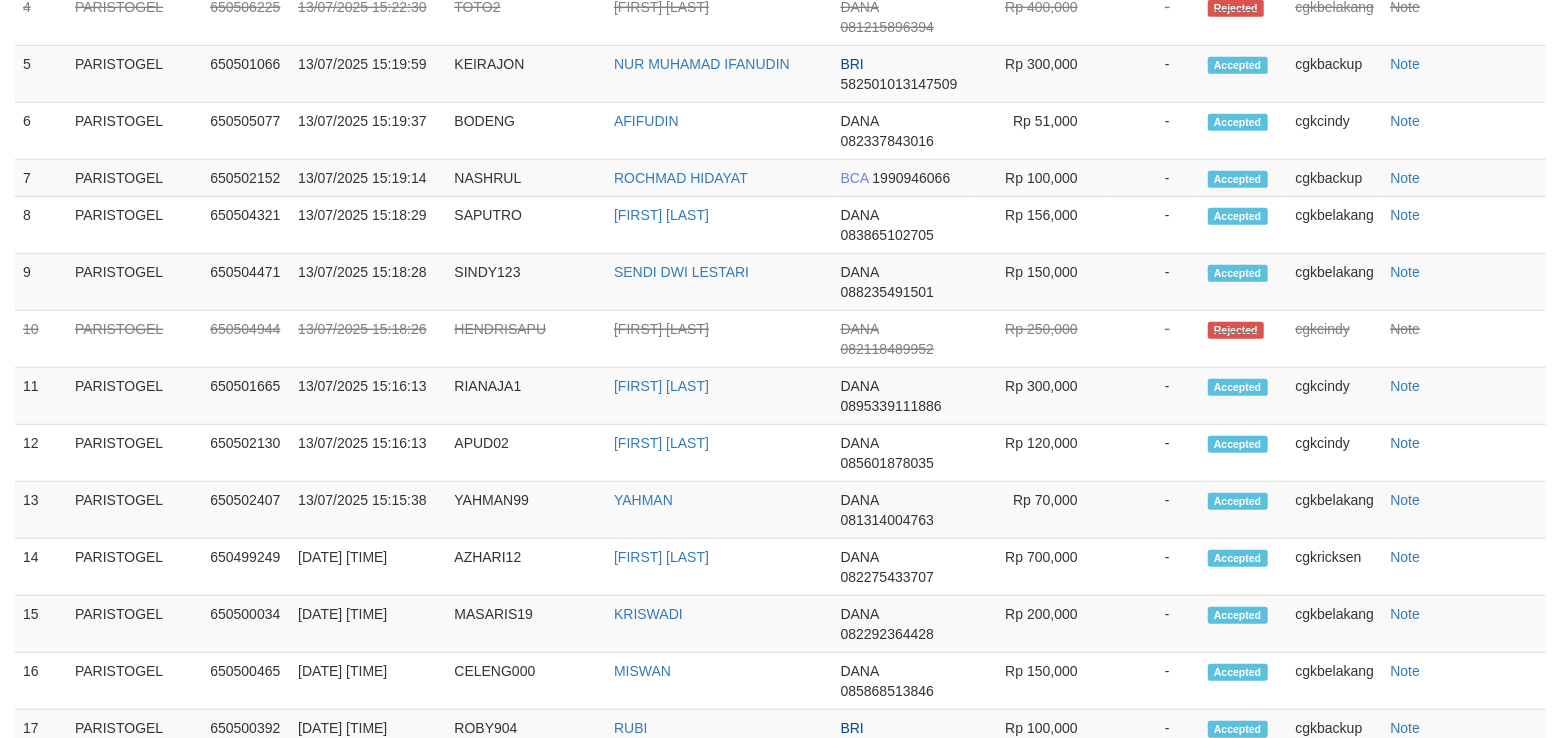scroll, scrollTop: 666, scrollLeft: 0, axis: vertical 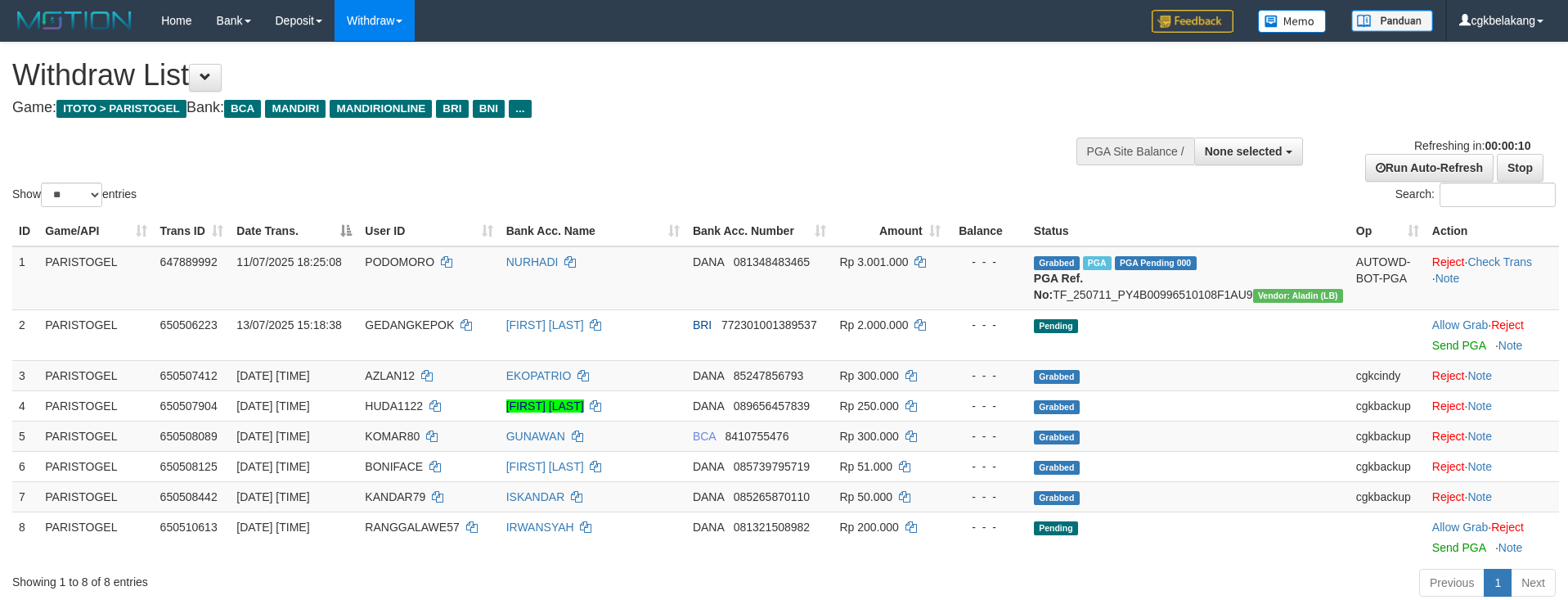 select 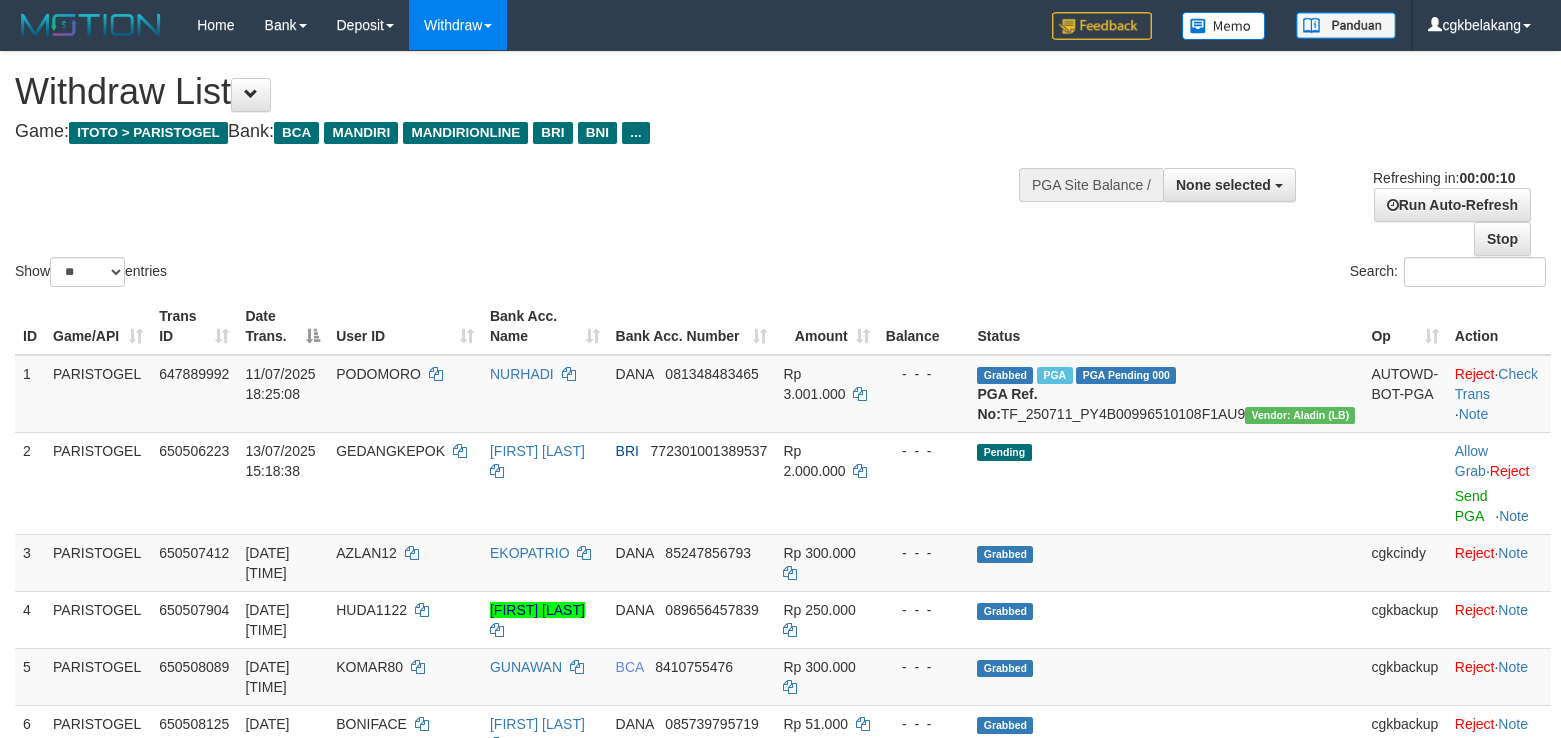 select 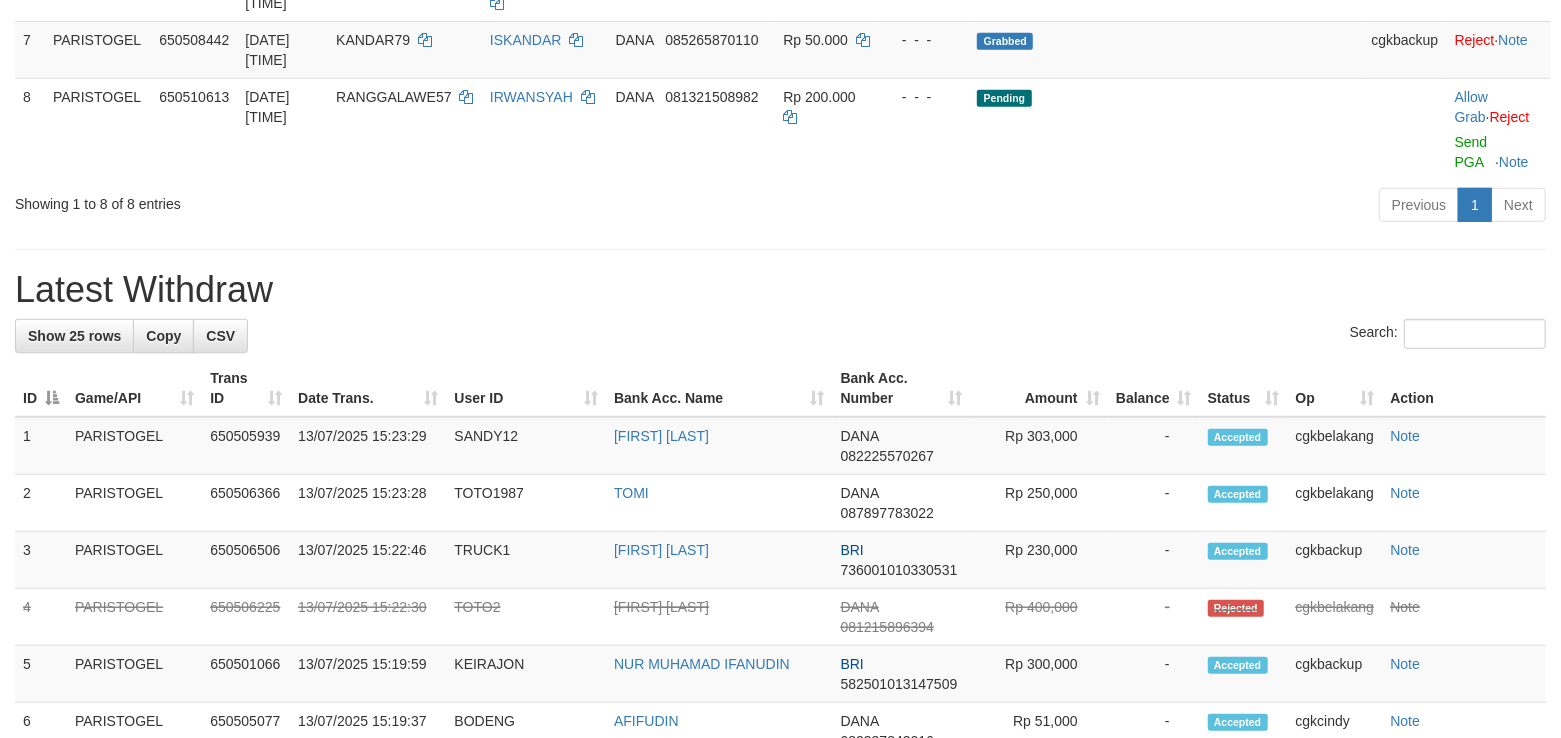 scroll, scrollTop: 666, scrollLeft: 0, axis: vertical 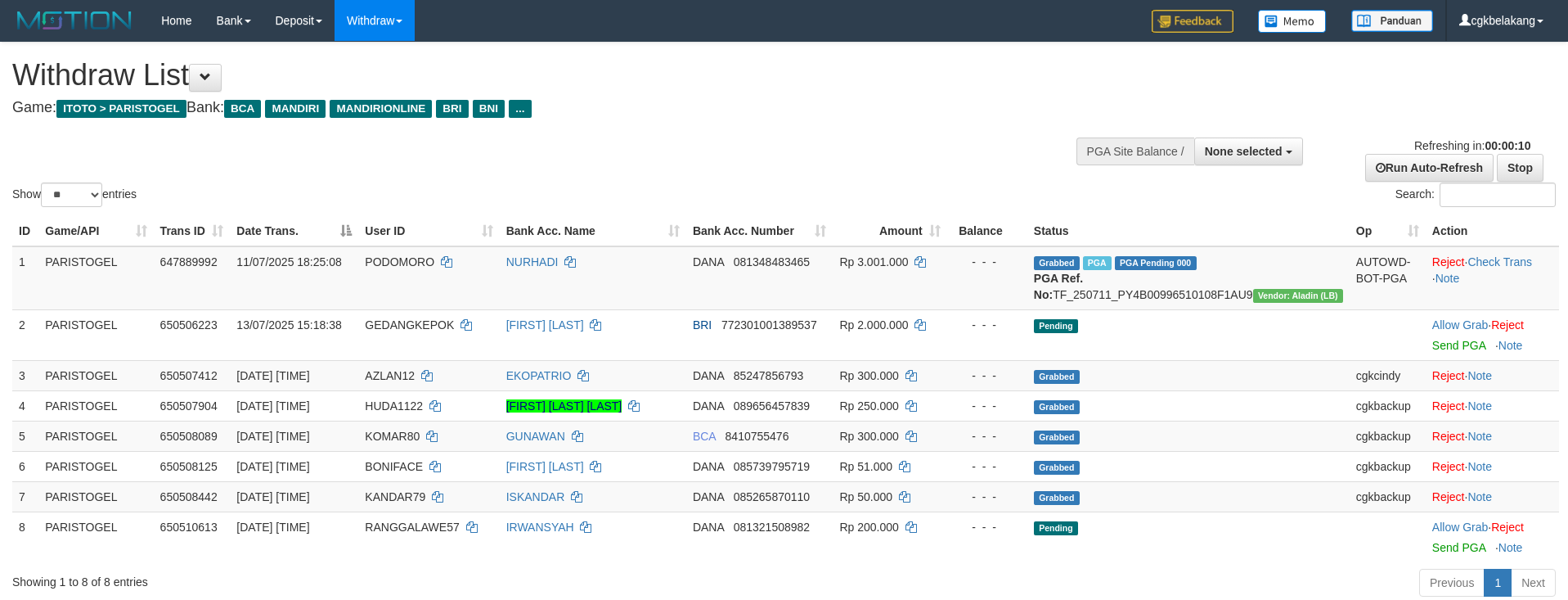 select 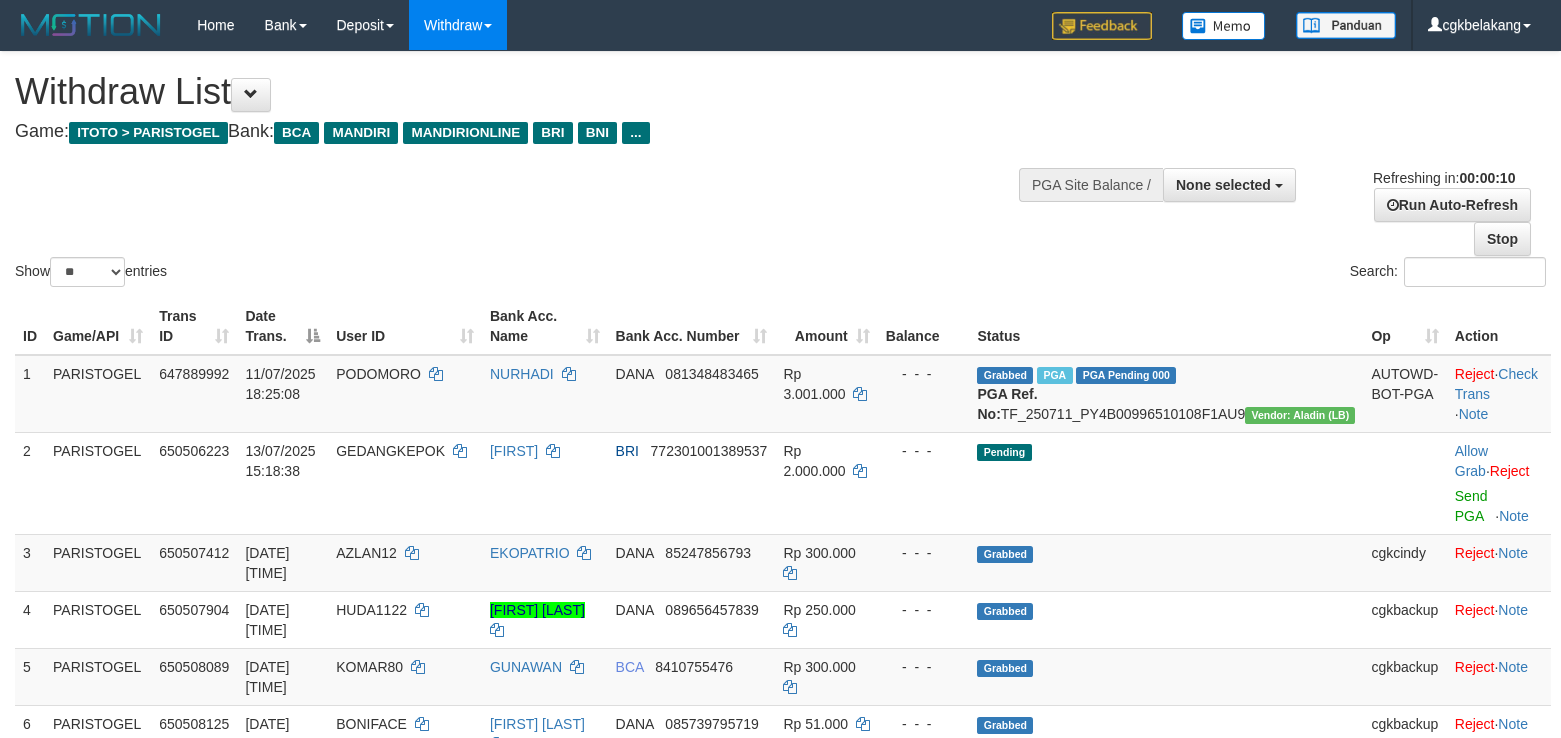 select 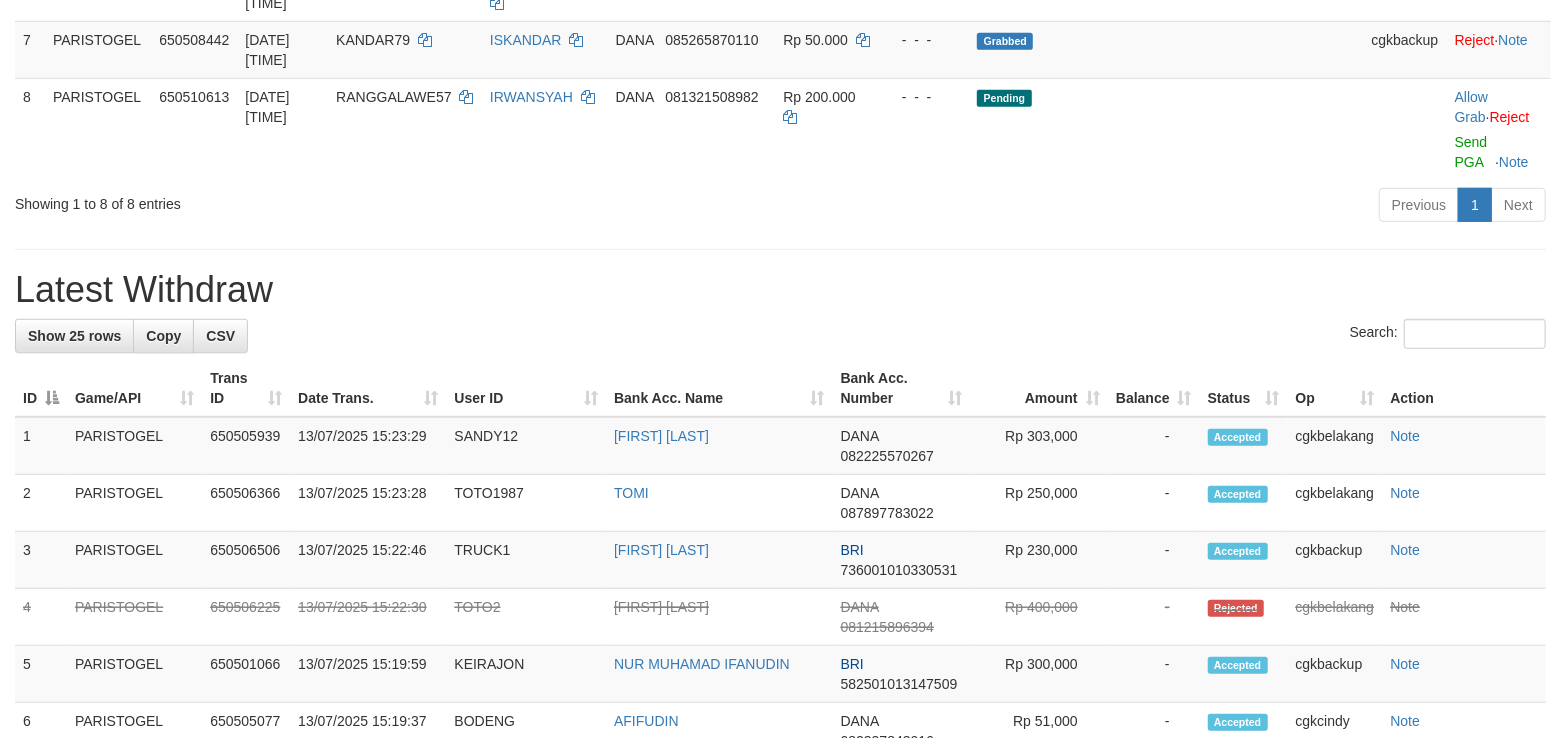 scroll, scrollTop: 666, scrollLeft: 0, axis: vertical 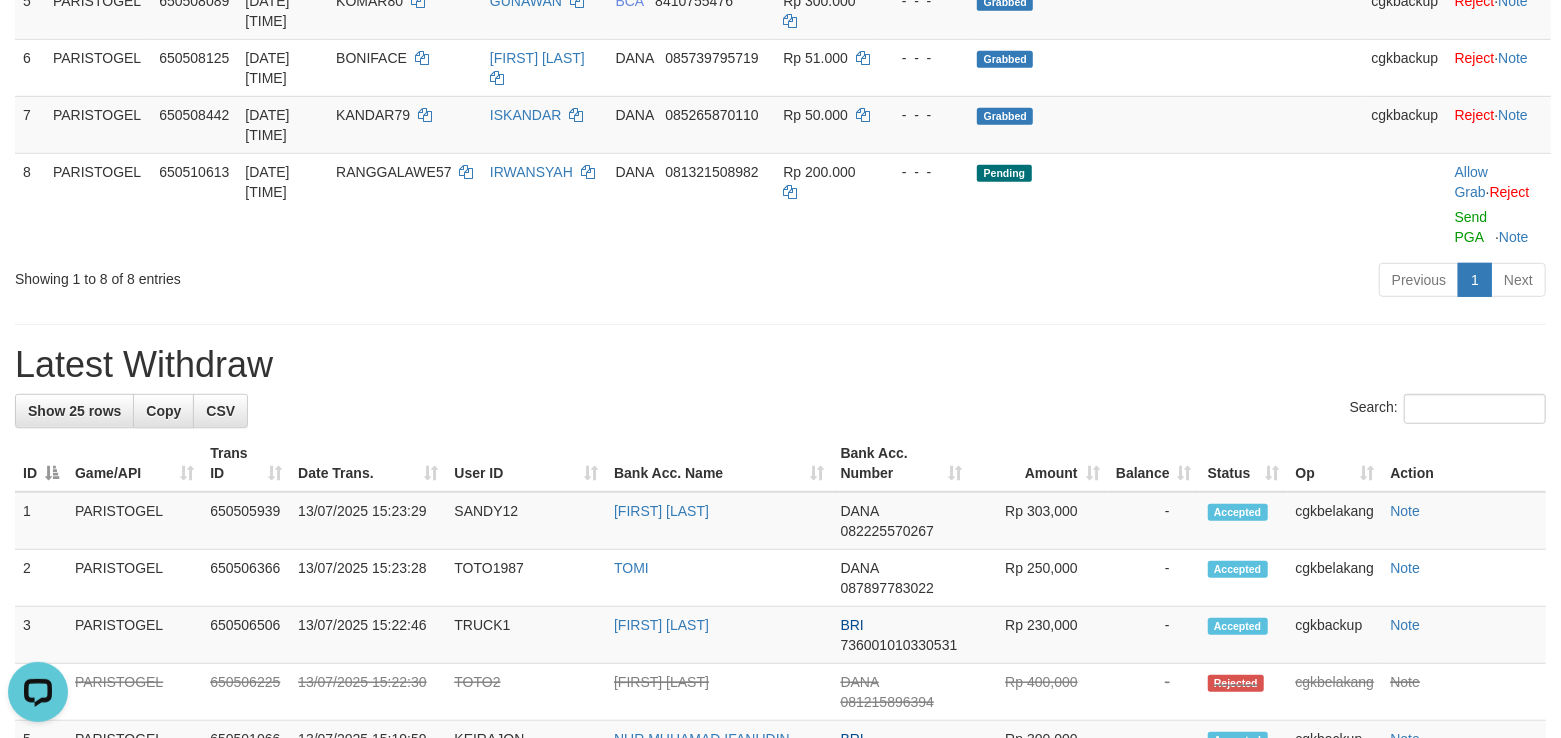 click on "Latest Withdraw" at bounding box center (780, 365) 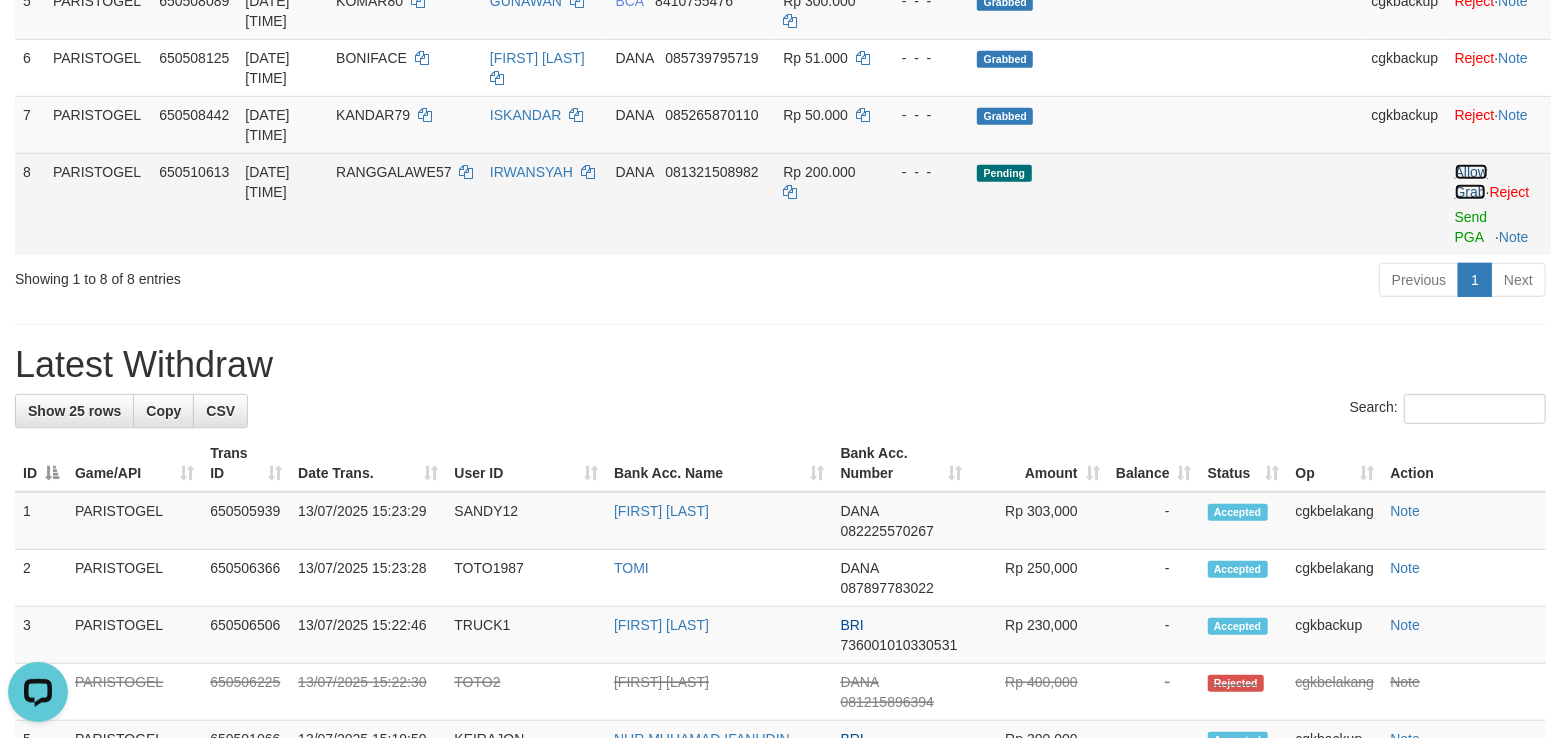 click on "Allow Grab" at bounding box center [1471, 182] 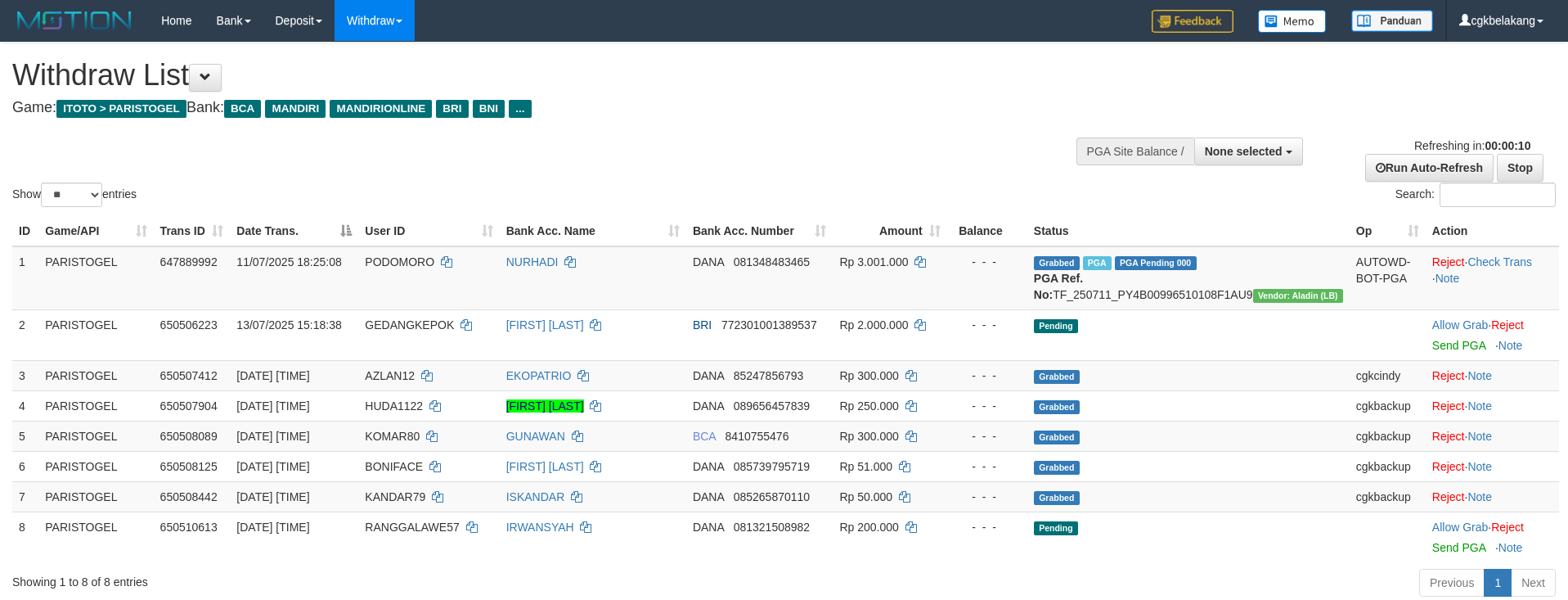 select 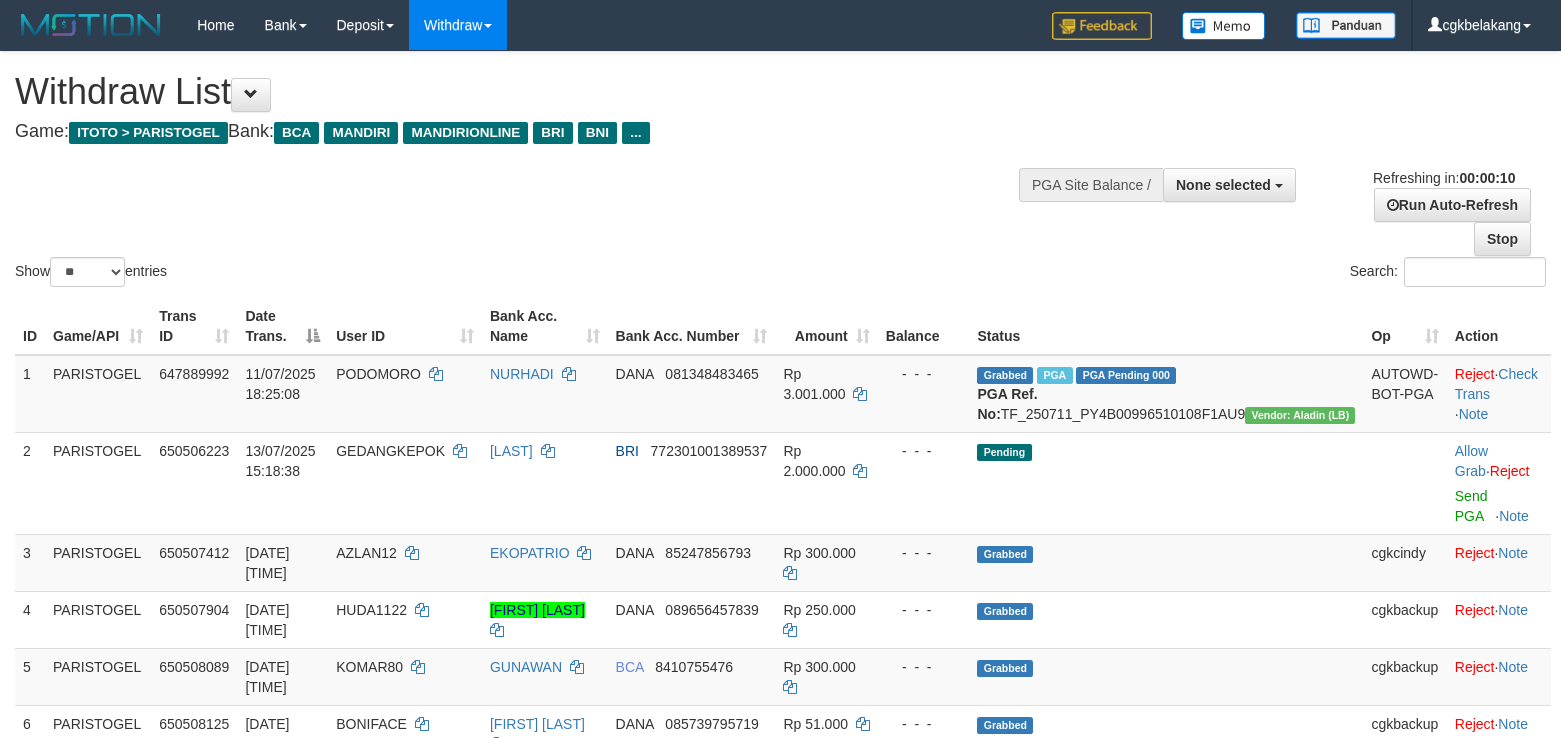 select 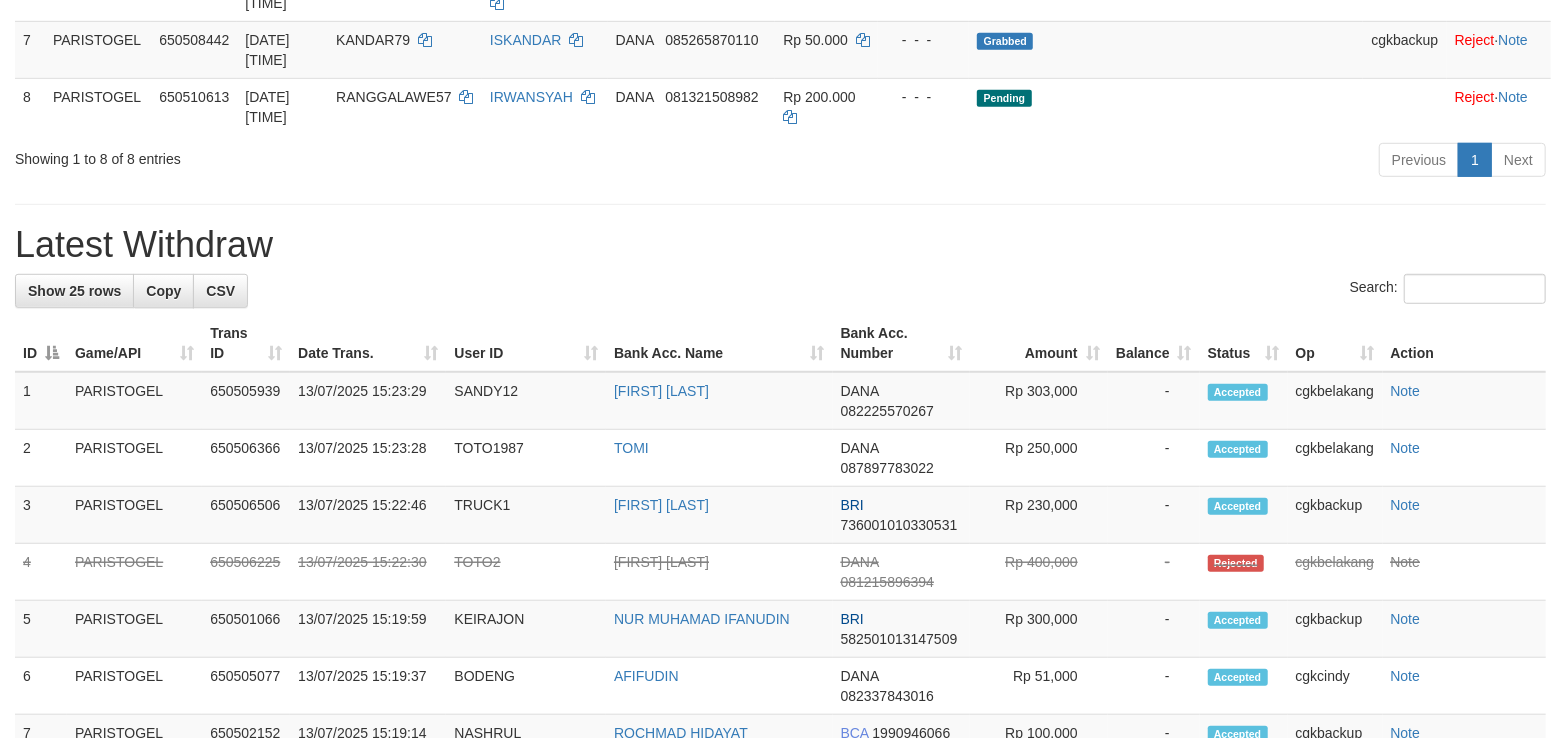 scroll, scrollTop: 666, scrollLeft: 0, axis: vertical 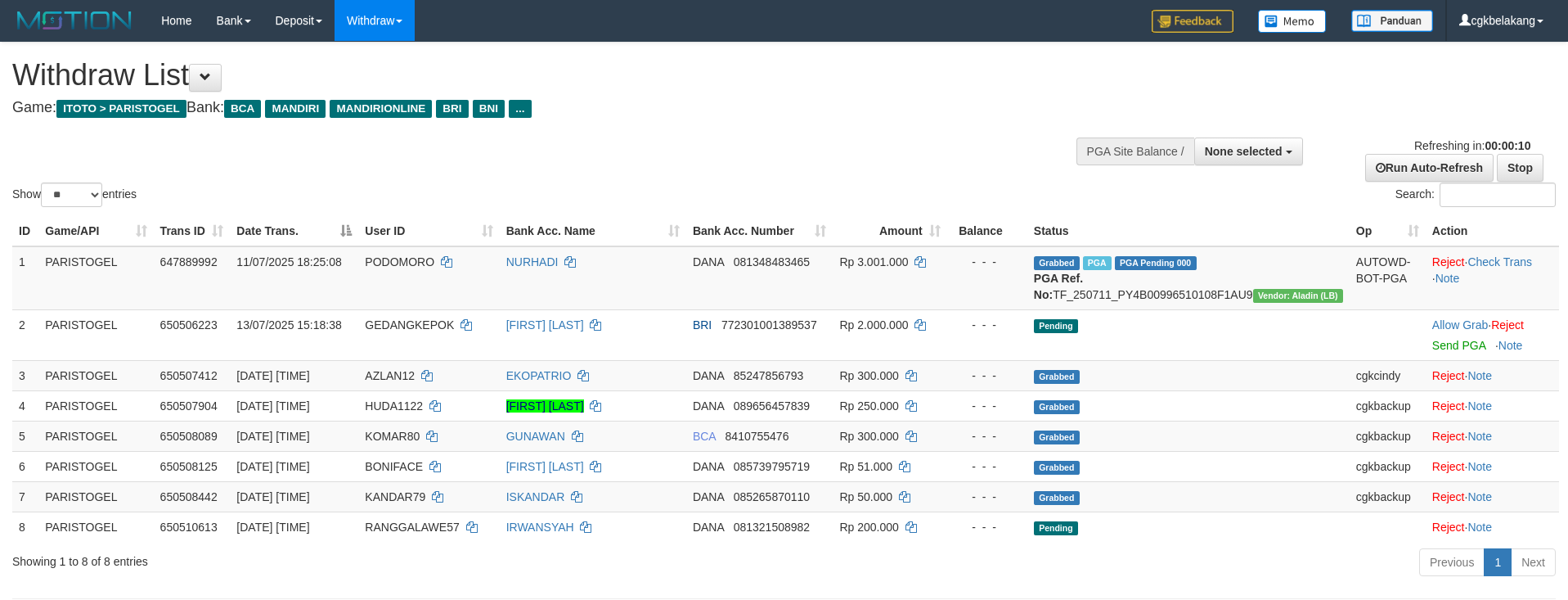 select 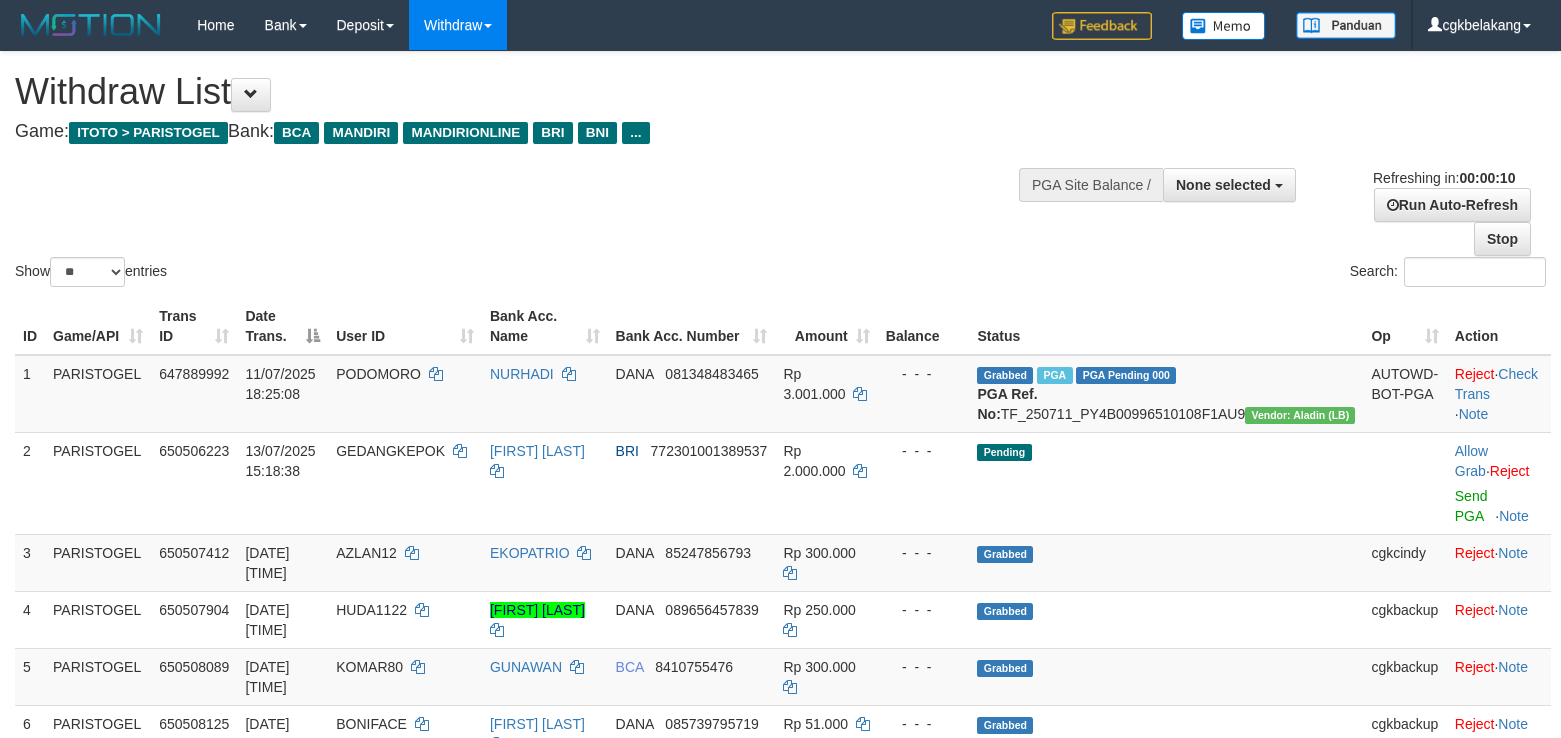 select 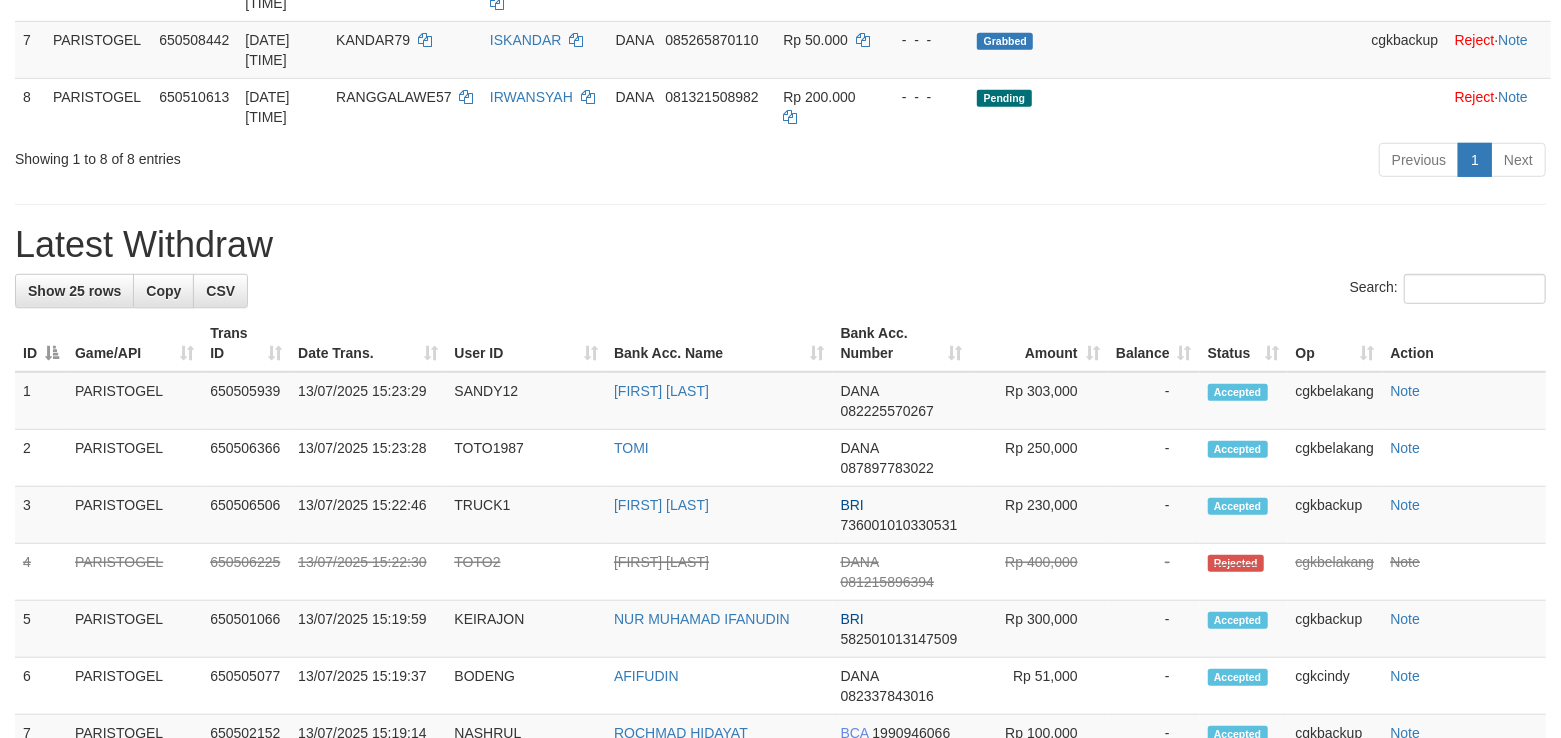 scroll, scrollTop: 666, scrollLeft: 0, axis: vertical 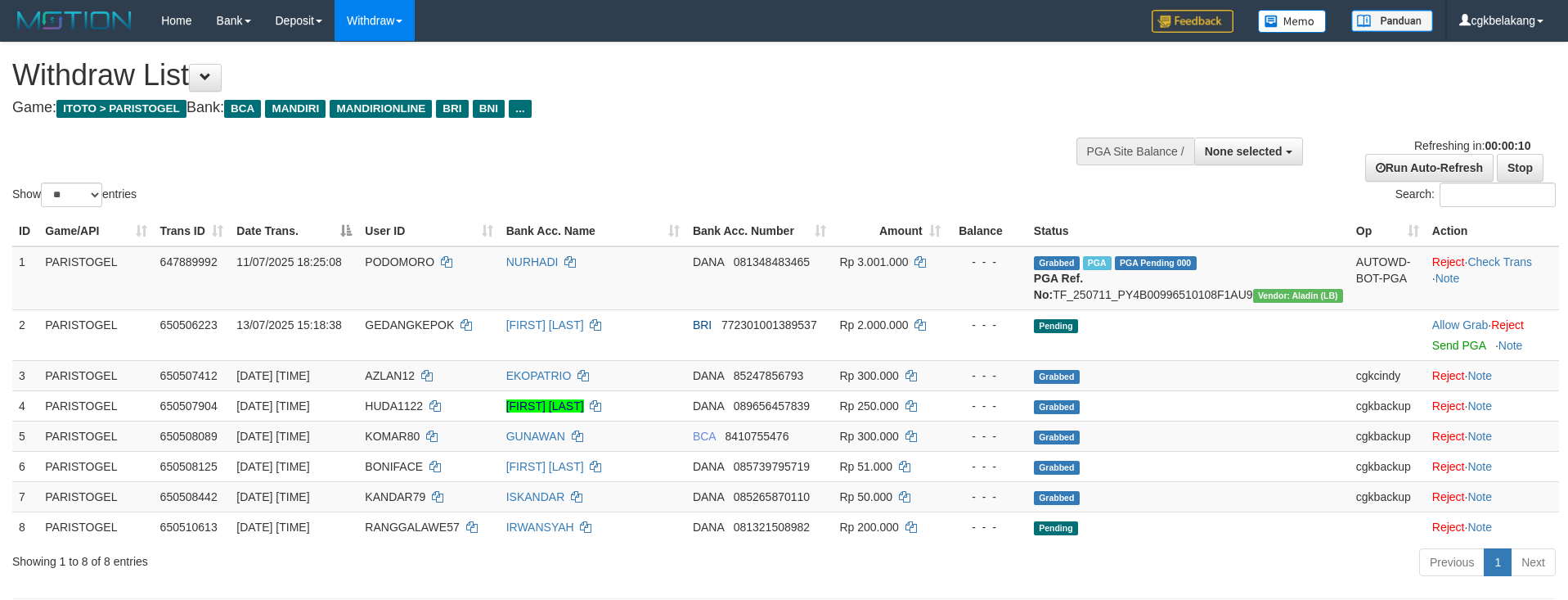 select 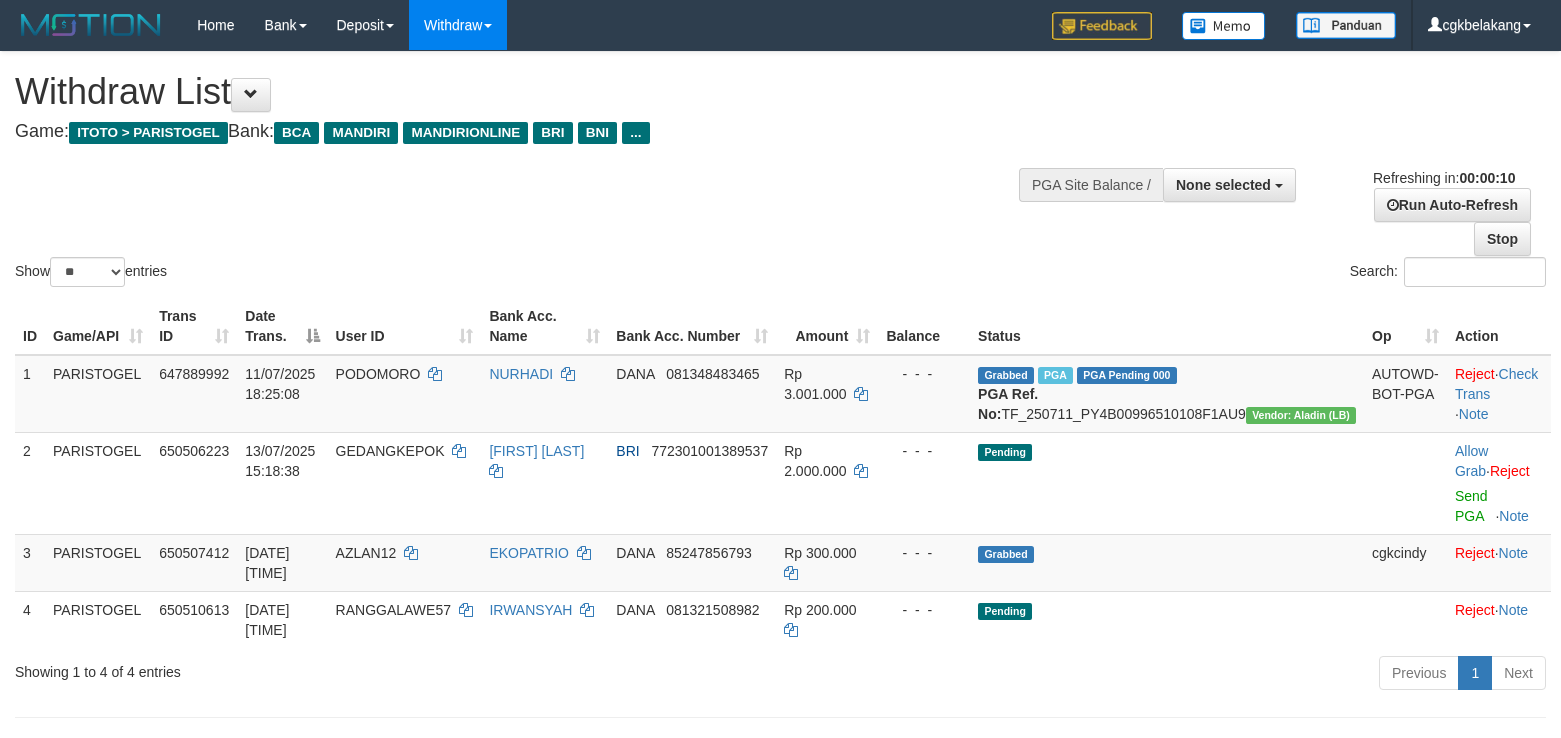 select 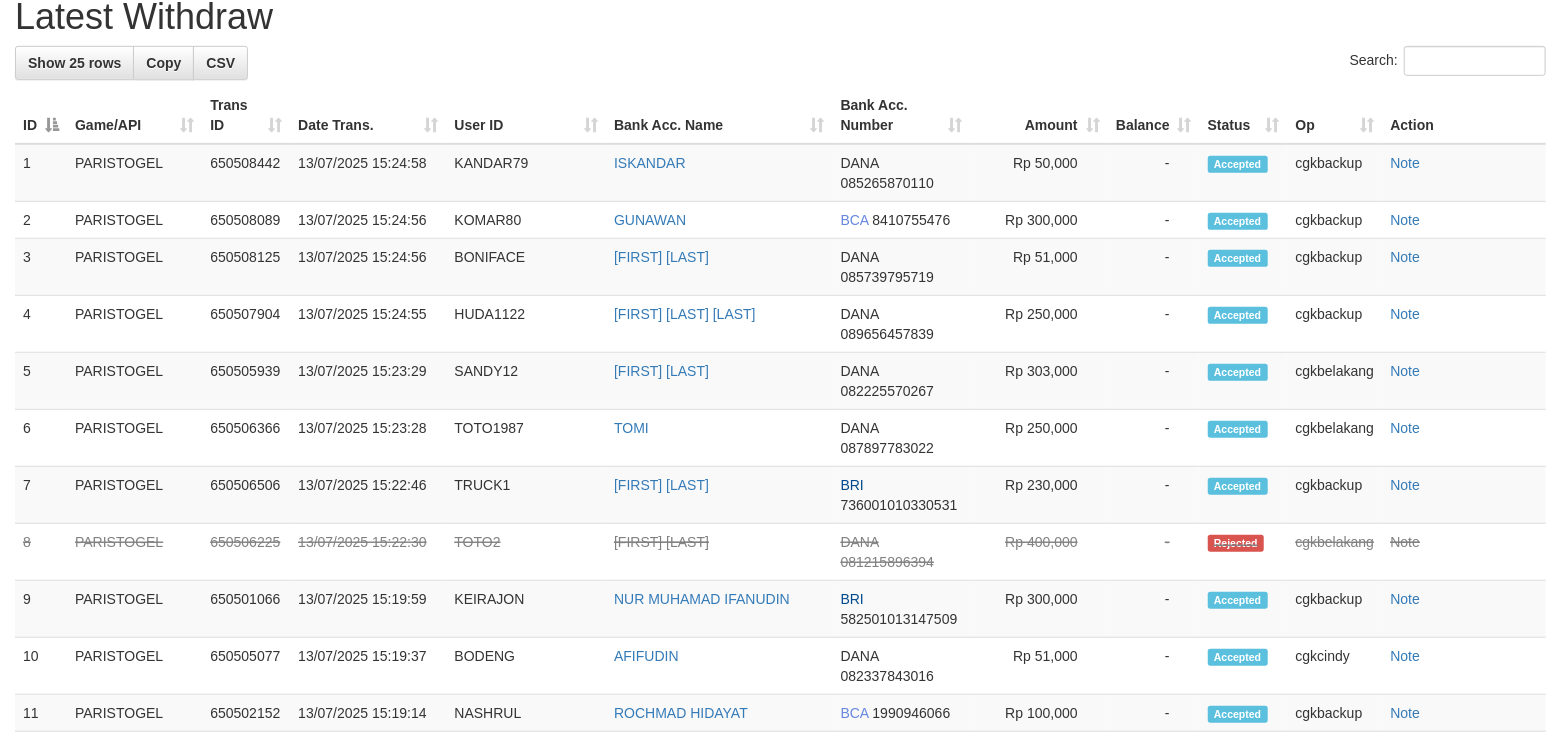 scroll, scrollTop: 666, scrollLeft: 0, axis: vertical 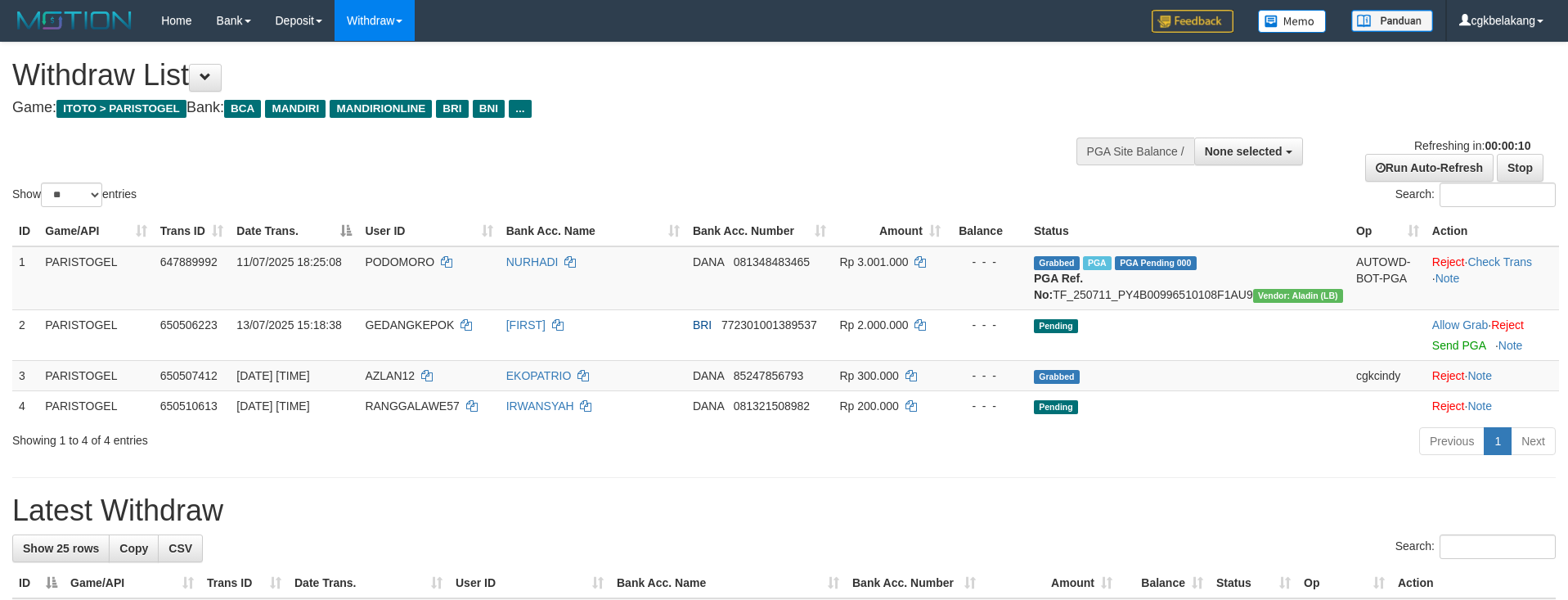 select 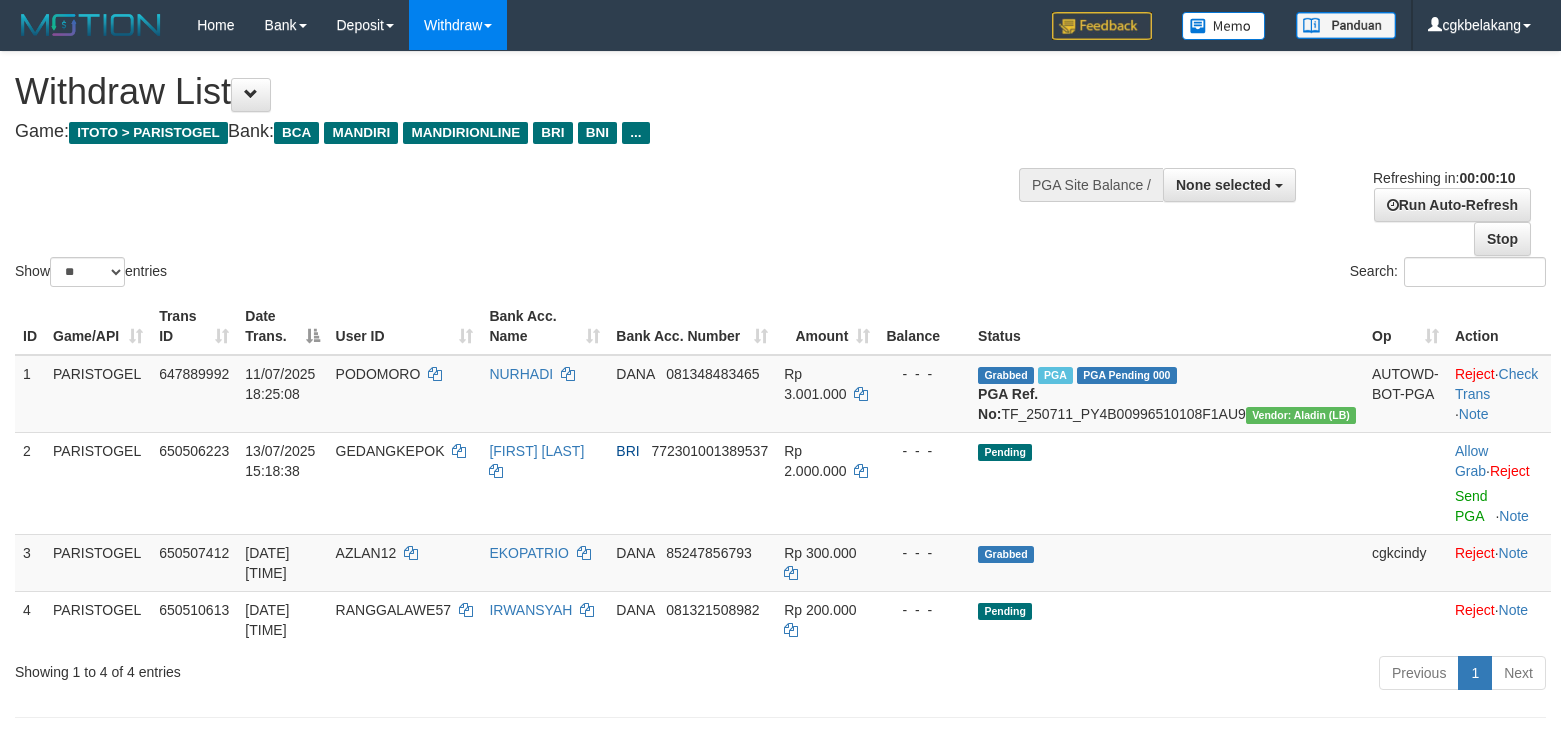 select 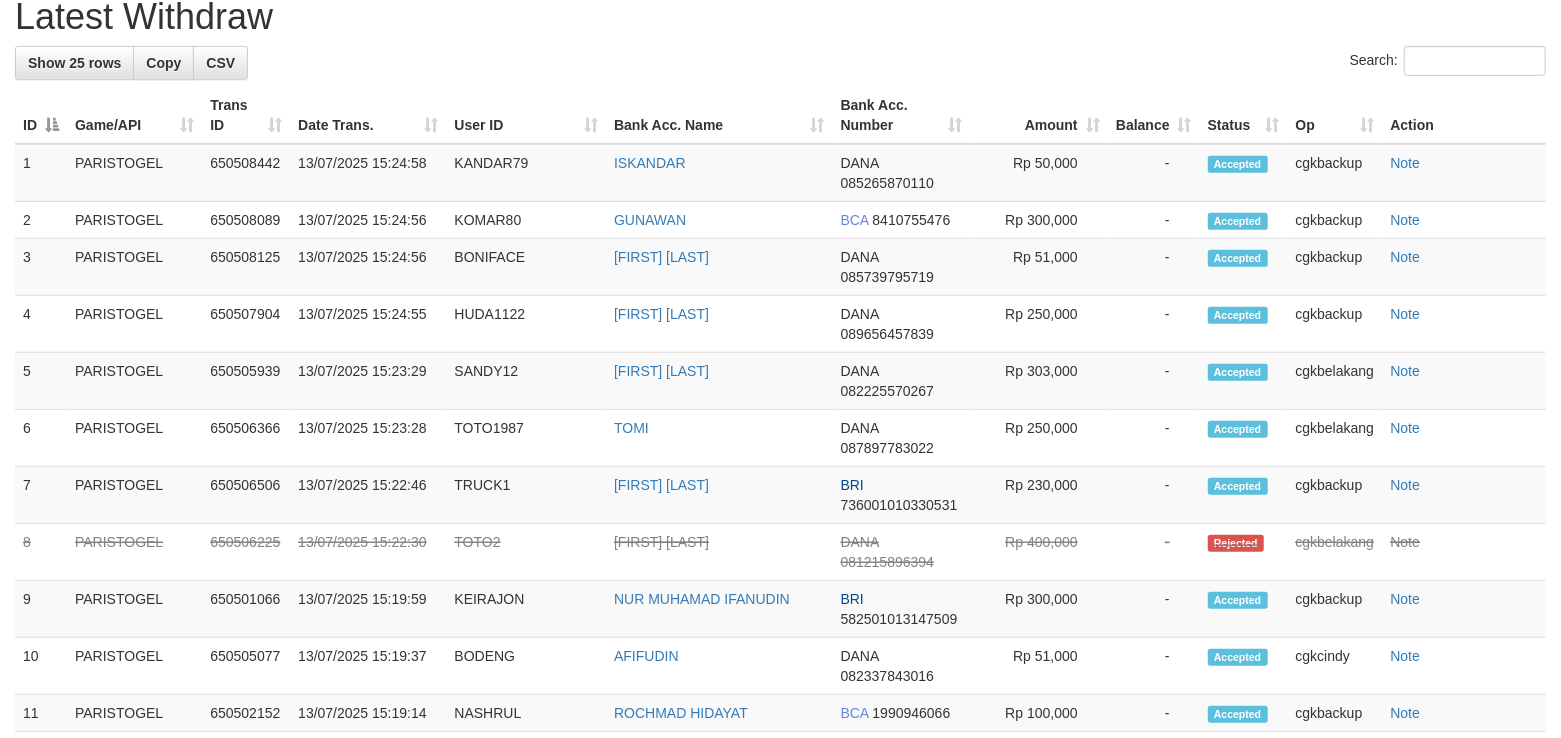 scroll, scrollTop: 666, scrollLeft: 0, axis: vertical 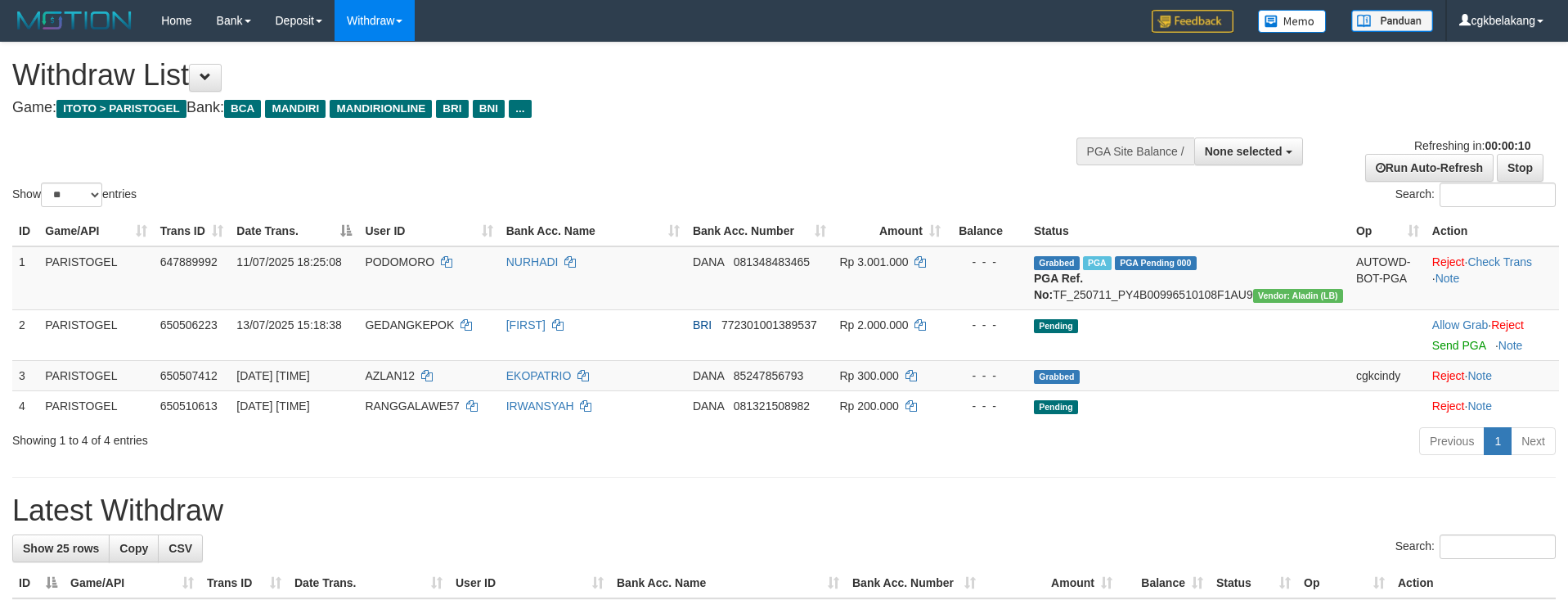 select 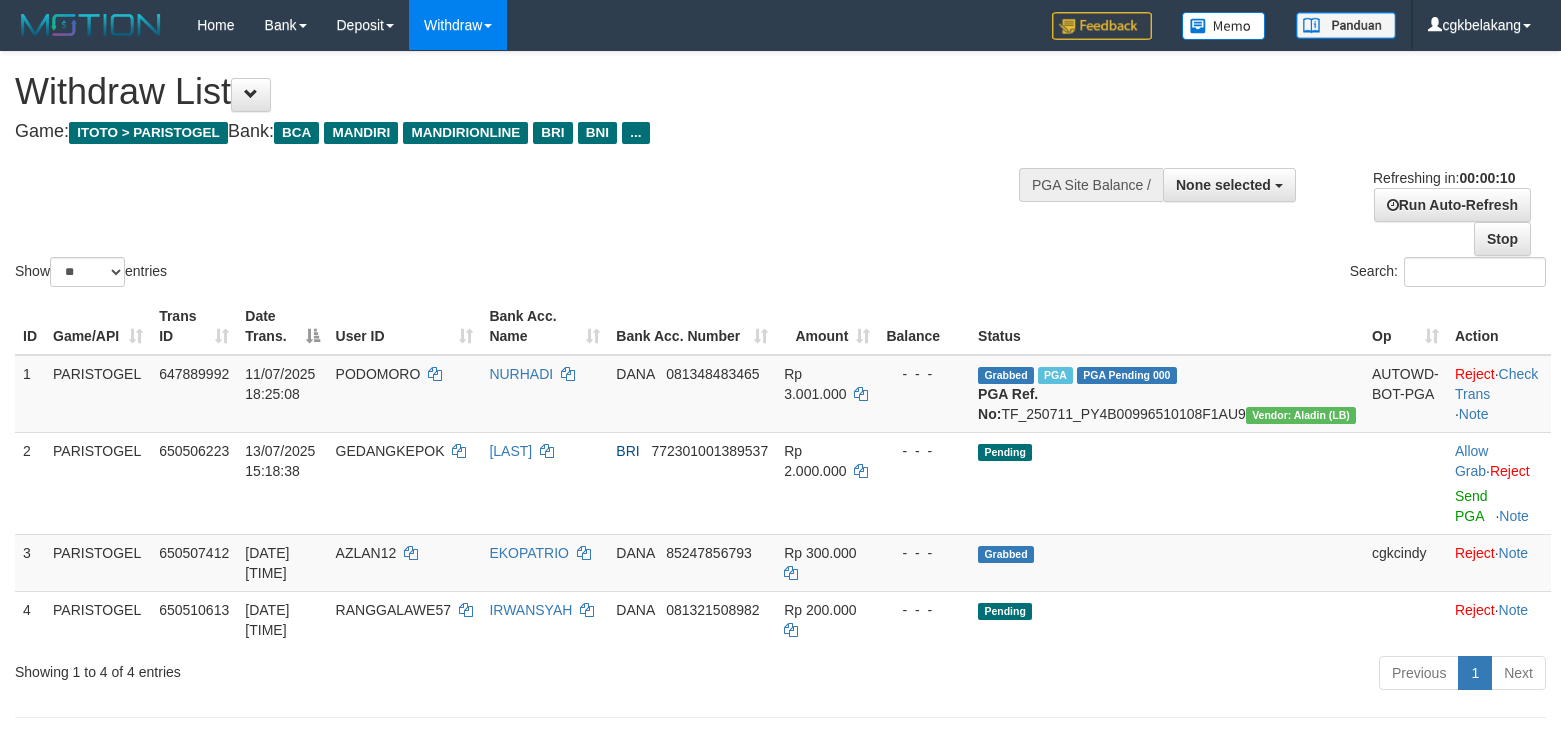 select 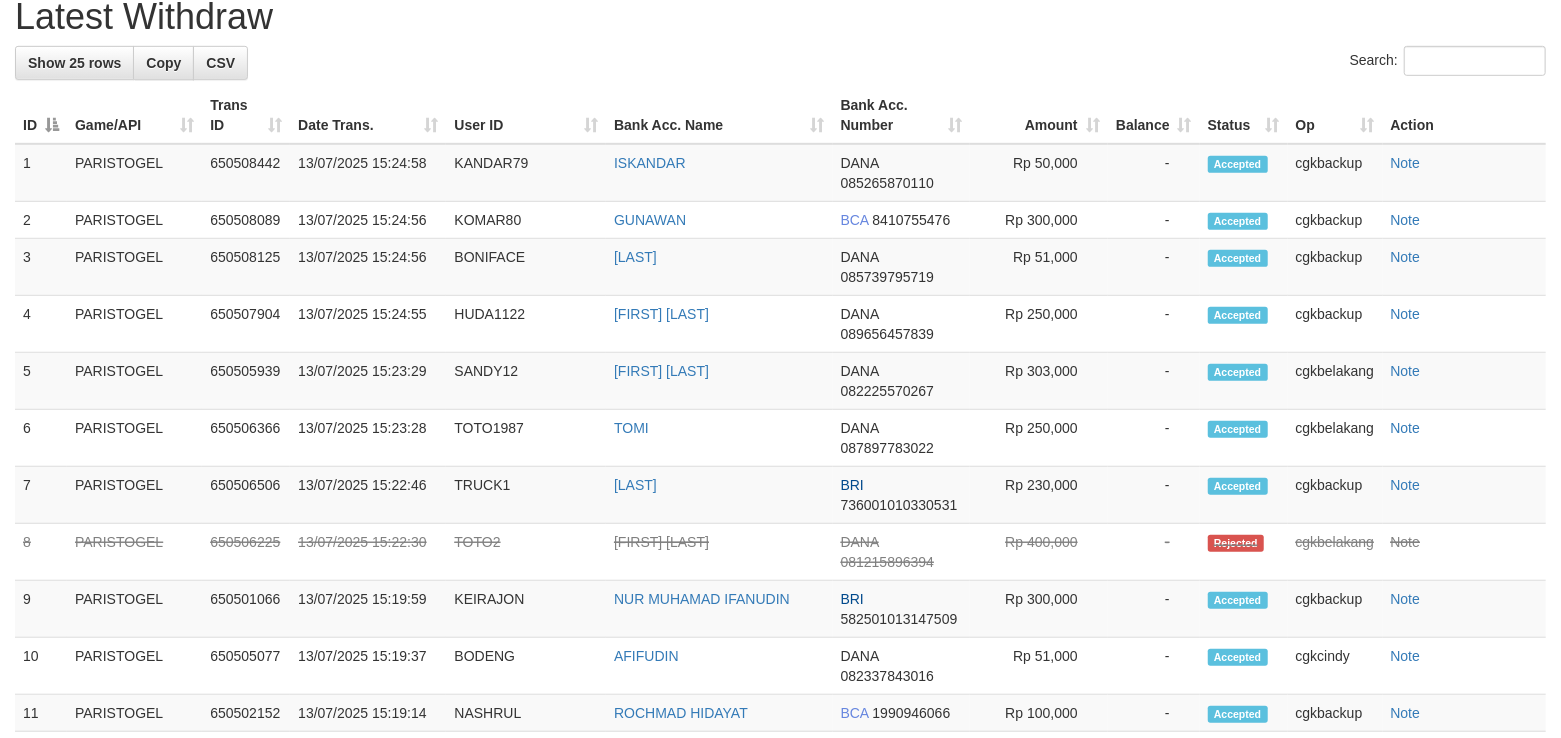 scroll, scrollTop: 666, scrollLeft: 0, axis: vertical 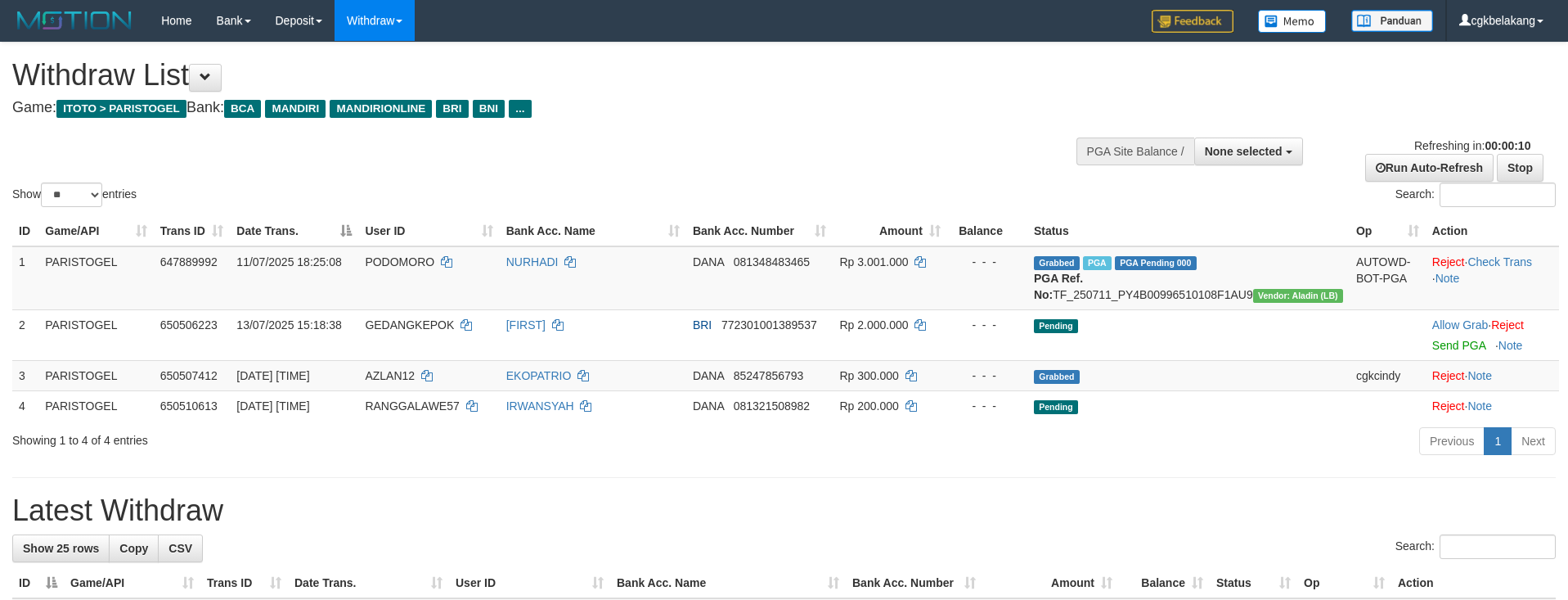 select 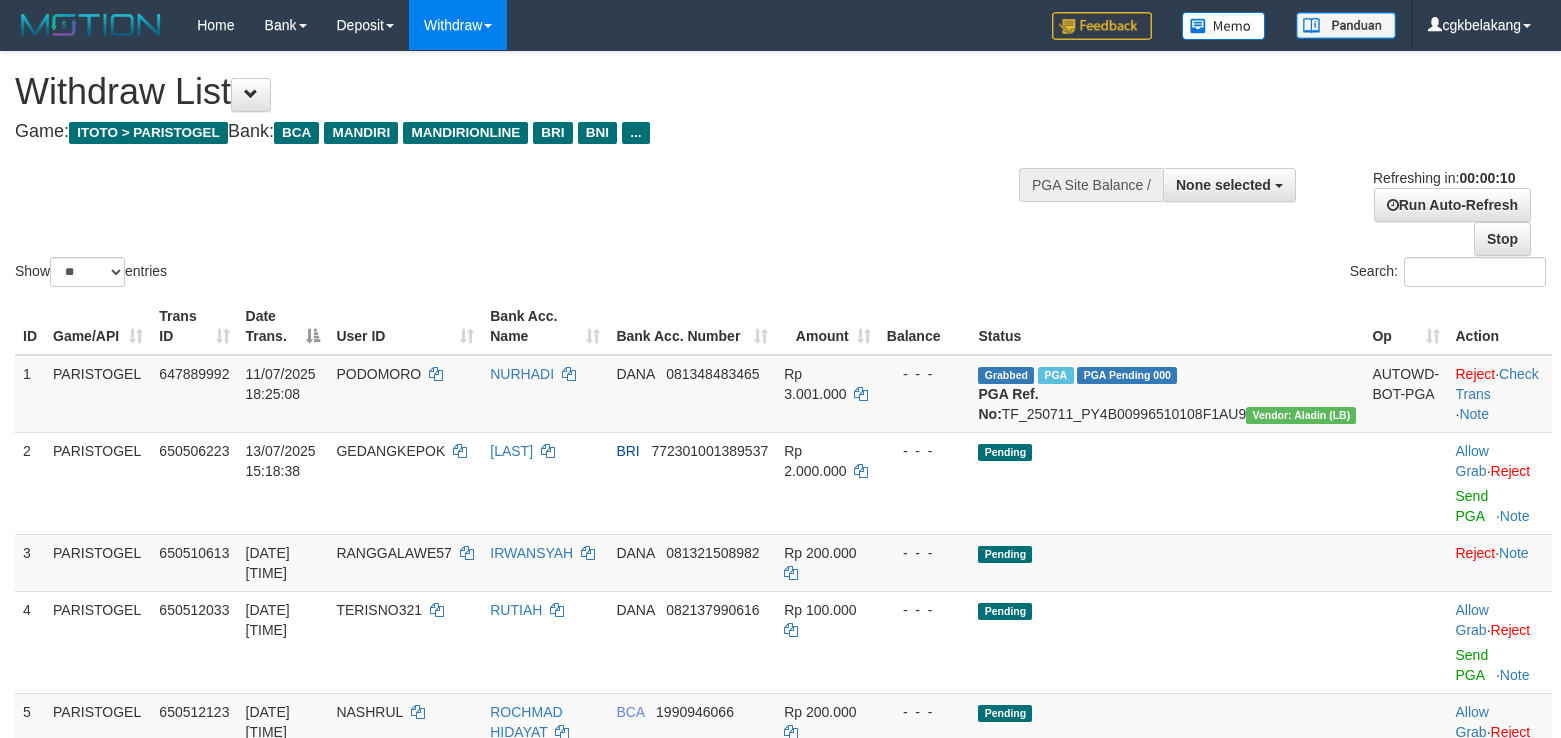 select 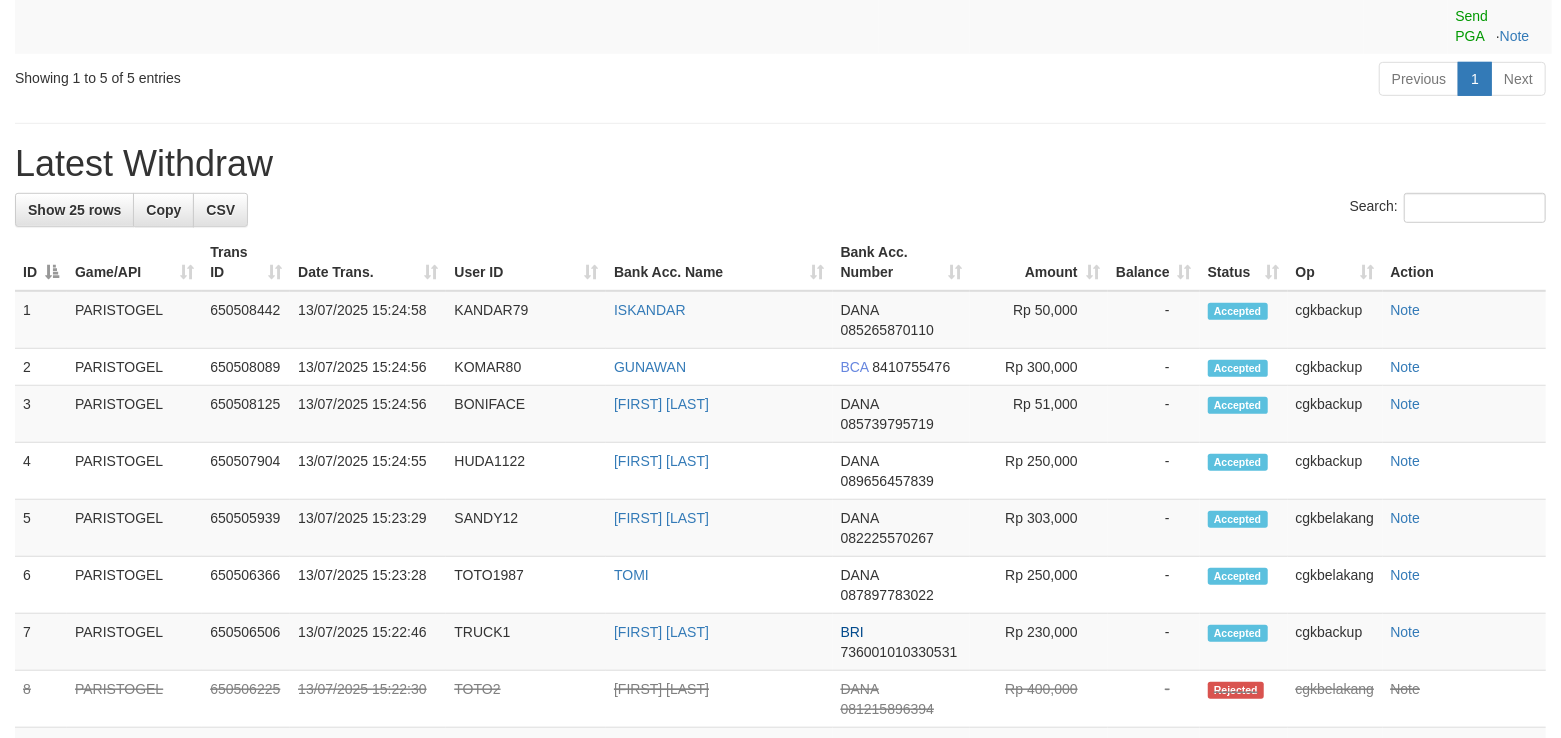 scroll, scrollTop: 666, scrollLeft: 0, axis: vertical 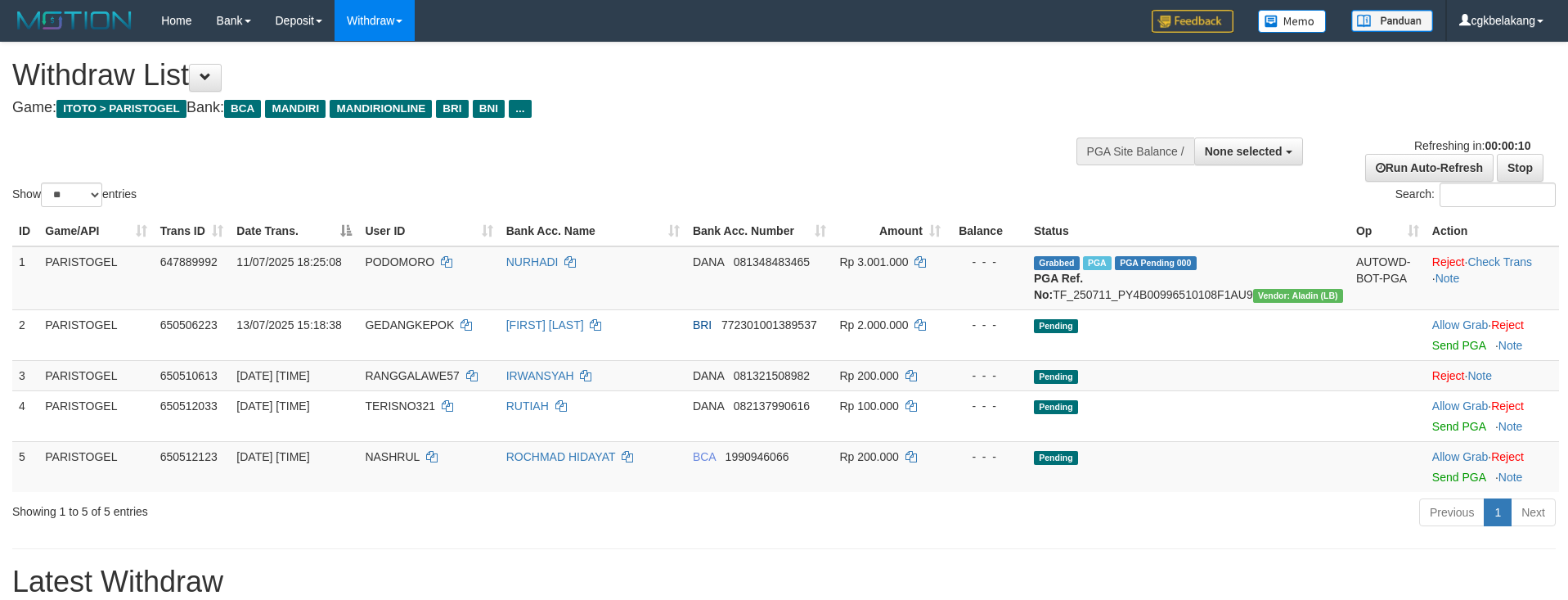 select 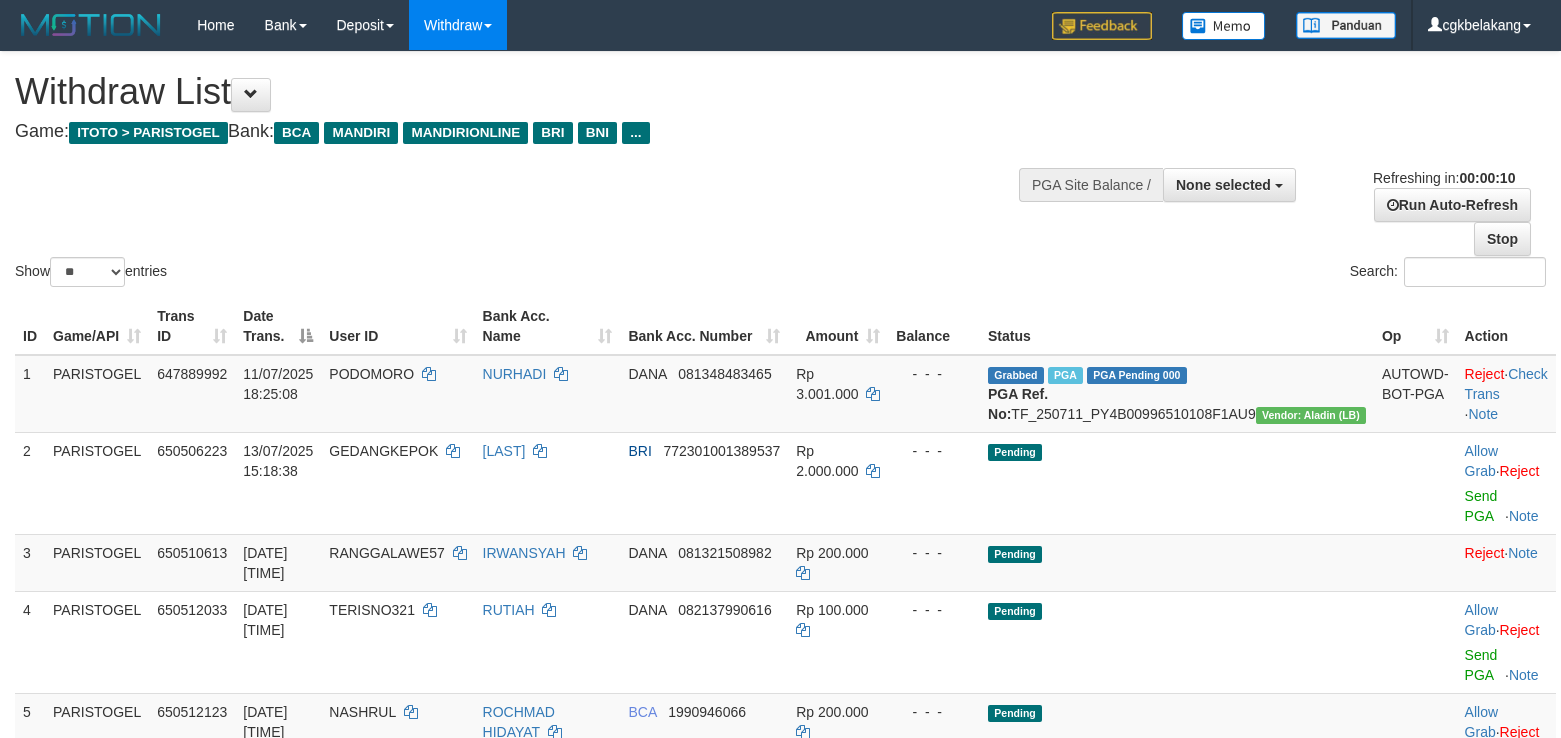 select 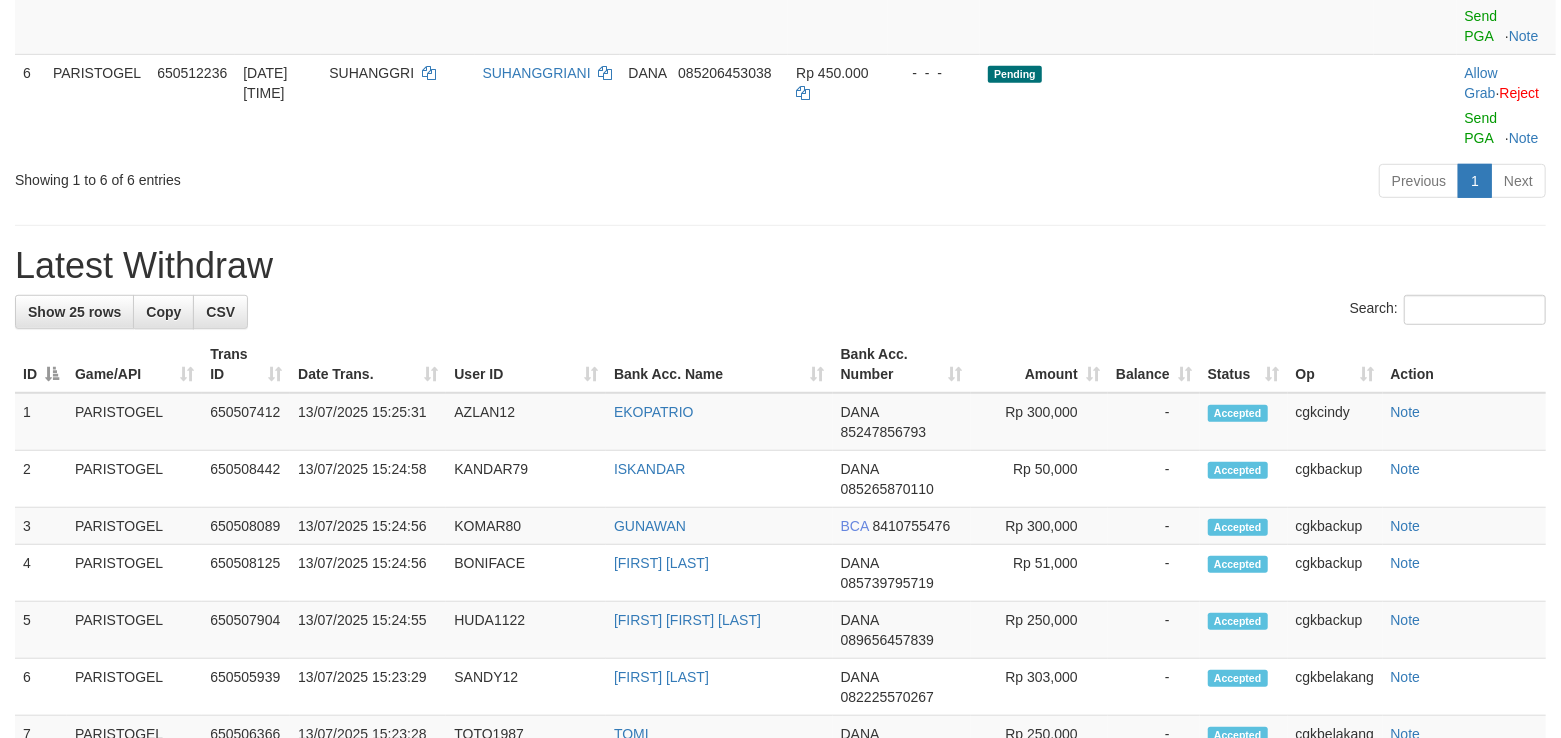 scroll, scrollTop: 666, scrollLeft: 0, axis: vertical 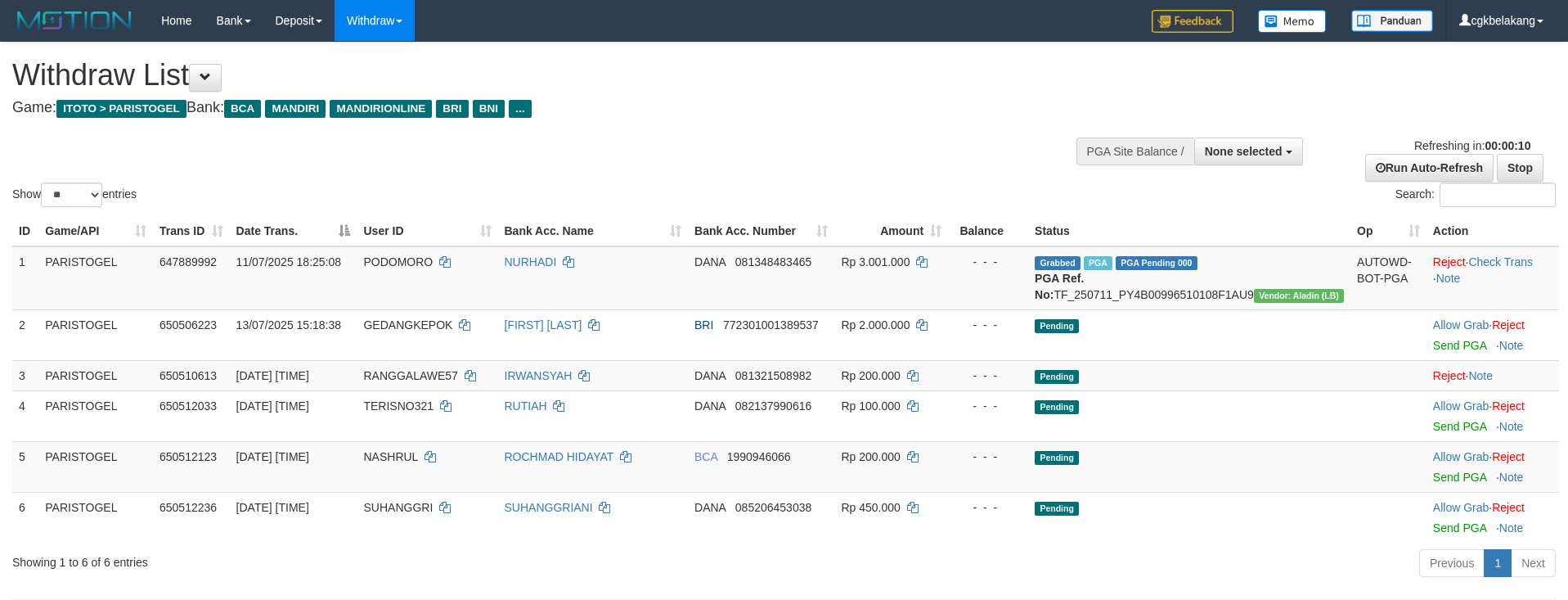 select 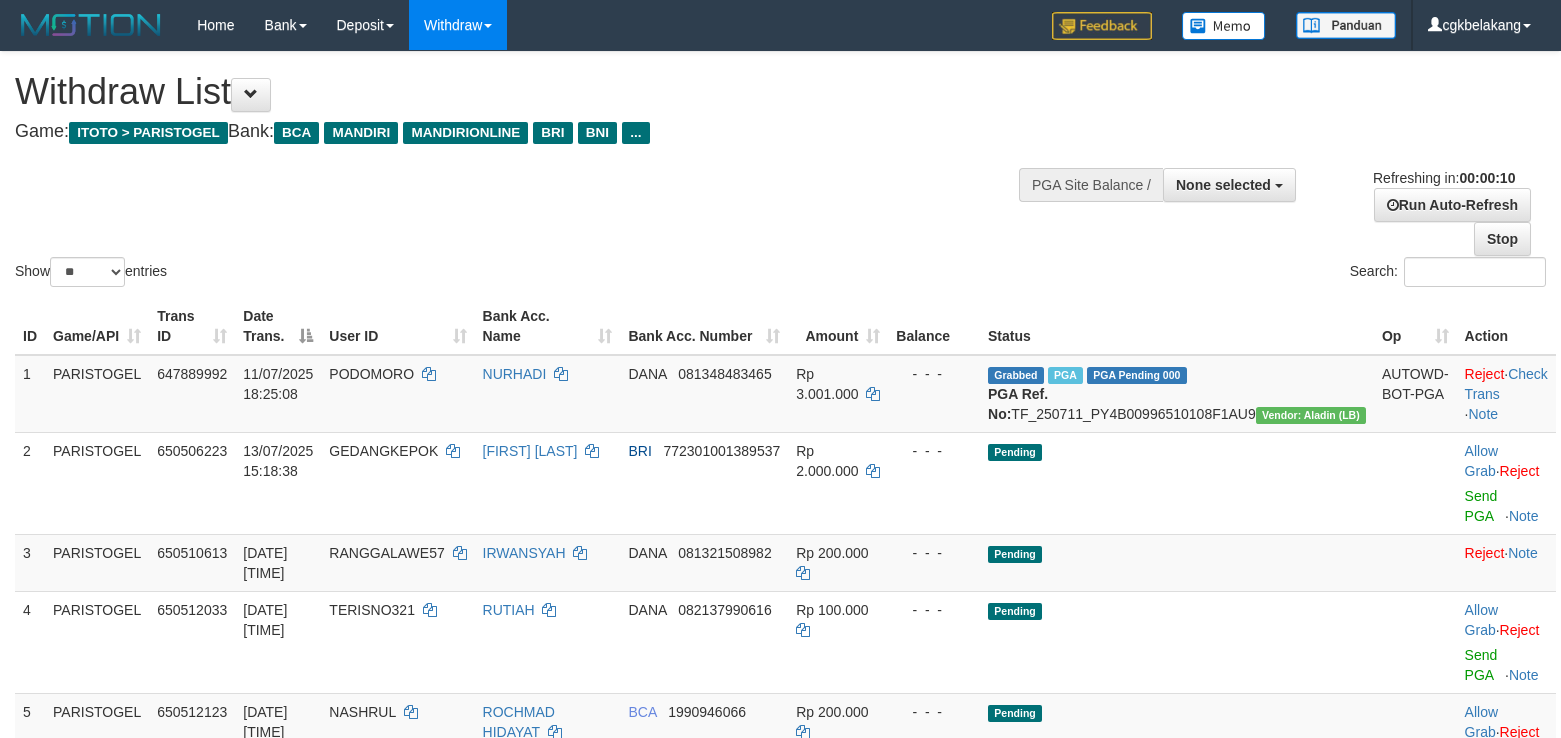 select 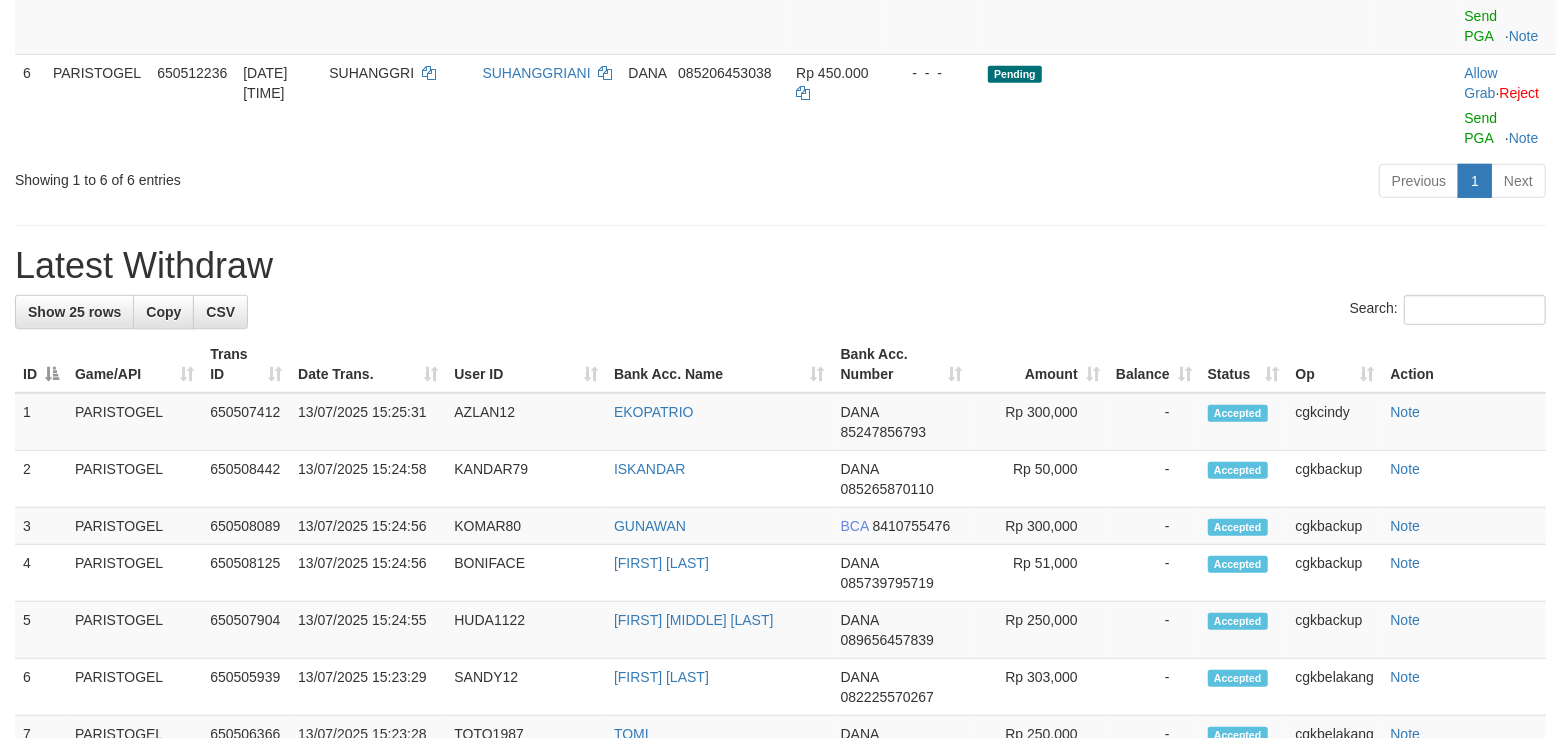 scroll, scrollTop: 666, scrollLeft: 0, axis: vertical 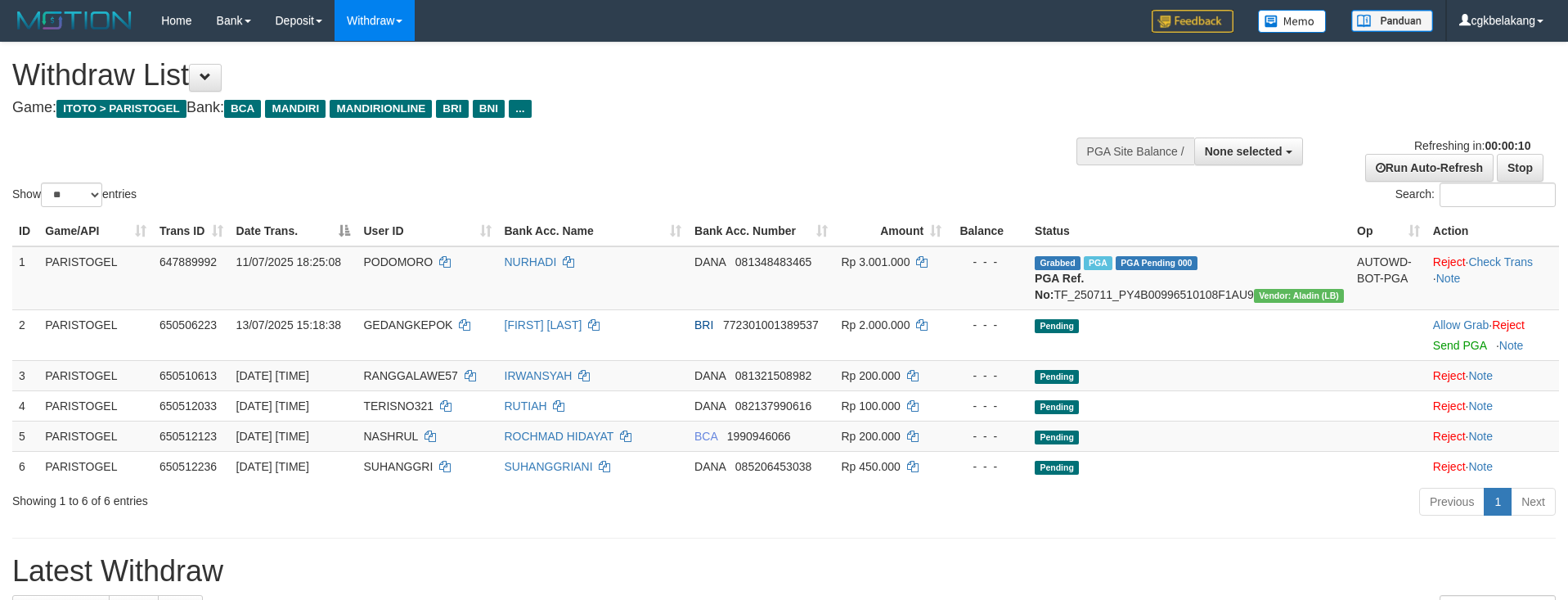 select 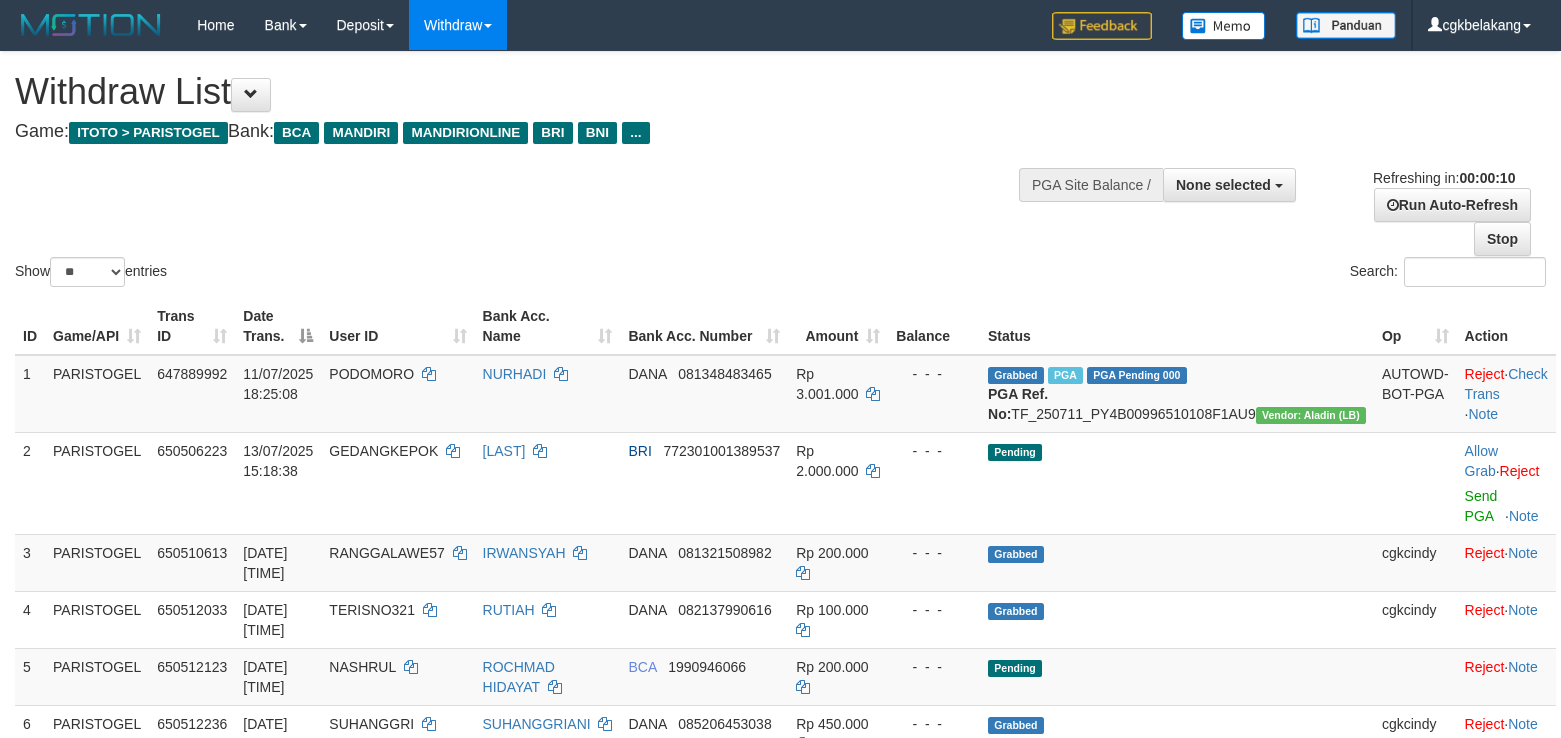 select 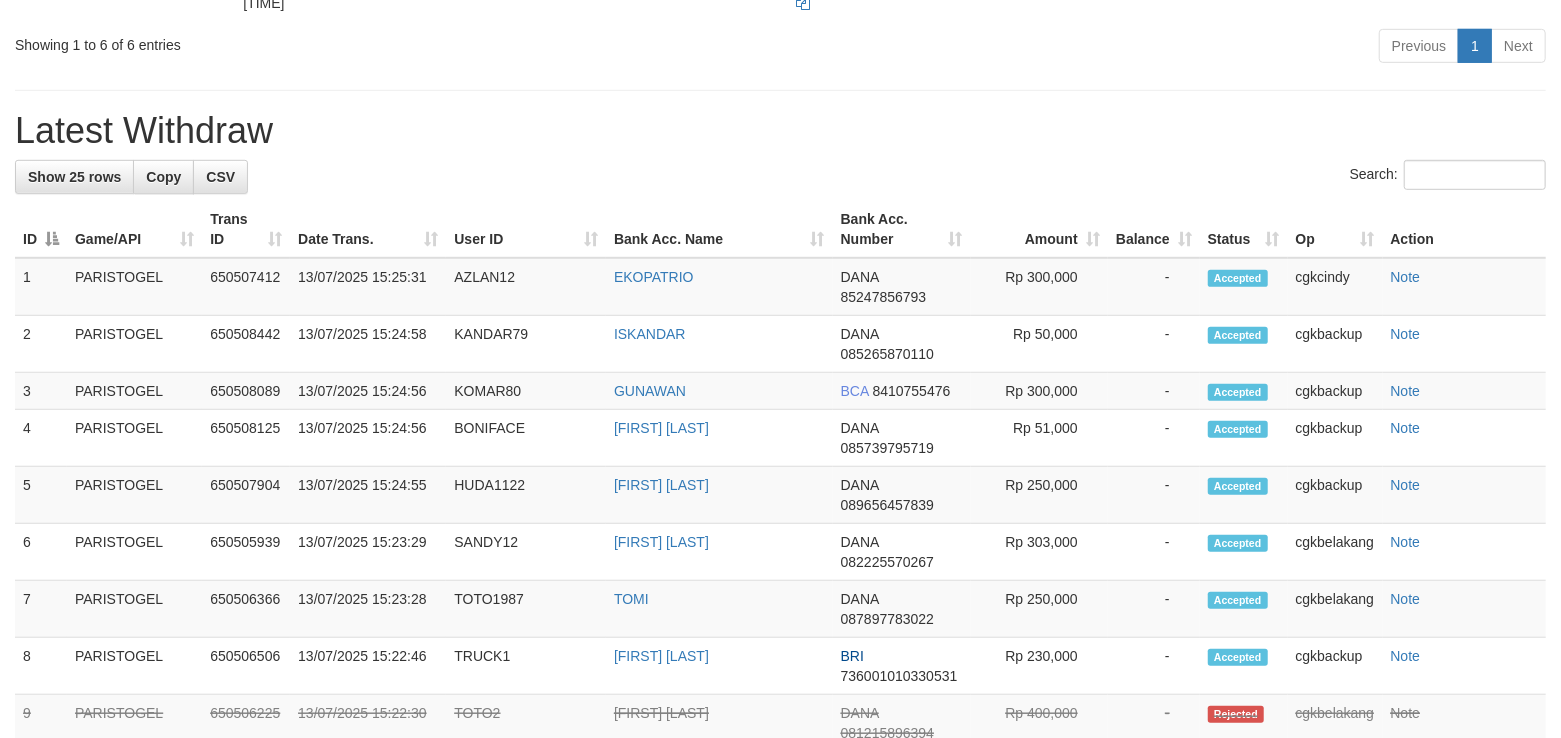 scroll, scrollTop: 666, scrollLeft: 0, axis: vertical 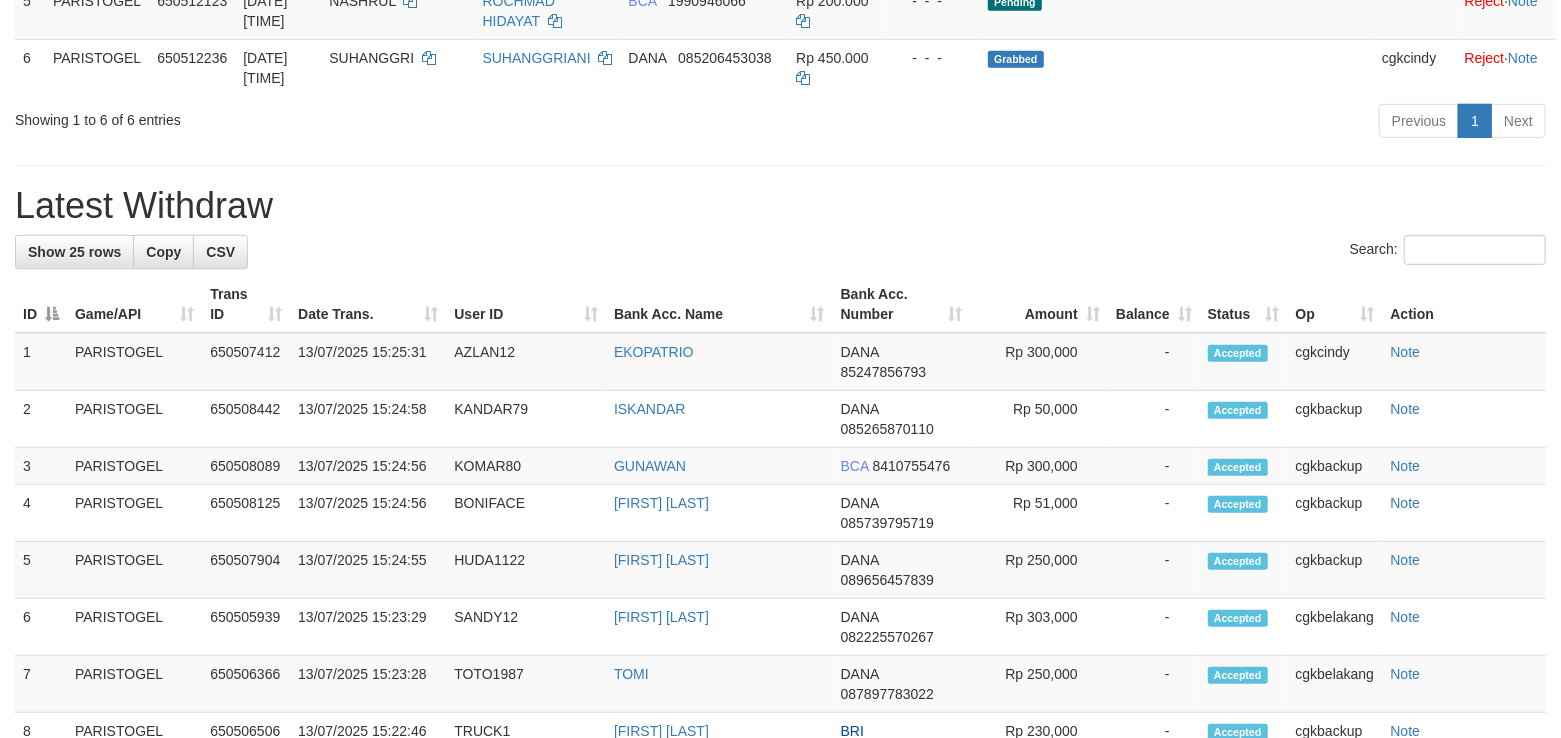 click on "Search:" at bounding box center [780, 252] 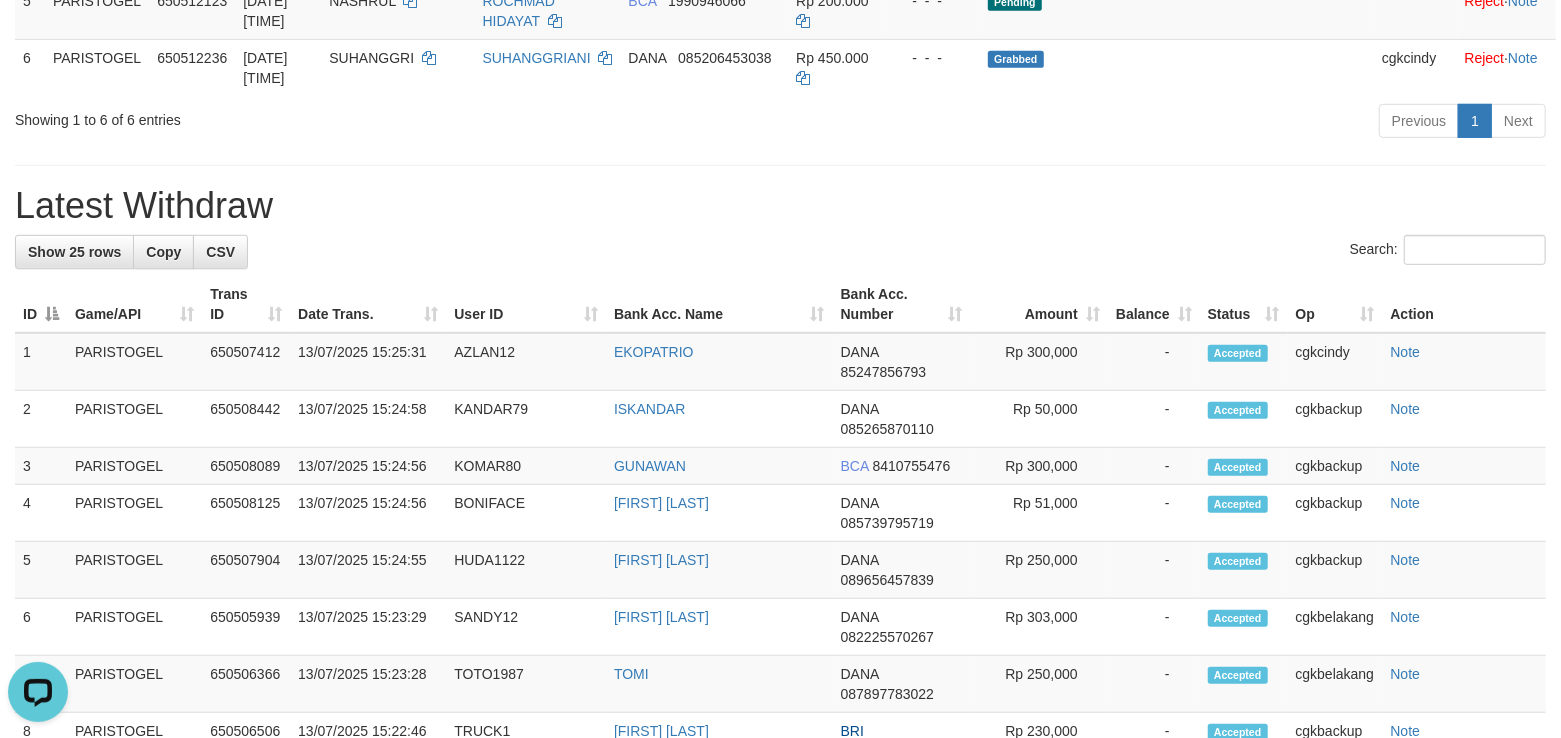 scroll, scrollTop: 0, scrollLeft: 0, axis: both 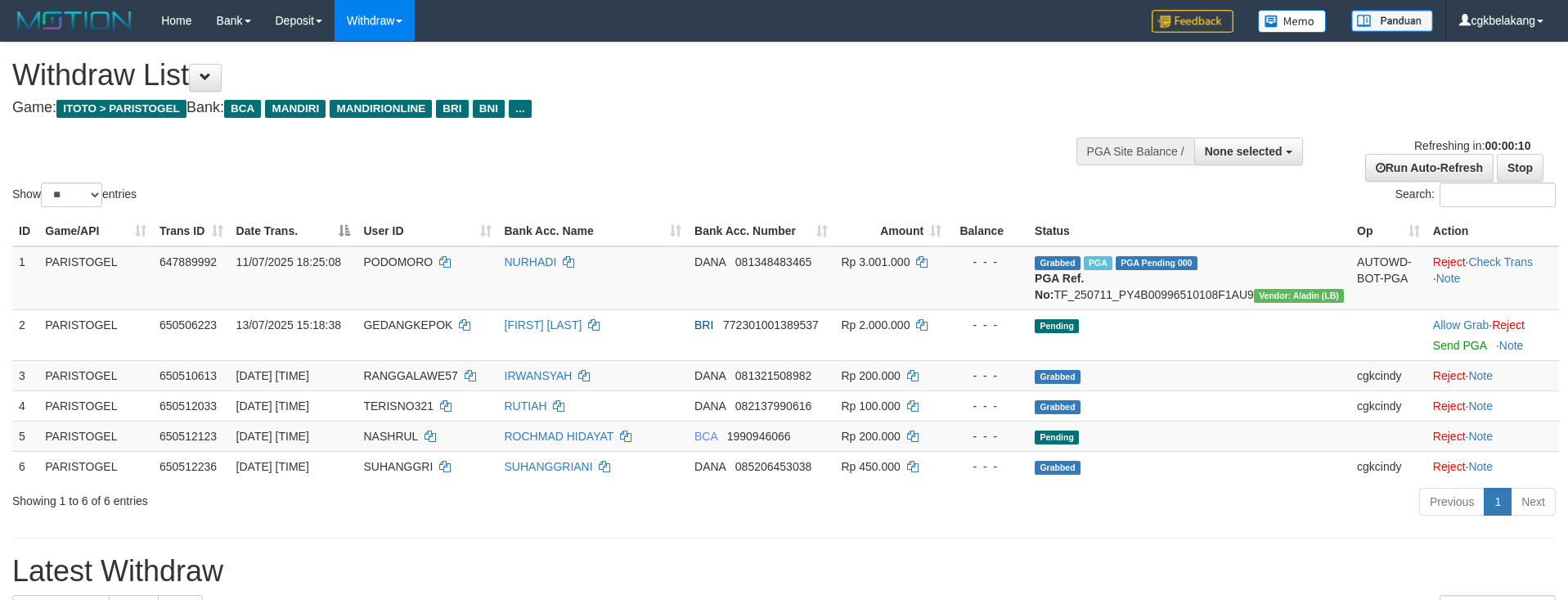 select 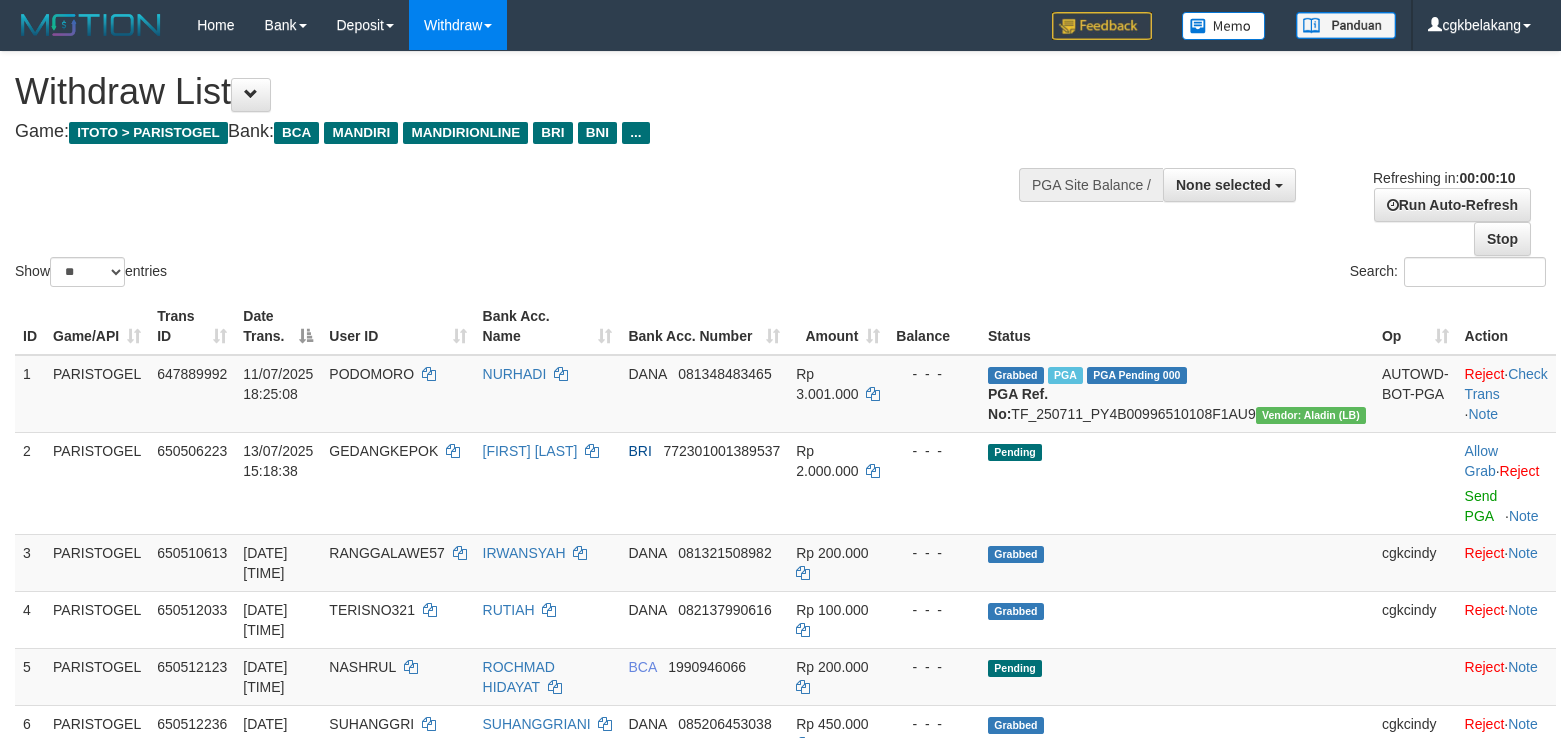 select 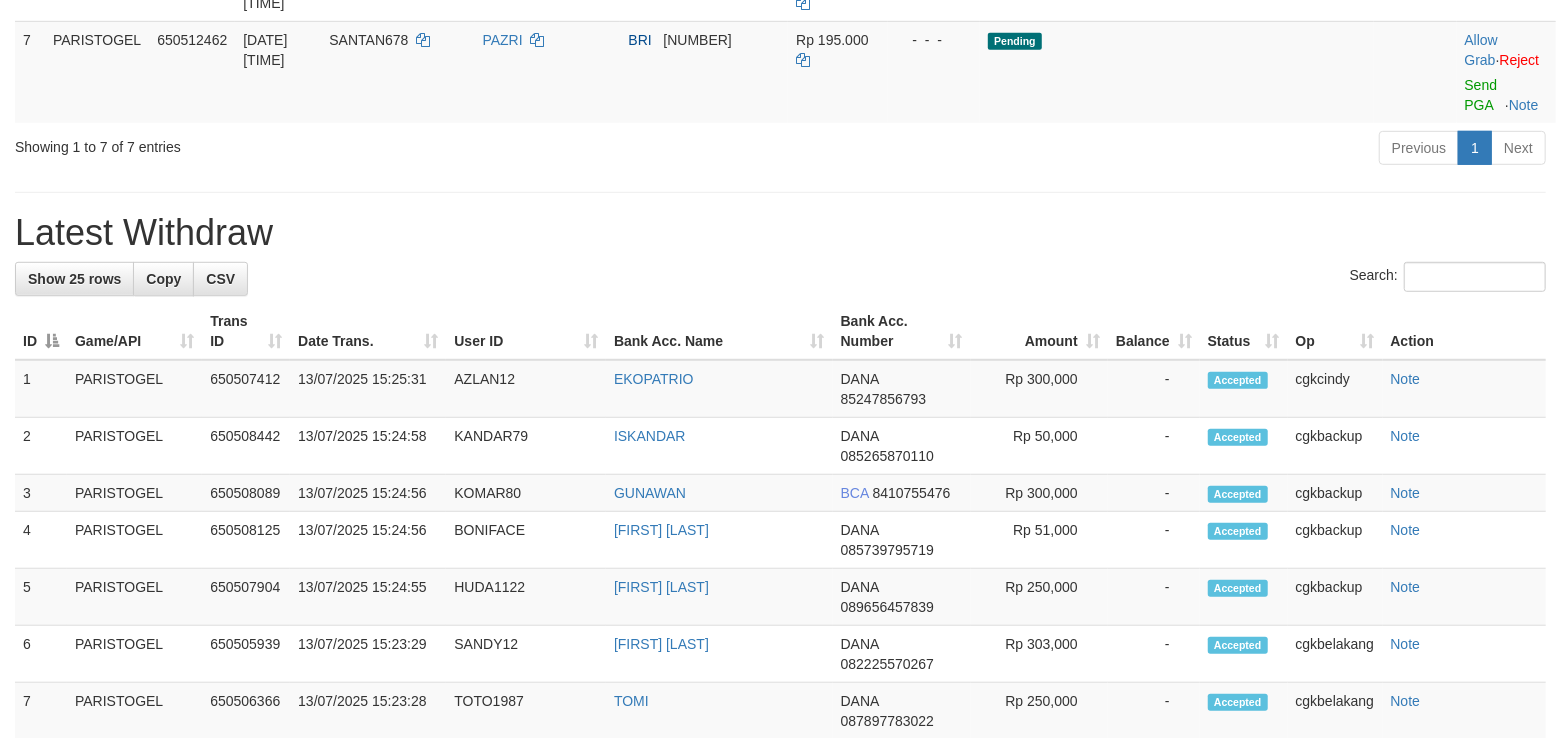 scroll, scrollTop: 666, scrollLeft: 0, axis: vertical 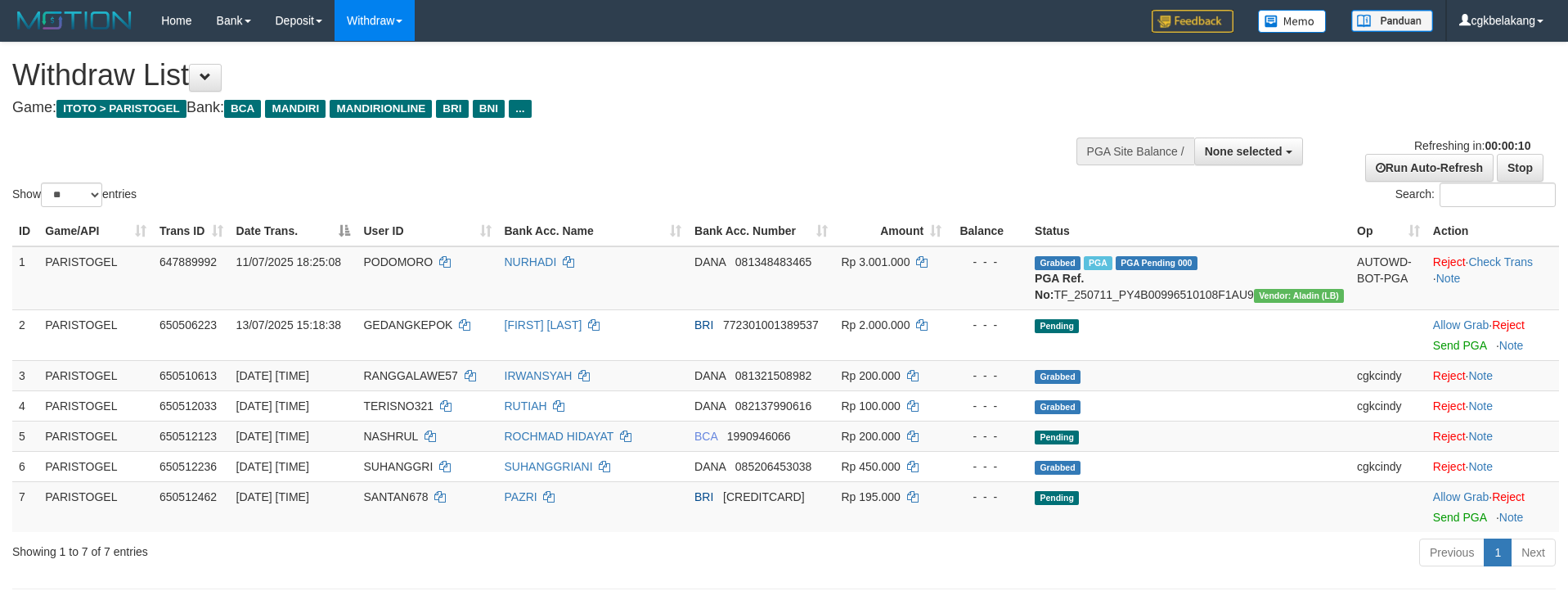 select 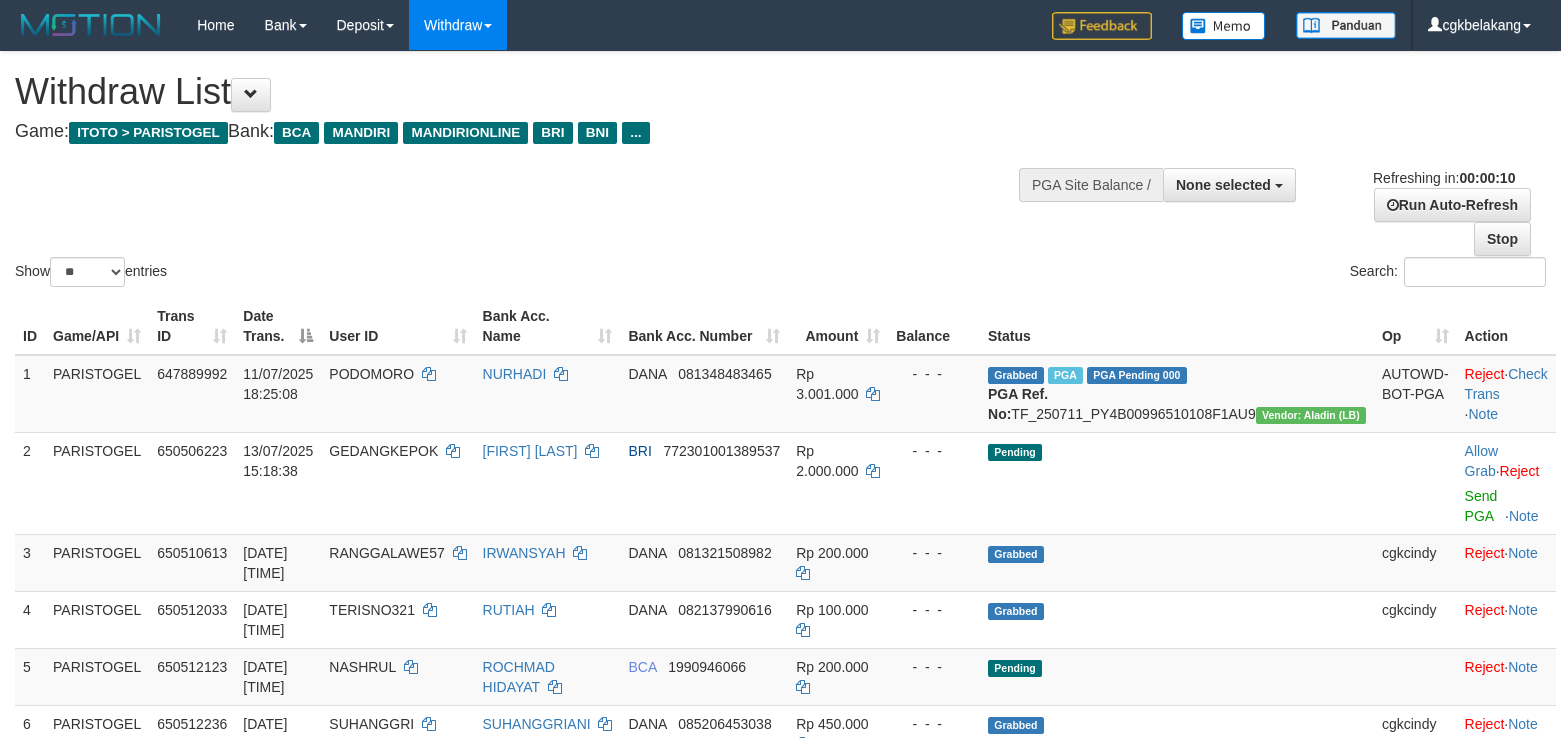 select 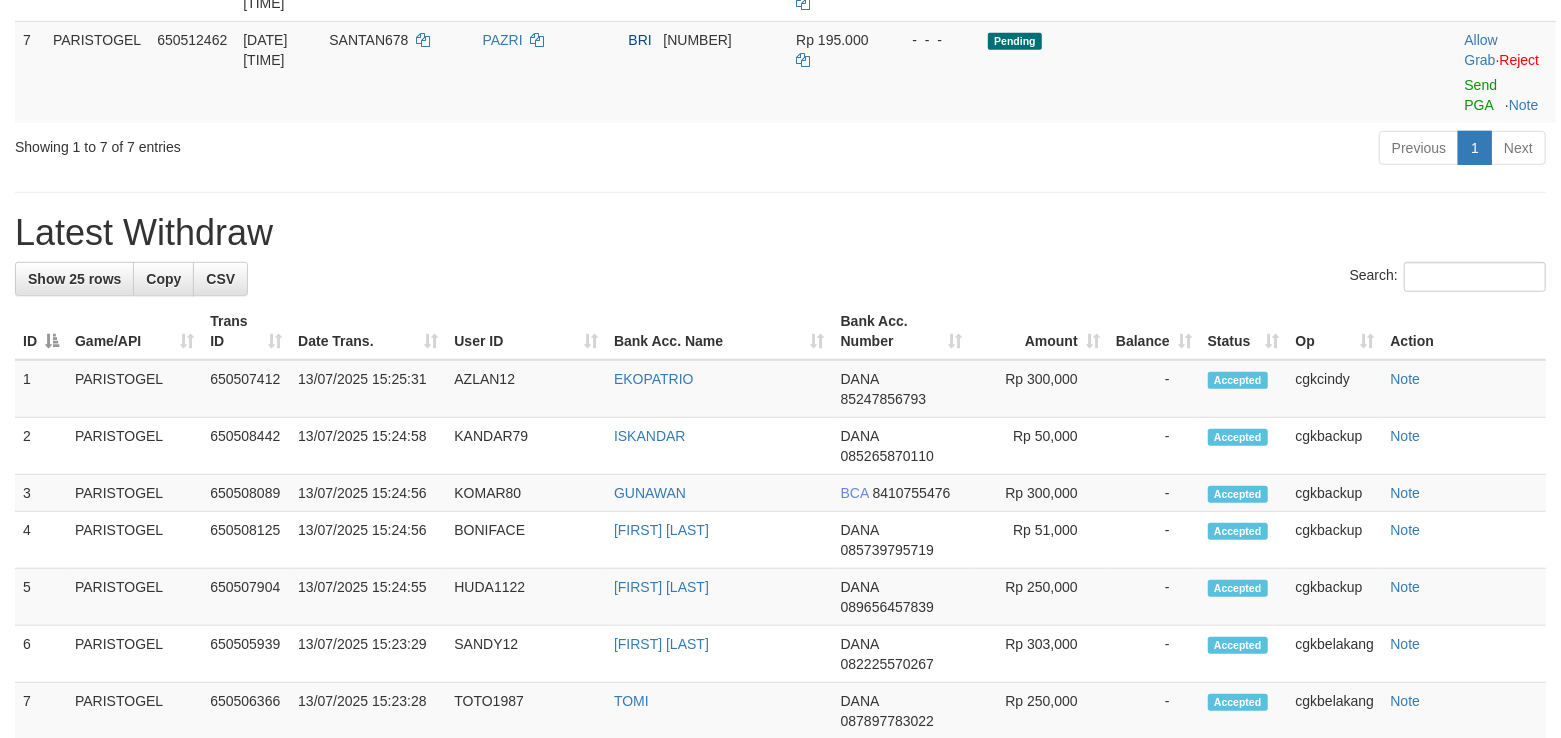 scroll, scrollTop: 666, scrollLeft: 0, axis: vertical 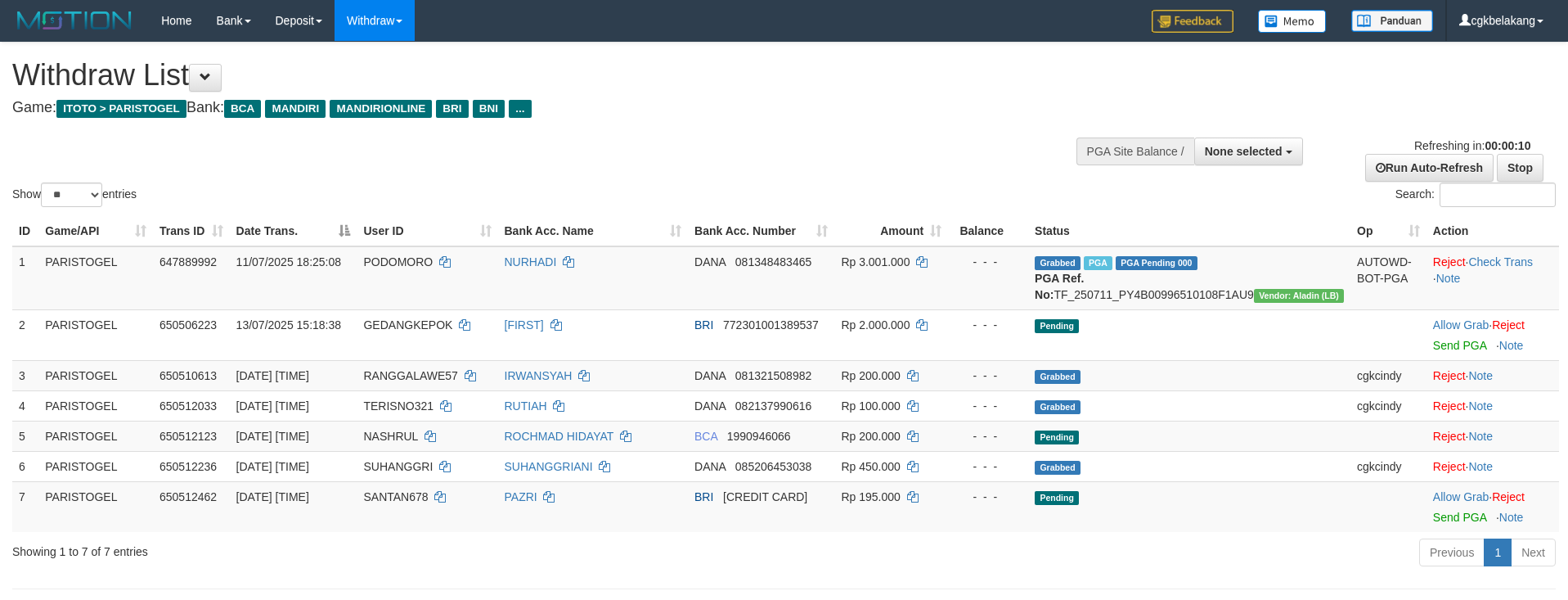 select 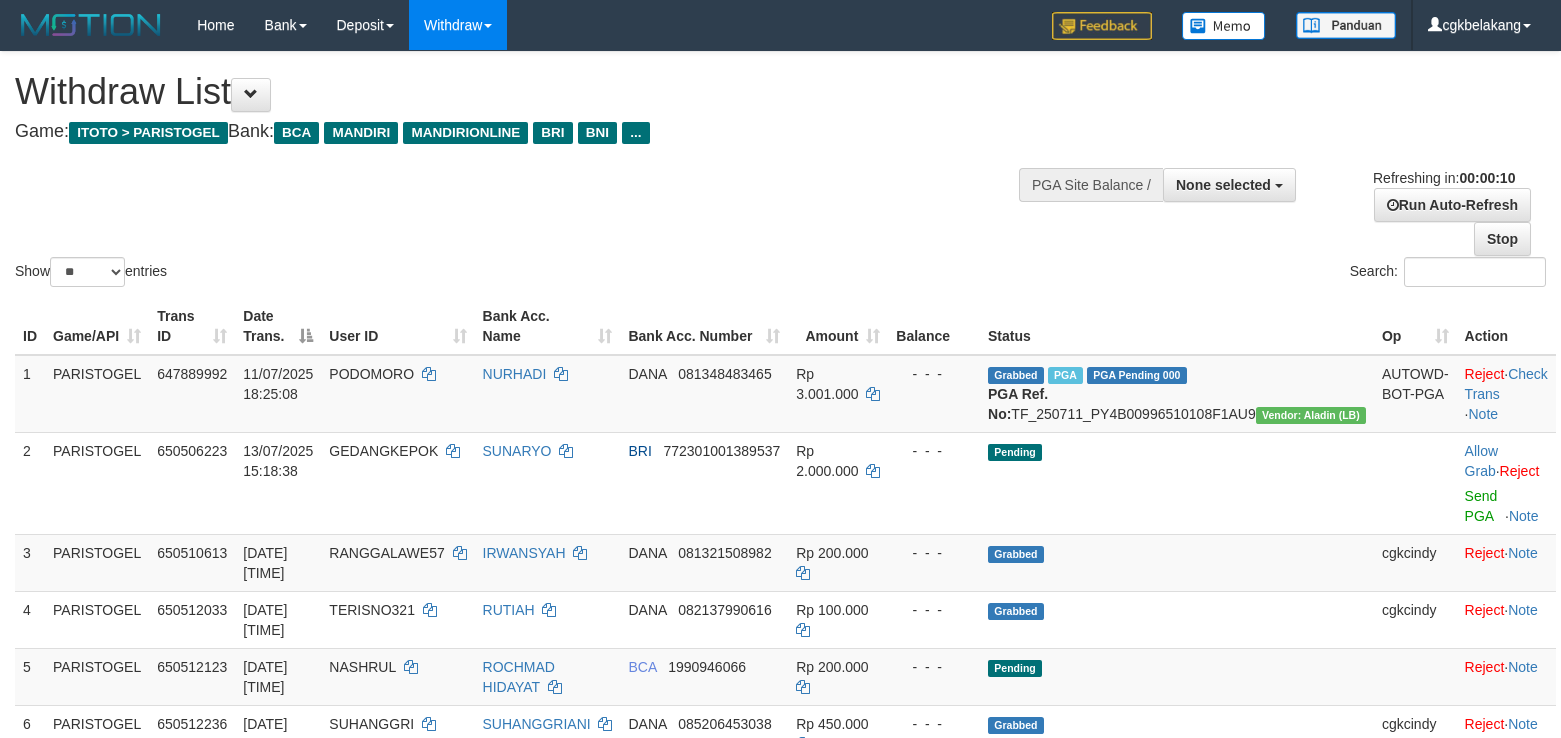 select 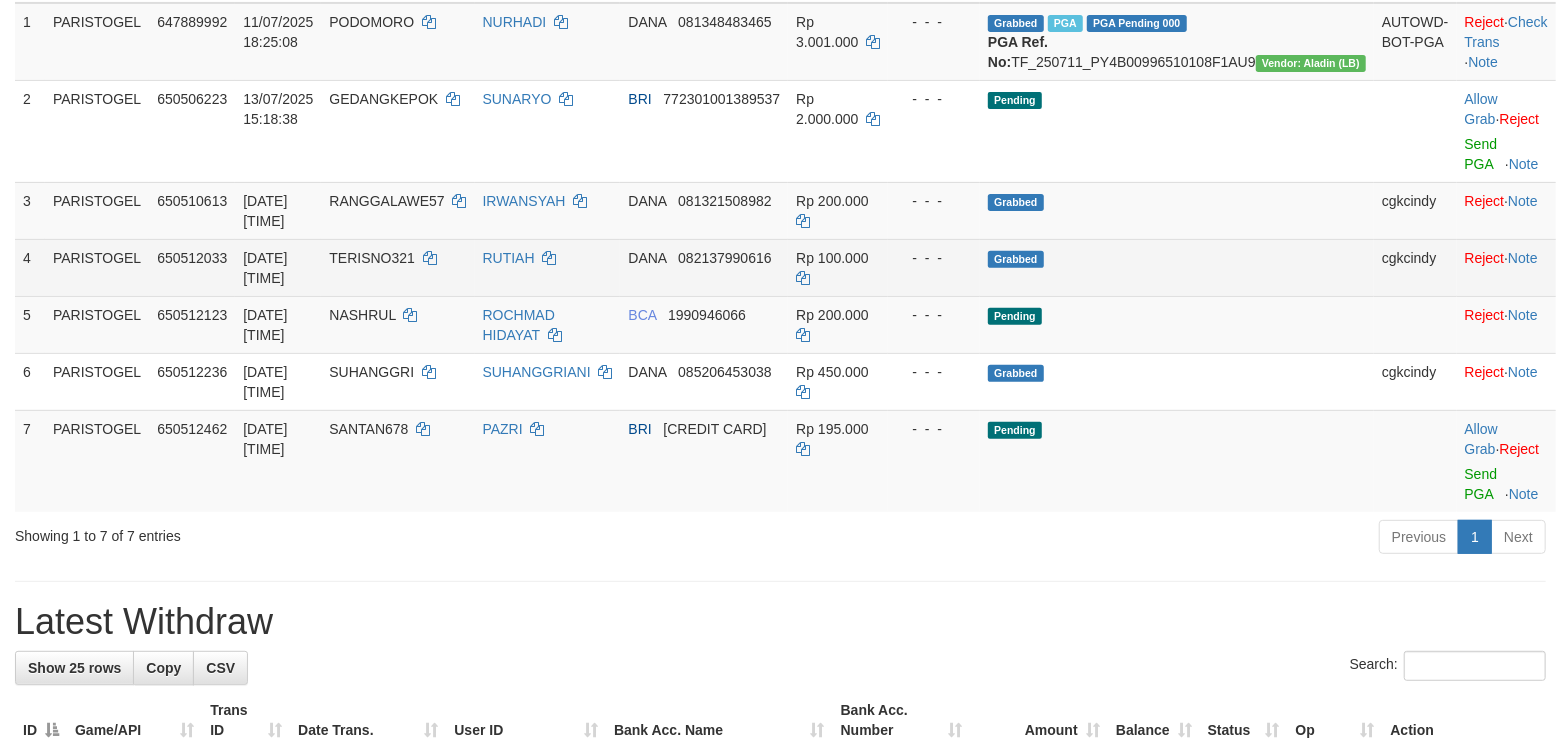 scroll, scrollTop: 400, scrollLeft: 0, axis: vertical 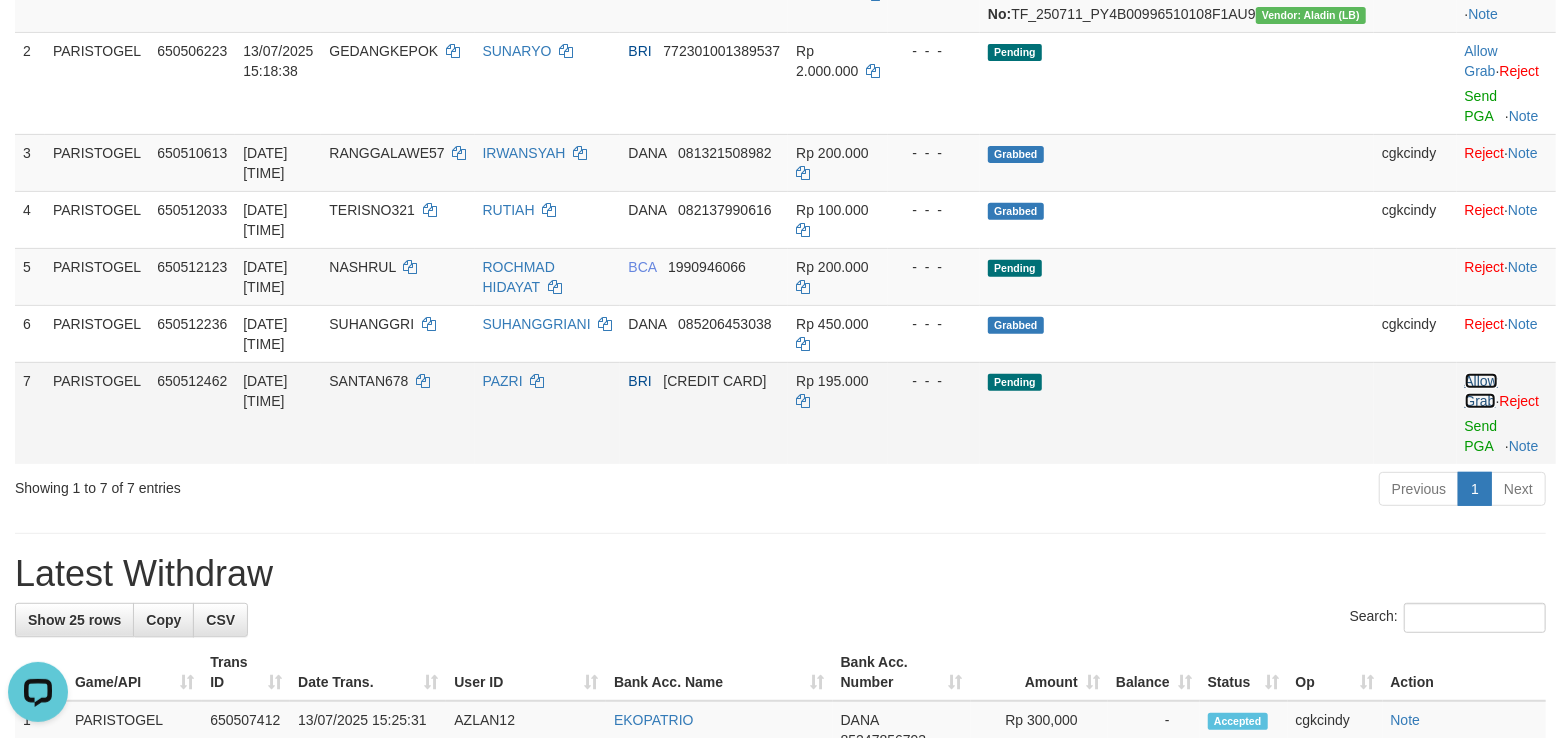 click on "Allow Grab" at bounding box center [1481, 391] 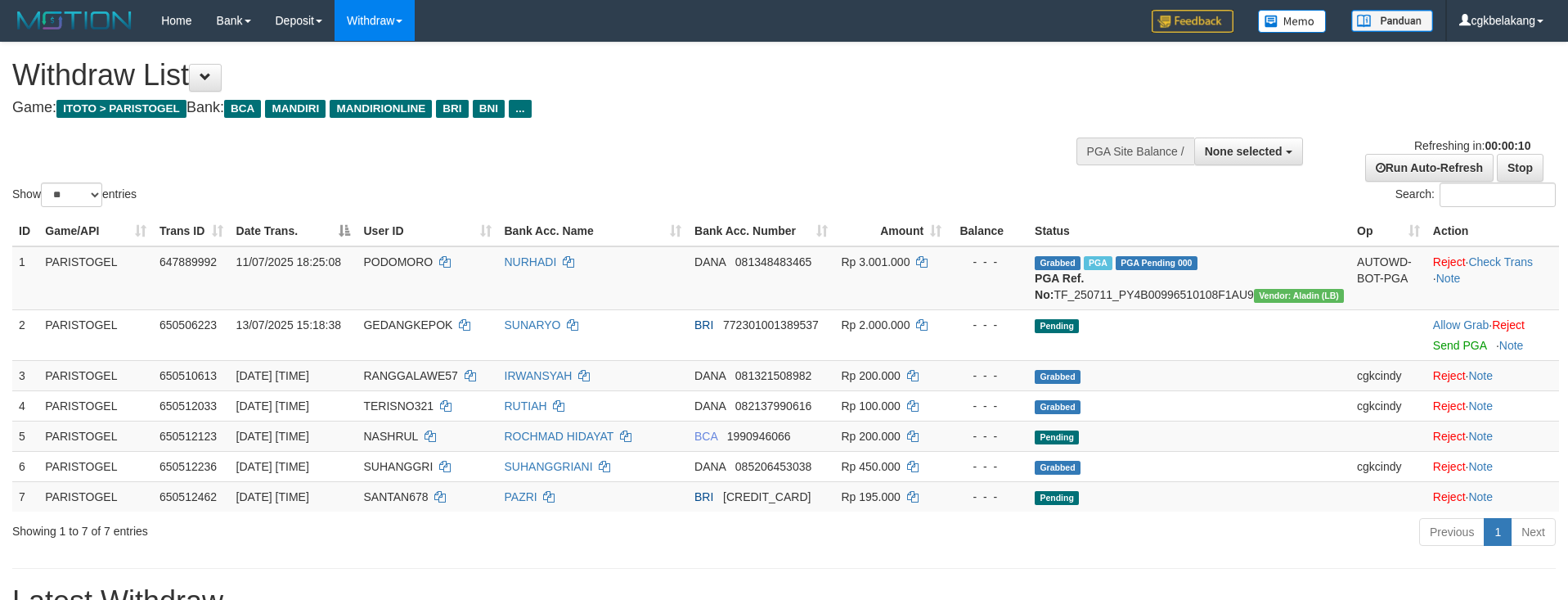 select 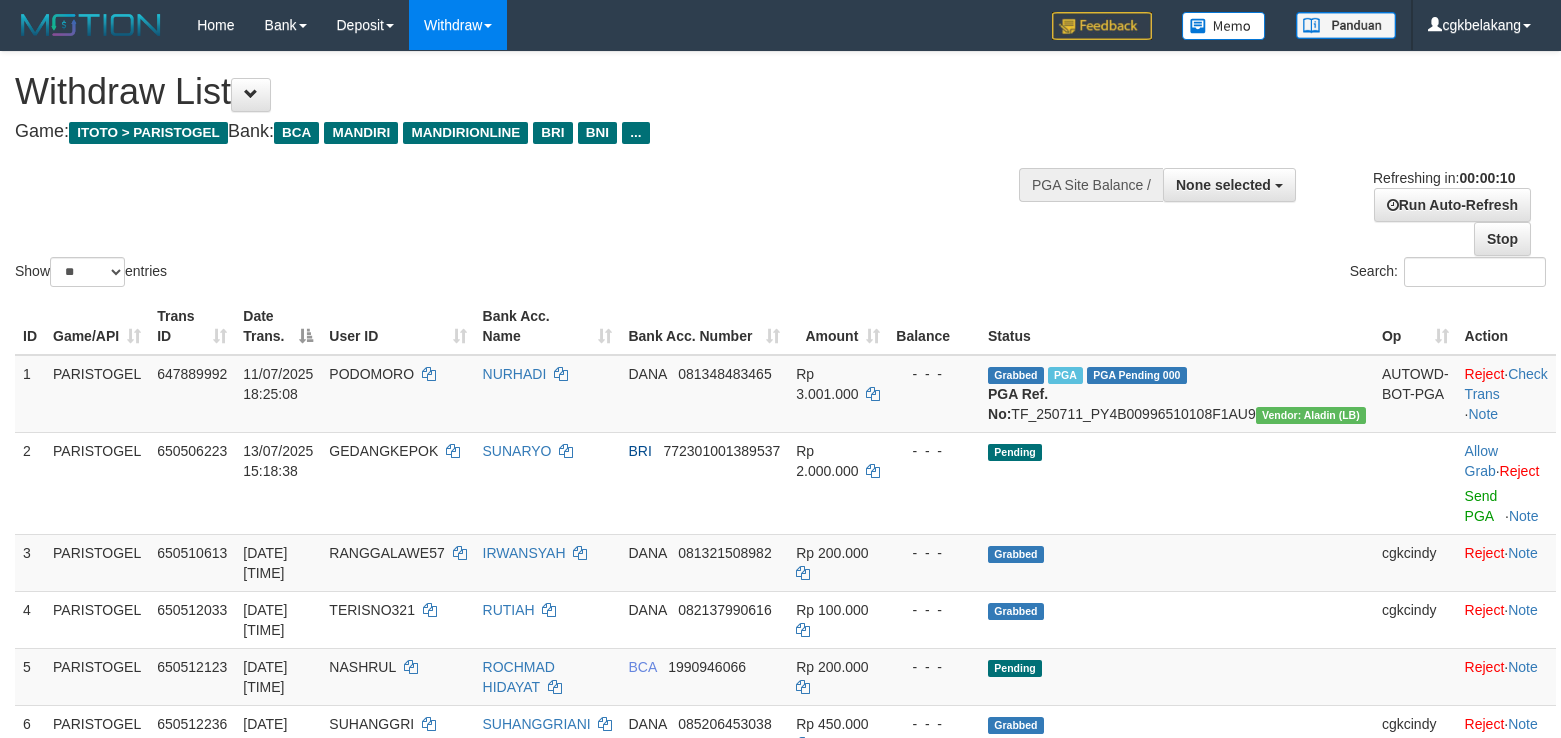 select 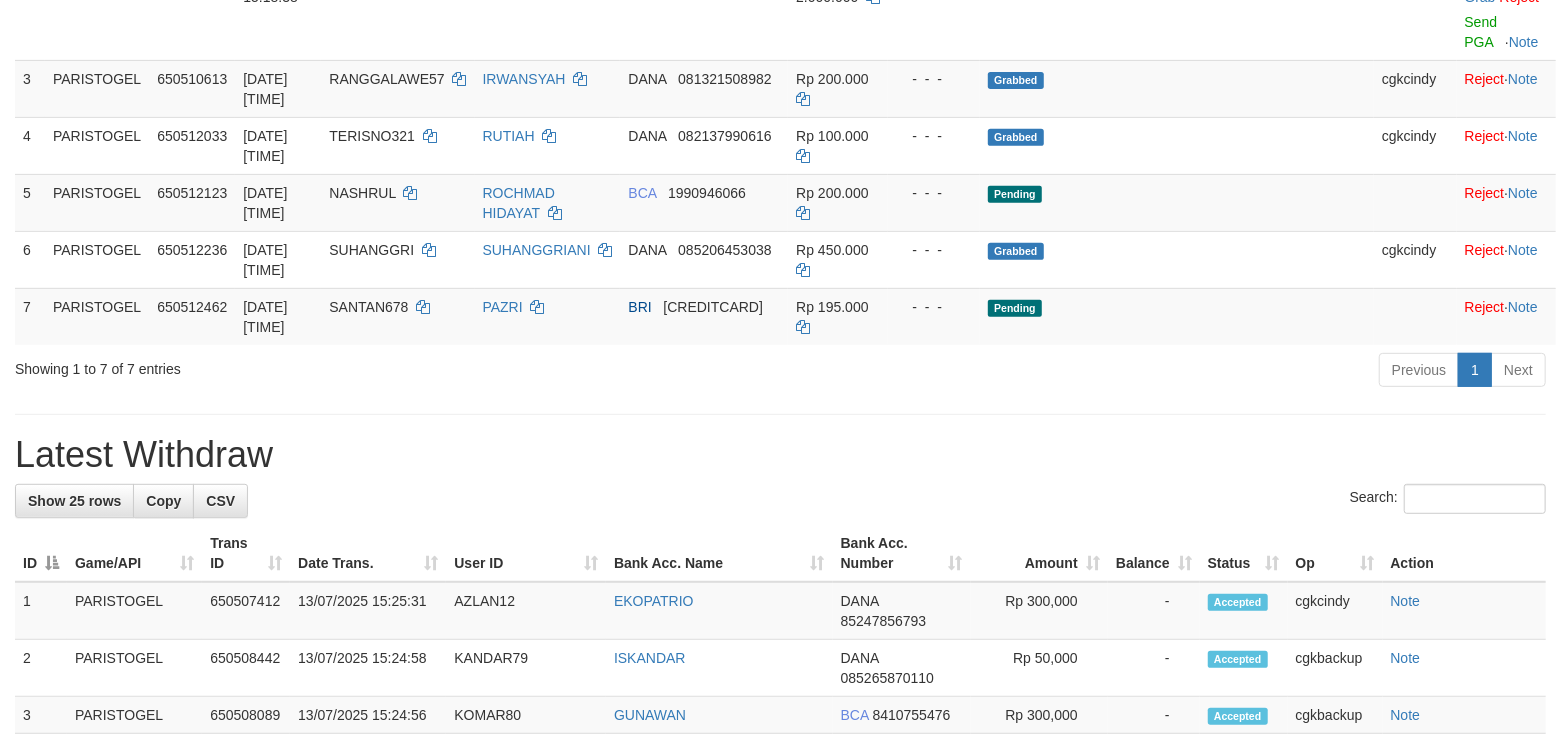 scroll, scrollTop: 400, scrollLeft: 0, axis: vertical 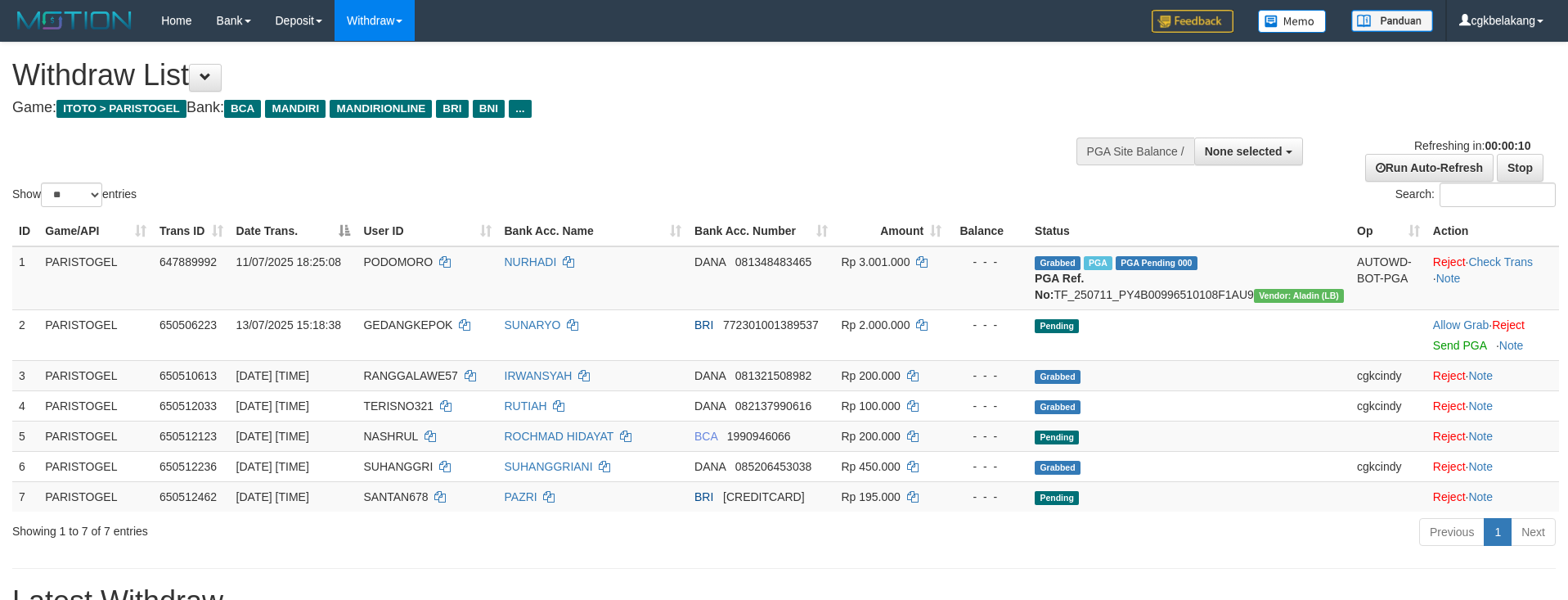 select 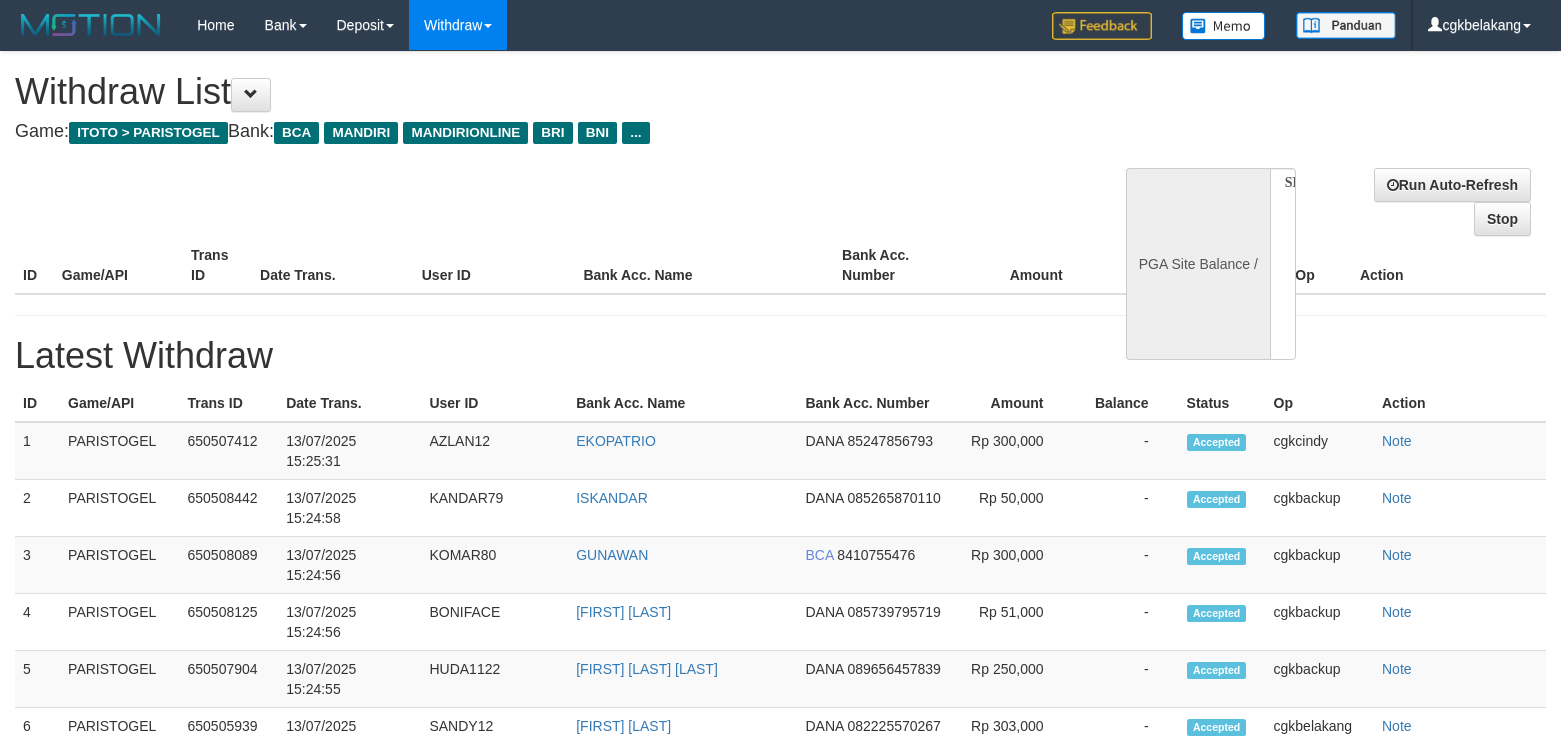 select 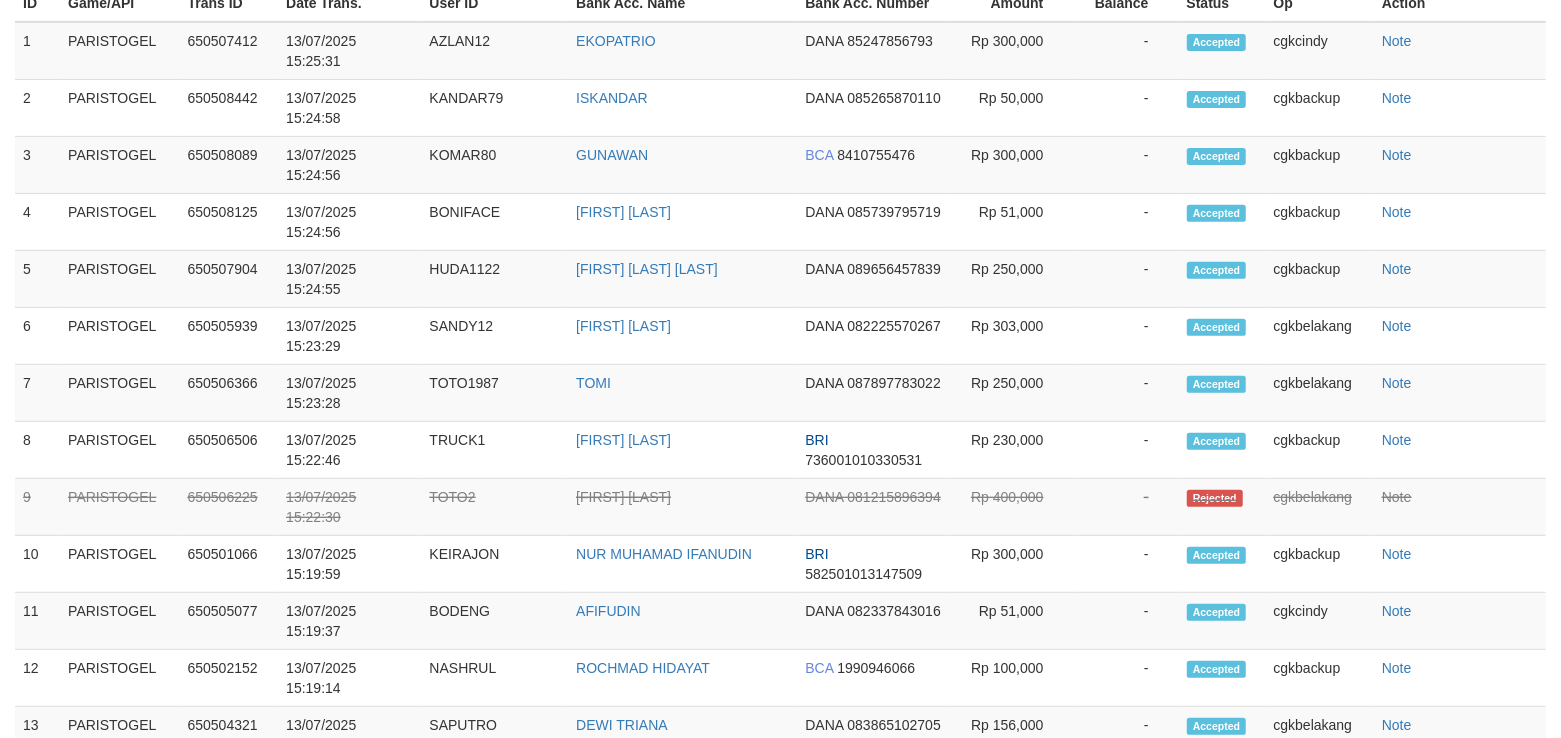 scroll, scrollTop: 474, scrollLeft: 0, axis: vertical 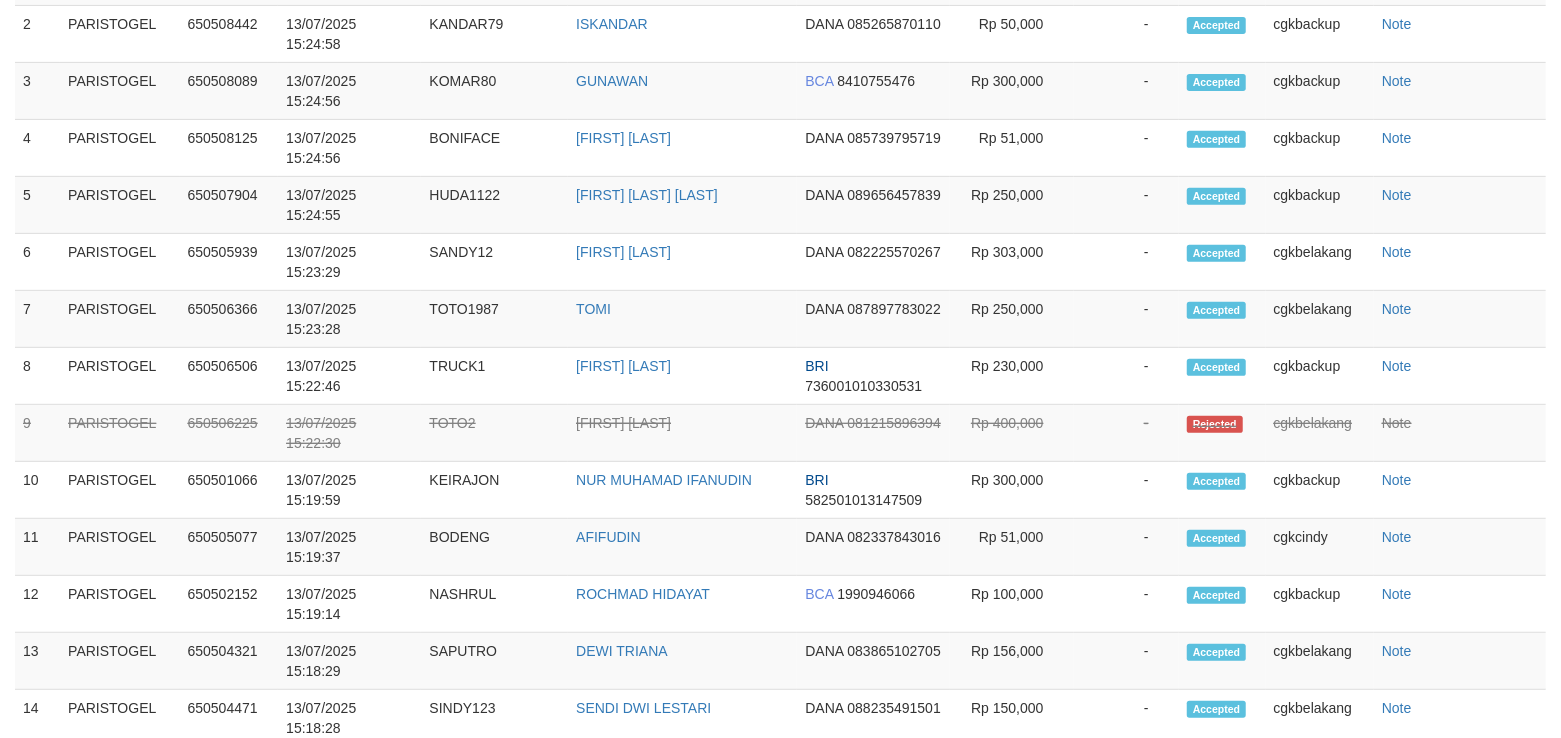 select on "**" 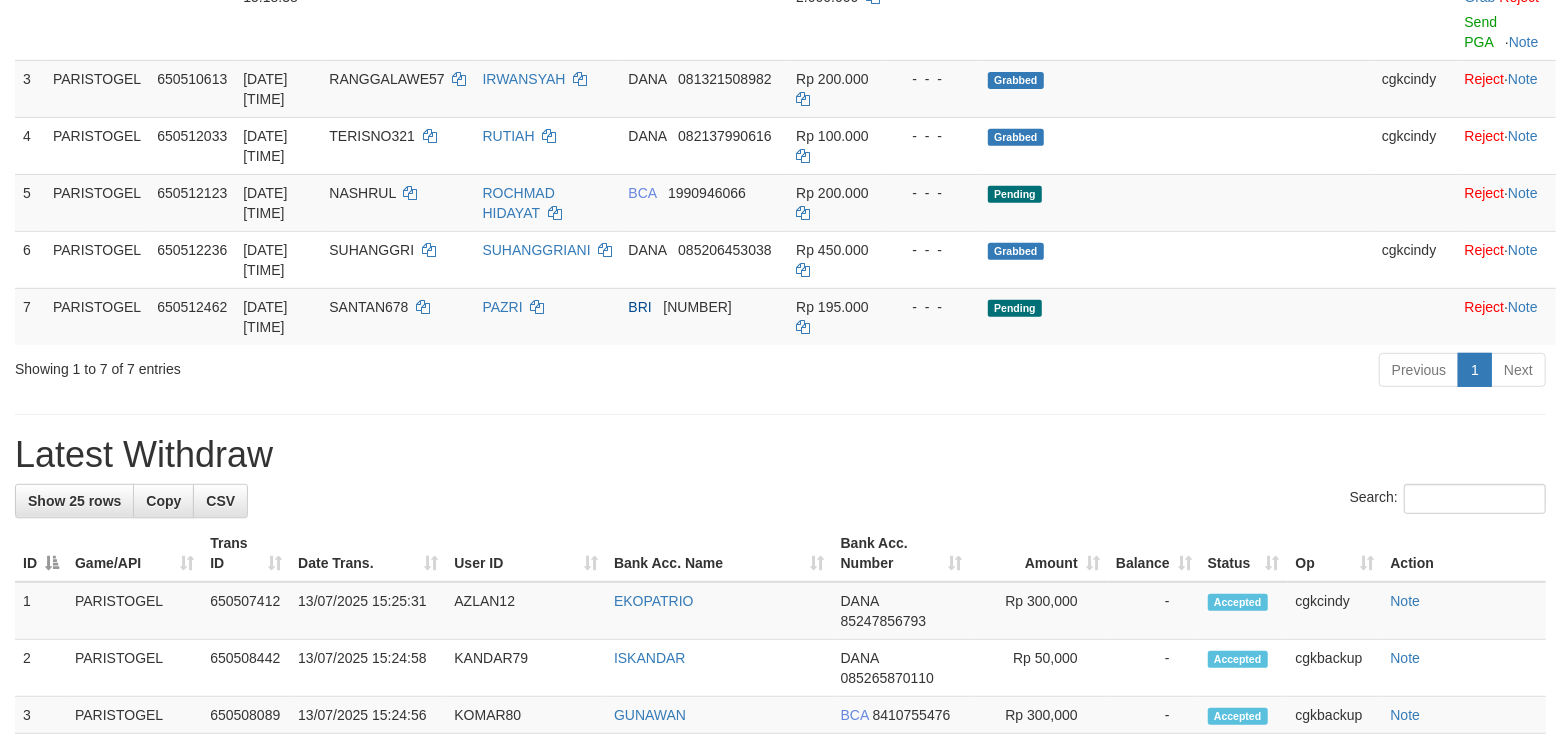 scroll, scrollTop: 400, scrollLeft: 0, axis: vertical 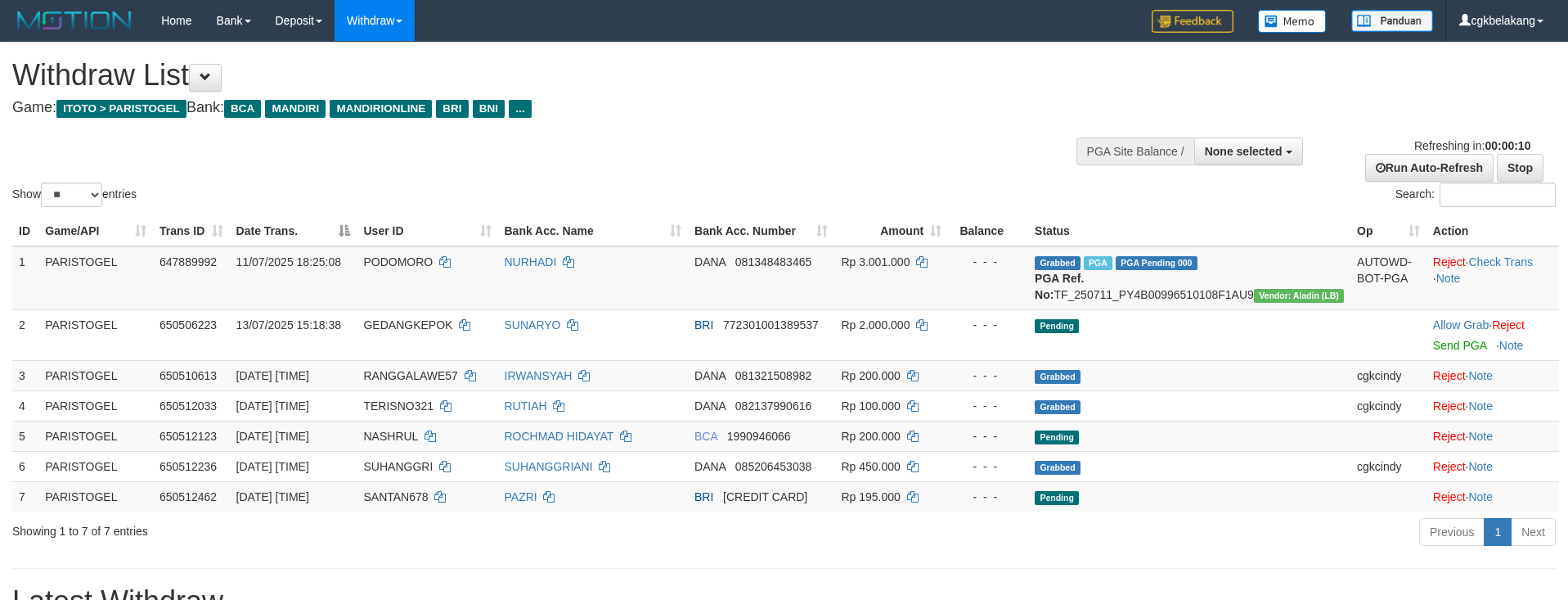 select 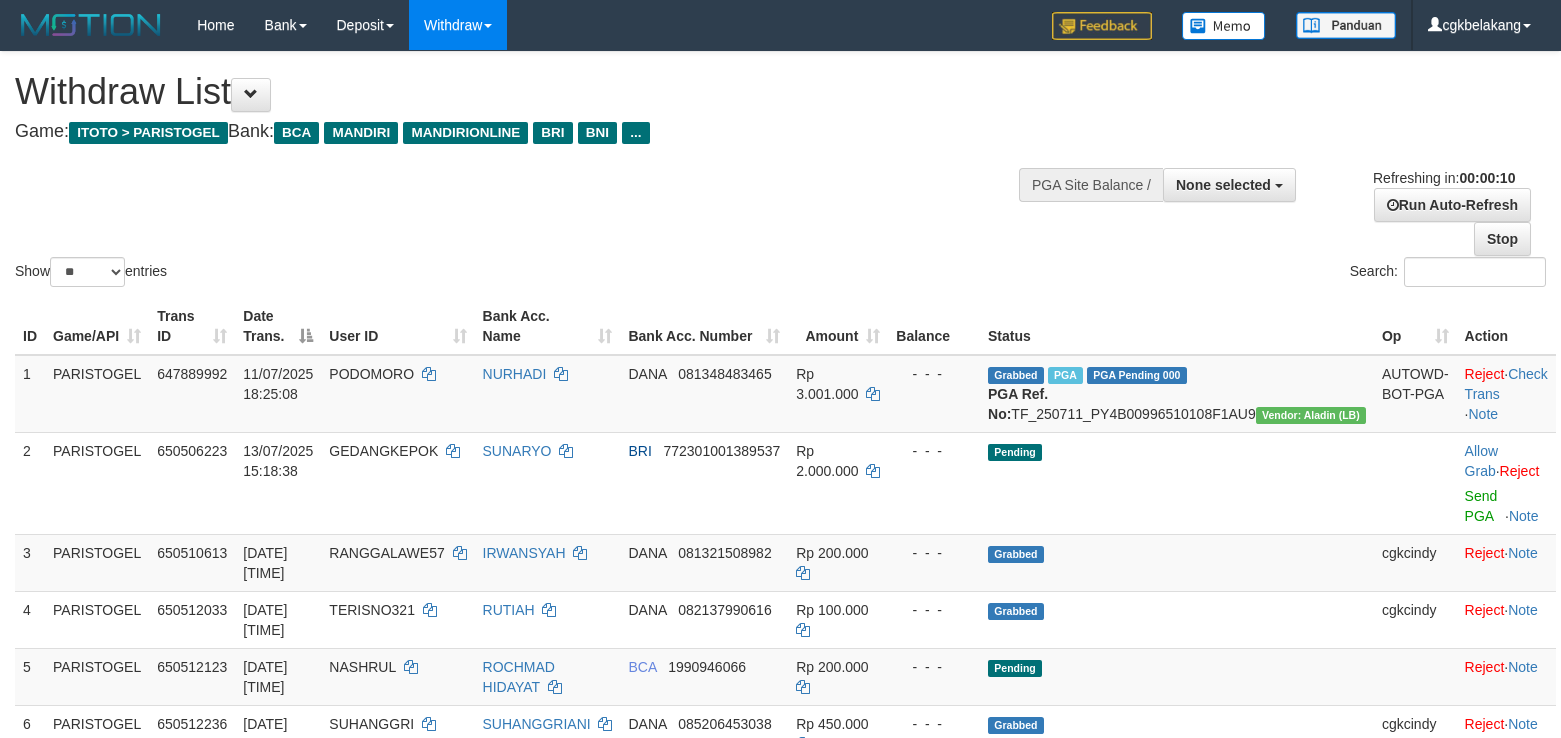 select 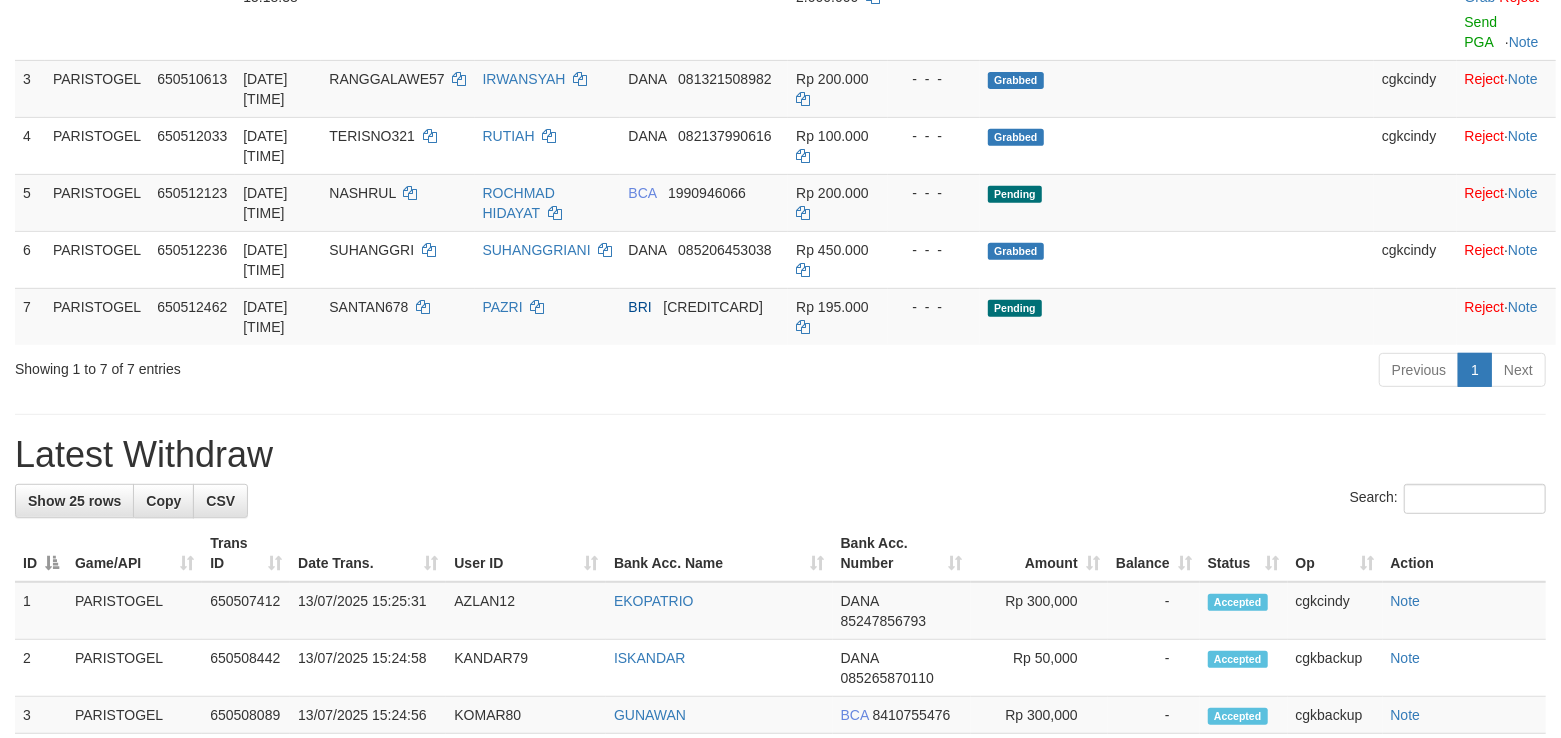 scroll, scrollTop: 400, scrollLeft: 0, axis: vertical 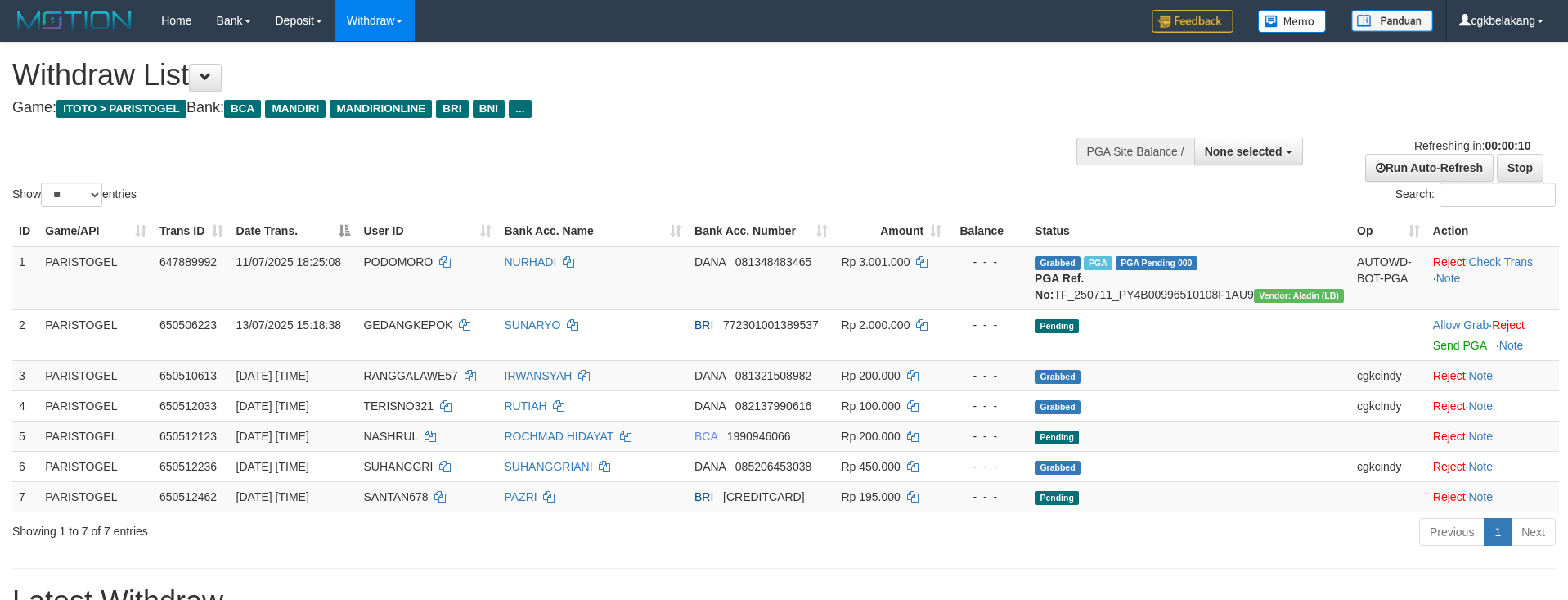select 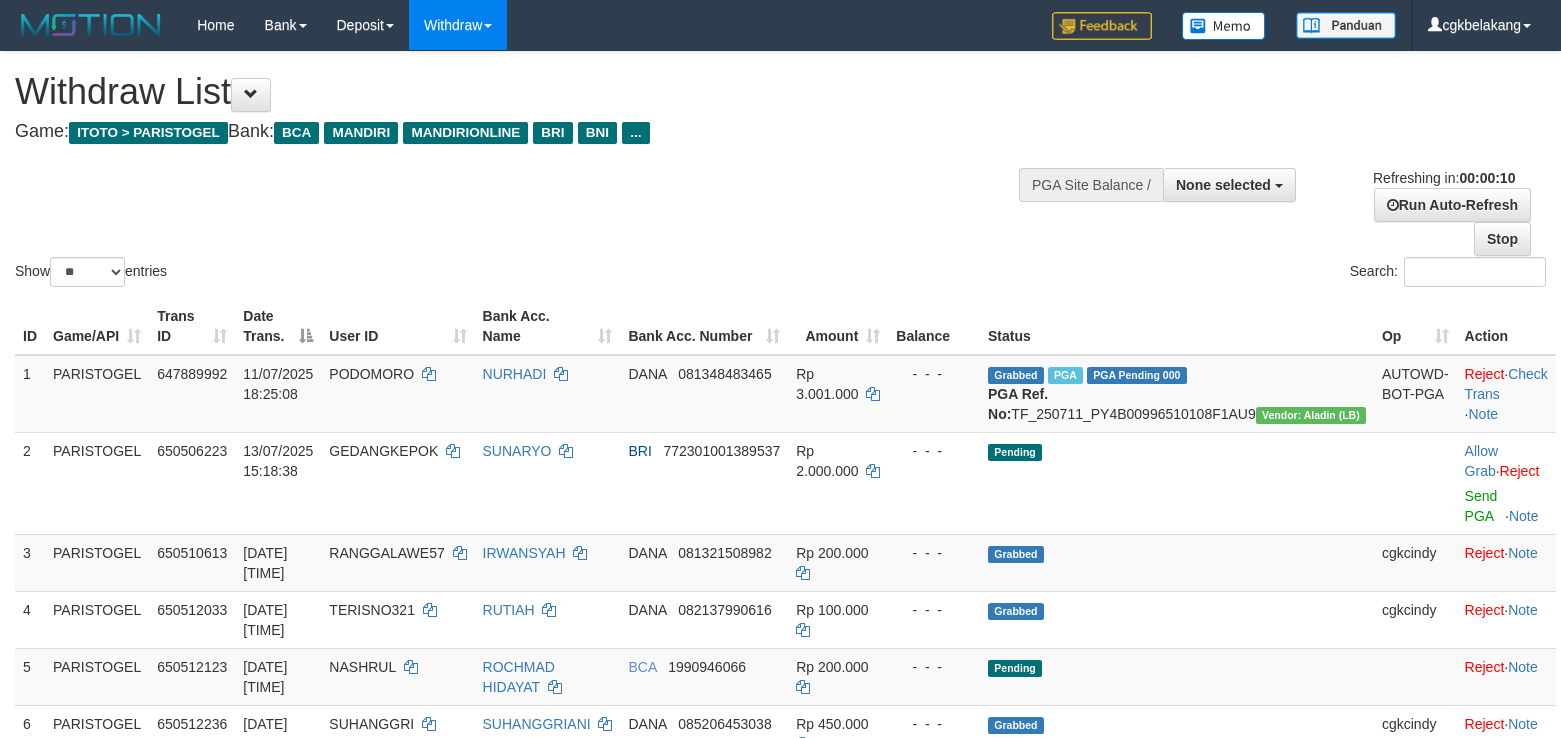 select 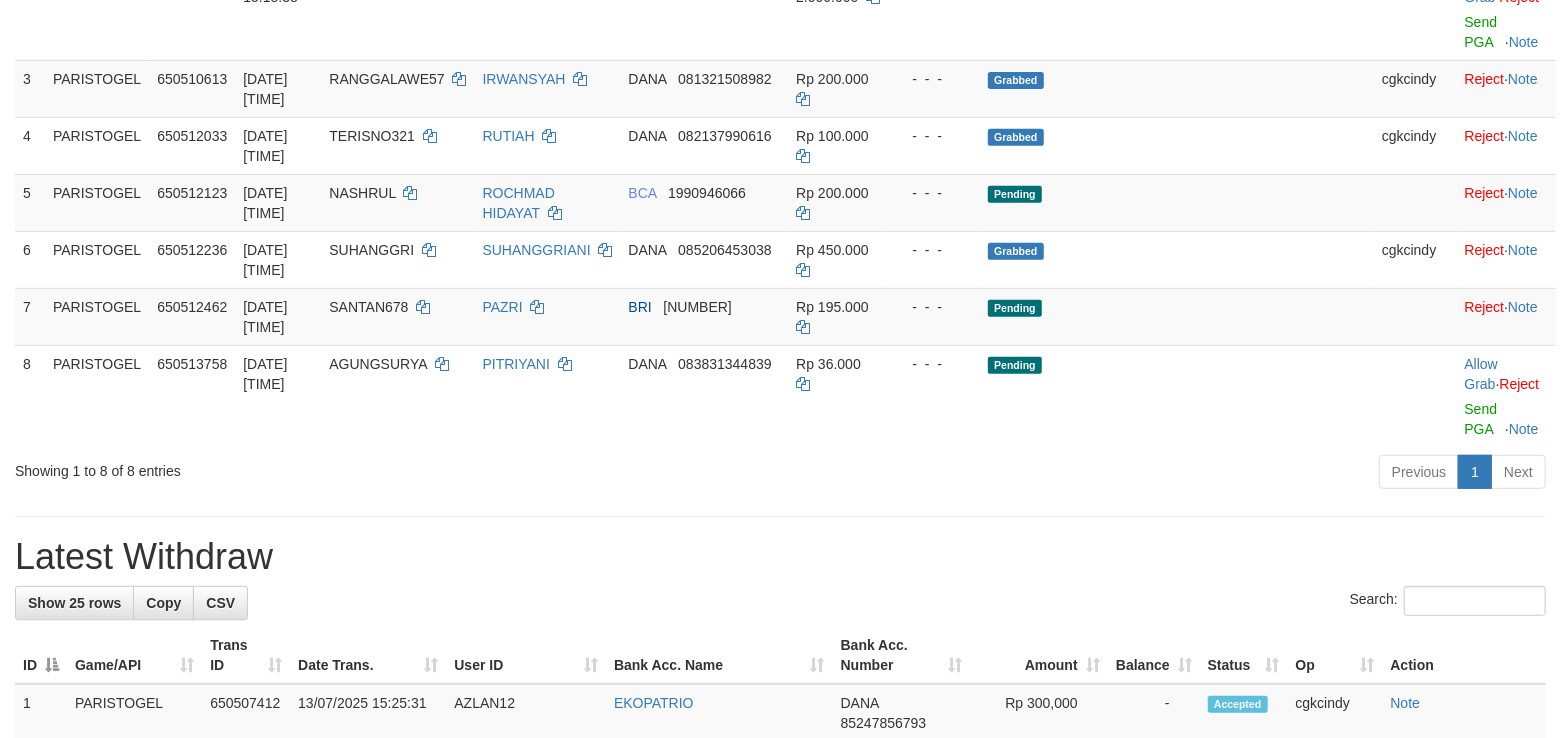 scroll, scrollTop: 400, scrollLeft: 0, axis: vertical 